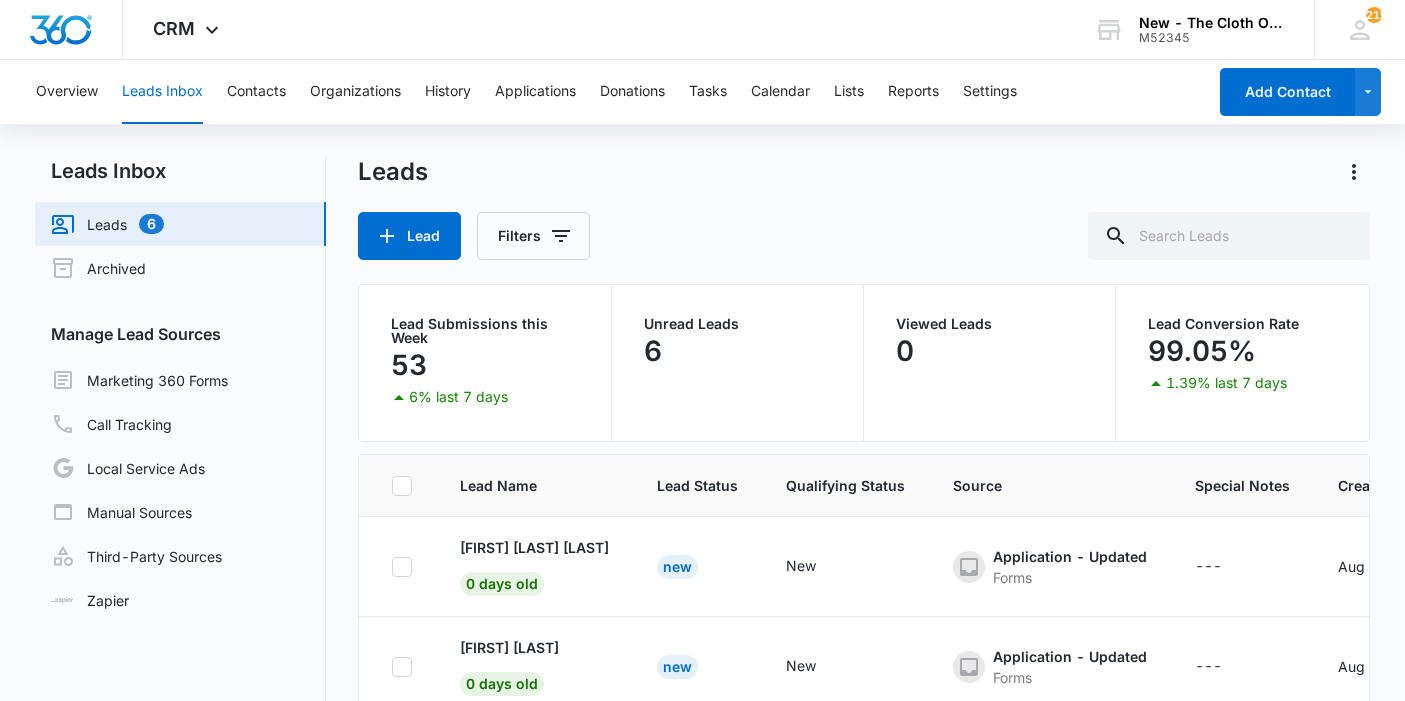 scroll, scrollTop: 0, scrollLeft: 0, axis: both 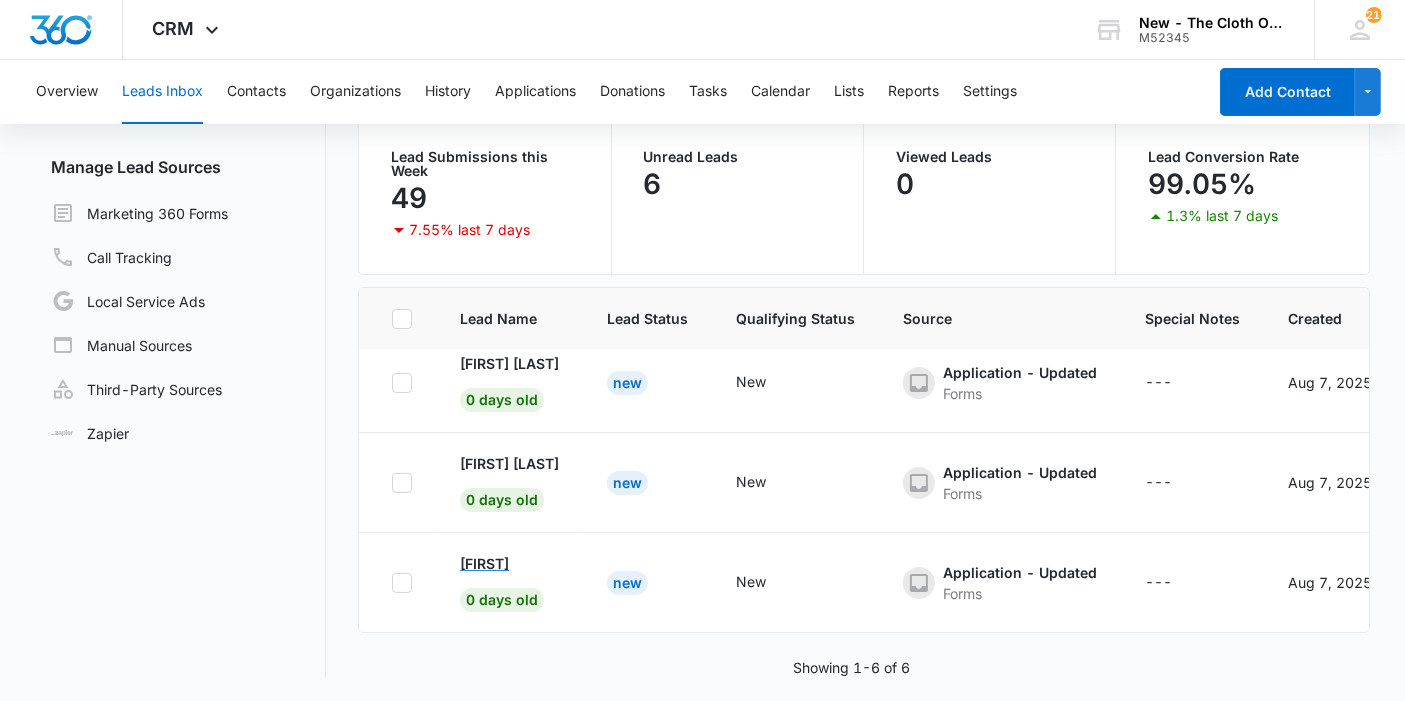 click on "[FIRST]" at bounding box center [484, 563] 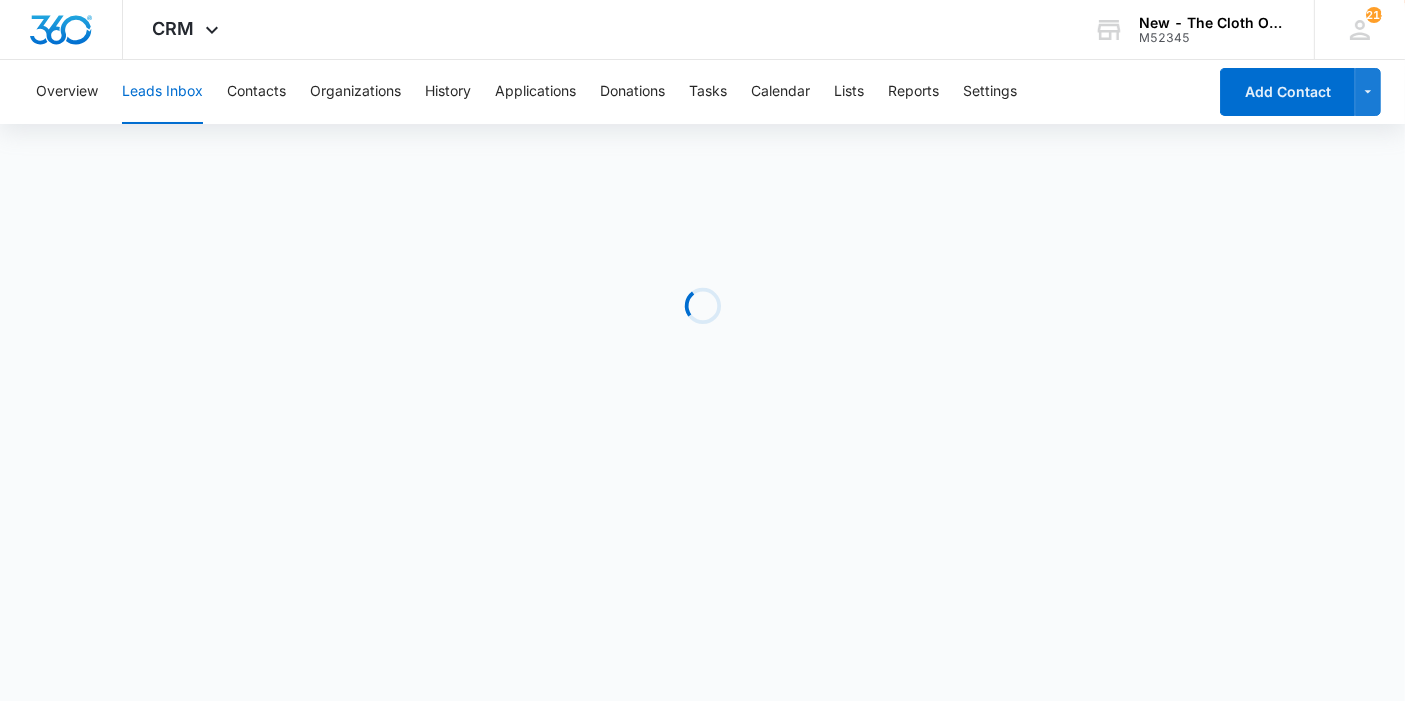 scroll, scrollTop: 0, scrollLeft: 0, axis: both 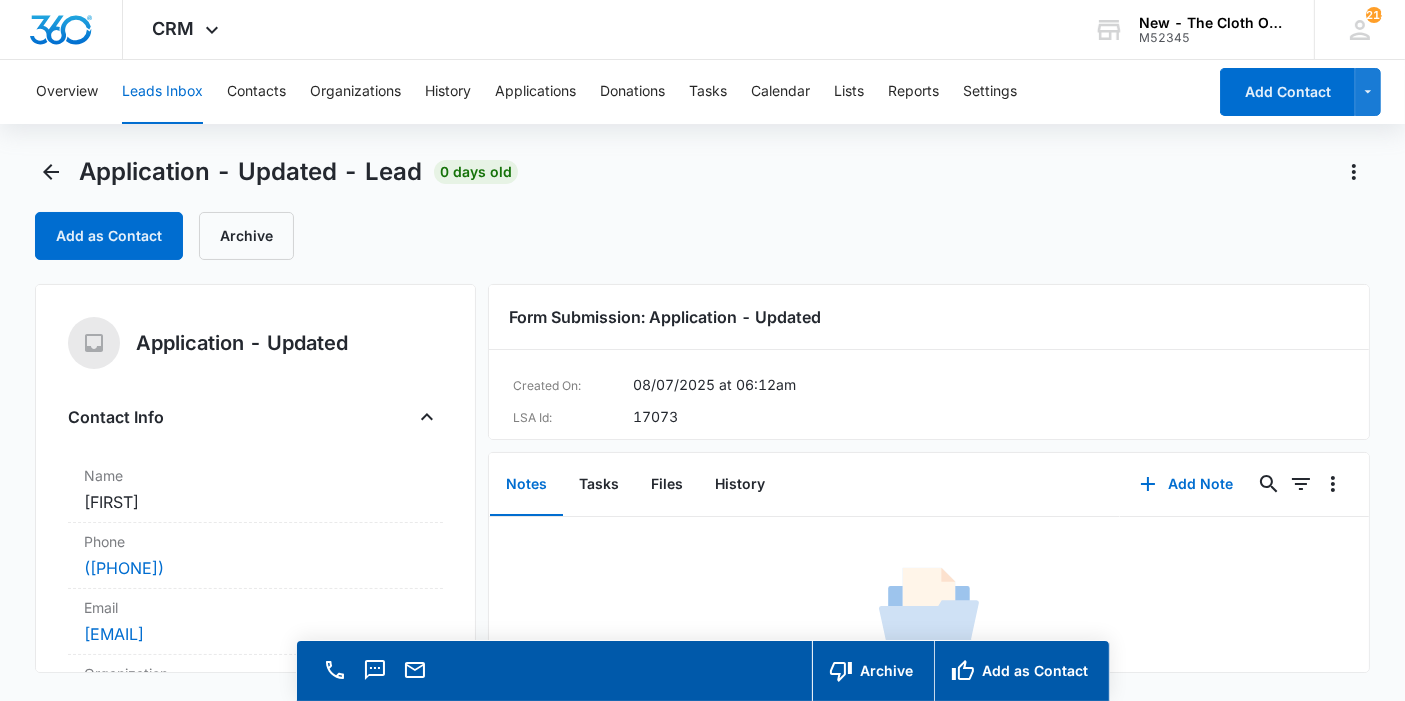 drag, startPoint x: 79, startPoint y: 494, endPoint x: 32, endPoint y: 515, distance: 51.47815 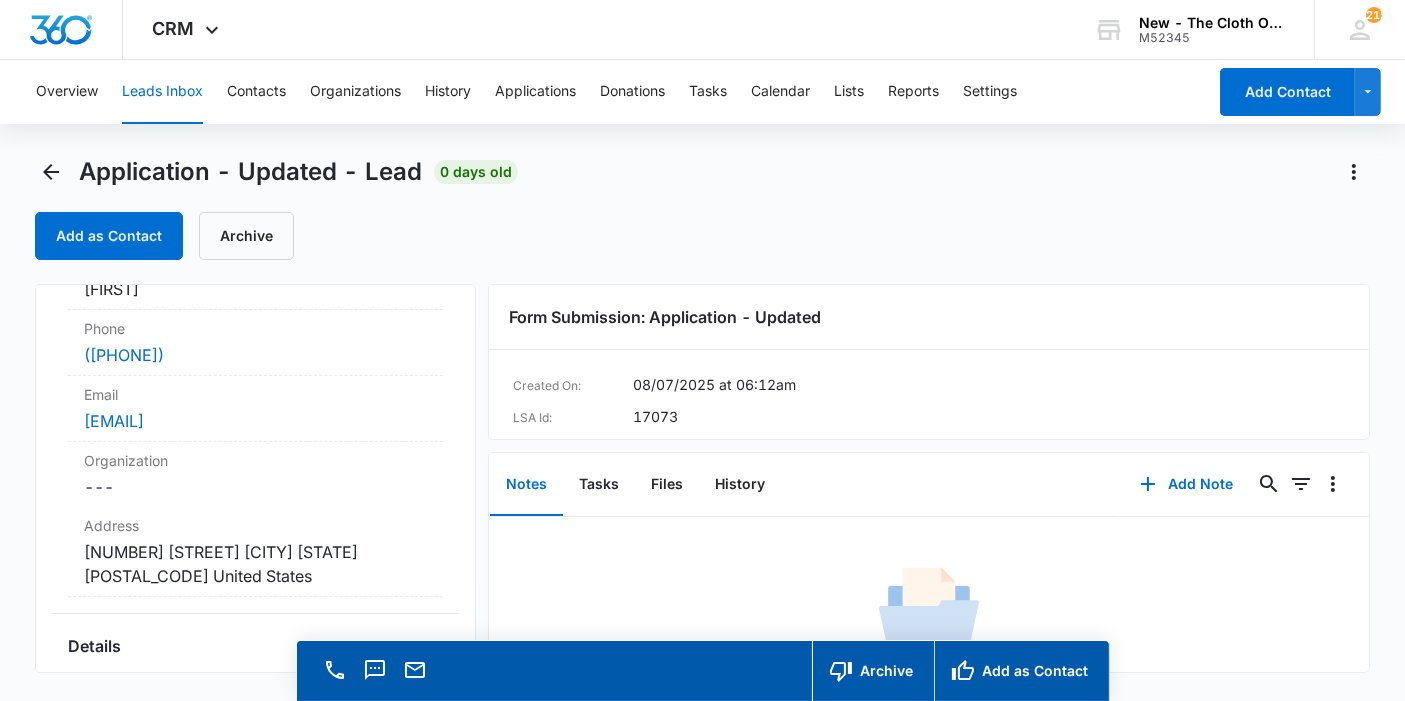 scroll, scrollTop: 222, scrollLeft: 0, axis: vertical 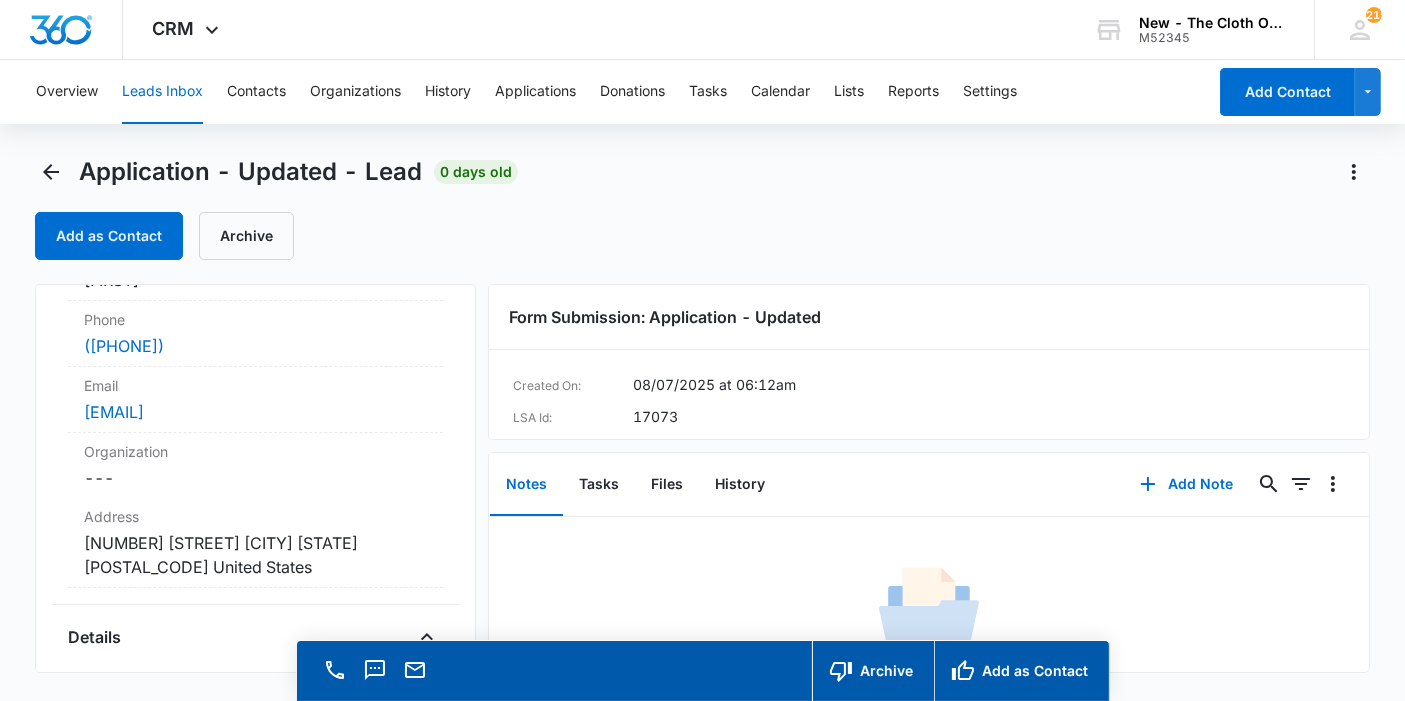 click on "Cancel Save Changes [NUMBER] [STREET] [CITY] [STATE] [POSTAL_CODE] United States" at bounding box center [255, 555] 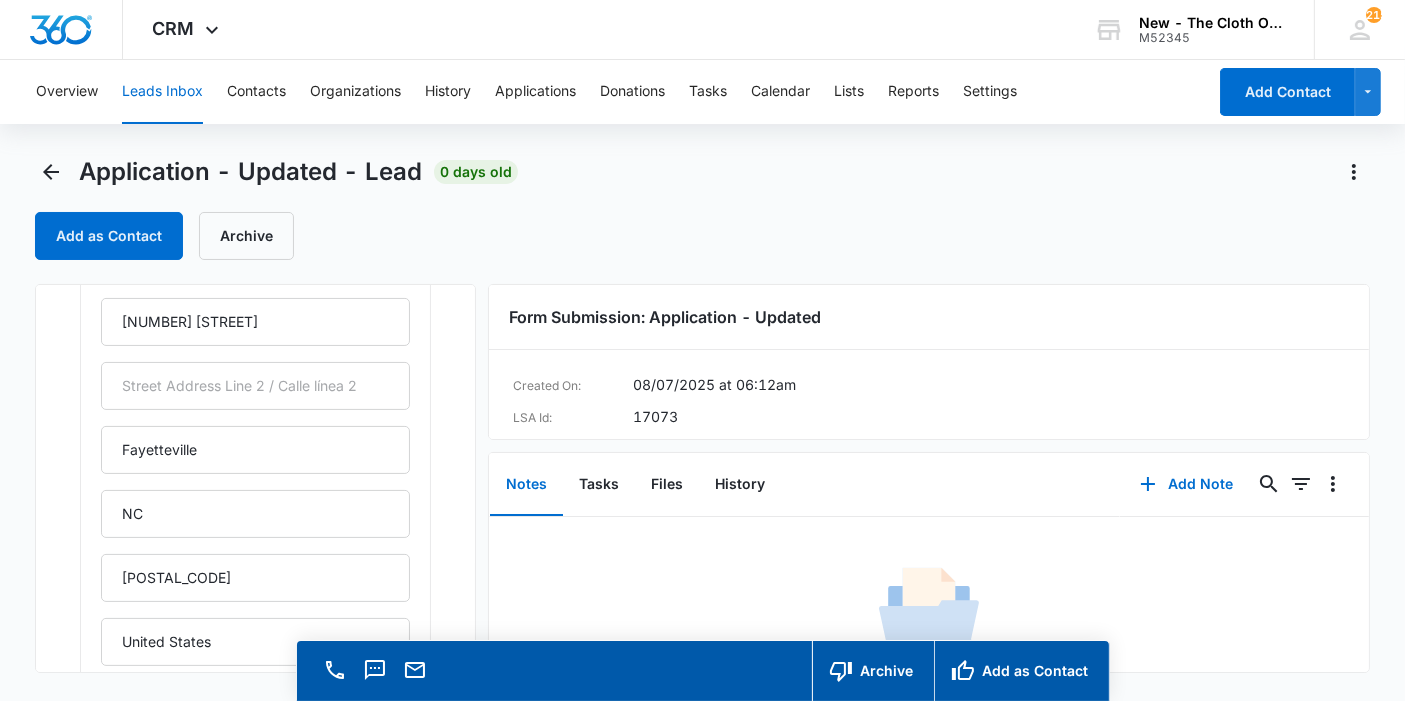 scroll, scrollTop: 555, scrollLeft: 0, axis: vertical 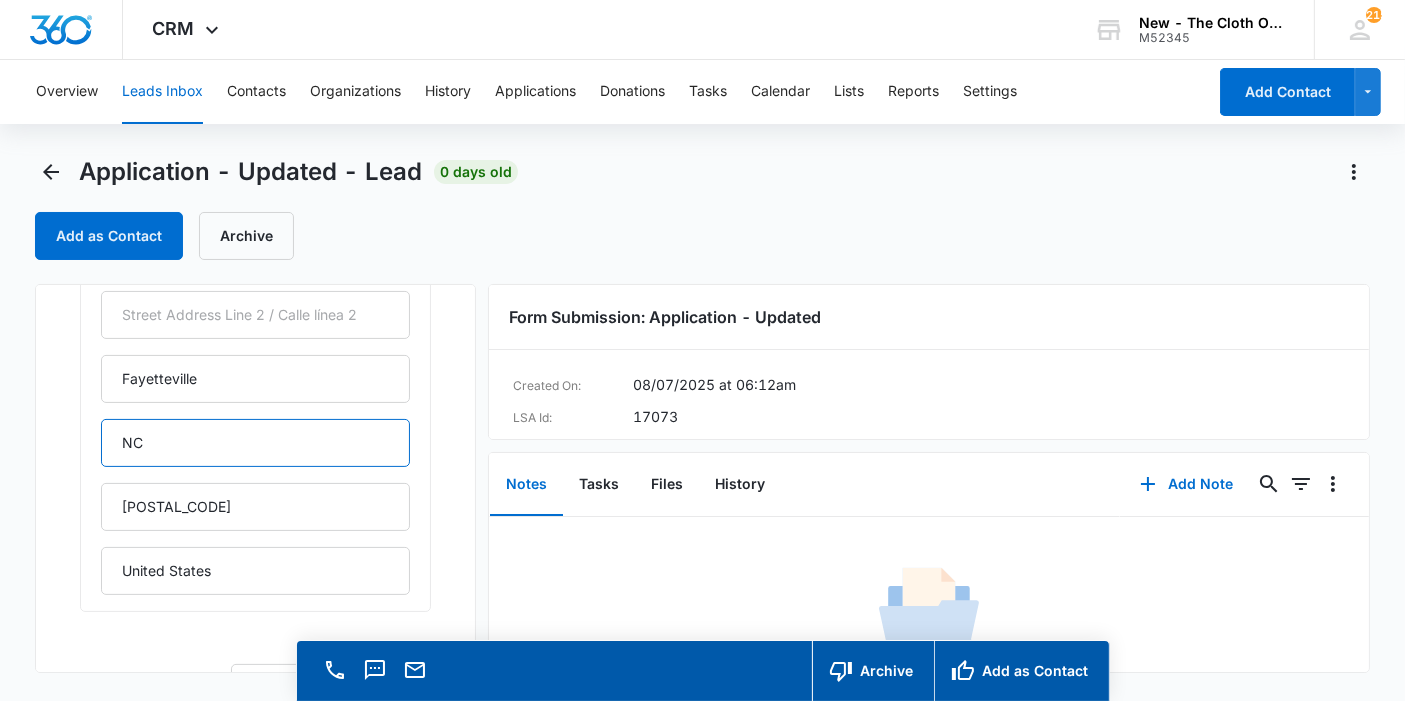 click on "NC" at bounding box center [255, 443] 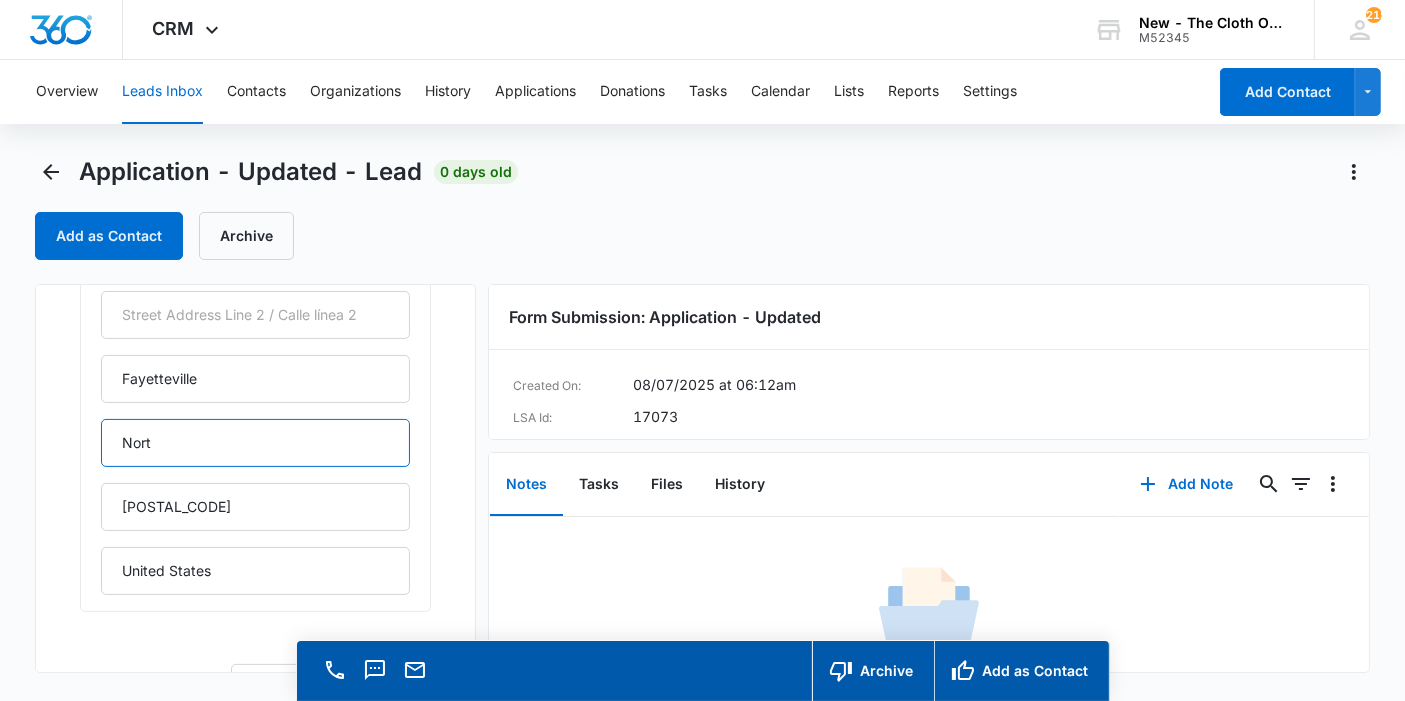type on "North Carolina" 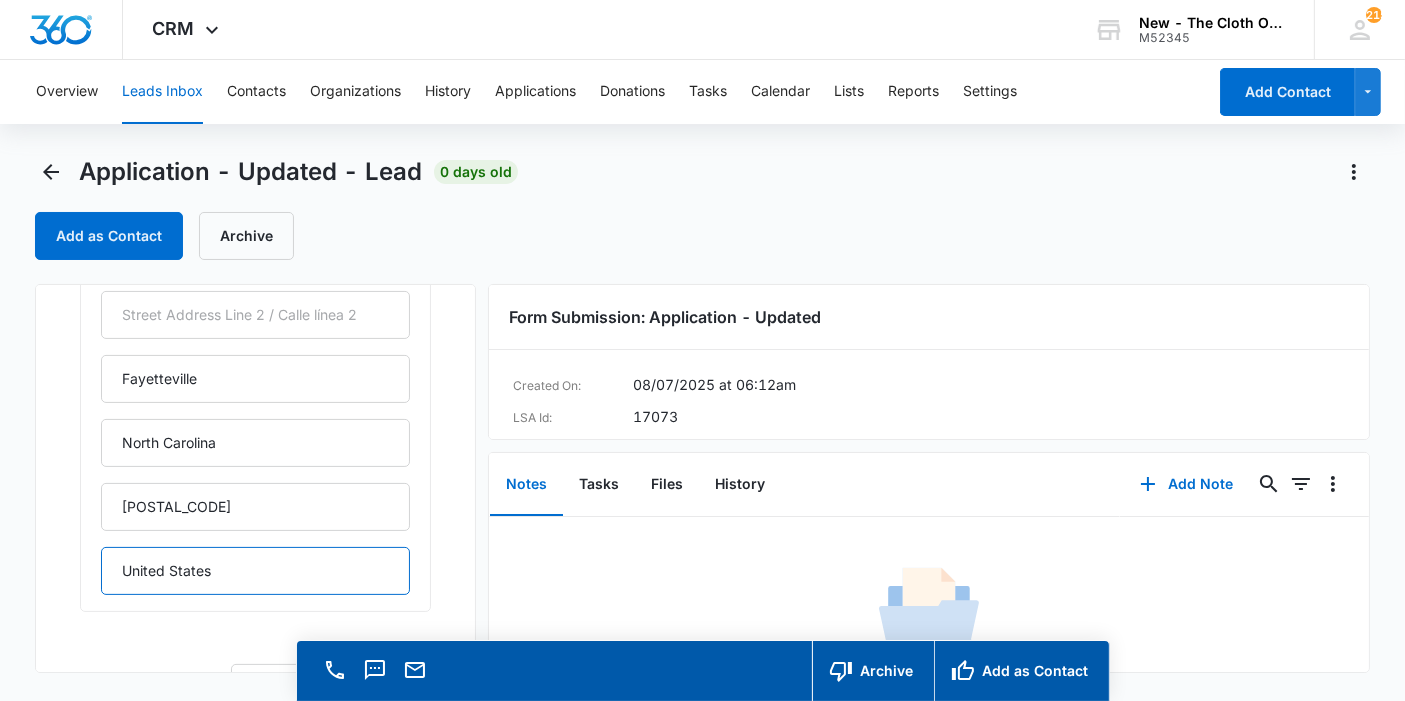 drag, startPoint x: 253, startPoint y: 558, endPoint x: 49, endPoint y: 550, distance: 204.1568 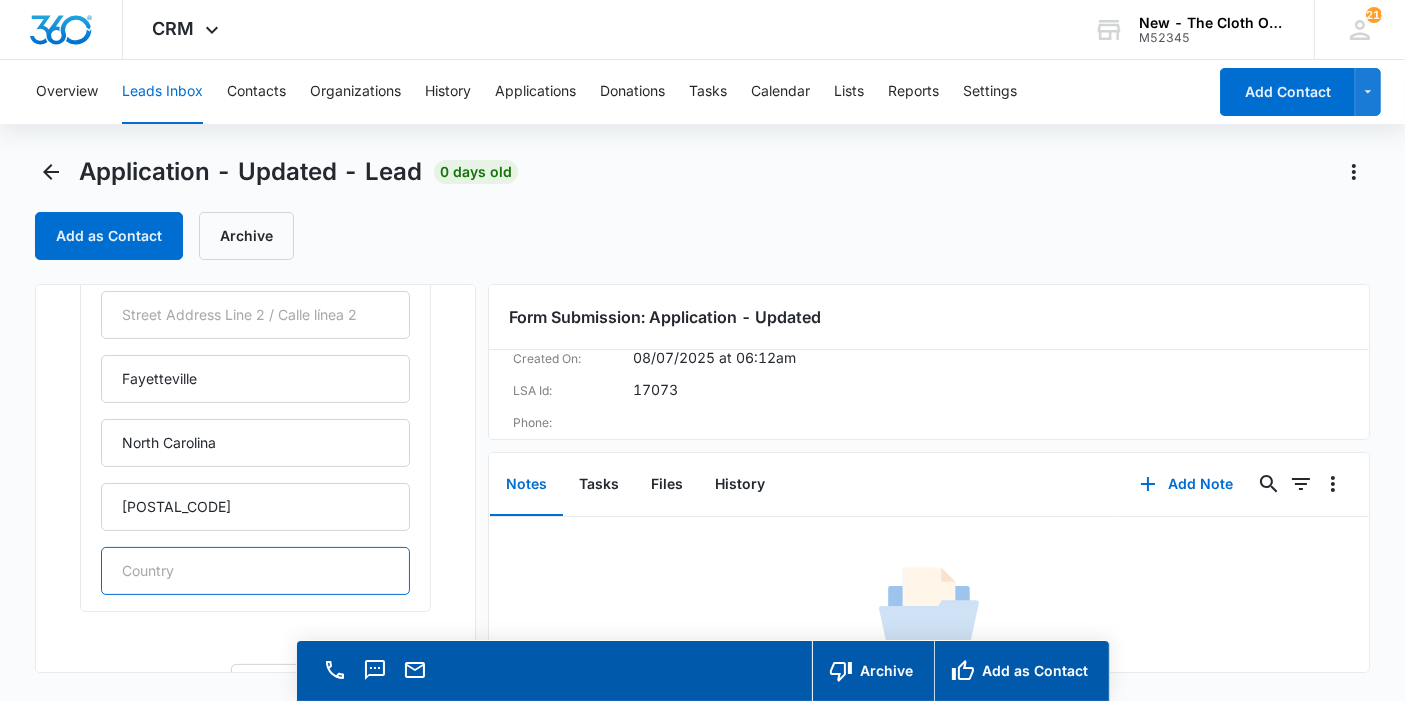 scroll, scrollTop: 54, scrollLeft: 0, axis: vertical 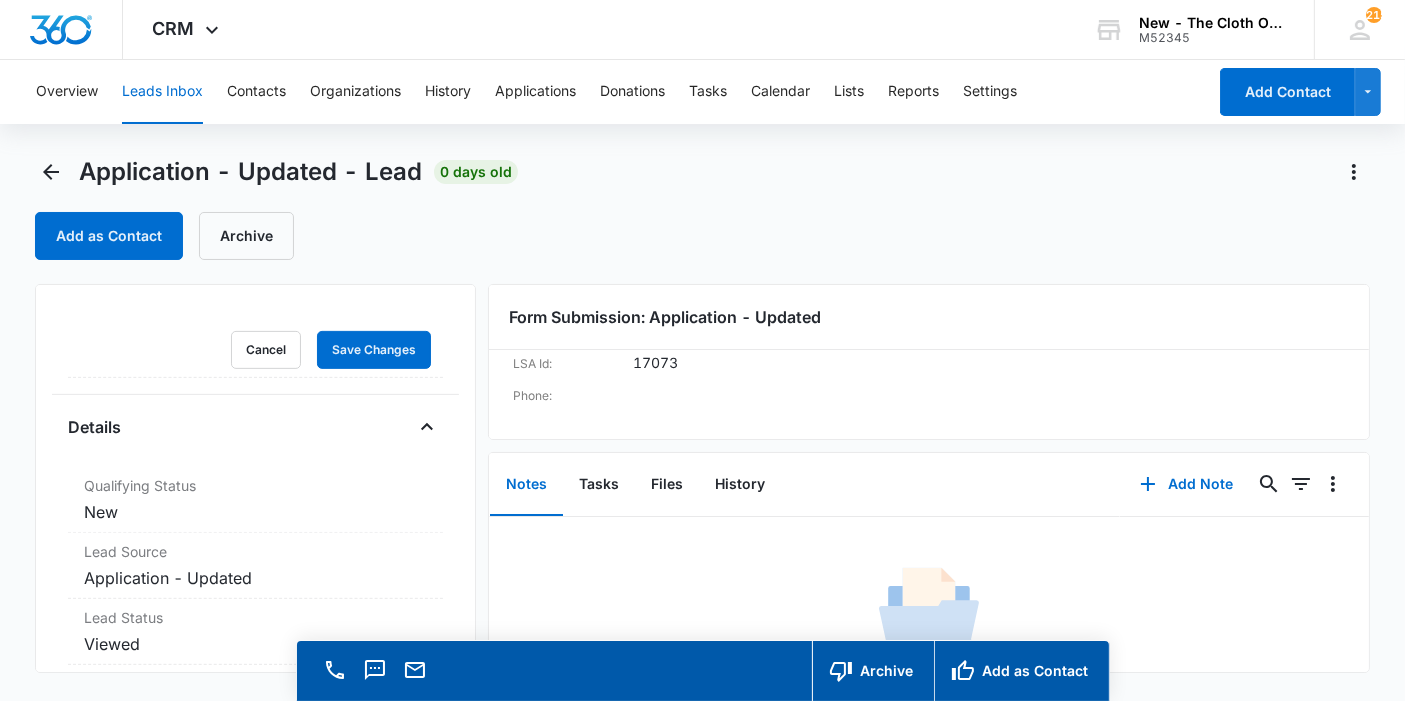 type 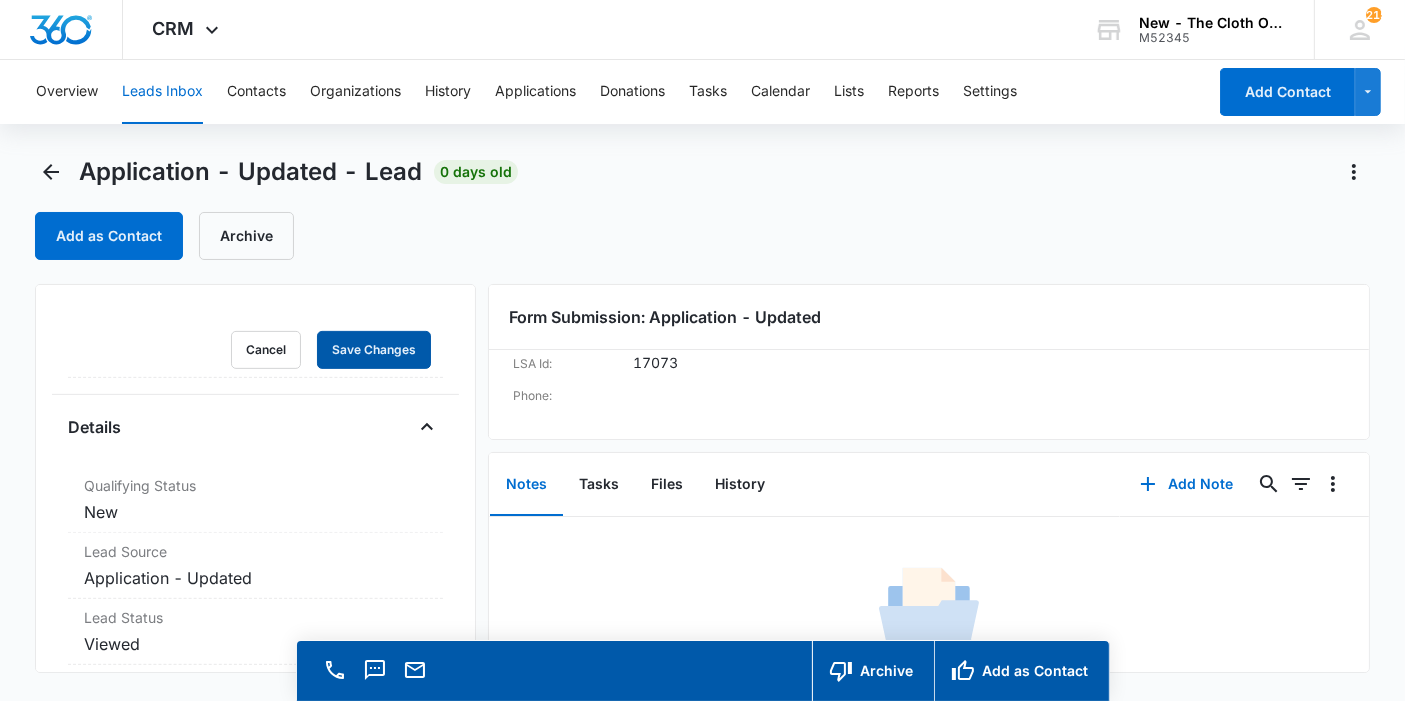 click on "Save Changes" at bounding box center (374, 350) 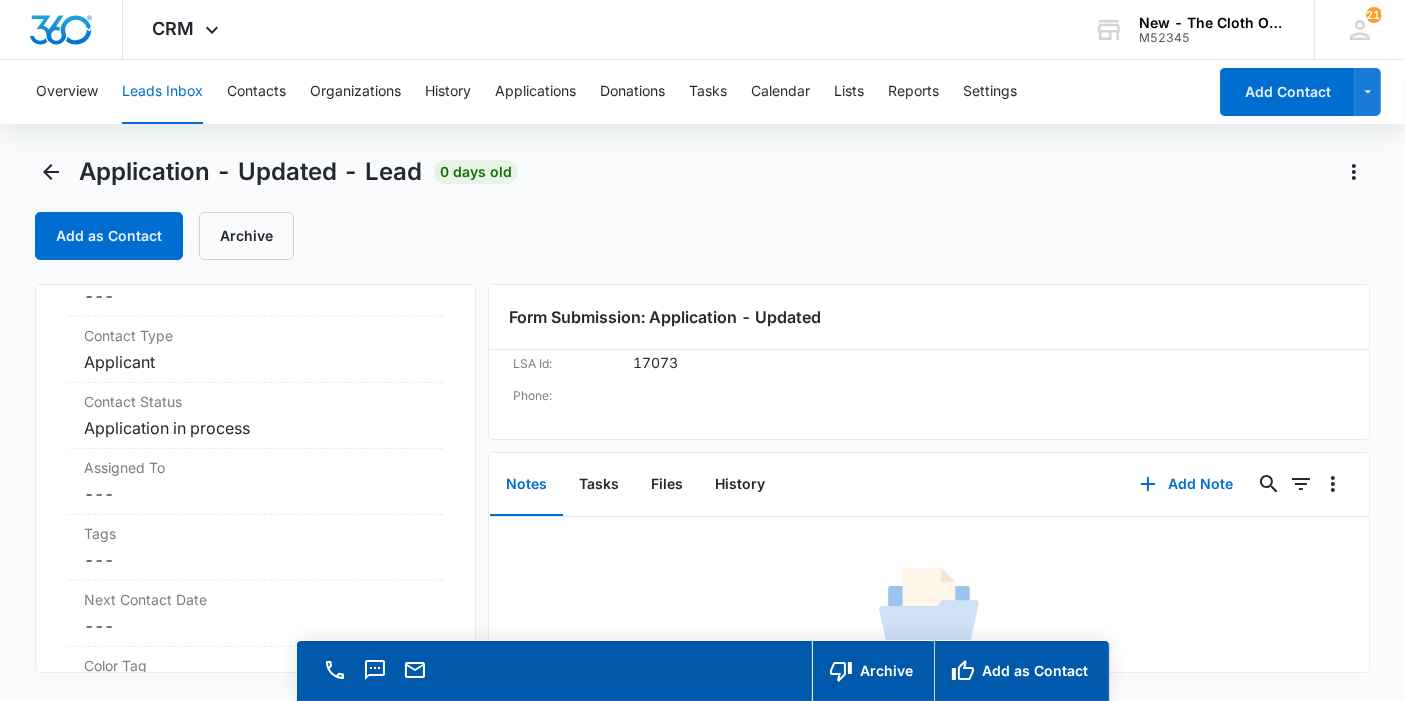 scroll, scrollTop: 1333, scrollLeft: 0, axis: vertical 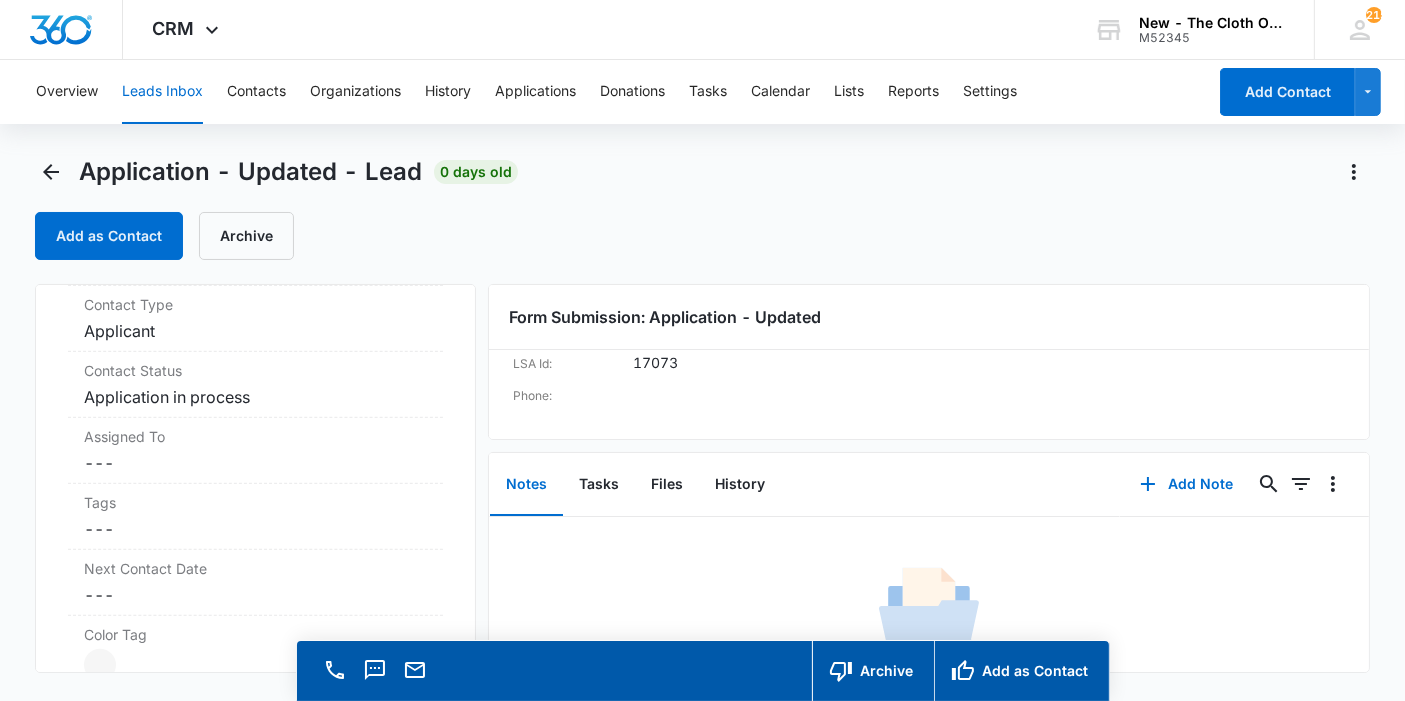 click on "Assigned To Cancel Save Changes ---" at bounding box center [255, 451] 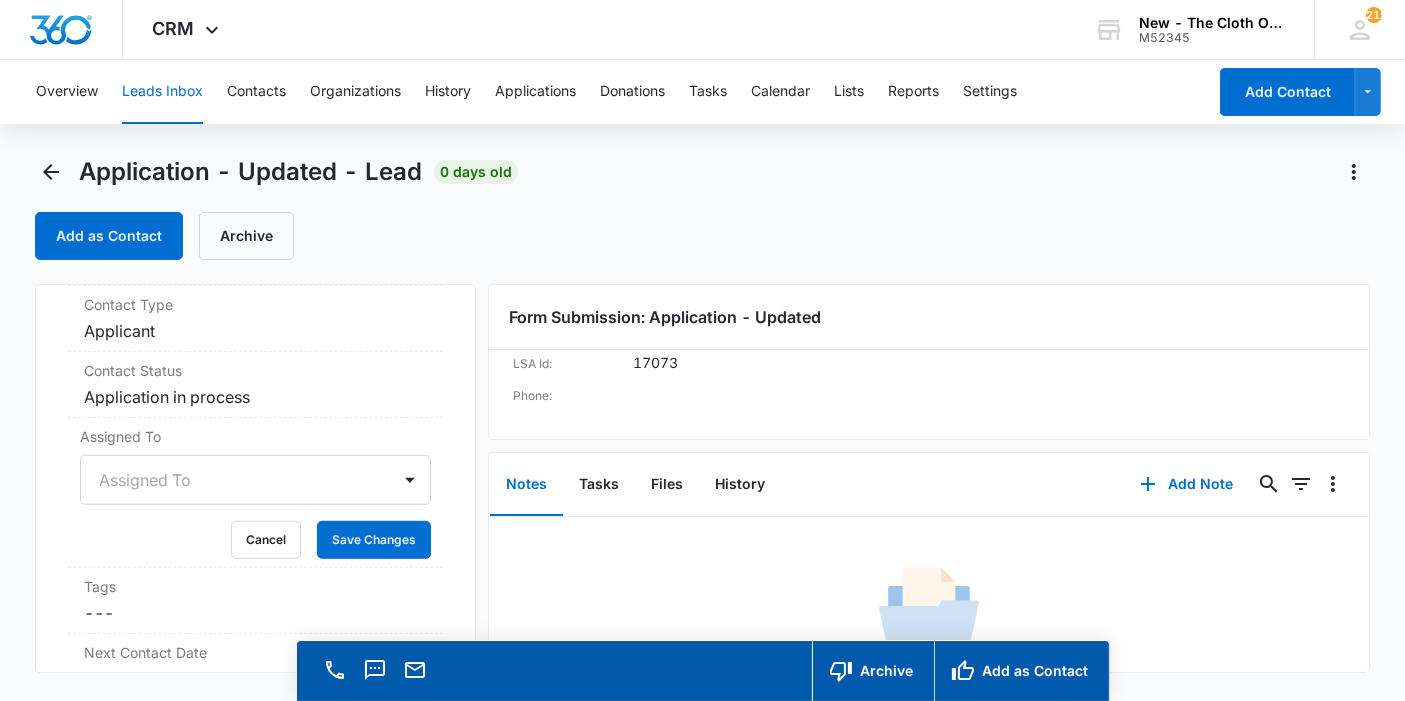 click on "Assigned To" at bounding box center [255, 480] 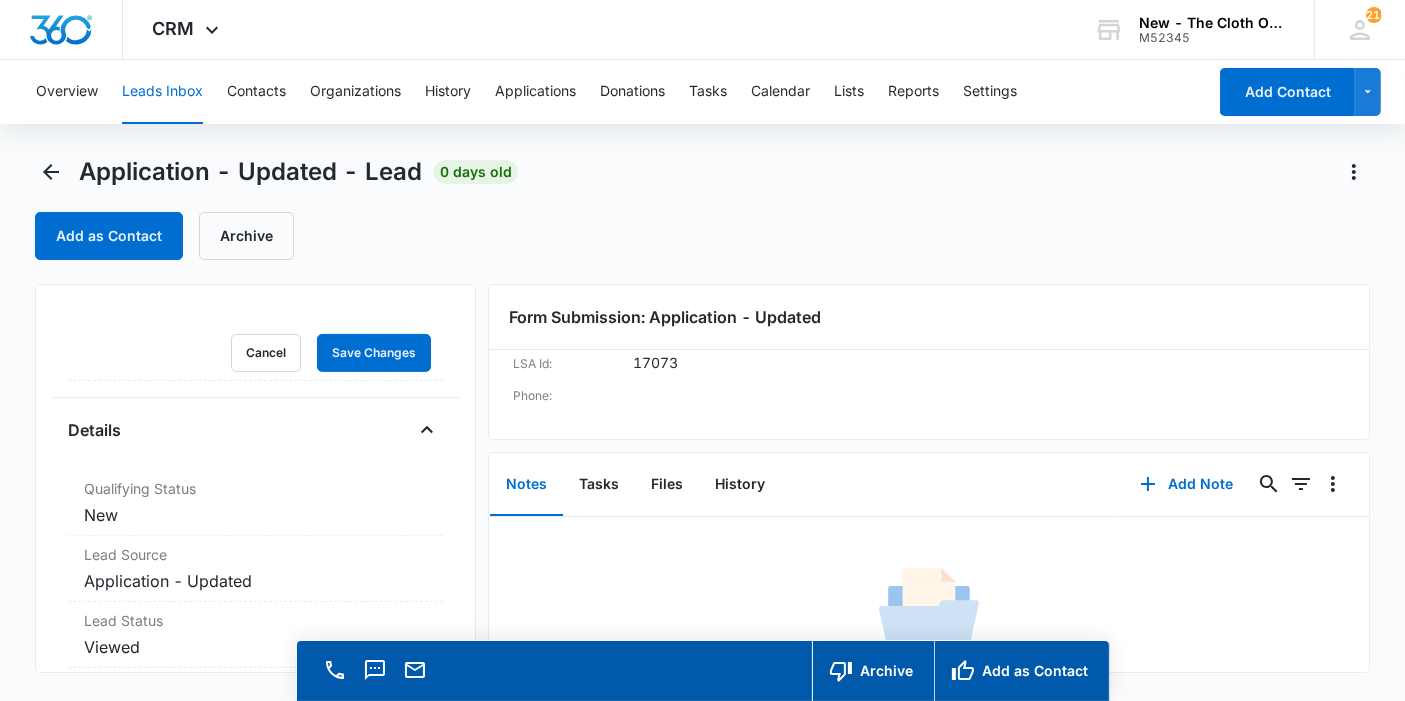 scroll, scrollTop: 56, scrollLeft: 0, axis: vertical 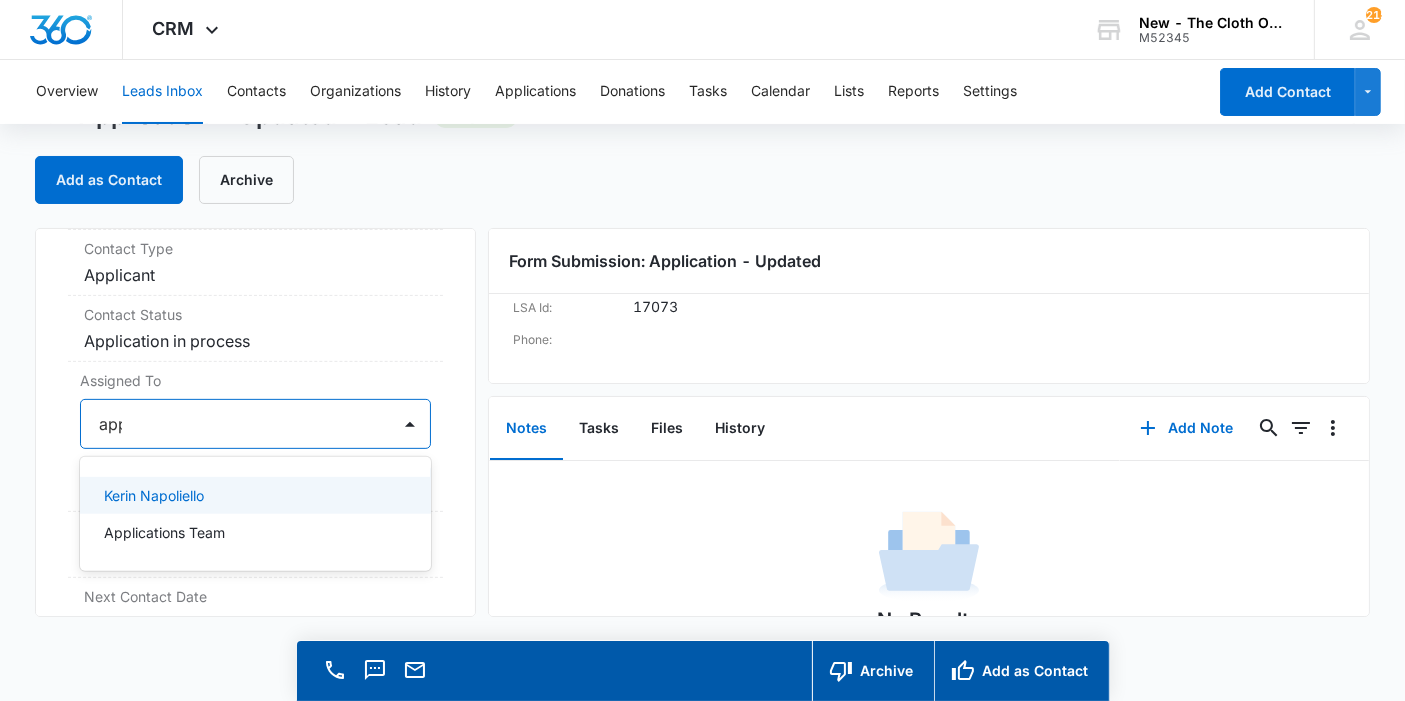 type on "appl" 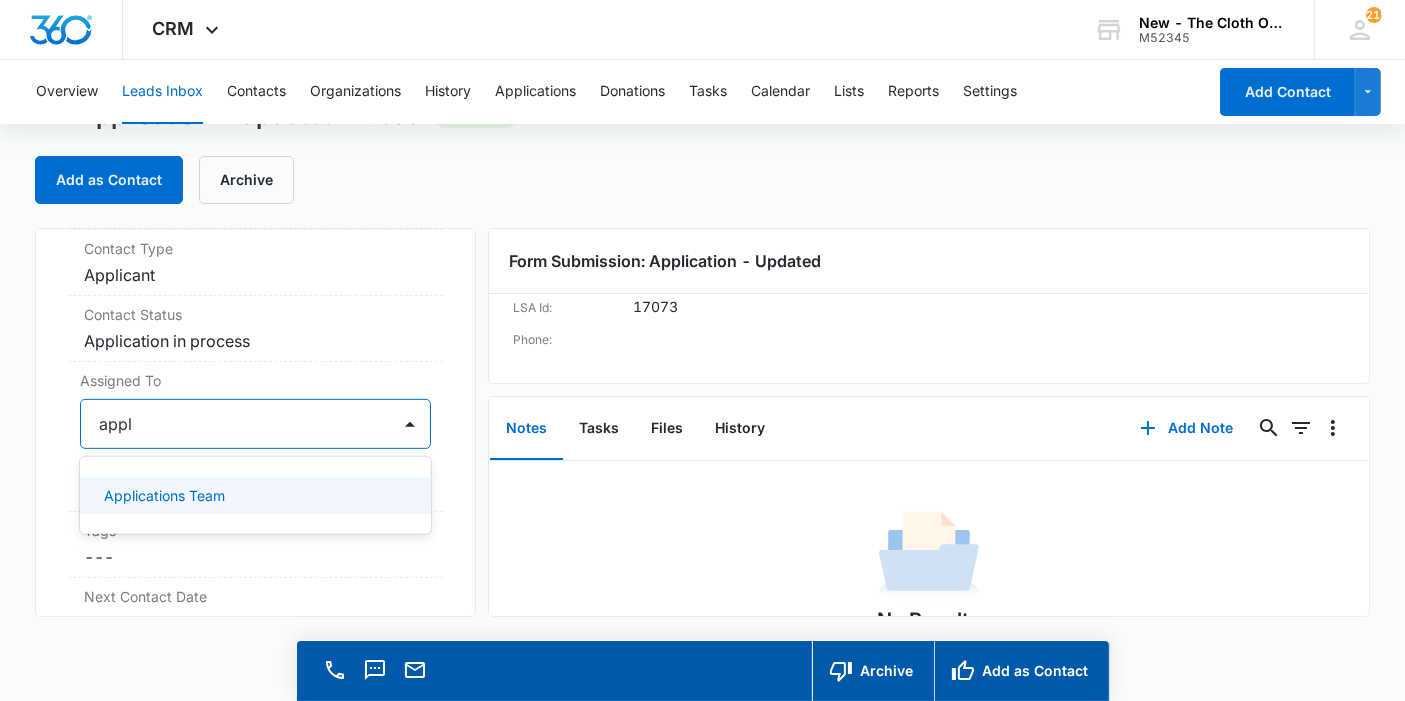 click on "Applications Team" at bounding box center [255, 495] 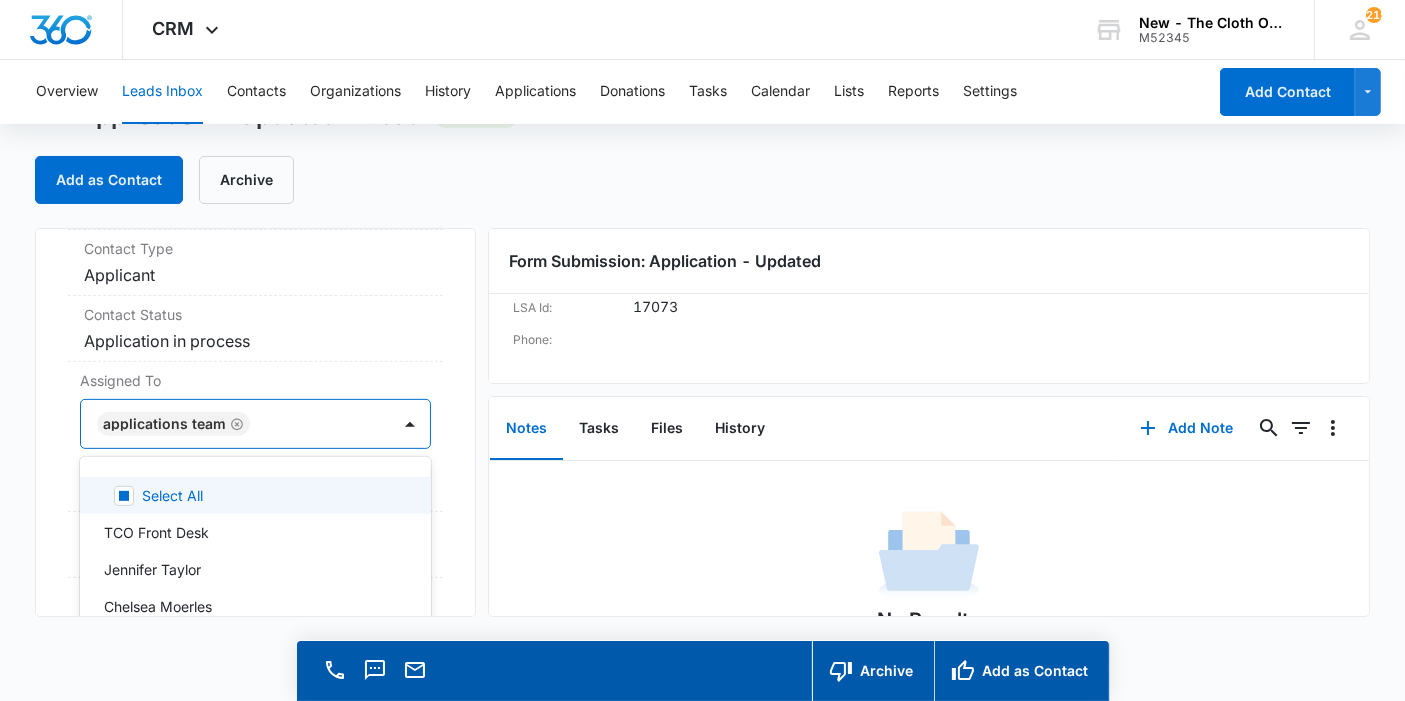 click on "Application - Updated Contact Info Name Cancel Save Changes [FIRST]  Phone Cancel Save Changes ([PHONE]) Email Cancel Save Changes [EMAIL] Organization Cancel Save Changes ---
Address Cancel Save Changes [NUMBER] [STREET] [CITY] [STATE] [POSTAL_CODE] Details Qualifying Status Cancel Save Changes New Lead Source Application - Updated Lead Status Viewed Special Notes Cancel Save Changes ---
Contact Type Cancel Save Changes Applicant Contact Status Cancel Save Changes Application in process Assigned To option Applications Team, selected. 47 results available. Use Up and Down to choose options, press Enter to select the currently focused option, press Escape to exit the menu, press Tab to select the option and exit the menu. Applications Team Select All TCO Front Desk [FIRST] [LAST] [FIRST] [LAST] [FIRST] [LAST] [FIRST] [LAST] [FIRST] [LAST] [FIRST] [LAST] [FIRST] [LAST] [FIRST] [LAST] [FIRST] [LAST] [FIRST] [LAST] [FIRST] [LAST] [FIRST] [LAST] [FIRST] [LAST] [FIRST] [LAST] Cancel 2" at bounding box center [255, 422] 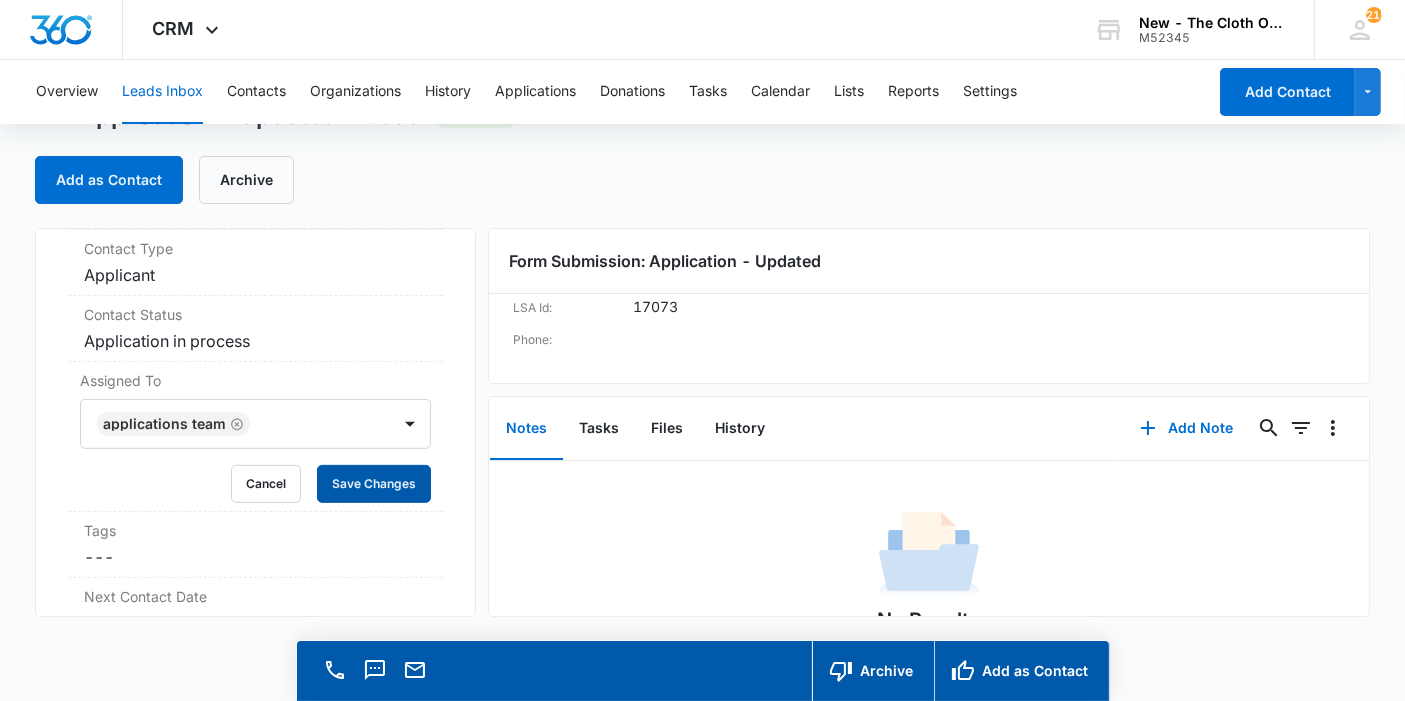click on "Save Changes" at bounding box center [374, 484] 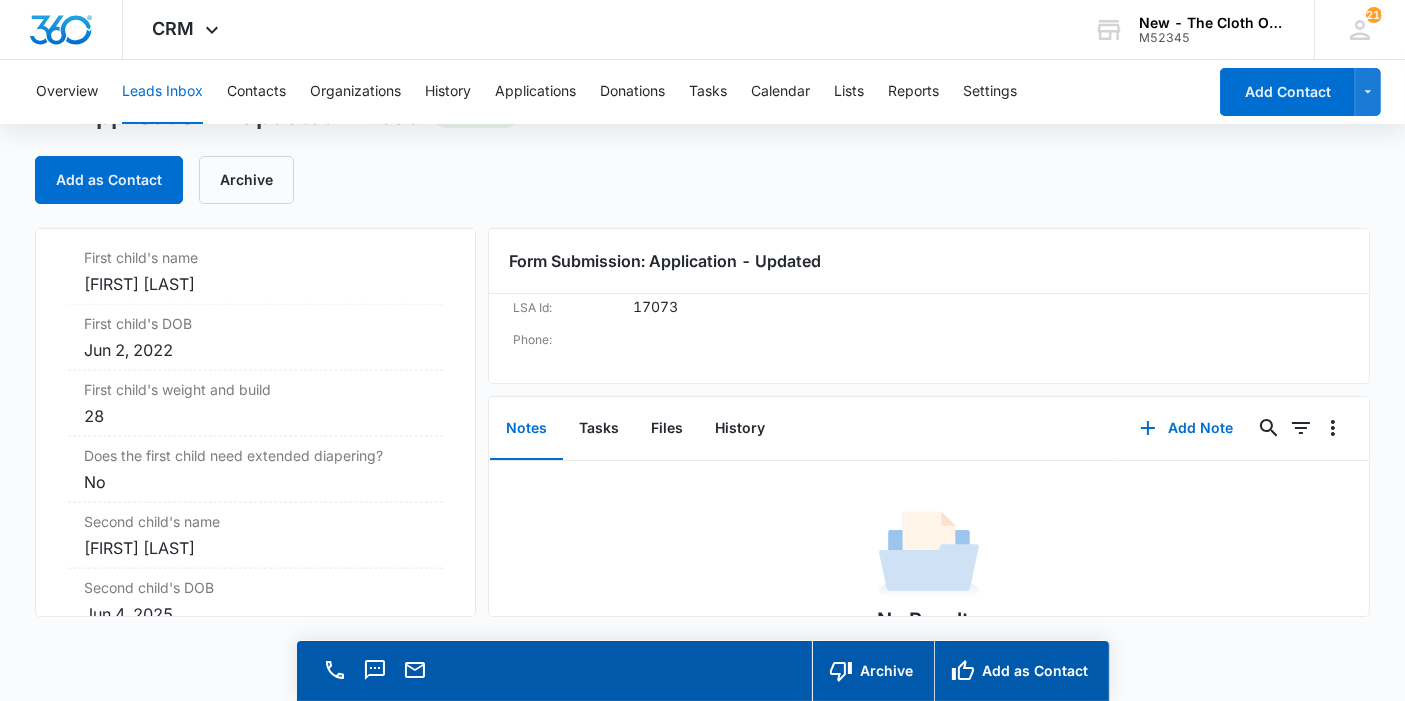 scroll, scrollTop: 2460, scrollLeft: 0, axis: vertical 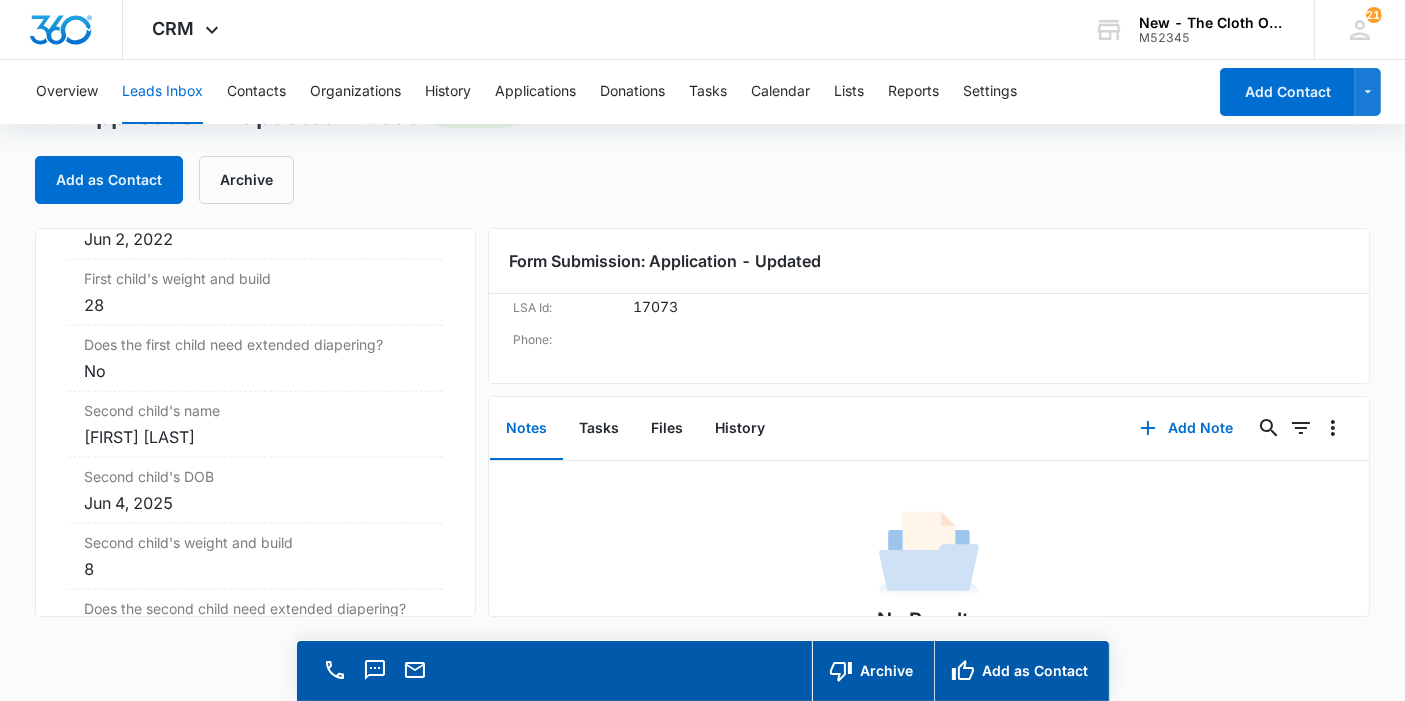 click on "[FIRST] [LAST]" at bounding box center [255, 437] 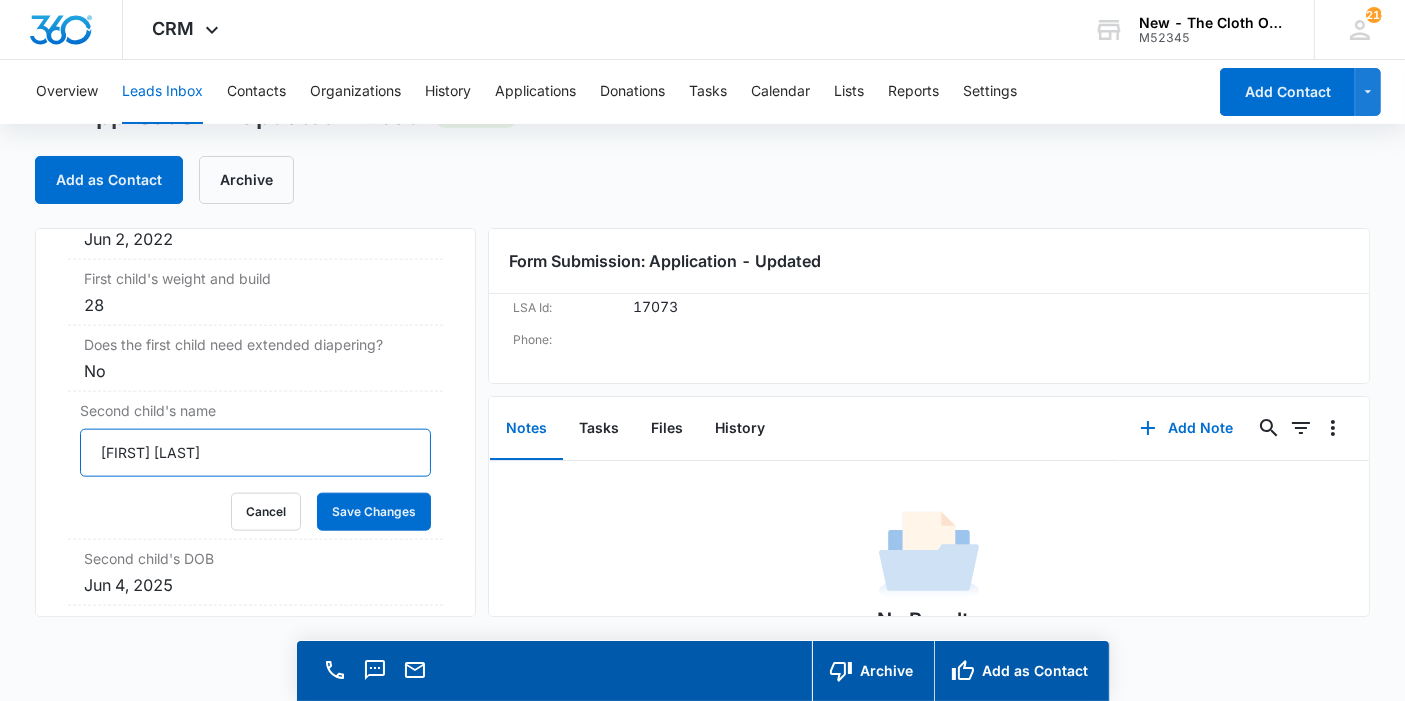 click on "[FIRST] [LAST]" at bounding box center [255, 453] 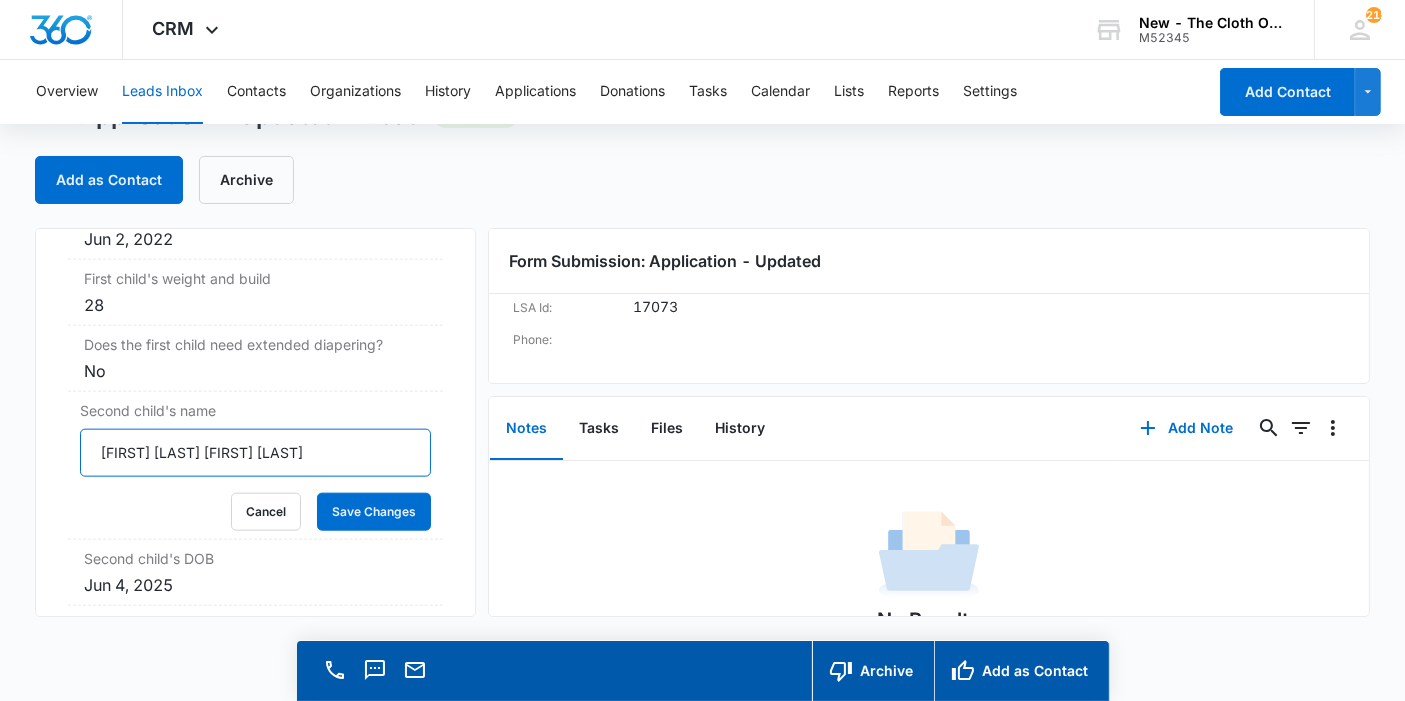 drag, startPoint x: 318, startPoint y: 451, endPoint x: 213, endPoint y: 444, distance: 105.23308 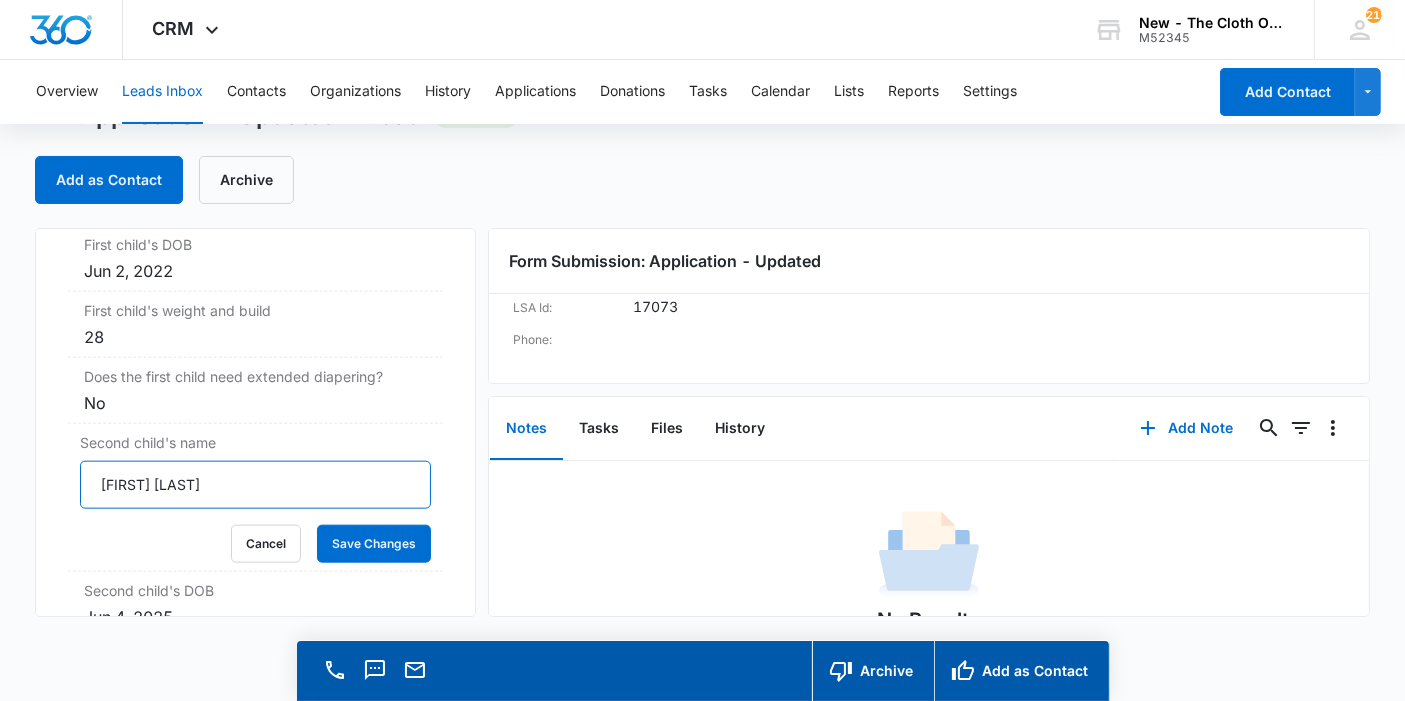 scroll, scrollTop: 2460, scrollLeft: 0, axis: vertical 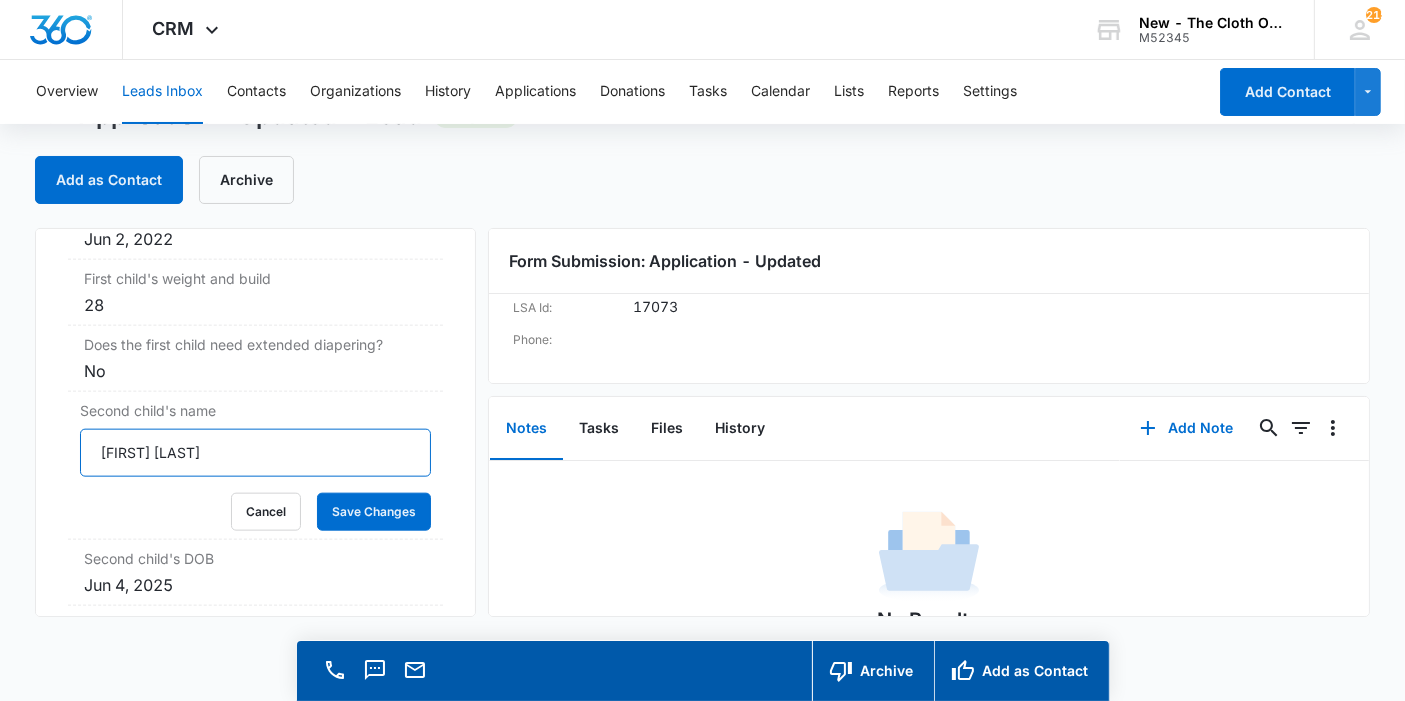 type on "[FIRST] [LAST]" 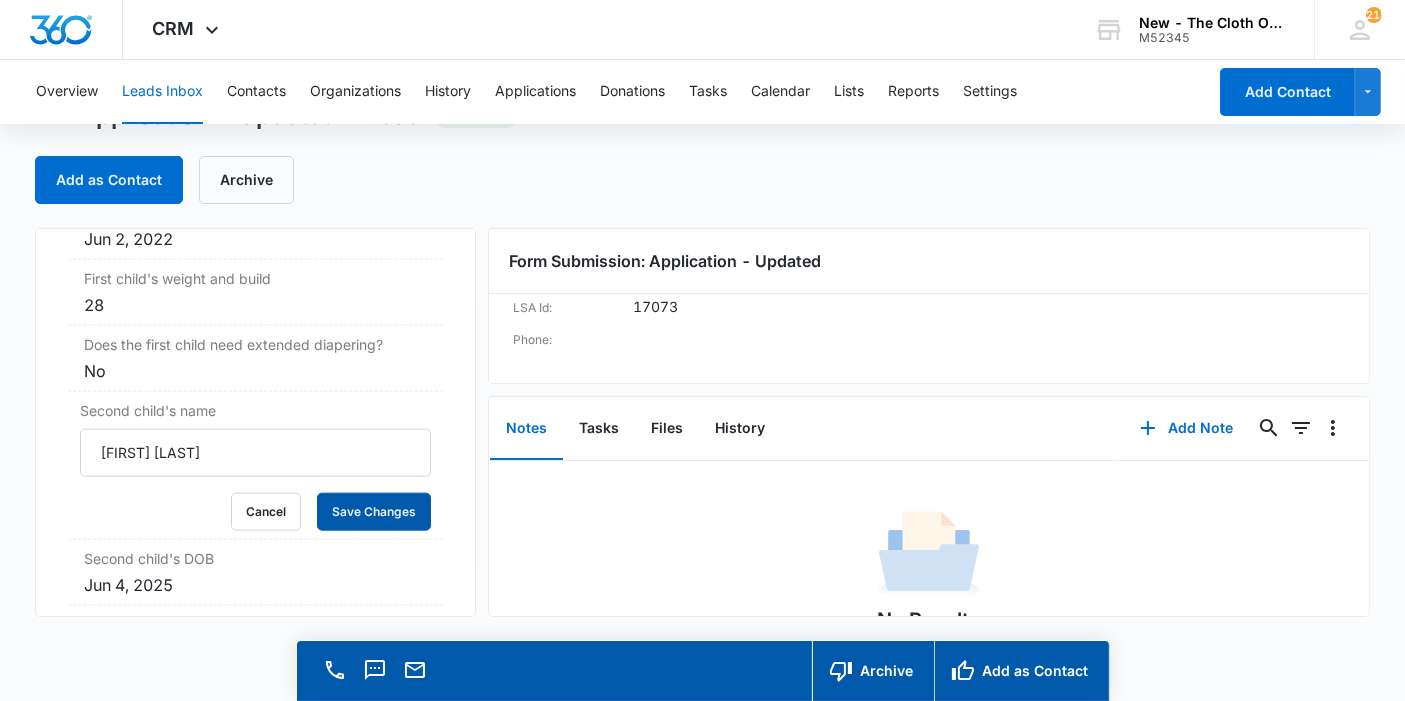 click on "Save Changes" at bounding box center (374, 512) 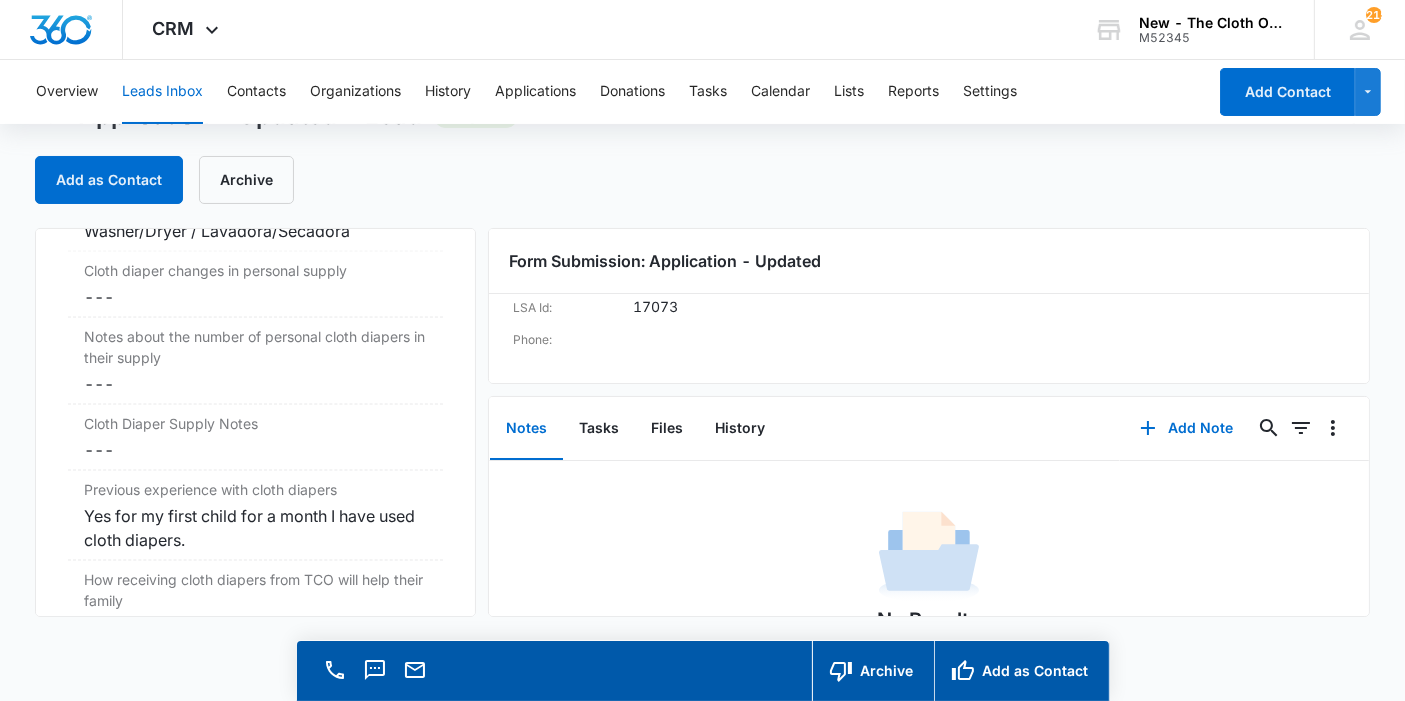 scroll, scrollTop: 3349, scrollLeft: 0, axis: vertical 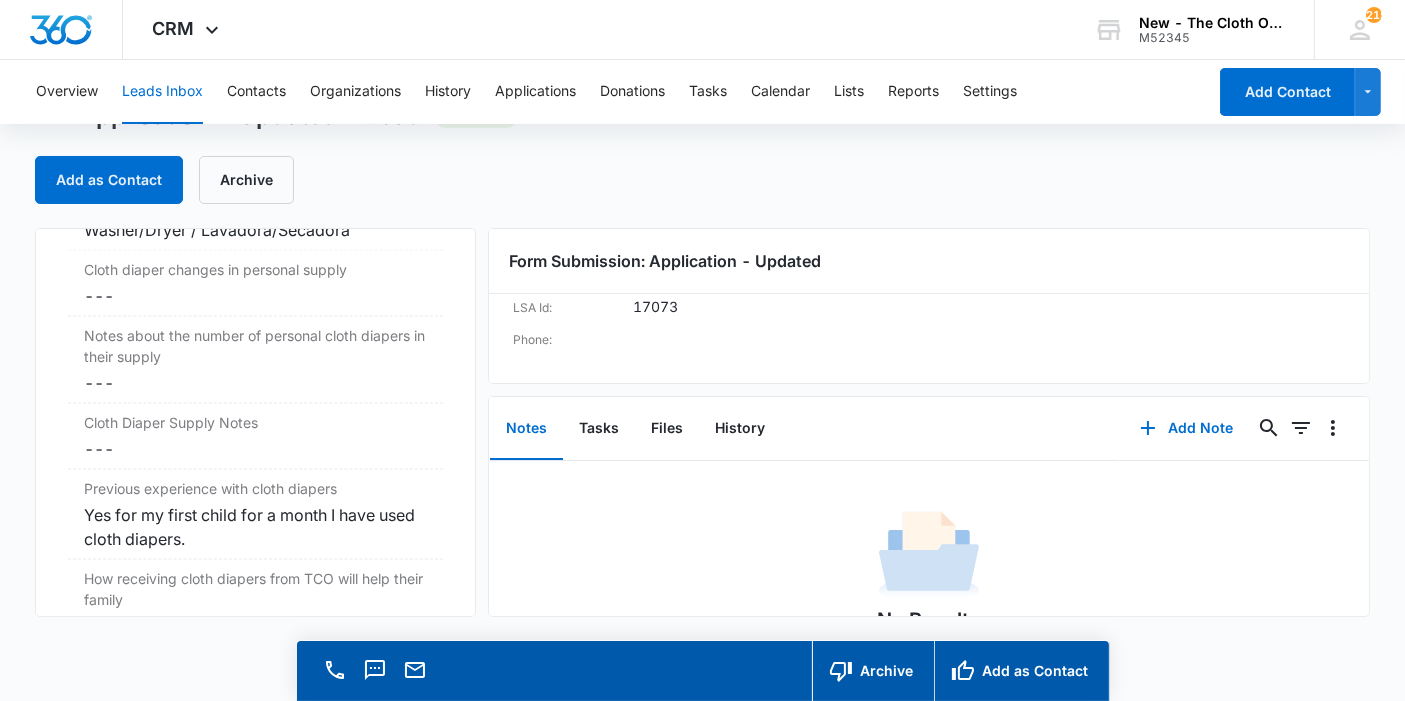 click on "Cancel Save Changes ---" at bounding box center (255, 296) 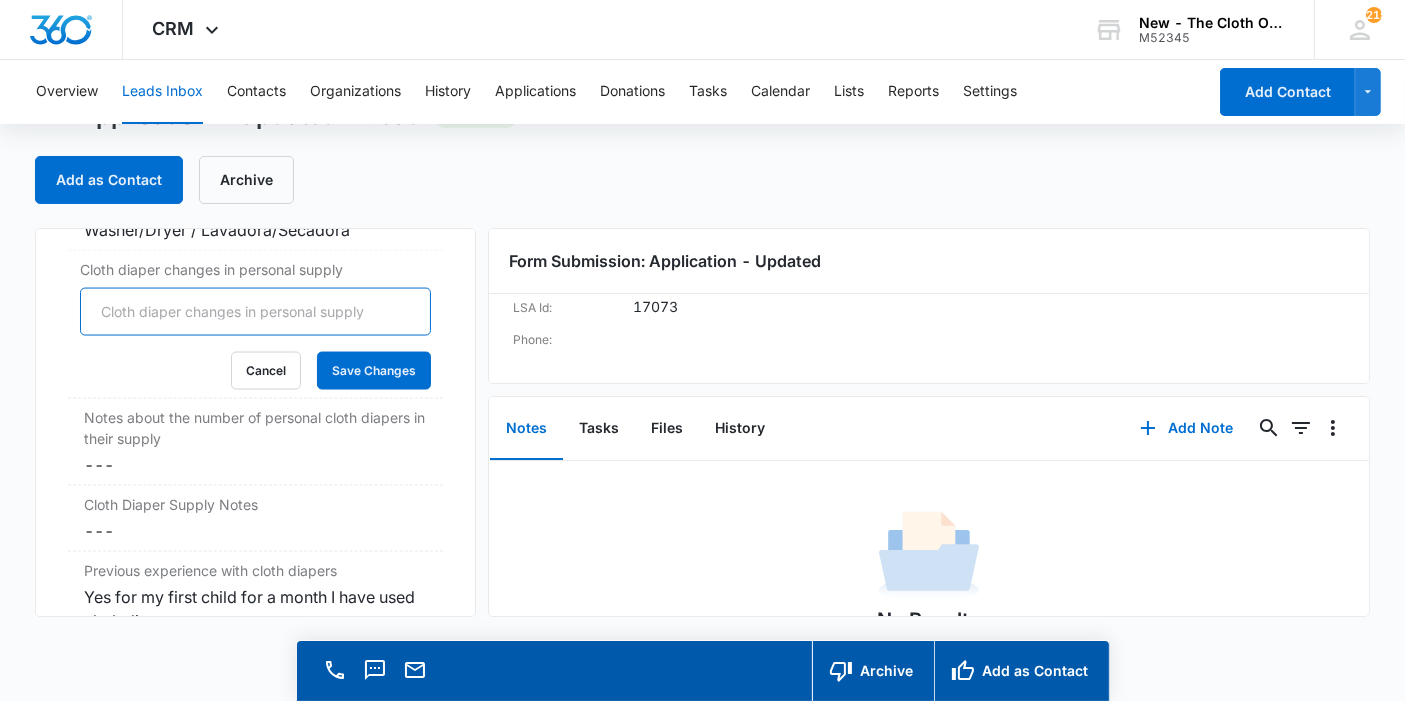 click on "Cloth diaper changes in personal supply" at bounding box center (255, 312) 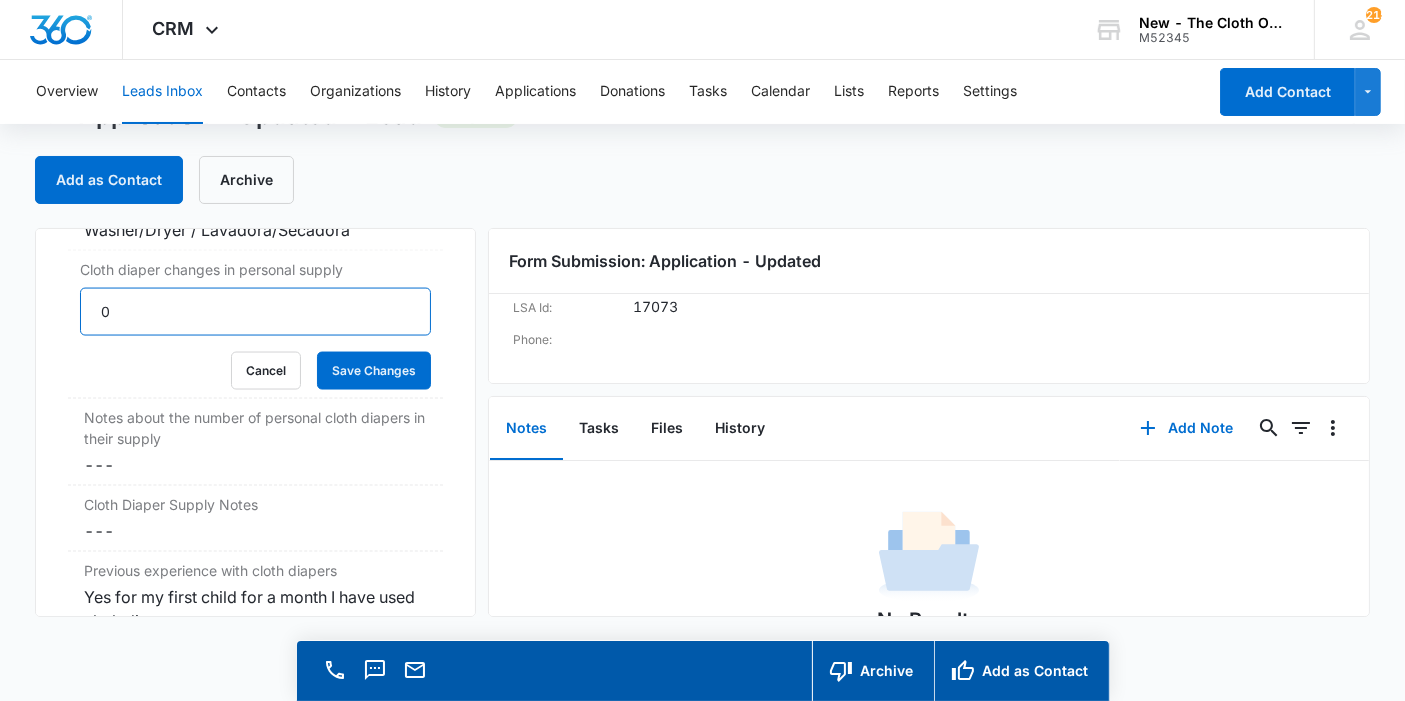 type on "0" 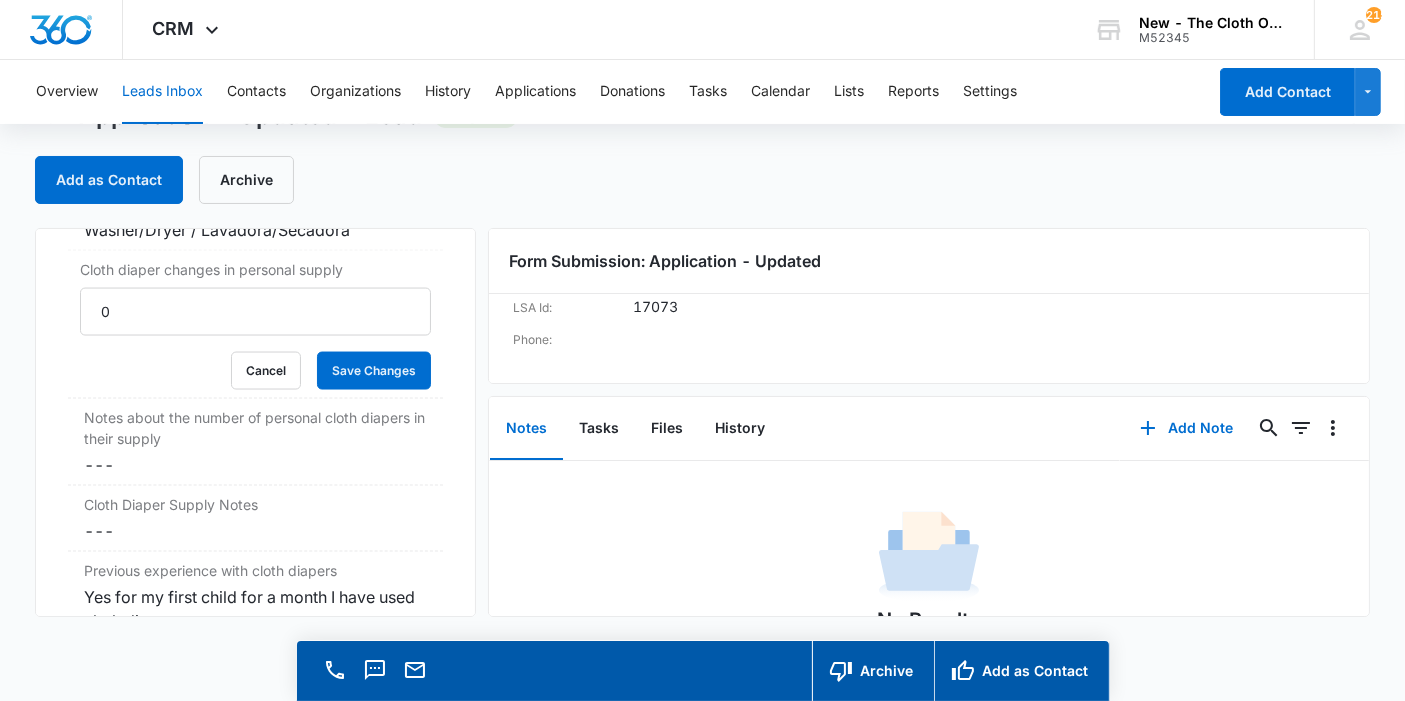 click on "0 Cancel Save Changes" at bounding box center [255, 339] 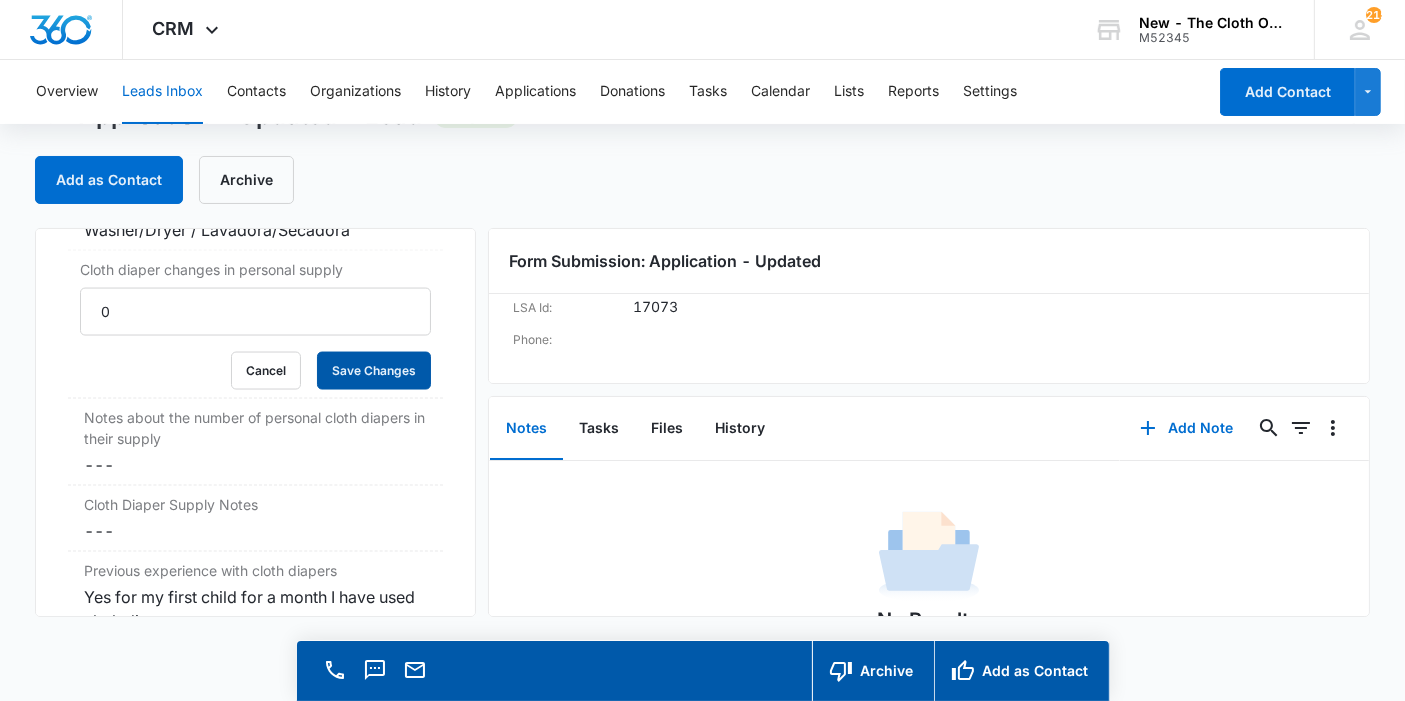 click on "Save Changes" at bounding box center [374, 371] 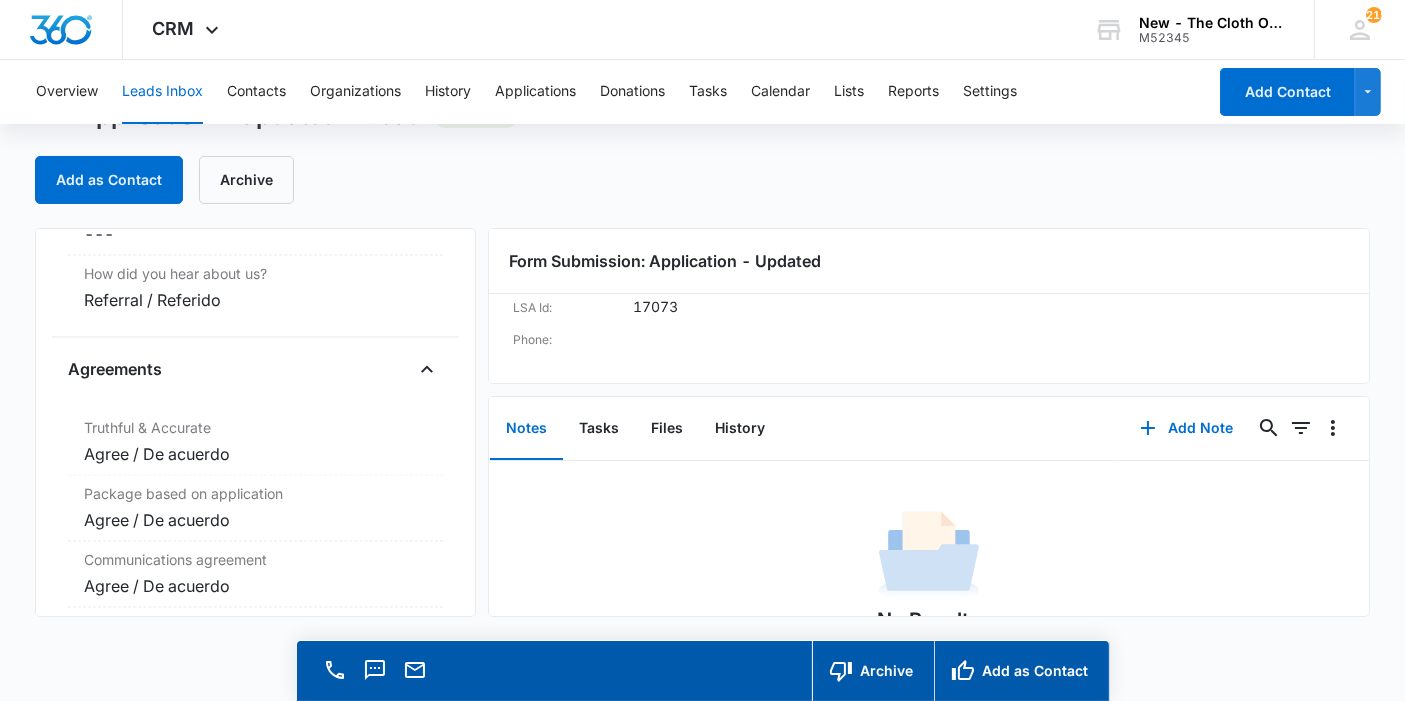scroll, scrollTop: 4045, scrollLeft: 0, axis: vertical 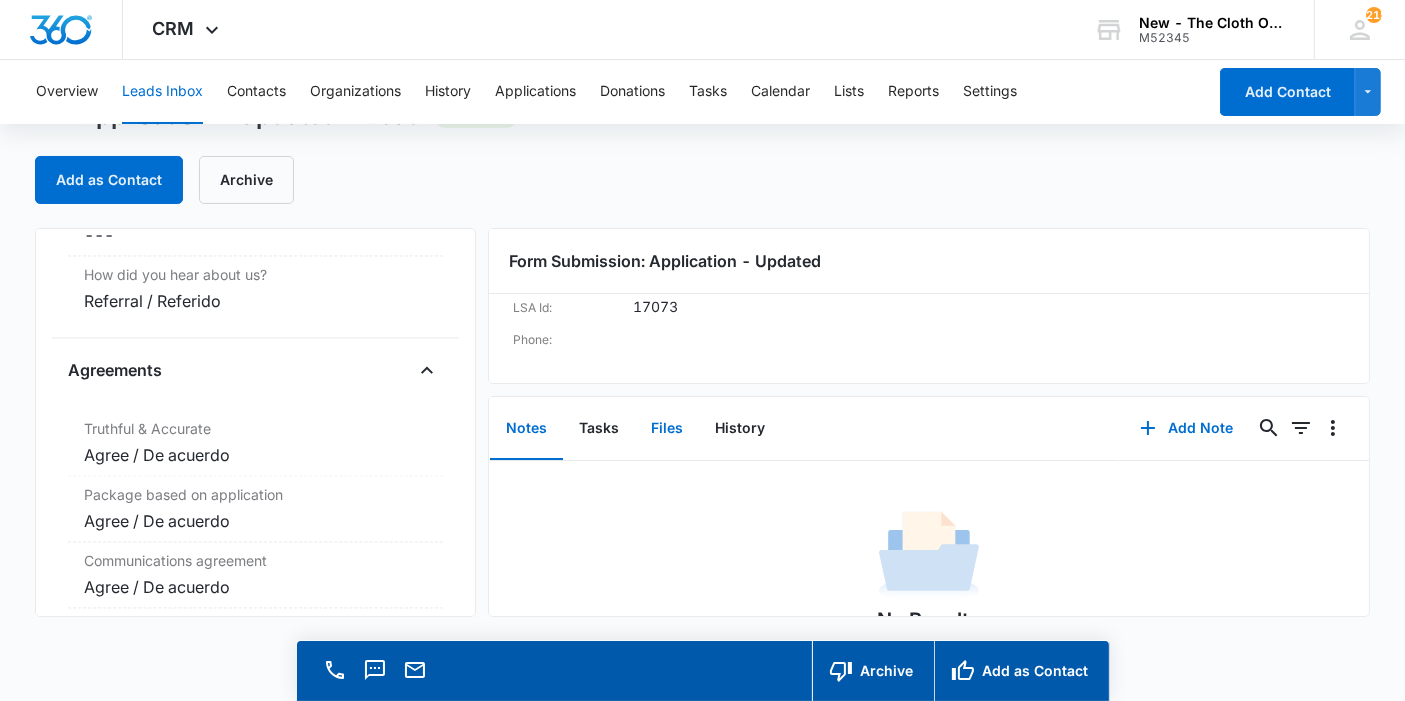 click on "Files" at bounding box center (667, 429) 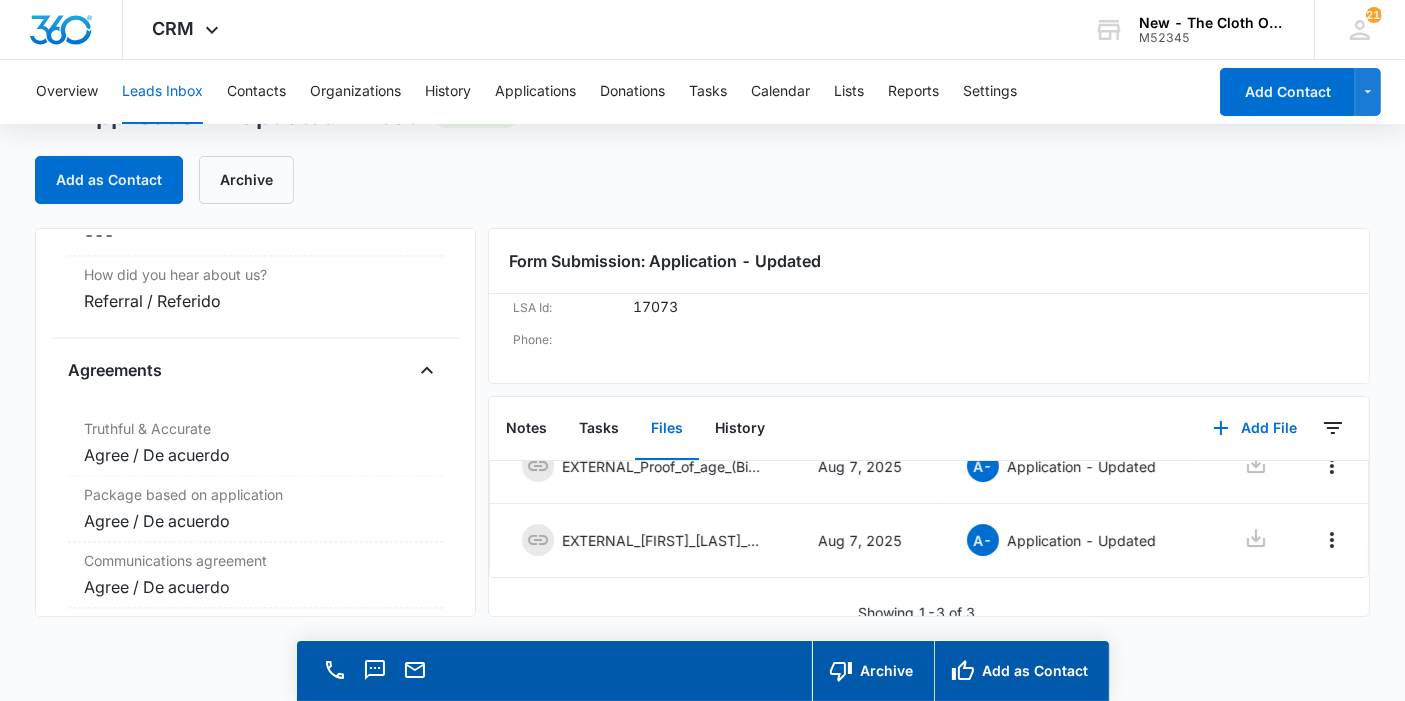 scroll, scrollTop: 210, scrollLeft: 0, axis: vertical 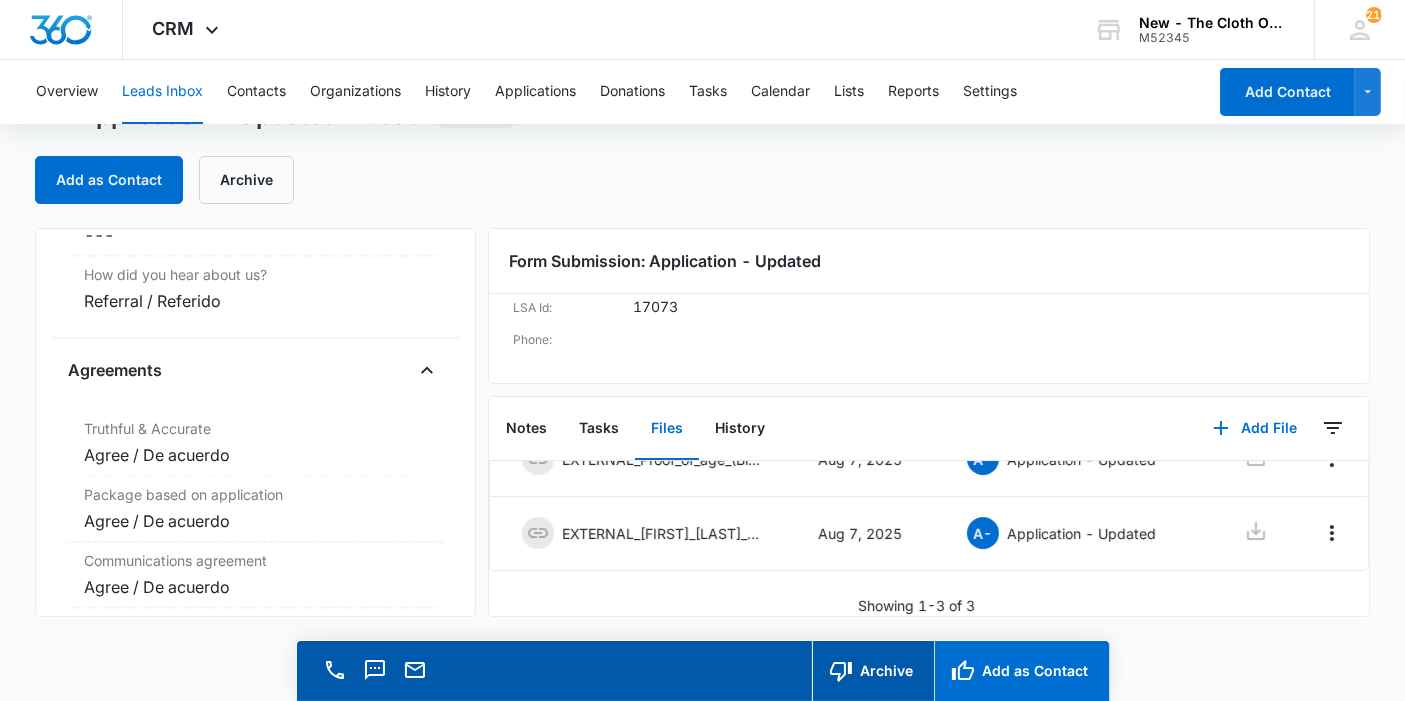 click on "Add as Contact" at bounding box center [1021, 671] 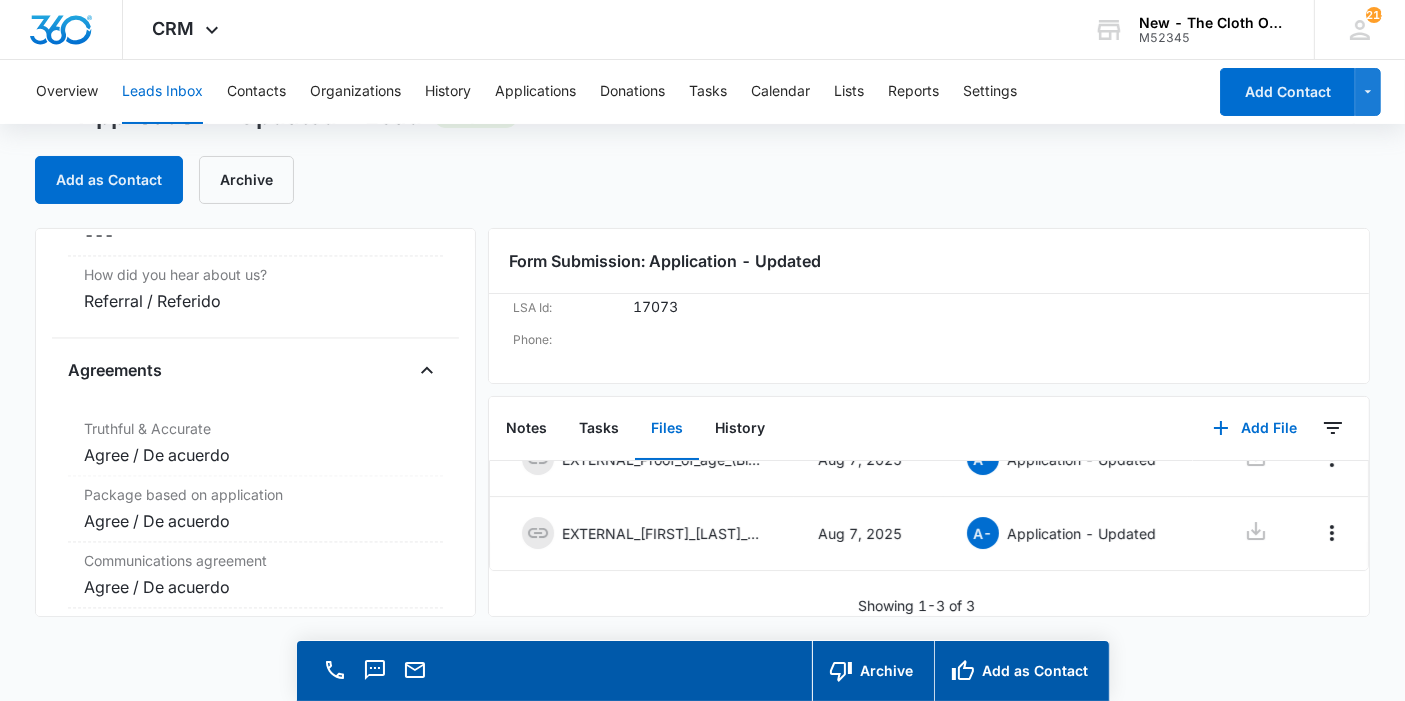 scroll, scrollTop: 4066, scrollLeft: 0, axis: vertical 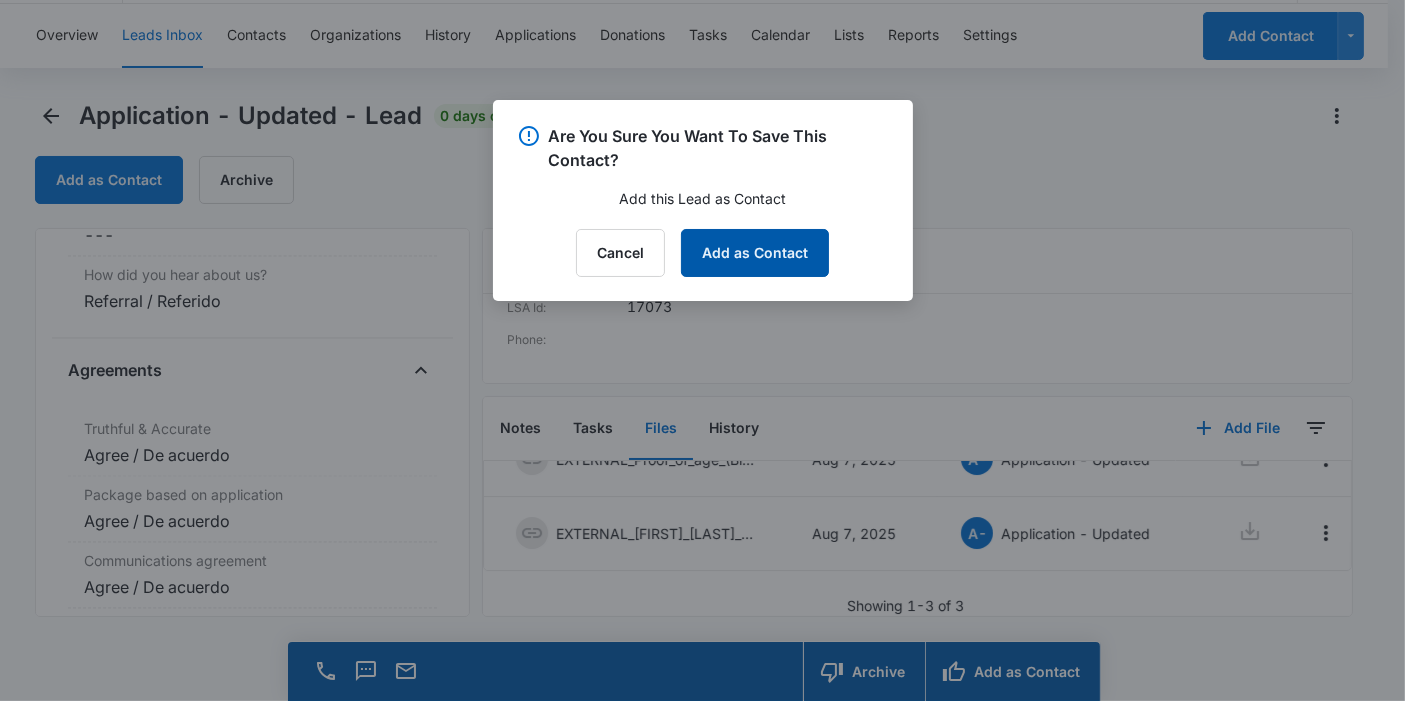click on "Add as Contact" at bounding box center [755, 253] 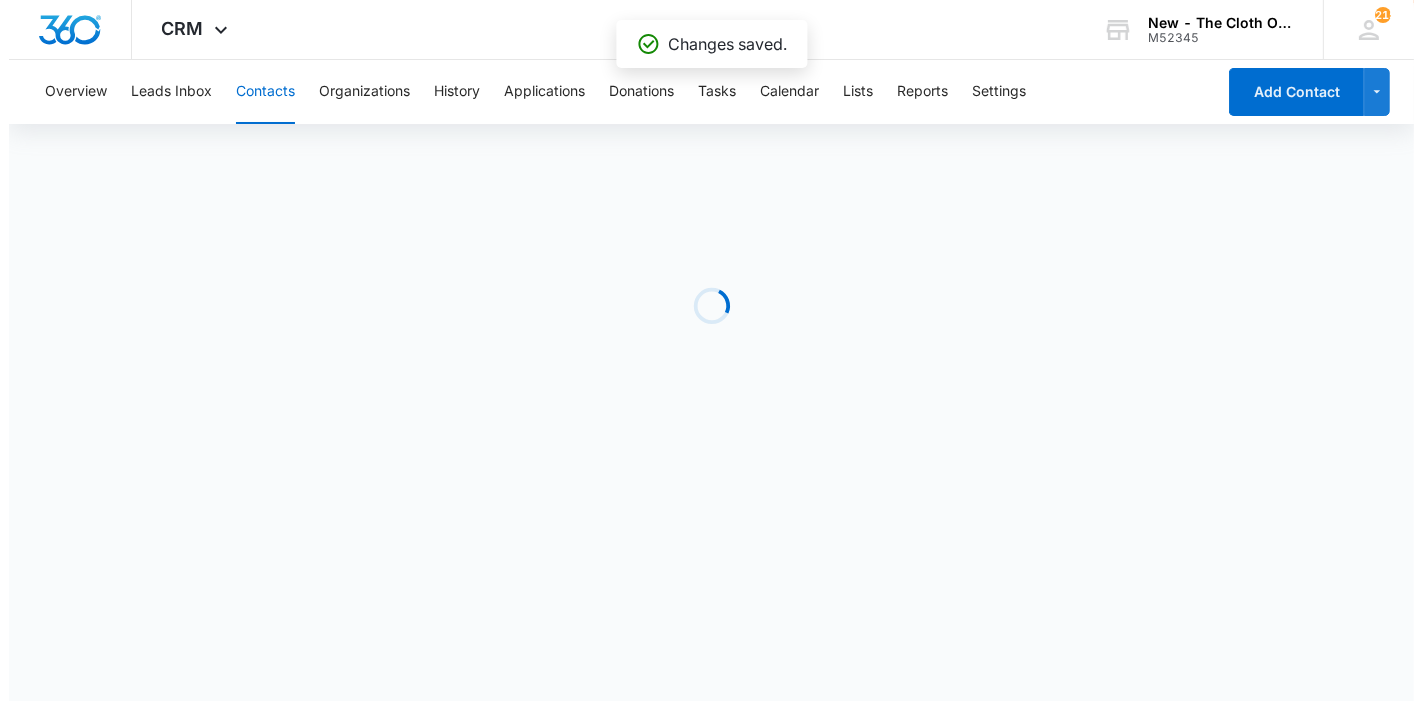 scroll, scrollTop: 0, scrollLeft: 0, axis: both 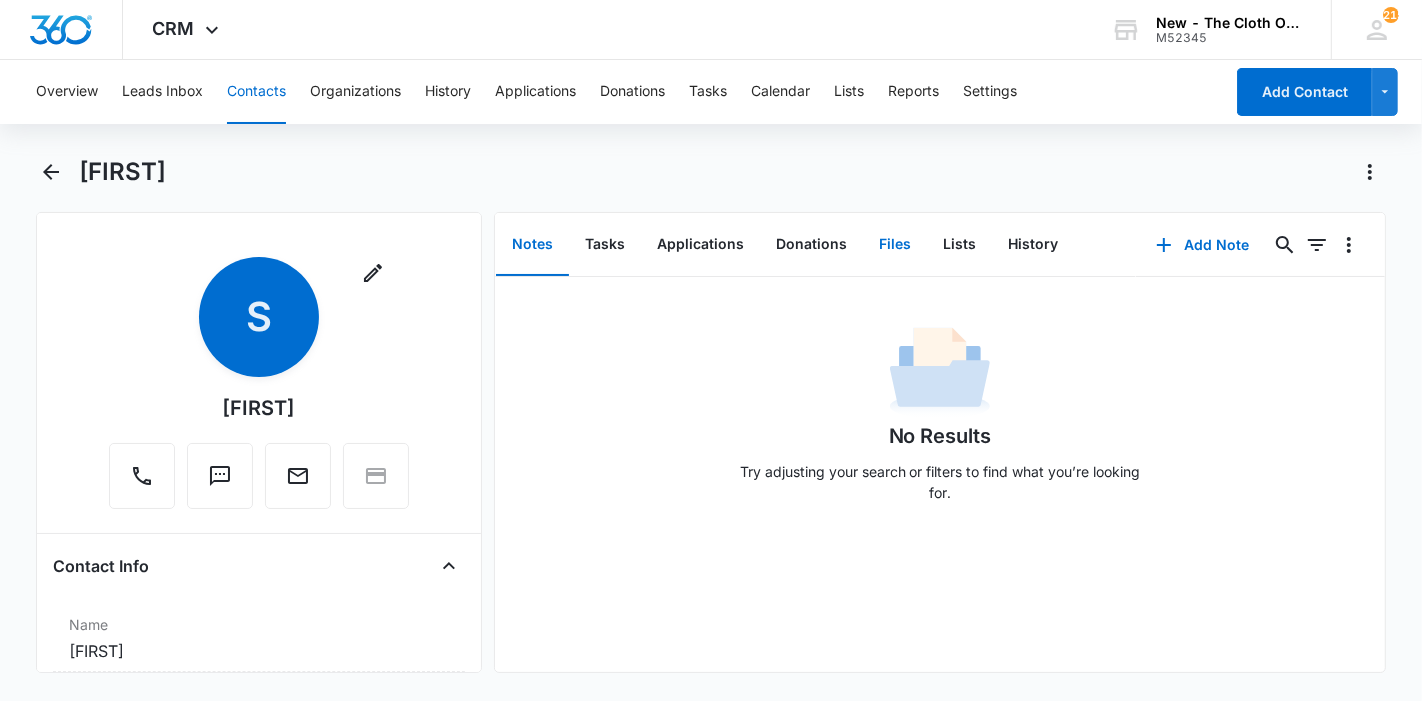 click on "Files" at bounding box center (895, 245) 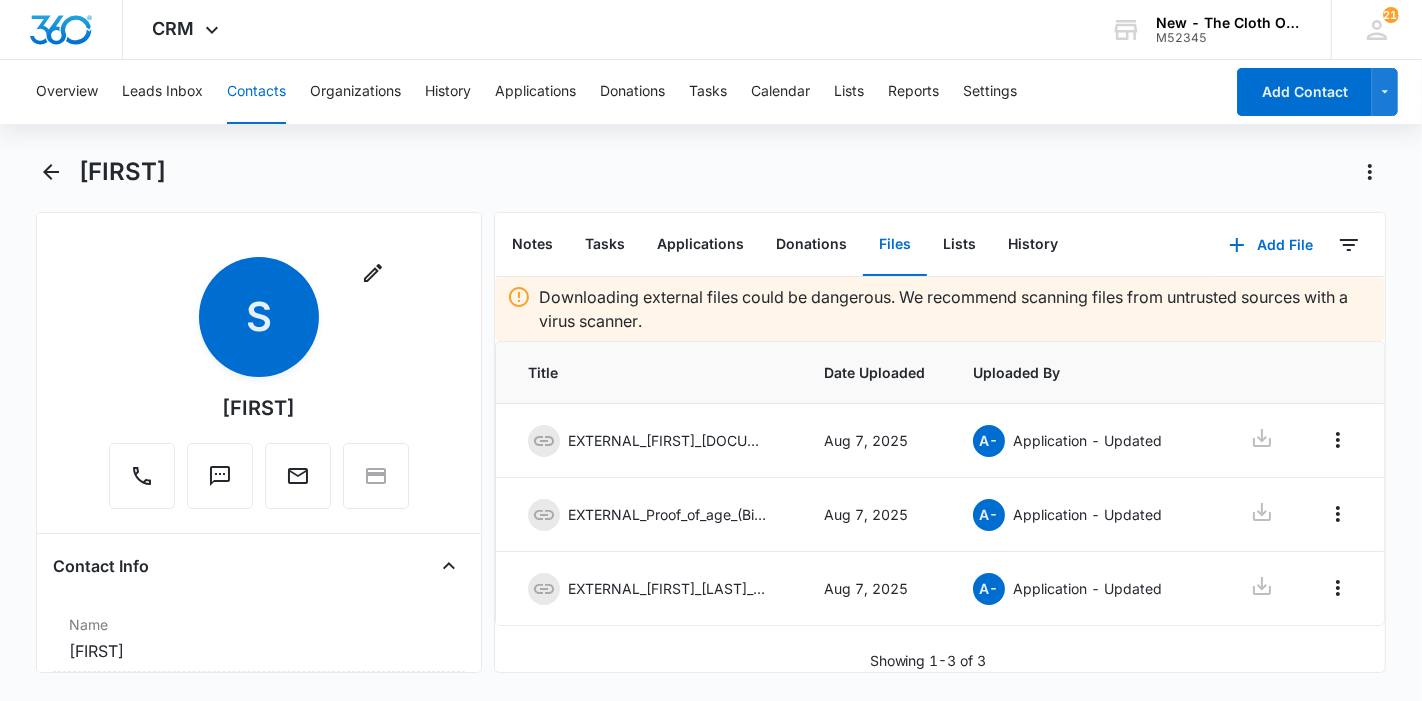 click 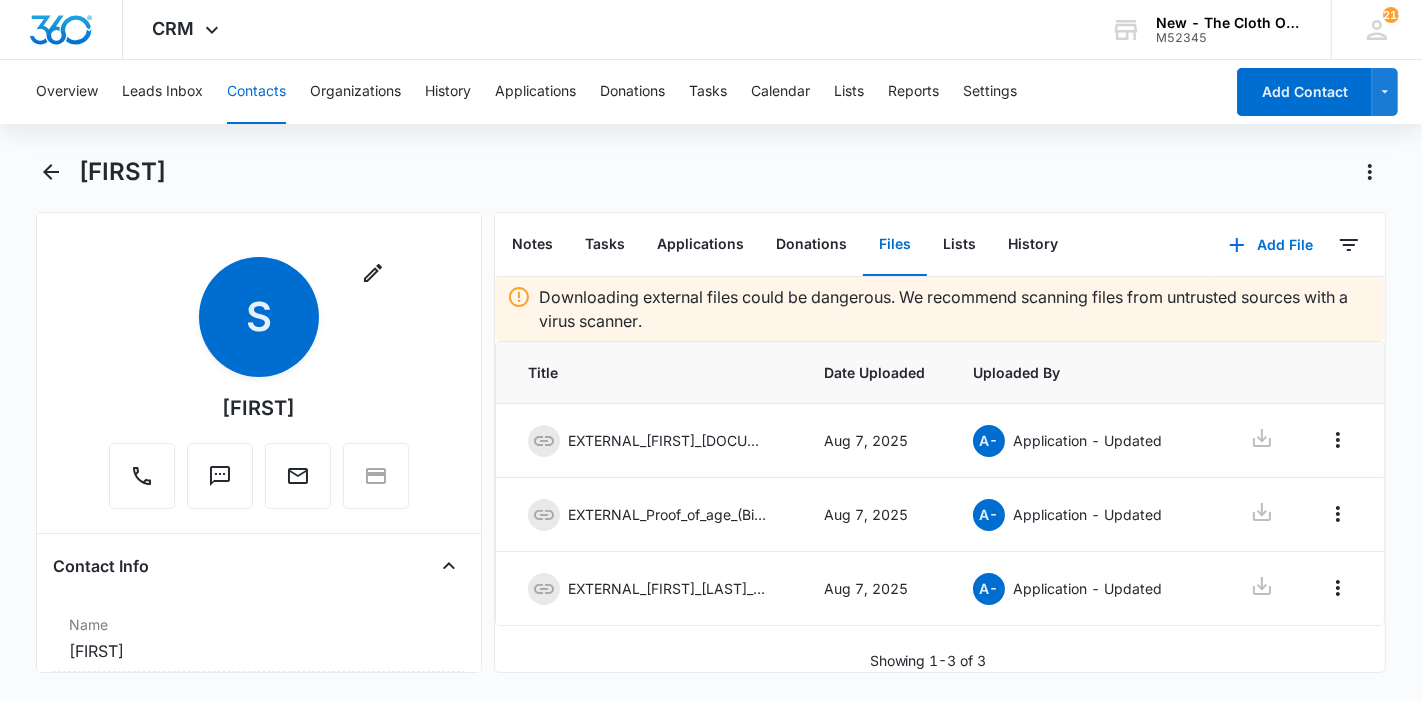 click on "[FIRST]" at bounding box center (733, 172) 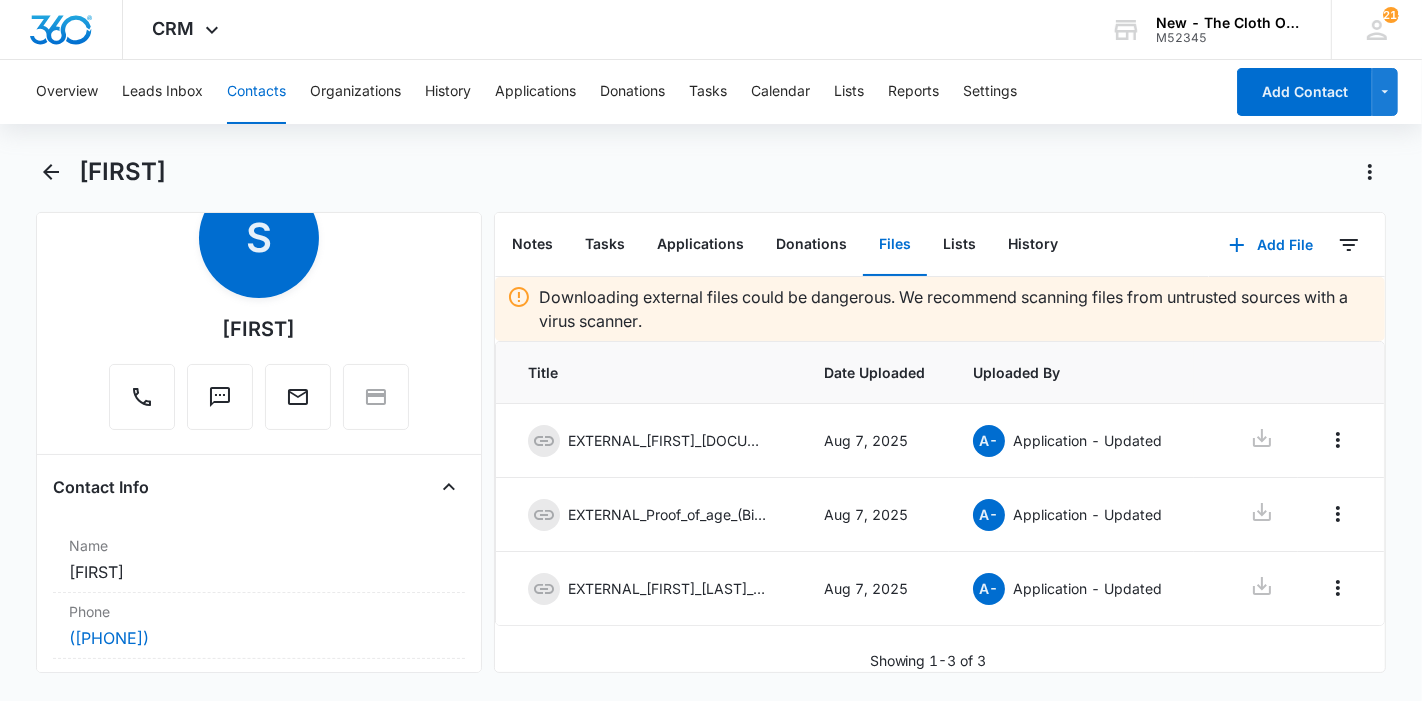 scroll, scrollTop: 111, scrollLeft: 0, axis: vertical 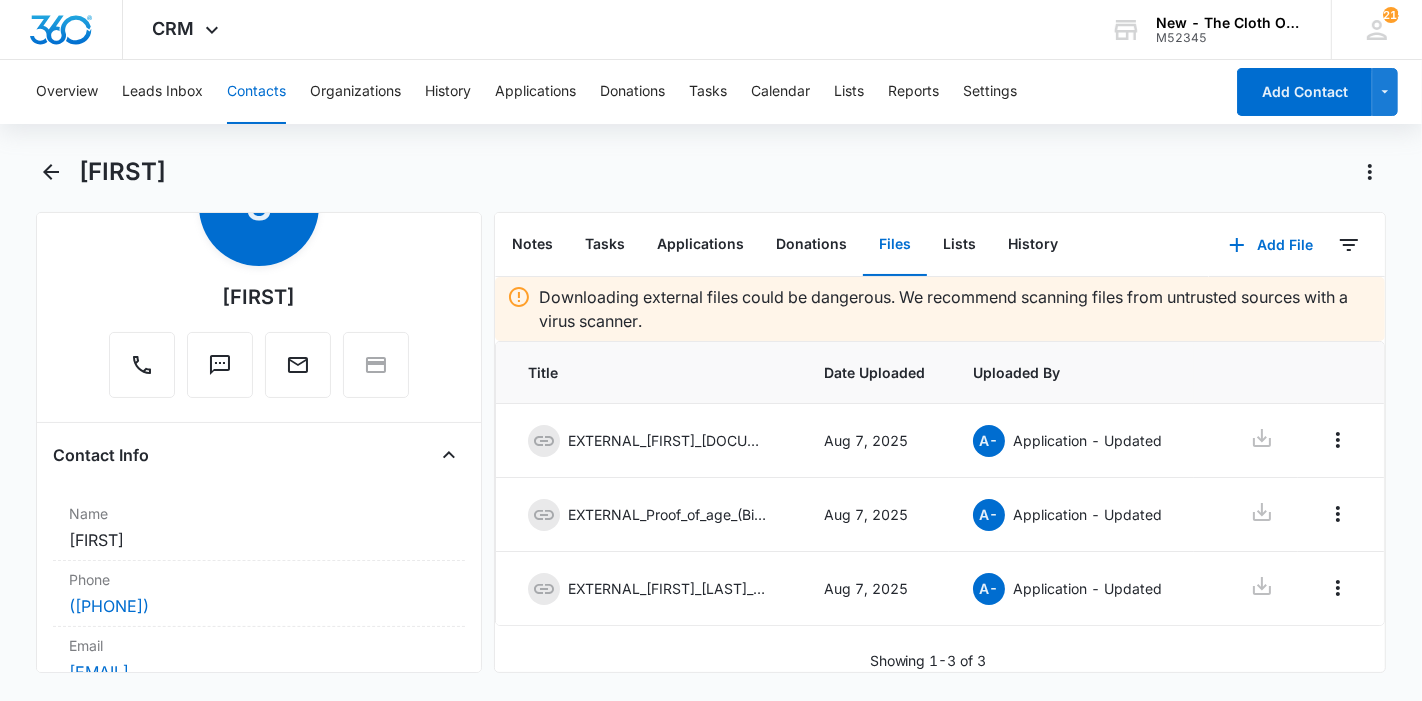 click on "Name" at bounding box center [259, 513] 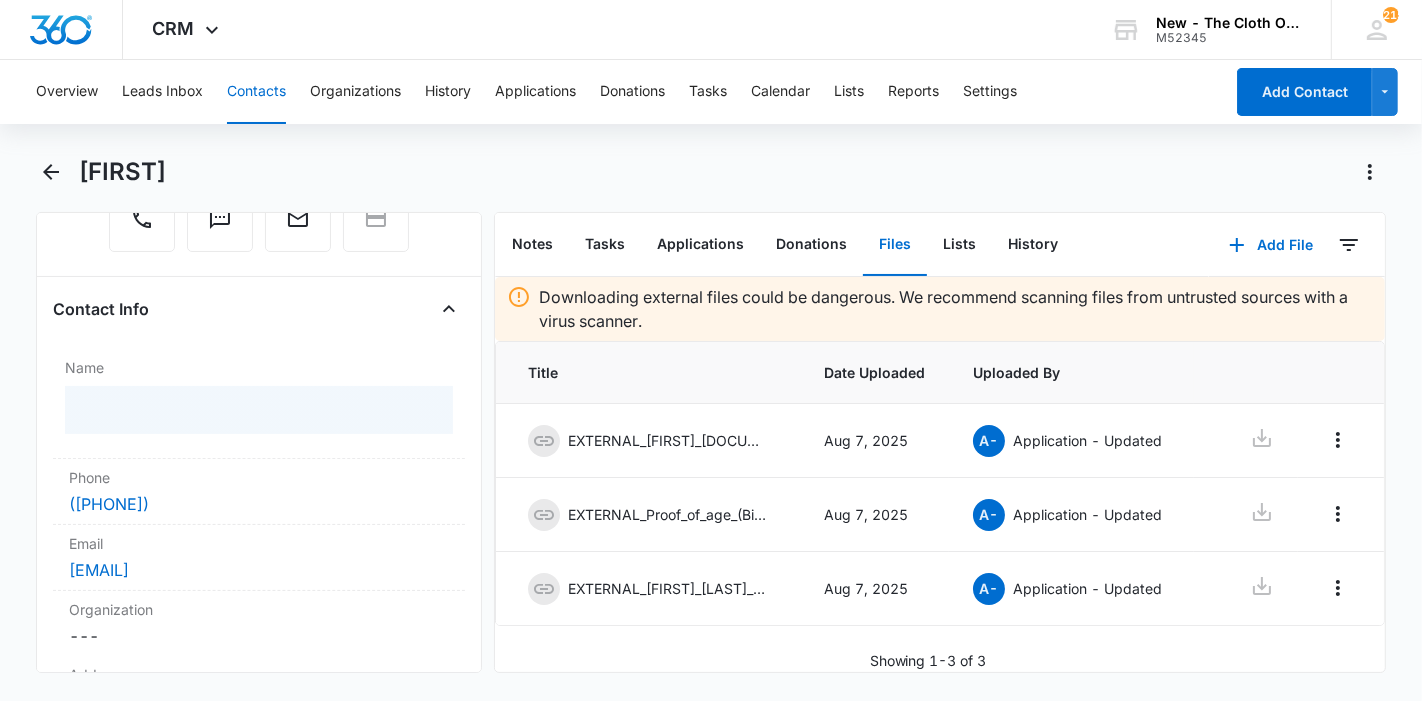scroll, scrollTop: 444, scrollLeft: 0, axis: vertical 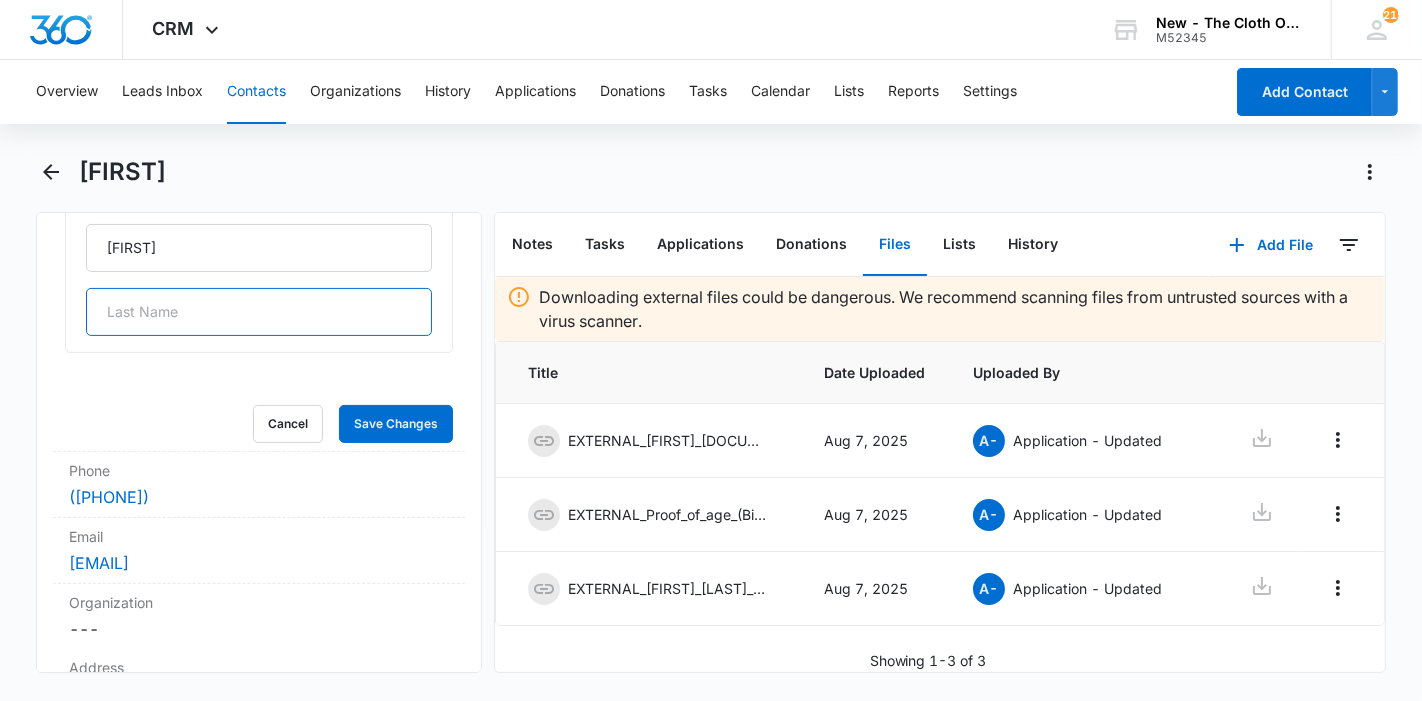 click at bounding box center [259, 312] 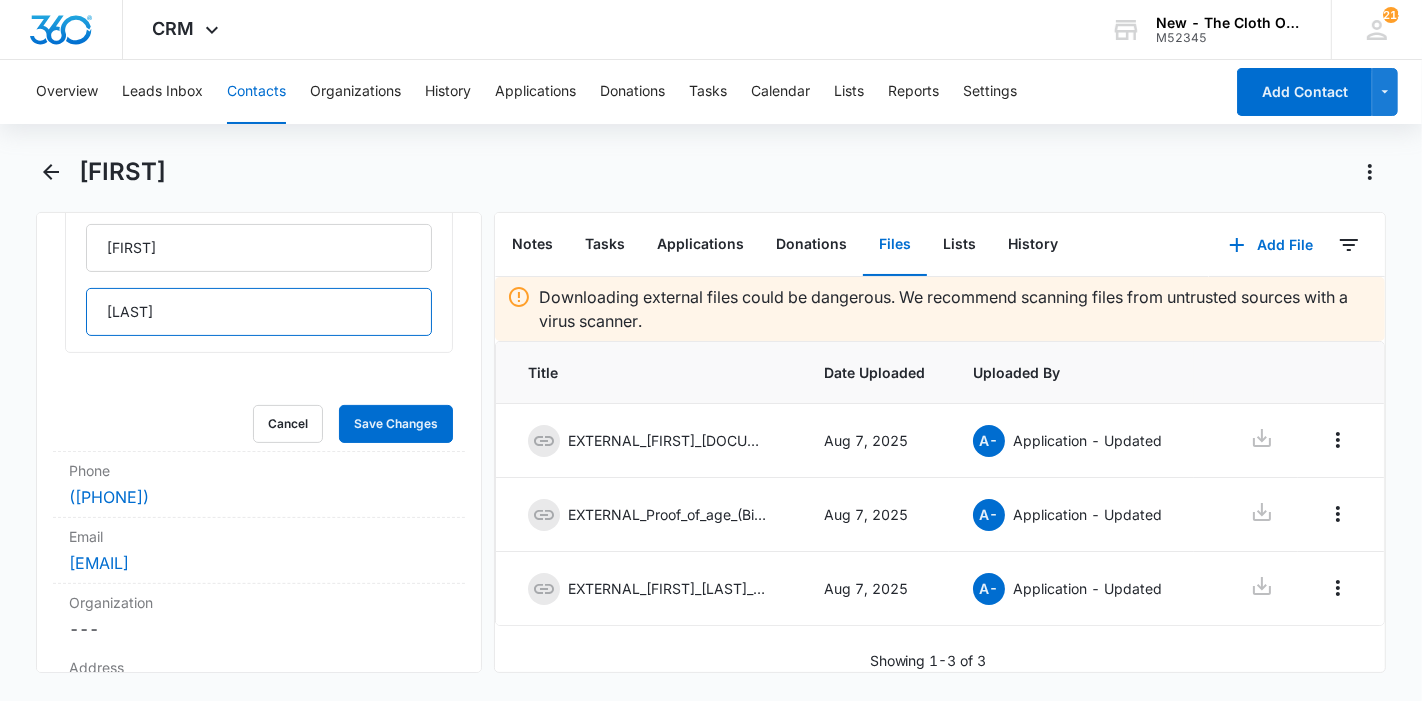 click on "[LAST]" at bounding box center (259, 312) 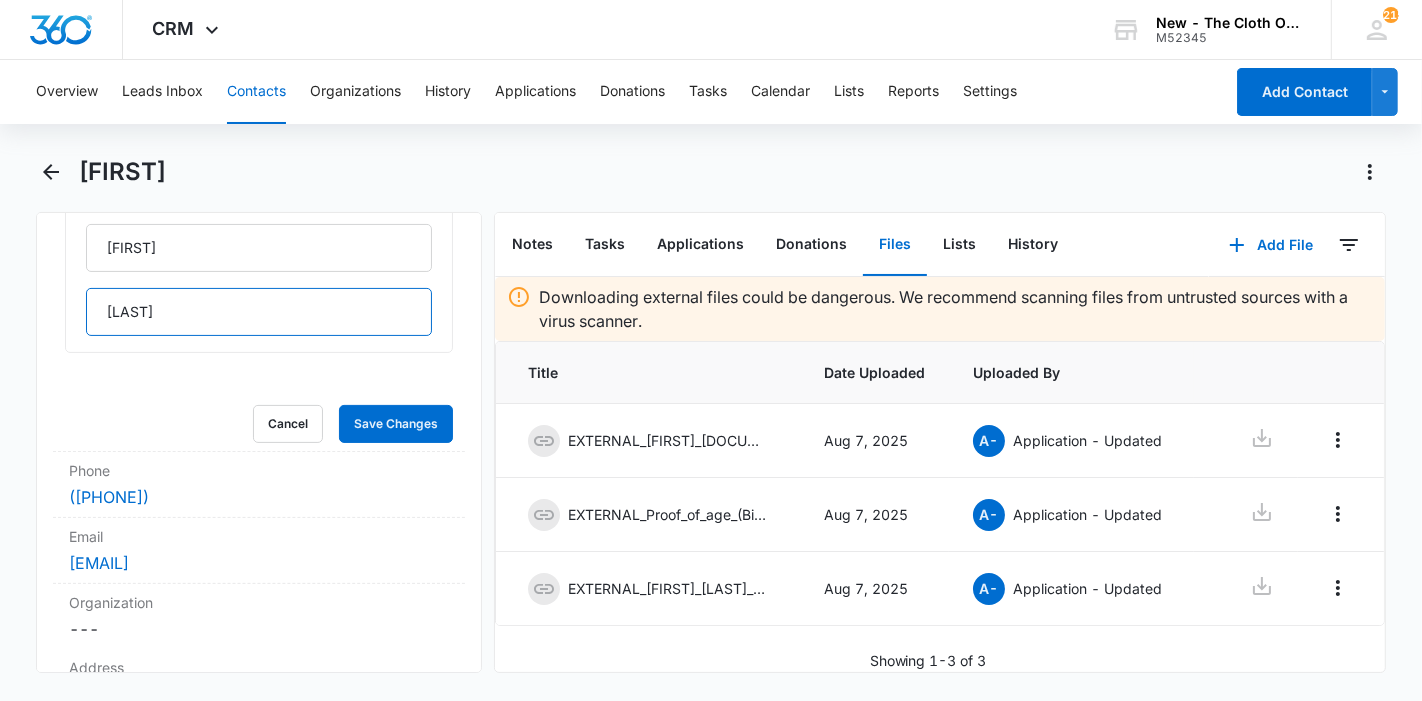 type on "[LAST]" 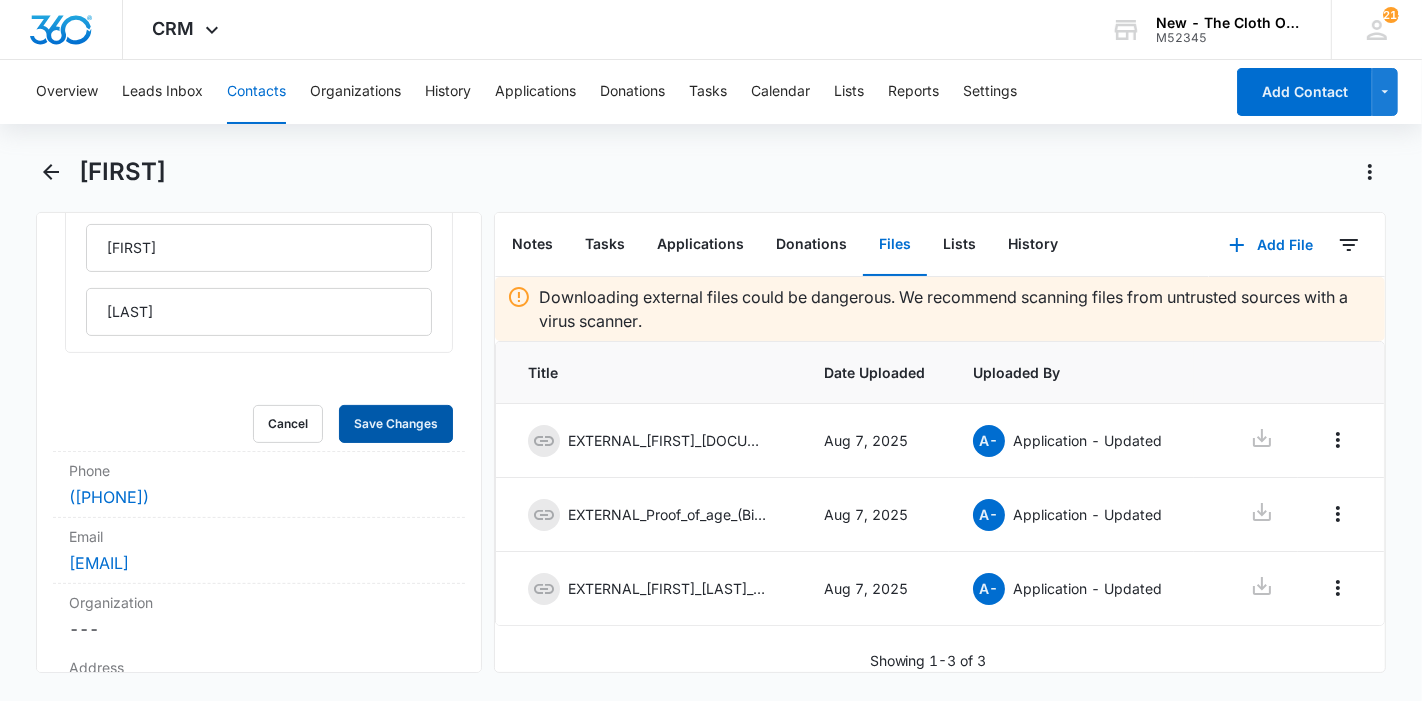 click on "Save Changes" at bounding box center (396, 424) 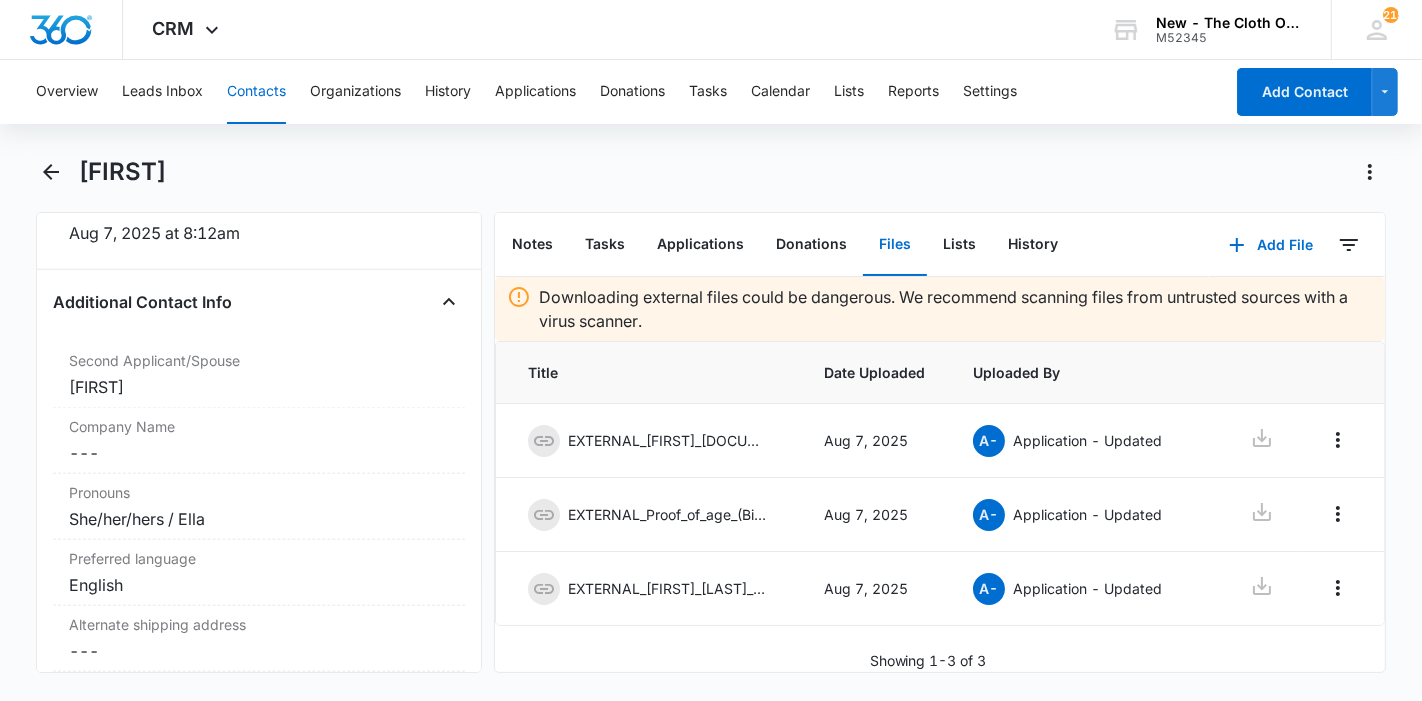 click on "Second Applicant/Spouse Cancel Save Changes [FIRST]" at bounding box center (259, 375) 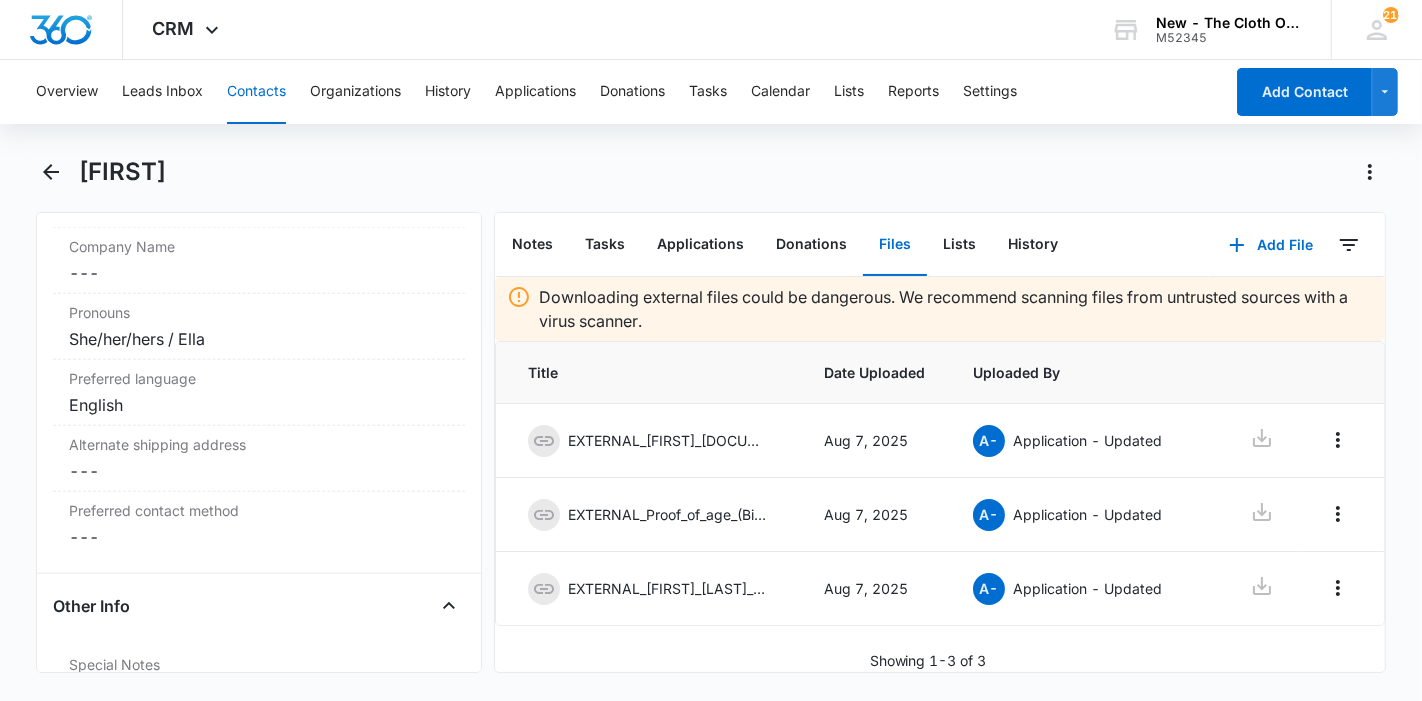 scroll, scrollTop: 1442, scrollLeft: 0, axis: vertical 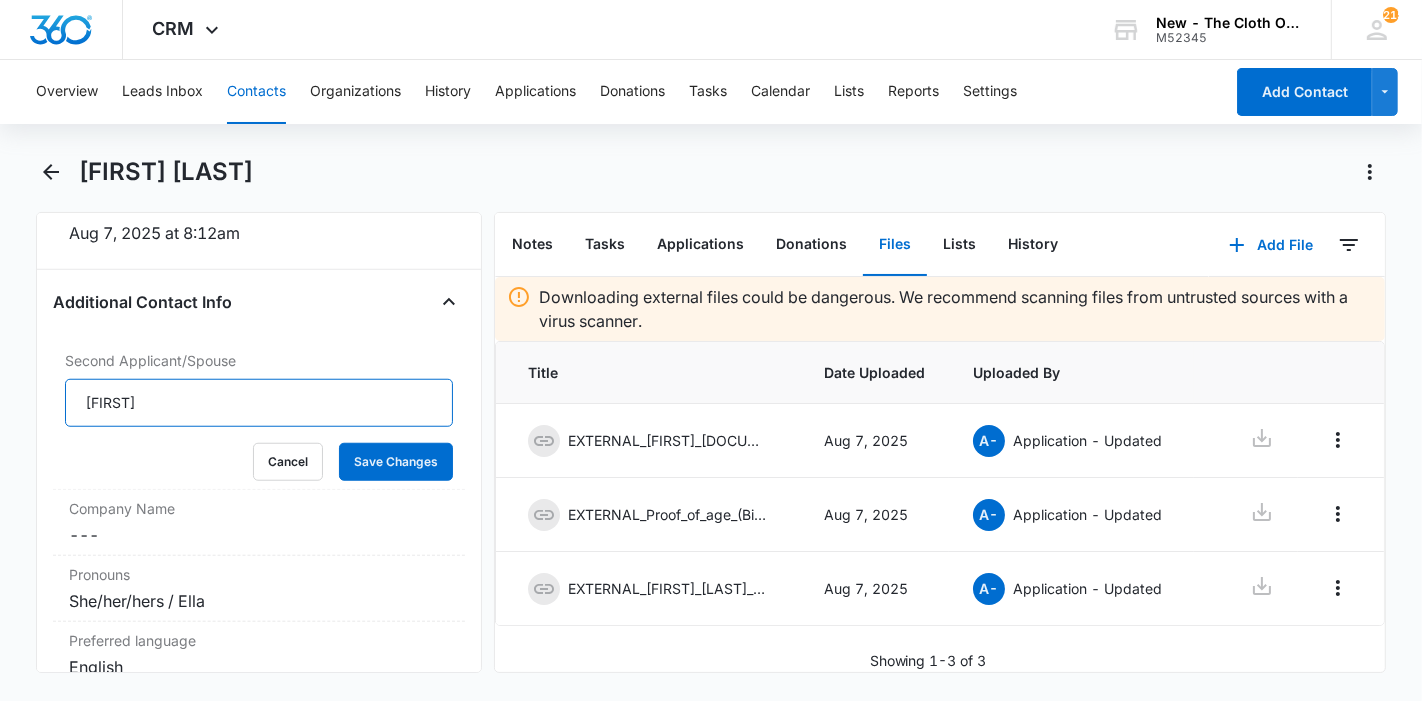 click on "[FIRST]" at bounding box center (259, 403) 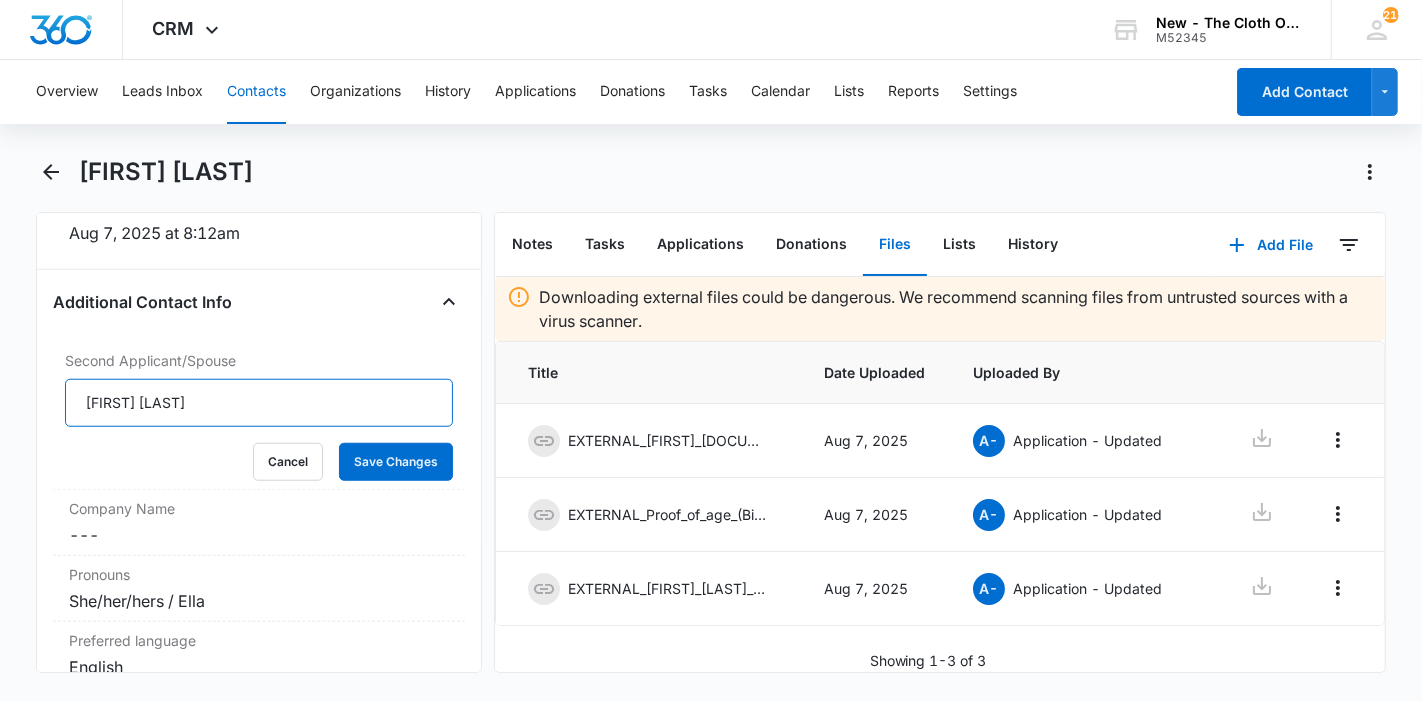 type on "[FIRST] [LAST]" 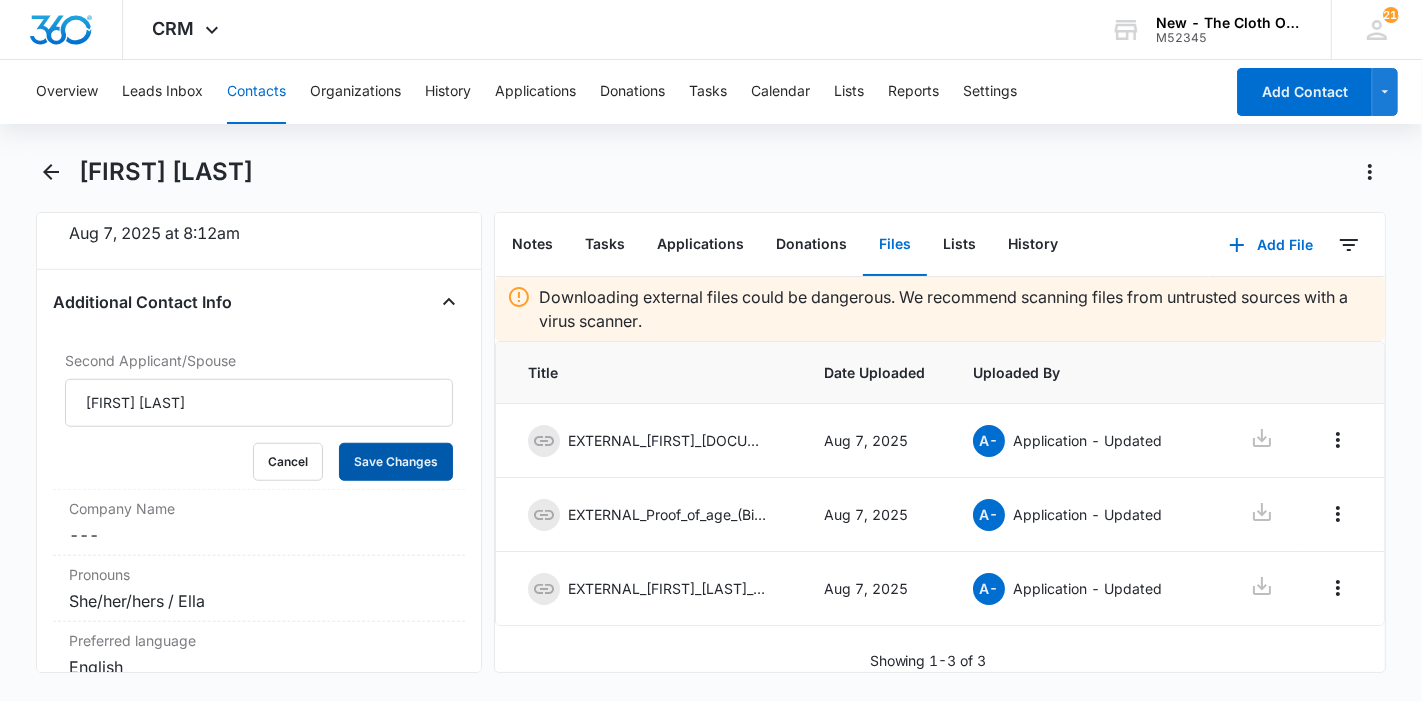 click on "Save Changes" at bounding box center (396, 462) 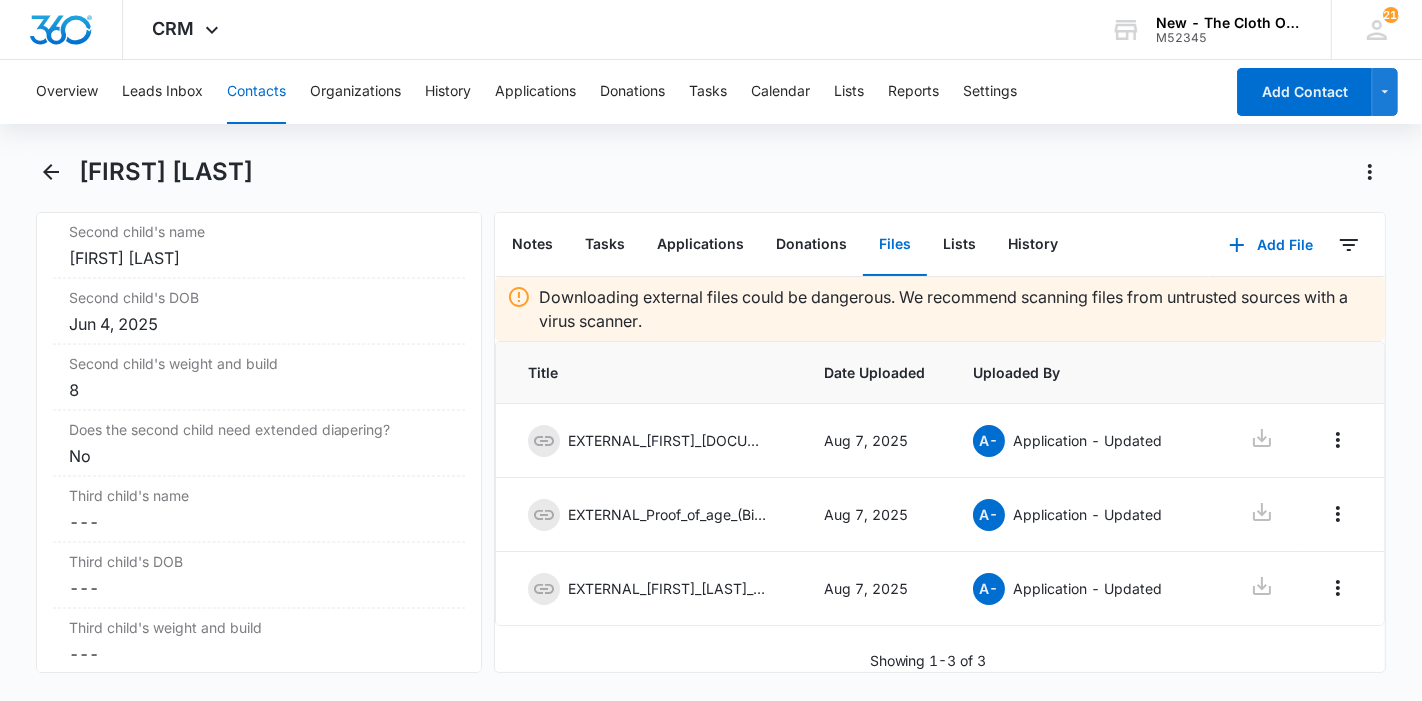 scroll, scrollTop: 2626, scrollLeft: 0, axis: vertical 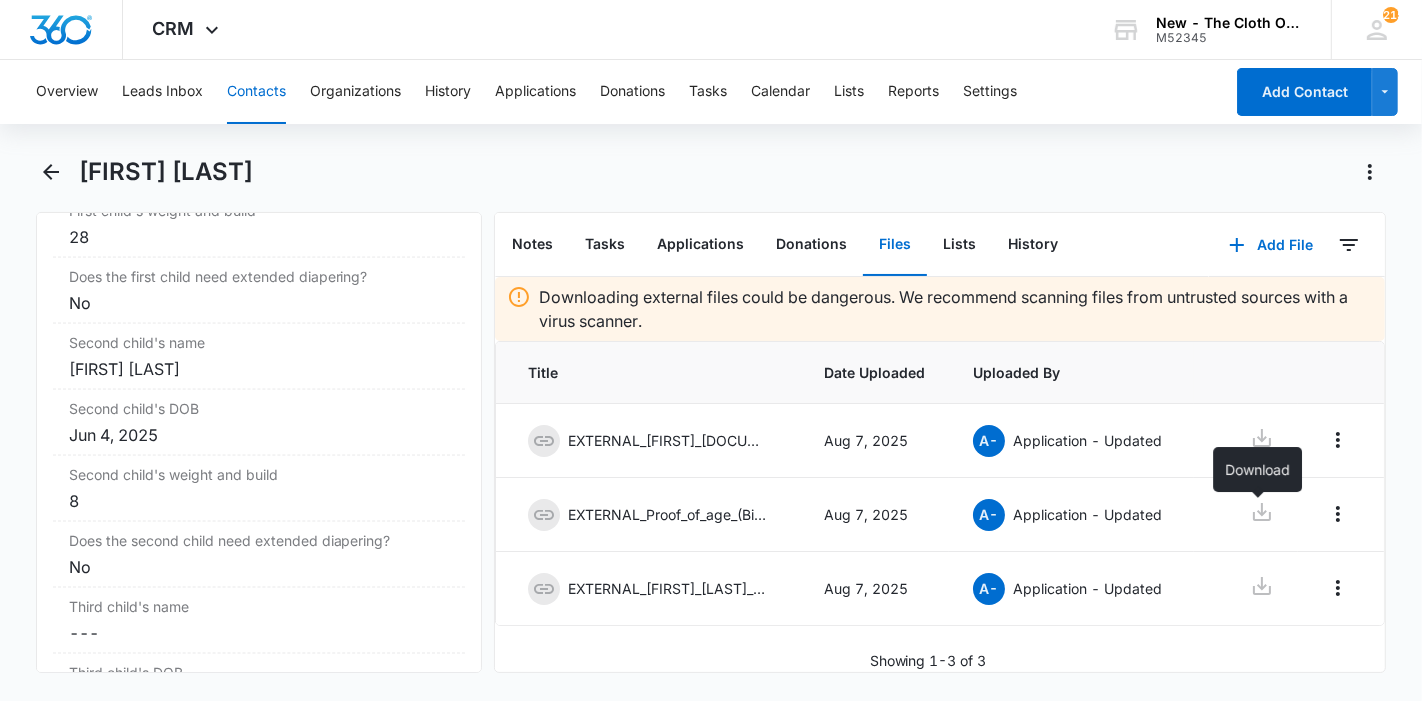 click 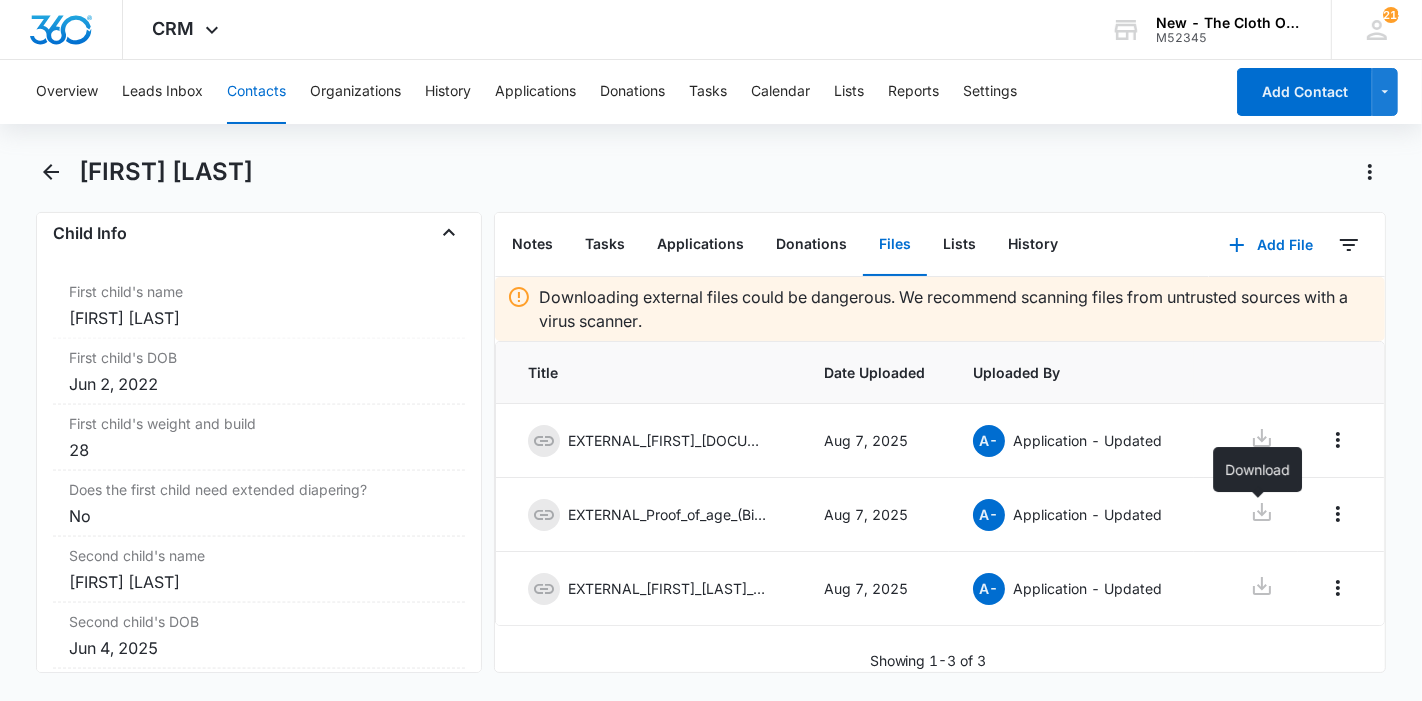 scroll, scrollTop: 2404, scrollLeft: 0, axis: vertical 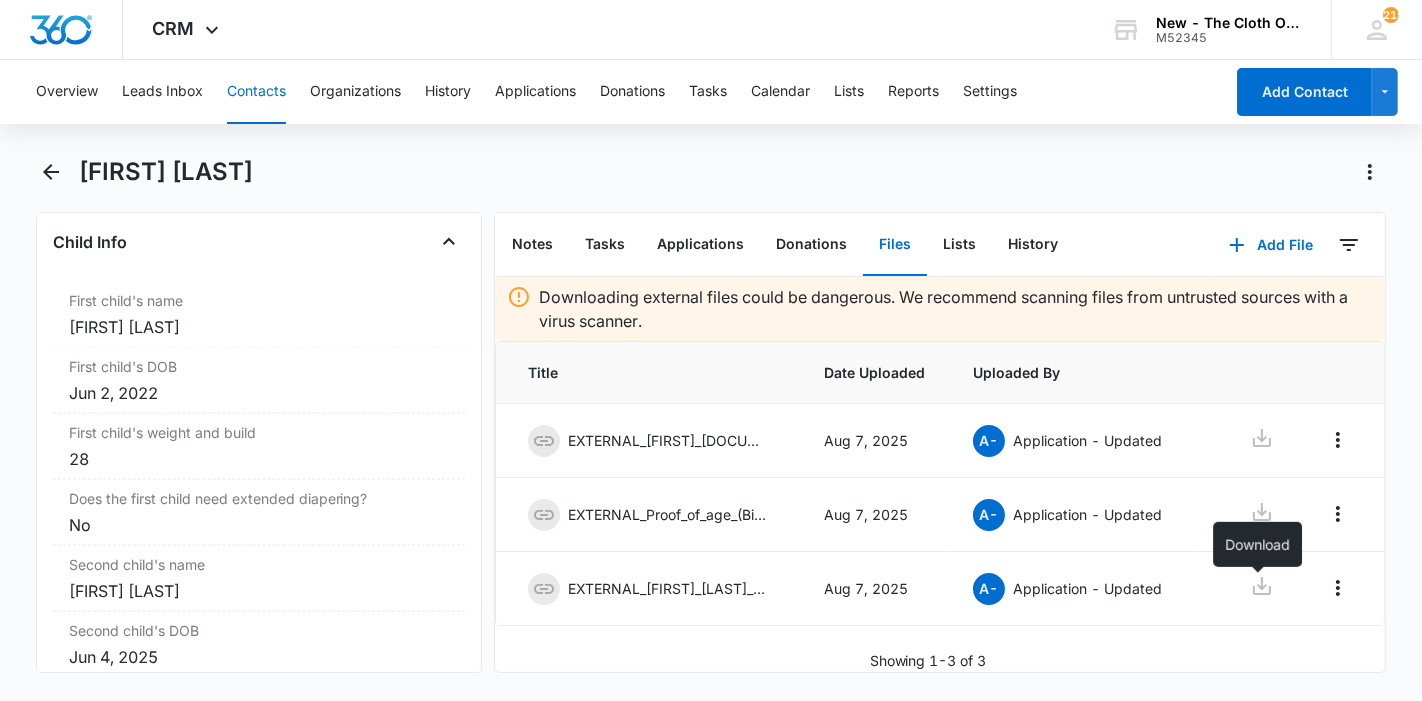 click 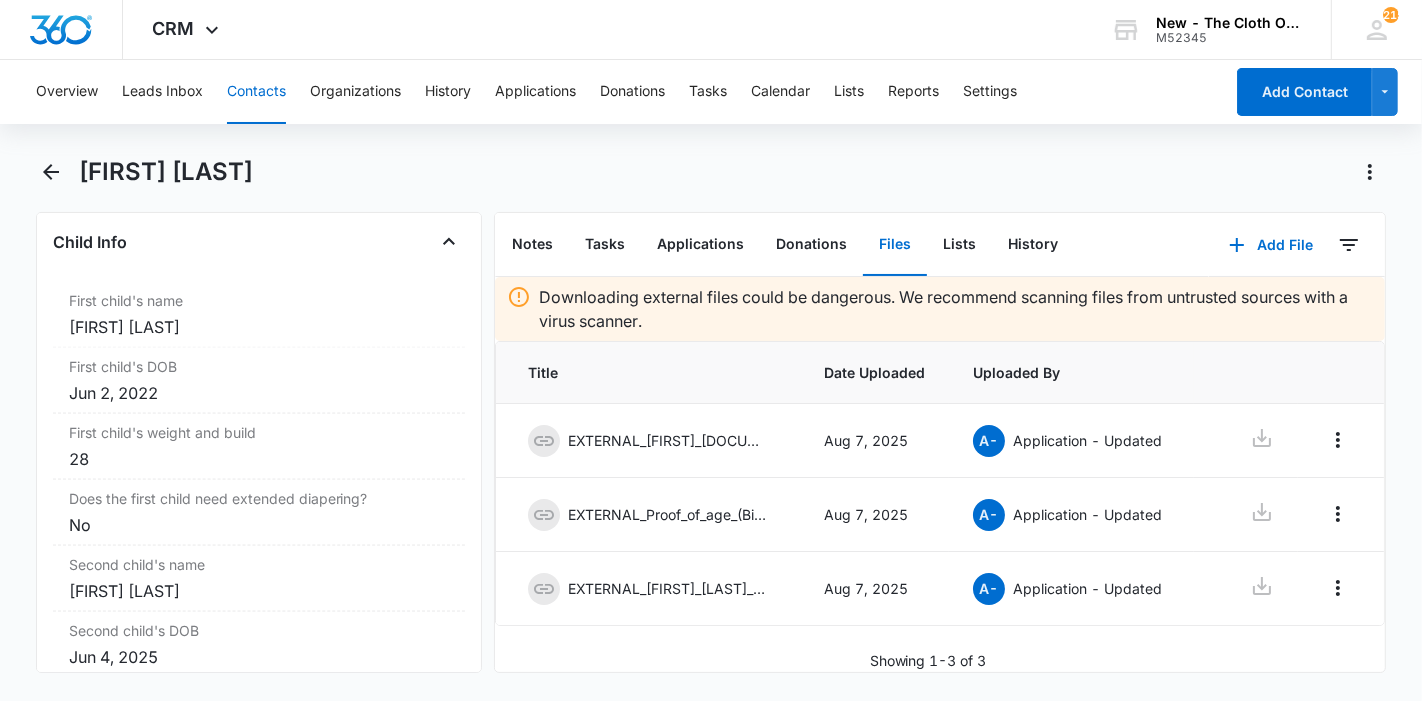 drag, startPoint x: 340, startPoint y: 174, endPoint x: 80, endPoint y: 152, distance: 260.9291 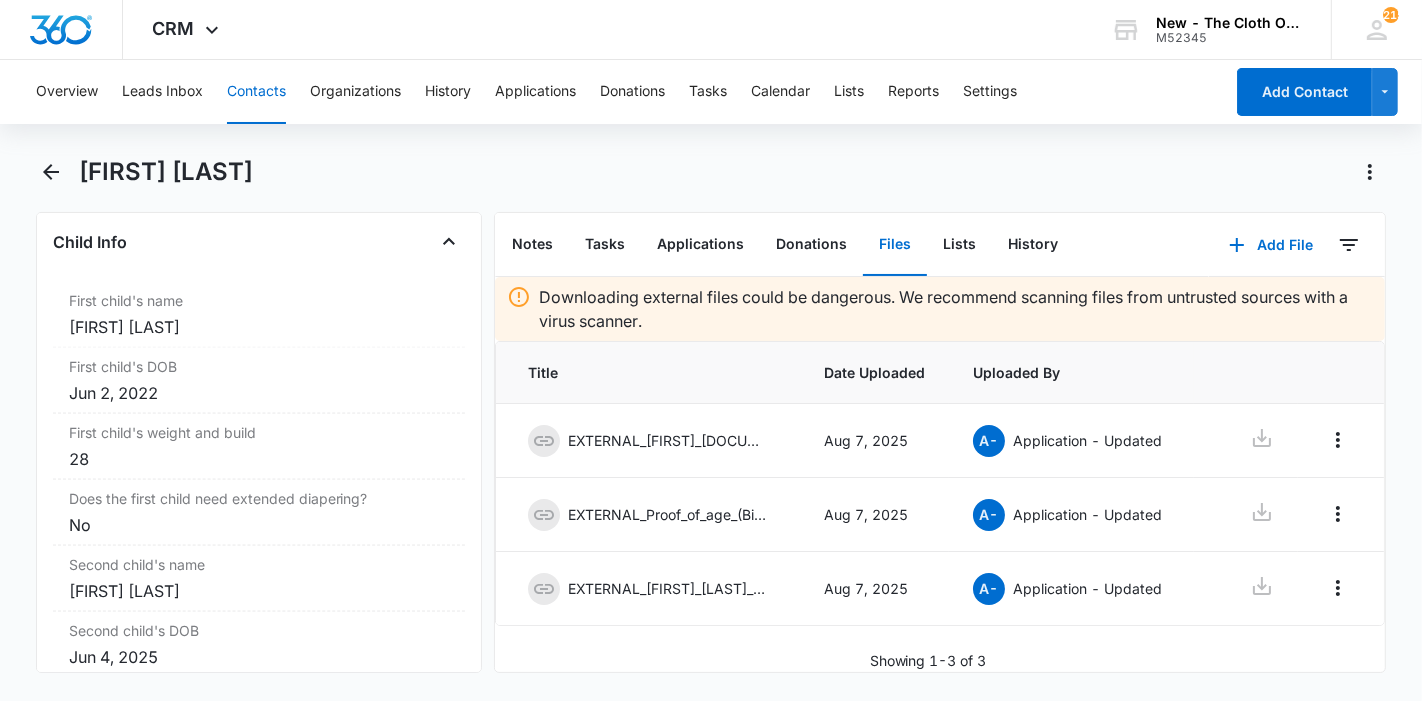 drag, startPoint x: 79, startPoint y: 175, endPoint x: 340, endPoint y: 185, distance: 261.1915 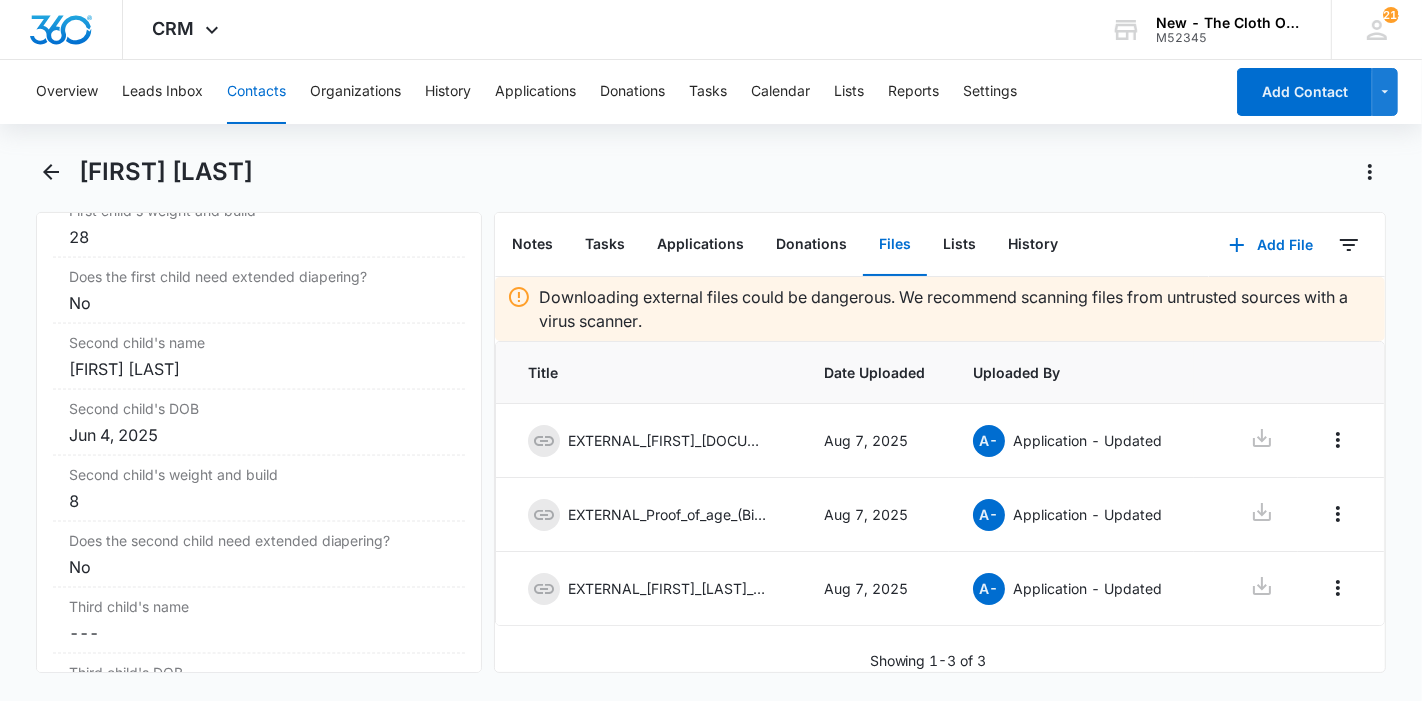 scroll, scrollTop: 3071, scrollLeft: 0, axis: vertical 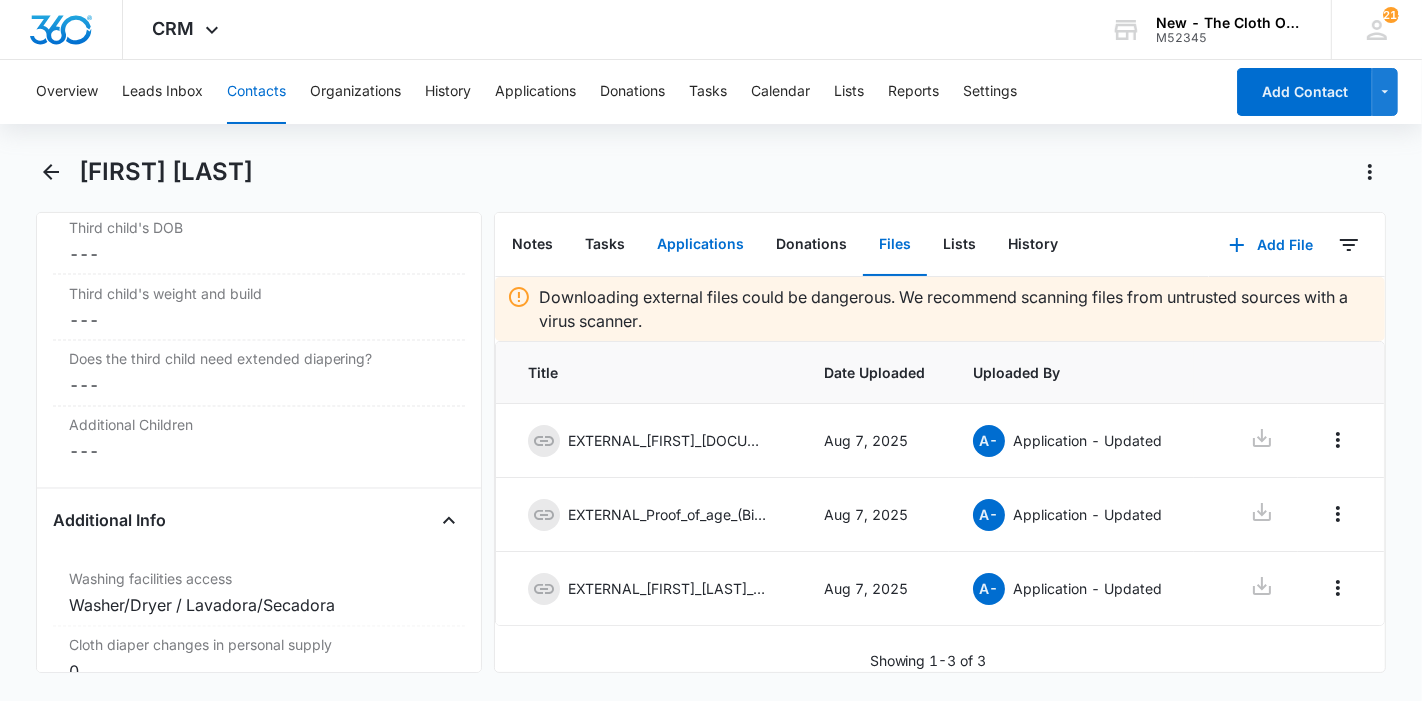 click on "Applications" at bounding box center (700, 245) 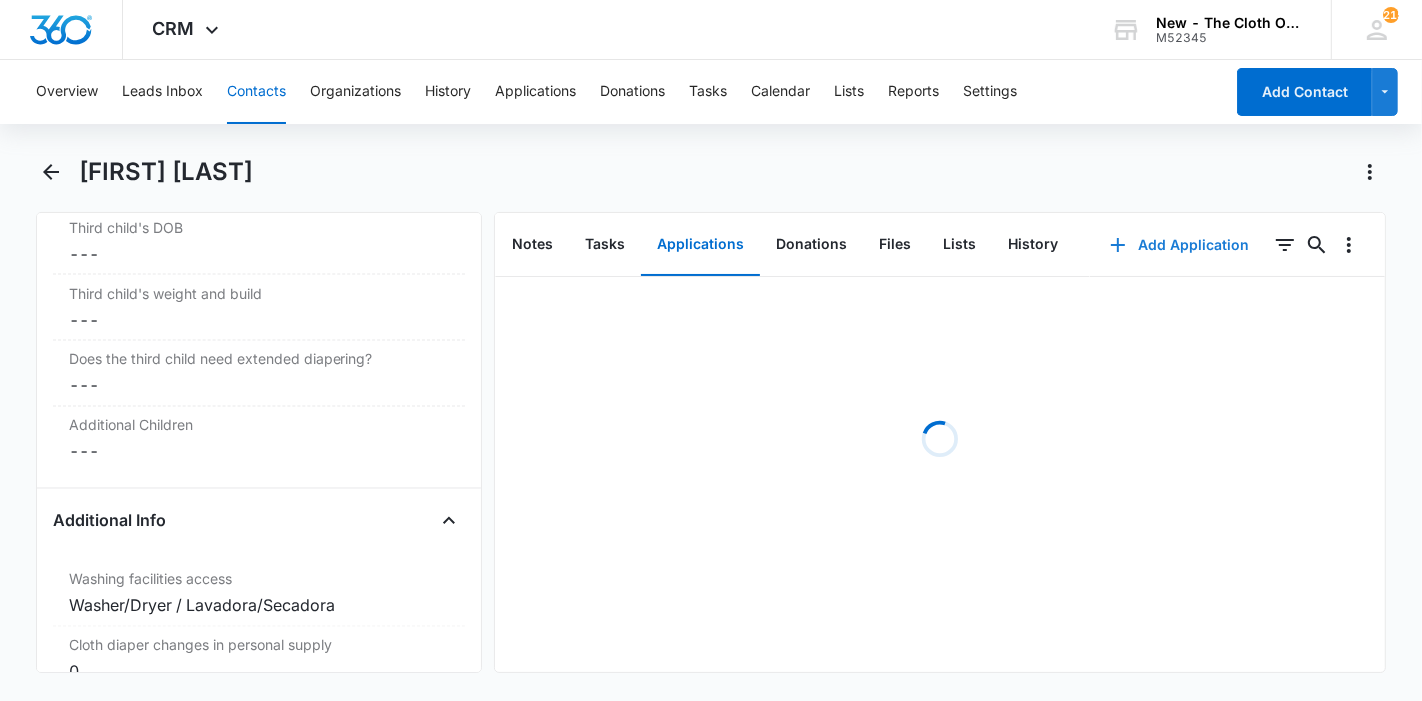 click on "Add Application" at bounding box center [1179, 245] 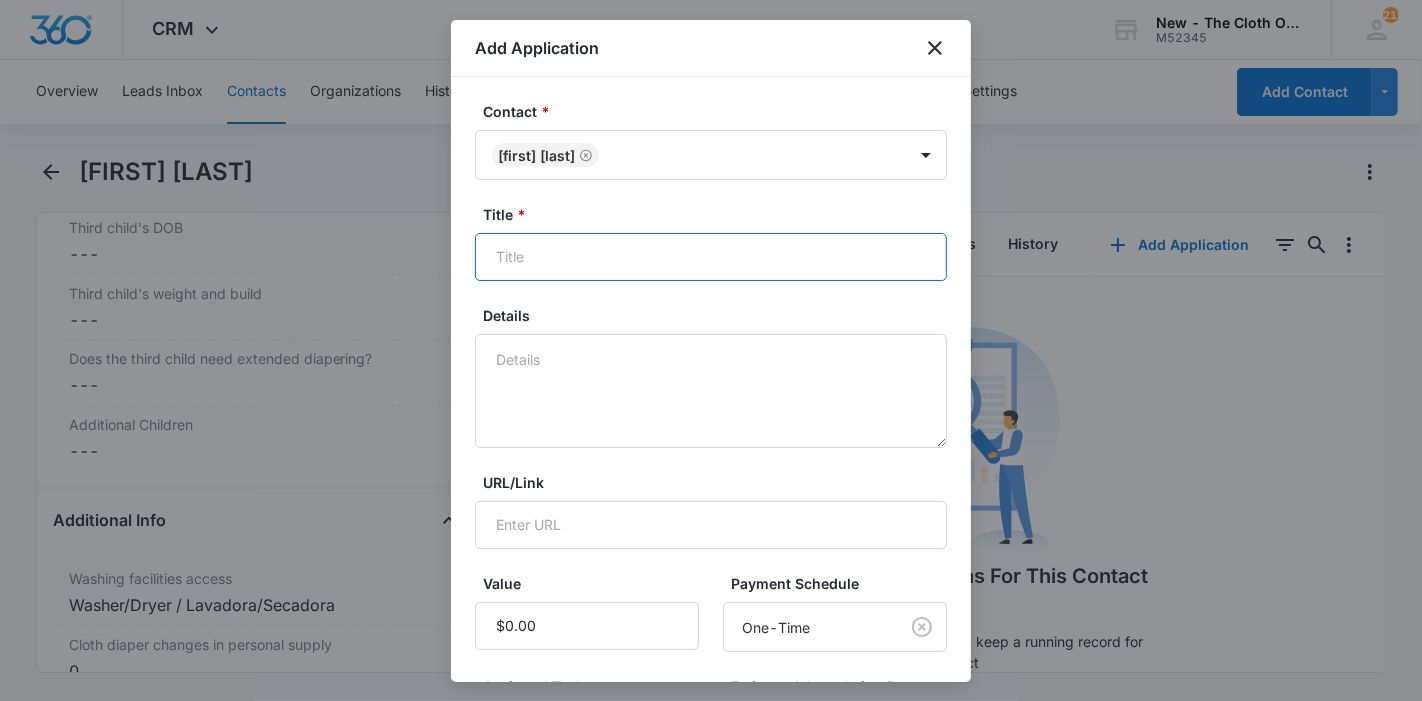 click on "Title *" at bounding box center (711, 257) 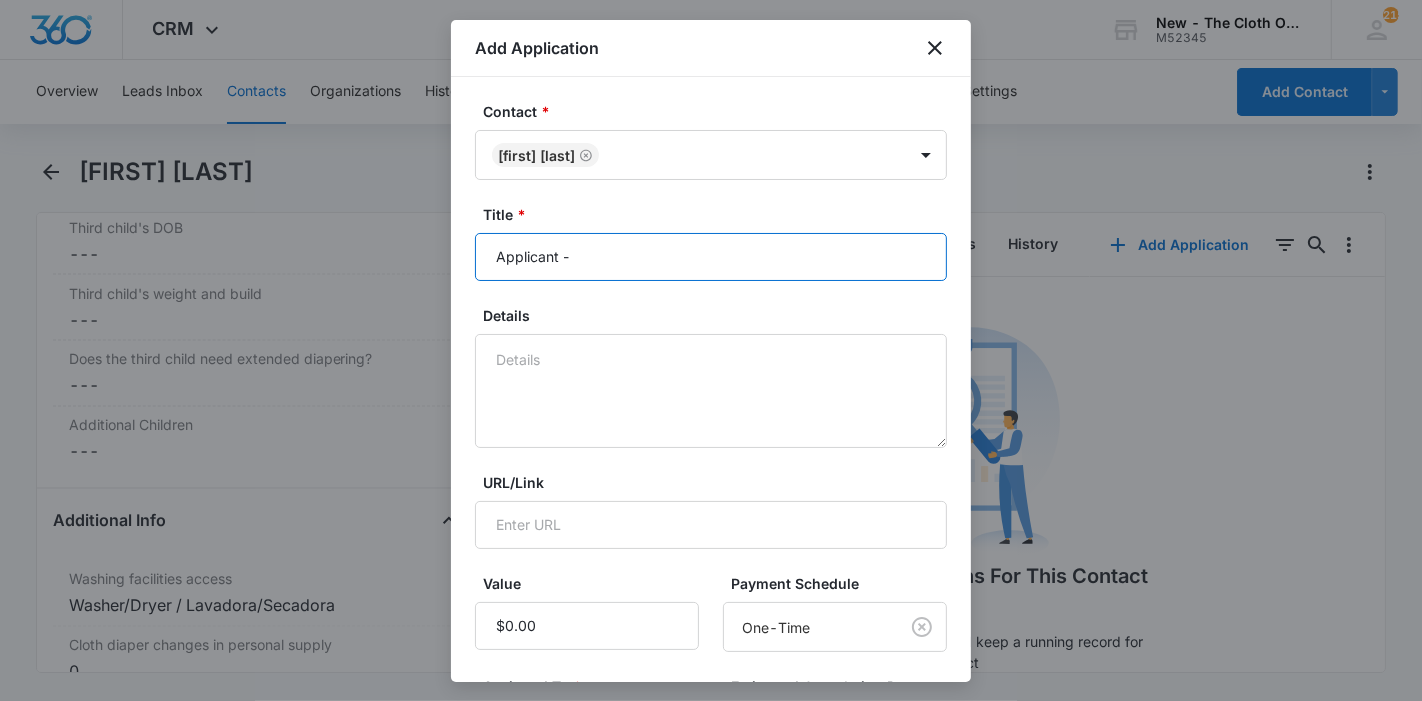 paste on "[FIRST] [LAST]" 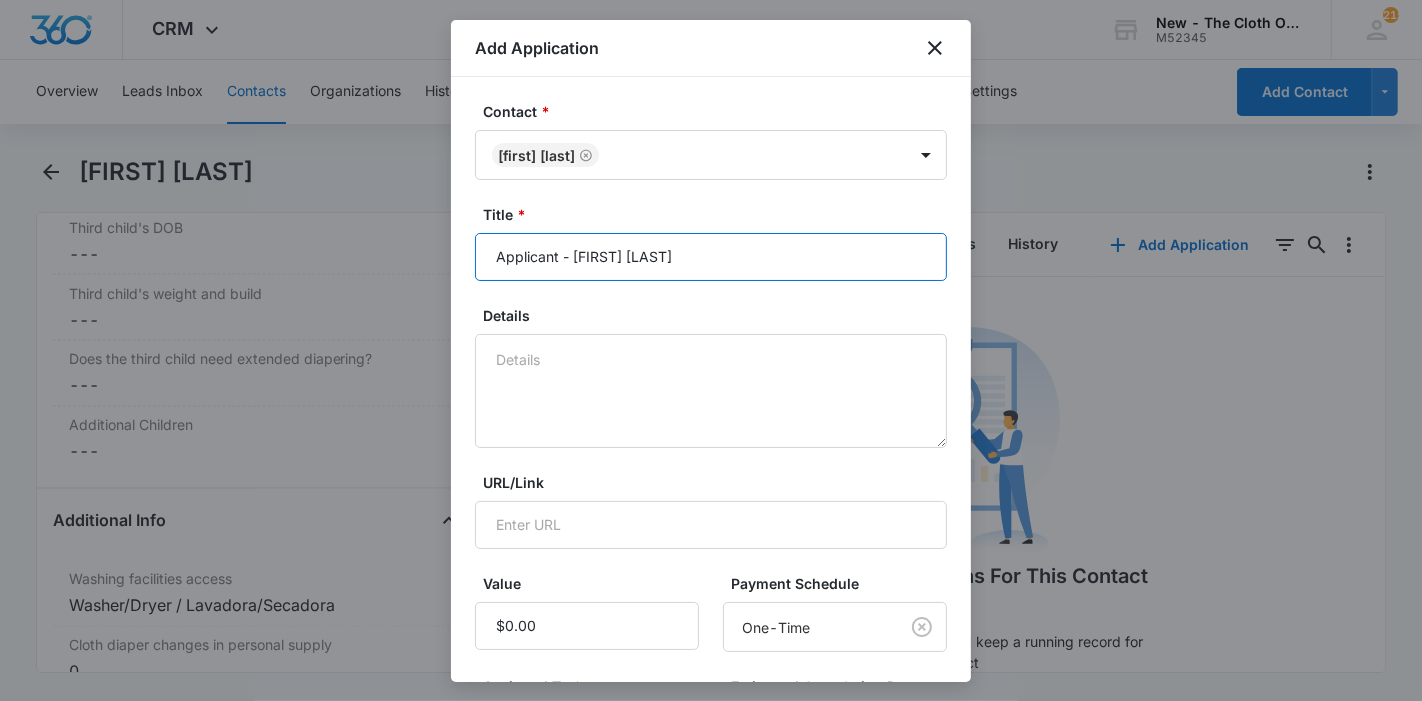 type on "Applicant - [FIRST] [LAST]" 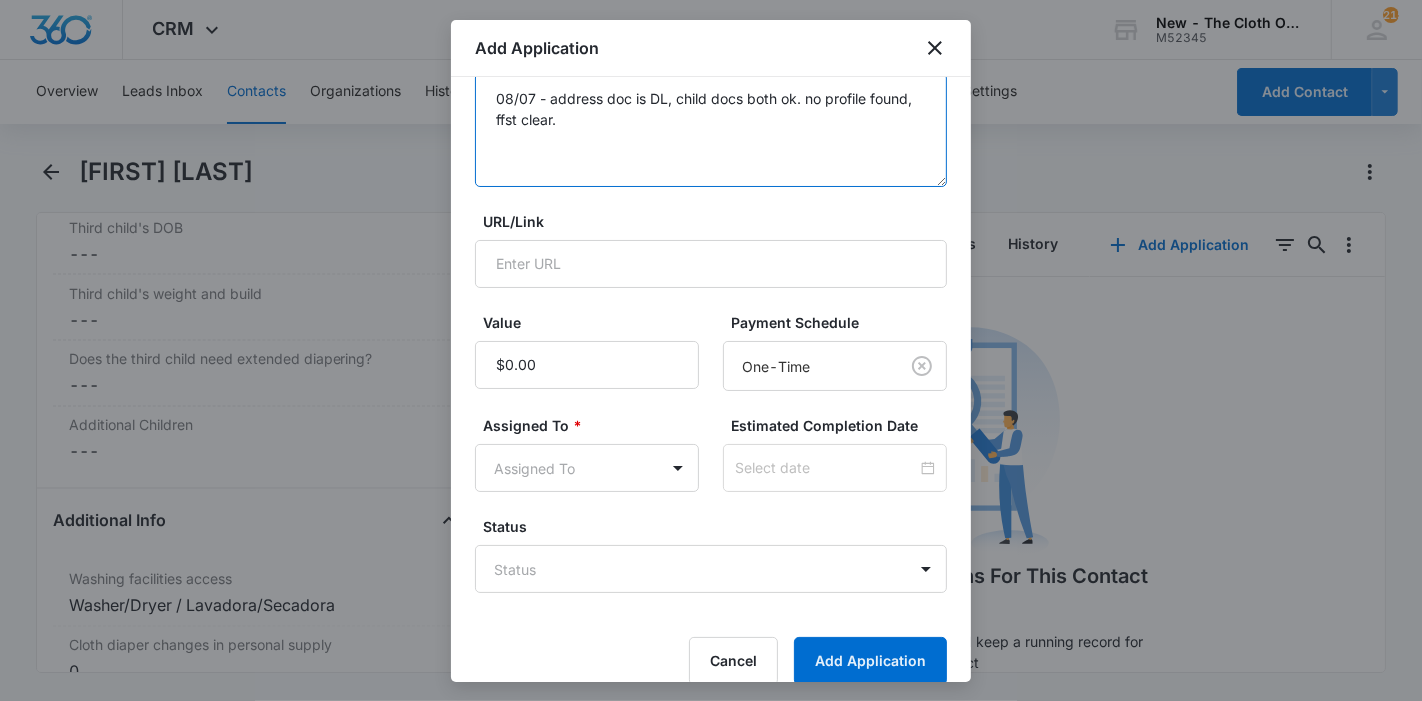 scroll, scrollTop: 285, scrollLeft: 0, axis: vertical 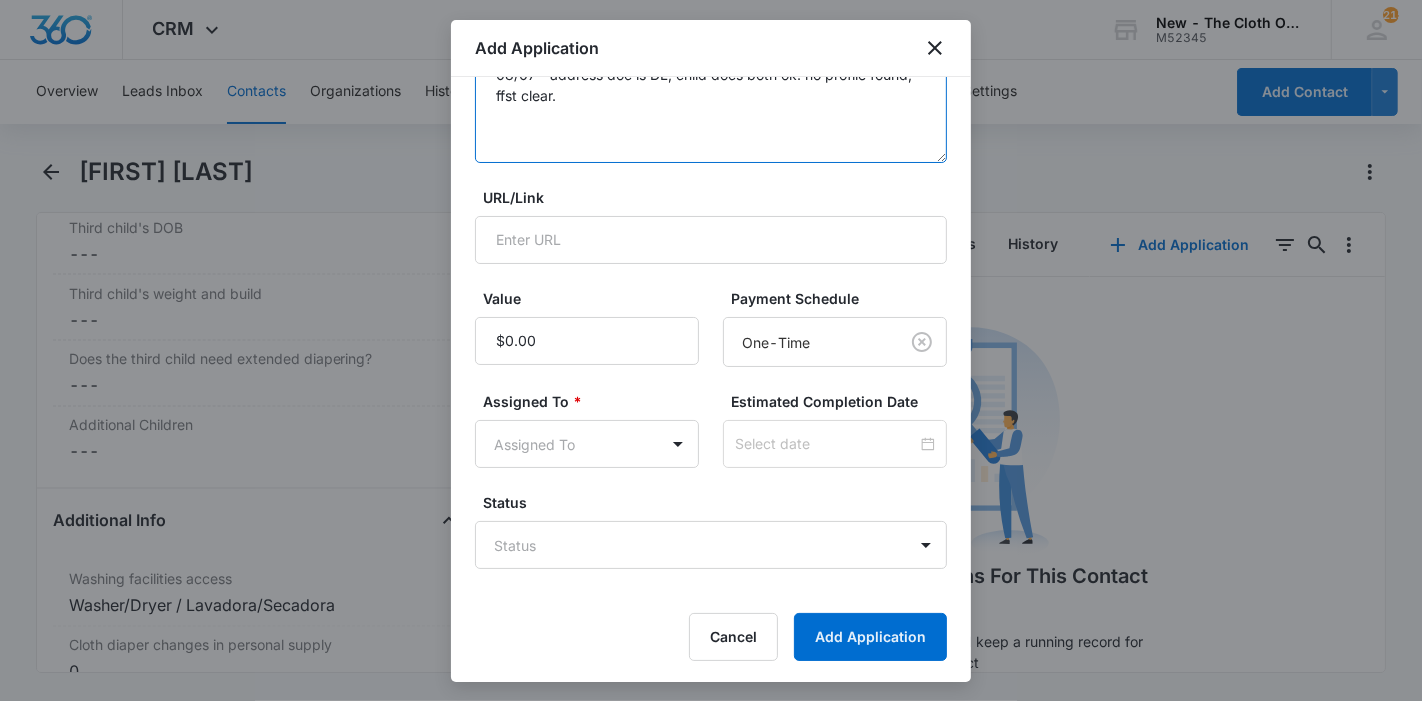 type on "08/07 - address doc is DL, child docs both ok. no profile found, ffst clear." 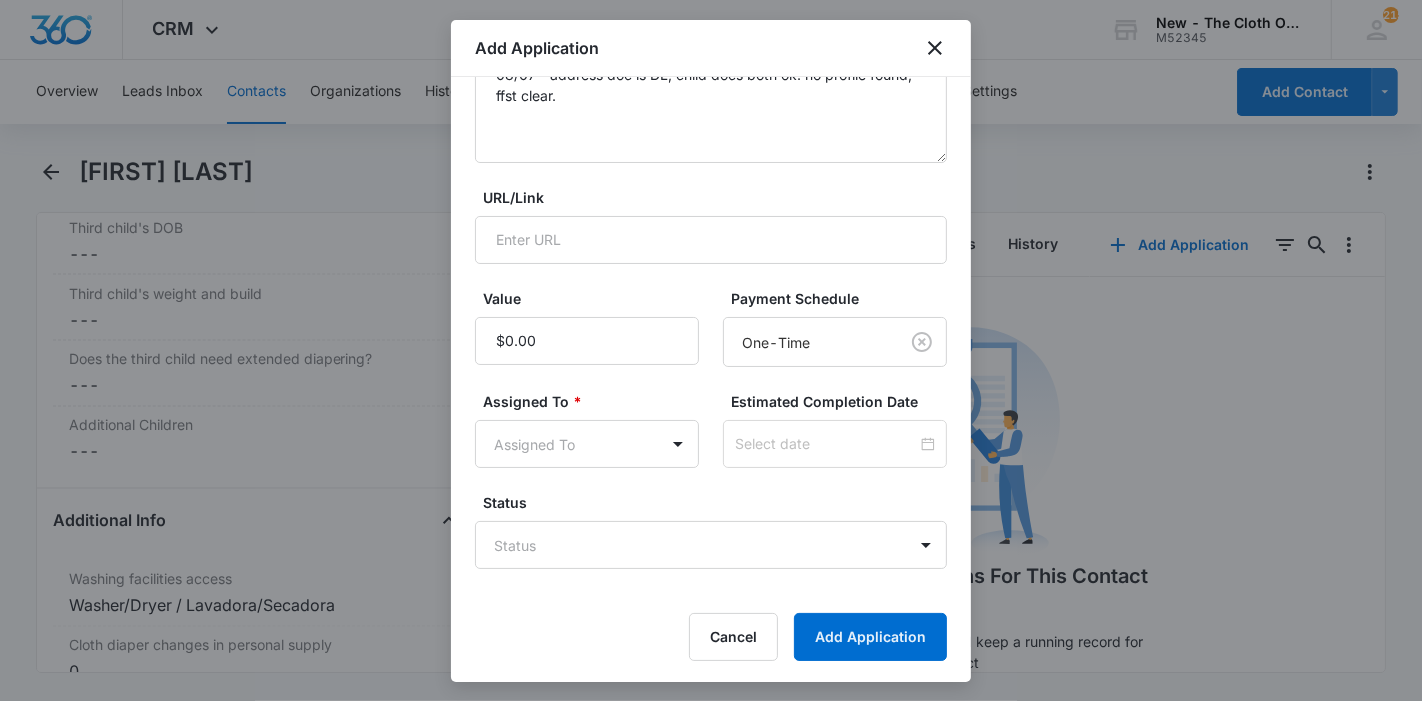 click on "Contact * Sangeetha Balabhadra Title * Applicant - Sangeetha Balabhadra Details 08/07 - address doc is DL, child docs both ok. no profile found, ffst clear. URL/Link Value Payment Schedule One-Time Assigned To * Assigned To Estimated Completion Date Status Status Cancel Add Application" at bounding box center [711, 238] 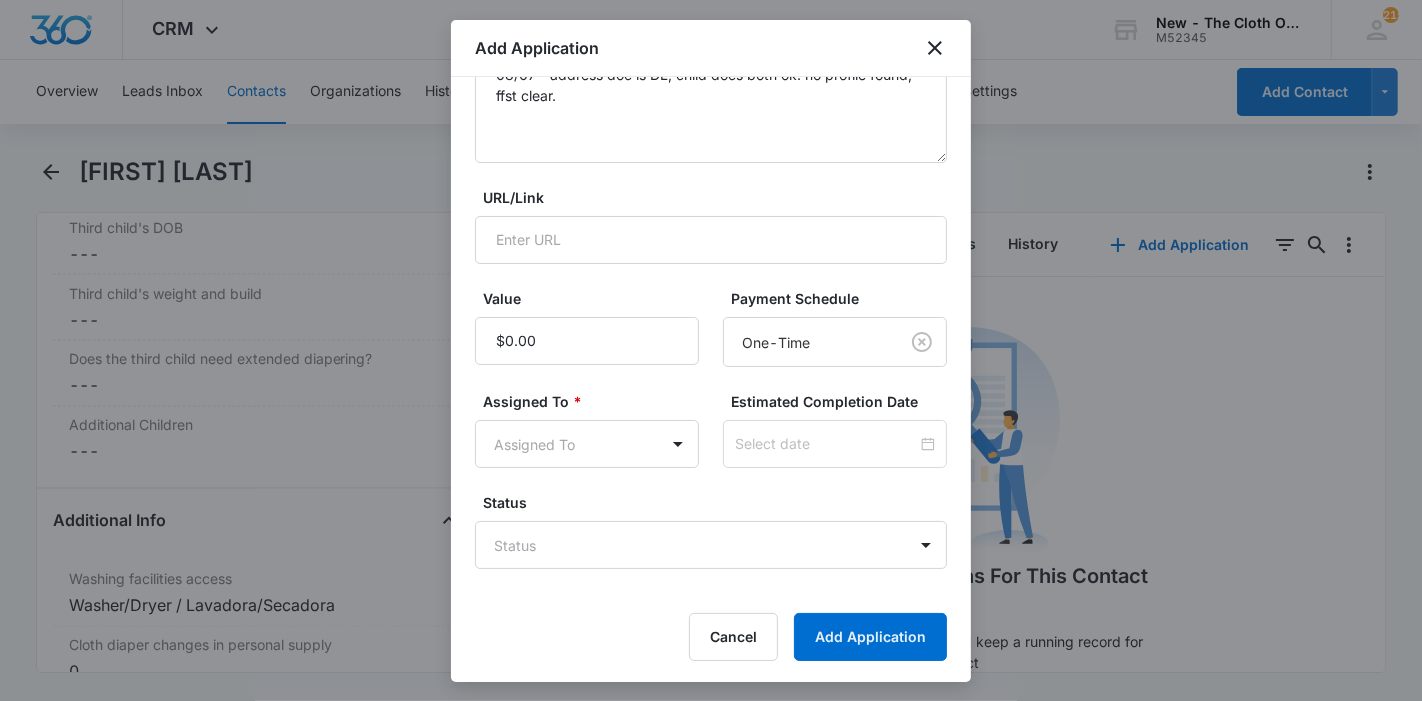 click on "CRM Apps Reputation Forms CRM Email Ads Intelligence Brand Settings New - The Cloth Option M52345 Your Accounts View All 215 KL Katie Lohr katie.WA@theclothoption.org My Profile 215 Notifications Support Logout Terms & Conditions   •   Privacy Policy Overview Leads Inbox Contacts Organizations History Applications Donations Tasks Calendar Lists Reports Settings Add Contact [FIRST] [LAST] Remove JP [FIRST] [LAST] Contact Info Name Cancel Save Changes [FIRST] [LAST] Phone Cancel Save Changes ([PHONE]) Email Cancel Save Changes sangeeabhin@gmail.com Organization Cancel Save Changes --- Address Cancel Save Changes [NUMBER] [STREET] [CITY] [STATE] [POSTAL_CODE] Details Lead Source Cancel Save Changes Application - Updated Contact Type Cancel Save Changes Applicant Contact Status Cancel Save Changes Application in process Assigned To Cancel Save Changes Applications Team Tags Cancel Save Changes --- Next Contact Date Cancel Save Changes --- Color Tag Current Color: Cancel ID ---" at bounding box center [711, 350] 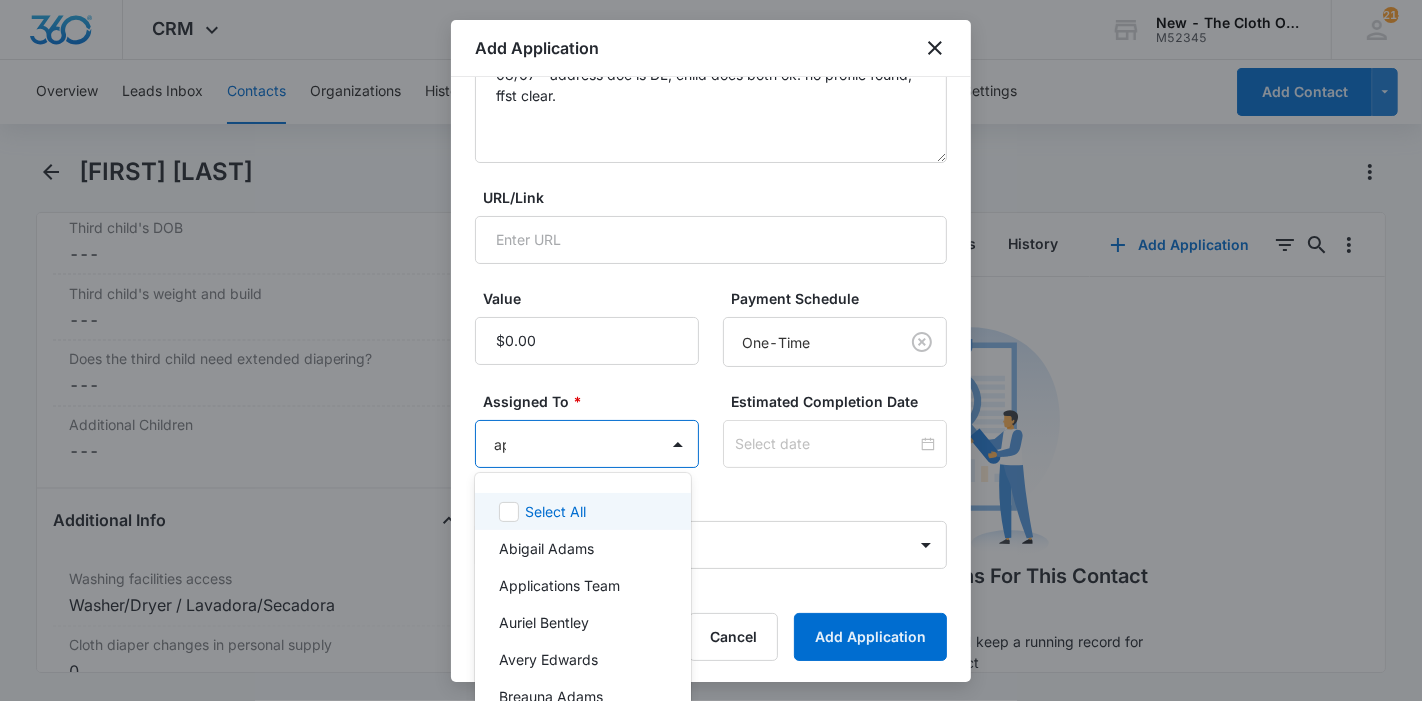 type on "app" 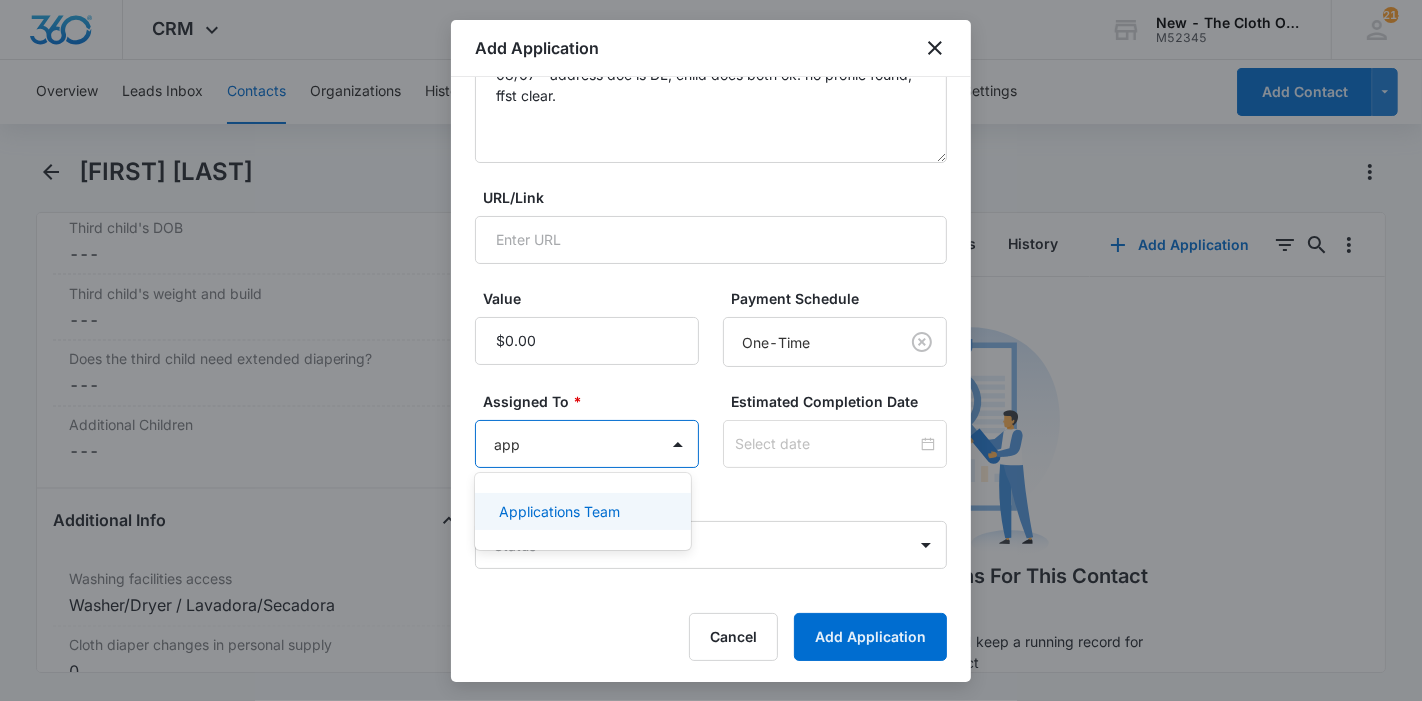 click on "Applications Team" at bounding box center (559, 511) 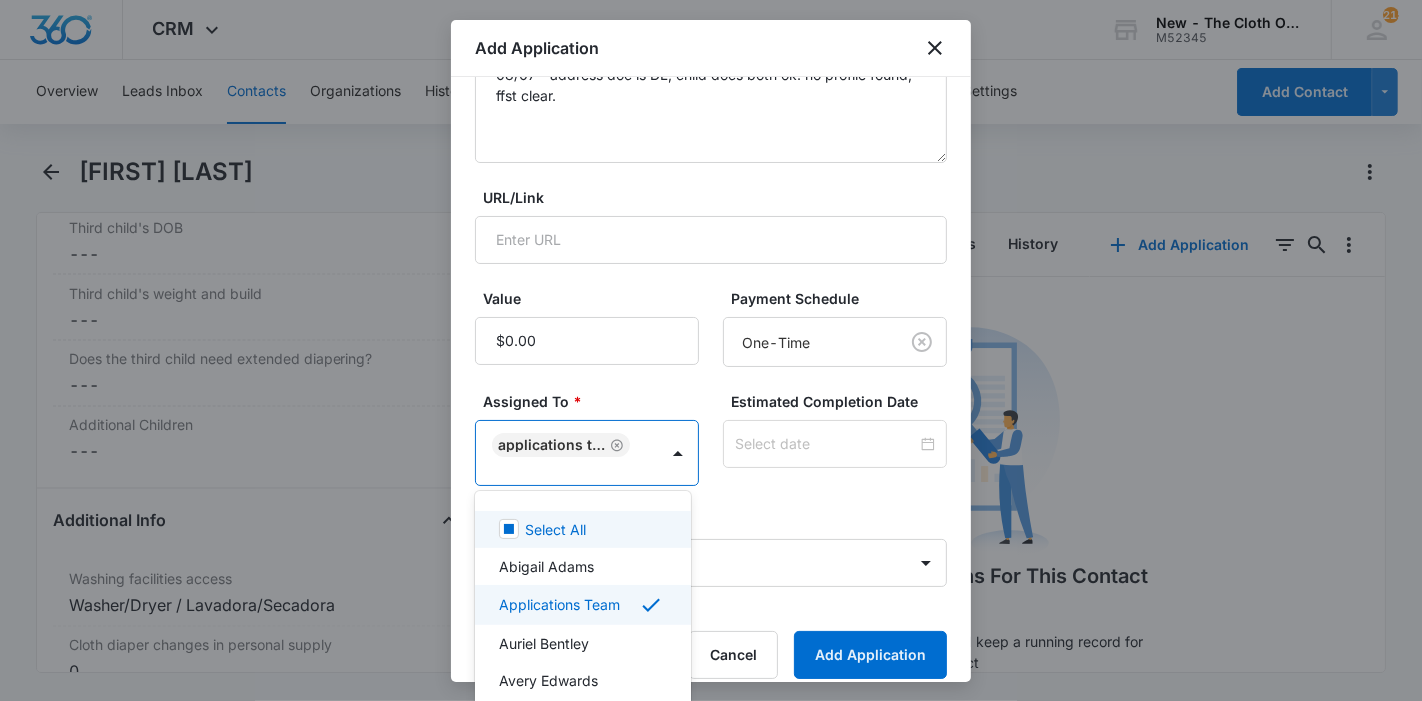 click at bounding box center (711, 350) 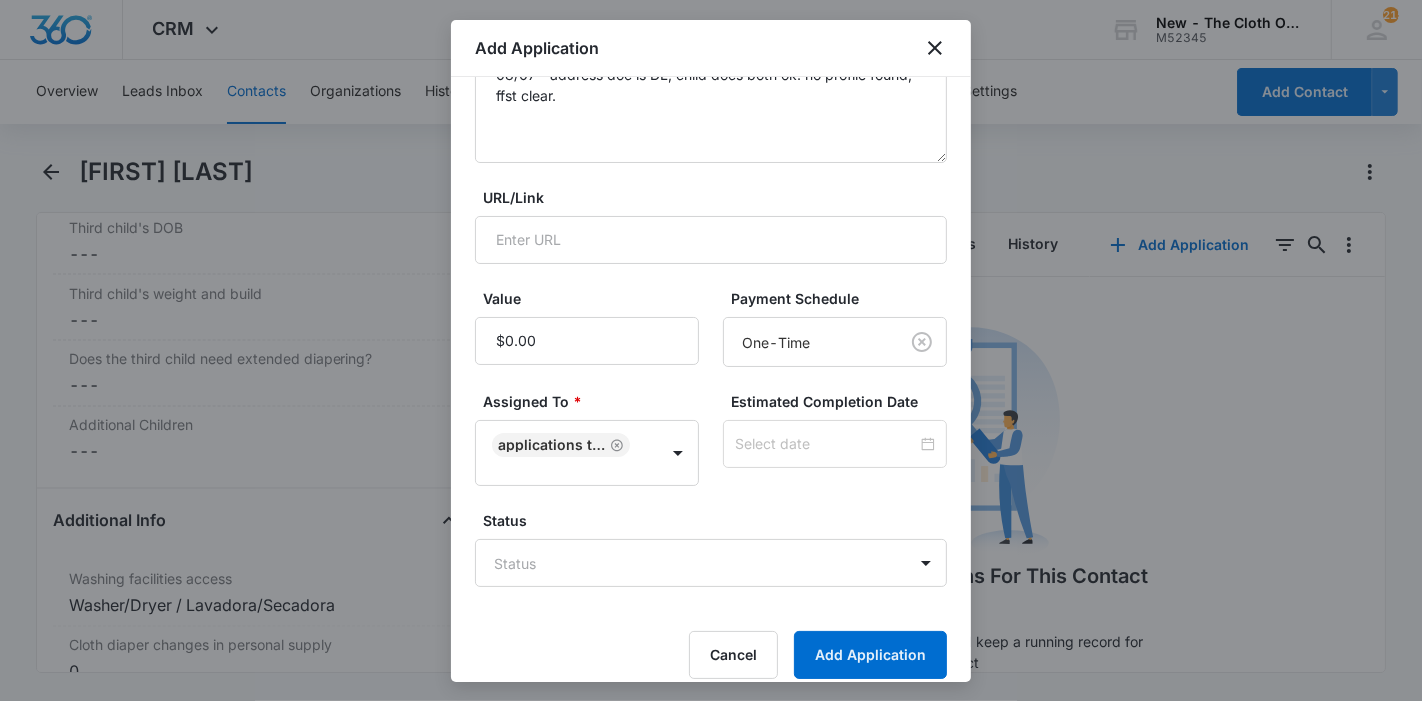 click at bounding box center [835, 444] 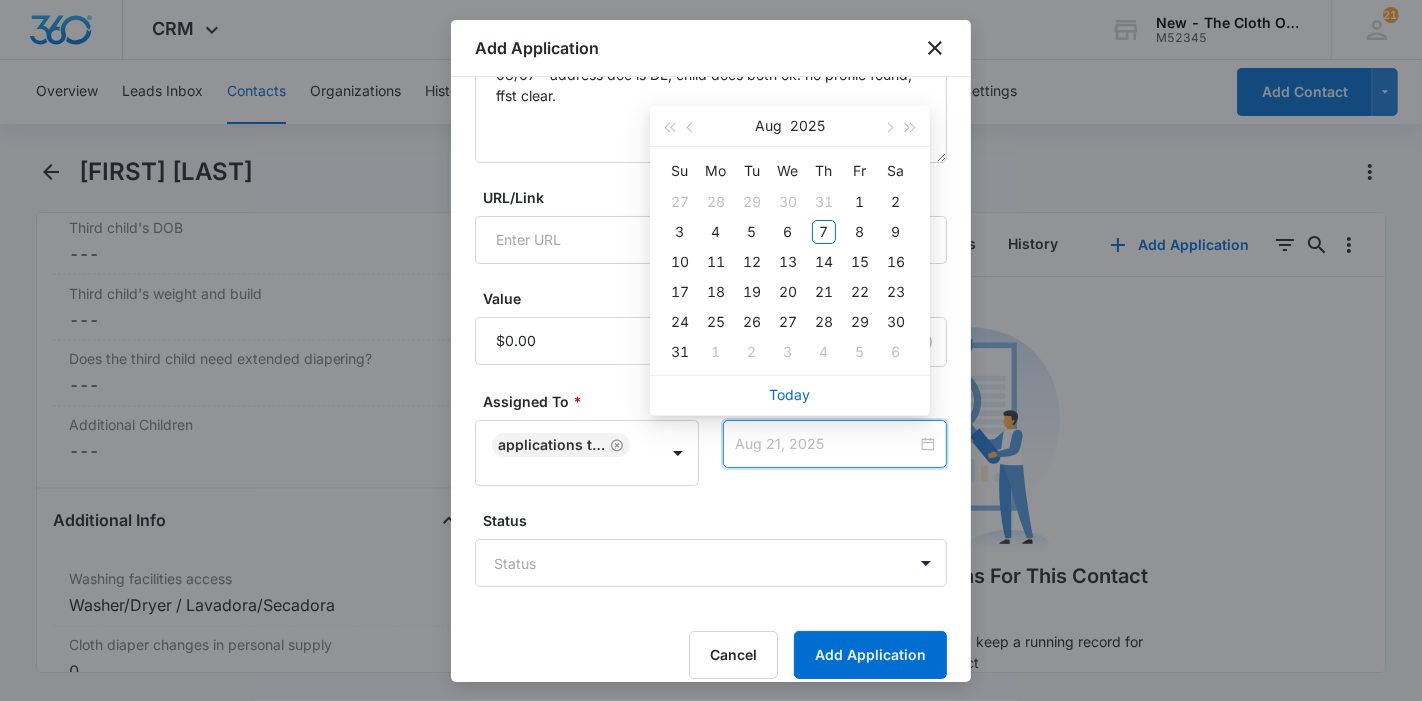 type on "Aug 14, 2025" 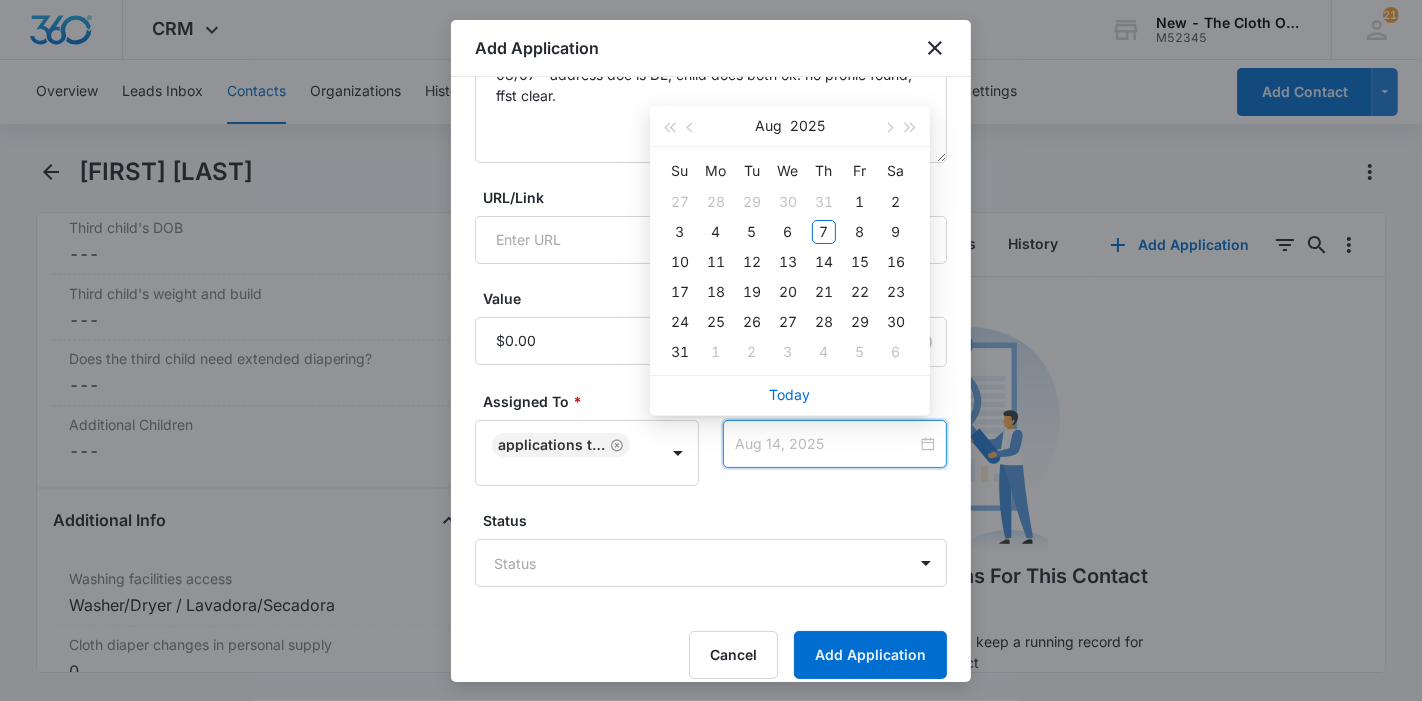 click on "14" at bounding box center (824, 262) 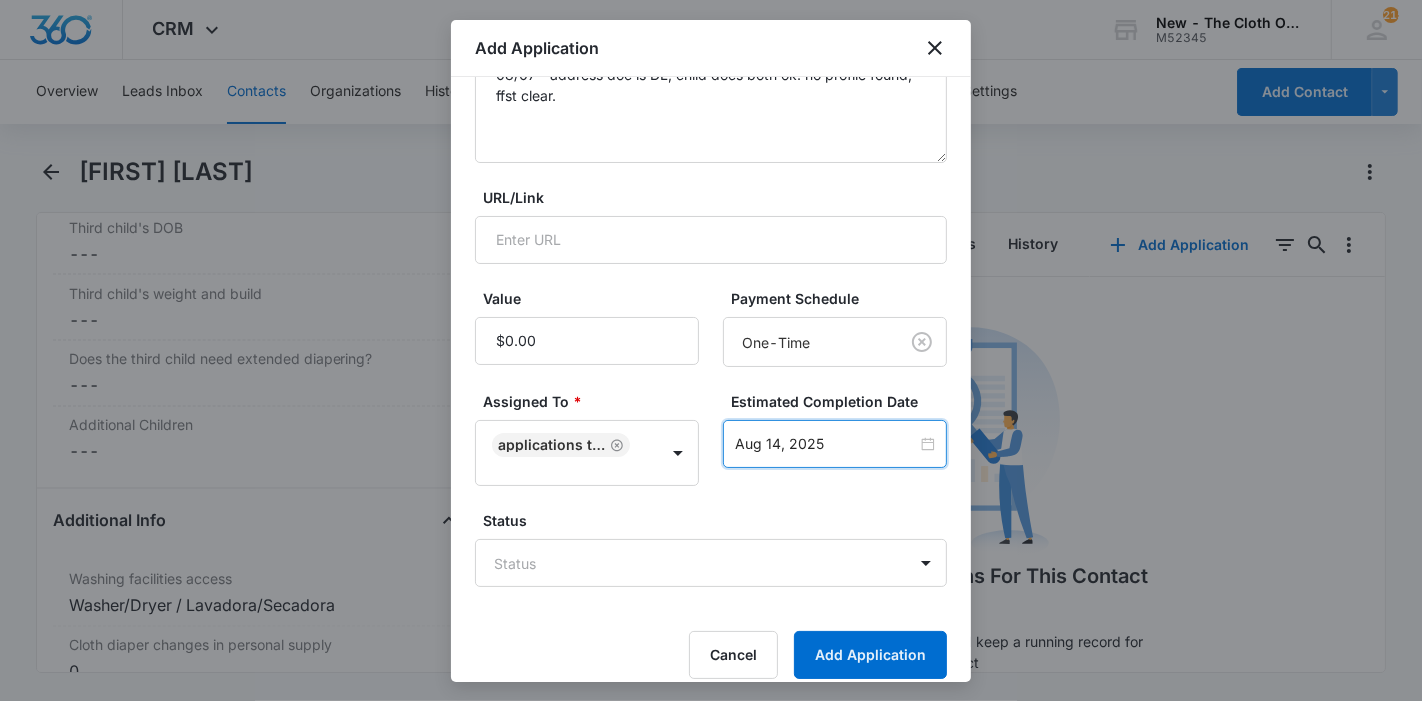 click on "CRM Apps Reputation Forms CRM Email Ads Intelligence Brand Settings New - The Cloth Option M52345 Your Accounts View All 215 KL Katie Lohr katie.WA@theclothoption.org My Profile 215 Notifications Support Logout Terms & Conditions   •   Privacy Policy Overview Leads Inbox Contacts Organizations History Applications Donations Tasks Calendar Lists Reports Settings Add Contact [FIRST] [LAST] Remove JP [FIRST] [LAST] Contact Info Name Cancel Save Changes [FIRST] [LAST] Phone Cancel Save Changes ([PHONE]) Email Cancel Save Changes sangeeabhin@gmail.com Organization Cancel Save Changes --- Address Cancel Save Changes [NUMBER] [STREET] [CITY] [STATE] [POSTAL_CODE] Details Lead Source Cancel Save Changes Application - Updated Contact Type Cancel Save Changes Applicant Contact Status Cancel Save Changes Application in process Assigned To Cancel Save Changes Applications Team Tags Cancel Save Changes --- Next Contact Date Cancel Save Changes --- Color Tag Current Color: Cancel ID ---" at bounding box center (711, 350) 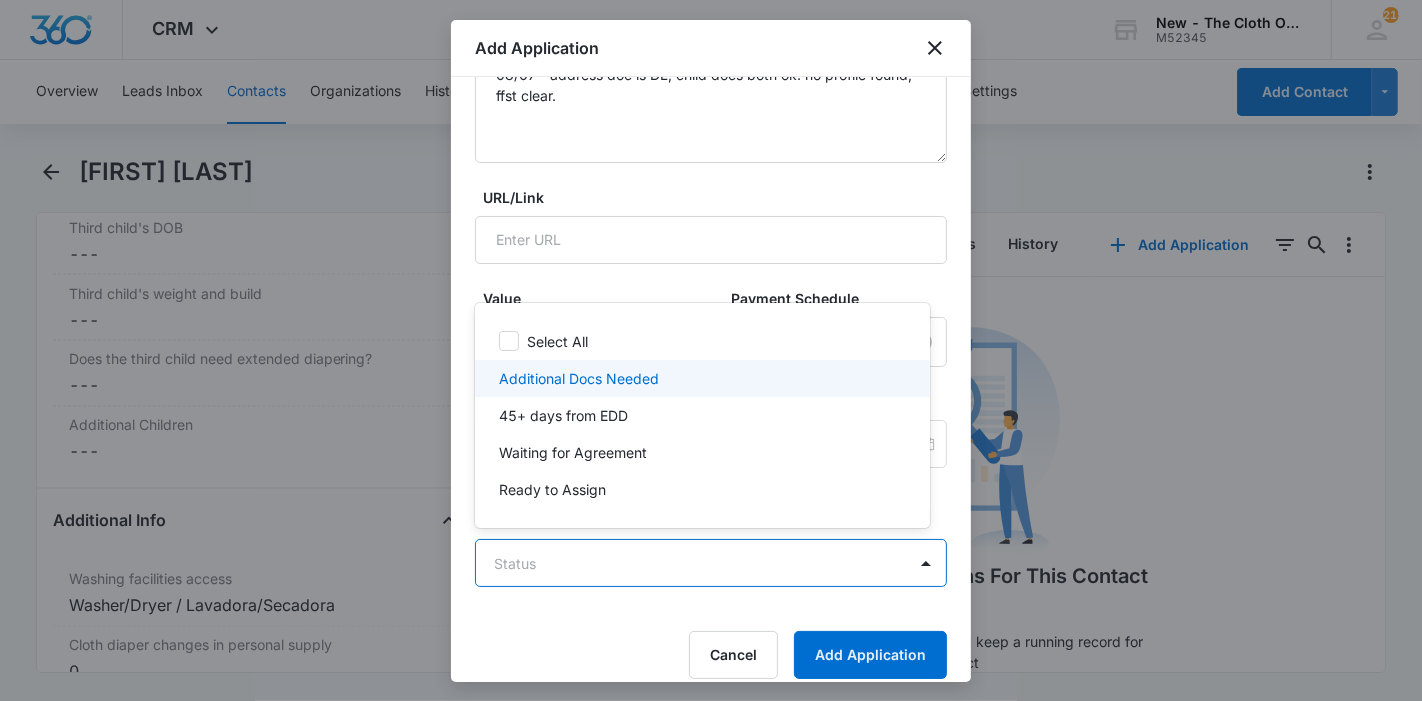 click on "Additional Docs Needed" at bounding box center (700, 378) 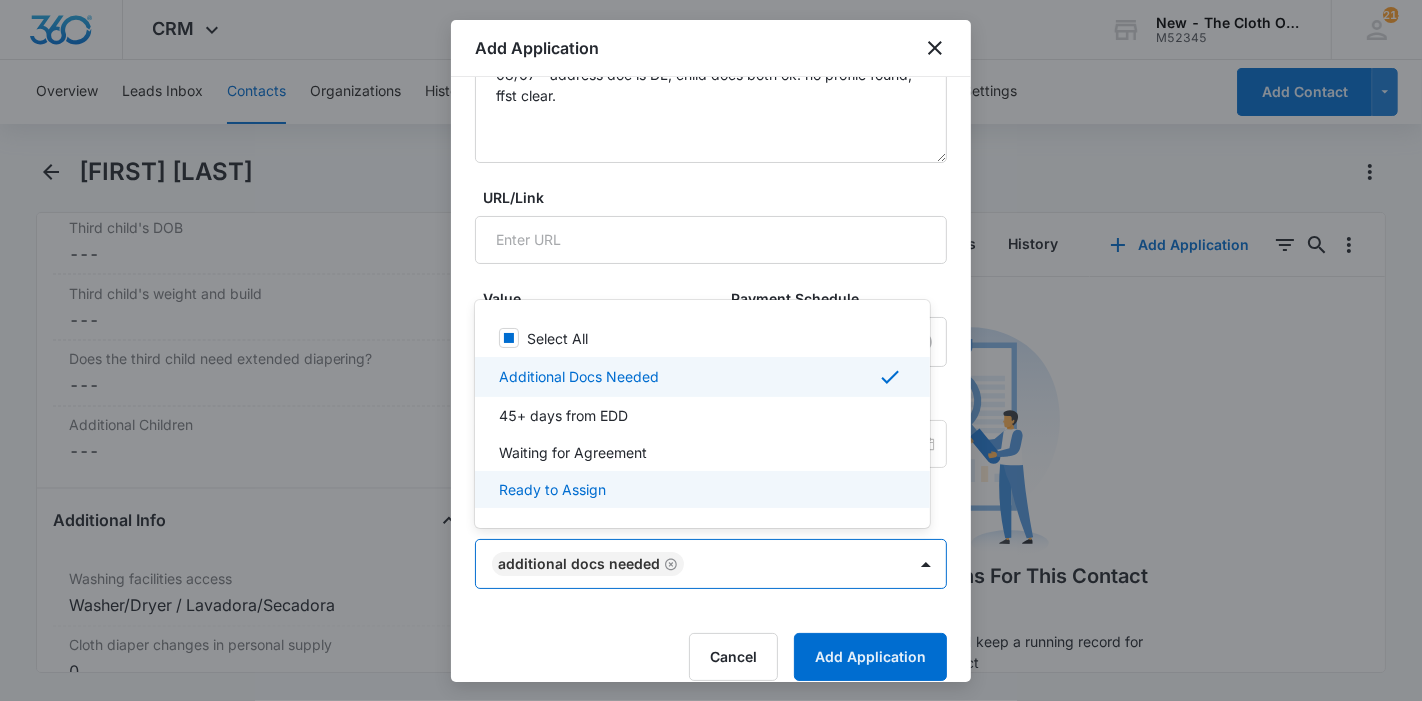 click at bounding box center (711, 350) 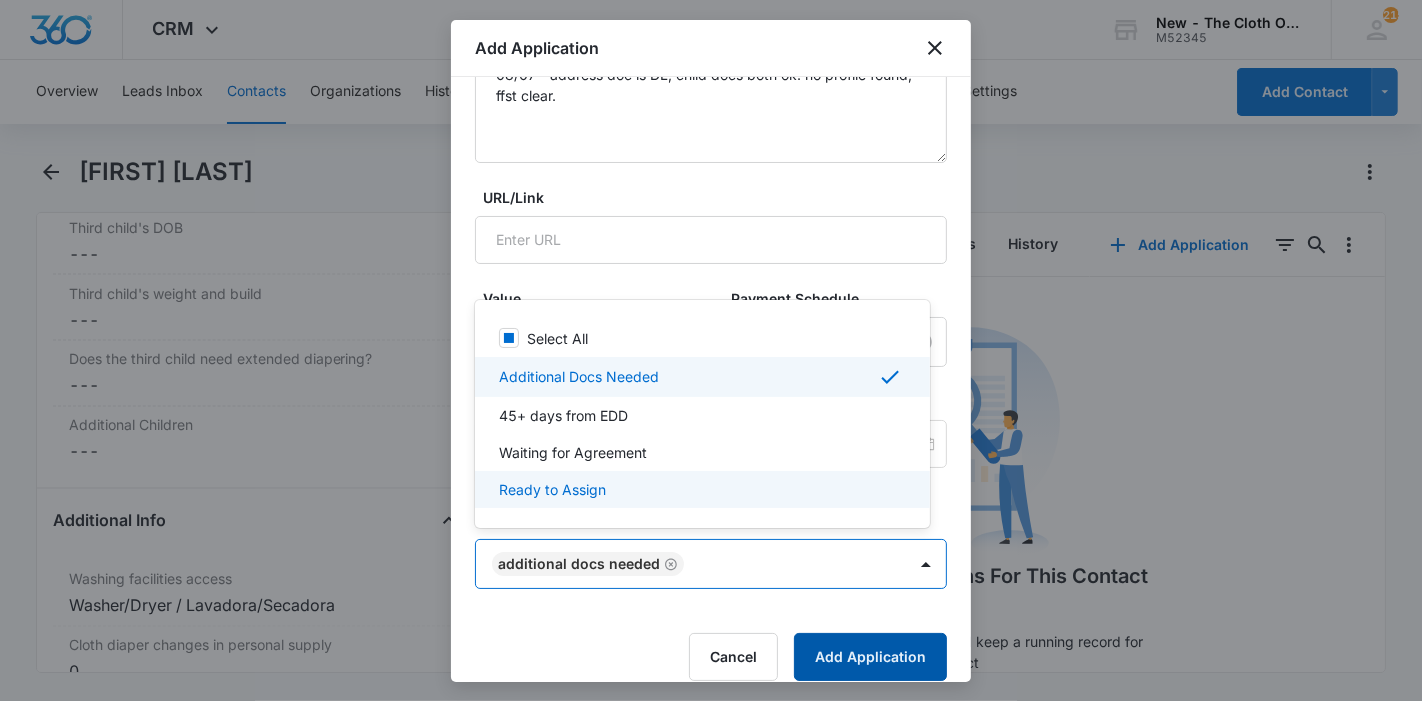 click on "Add Application" at bounding box center [870, 657] 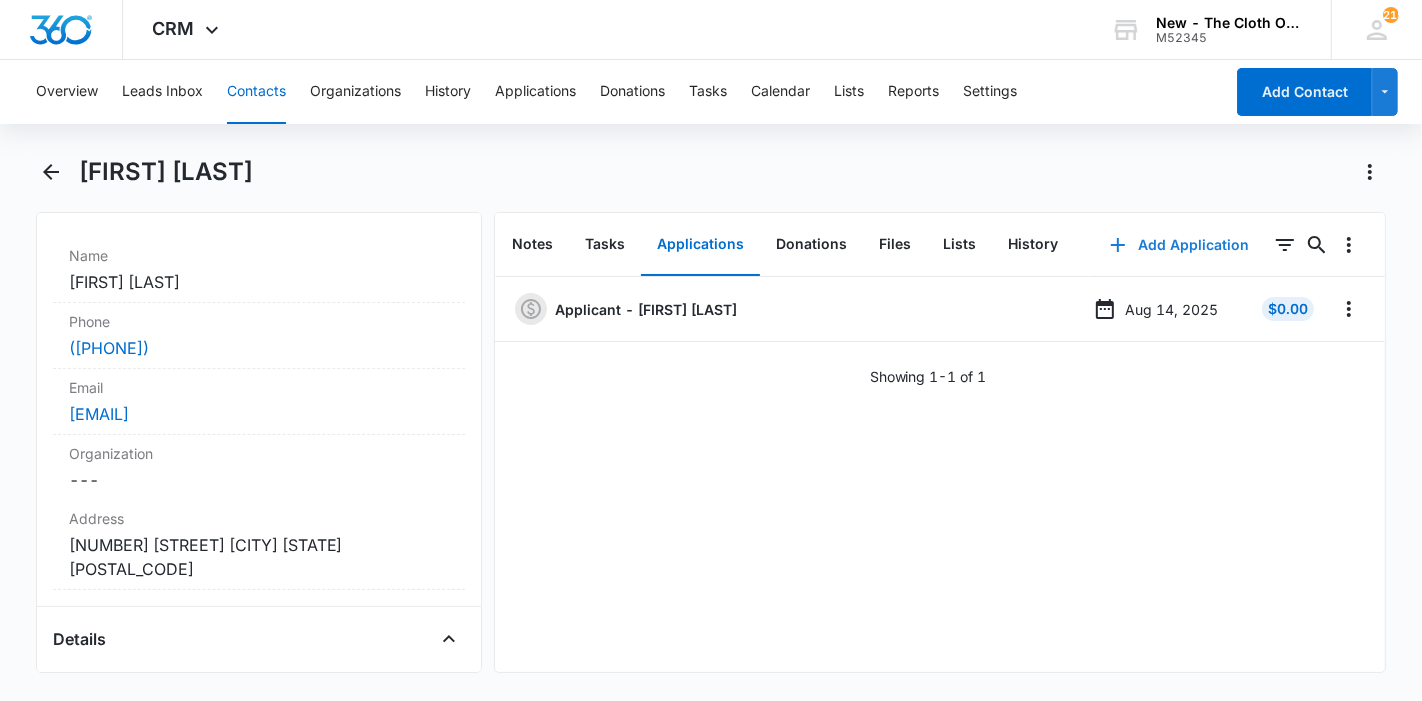 scroll, scrollTop: 404, scrollLeft: 0, axis: vertical 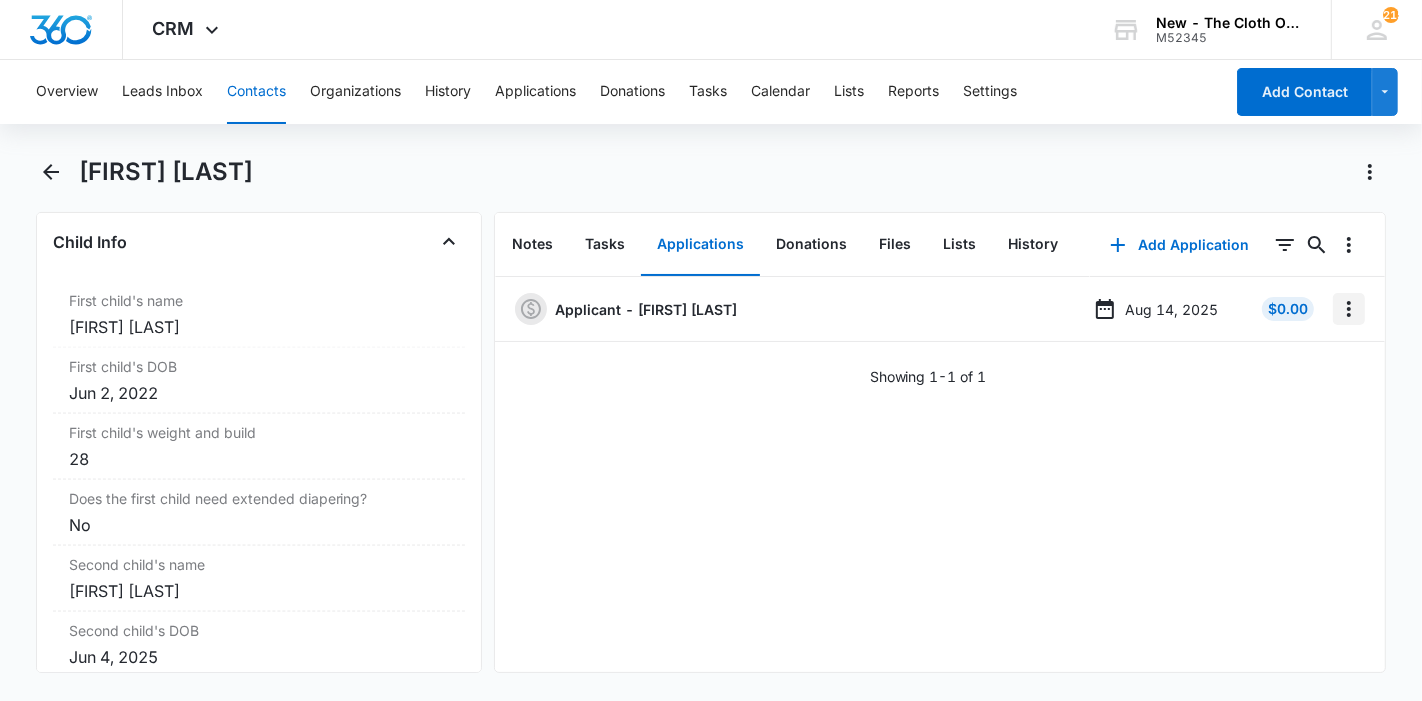 click 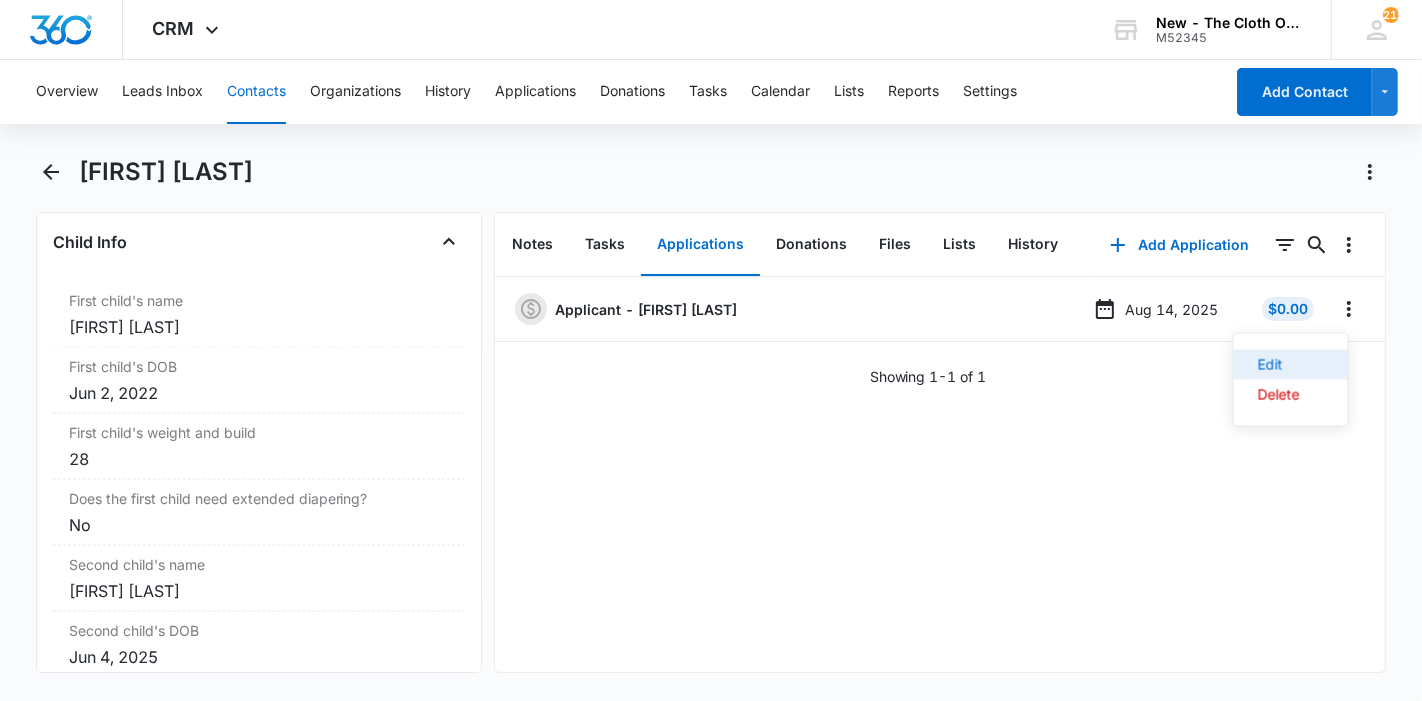 click on "Edit" at bounding box center [1279, 365] 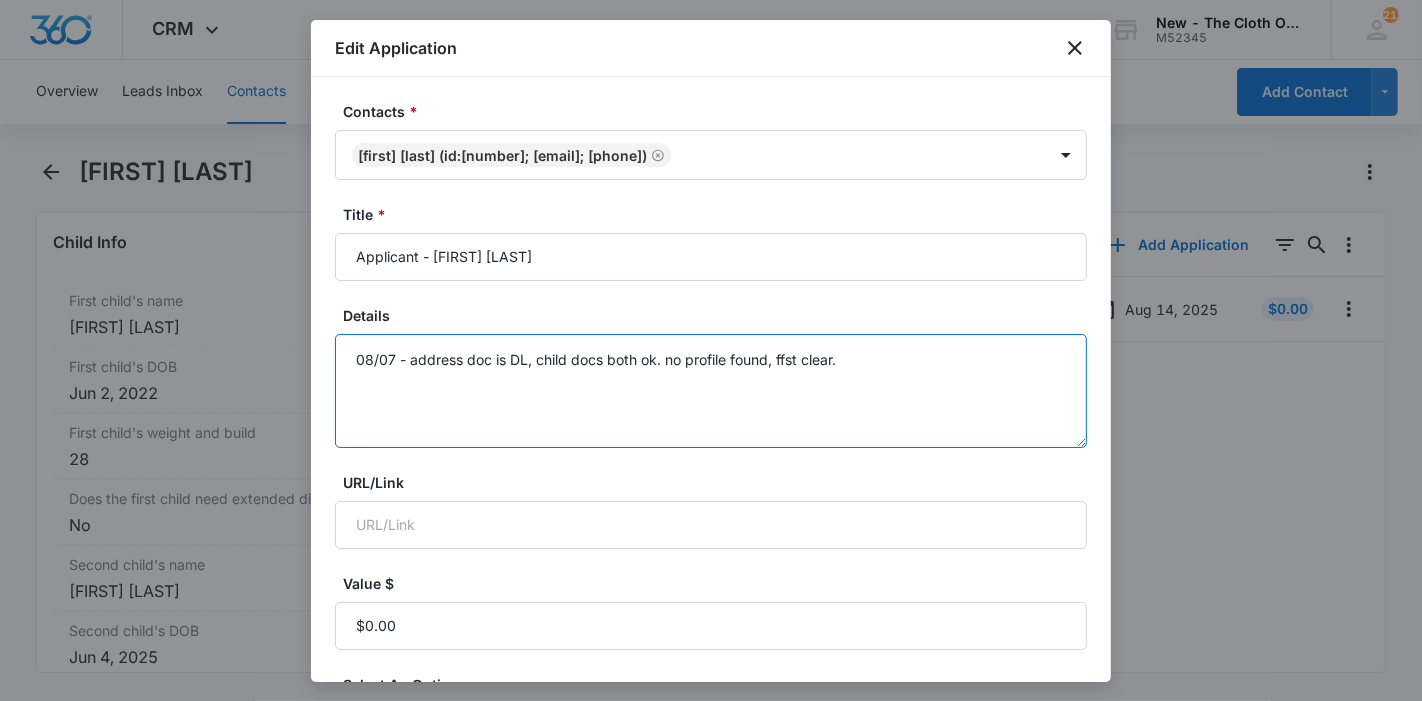 click on "08/07 - address doc is DL, child docs both ok. no profile found, ffst clear." at bounding box center (711, 391) 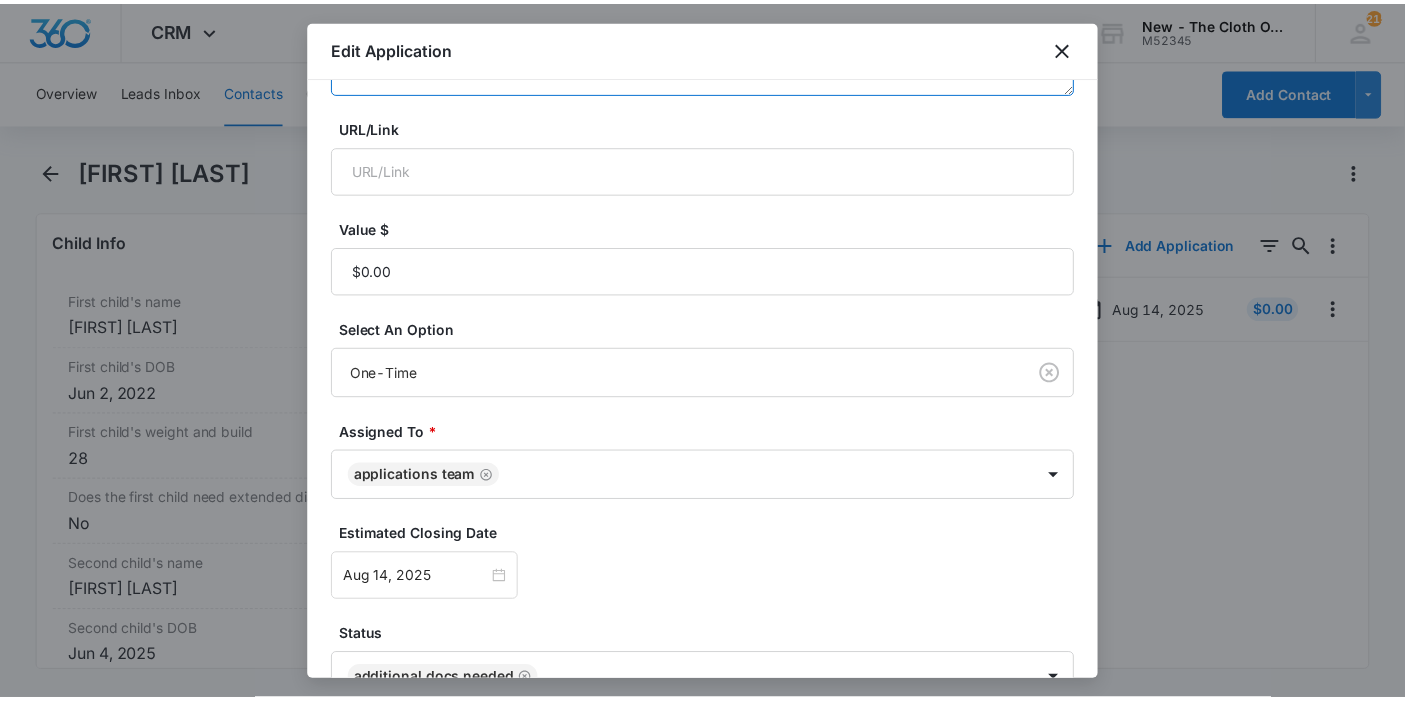 scroll, scrollTop: 470, scrollLeft: 0, axis: vertical 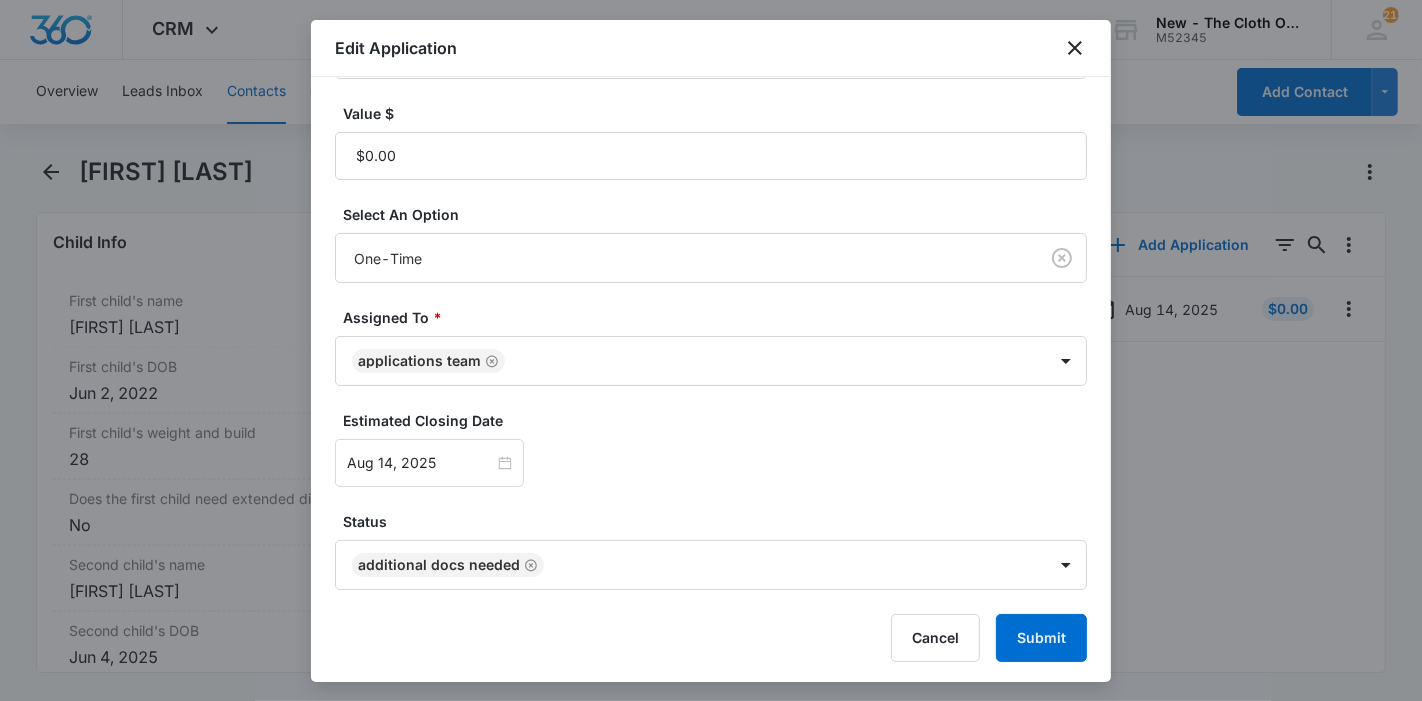 type on "08/07 - address doc is DL, child docs both ok. no profile found, ffst clear. Vidith will need to be denied d/t age." 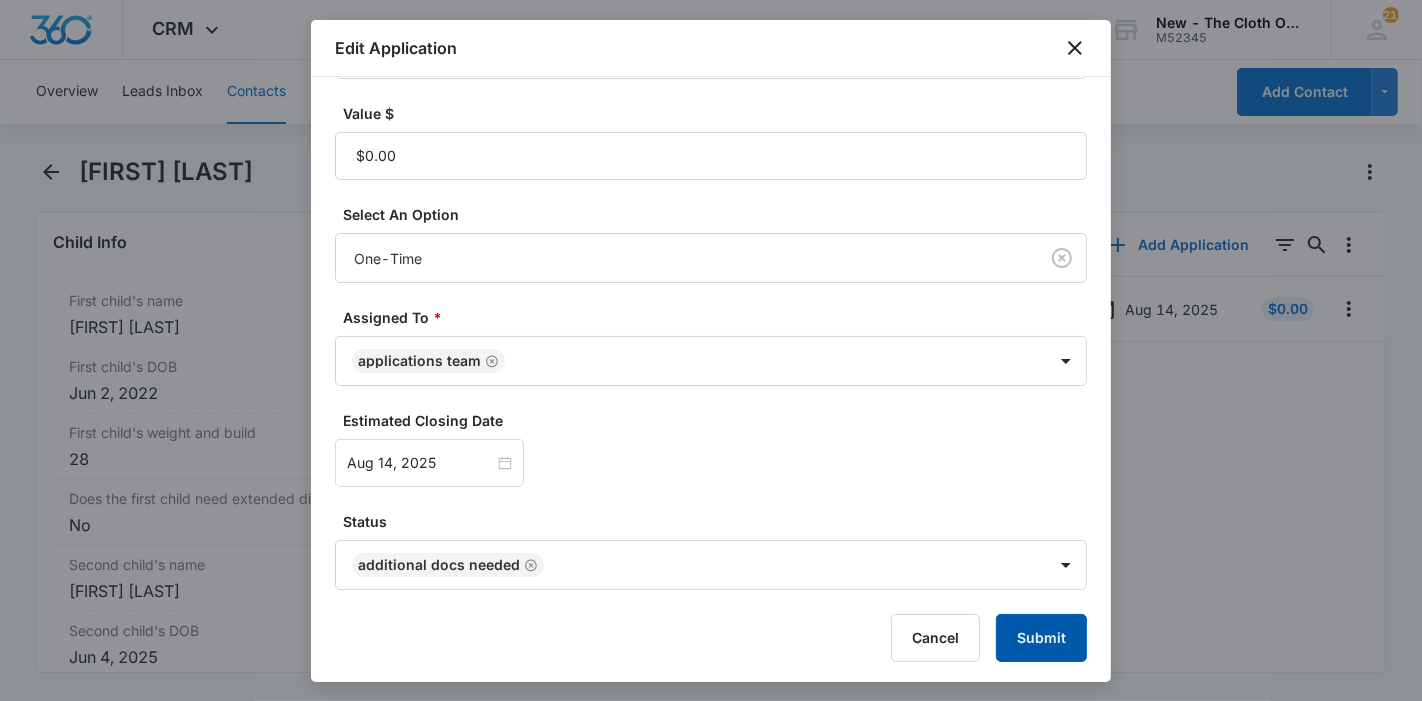 click on "Submit" at bounding box center (1041, 638) 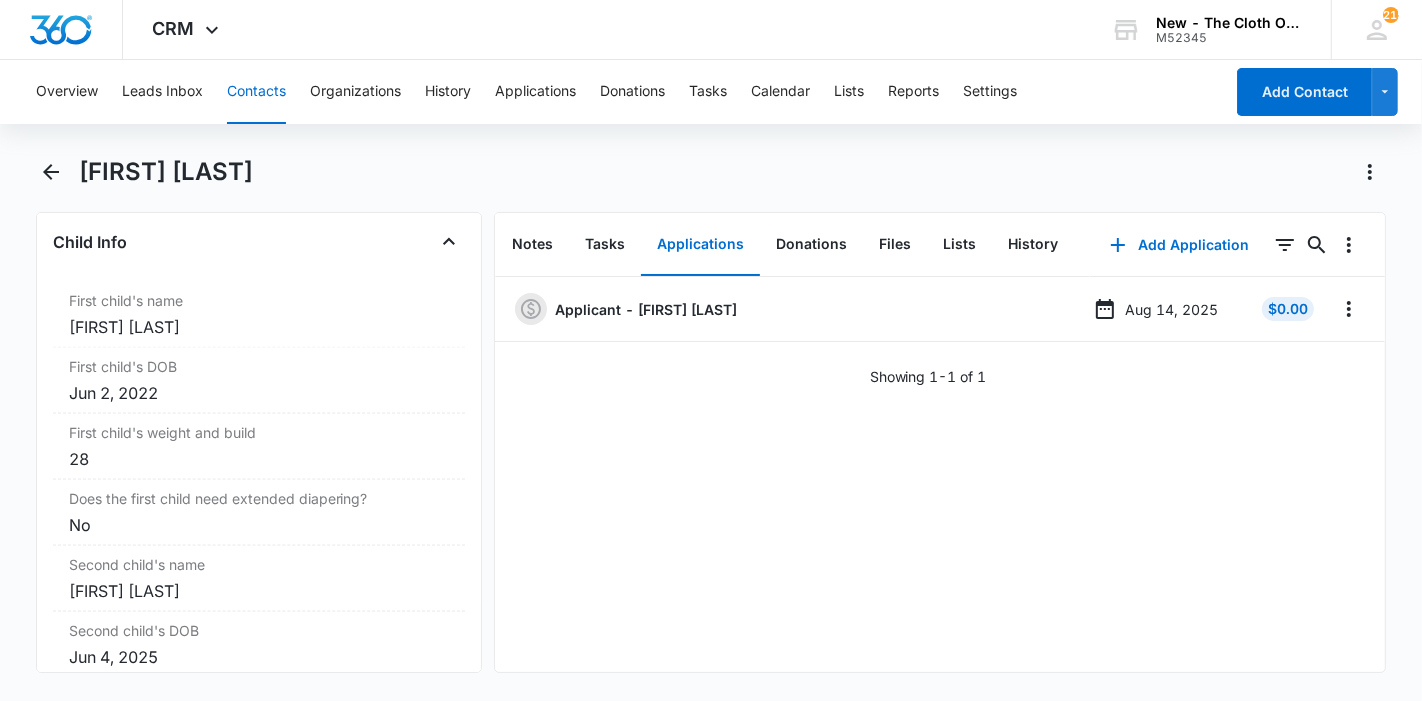 drag, startPoint x: 285, startPoint y: 171, endPoint x: 83, endPoint y: 178, distance: 202.12125 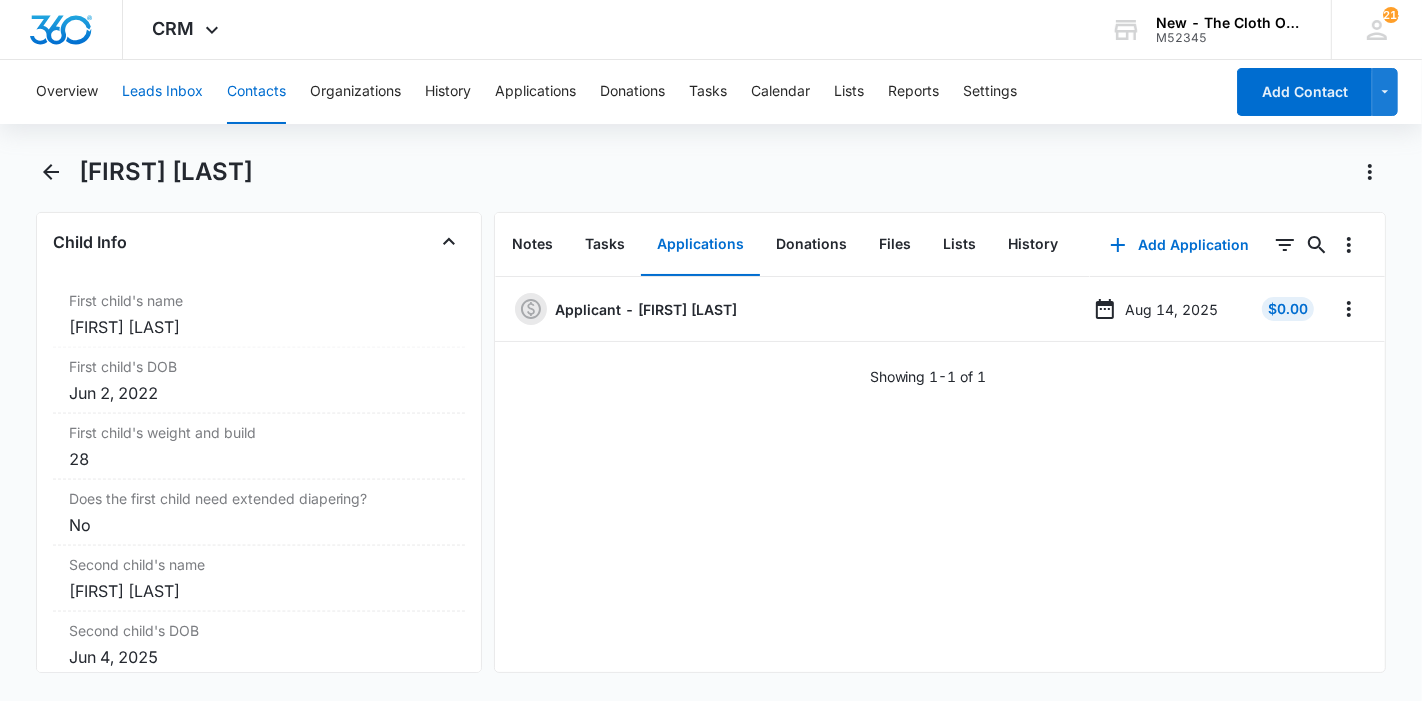 click on "Leads Inbox" at bounding box center [162, 92] 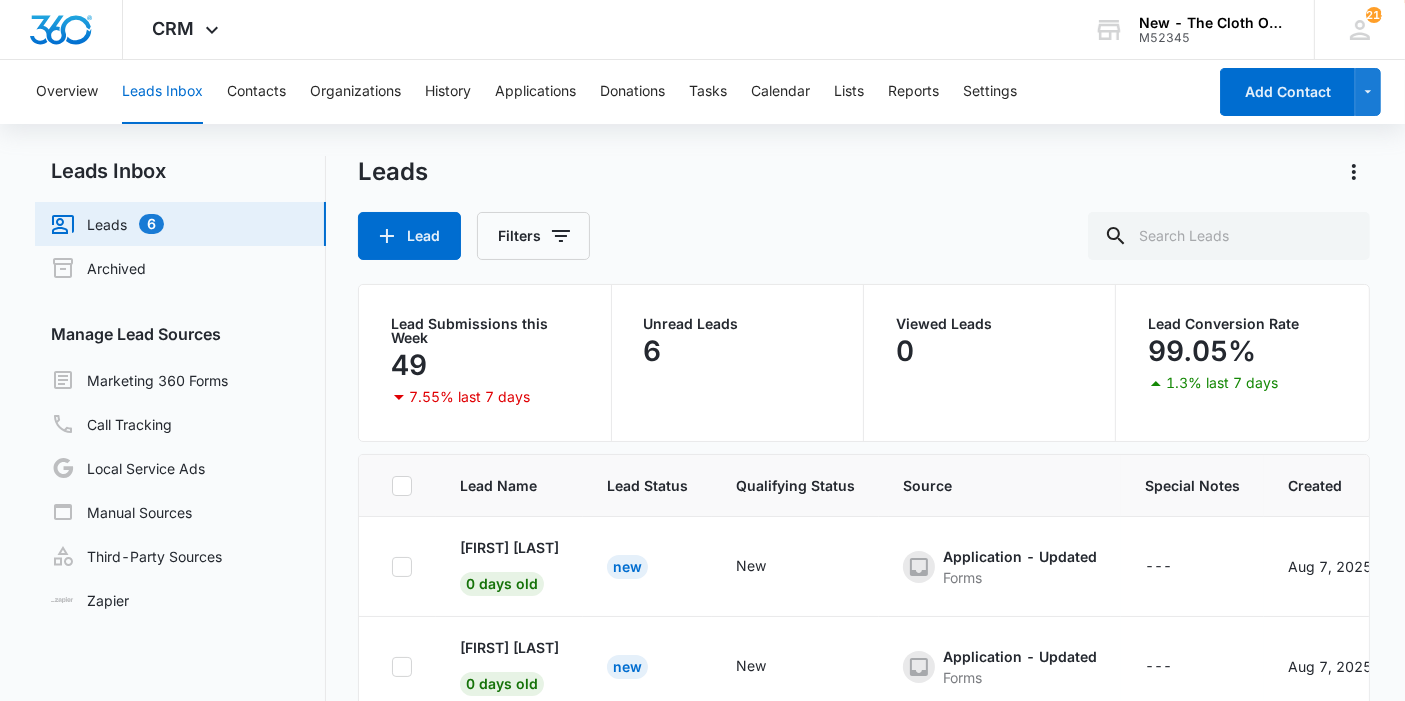 scroll, scrollTop: 331, scrollLeft: 0, axis: vertical 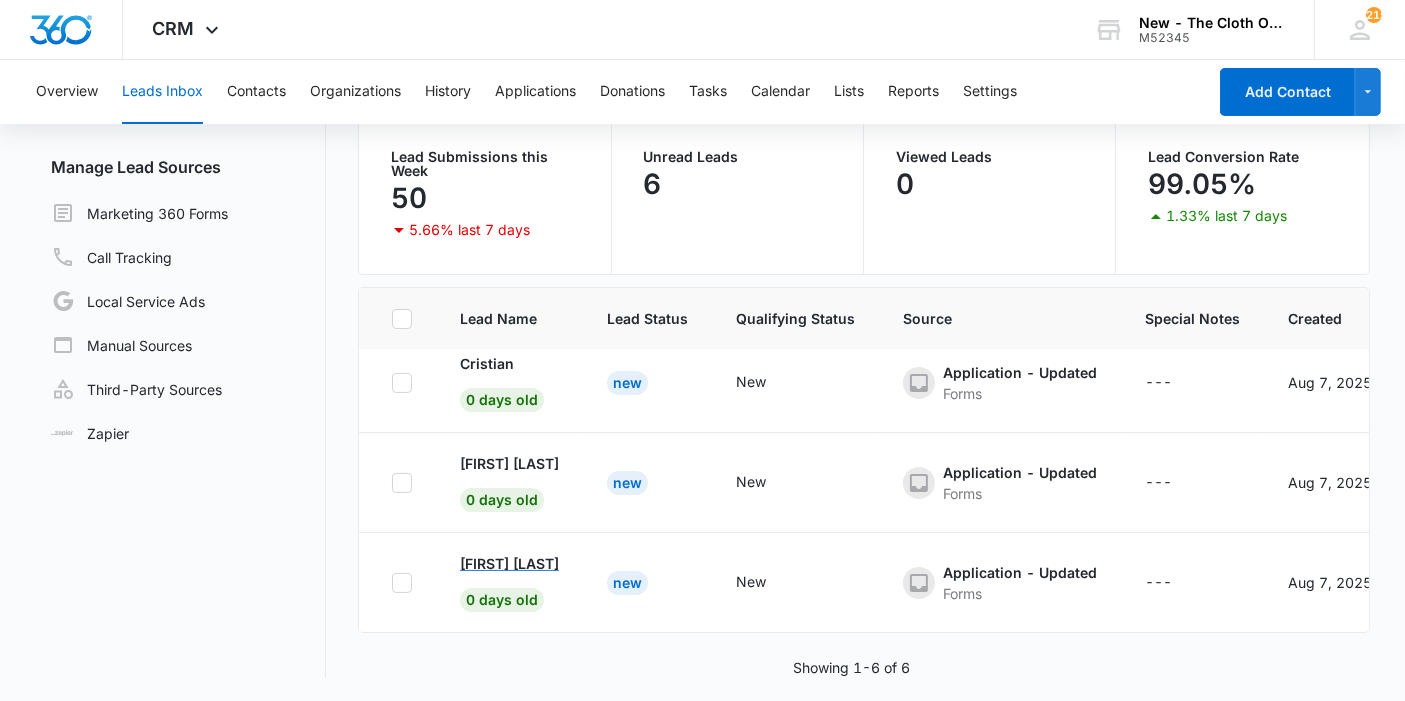 click on "[FIRST] [LAST]" at bounding box center [509, 563] 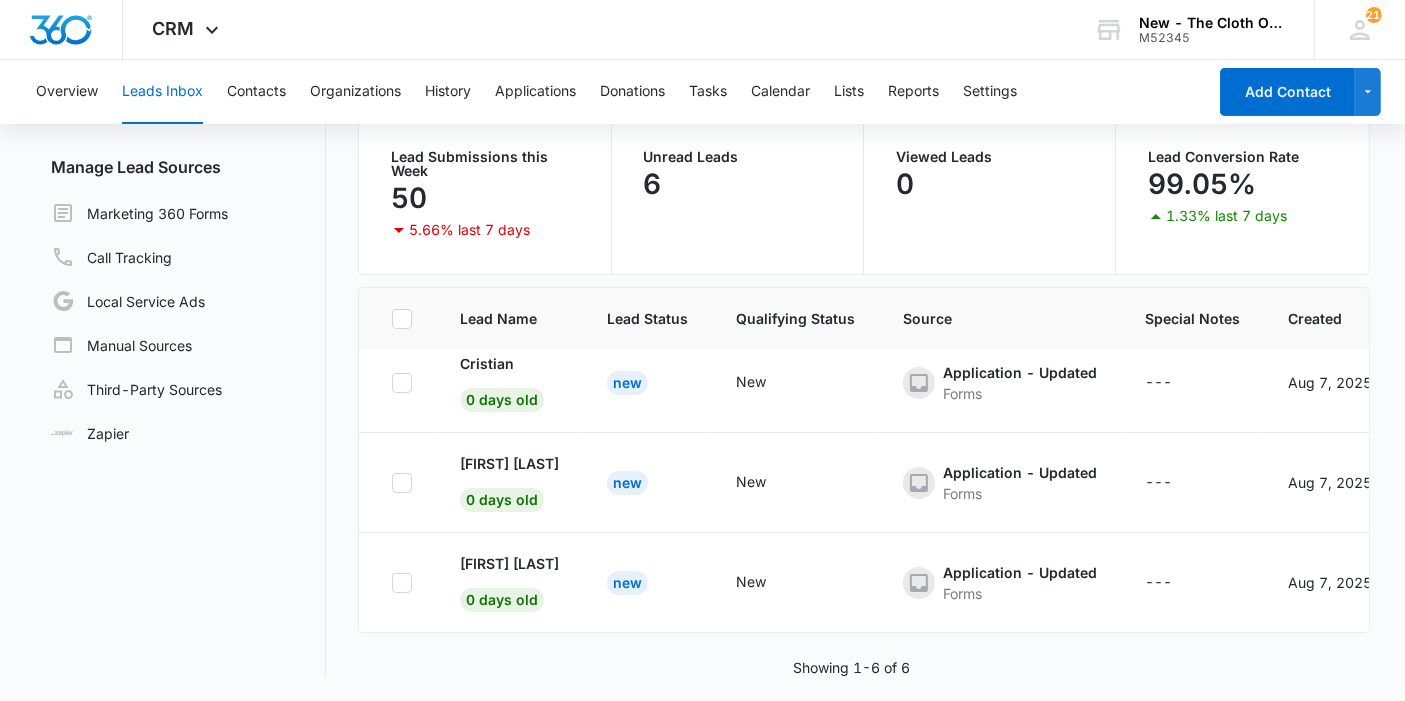 scroll, scrollTop: 0, scrollLeft: 0, axis: both 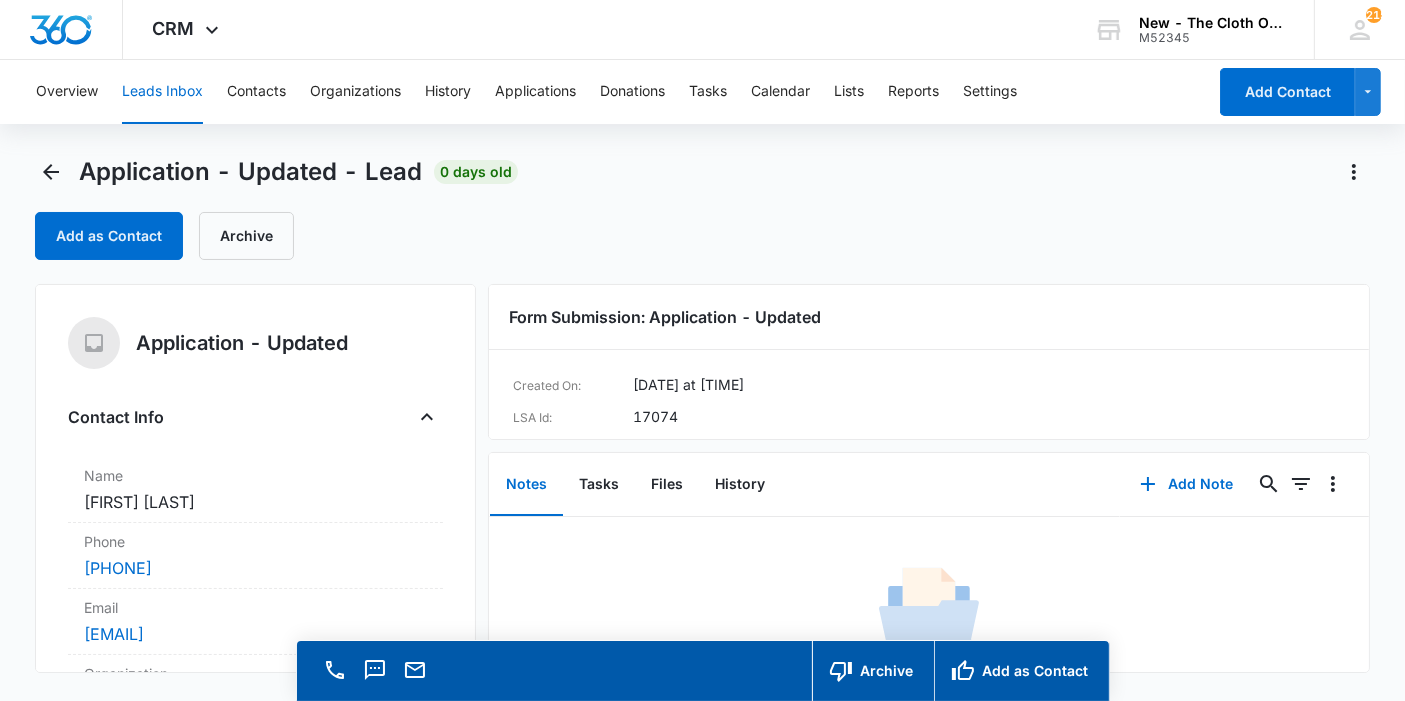 copy on "[FIRST] [LAST]" 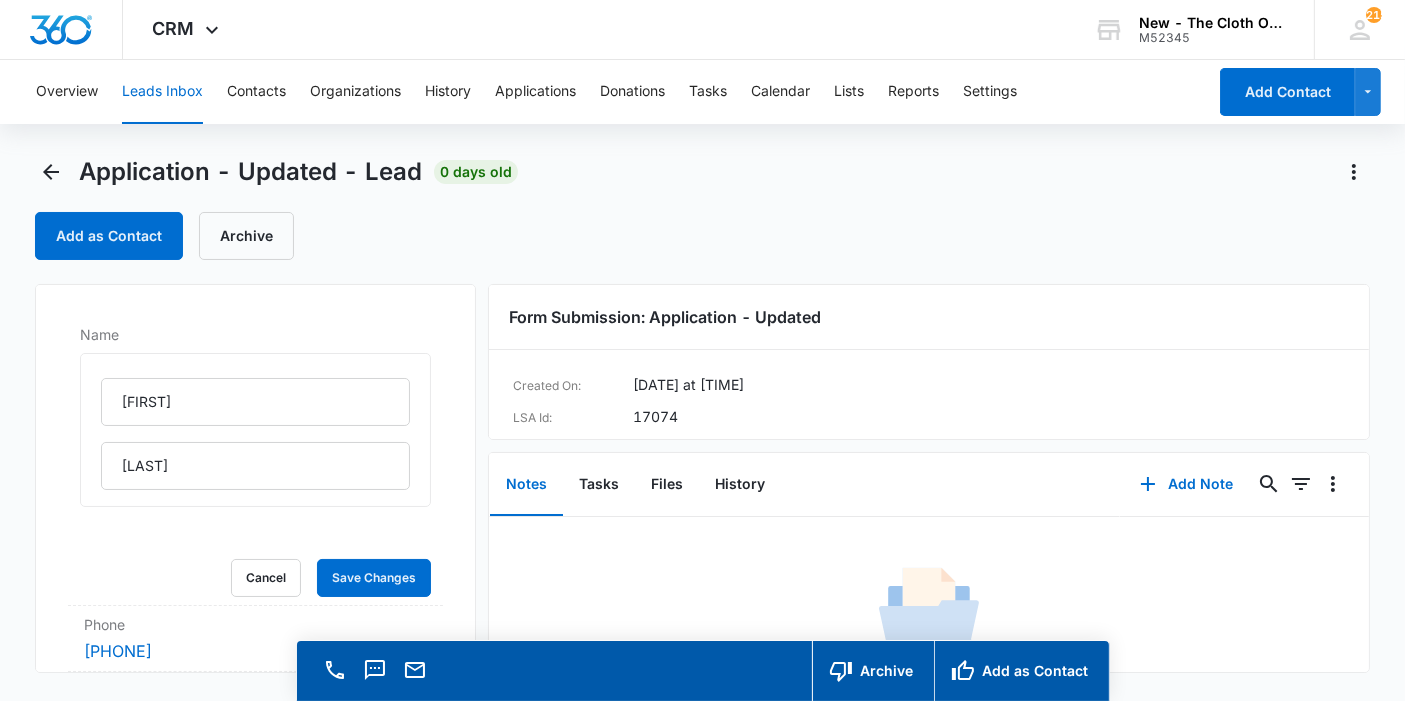 scroll, scrollTop: 222, scrollLeft: 0, axis: vertical 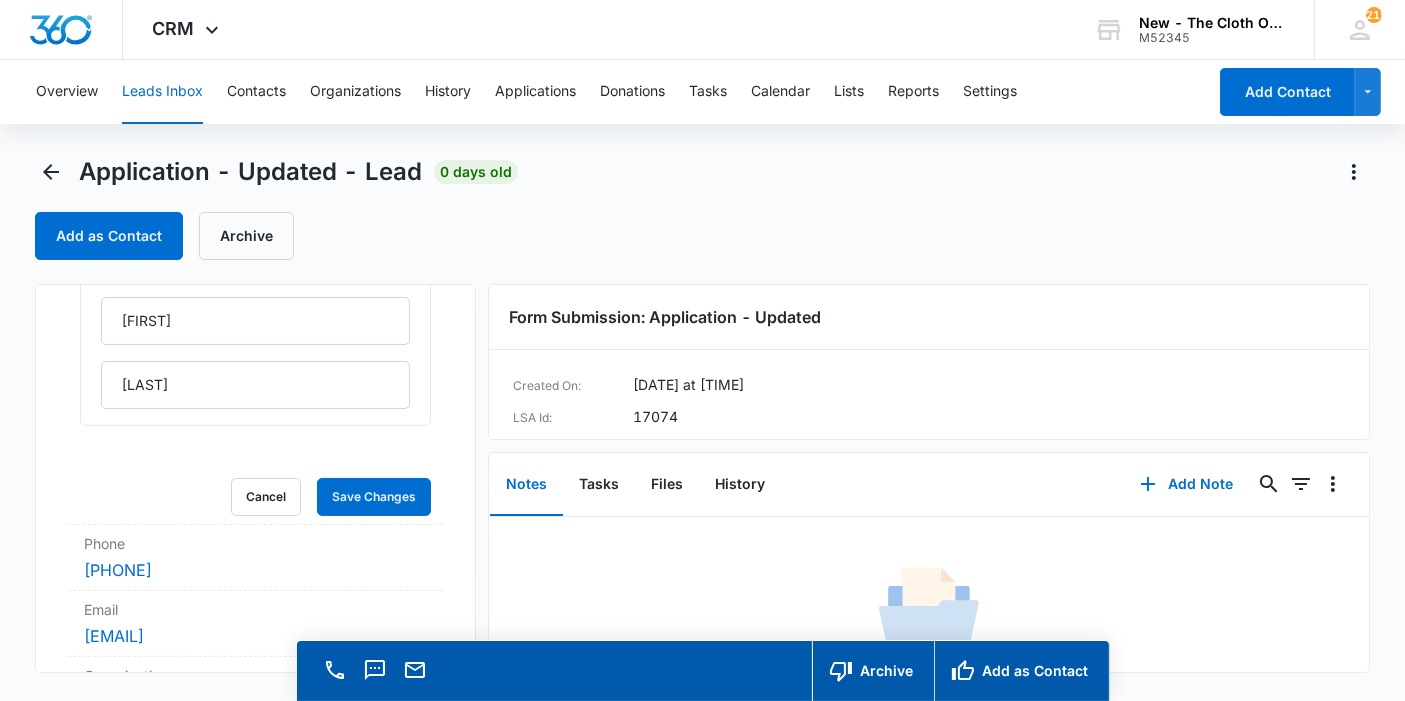 click on "[FIRST] [LAST] Cancel Save Changes" at bounding box center [255, 394] 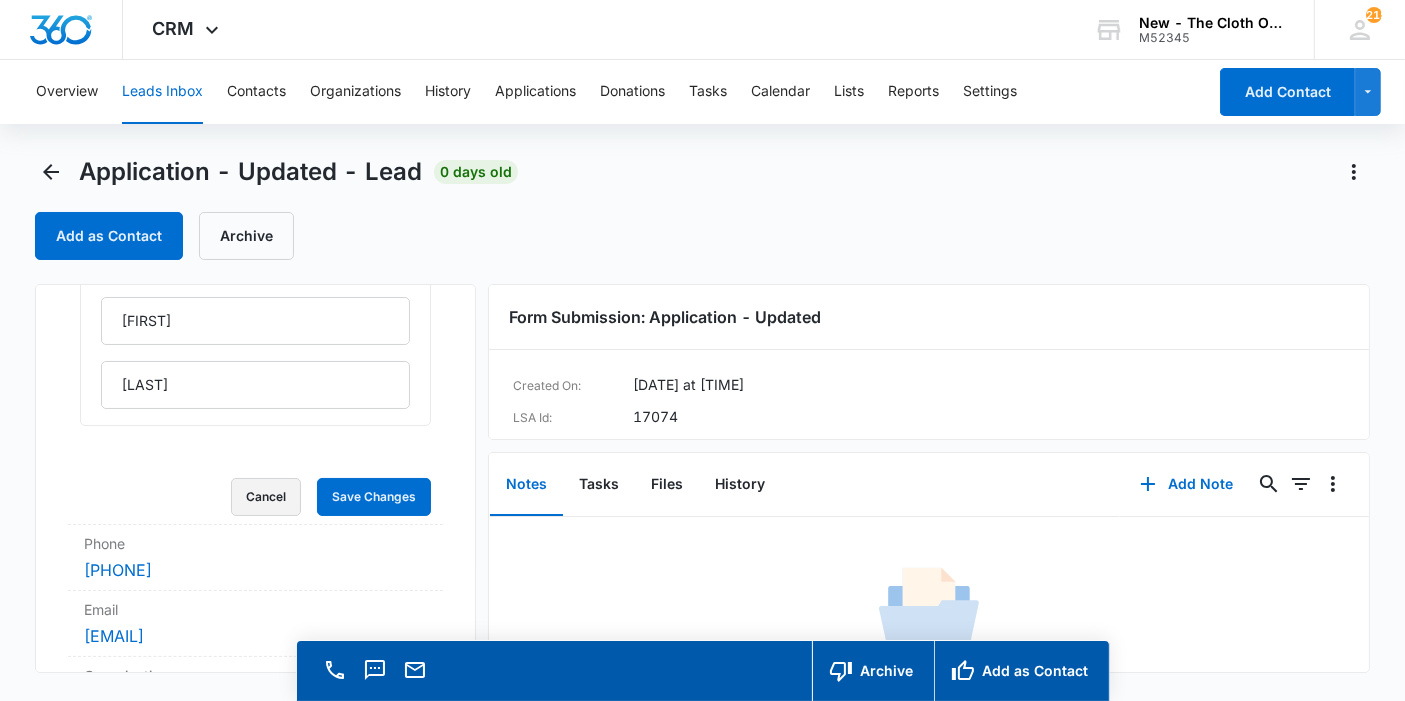 click on "Cancel" at bounding box center (266, 497) 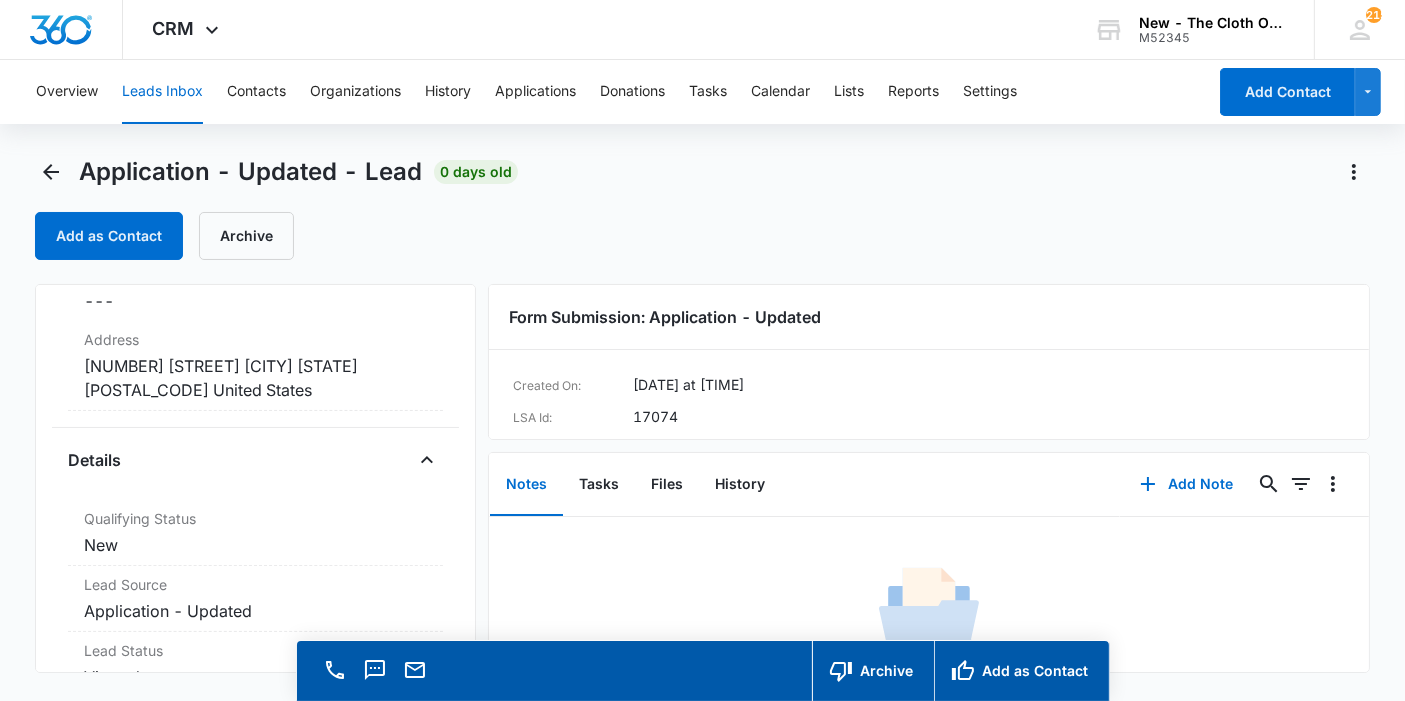 scroll, scrollTop: 433, scrollLeft: 0, axis: vertical 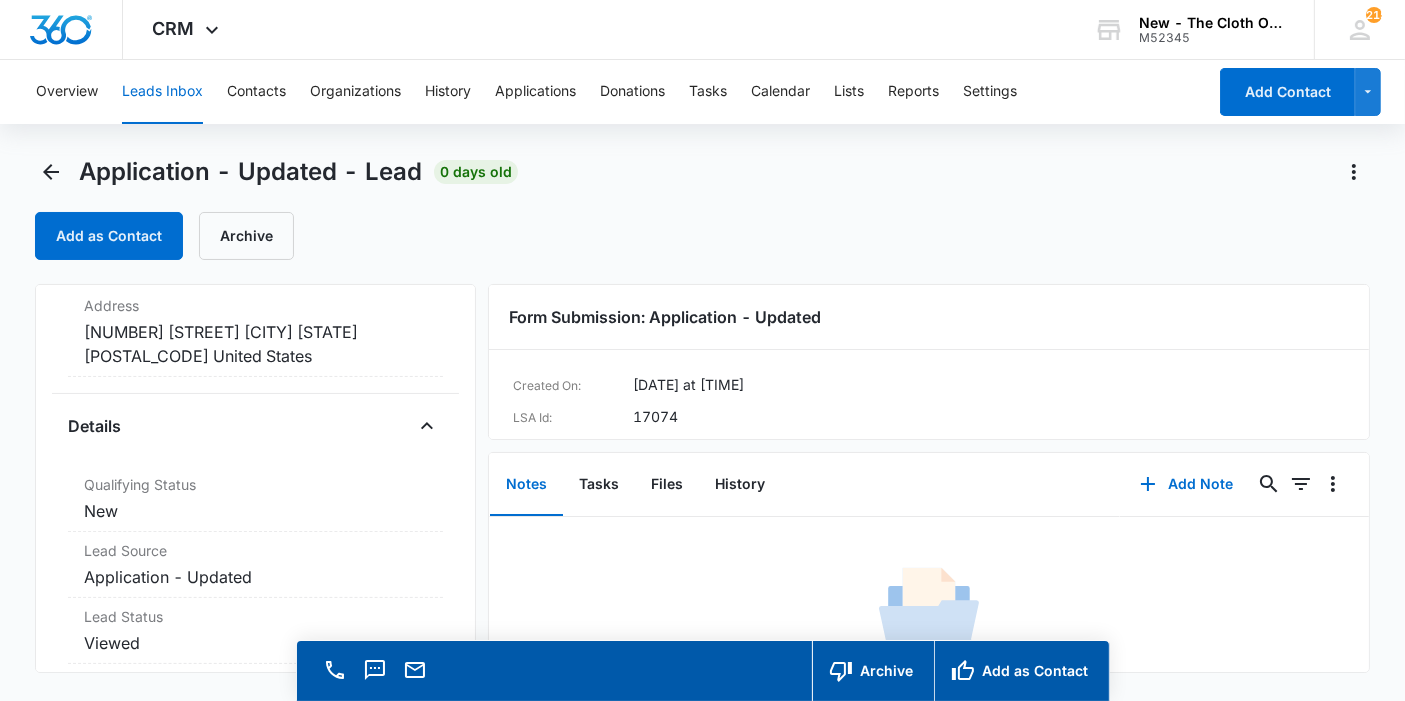 click on "Cancel Save Changes [NUMBER] [STREET] [CITY] [STATE] [POSTAL_CODE] United States" at bounding box center [255, 344] 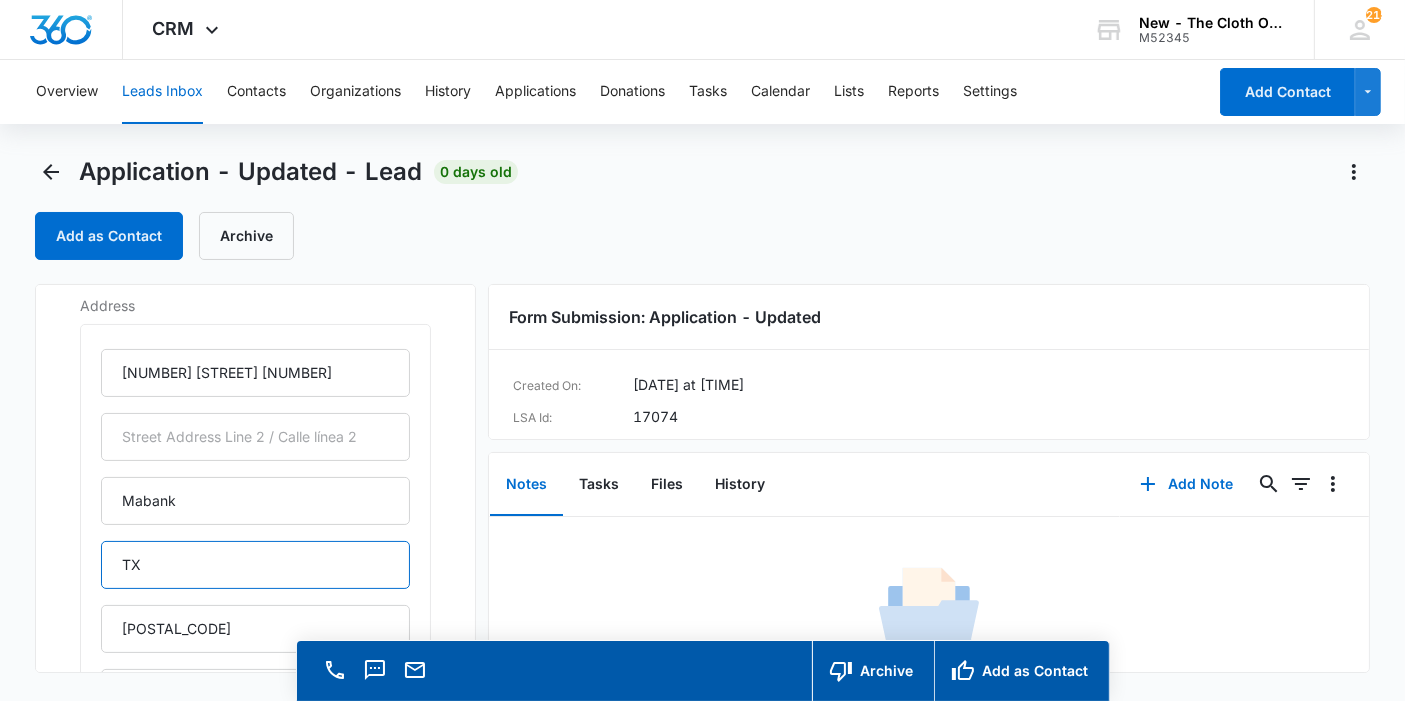 click on "TX" at bounding box center (255, 565) 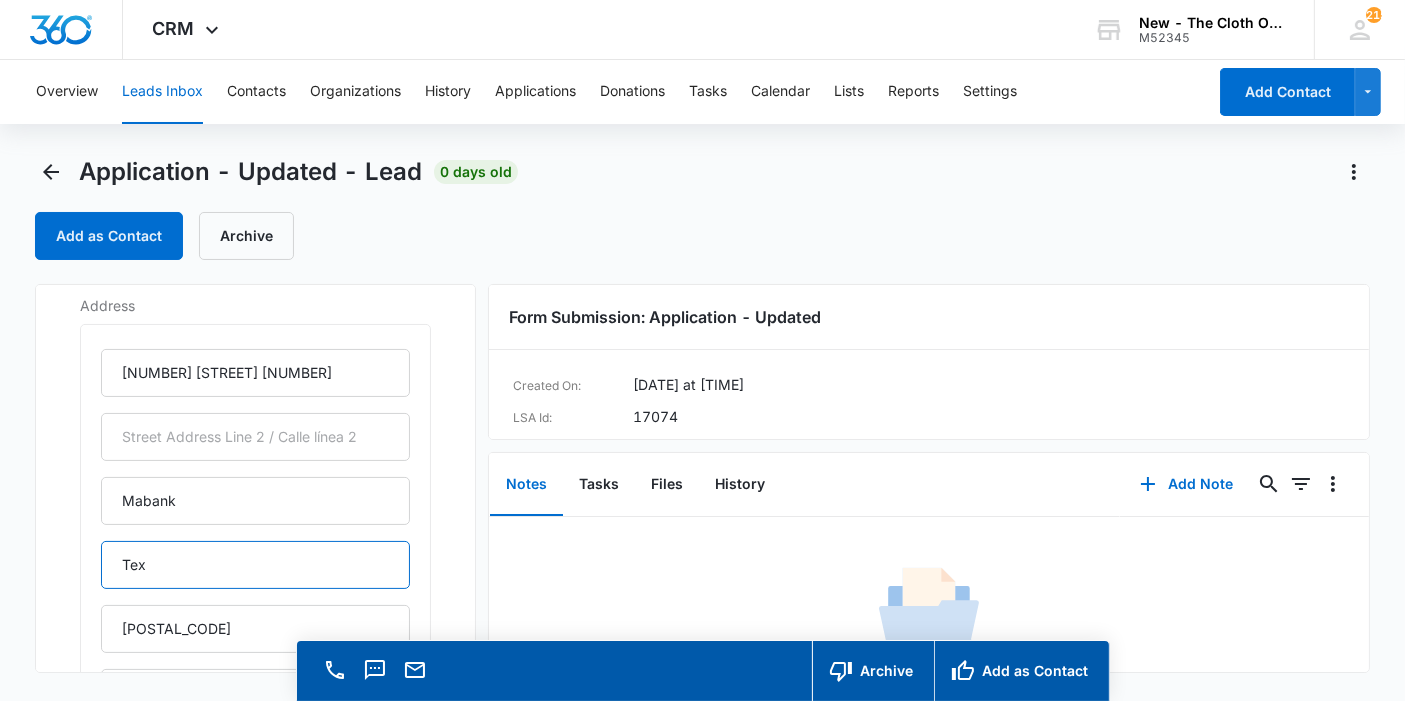 type on "Texas" 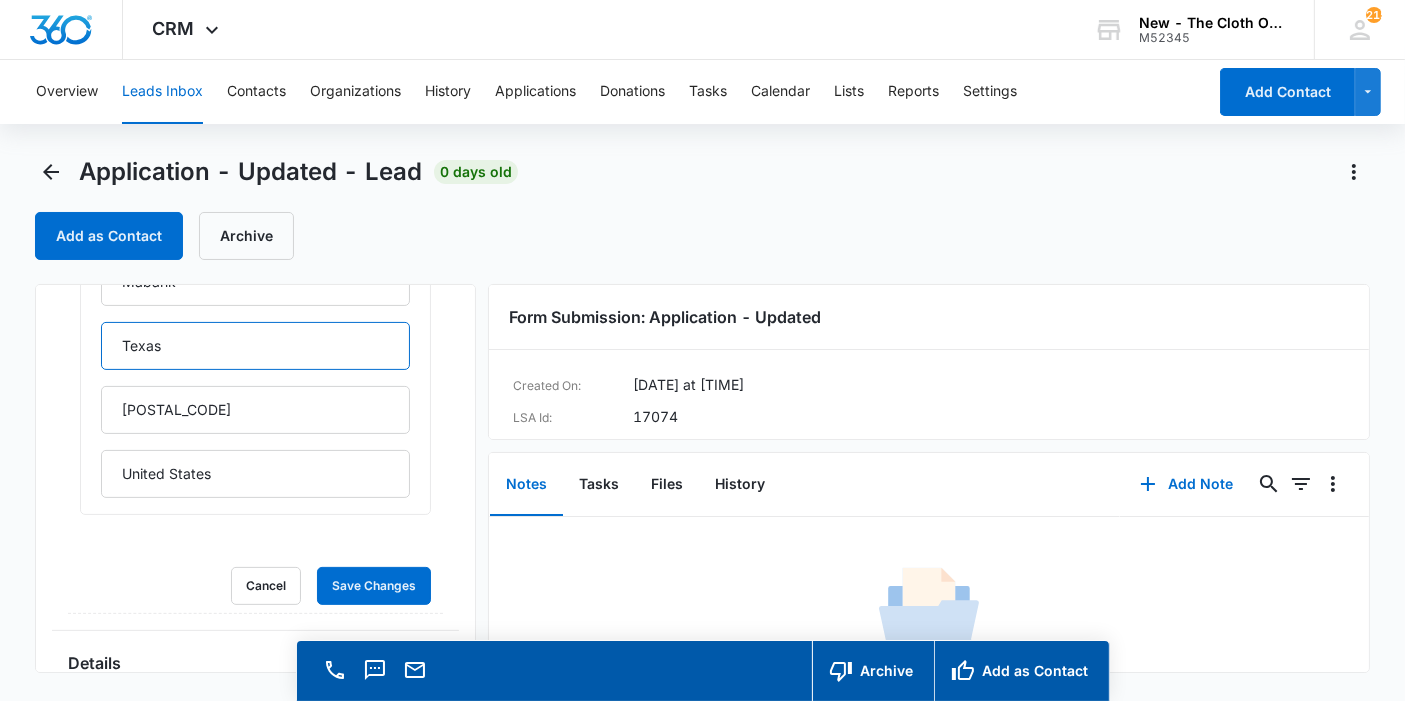 scroll, scrollTop: 655, scrollLeft: 0, axis: vertical 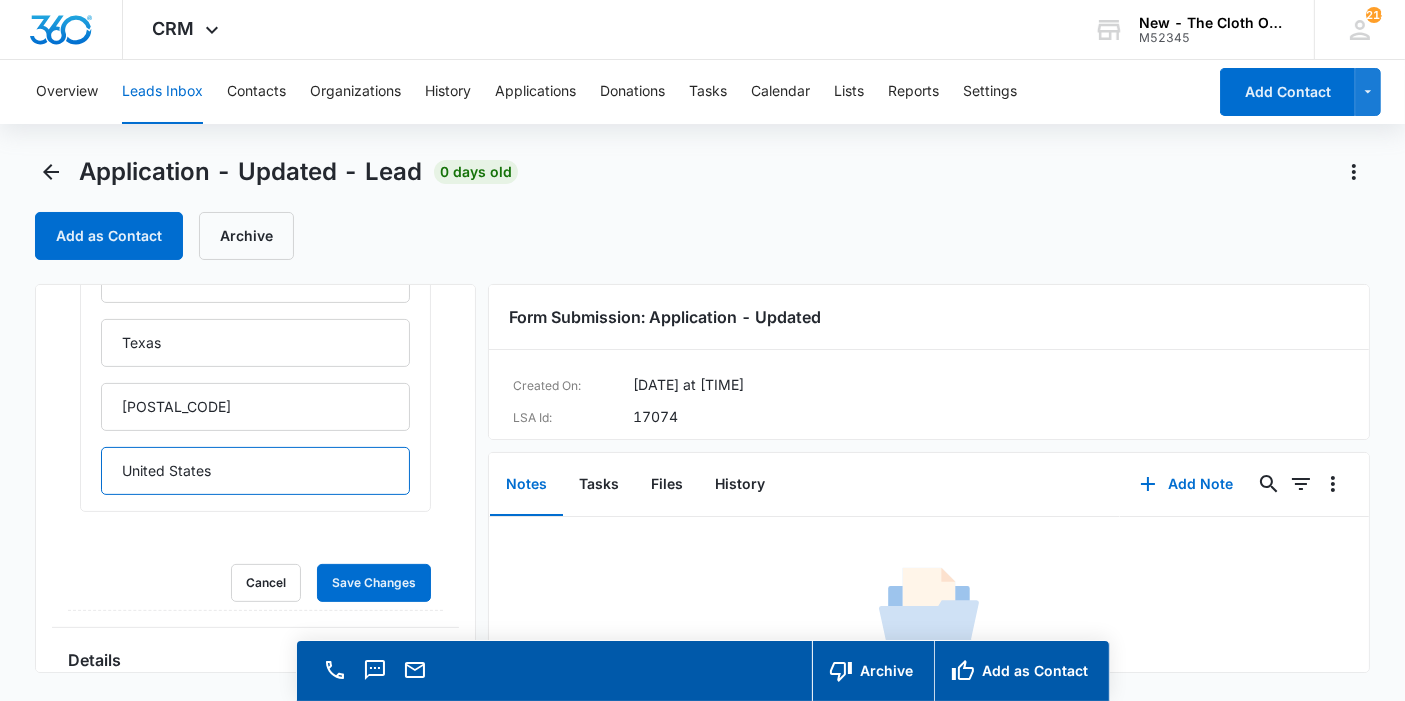 drag, startPoint x: 257, startPoint y: 492, endPoint x: 71, endPoint y: 493, distance: 186.00269 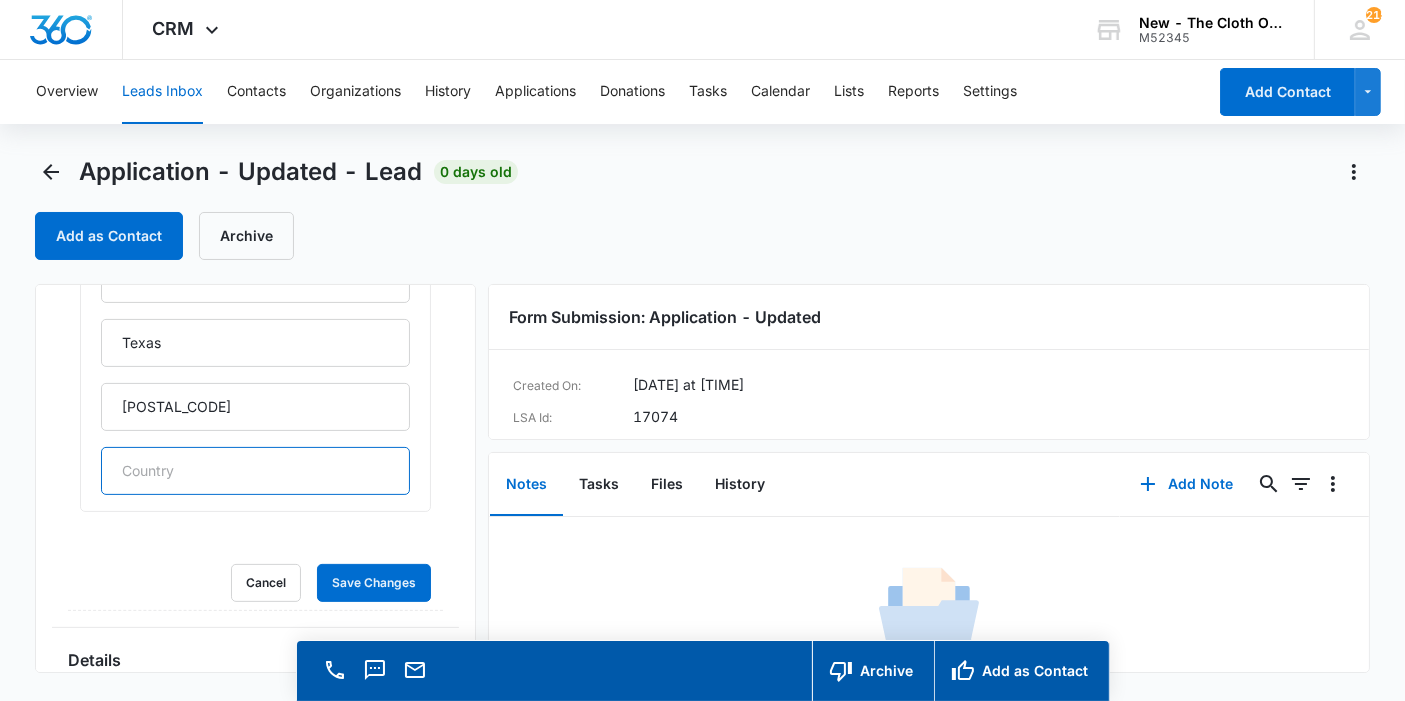 type 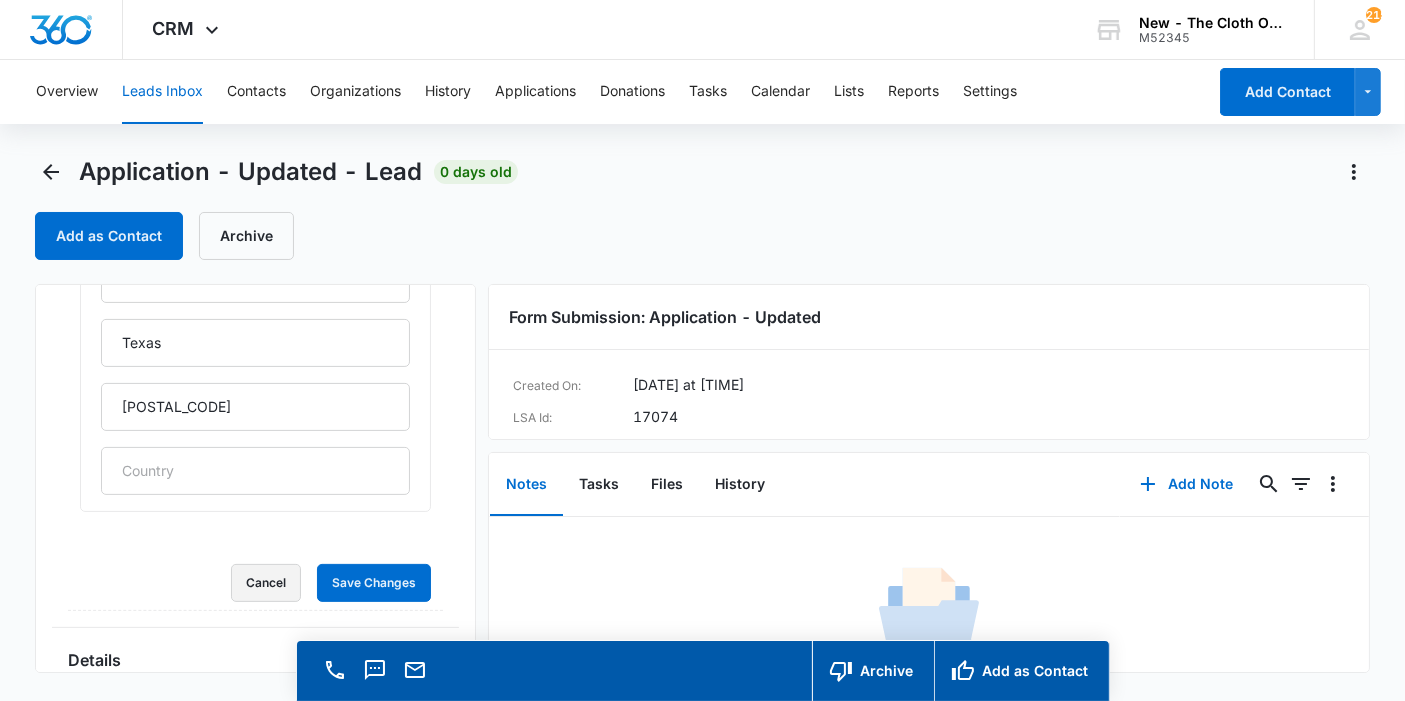 type 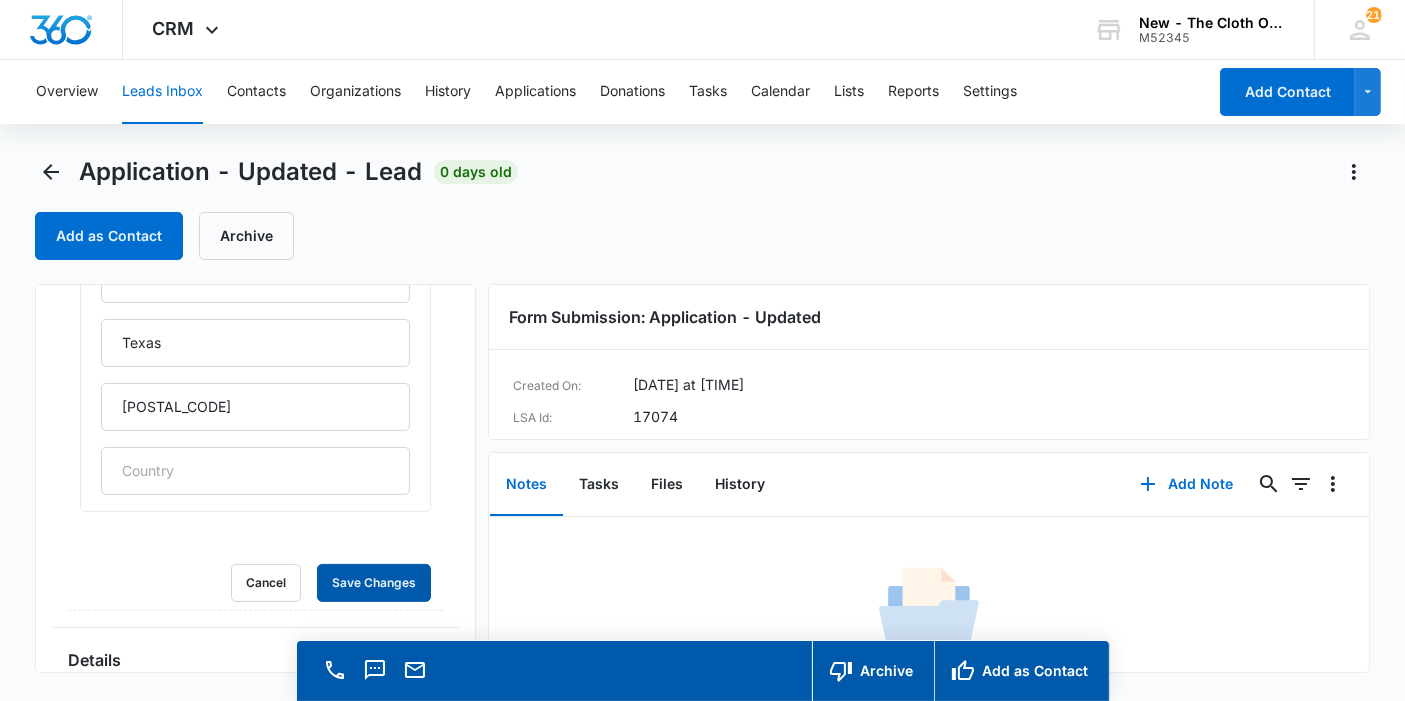 type 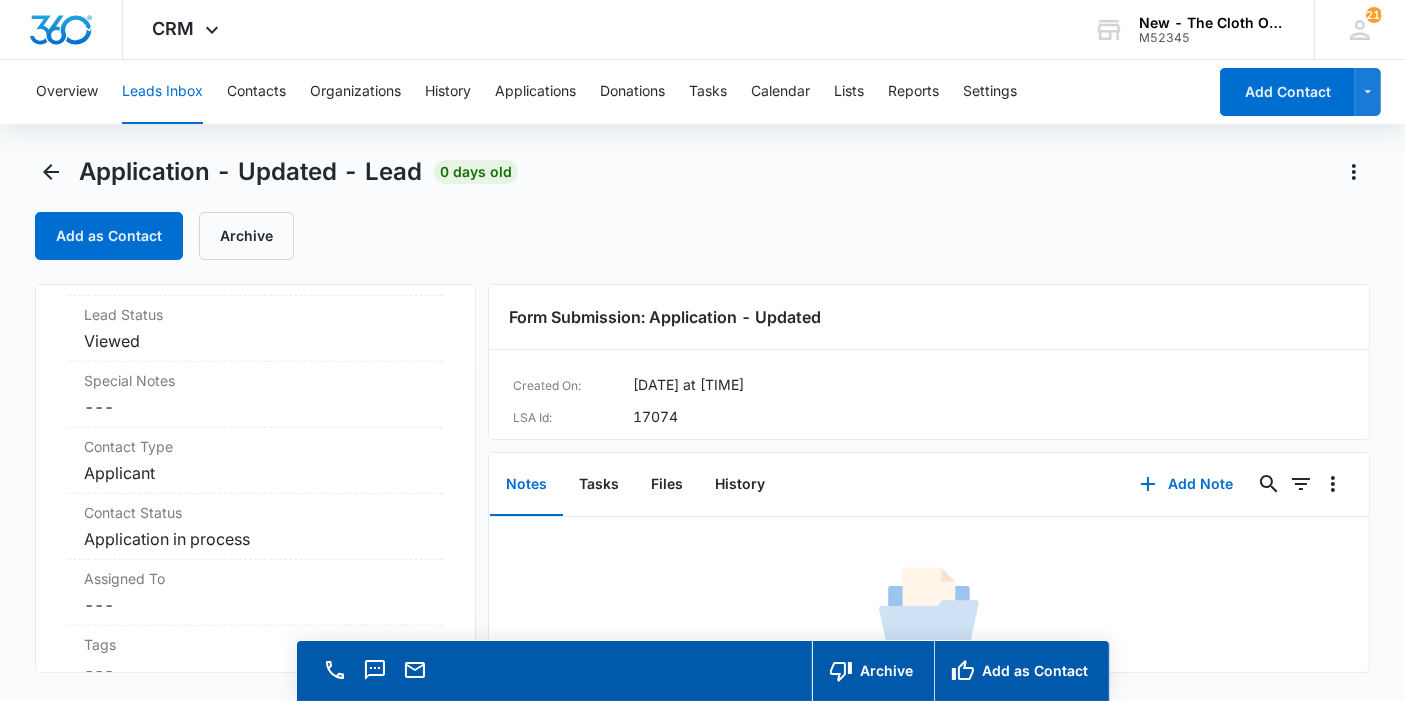 scroll, scrollTop: 1322, scrollLeft: 0, axis: vertical 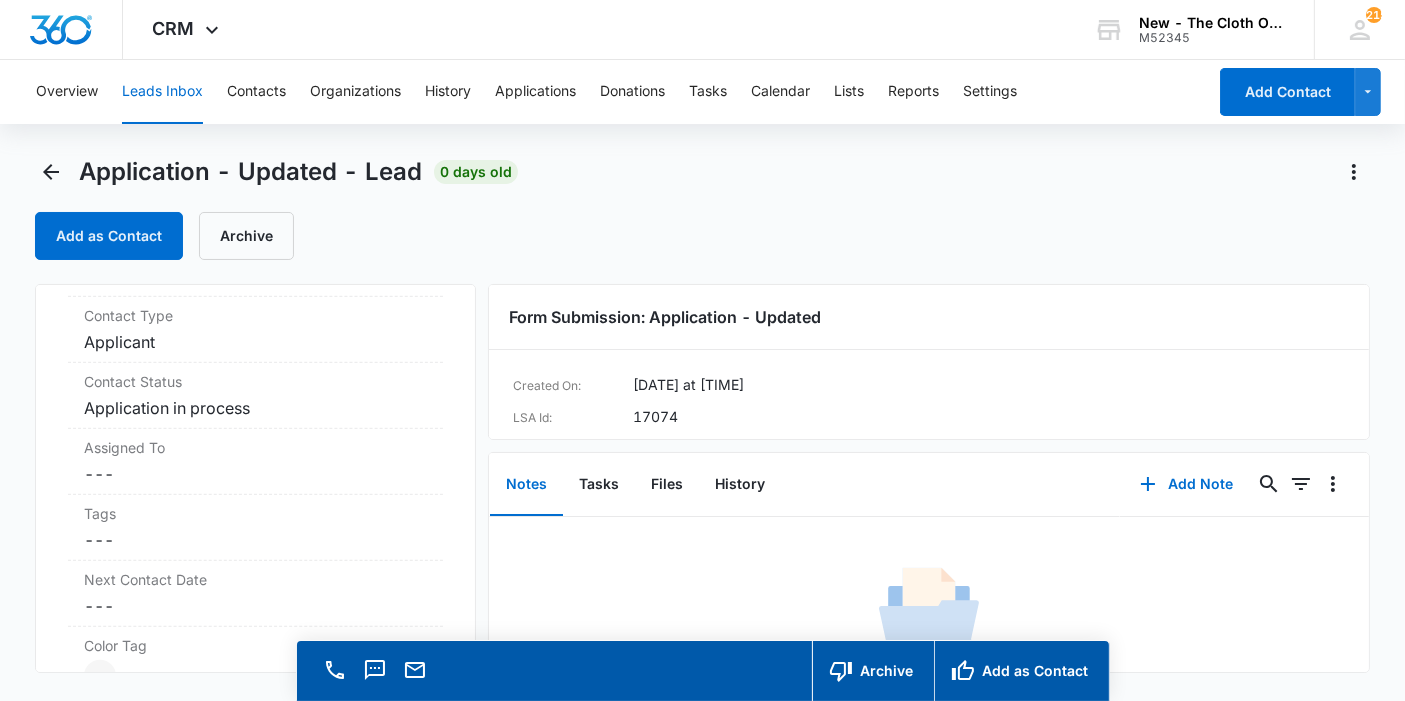 click on "Cancel Save Changes ---" at bounding box center (255, 474) 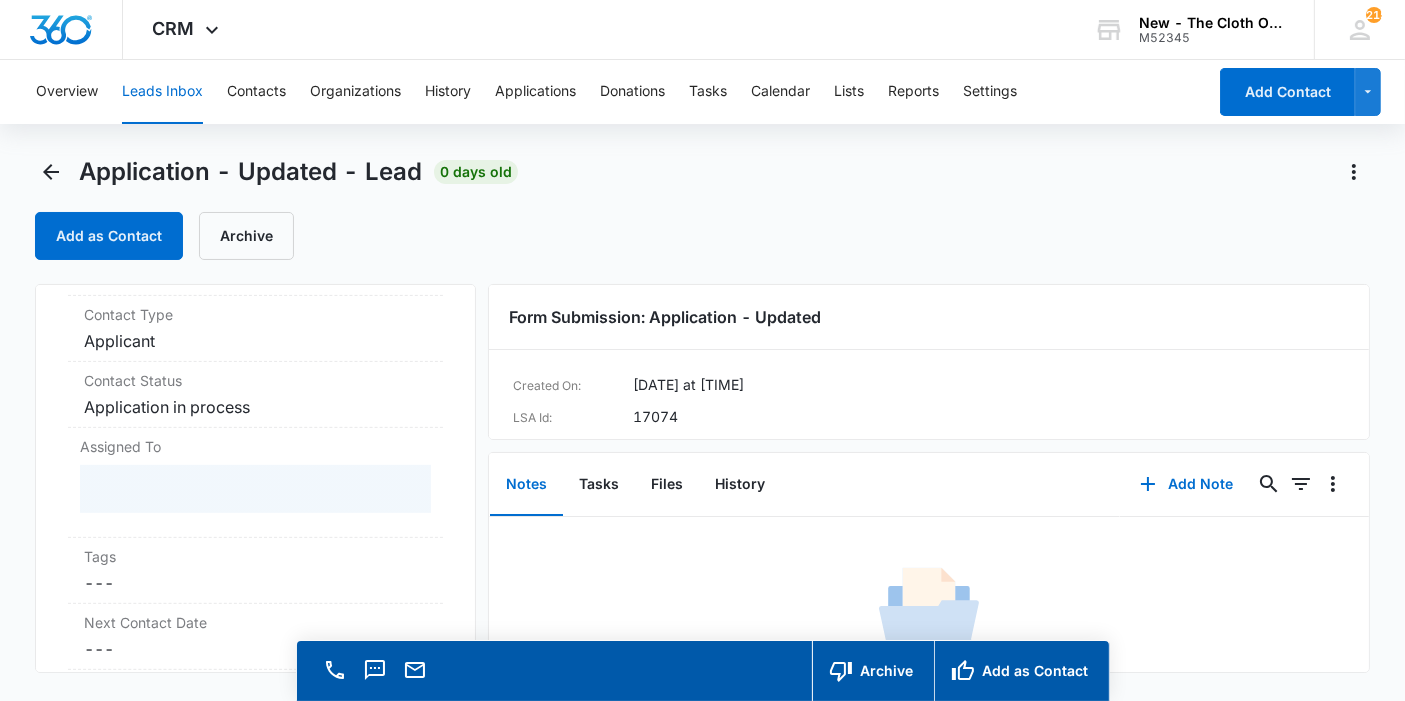 scroll, scrollTop: 866, scrollLeft: 0, axis: vertical 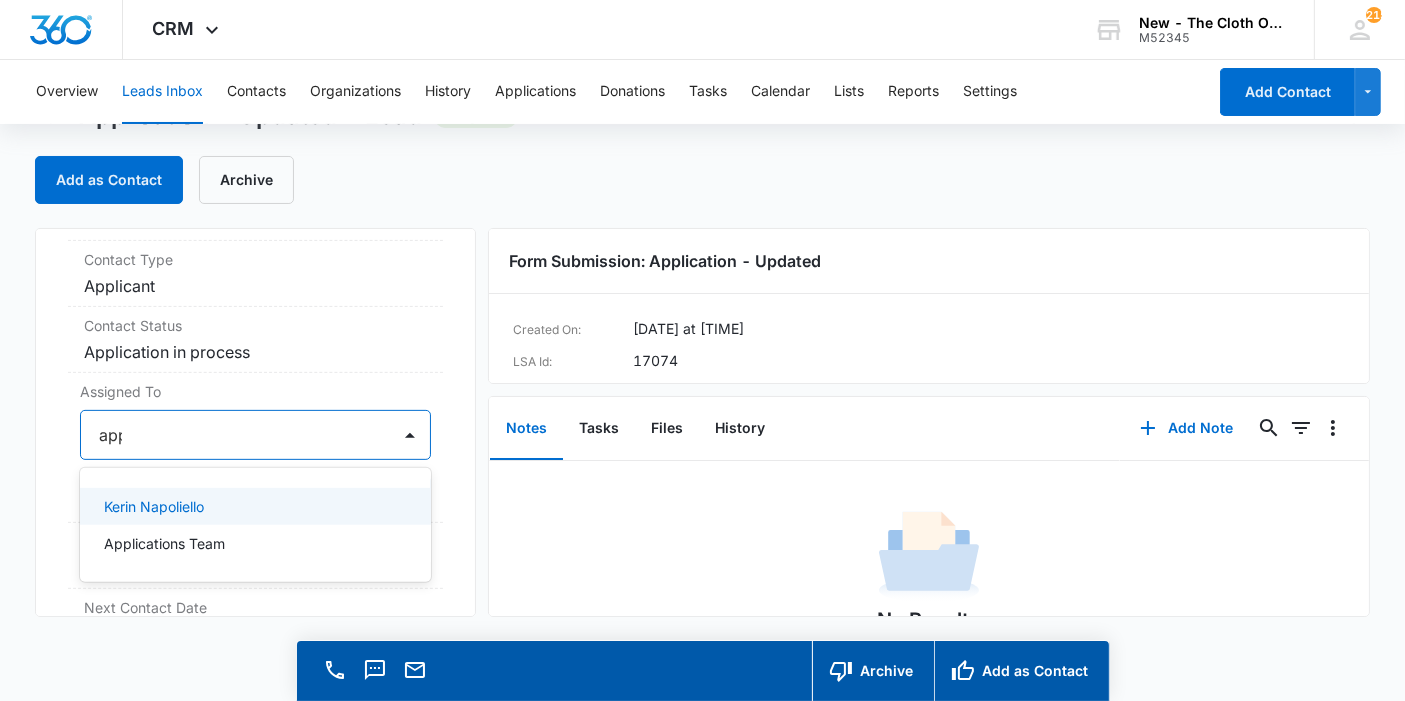 type on "appl" 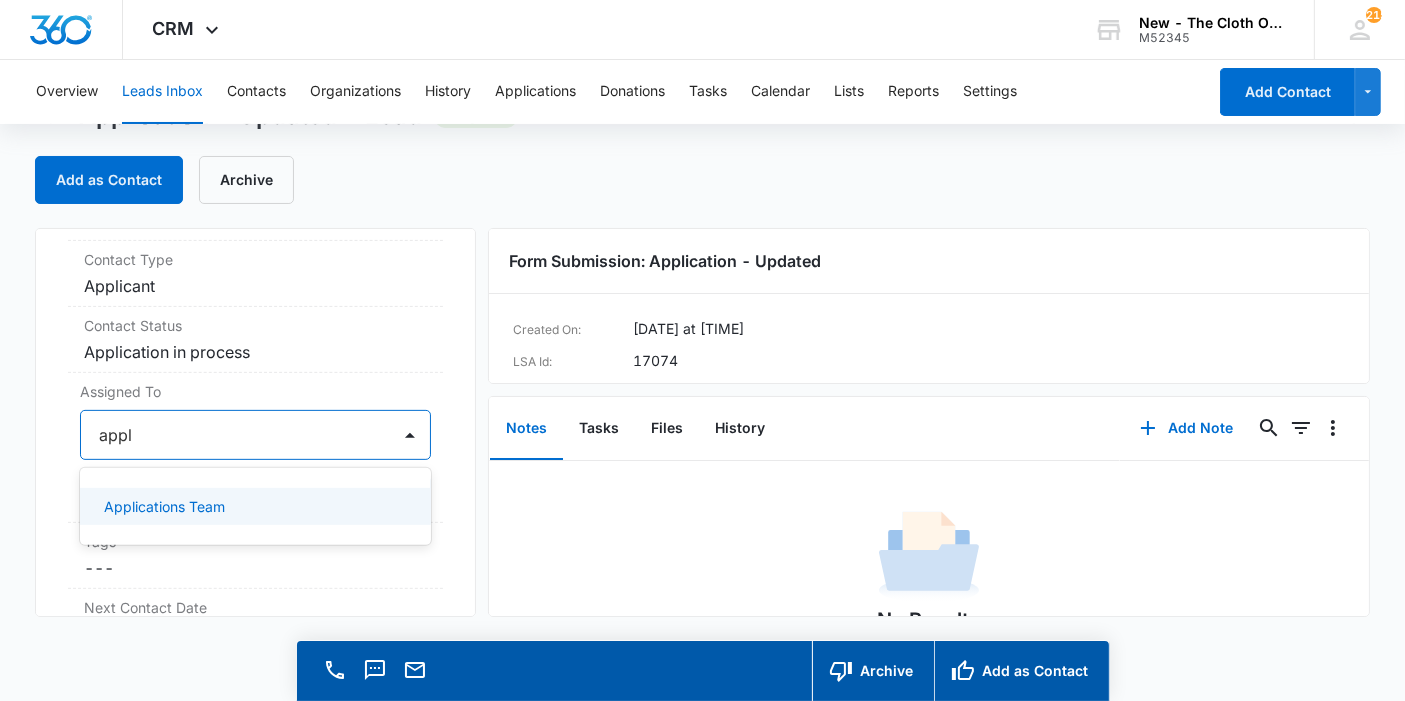 click on "Applications Team" at bounding box center (164, 506) 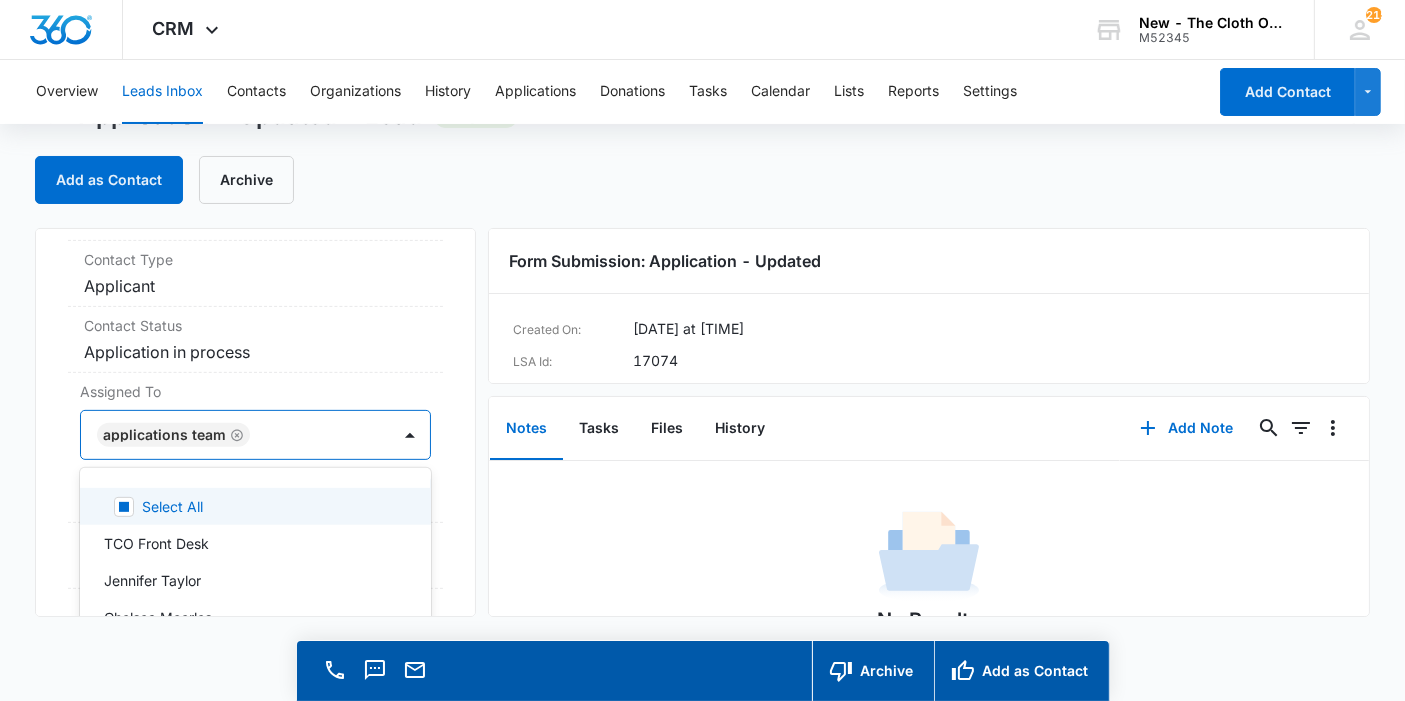click on "Application - Updated Contact Info Name Cancel Save Changes [FIRST] [LAST] Phone Cancel Save Changes [PHONE] Email Cancel Save Changes [EMAIL] Organization Cancel Save Changes ---
Address Cancel Save Changes [NUMBER] [STREET] [CITY] [STATE] [POSTAL_CODE] Details Qualifying Status Cancel Save Changes New Lead Source Application - Updated Lead Status Viewed Special Notes Cancel Save Changes ---
Contact Type Cancel Save Changes Applicant Contact Status Cancel Save Changes Application in process Assigned To option Applications Team, selected. 47 results available. Use Up and Down to choose options, press Enter to select the currently focused option, press Escape to exit the menu, press Tab to select the option and exit the menu. Applications Team Select All TCO Front Desk [FIRST] [LAST] [FIRST] [LAST] [FIRST] [LAST] [FIRST] [LAST] [FIRST] [LAST] [FIRST] [LAST] [FIRST] [LAST] [FIRST] [LAST] [FIRST] [LAST] [FIRST] [LAST] [FIRST] [LAST] [FIRST] [LAST] [FIRST] [LAST] [FIRST] [LAST] [FIRST] [LAST]" at bounding box center [255, 422] 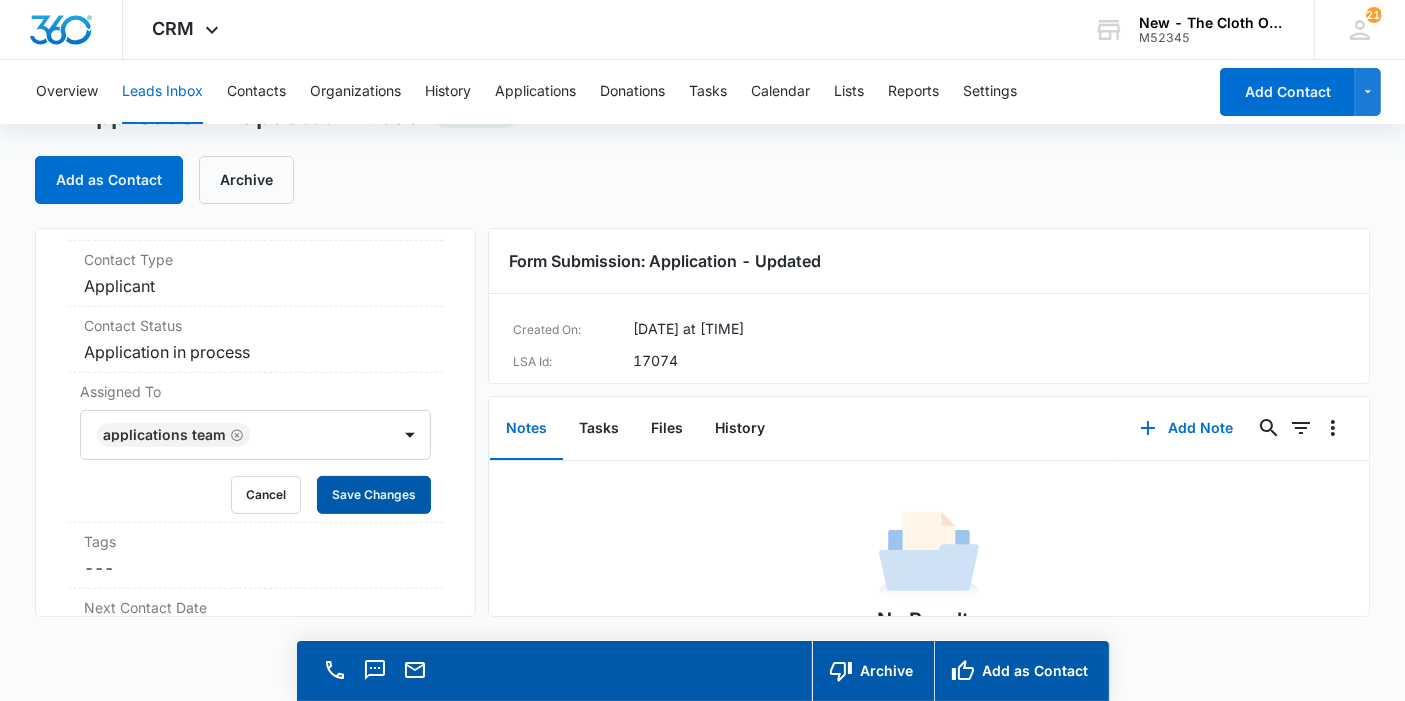 click on "Save Changes" at bounding box center [374, 495] 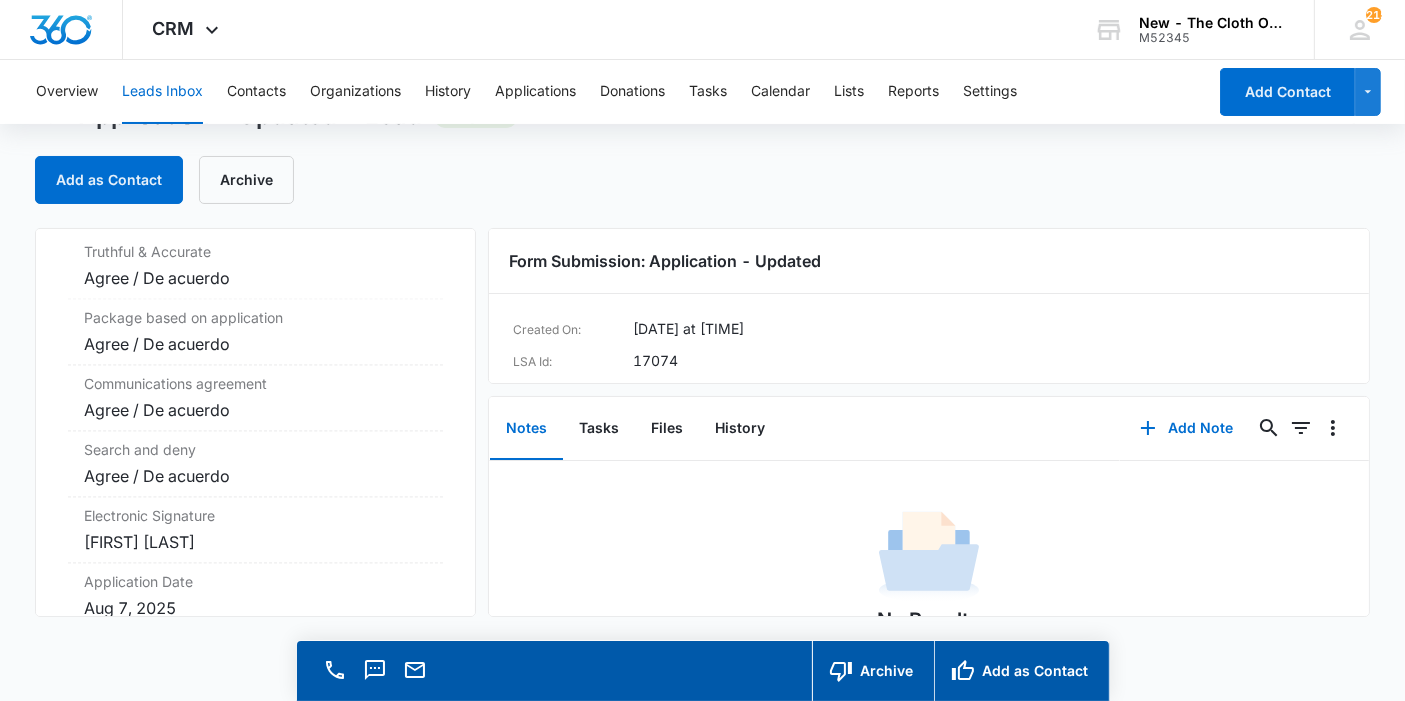scroll, scrollTop: 4227, scrollLeft: 0, axis: vertical 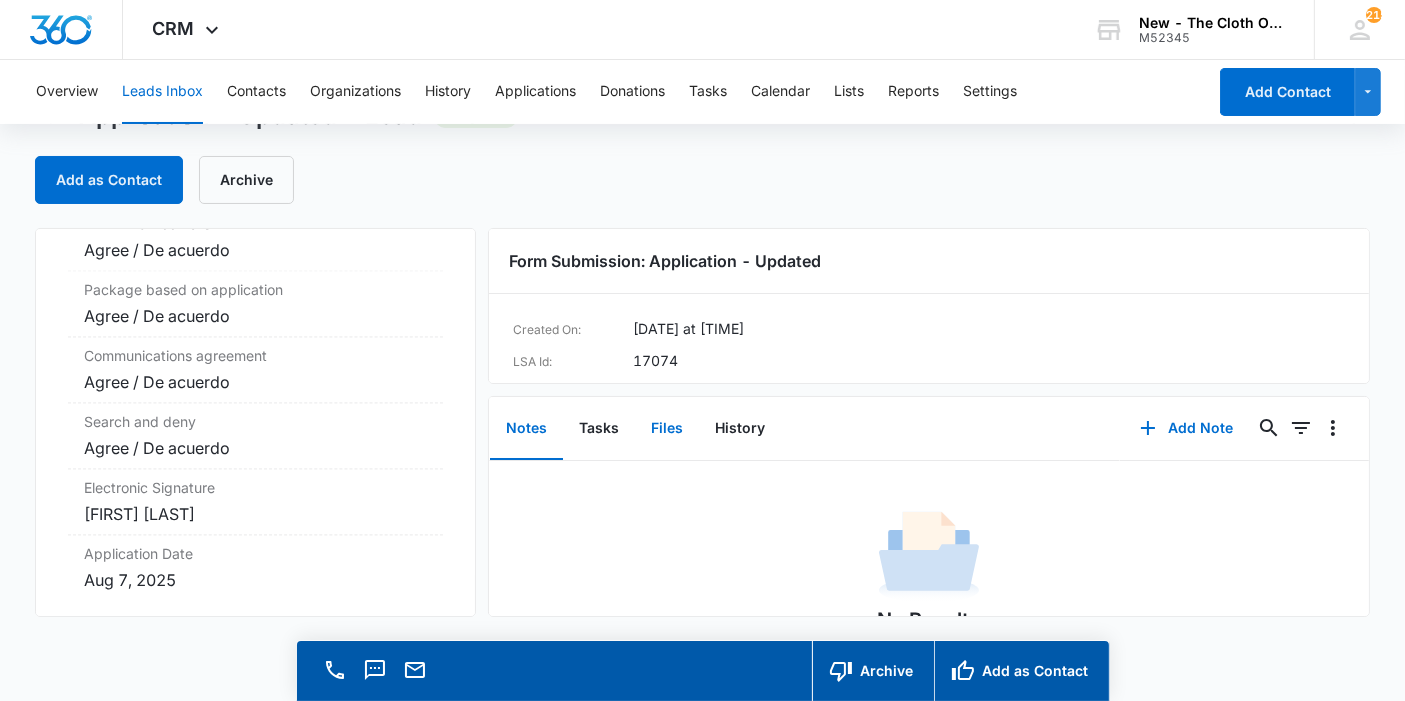 click on "Files" at bounding box center (667, 429) 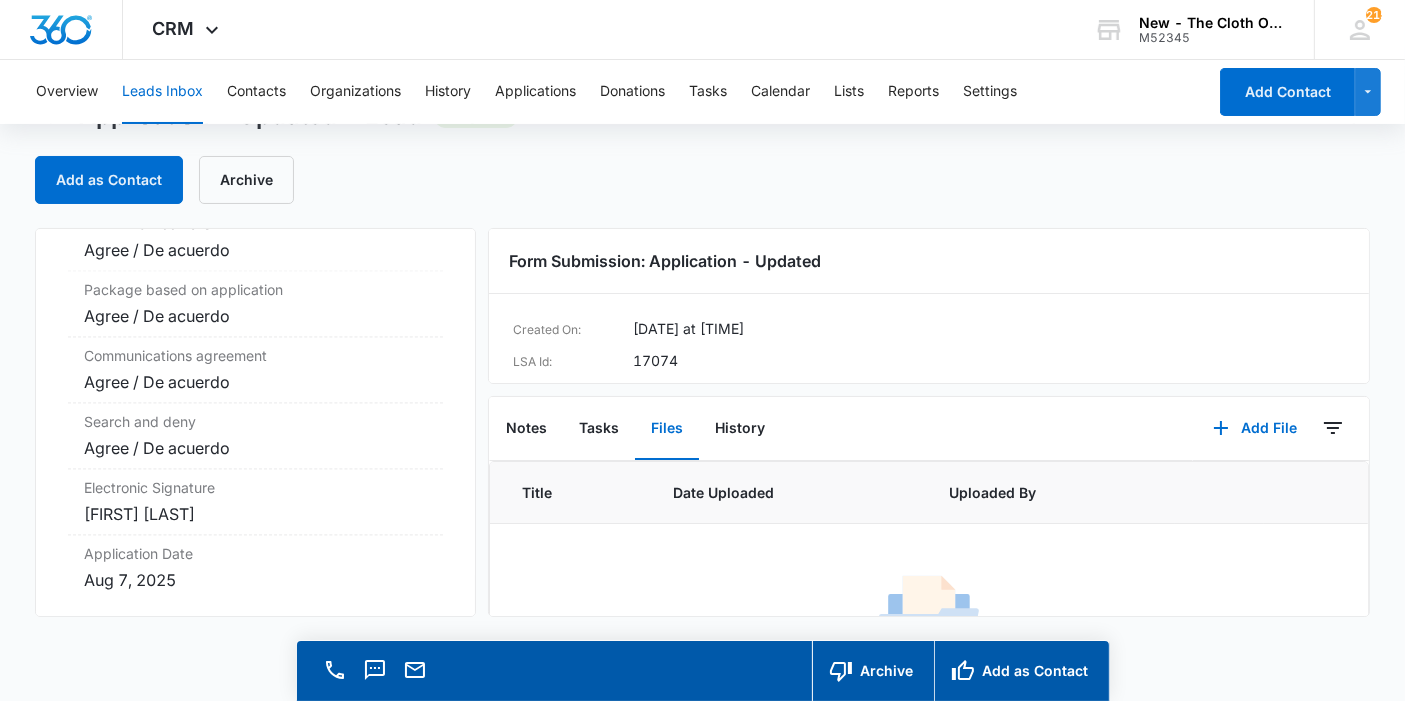 scroll, scrollTop: 111, scrollLeft: 0, axis: vertical 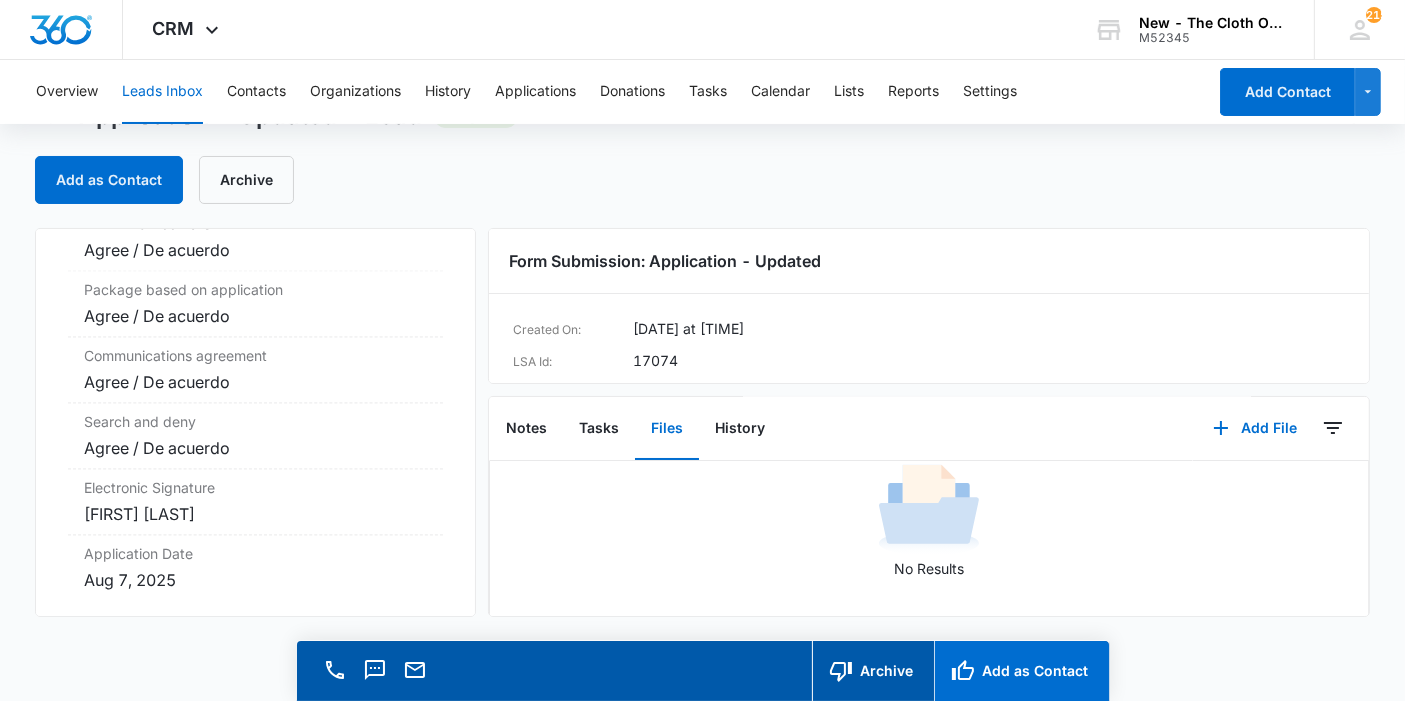 click on "Add as Contact" at bounding box center (1021, 671) 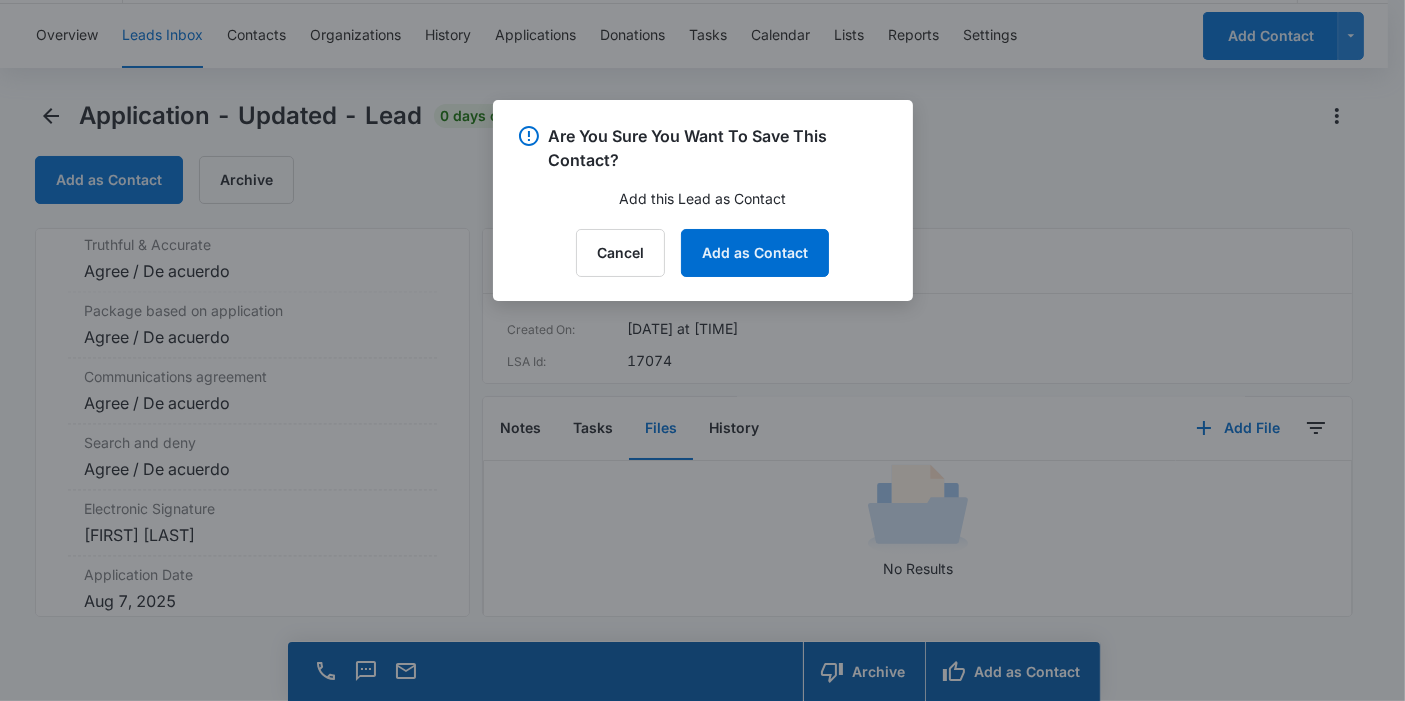 scroll, scrollTop: 4248, scrollLeft: 0, axis: vertical 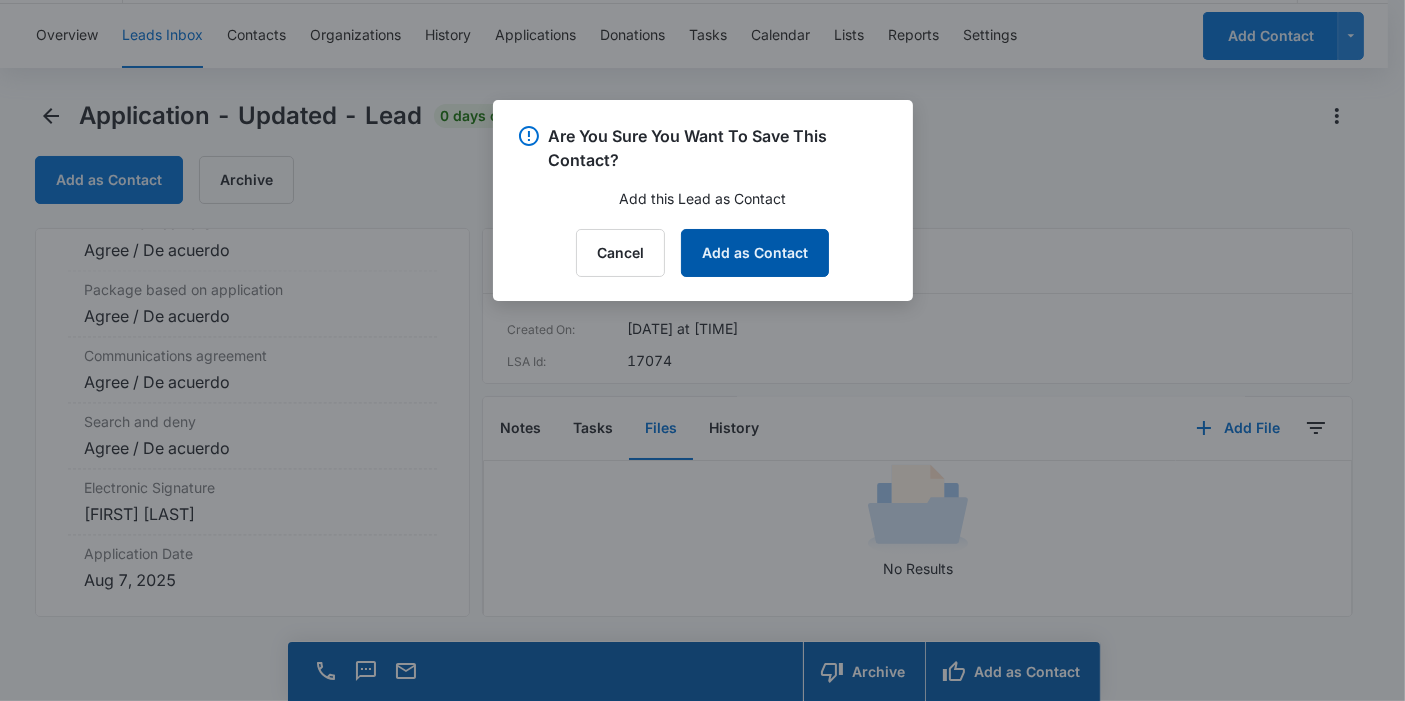 click on "Add as Contact" at bounding box center [755, 253] 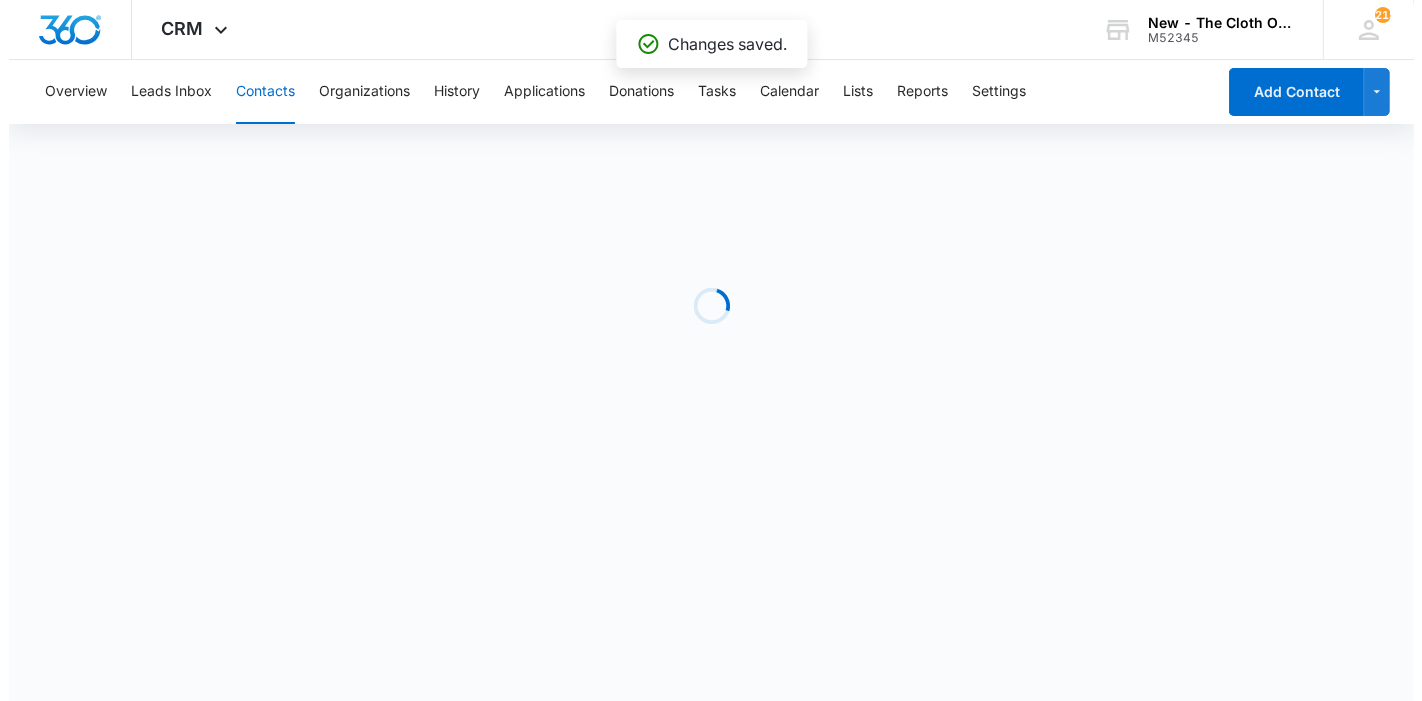 scroll, scrollTop: 0, scrollLeft: 0, axis: both 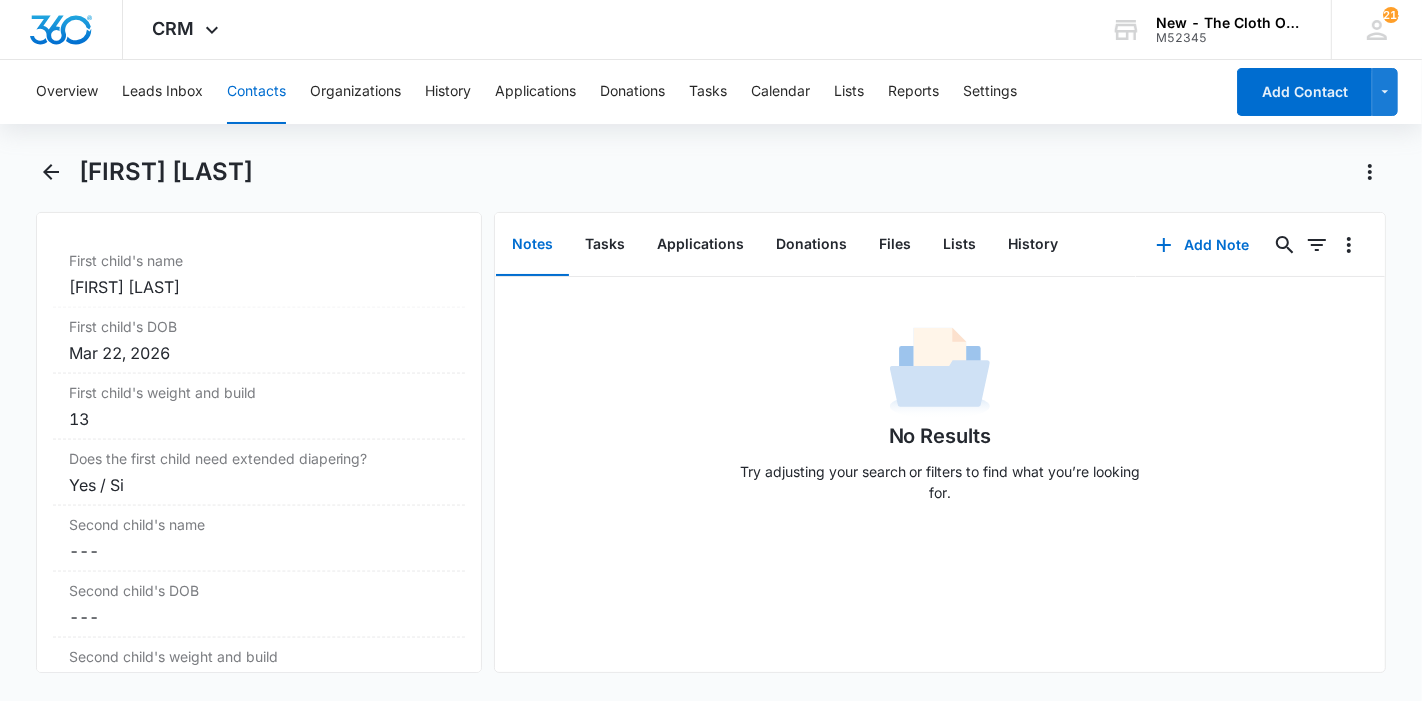 drag, startPoint x: 275, startPoint y: 172, endPoint x: 85, endPoint y: 183, distance: 190.31816 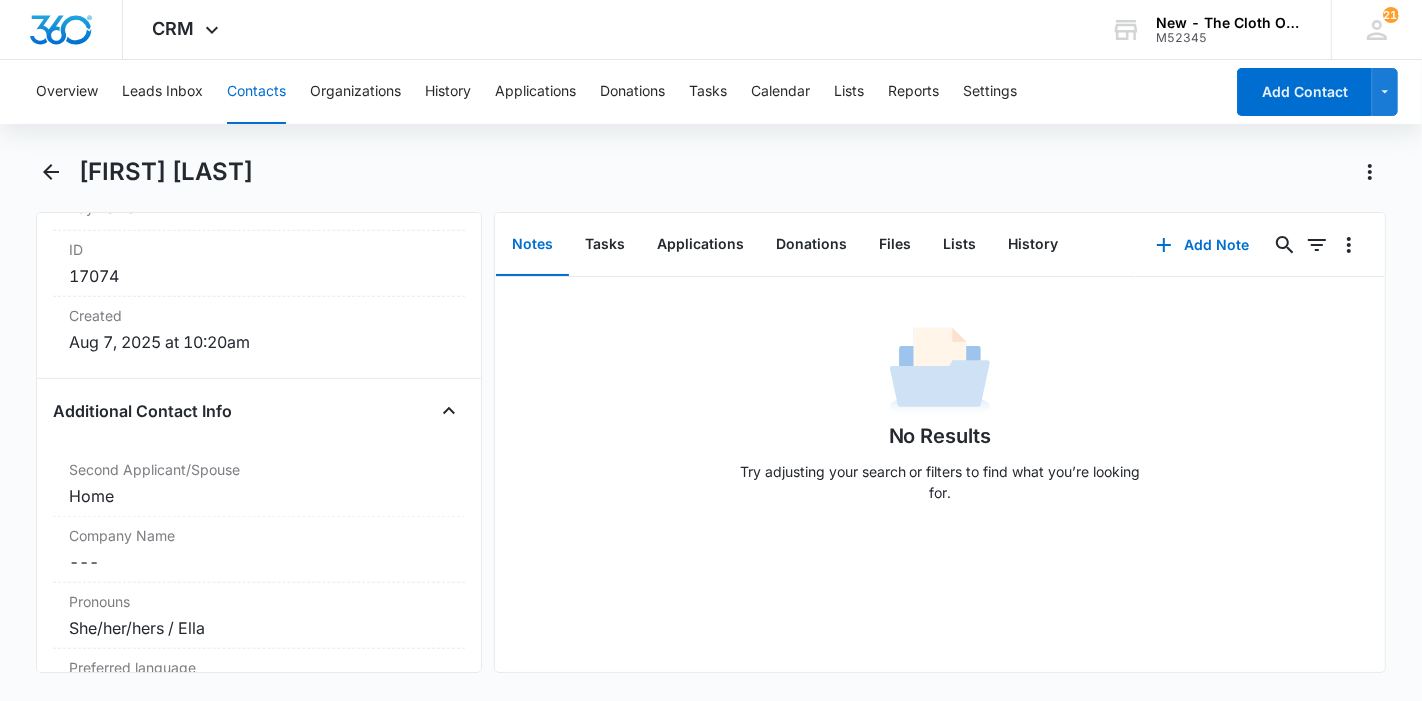 scroll, scrollTop: 666, scrollLeft: 0, axis: vertical 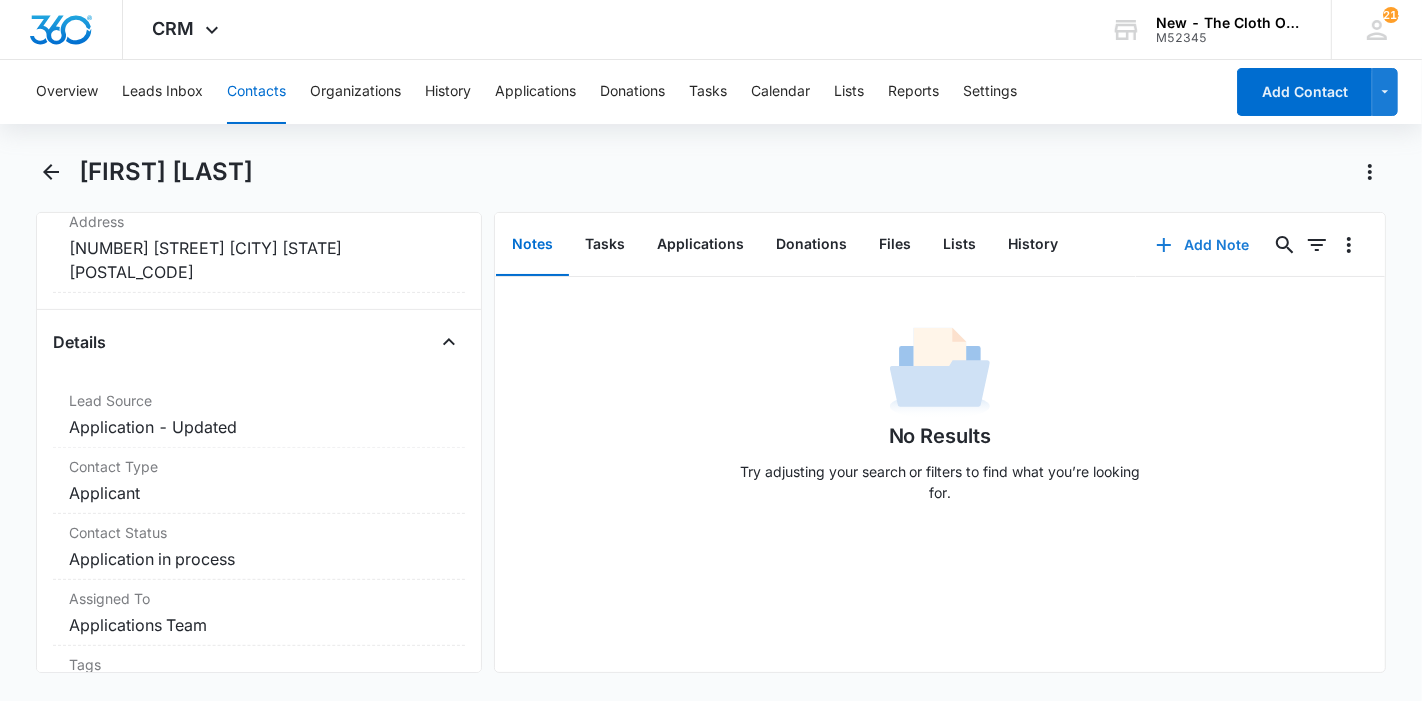 click on "Add Note" at bounding box center [1202, 245] 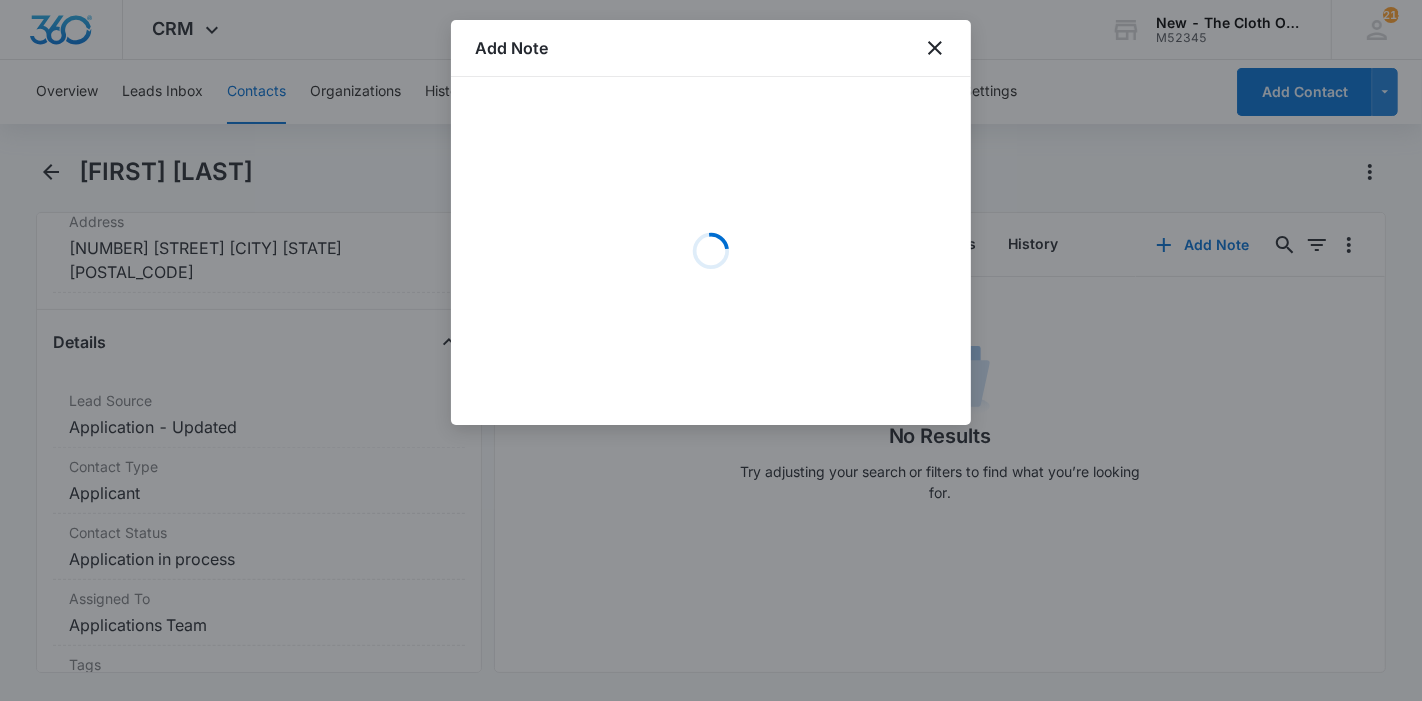 click on "Loading" at bounding box center [711, 251] 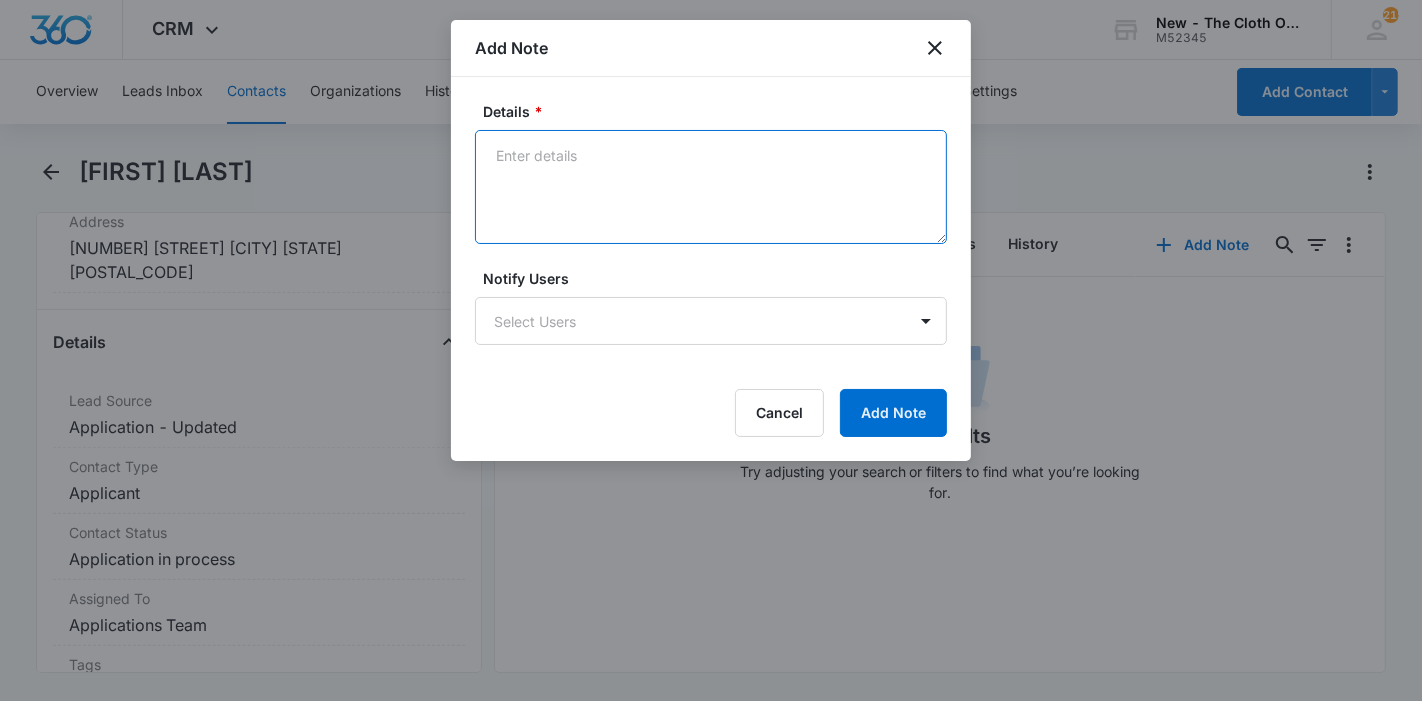 click on "Details *" at bounding box center [711, 187] 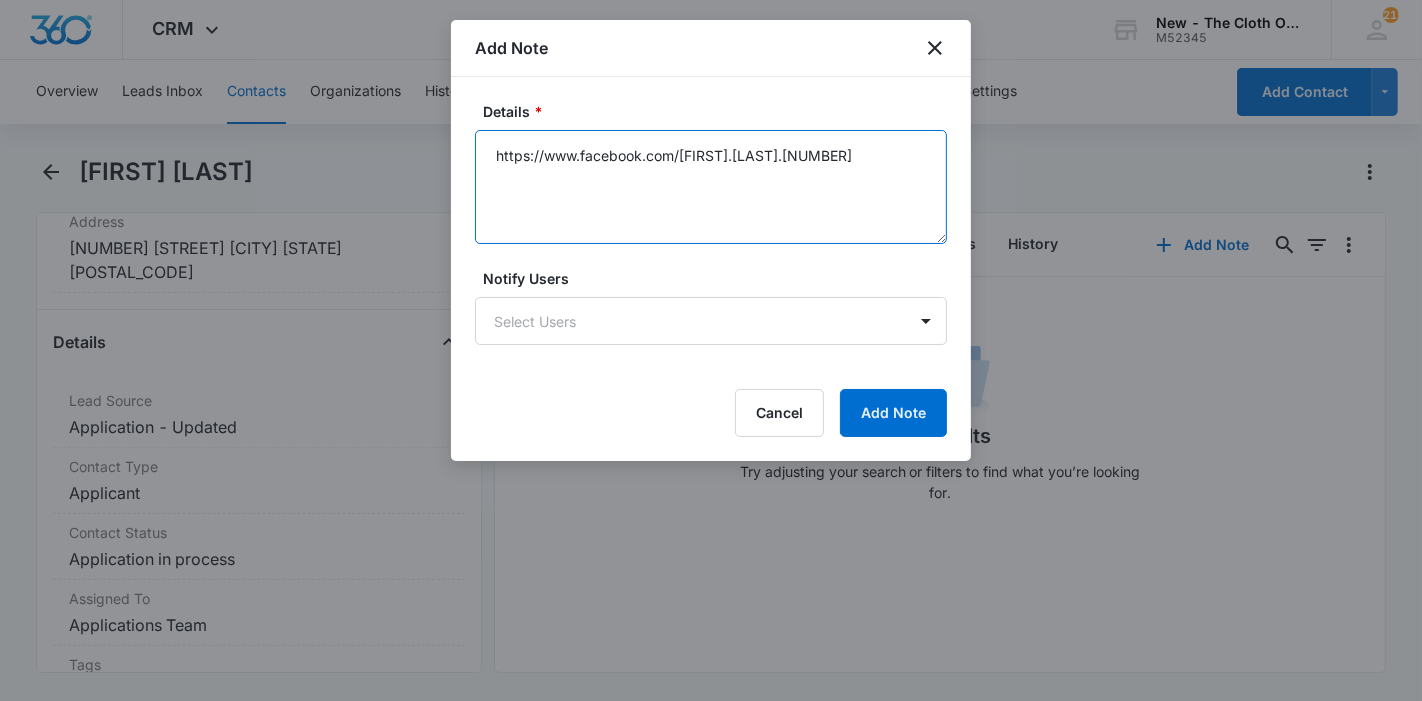 type on "https://www.facebook.com/[FIRST].[LAST].[NUMBER]" 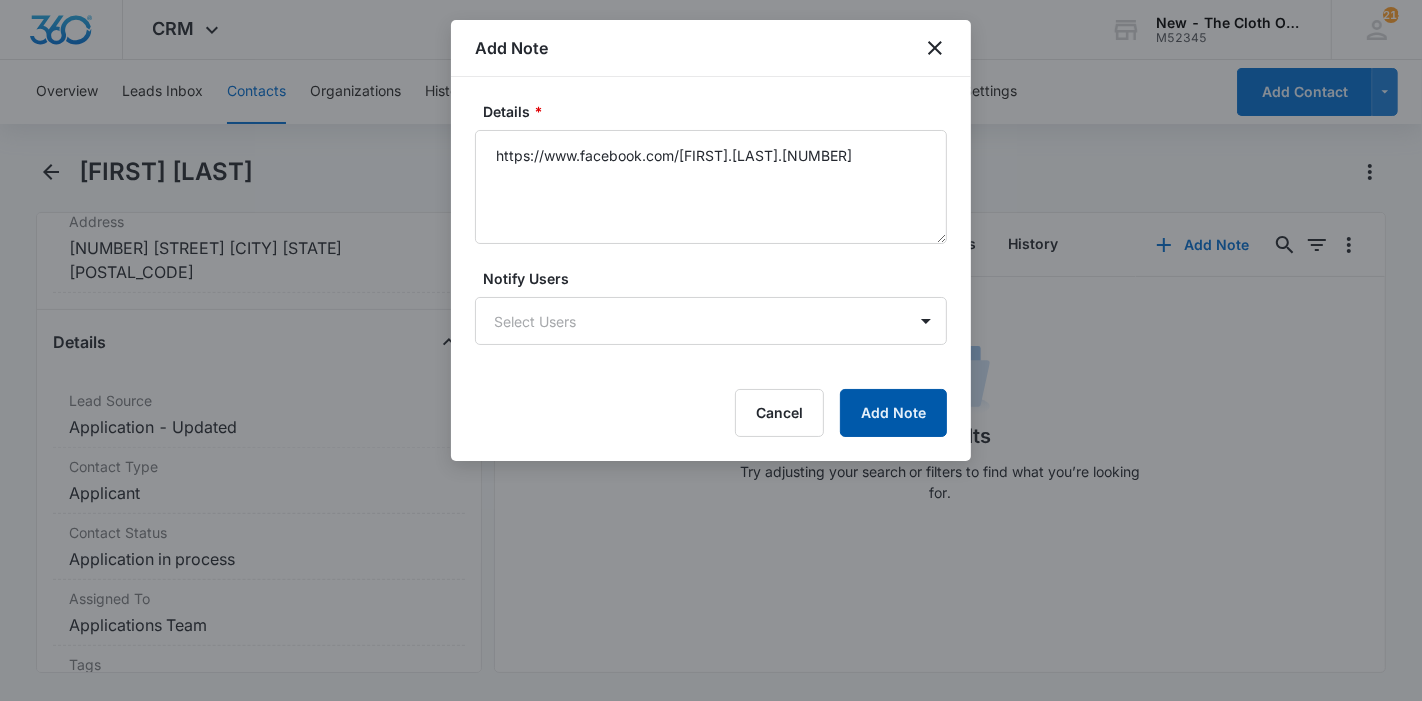 click on "Add Note" at bounding box center [893, 413] 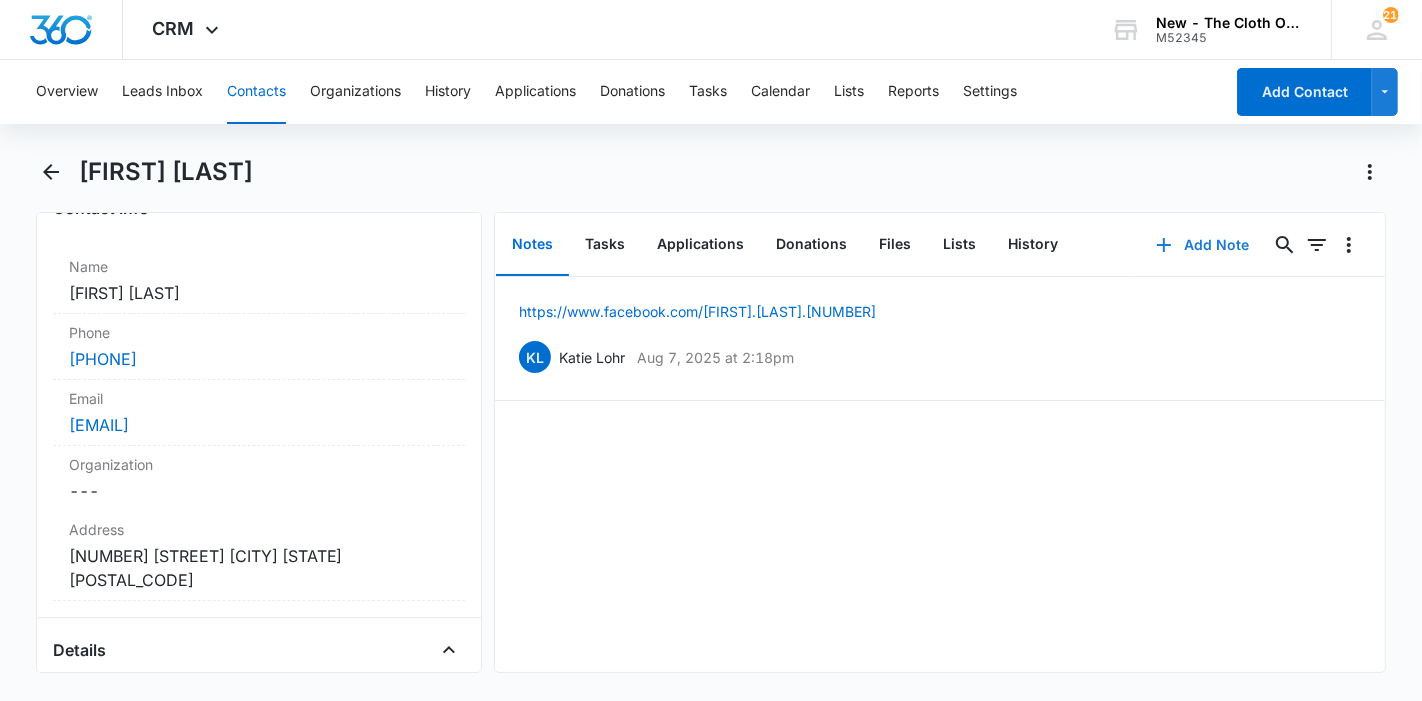 scroll, scrollTop: 333, scrollLeft: 0, axis: vertical 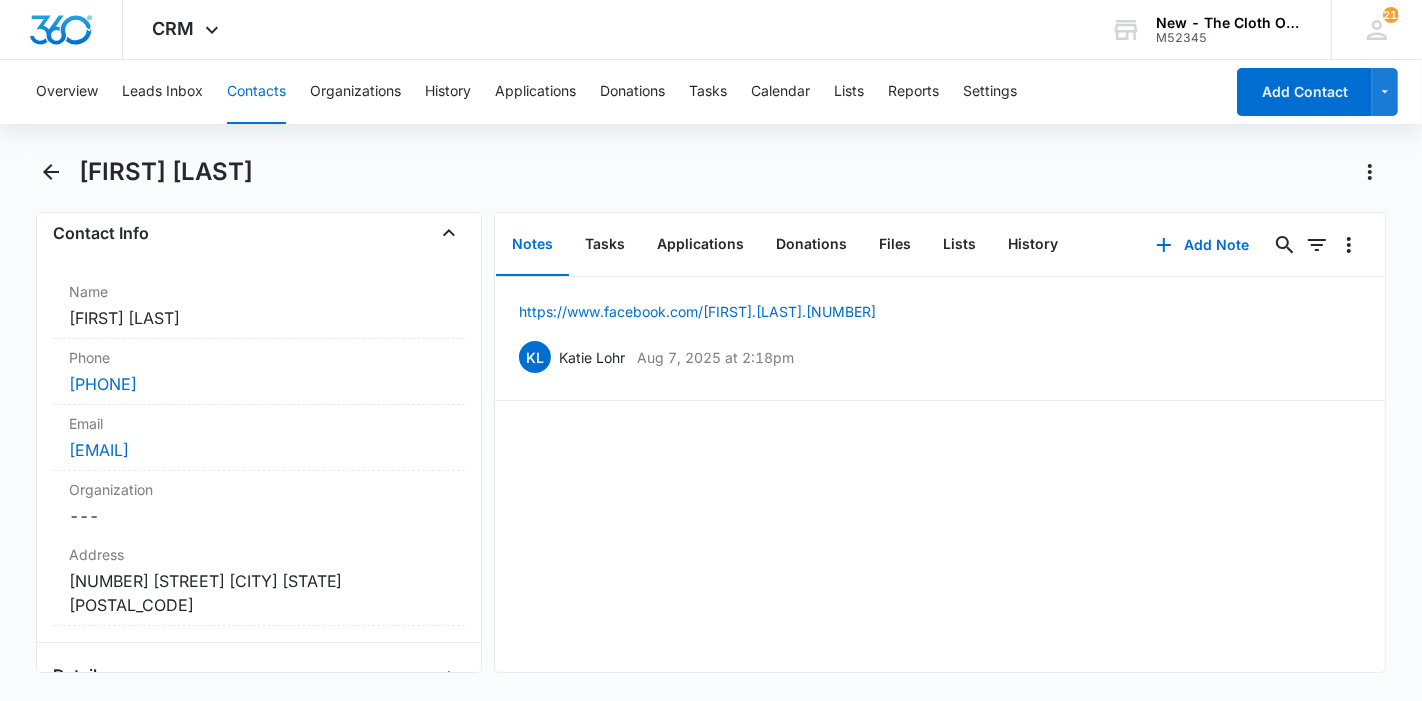 drag, startPoint x: 280, startPoint y: 183, endPoint x: 82, endPoint y: 187, distance: 198.0404 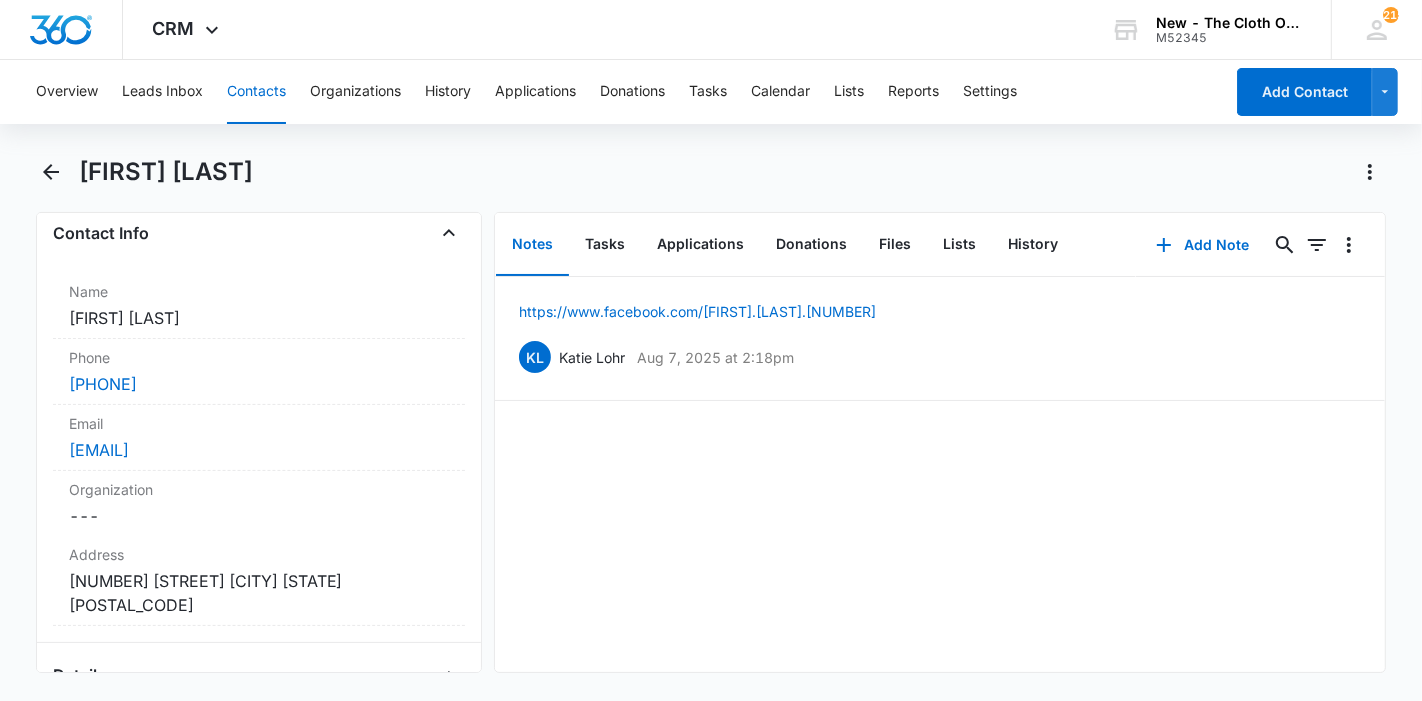 copy on "[FIRST] [LAST]" 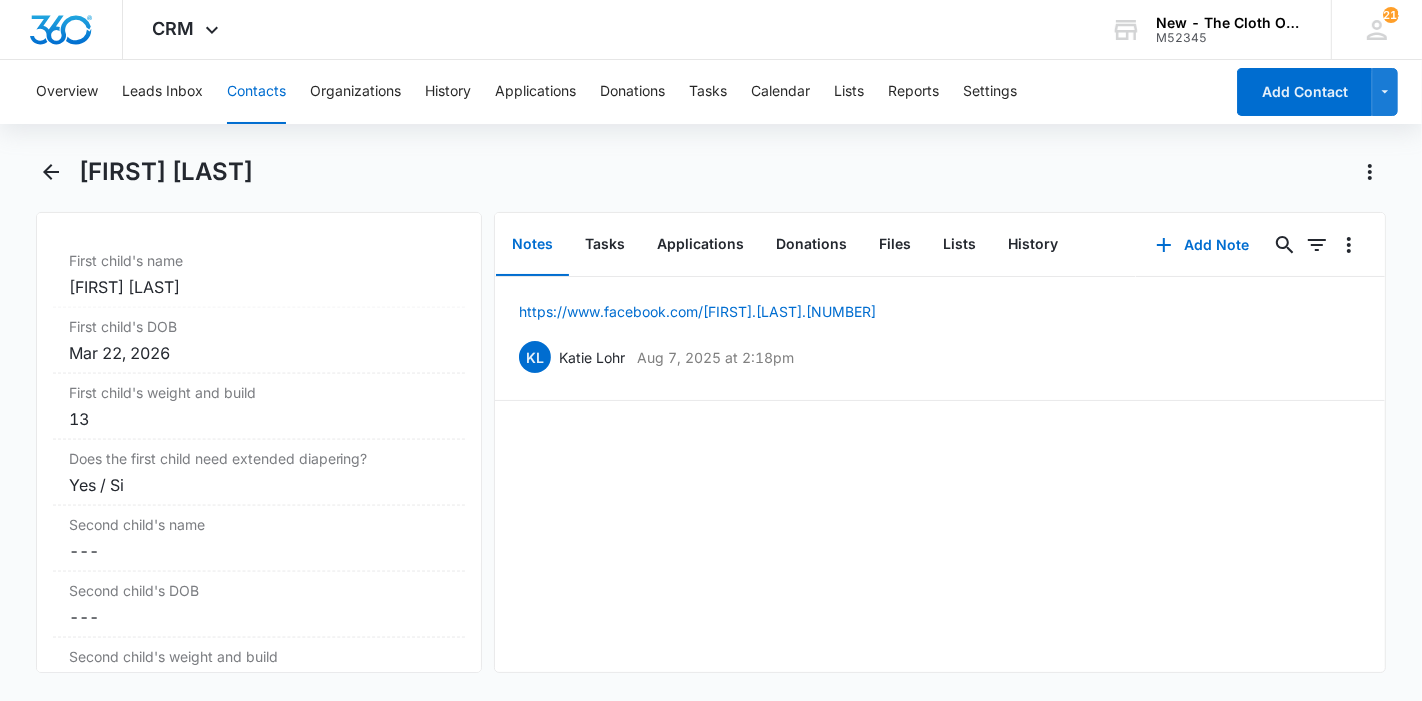 scroll, scrollTop: 2555, scrollLeft: 0, axis: vertical 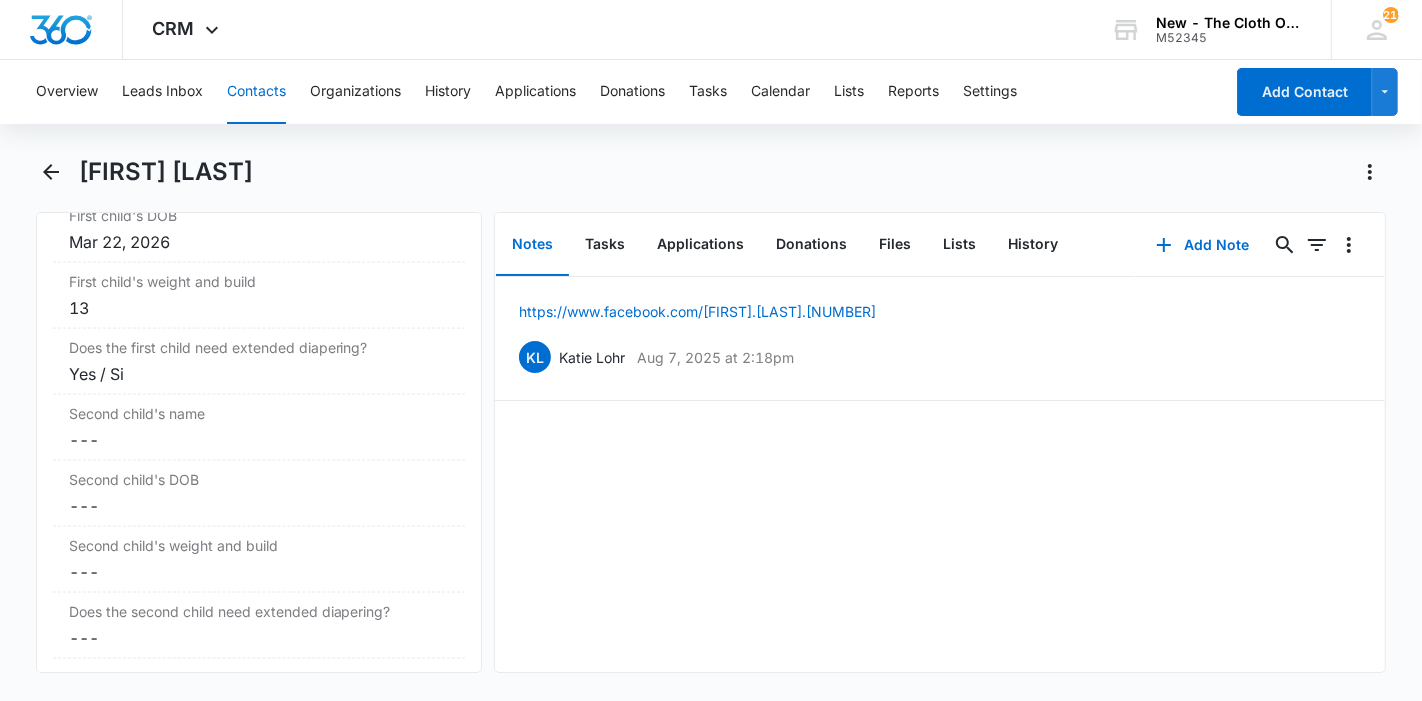 click on "Yes / Si" at bounding box center [259, 374] 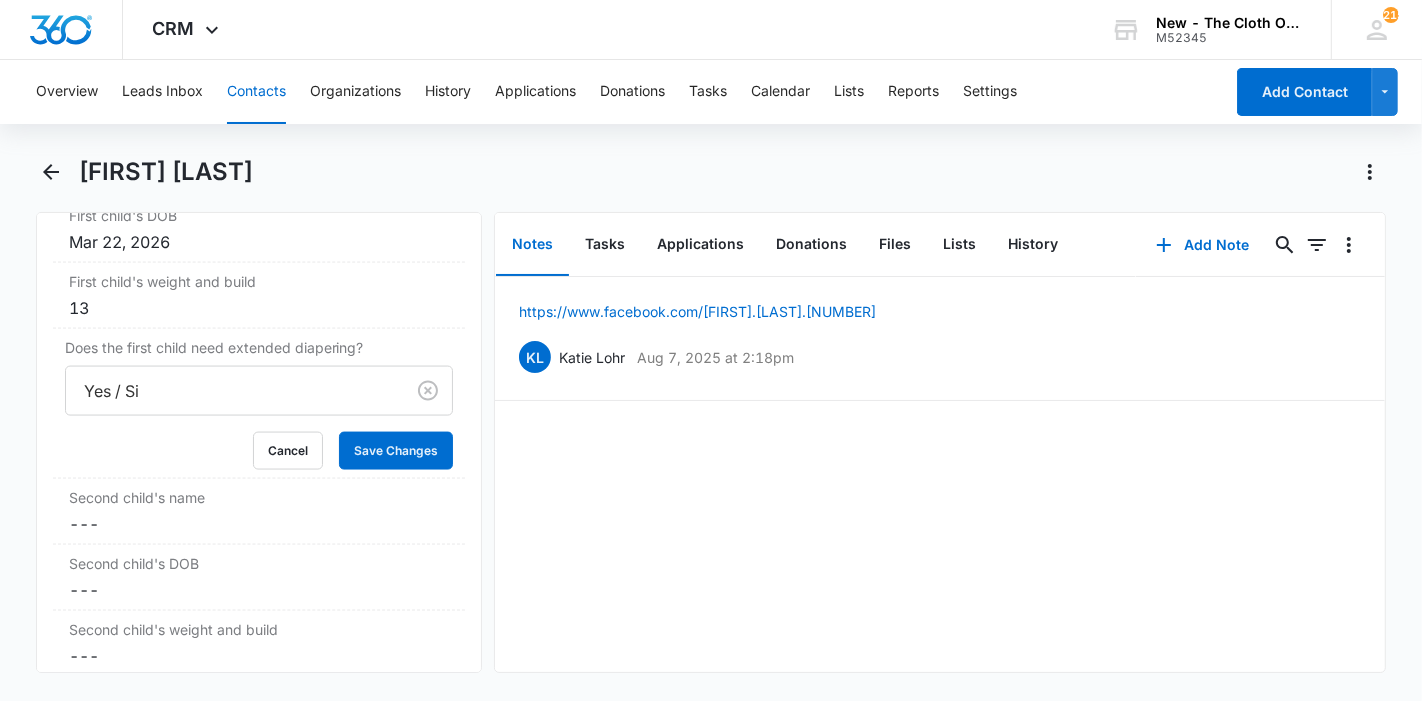 click at bounding box center [231, 391] 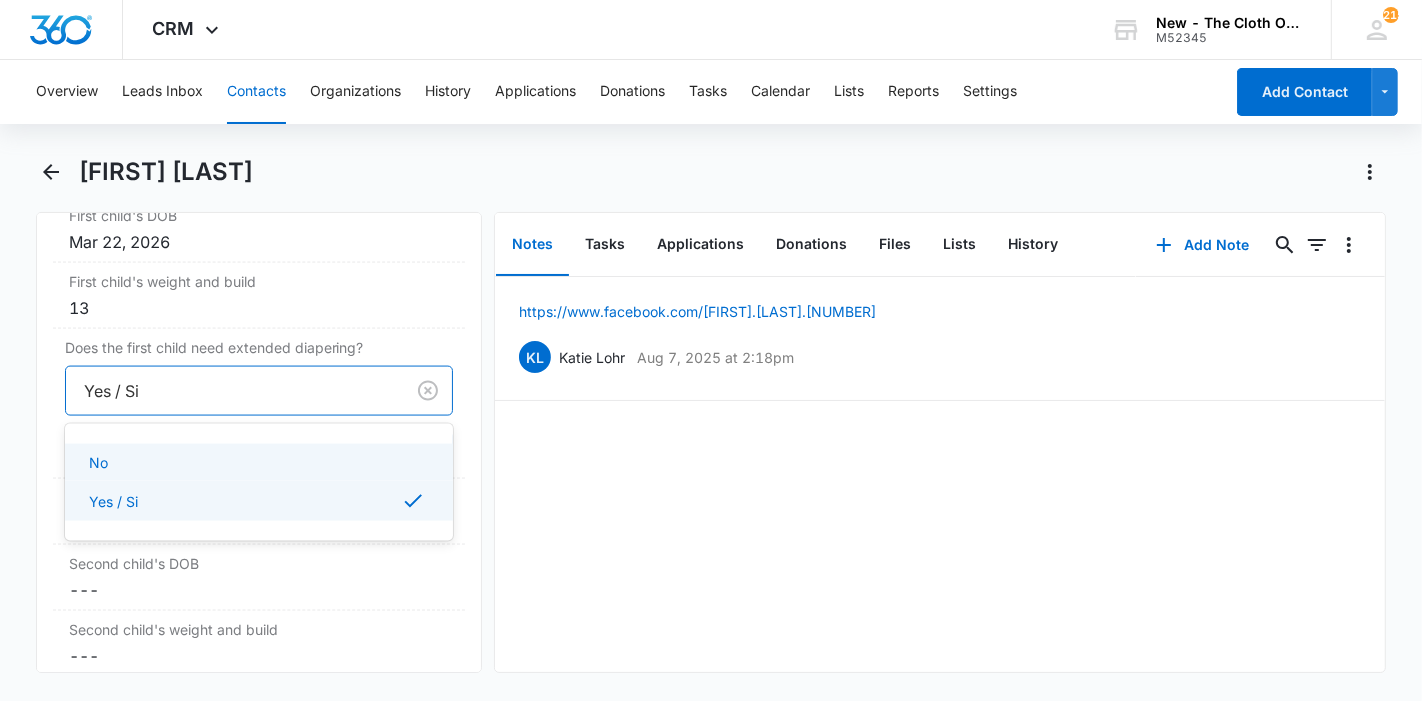 click on "No" at bounding box center (257, 462) 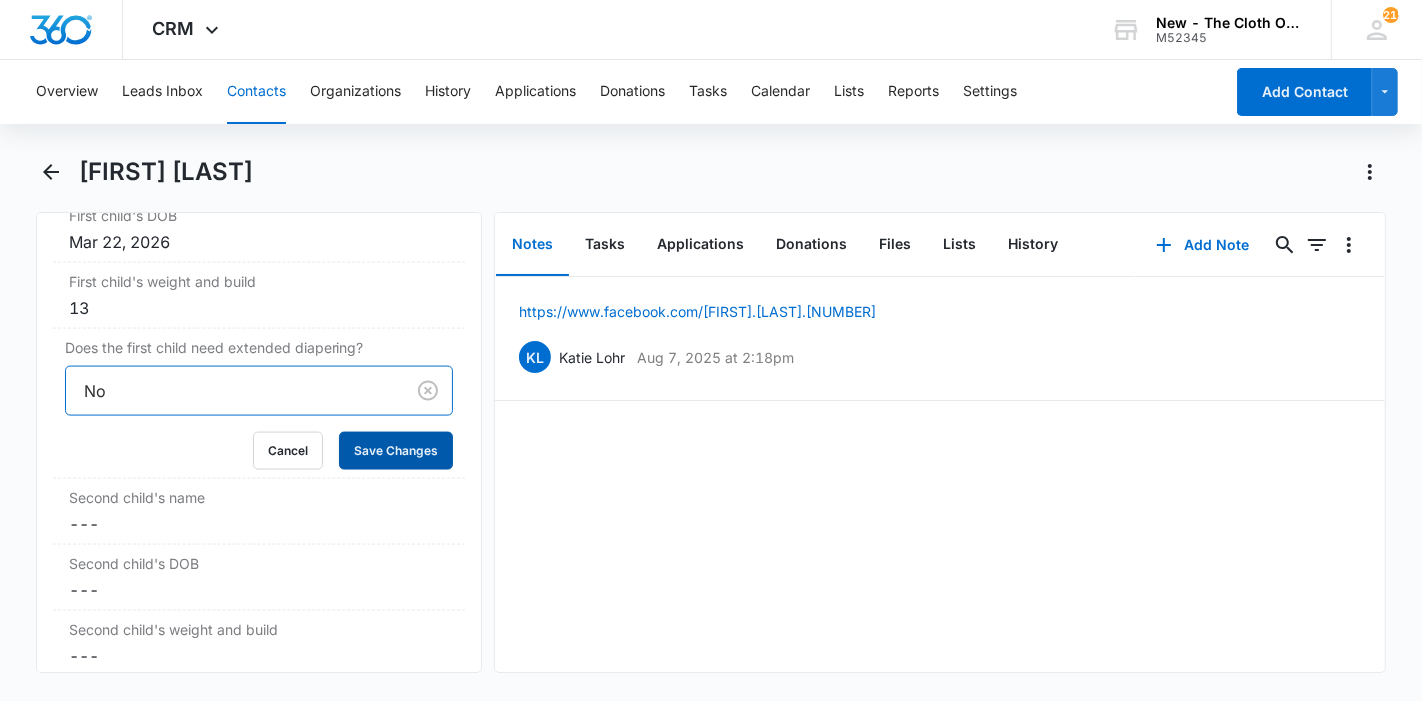 click on "Save Changes" at bounding box center [396, 451] 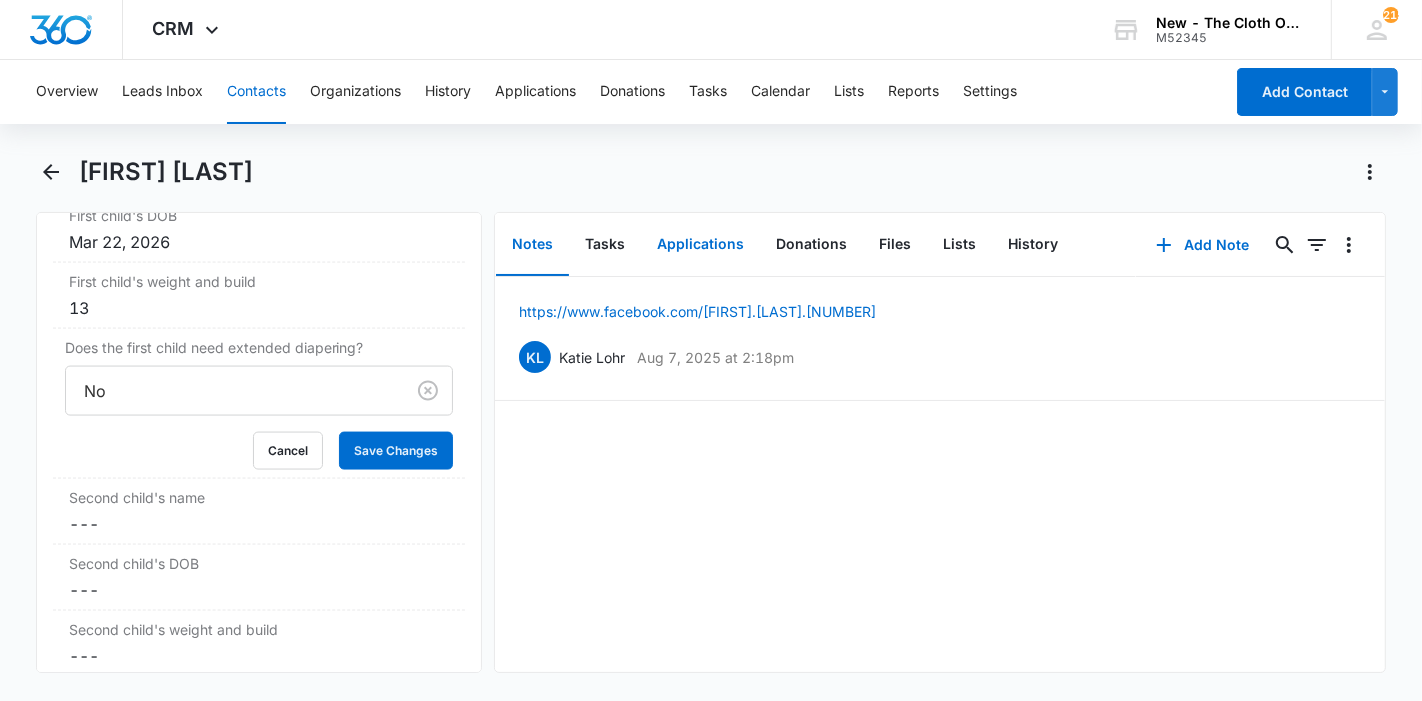 click on "Applications" at bounding box center (700, 245) 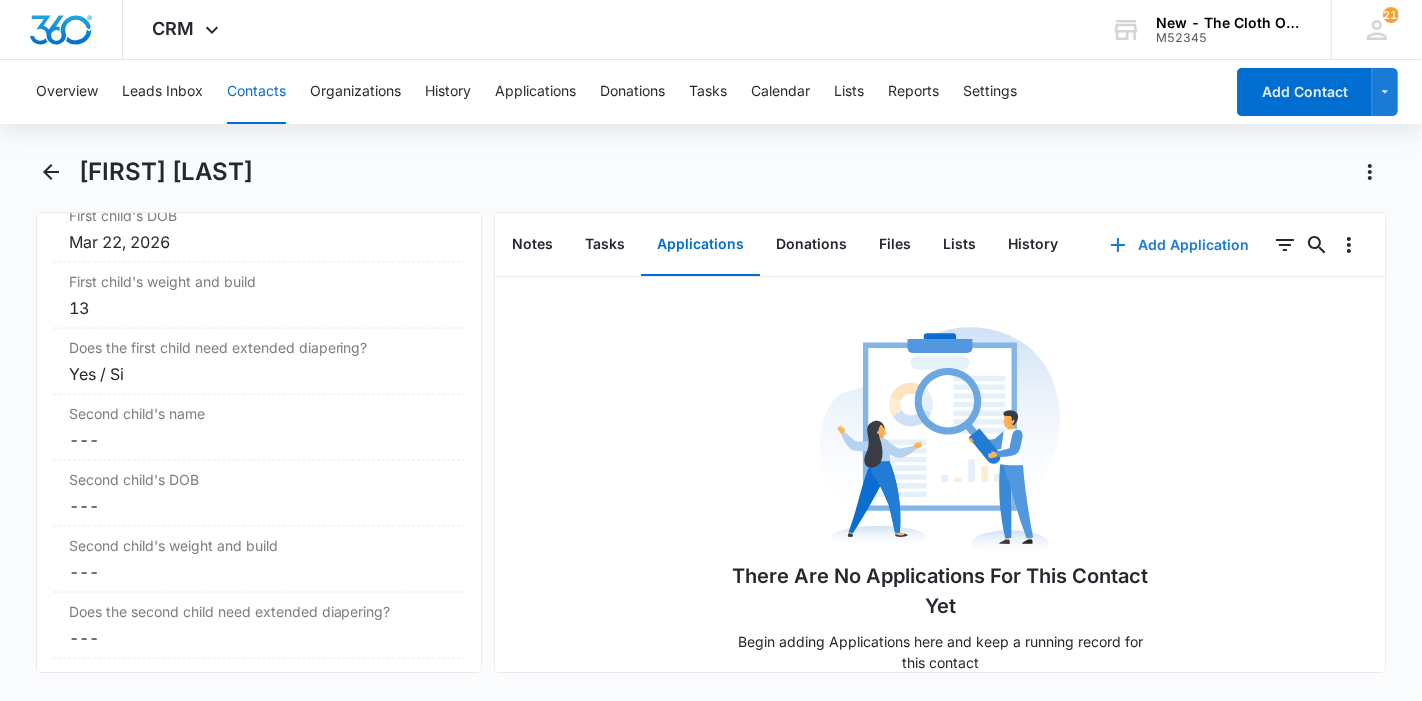 click on "Add Application" at bounding box center (1179, 245) 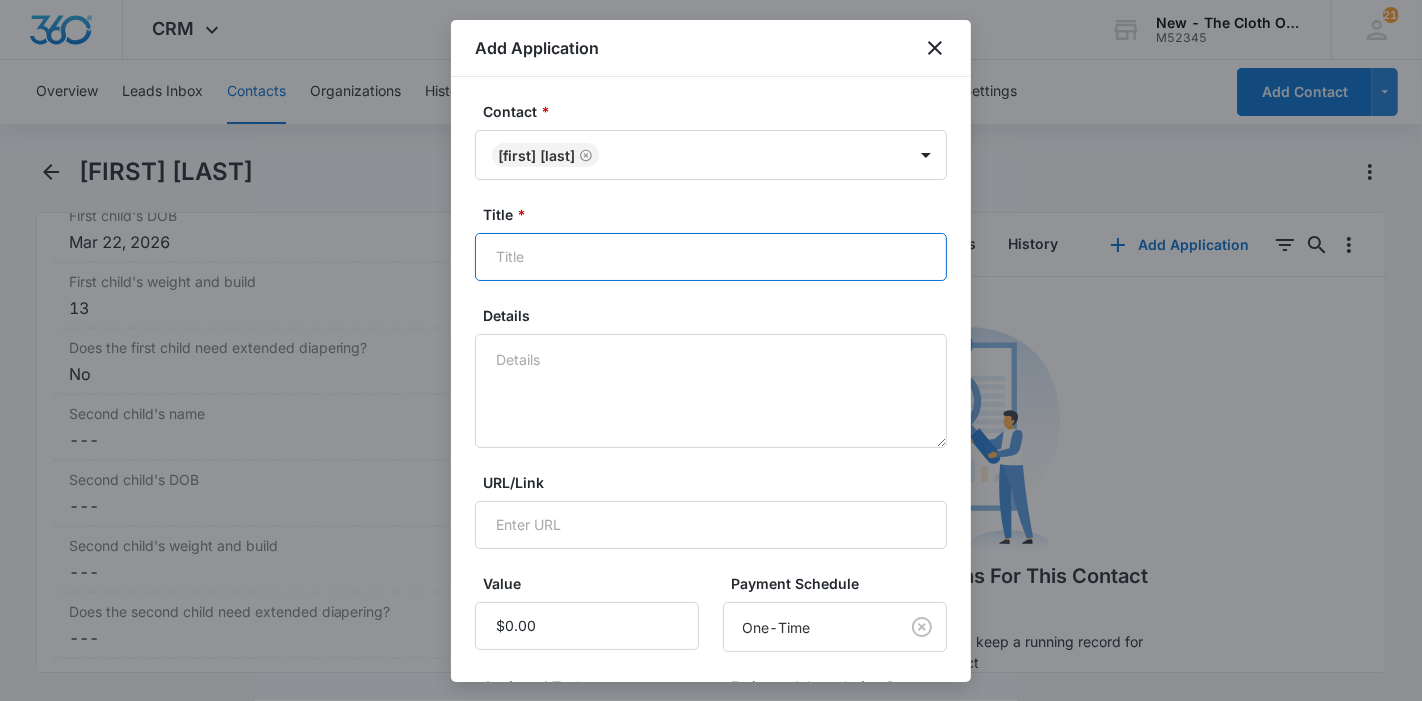 click on "Title *" at bounding box center [711, 257] 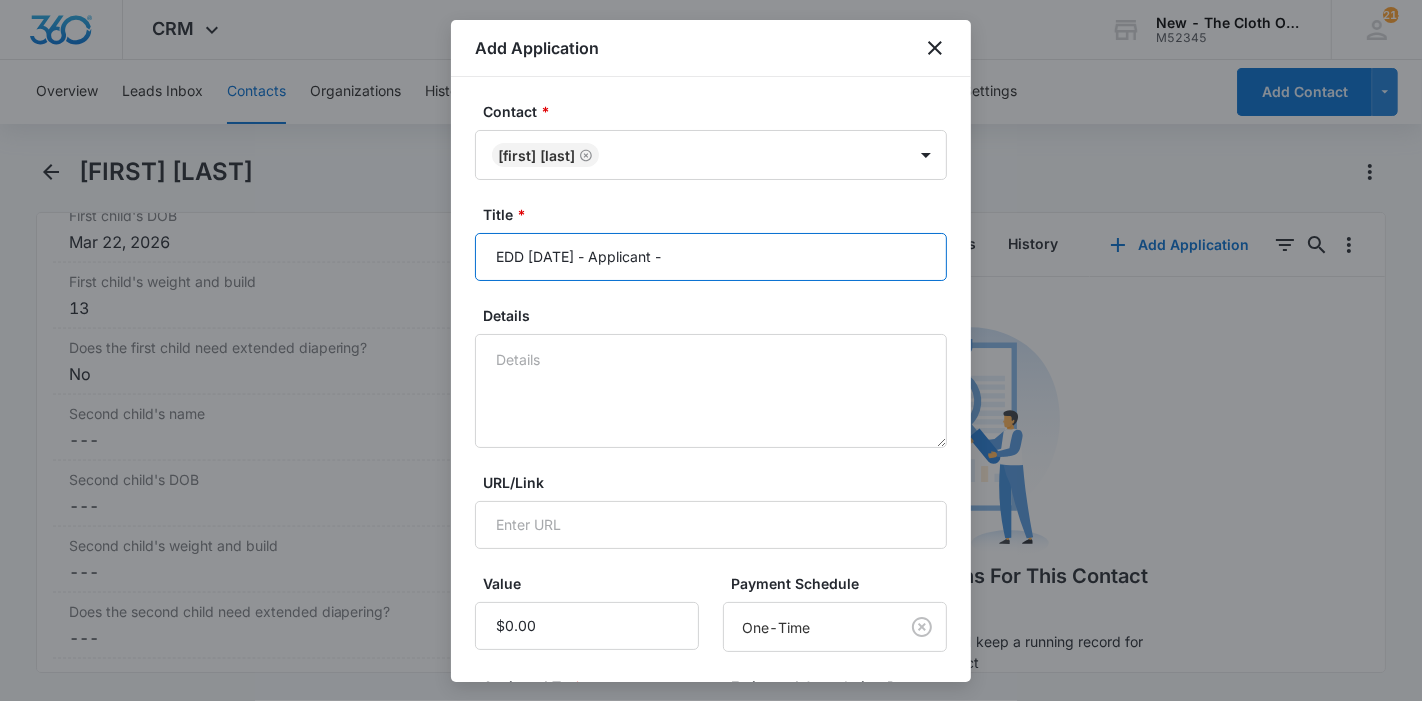 paste on "[FIRST] [LAST]" 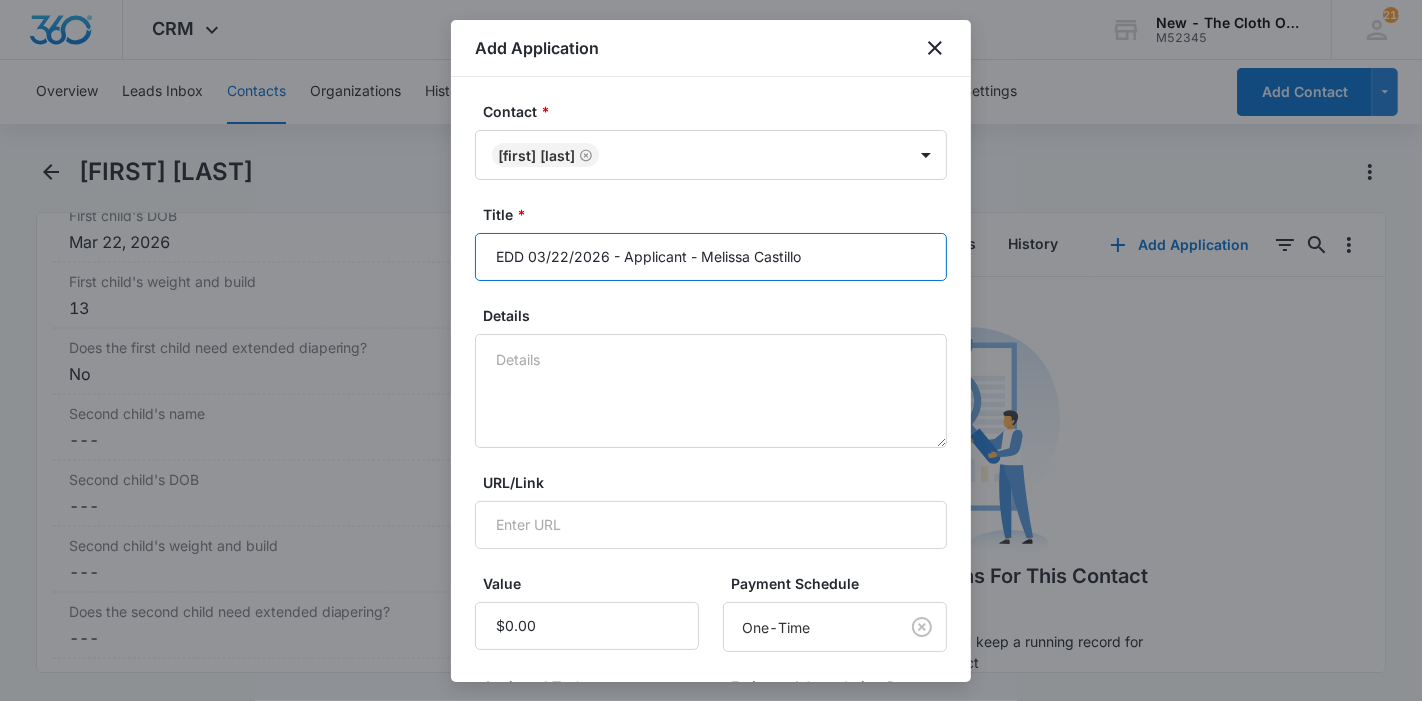 type on "EDD 03/22/2026 - Applicant - Melissa Castillo" 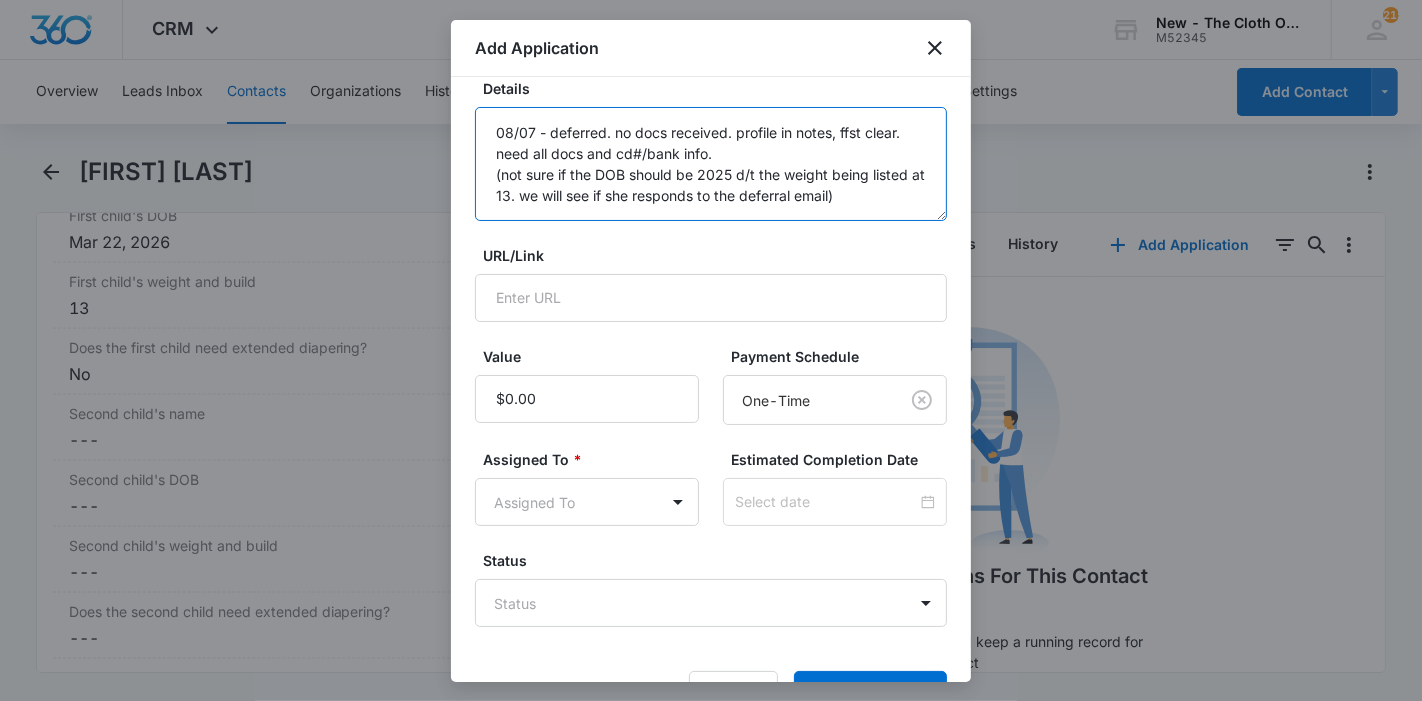 scroll, scrollTop: 285, scrollLeft: 0, axis: vertical 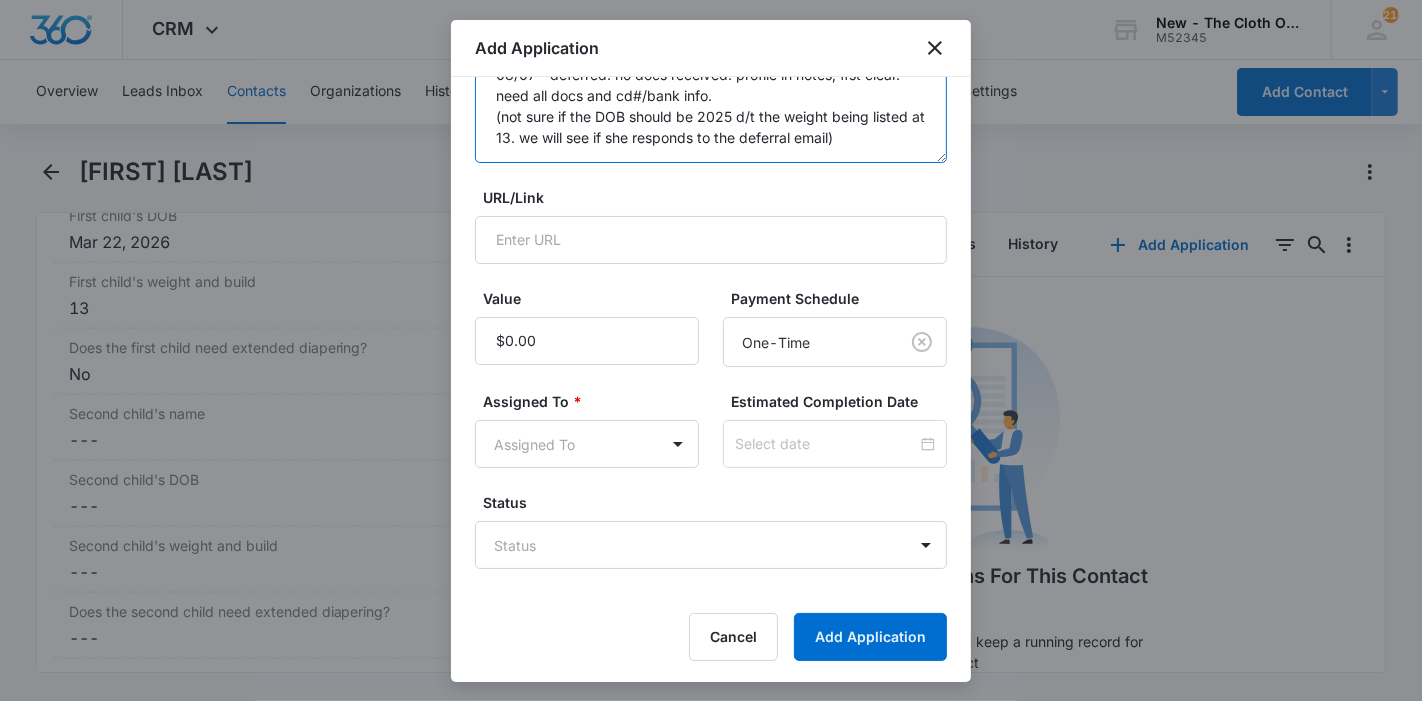 type on "08/07 - deferred. no docs received. profile in notes, ffst clear. need all docs and cd#/bank info.
(not sure if the DOB should be 2025 d/t the weight being listed at 13. we will see if she responds to the deferral email)" 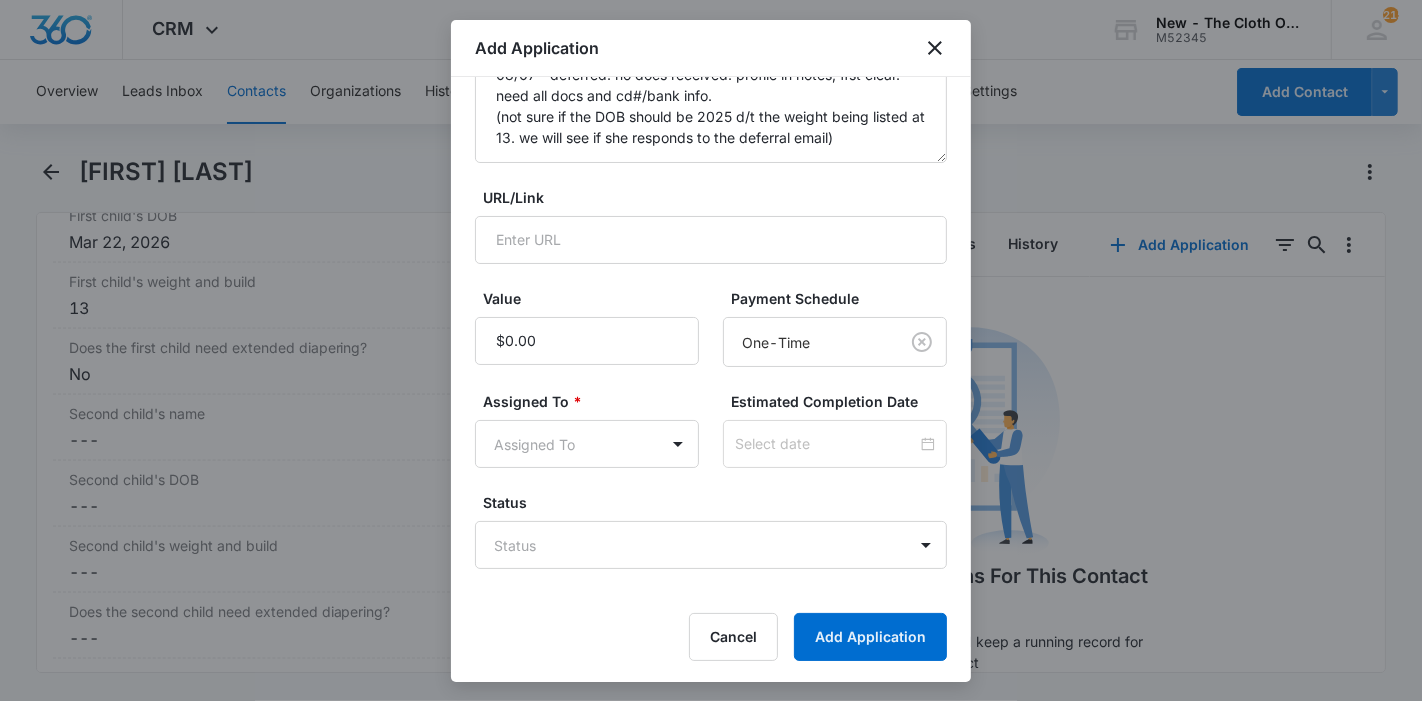 click on "CRM Apps Reputation Forms CRM Email Ads Intelligence Brand Settings New - The Cloth Option M52345 Your Accounts View All 215 KL [FIRST] [LAST] [EMAIL] My Profile 215 Notifications Support Logout Terms & Conditions   •   Privacy Policy Overview Leads Contacts Organizations History Applications Donations Tasks Calendar Lists Reports Settings Add Contact [FIRST] [LAST] Remove MC [FIRST] [LAST] Contact Info Name Cancel Save Changes [FIRST] [LAST] Phone Cancel Save Changes [PHONE] Email Cancel Save Changes [EMAIL] Organization Cancel Save Changes ---
Address Cancel Save Changes [NUMBER] [STREET] [CITY] [STATE] [POSTAL_CODE] Details Lead Source Cancel Save Changes Application - Updated Contact Type Cancel Save Changes Applicant Contact Status Cancel Save Changes Application in process Assigned To Cancel Save Changes Applications Team Tags Cancel Save Changes ---
Next Contact Date Cancel Save Changes ---
Color Tag Current Color: Cancel Save Changes Payments ID ID ---" at bounding box center [711, 350] 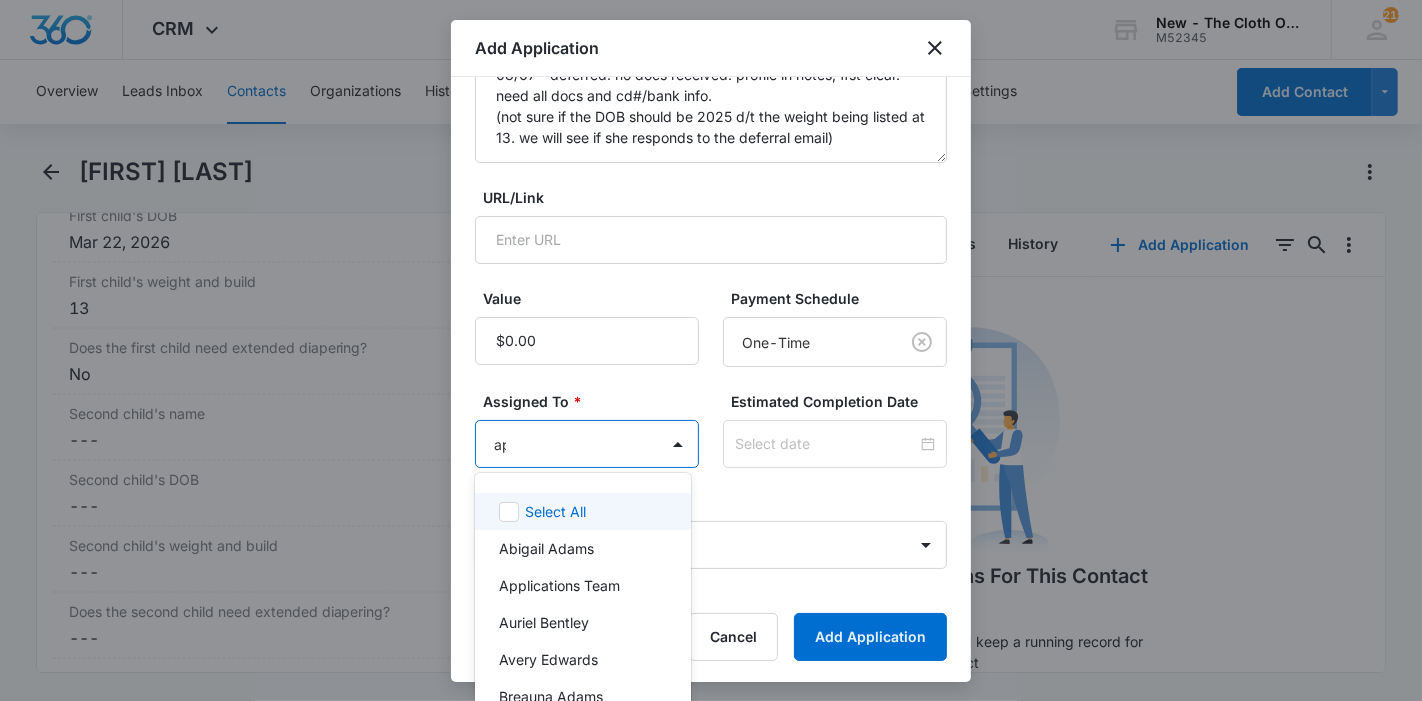 type on "app" 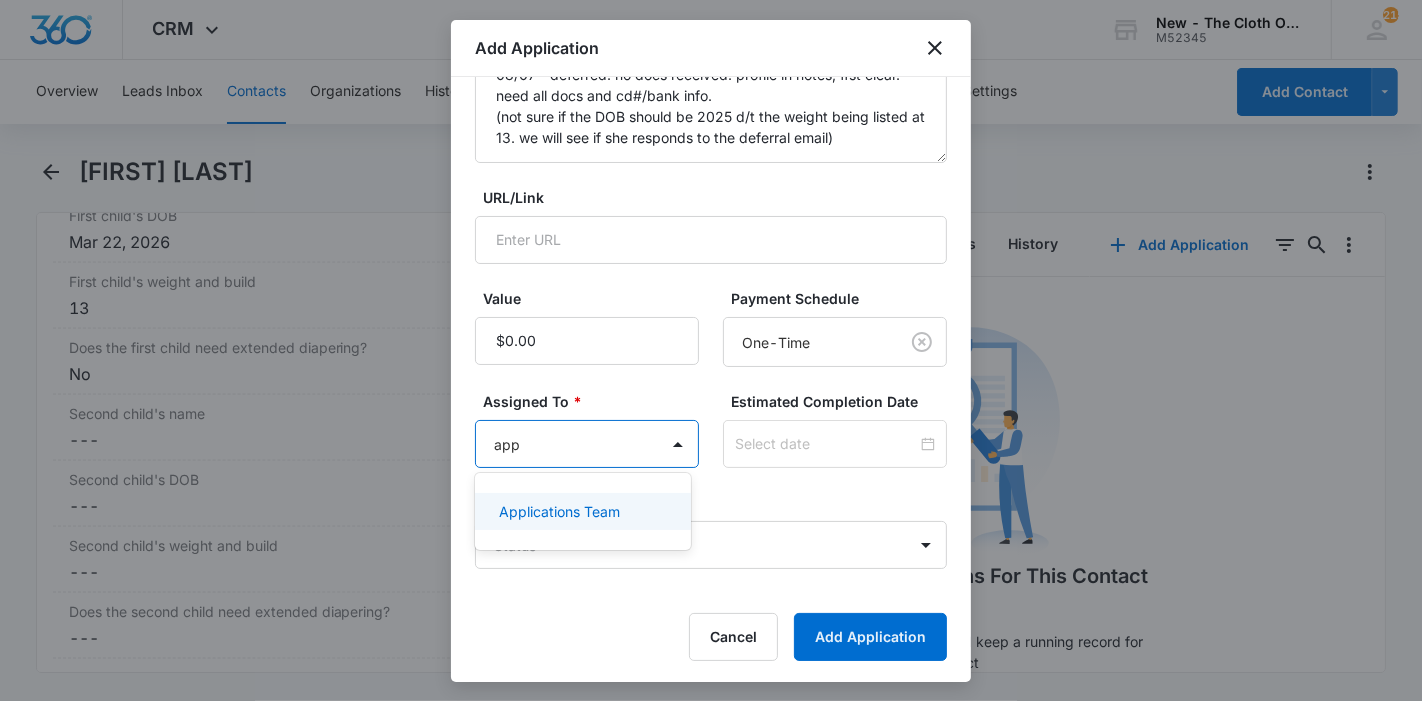 click on "Applications Team" at bounding box center (559, 511) 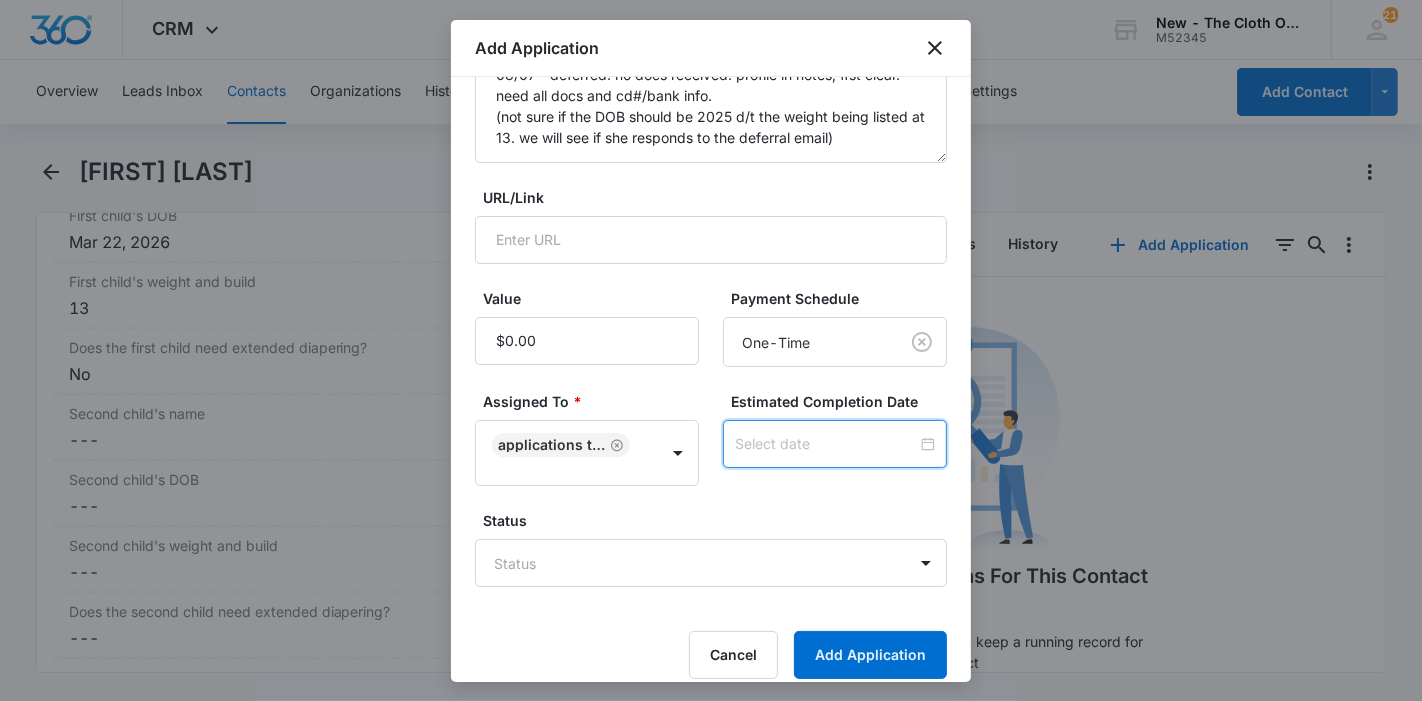 click at bounding box center (826, 444) 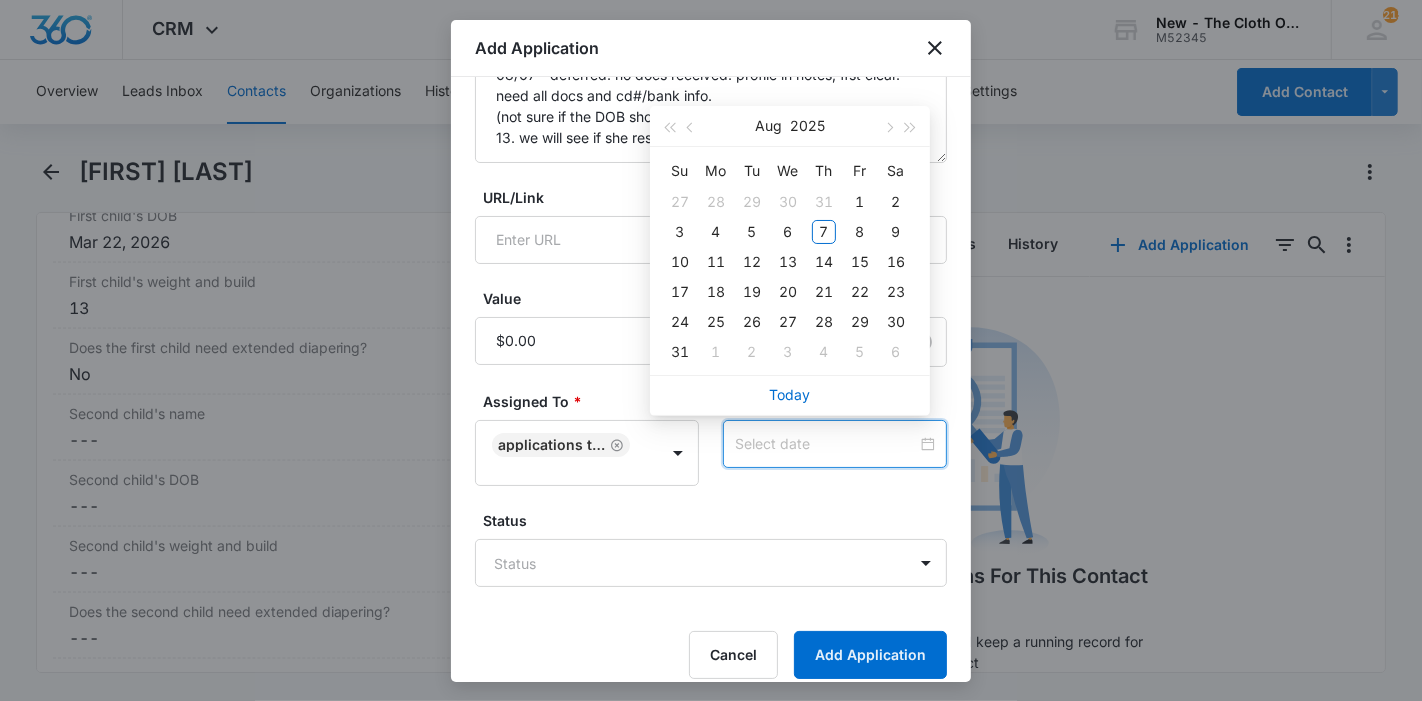 type on "Aug 21, 2025" 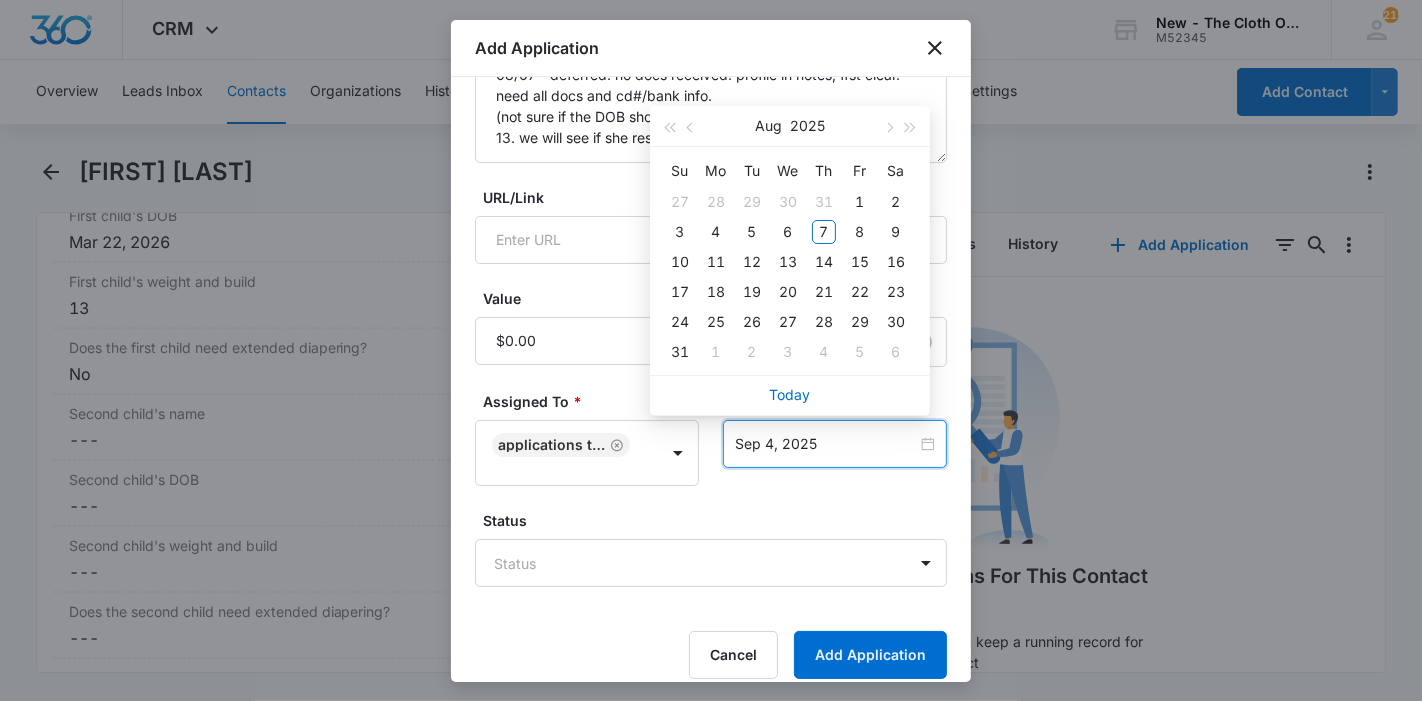 type on "Sep 5, 2025" 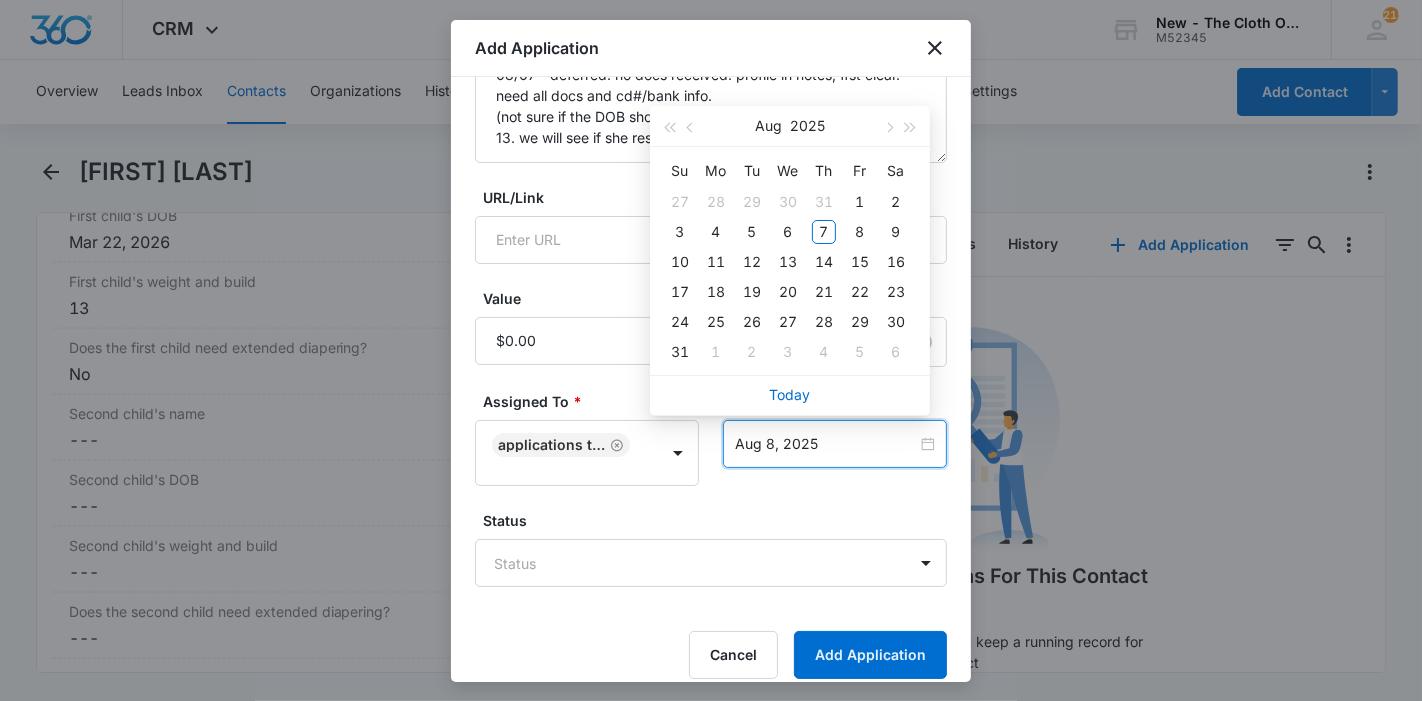 type on "Aug 1, 2025" 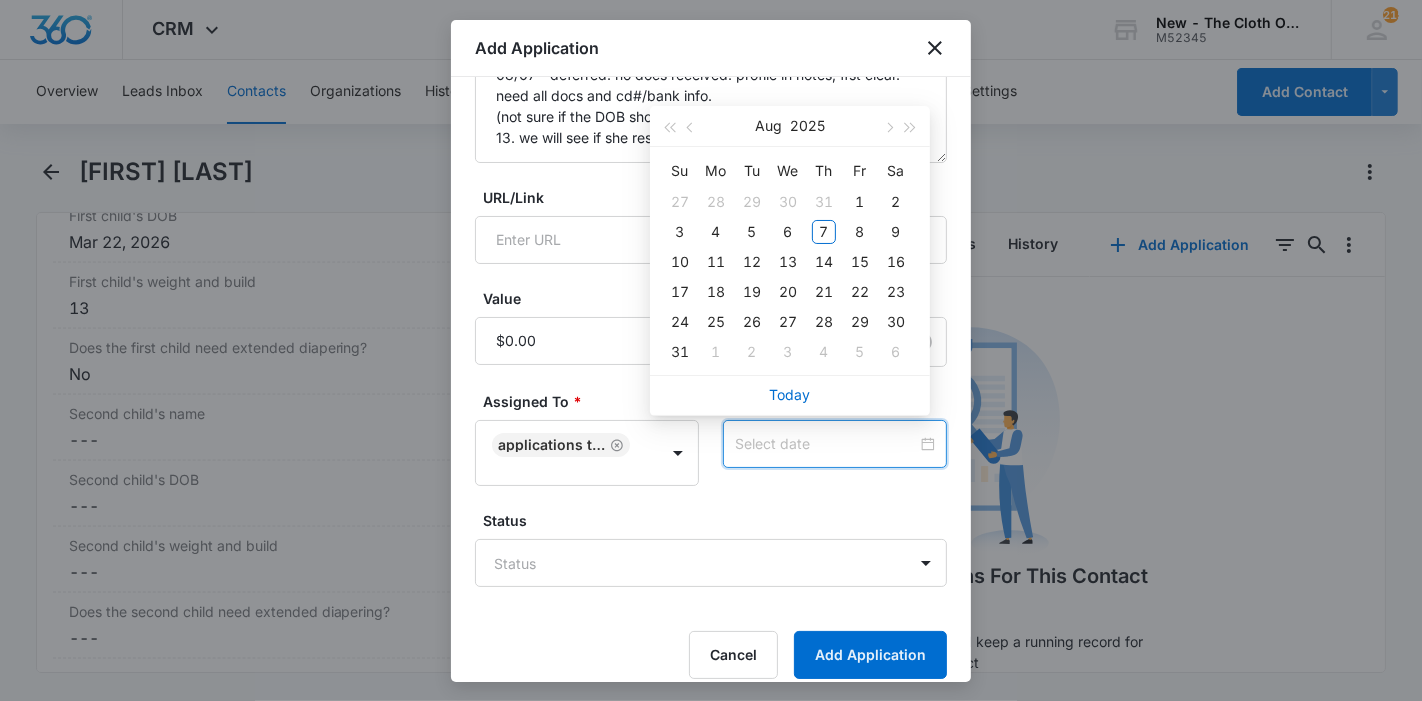 click at bounding box center [888, 128] 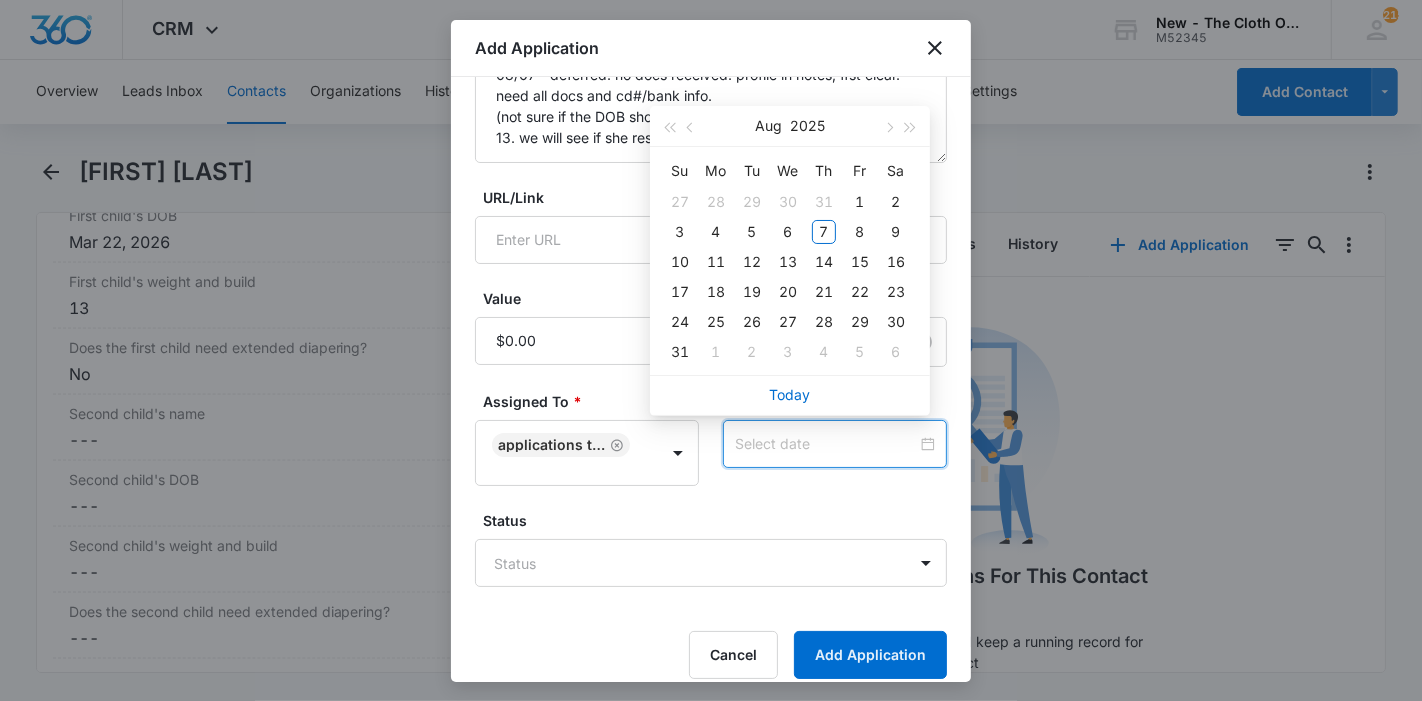 click at bounding box center (888, 128) 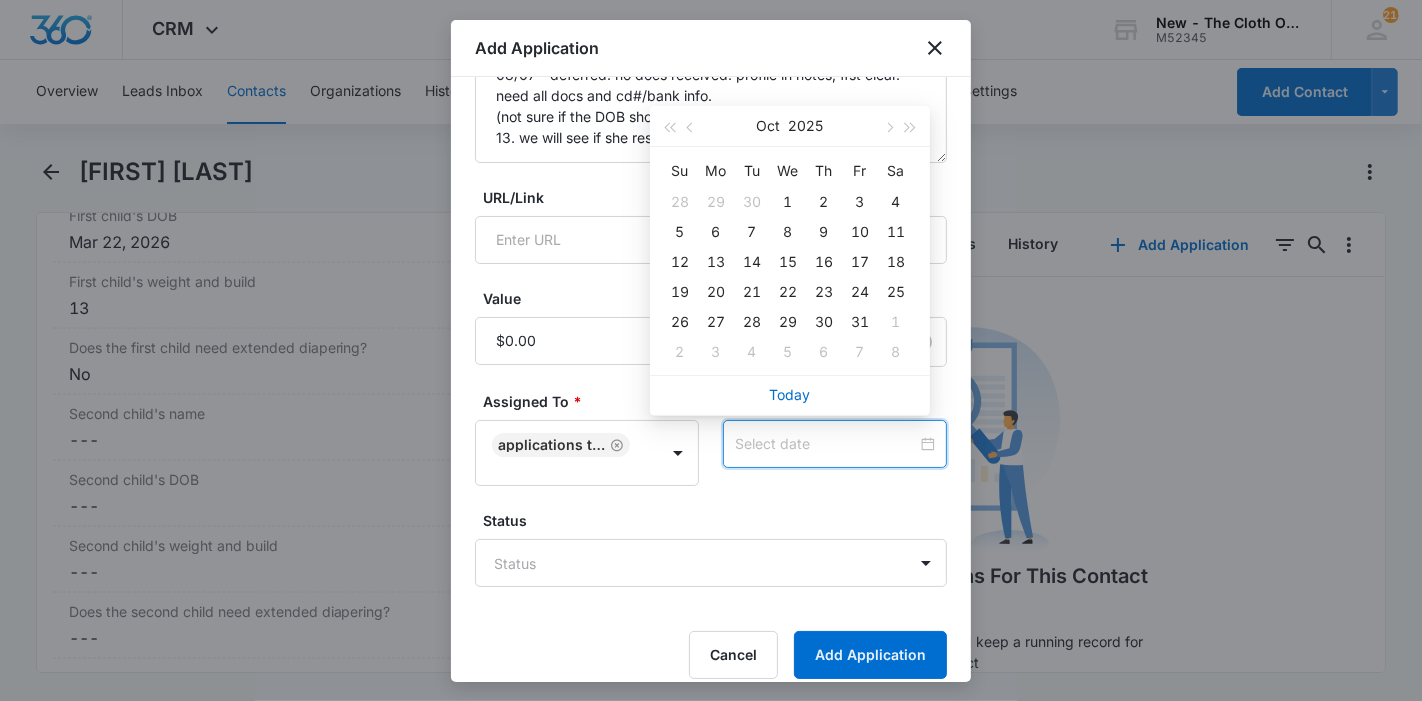 click at bounding box center [888, 128] 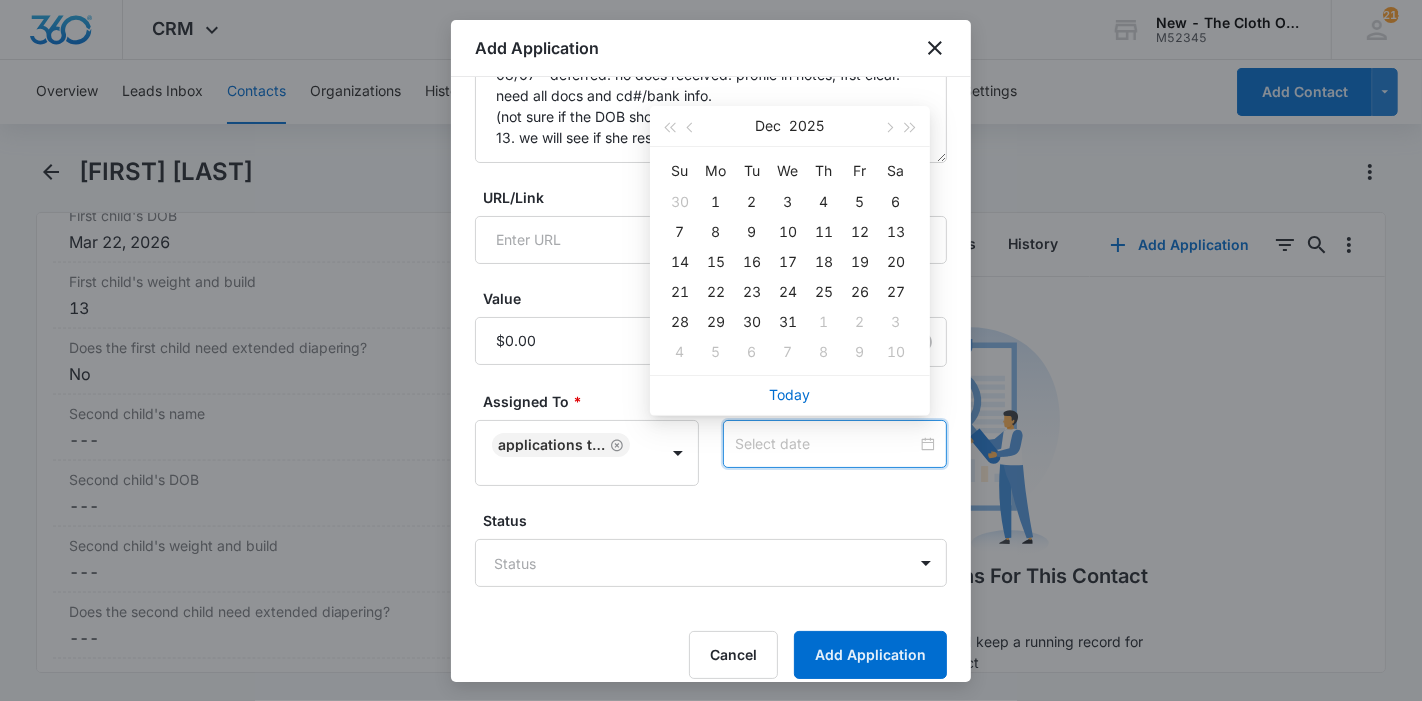 click at bounding box center (888, 128) 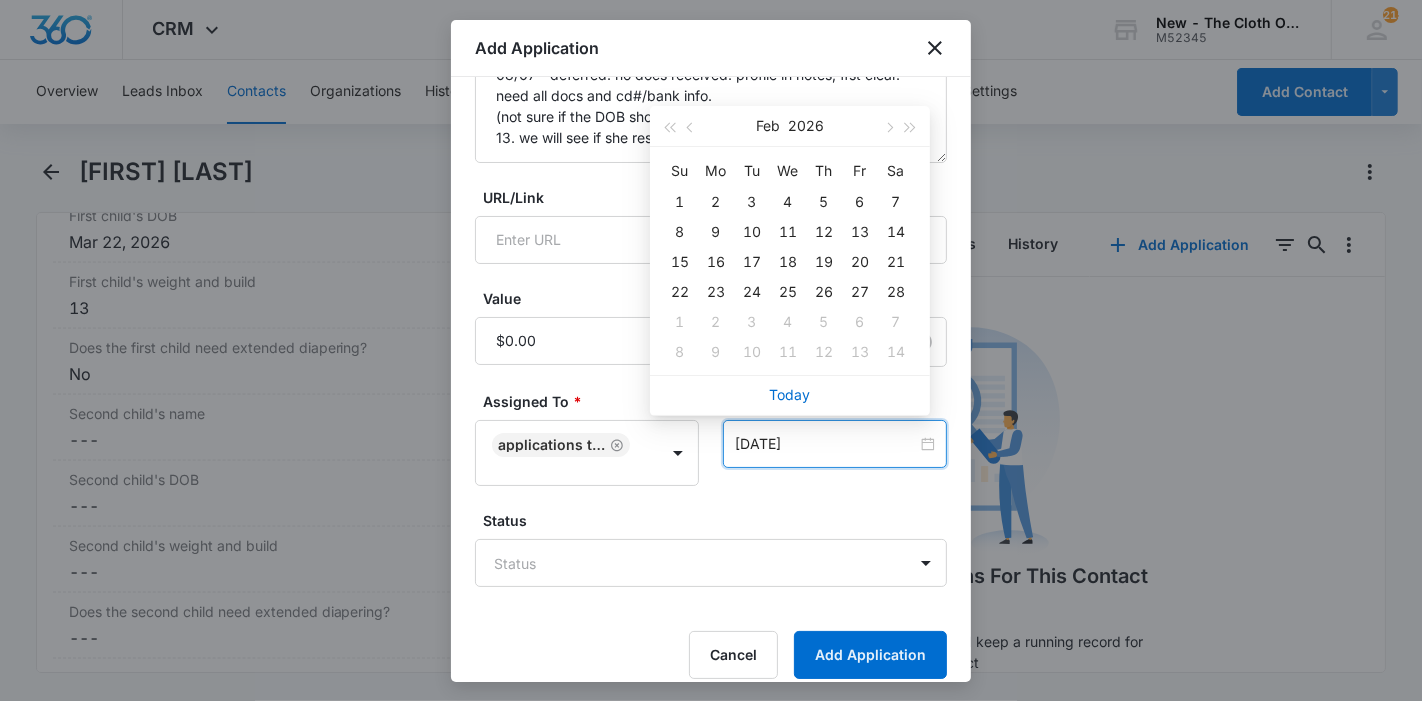 type on "Feb 5, 2026" 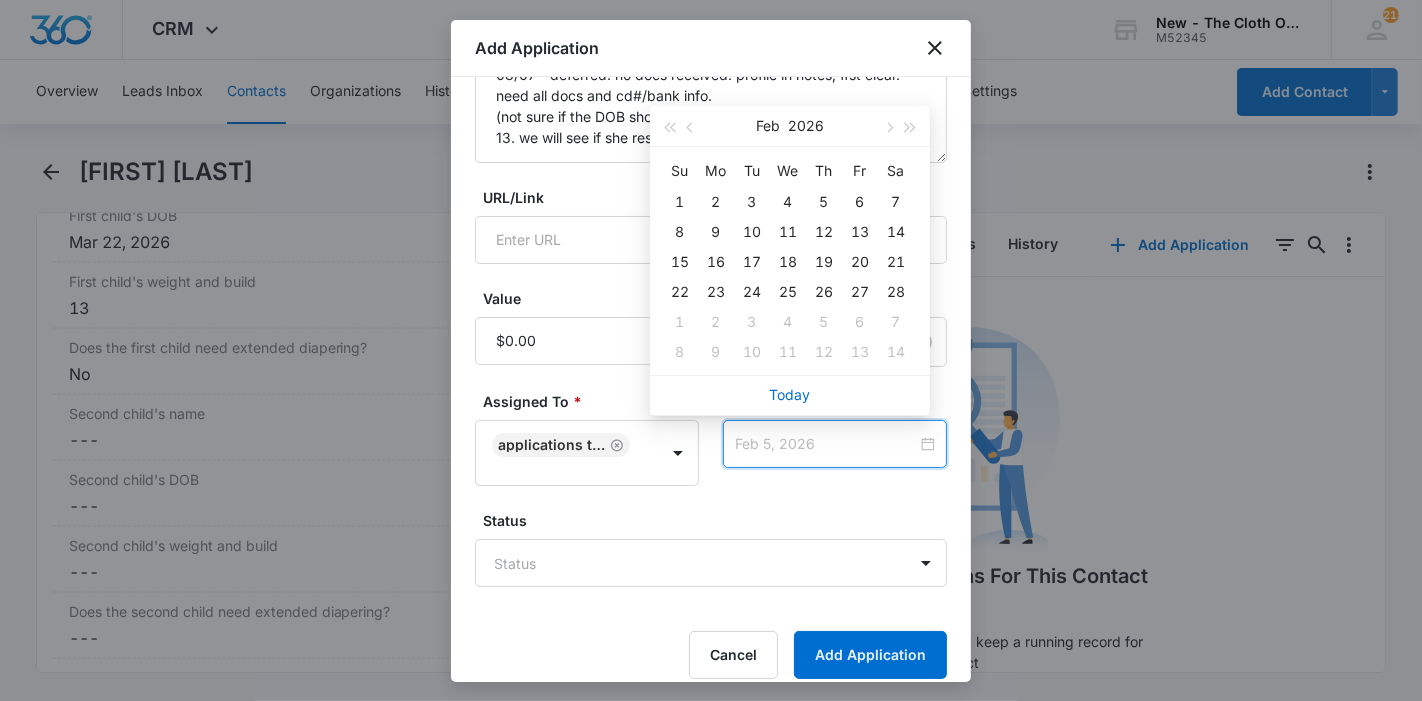 click on "5" at bounding box center (824, 202) 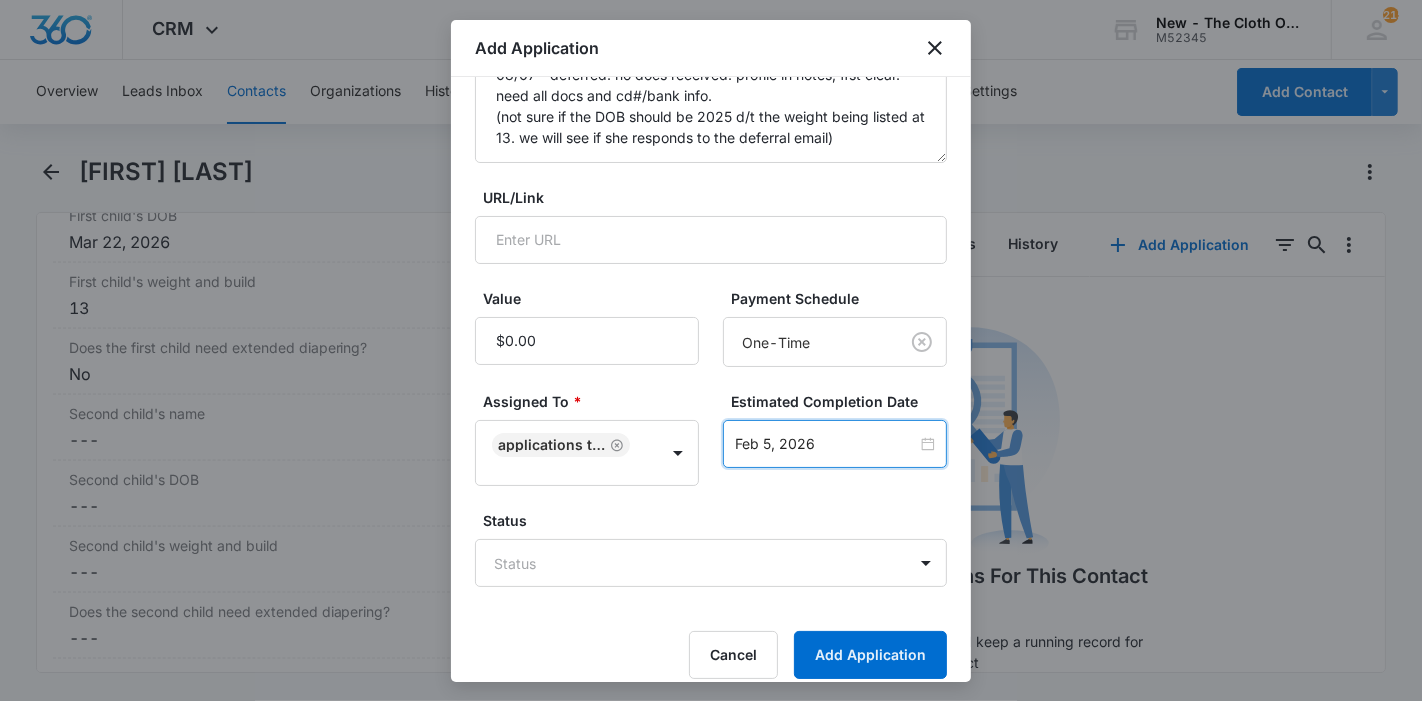 click on "CRM Apps Reputation Forms CRM Email Ads Intelligence Brand Settings New - The Cloth Option M52345 Your Accounts View All 215 KL [FIRST] [LAST] [EMAIL] My Profile 215 Notifications Support Logout Terms & Conditions   •   Privacy Policy Overview Leads Contacts Organizations History Applications Donations Tasks Calendar Lists Reports Settings Add Contact [FIRST] [LAST] Remove MC [FIRST] [LAST] Contact Info Name Cancel Save Changes [FIRST] [LAST] Phone Cancel Save Changes [PHONE] Email Cancel Save Changes [EMAIL] Organization Cancel Save Changes ---
Address Cancel Save Changes [NUMBER] [STREET] [CITY] [STATE] [POSTAL_CODE] Details Lead Source Cancel Save Changes Application - Updated Contact Type Cancel Save Changes Applicant Contact Status Cancel Save Changes Application in process Assigned To Cancel Save Changes Applications Team Tags Cancel Save Changes ---
Next Contact Date Cancel Save Changes ---
Color Tag Current Color: Cancel Save Changes Payments ID ID ---" at bounding box center [711, 350] 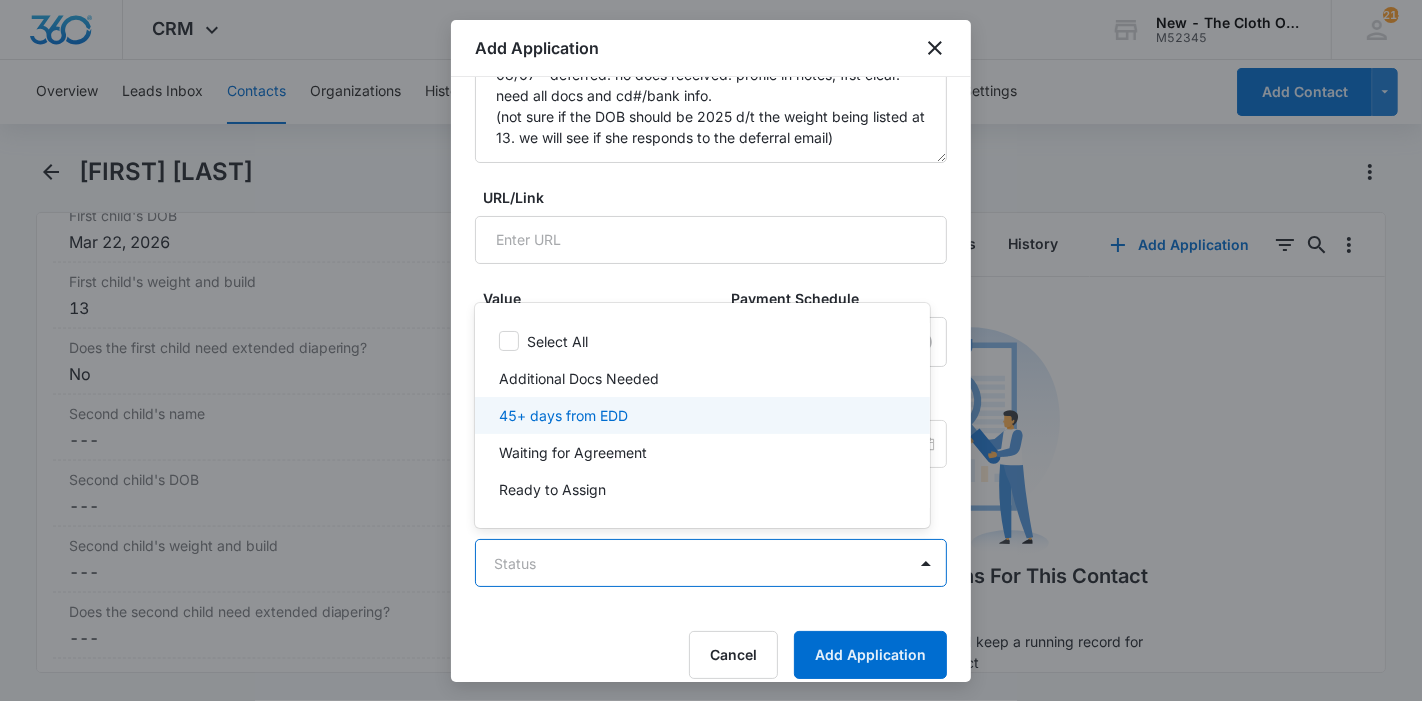 click on "45+ days from EDD" at bounding box center (700, 415) 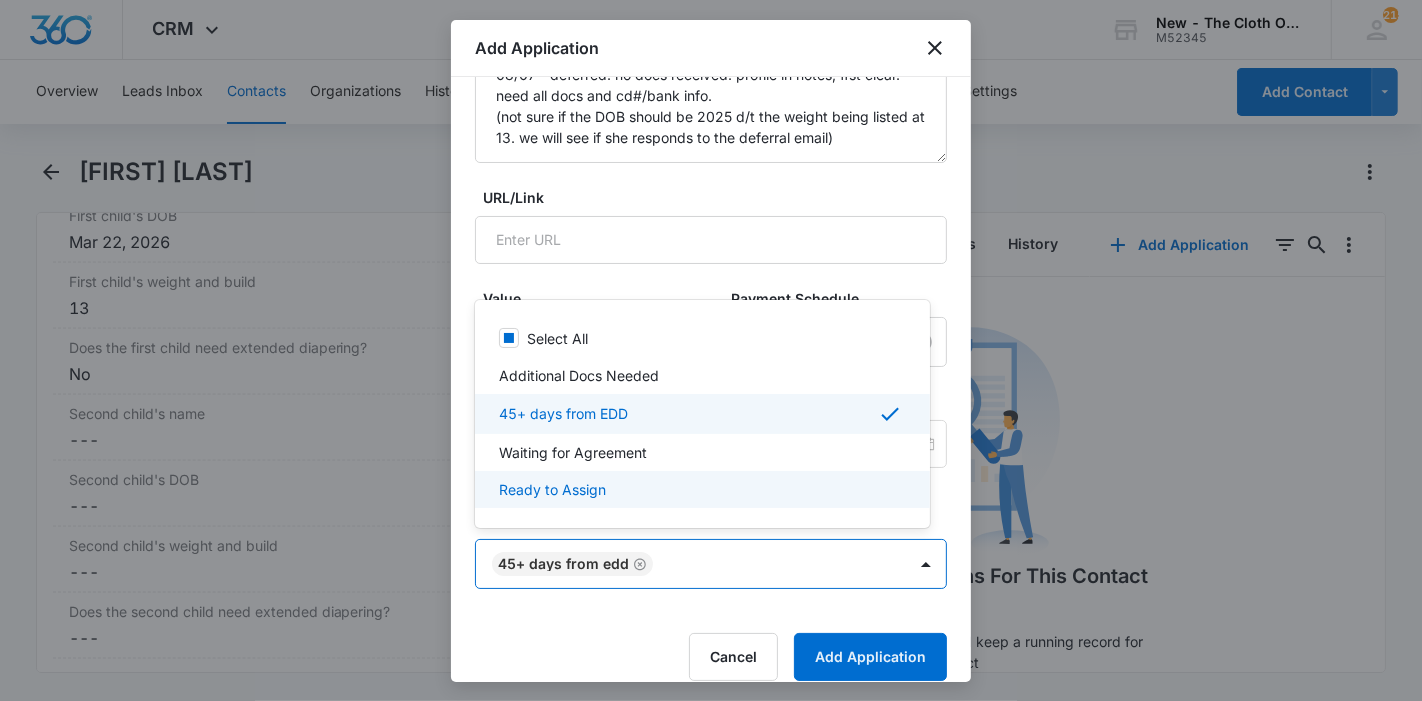 click at bounding box center [711, 350] 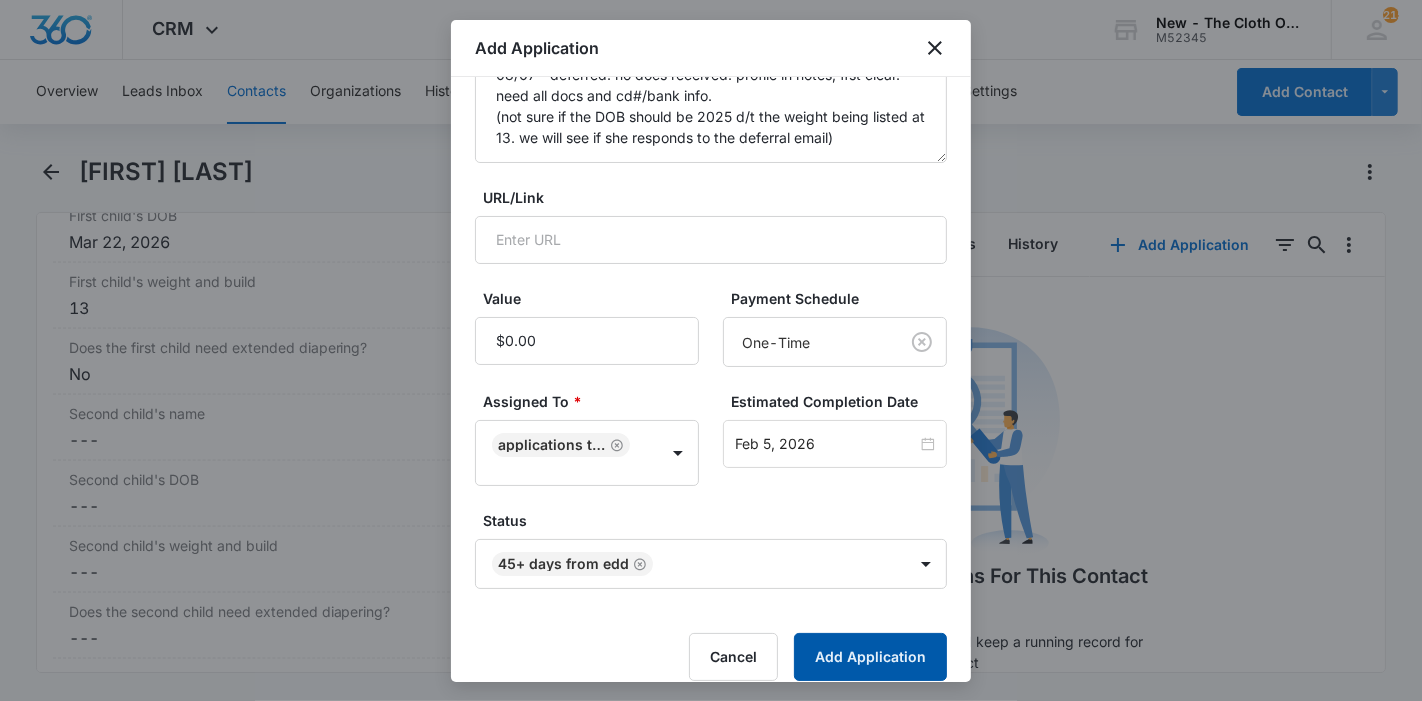 click on "Add Application" at bounding box center (870, 657) 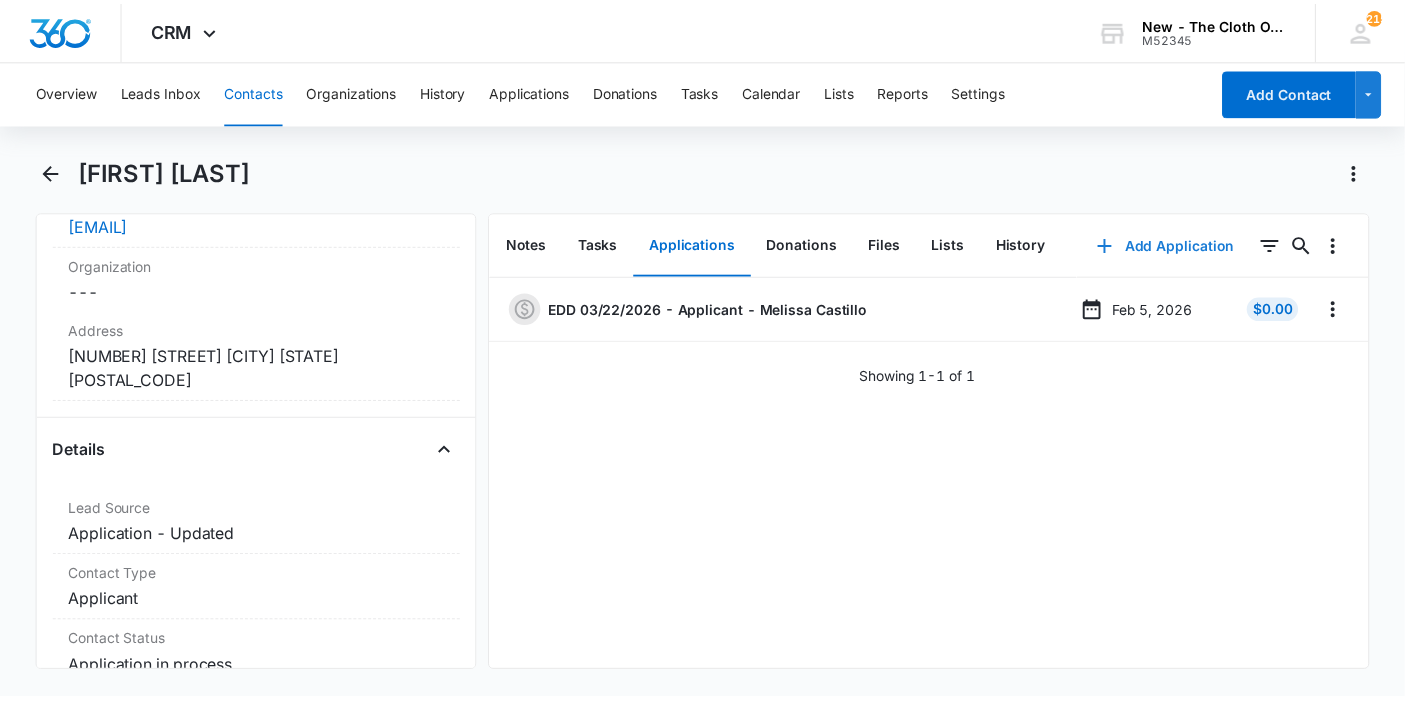 scroll, scrollTop: 555, scrollLeft: 0, axis: vertical 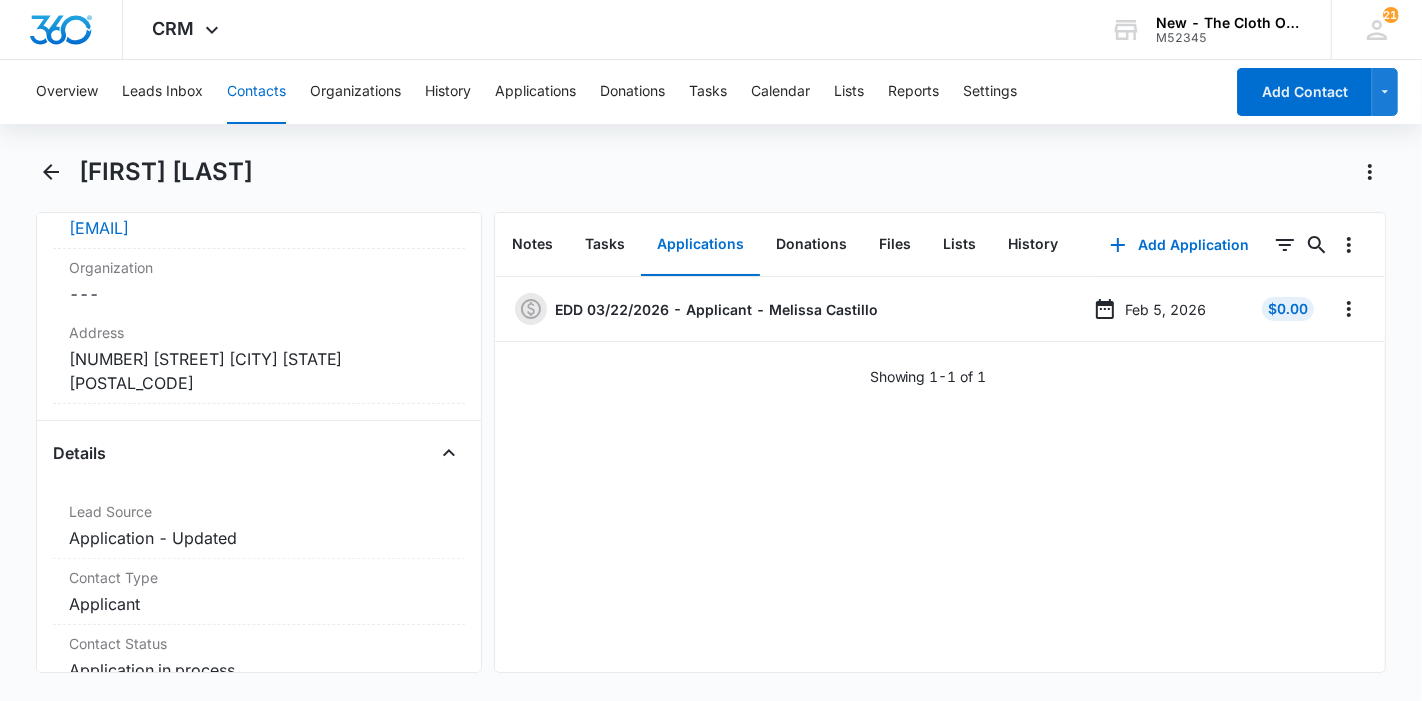 drag, startPoint x: 279, startPoint y: 190, endPoint x: 88, endPoint y: 176, distance: 191.5124 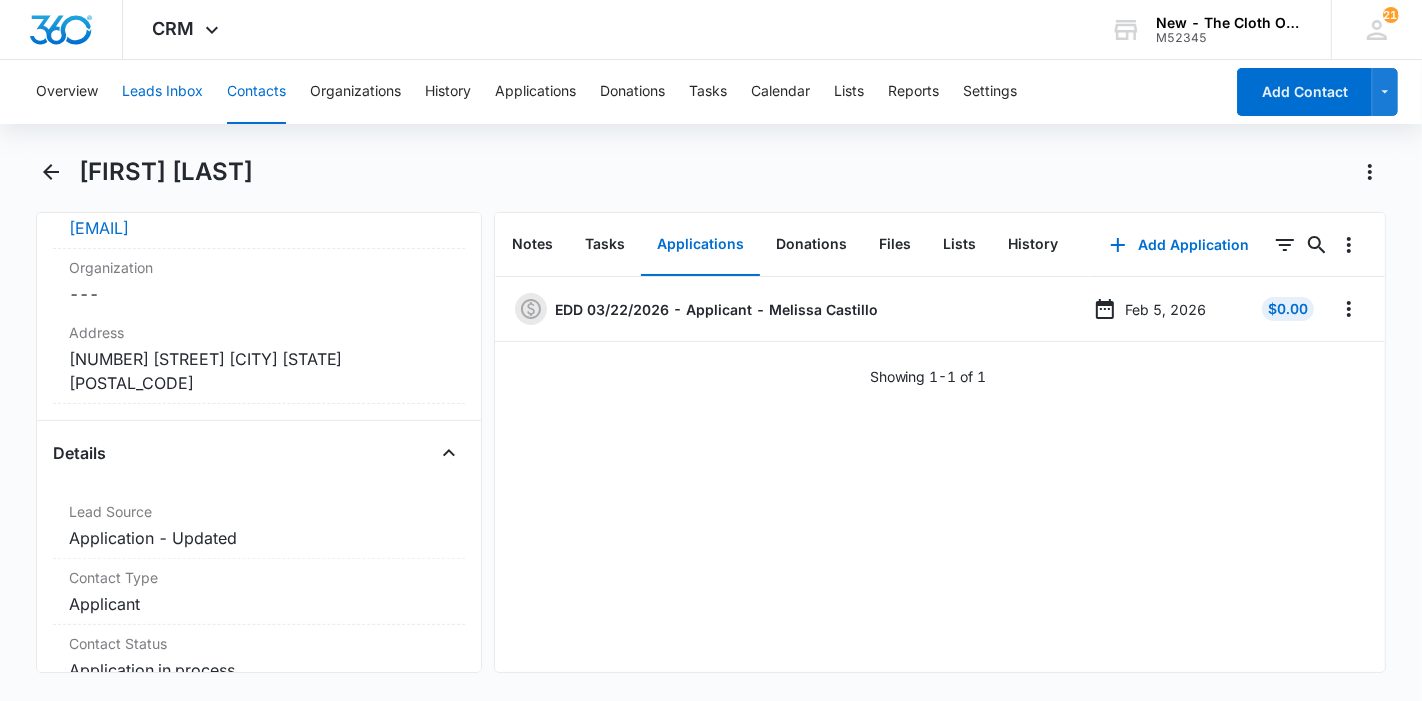 click on "Leads Inbox" at bounding box center (162, 92) 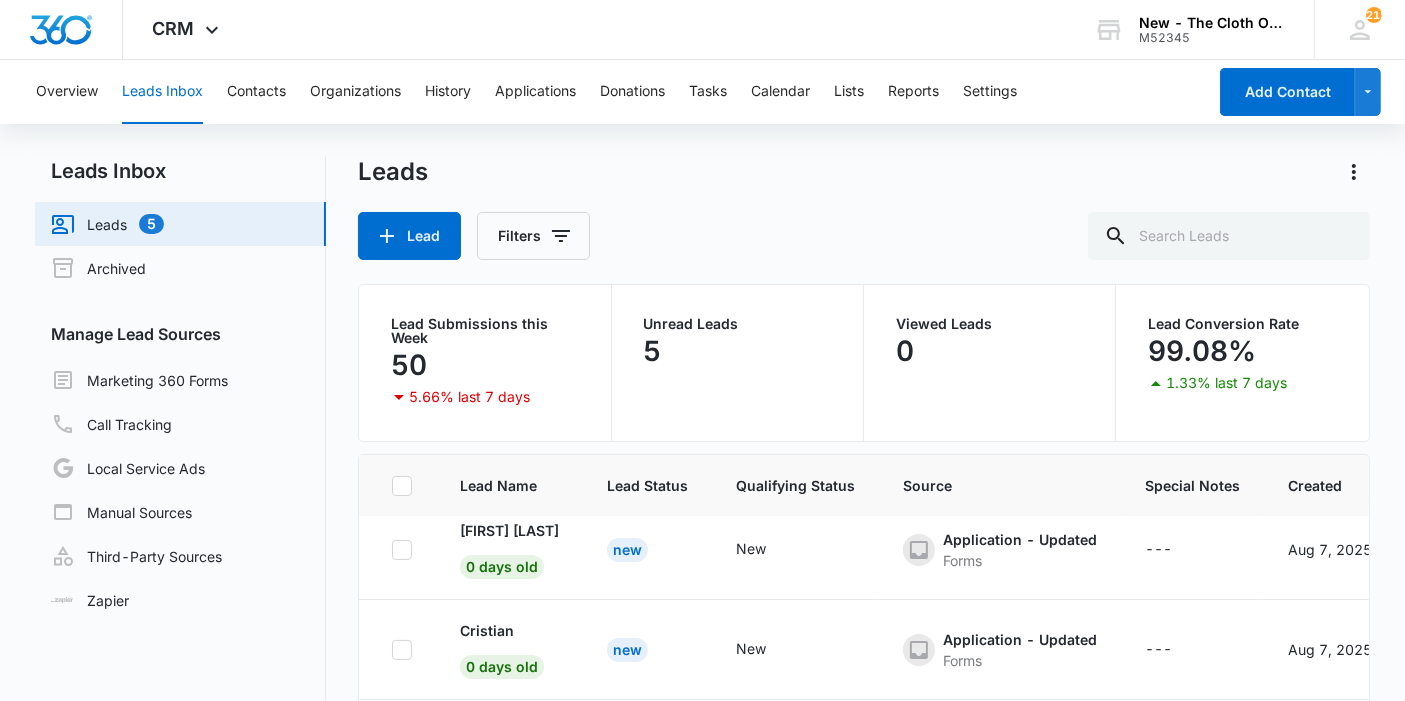 scroll, scrollTop: 231, scrollLeft: 0, axis: vertical 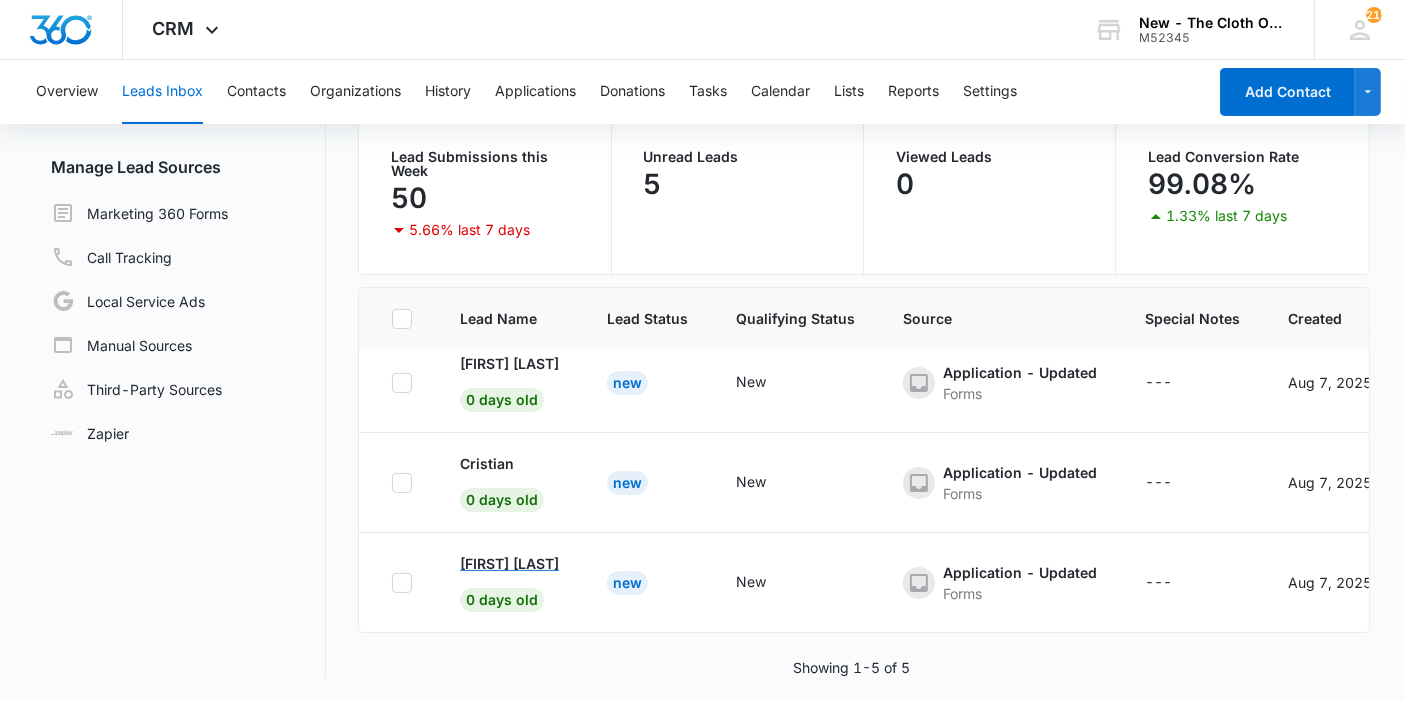 click on "[FIRST] [LAST]" at bounding box center (509, 563) 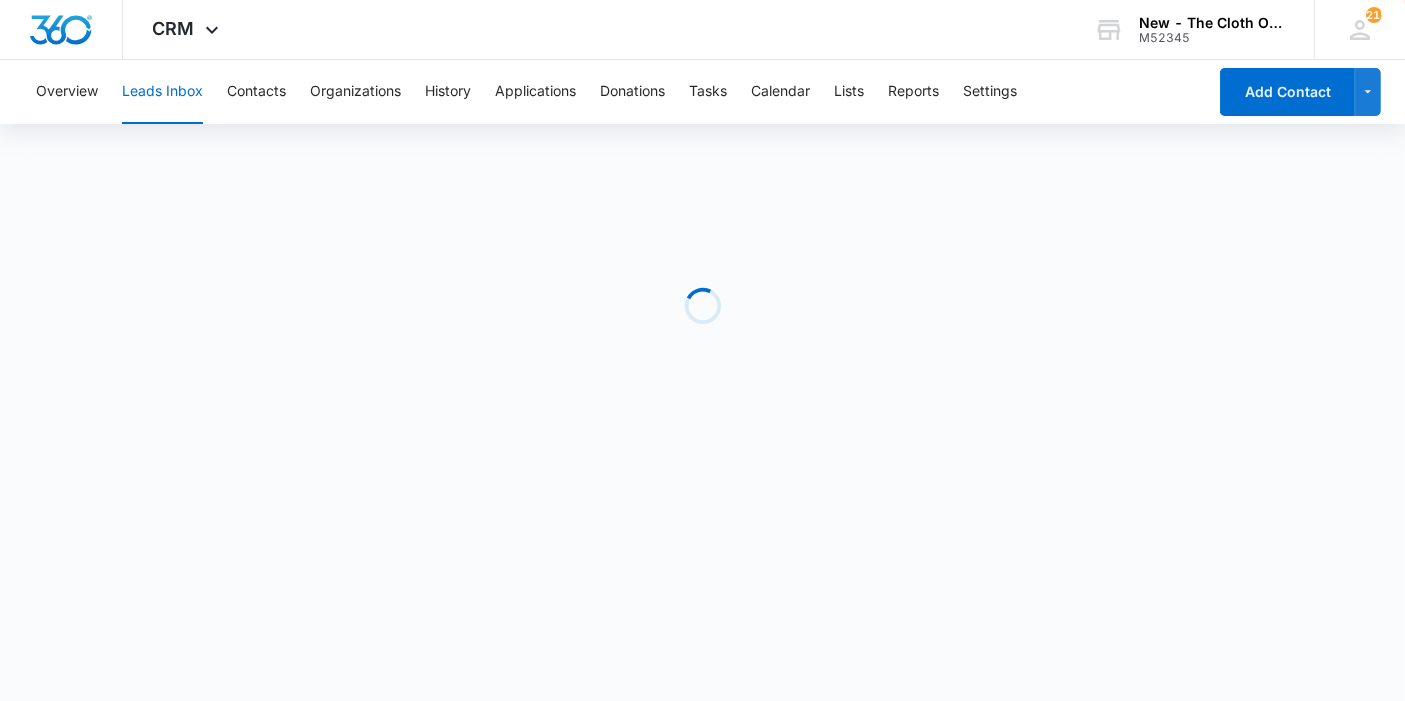 scroll, scrollTop: 0, scrollLeft: 0, axis: both 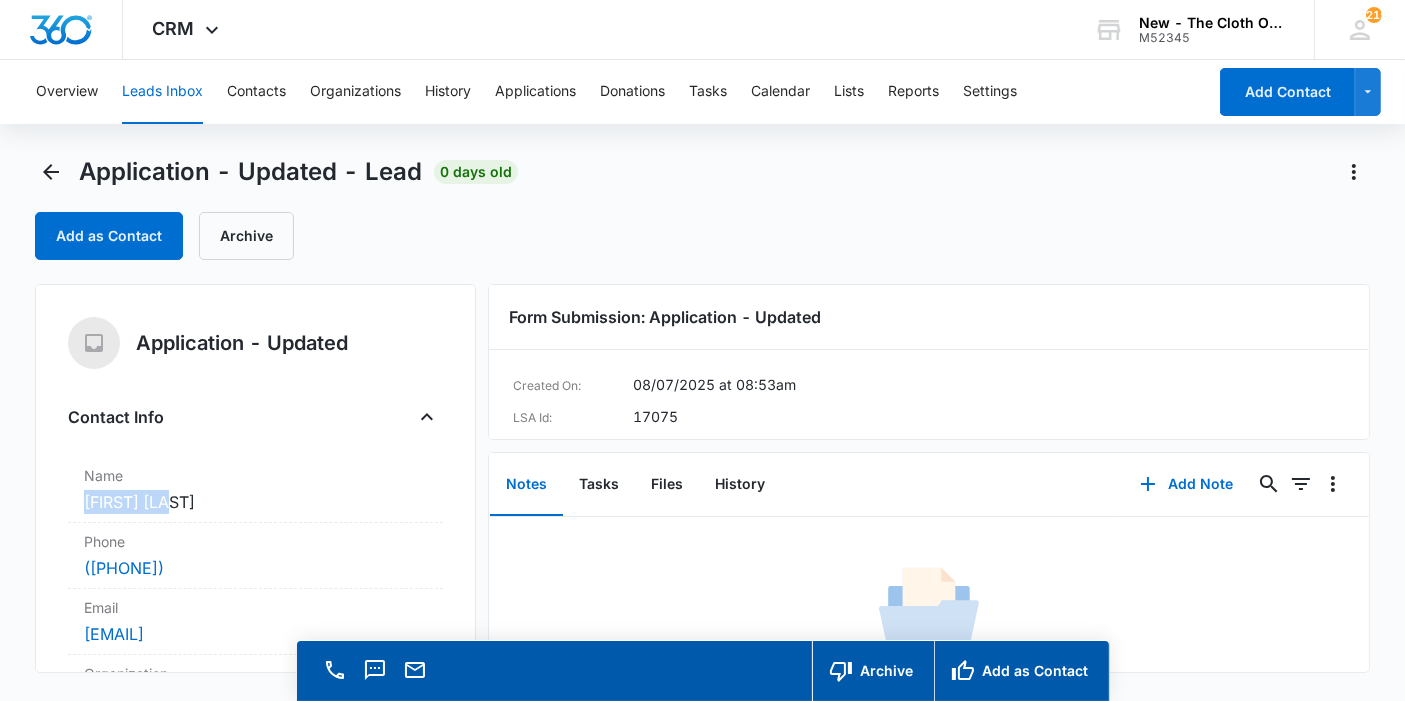 drag, startPoint x: 194, startPoint y: 496, endPoint x: 81, endPoint y: 500, distance: 113.07078 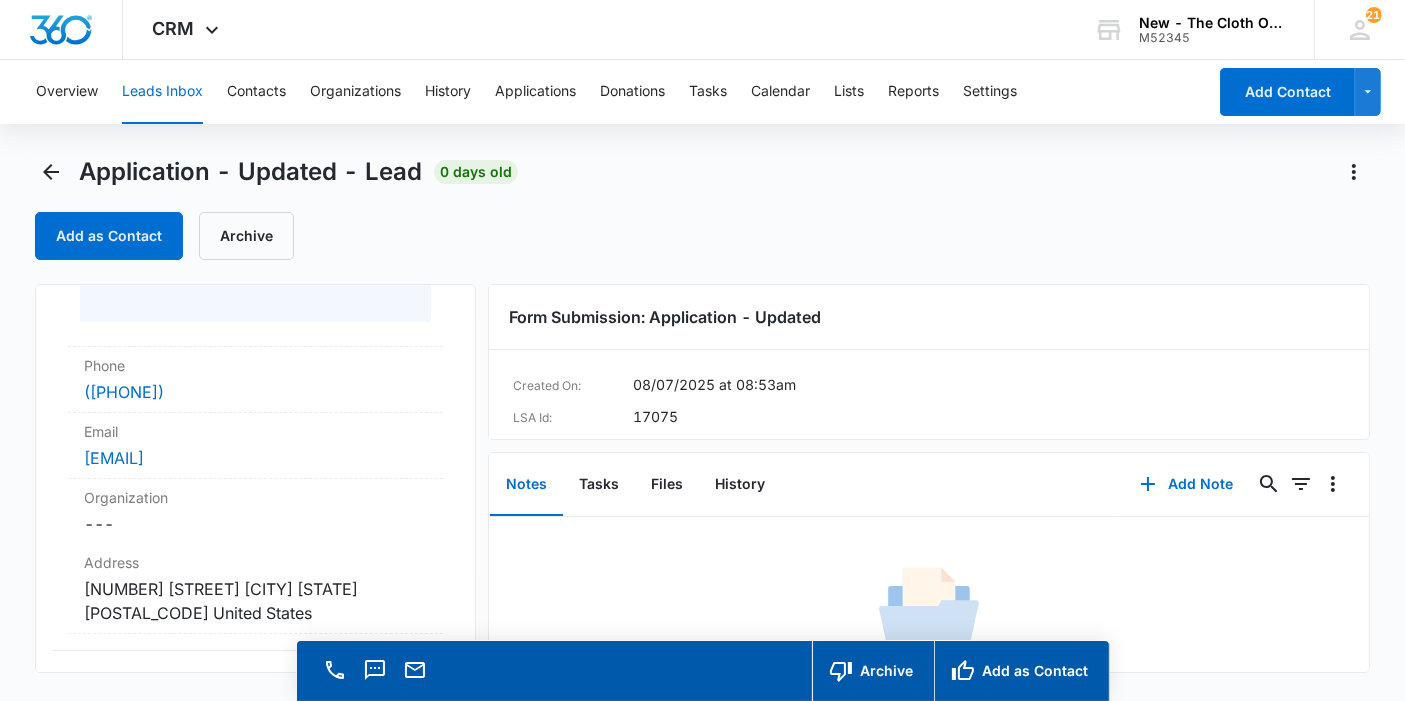 scroll, scrollTop: 222, scrollLeft: 0, axis: vertical 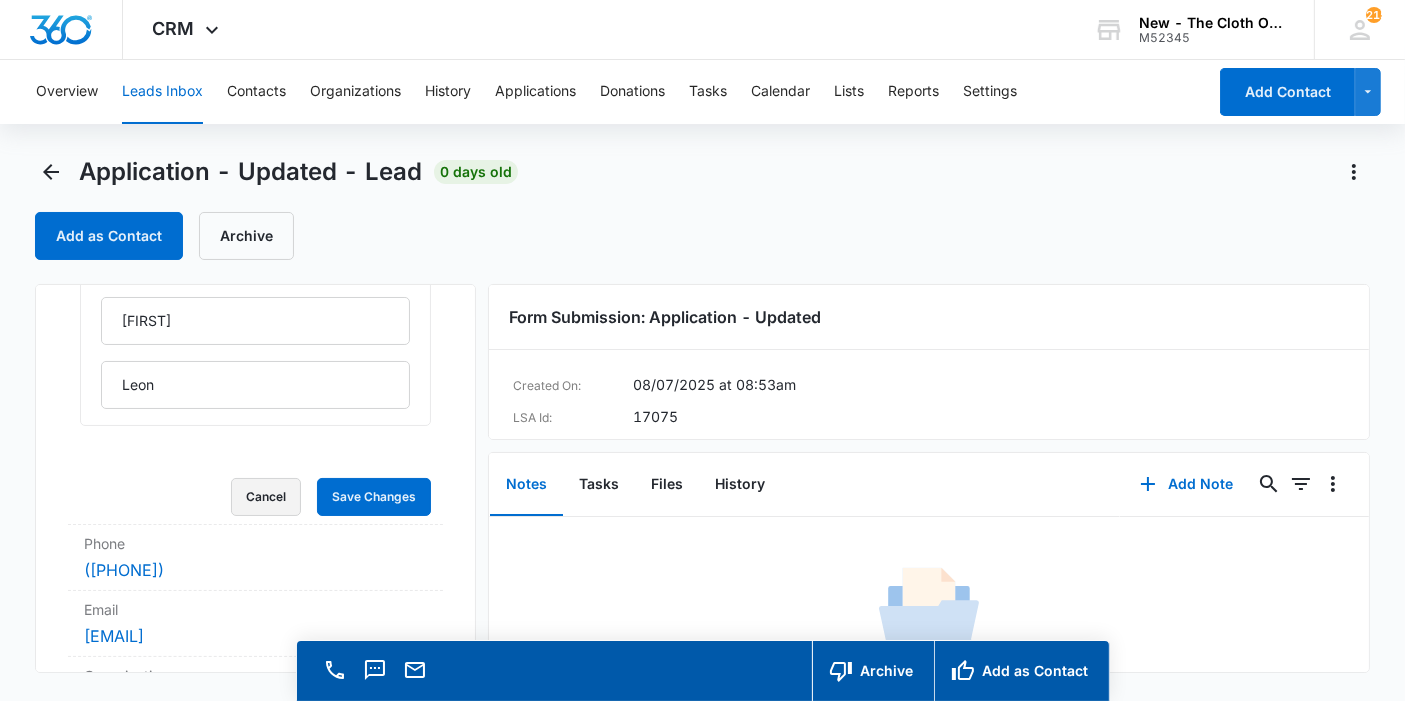 click on "Cancel" at bounding box center (266, 497) 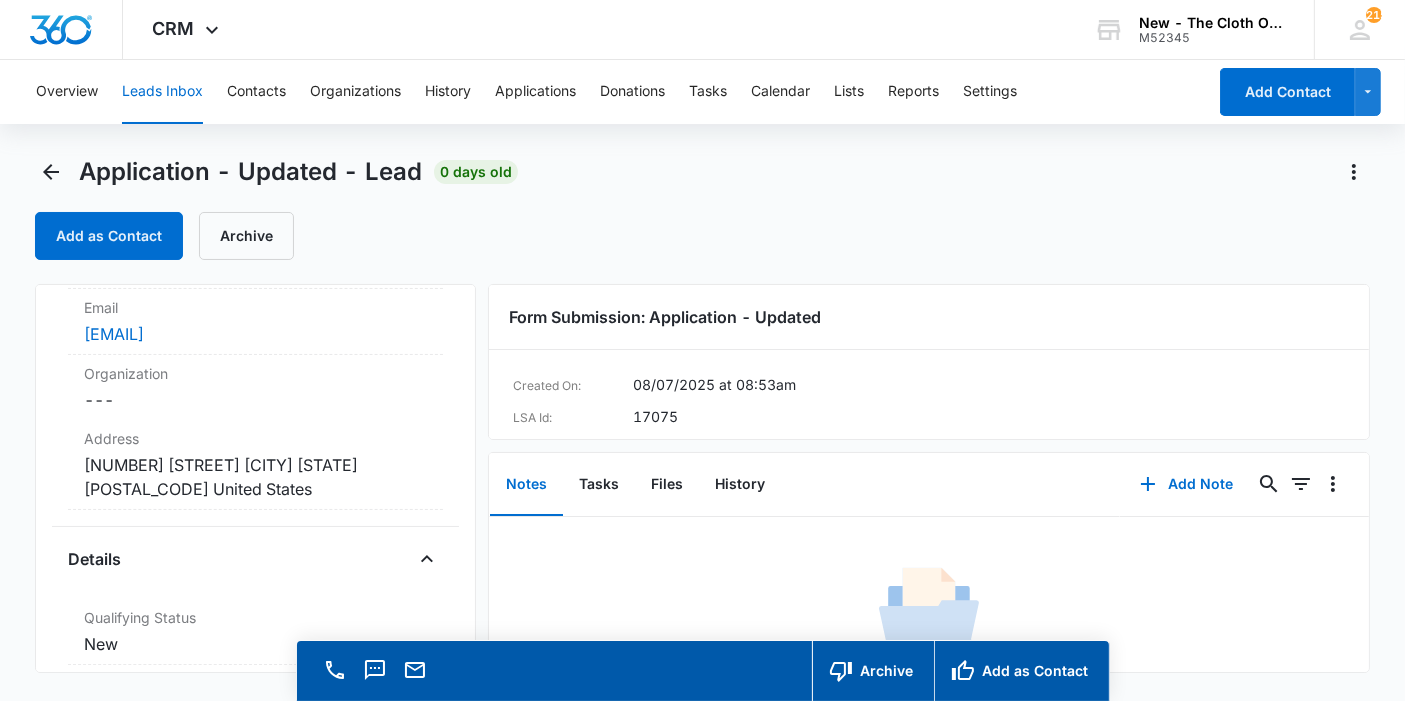 scroll, scrollTop: 428, scrollLeft: 0, axis: vertical 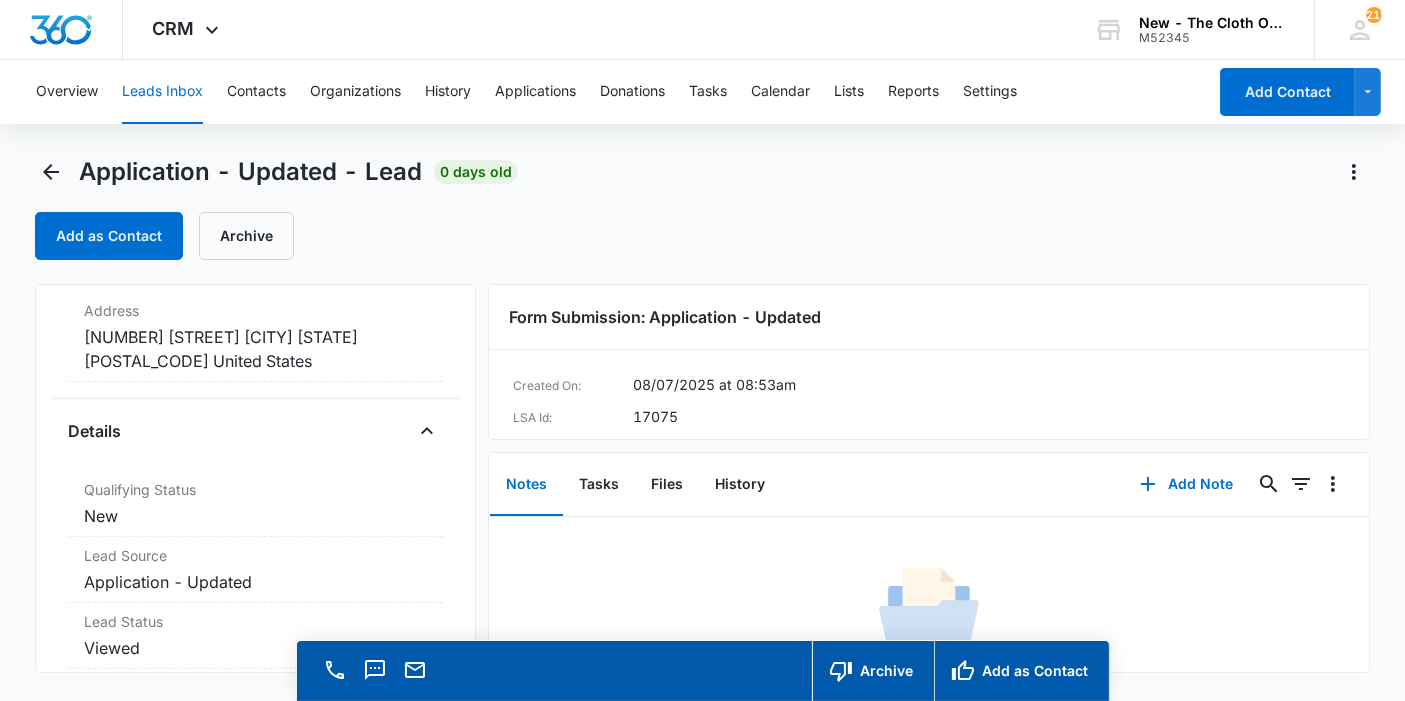 click on "Cancel Save Changes [NUMBER] [STREET] [CITY] [STATE] [POSTAL_CODE] United States" at bounding box center (255, 349) 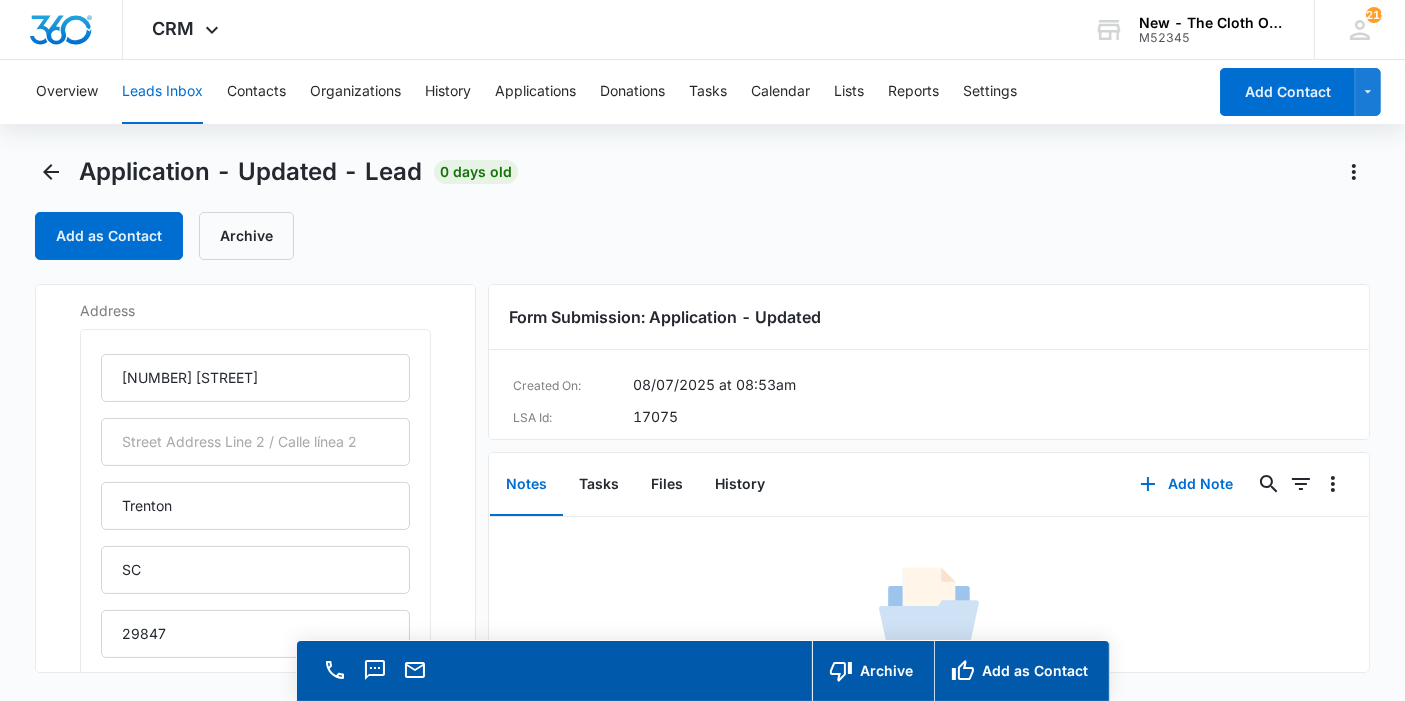 click on "[NUMBER] [STREET] [CITY] [STATE] [POSTAL_CODE] United States" at bounding box center [255, 538] 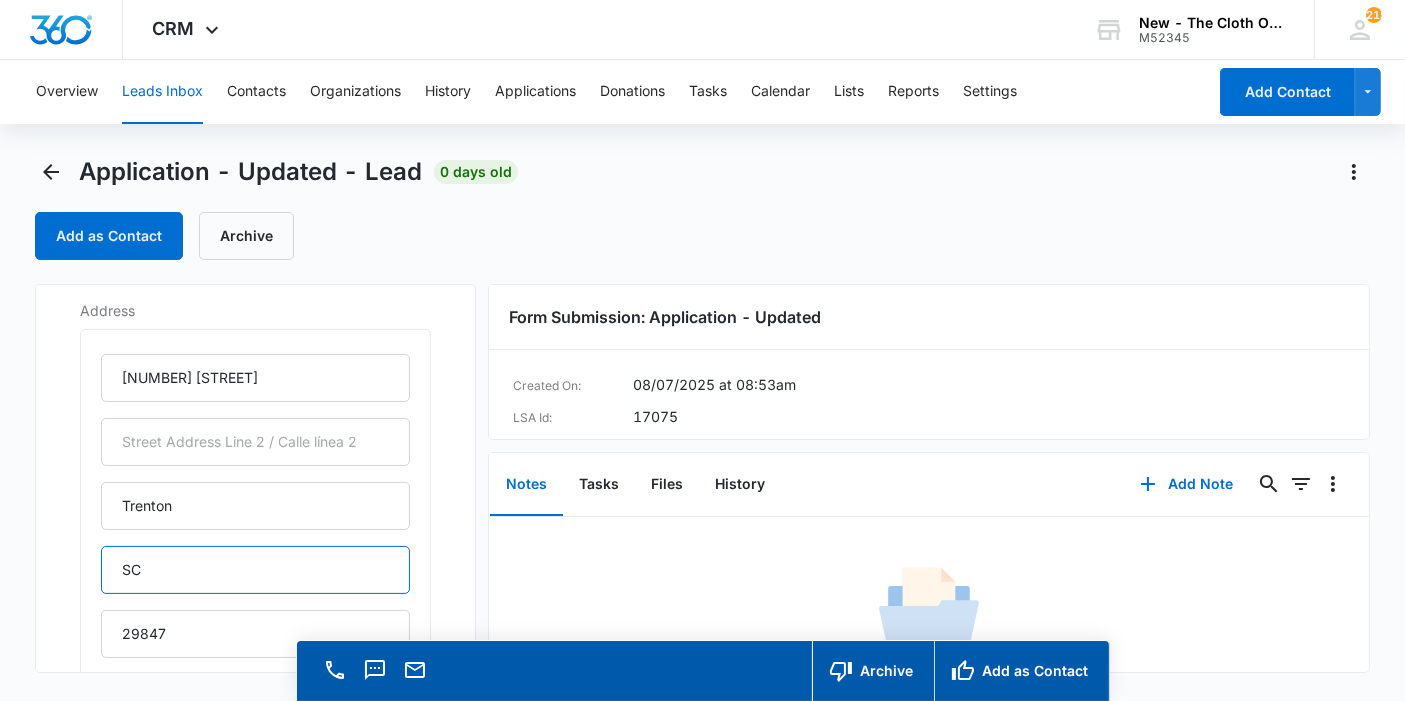 click on "SC" at bounding box center [255, 570] 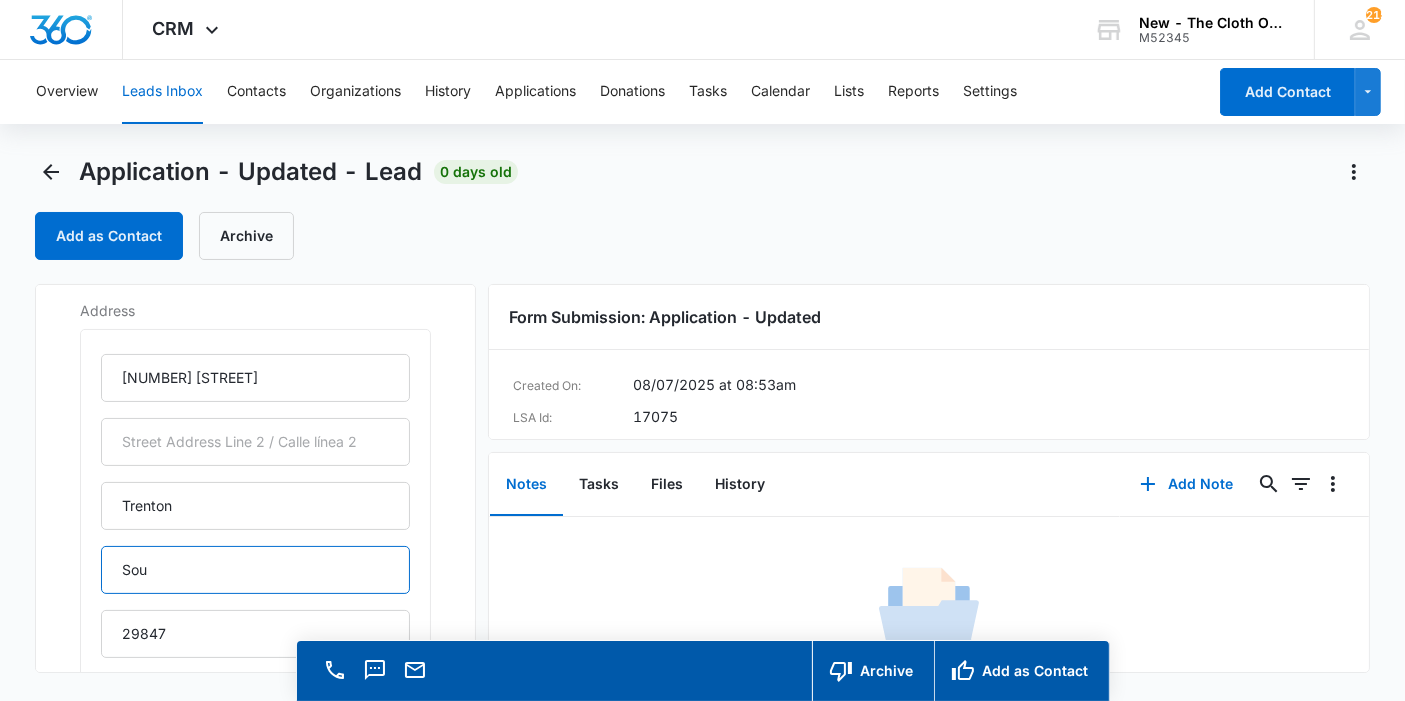 type on "South Carolina" 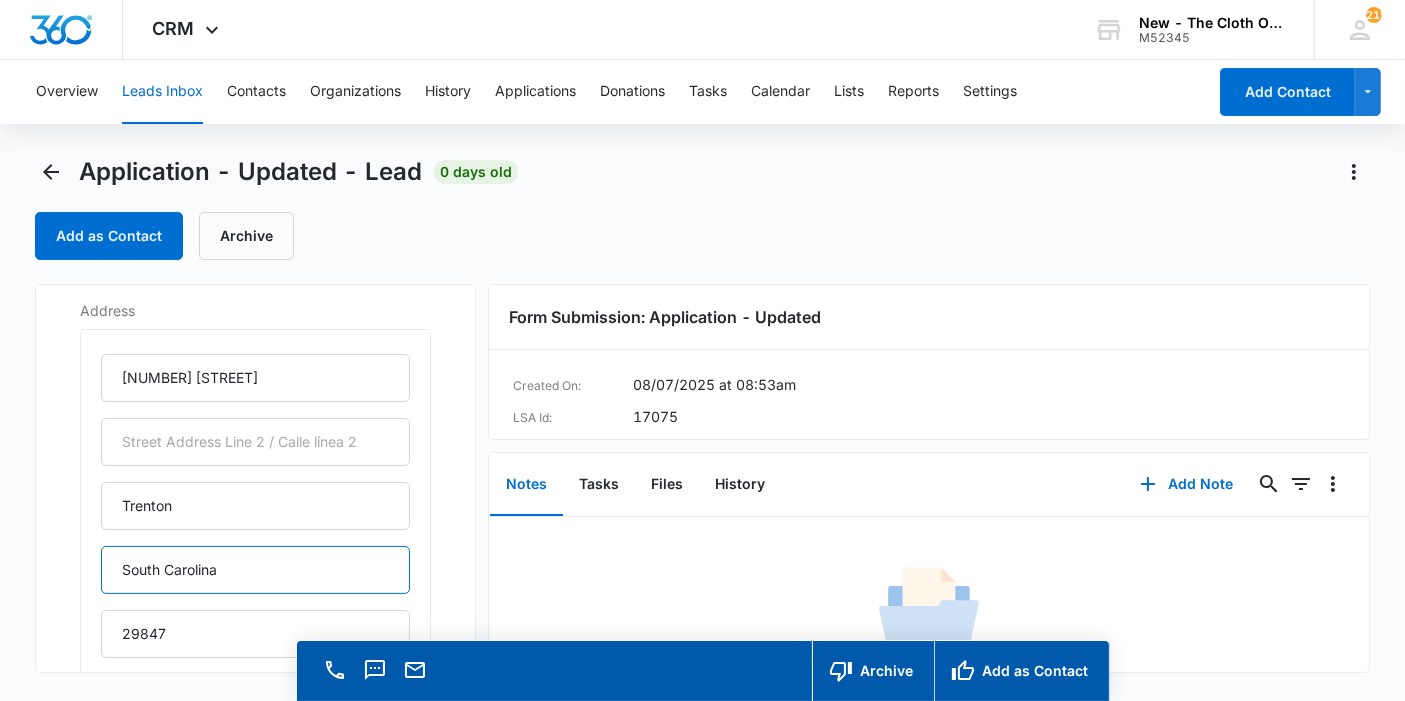 scroll, scrollTop: 651, scrollLeft: 0, axis: vertical 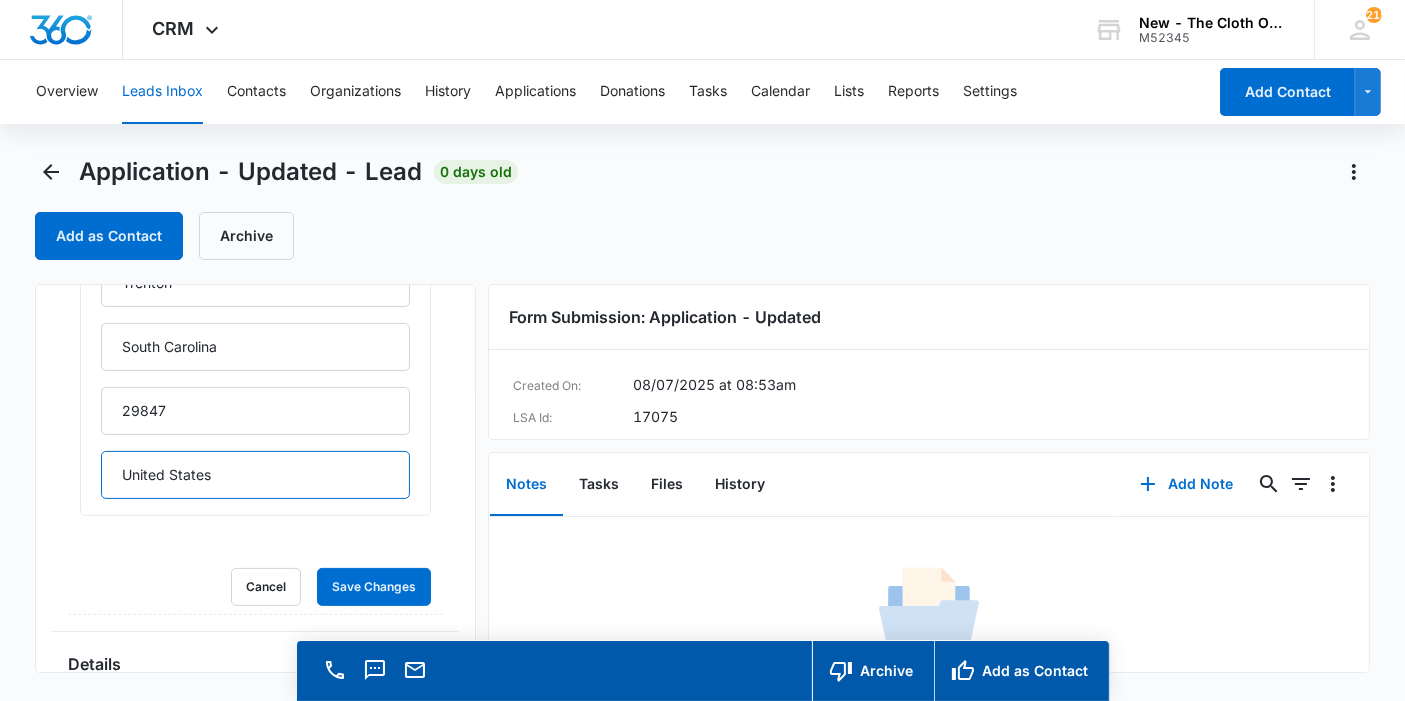 drag, startPoint x: 228, startPoint y: 479, endPoint x: 63, endPoint y: 435, distance: 170.76591 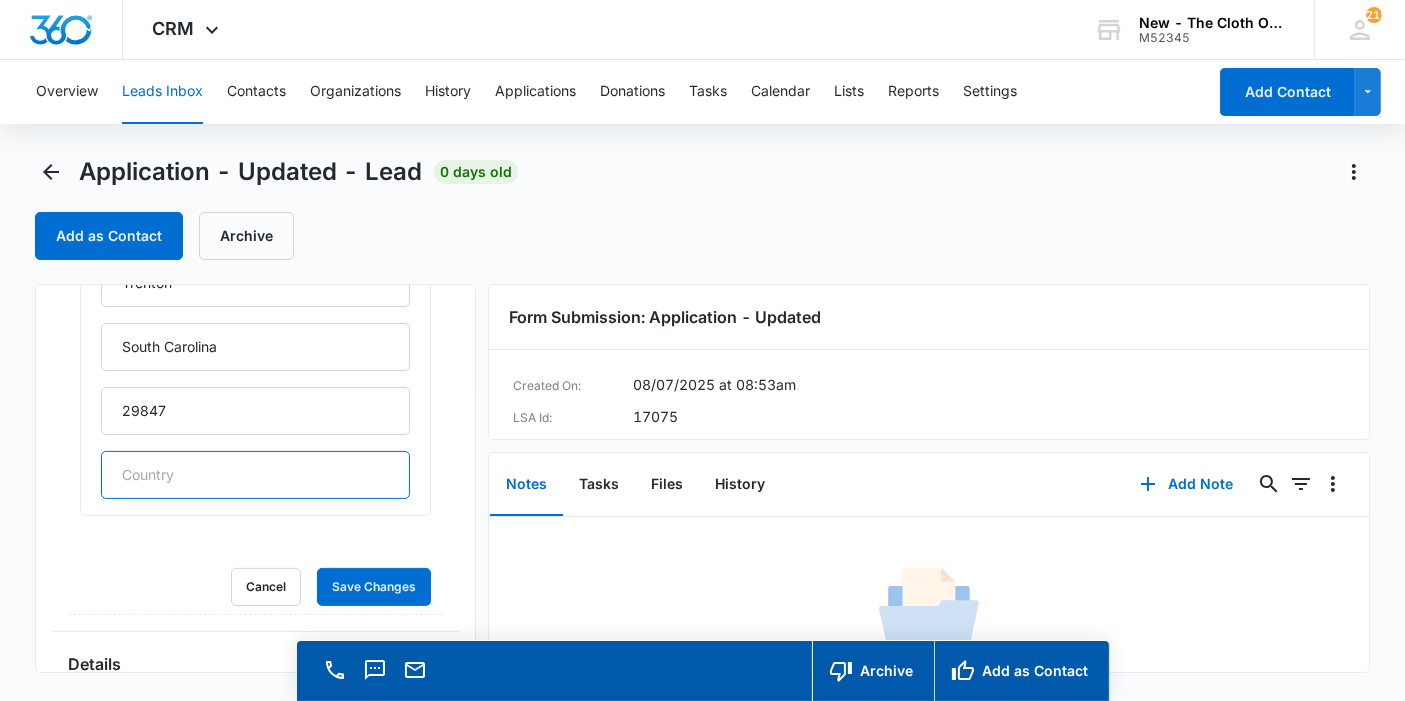 type 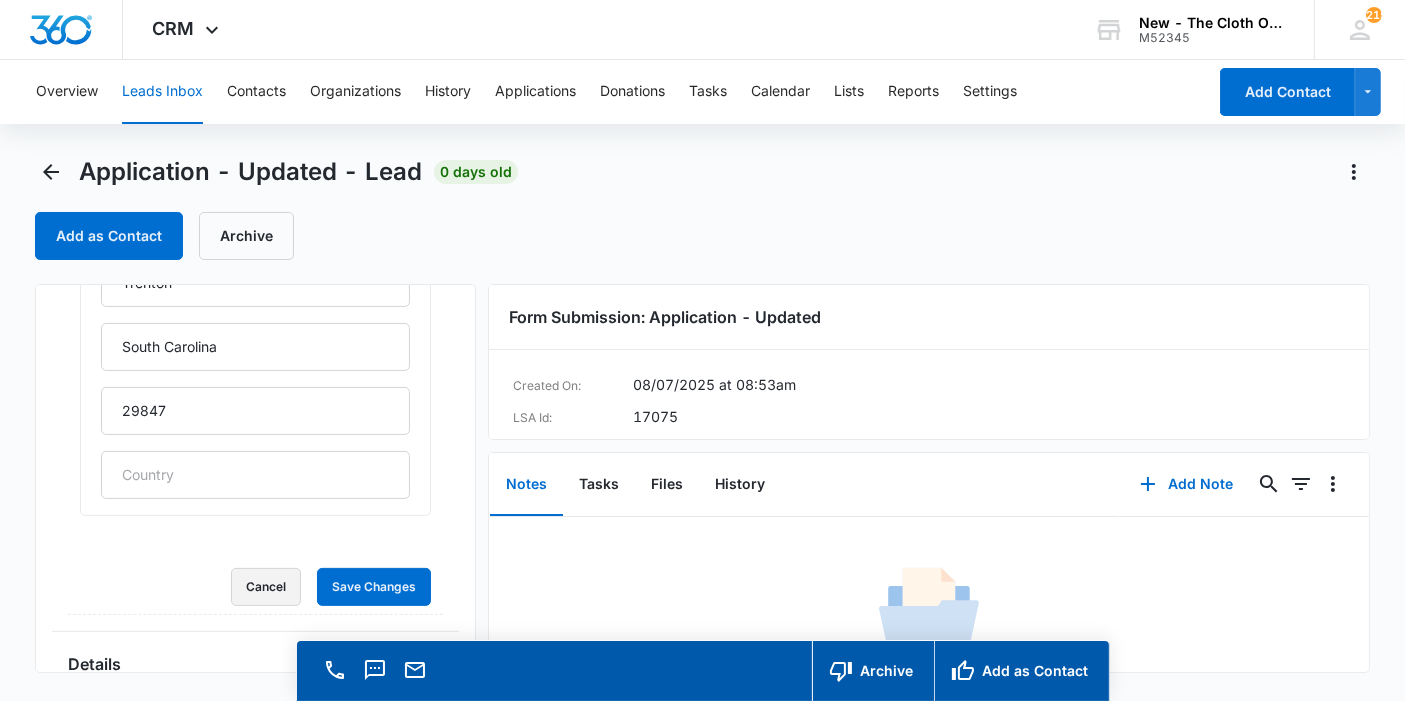 type 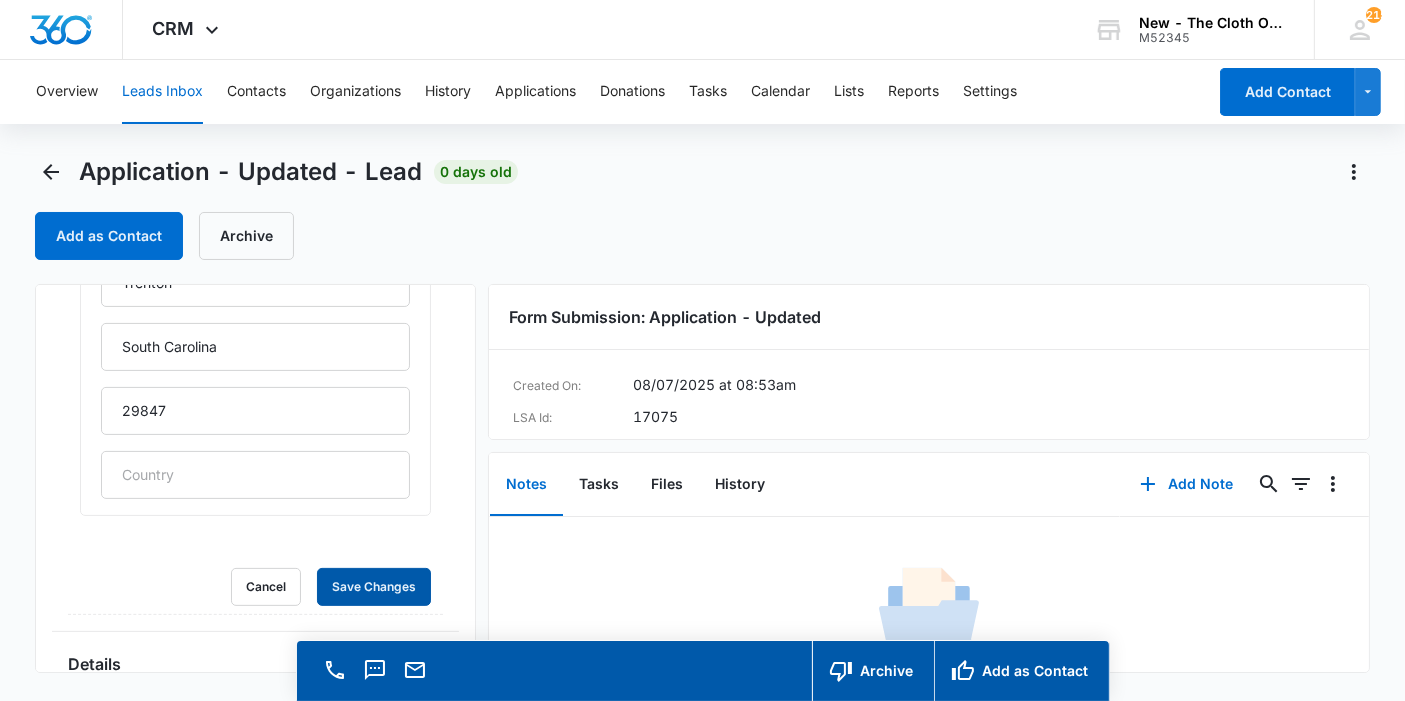 type 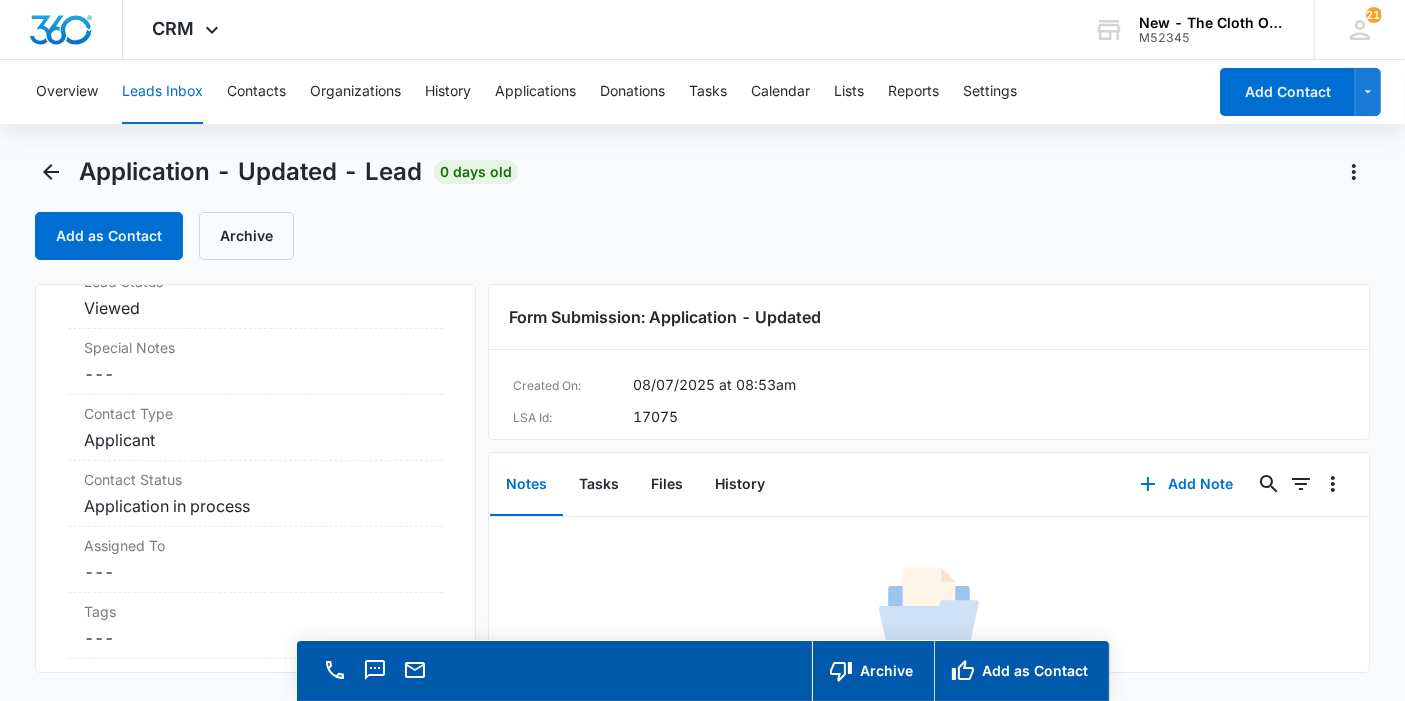 scroll, scrollTop: 835, scrollLeft: 0, axis: vertical 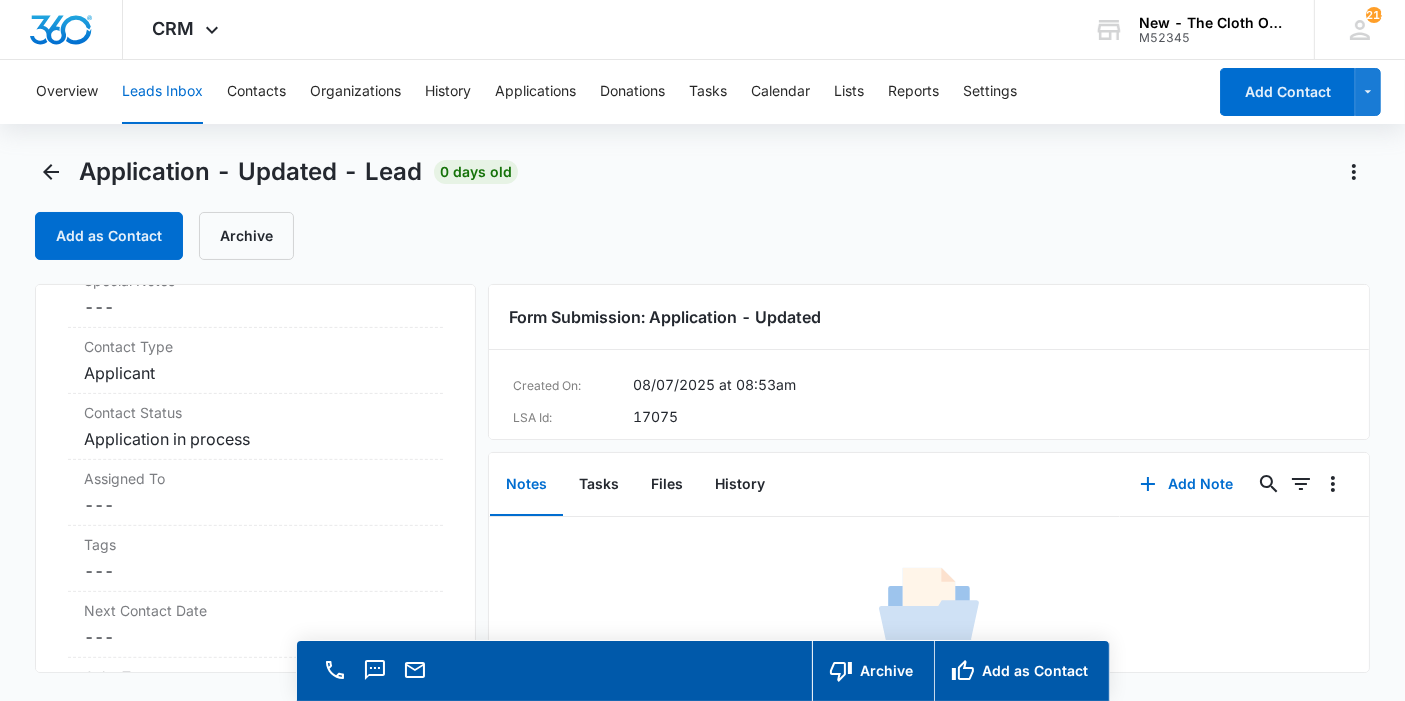 click on "Assigned To Cancel Save Changes ---" at bounding box center [255, 493] 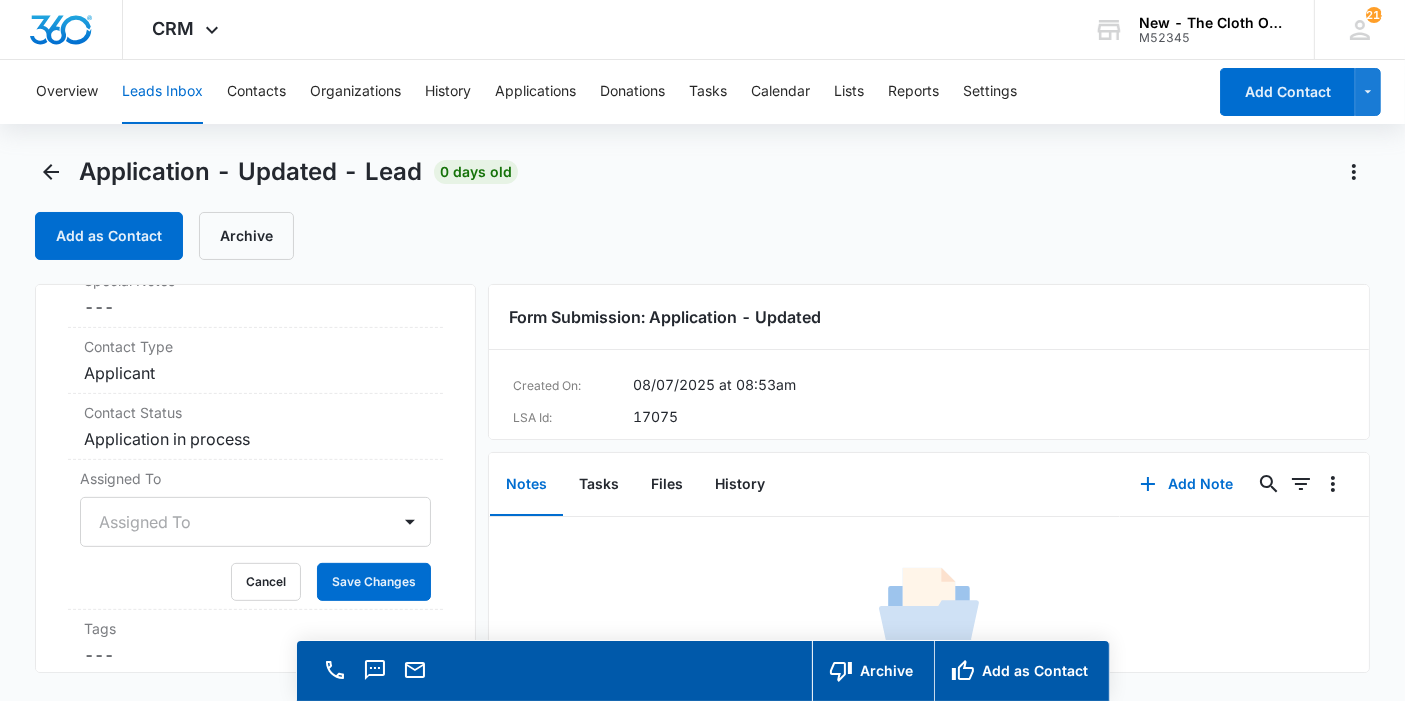 click on "Assigned To" at bounding box center (255, 522) 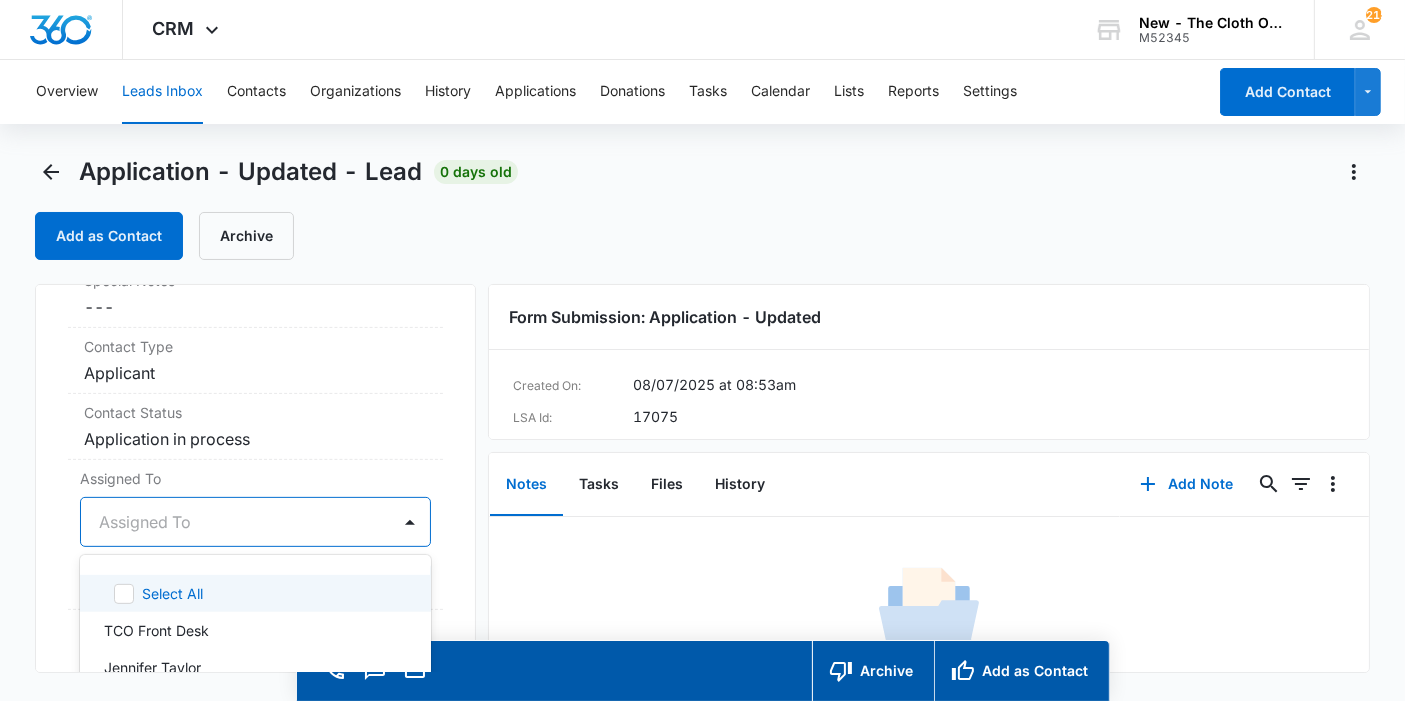 scroll, scrollTop: 56, scrollLeft: 0, axis: vertical 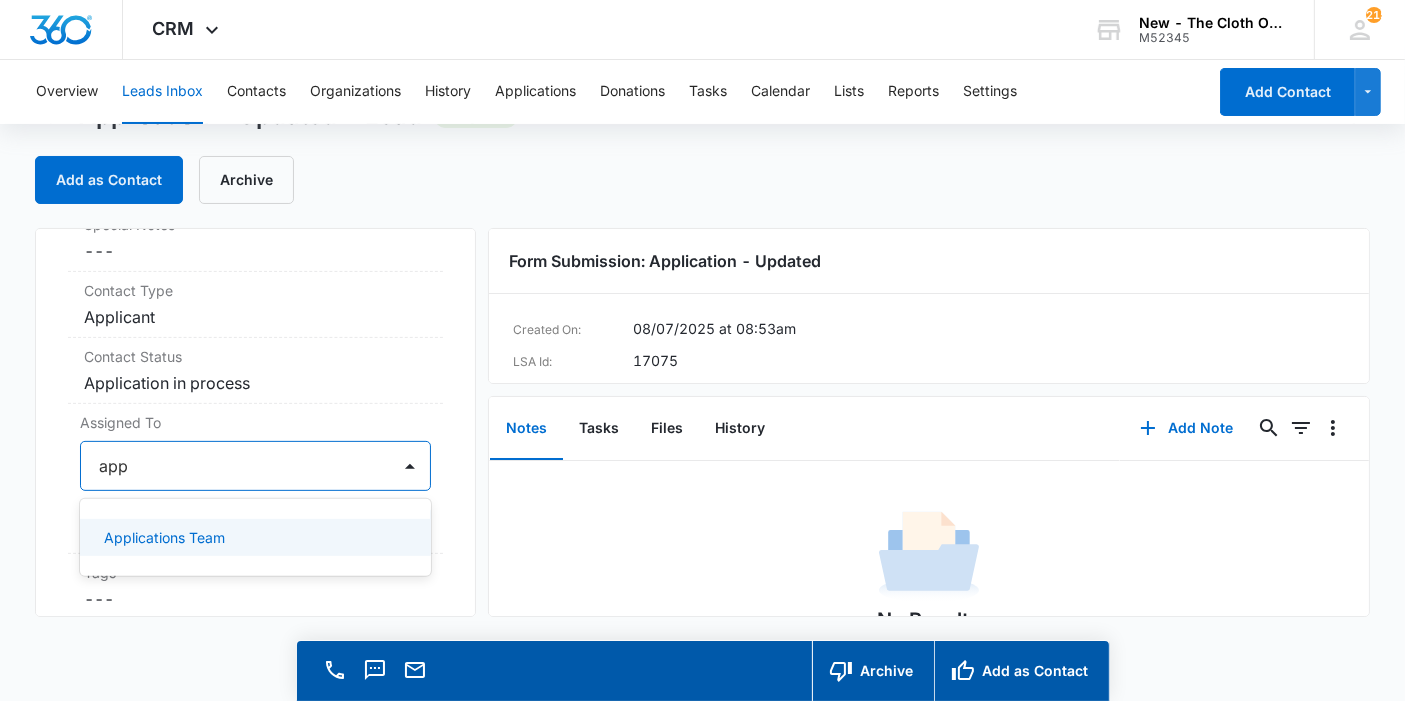 type on "appl" 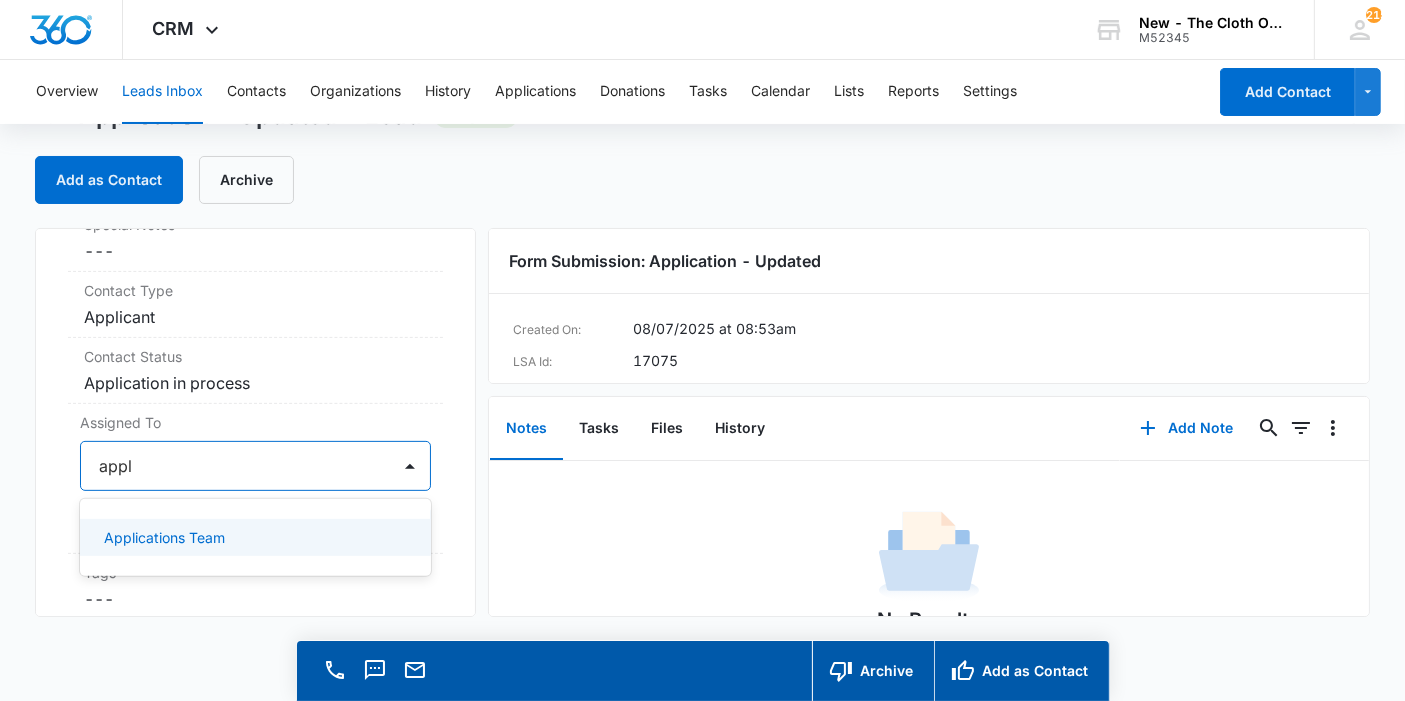click on "Applications Team" at bounding box center [164, 537] 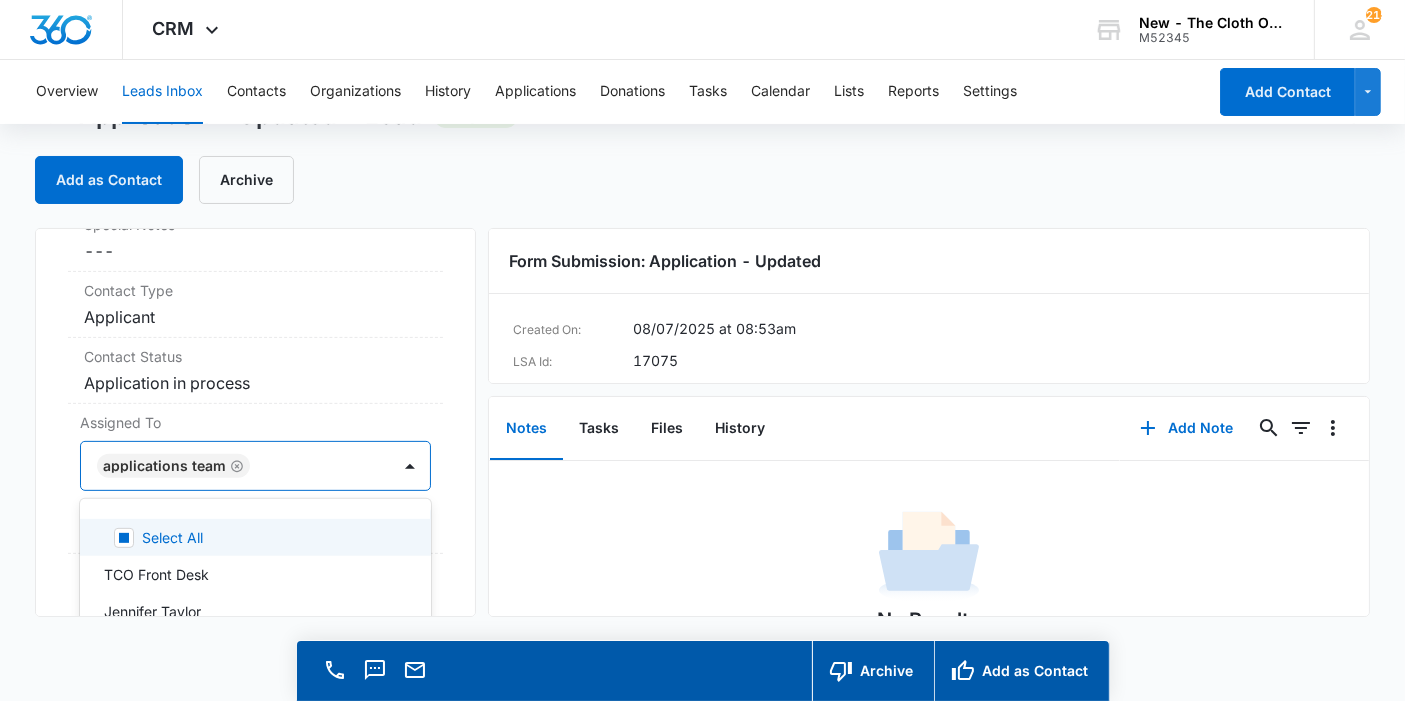 drag, startPoint x: 437, startPoint y: 501, endPoint x: 410, endPoint y: 501, distance: 27 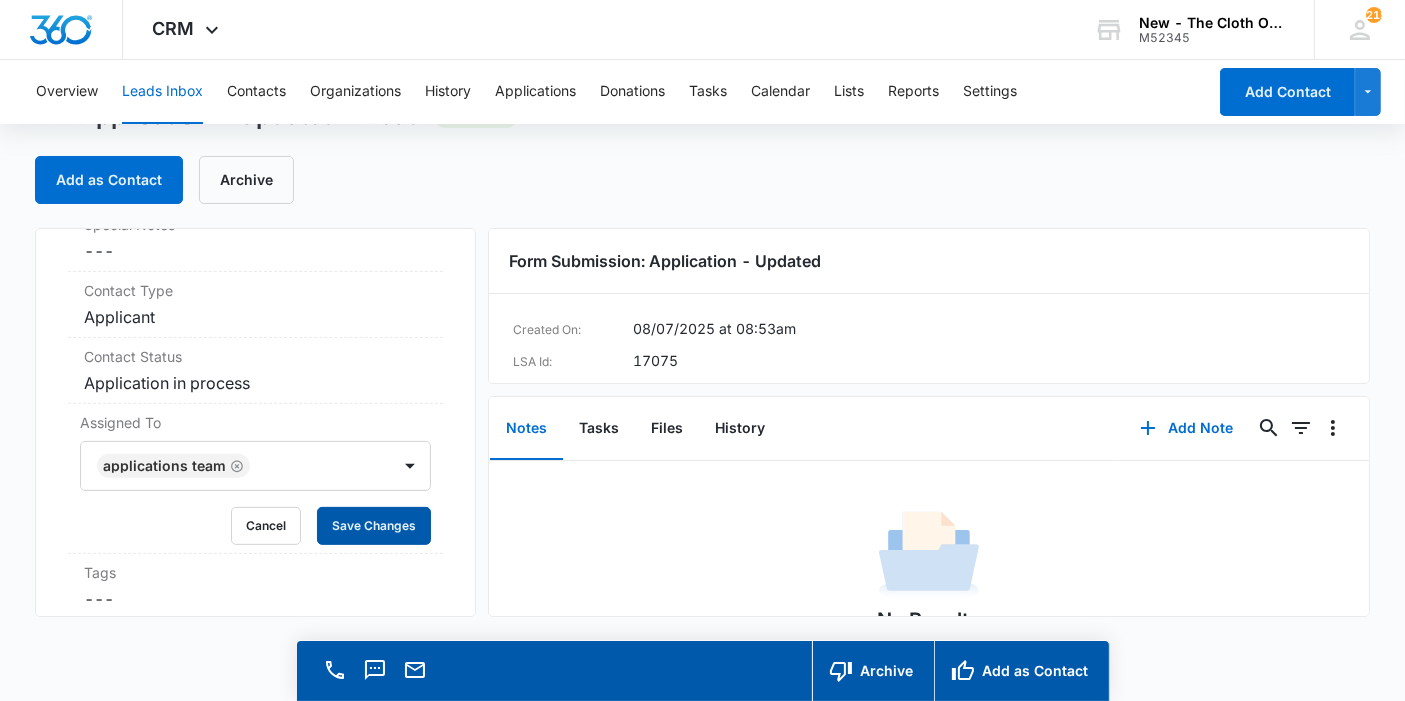 click on "Save Changes" at bounding box center [374, 526] 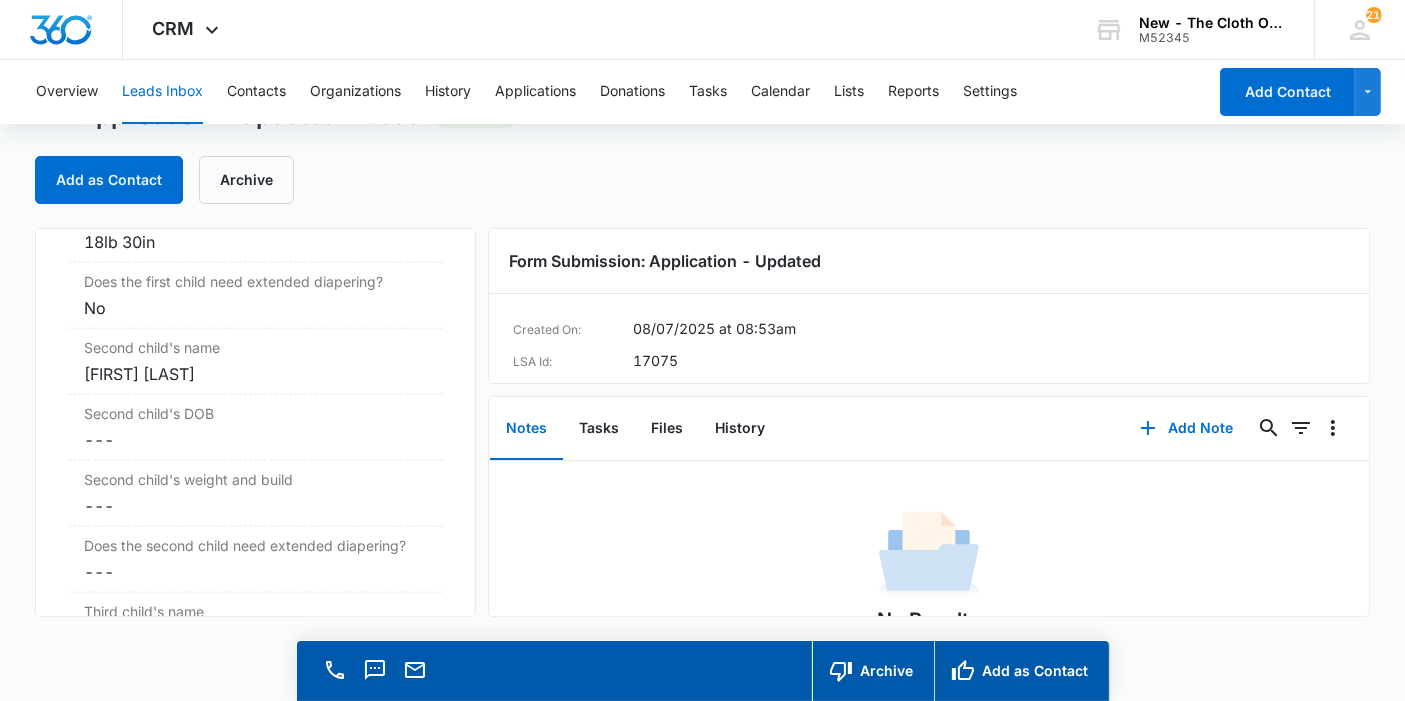scroll, scrollTop: 2555, scrollLeft: 0, axis: vertical 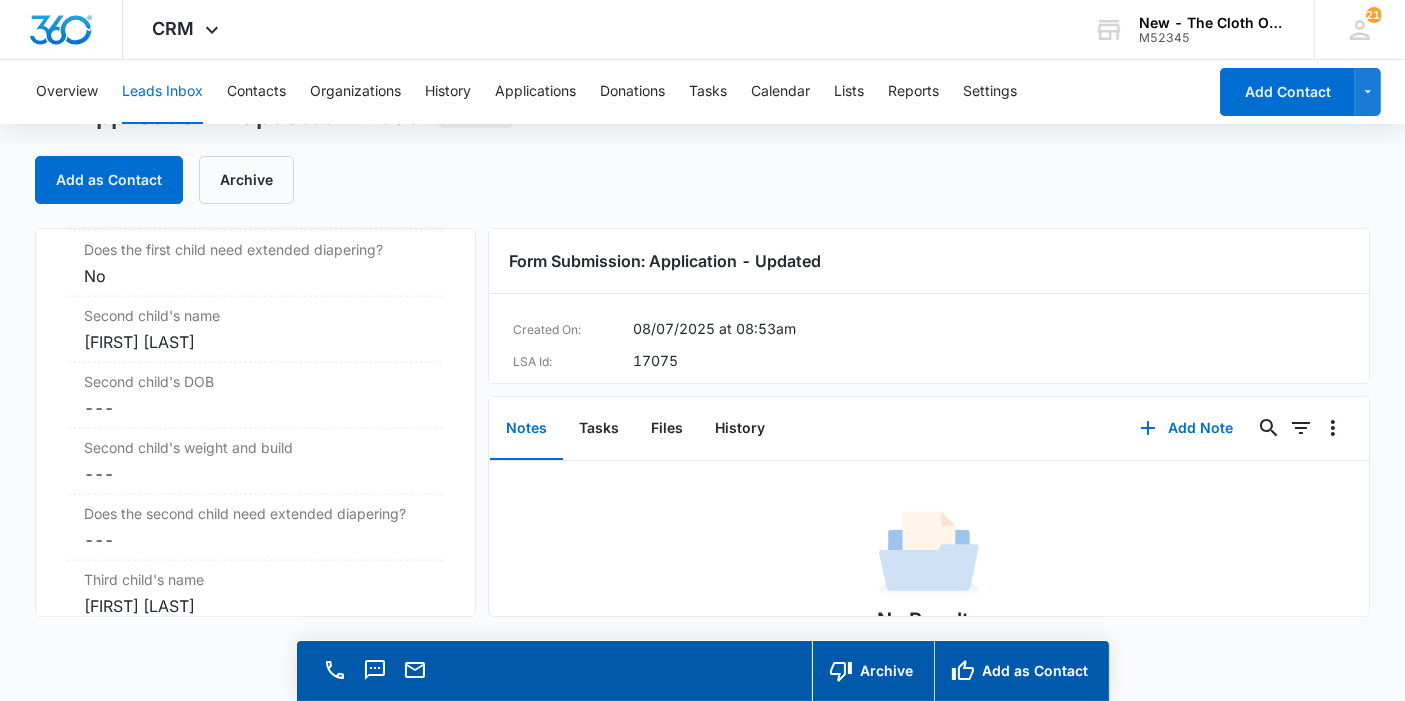 click on "Second child's name Cancel Save Changes Mari Bae" at bounding box center (255, 330) 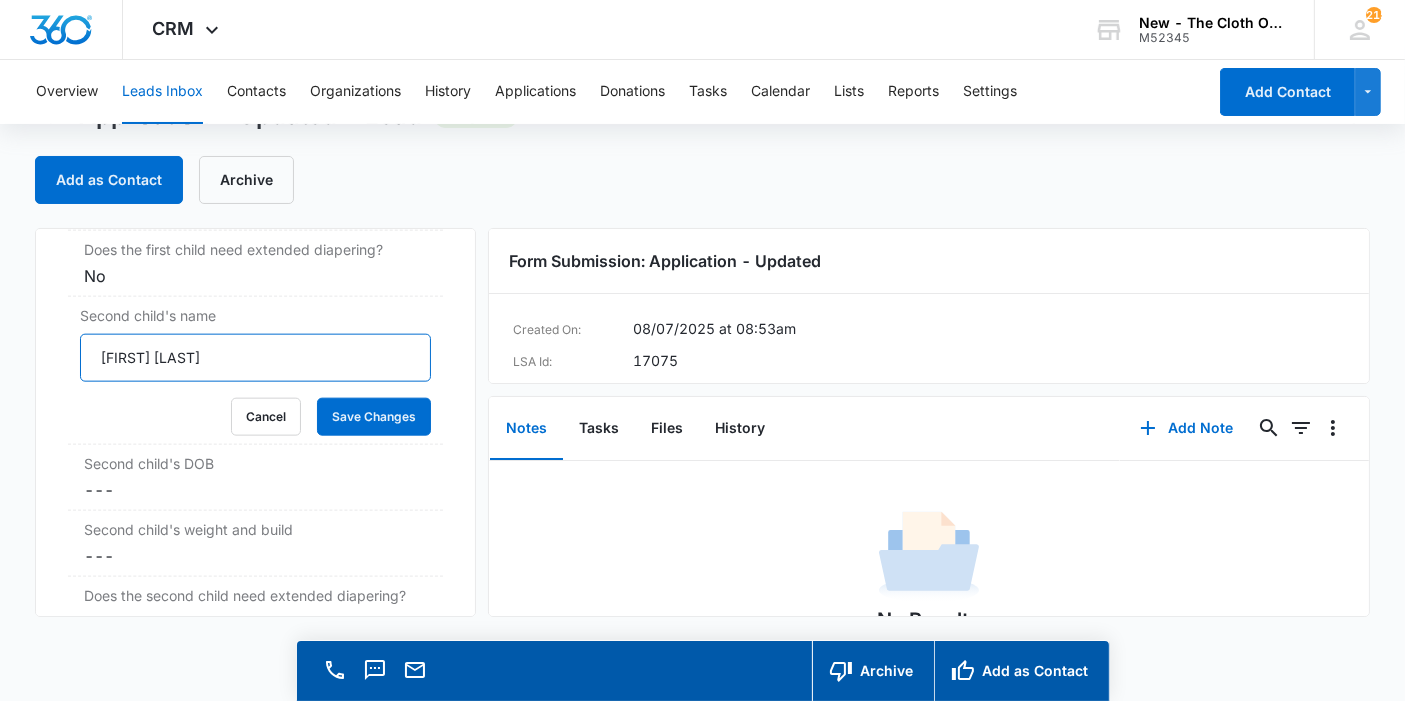 drag, startPoint x: 222, startPoint y: 348, endPoint x: 0, endPoint y: 339, distance: 222.18236 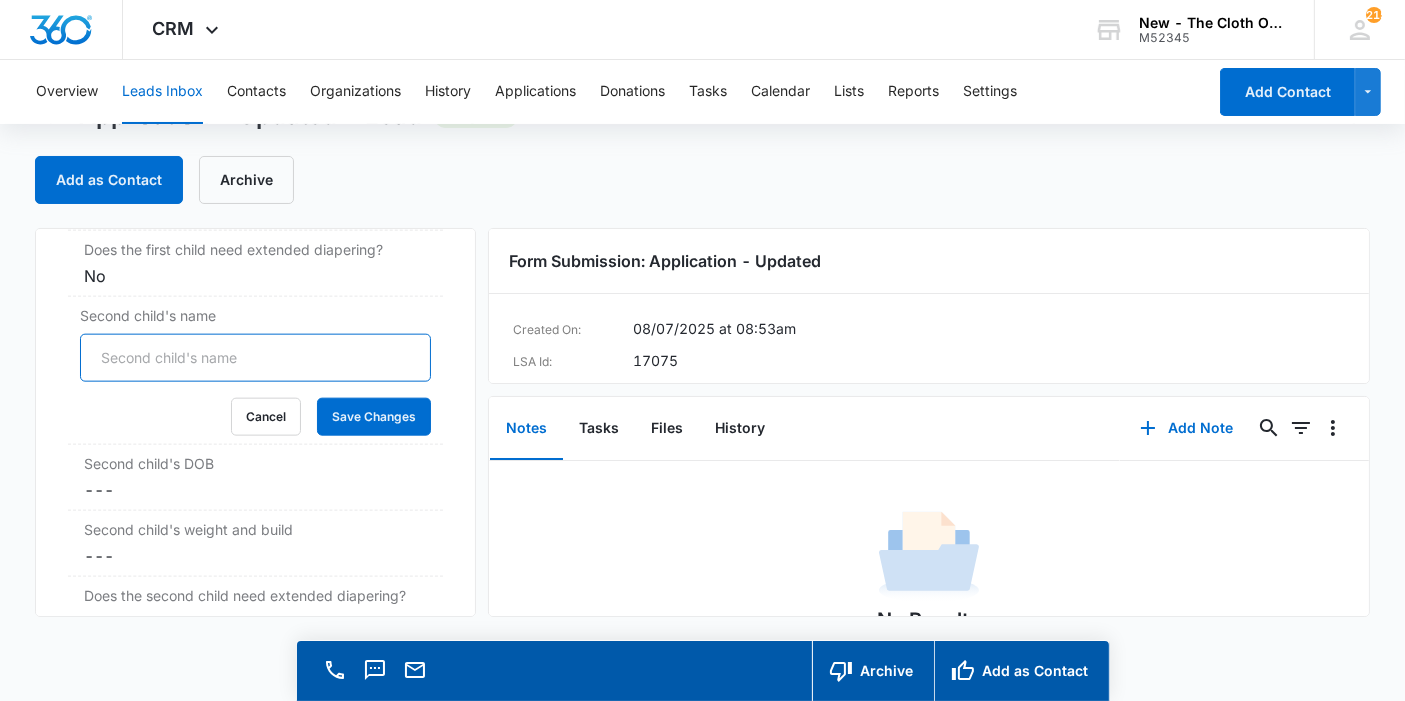 type 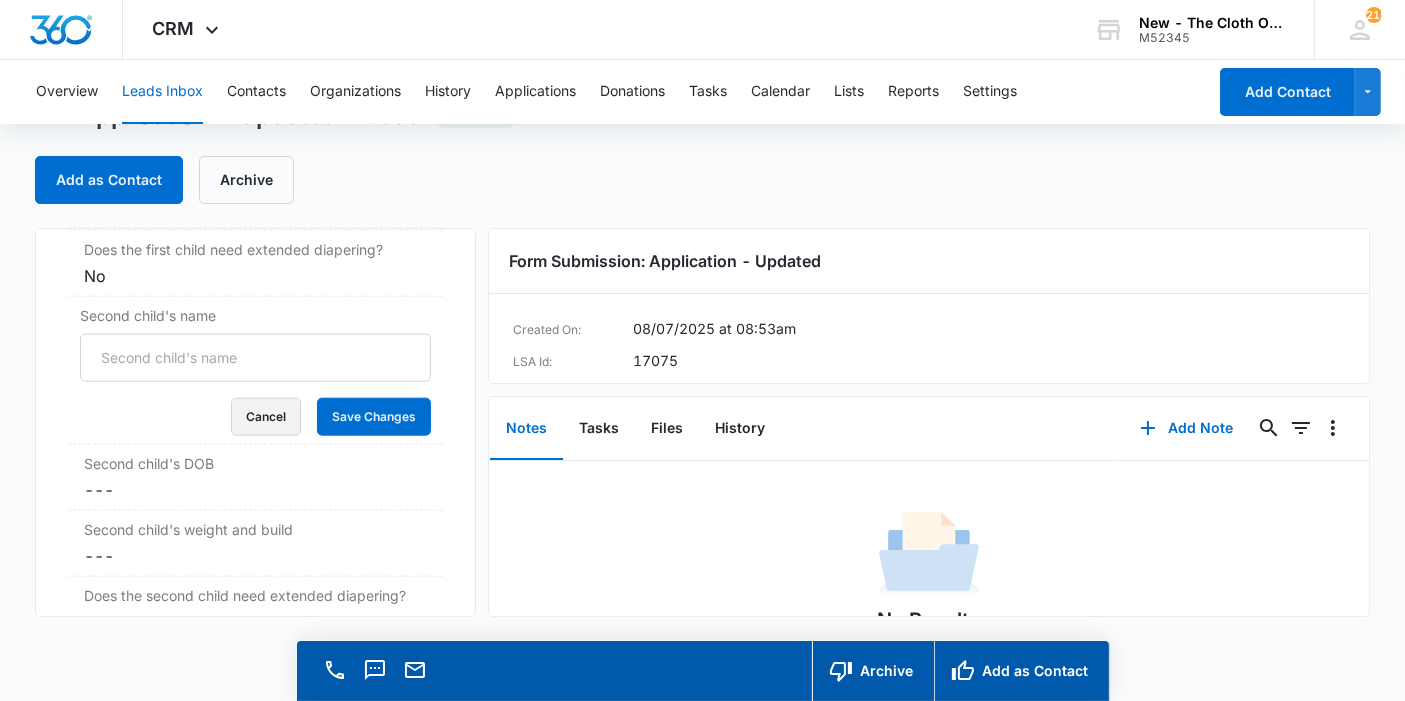 type 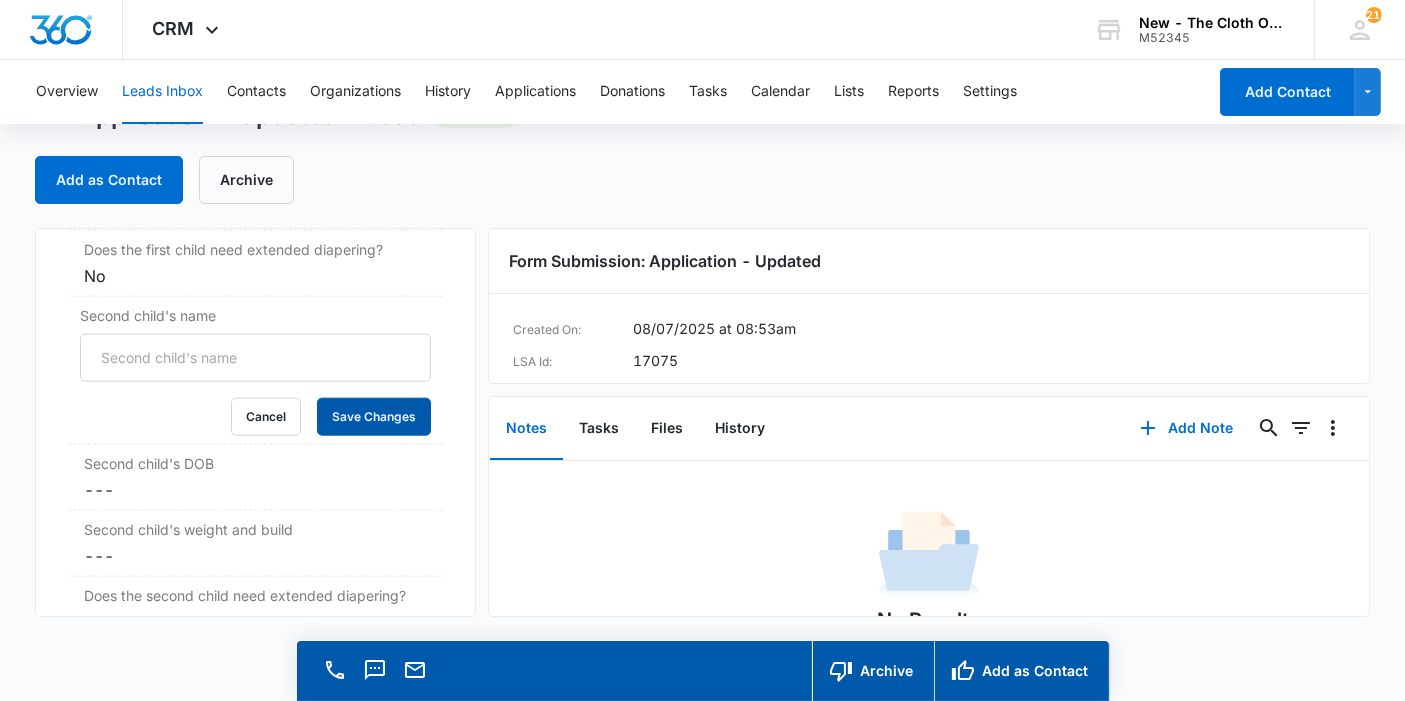 type 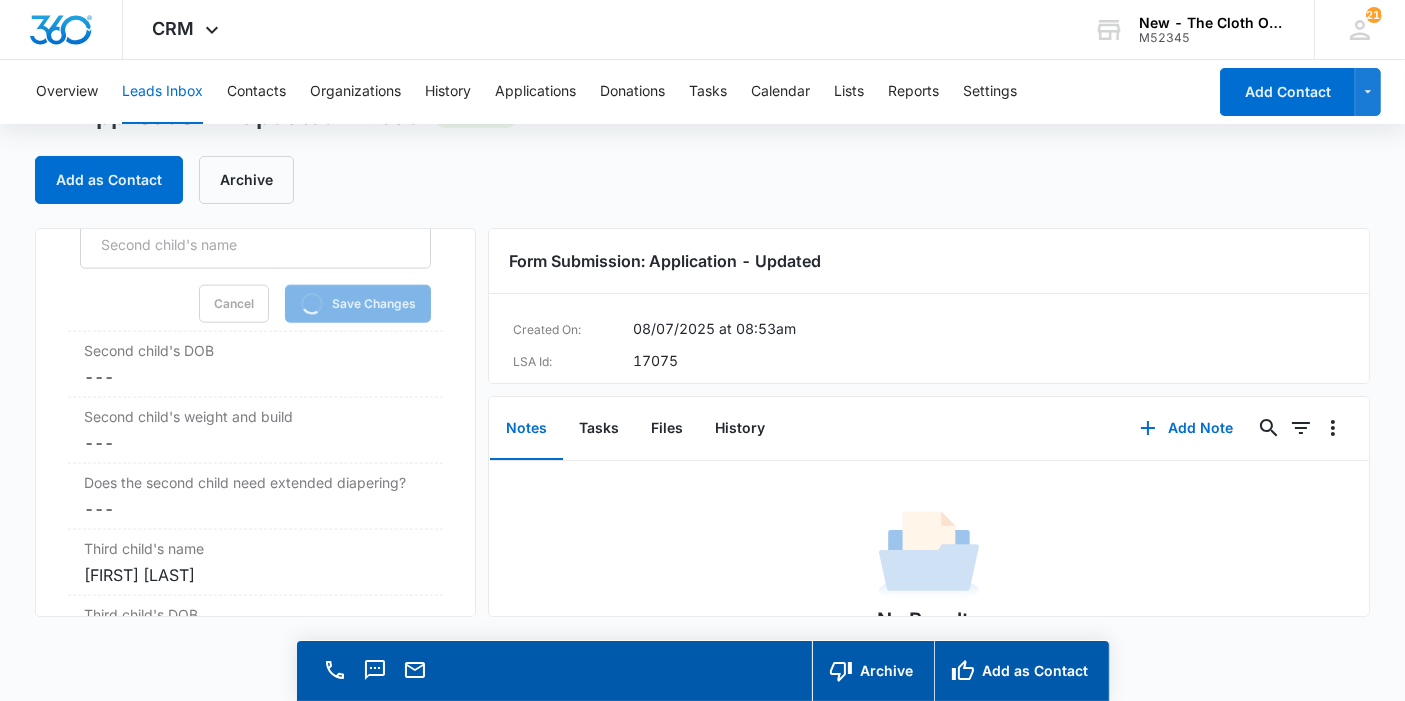 scroll, scrollTop: 2777, scrollLeft: 0, axis: vertical 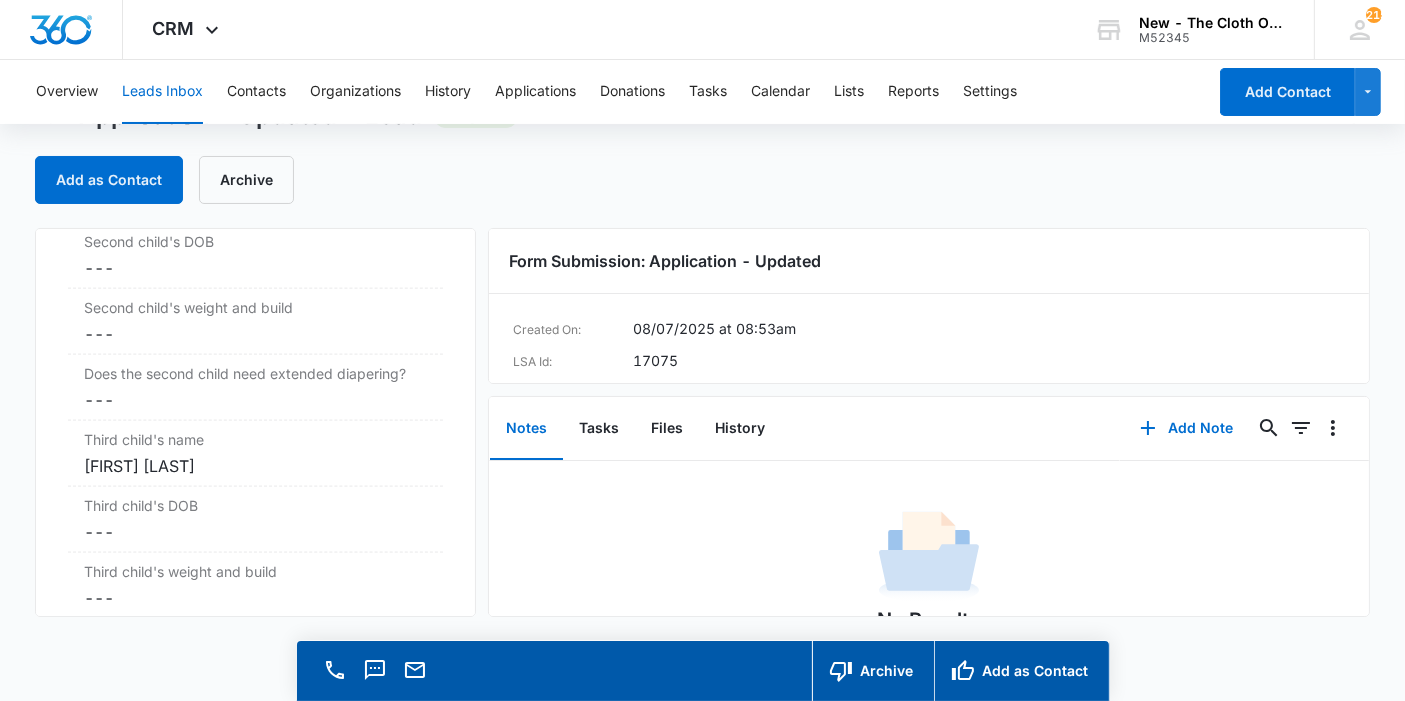 click on "[FIRST] [LAST]" at bounding box center [255, 466] 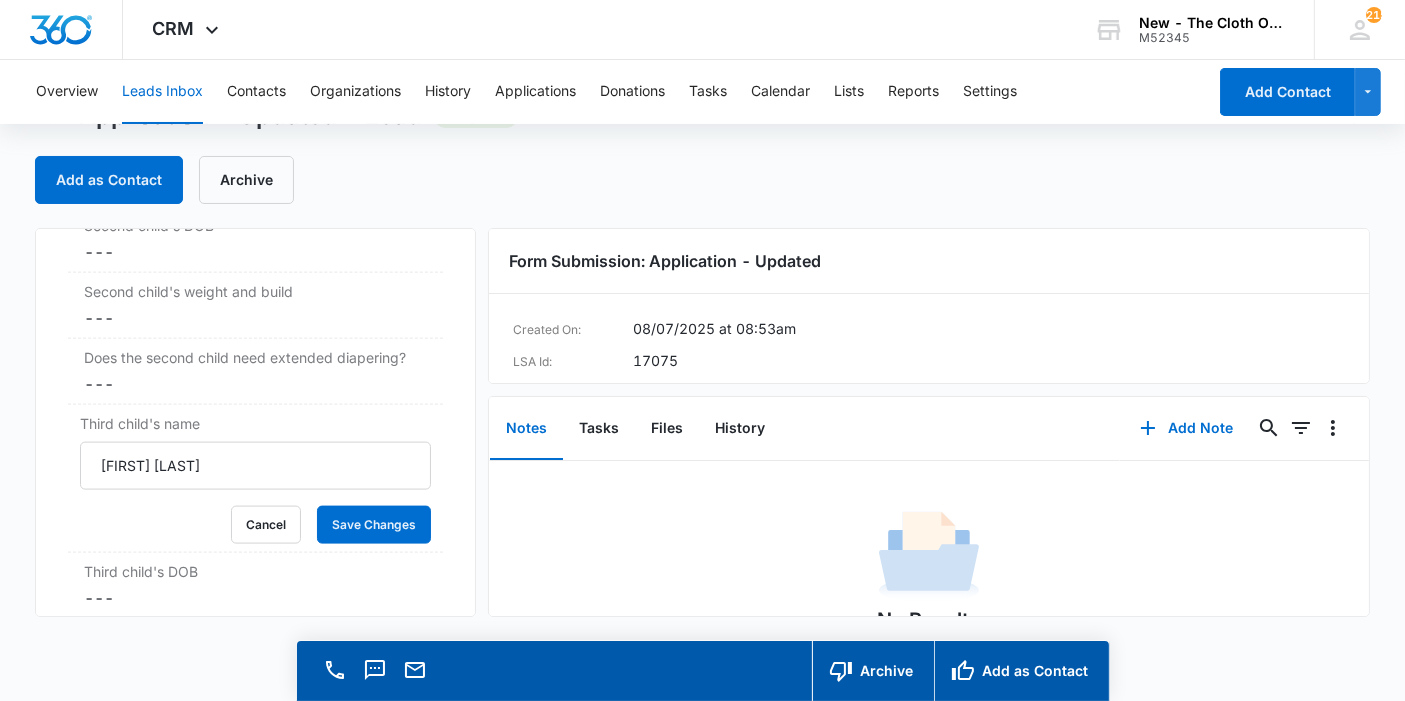 scroll, scrollTop: 2695, scrollLeft: 0, axis: vertical 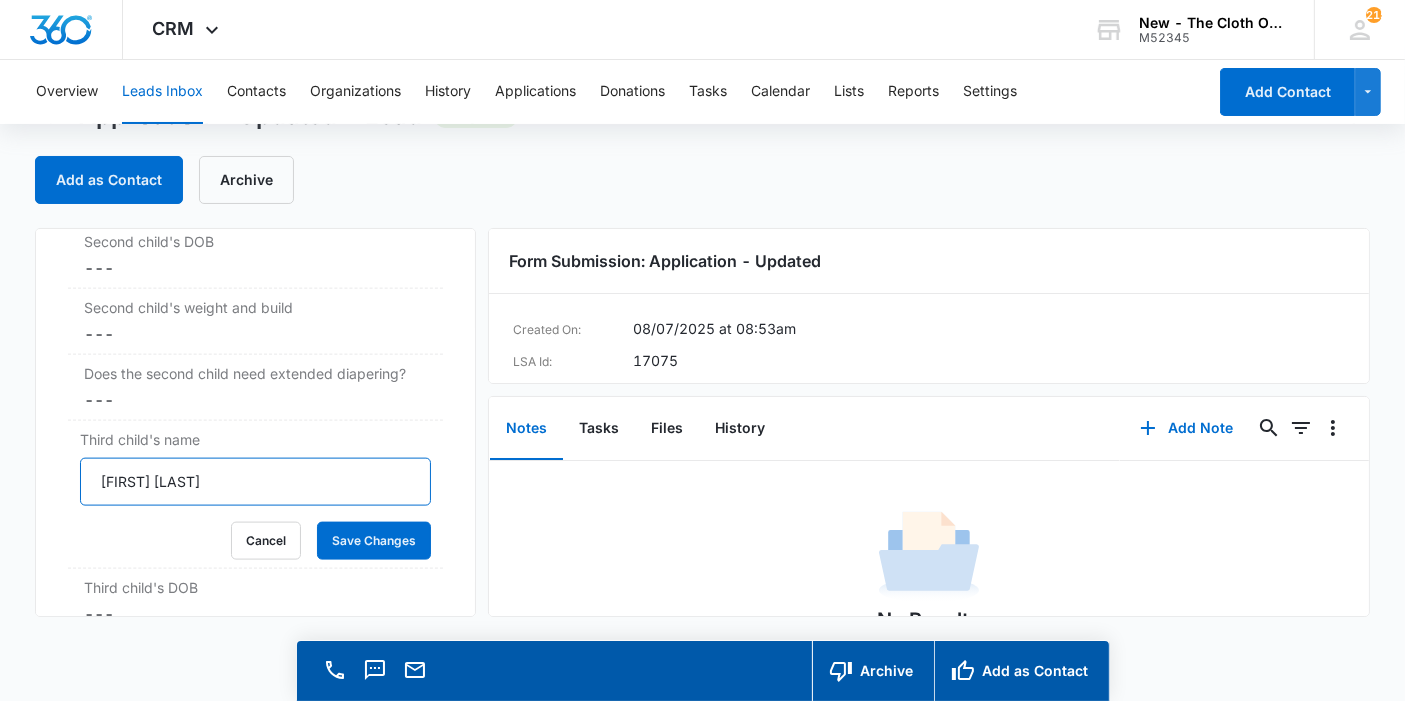 drag, startPoint x: 177, startPoint y: 467, endPoint x: 0, endPoint y: 484, distance: 177.81451 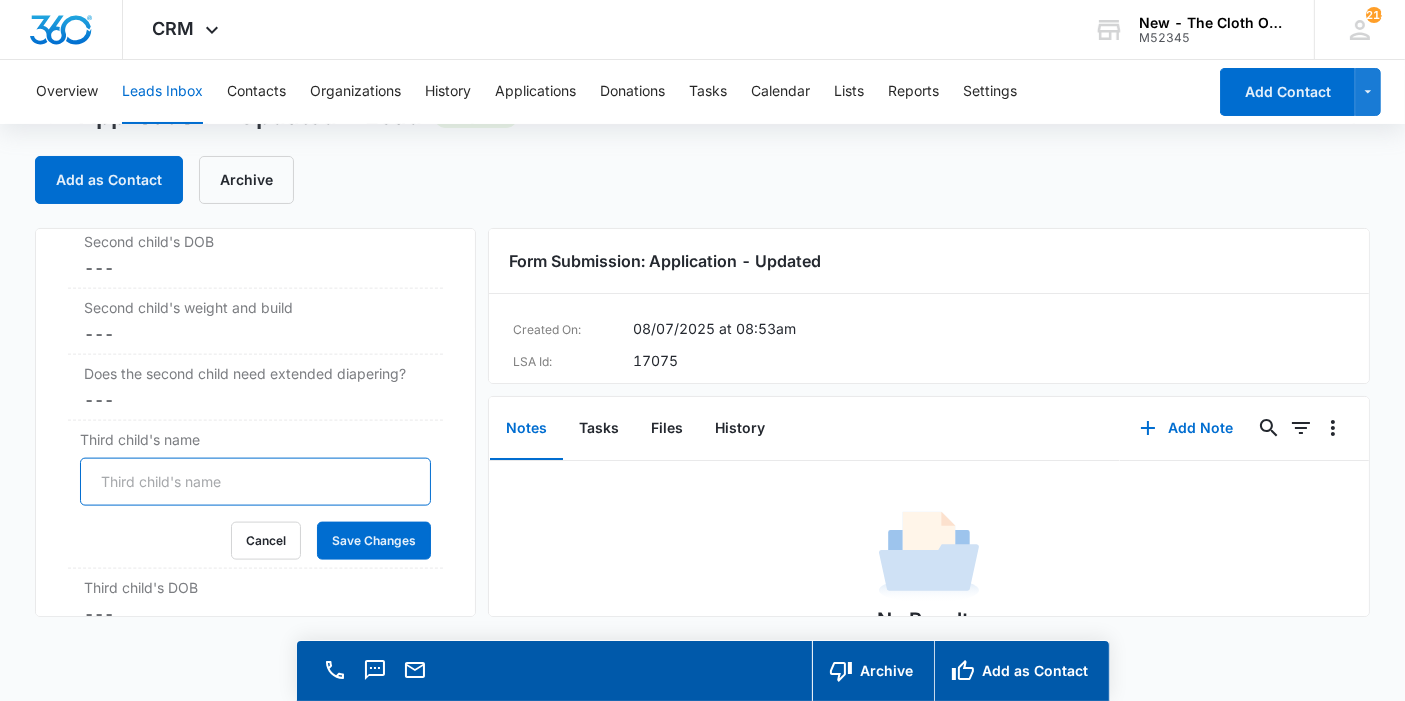 type 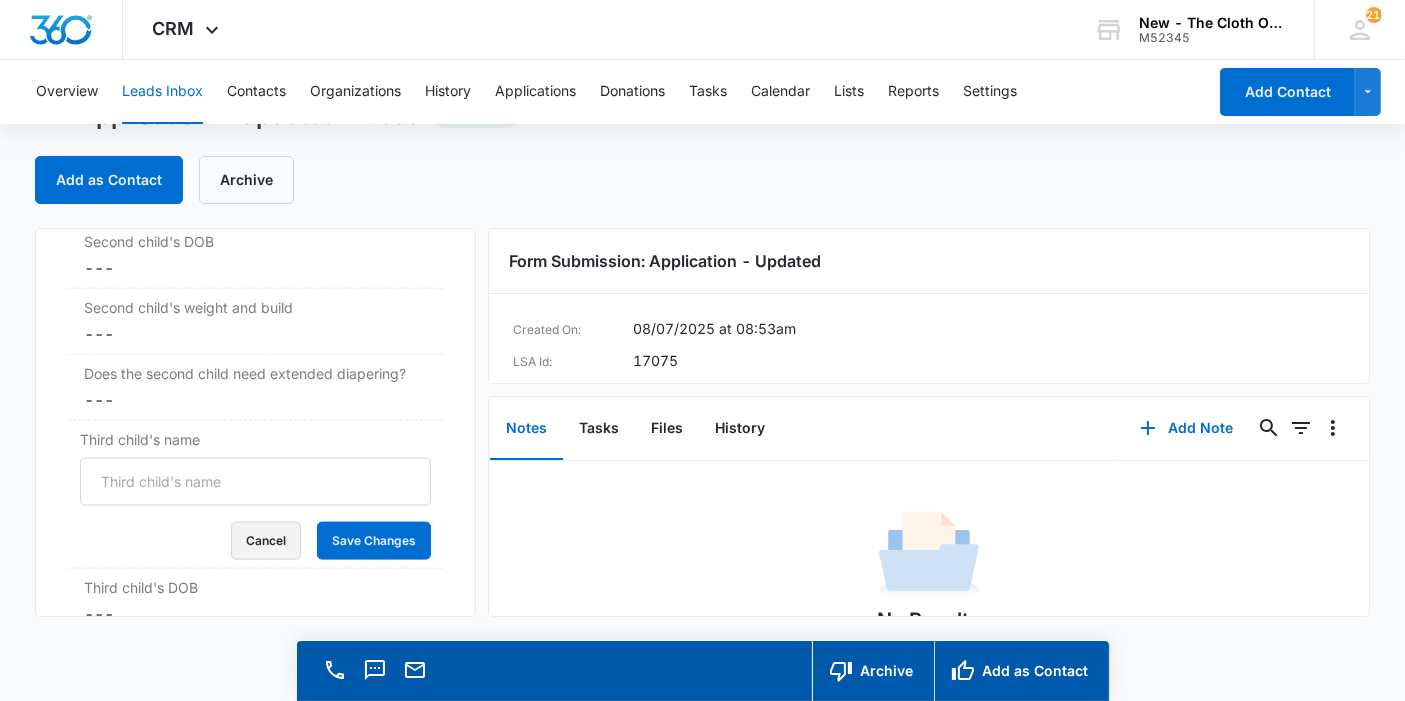 type 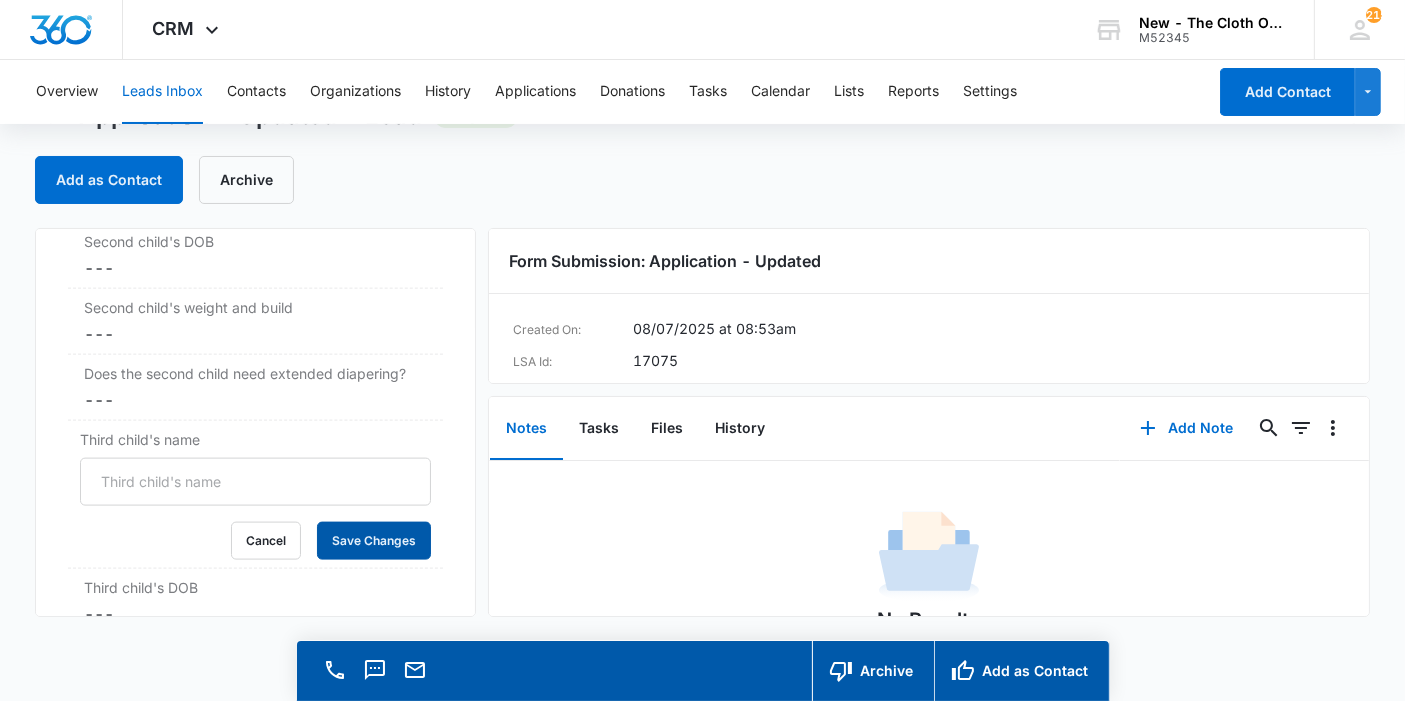 type 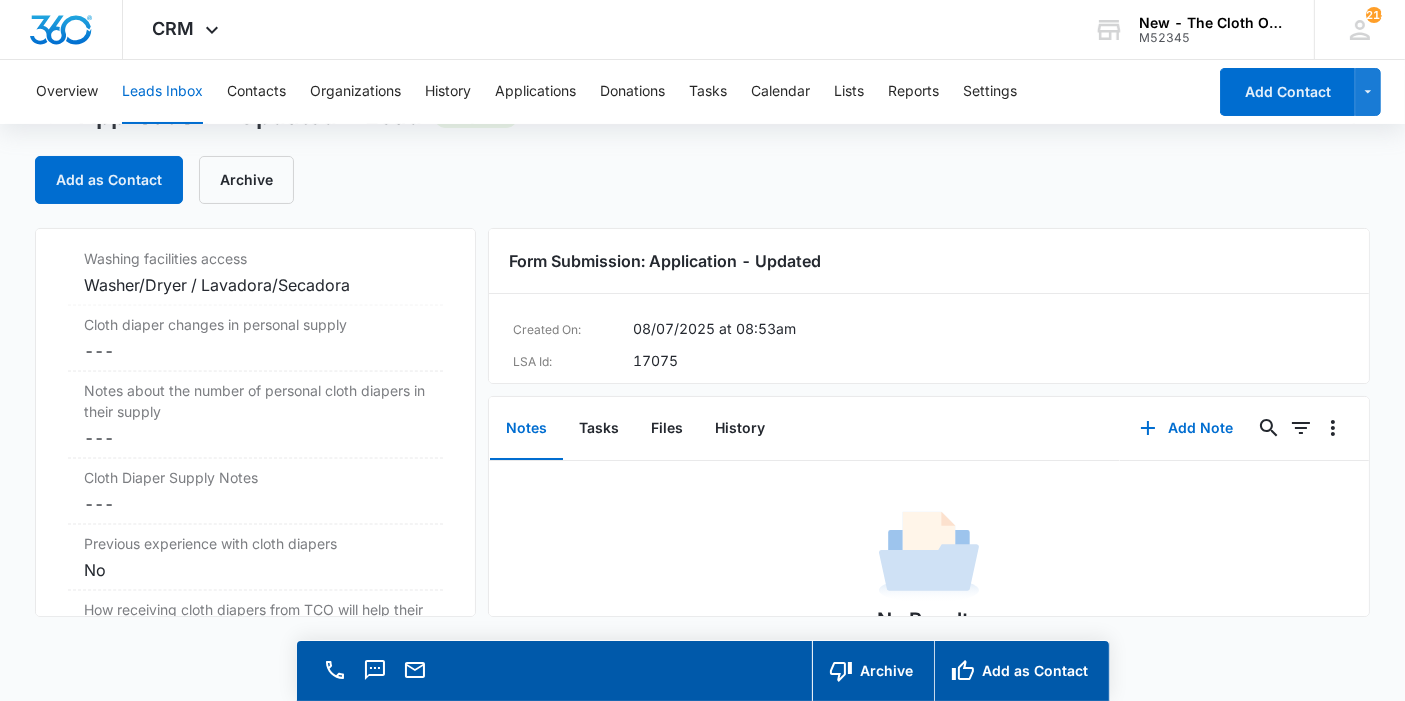 scroll, scrollTop: 3280, scrollLeft: 0, axis: vertical 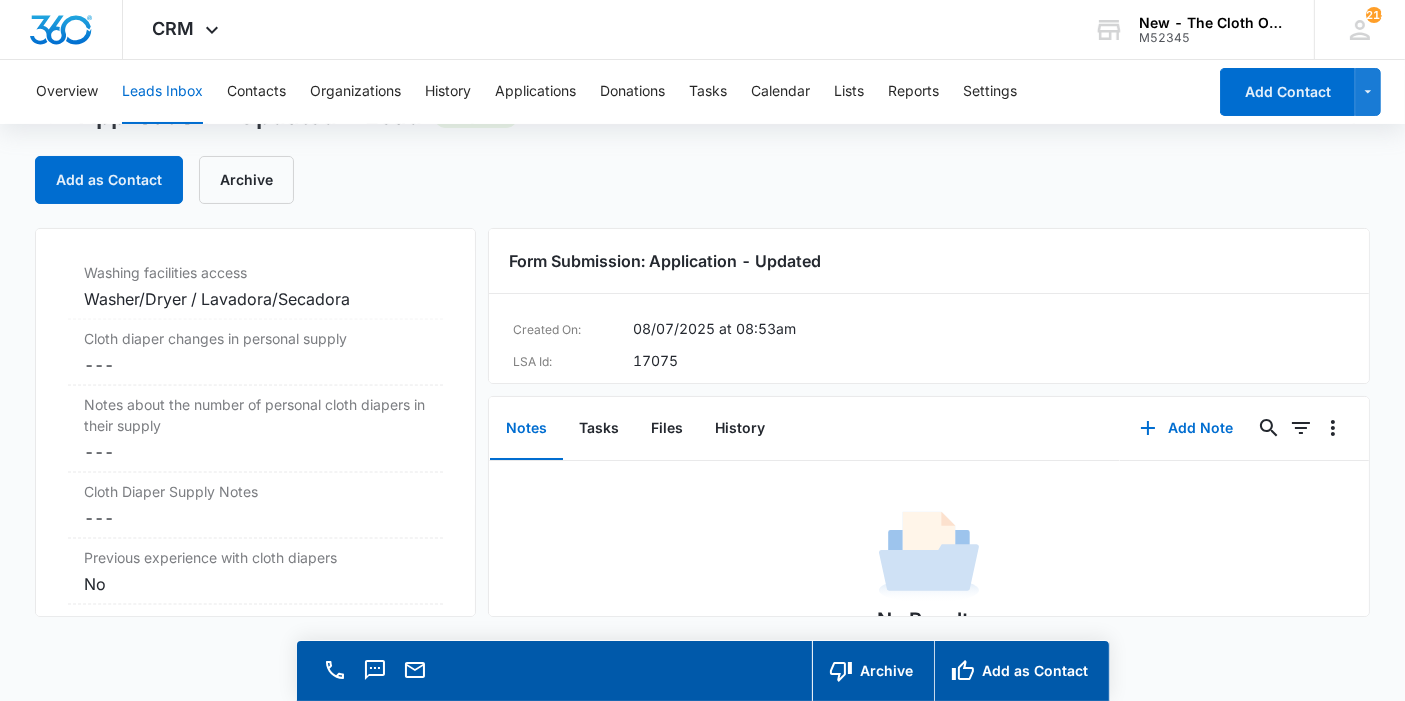 click on "Cancel Save Changes ---" at bounding box center (255, 365) 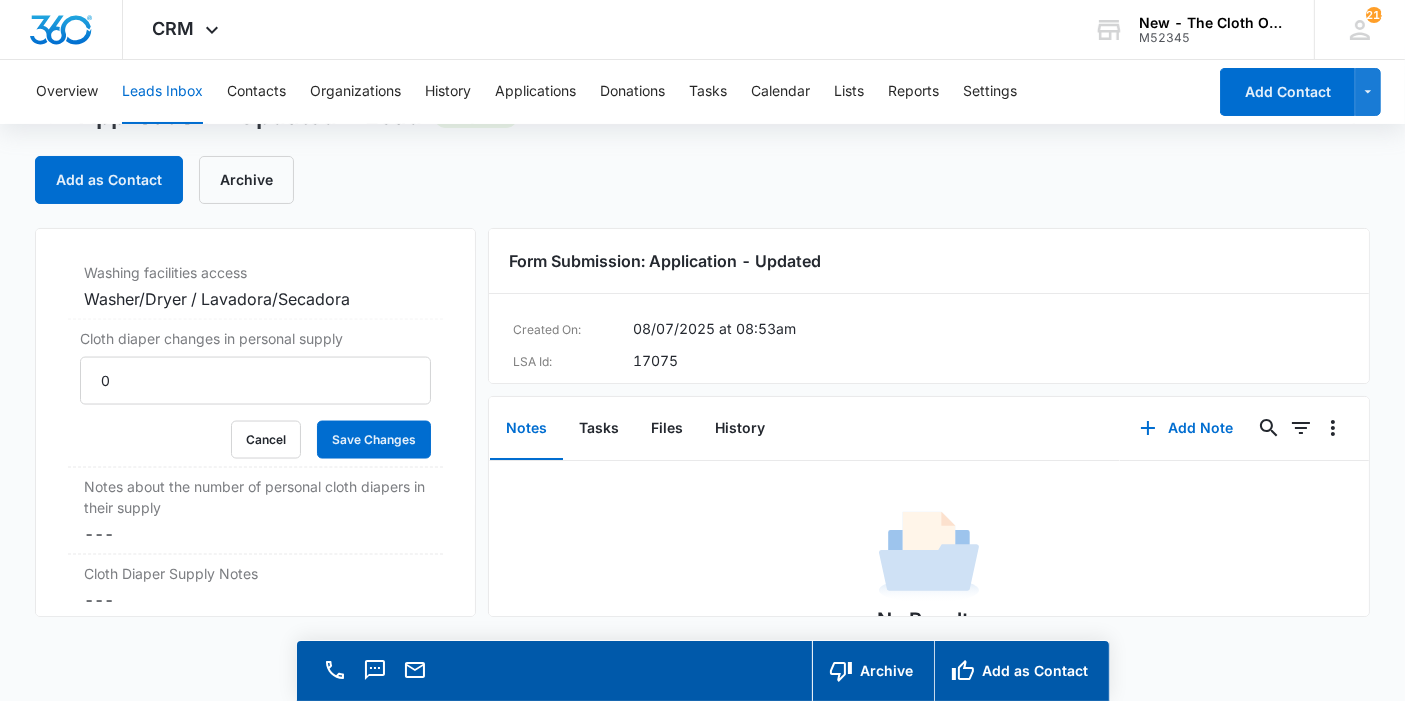 type on "0" 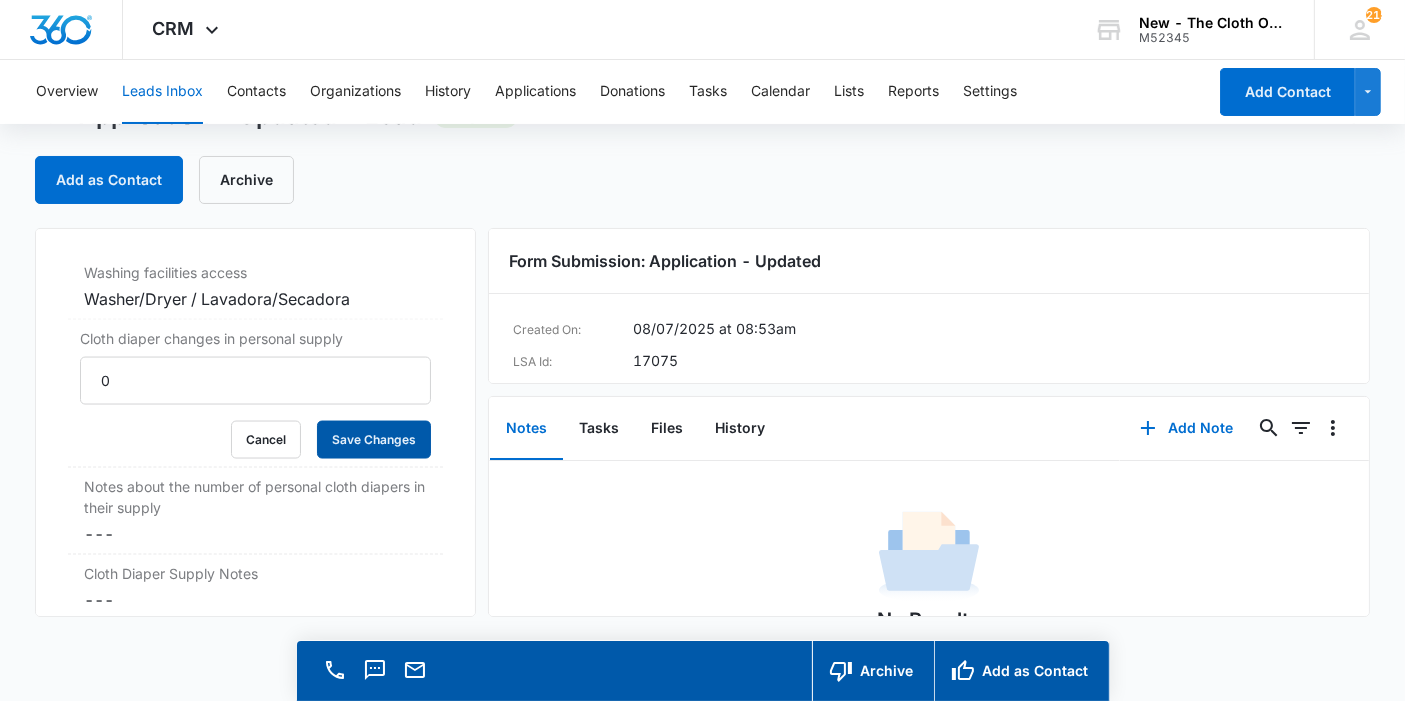 click on "Save Changes" at bounding box center [374, 440] 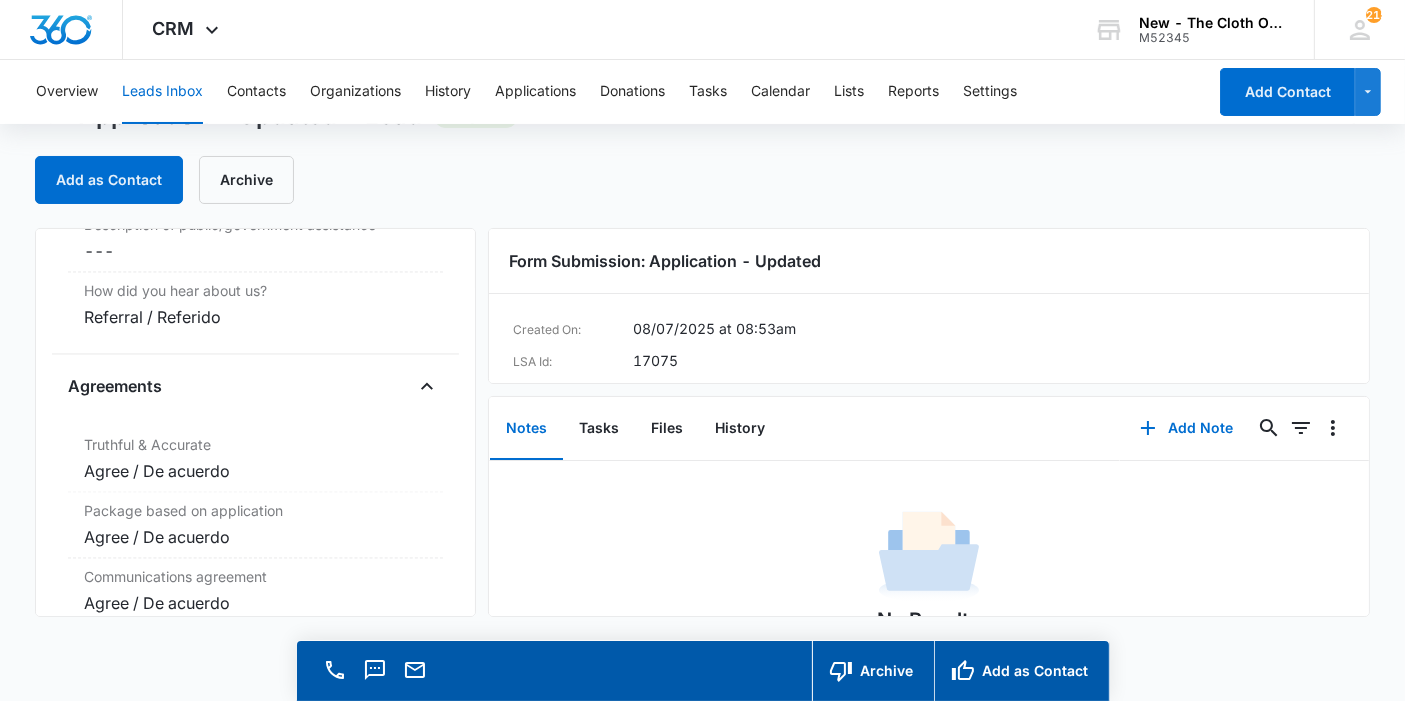 scroll, scrollTop: 4086, scrollLeft: 0, axis: vertical 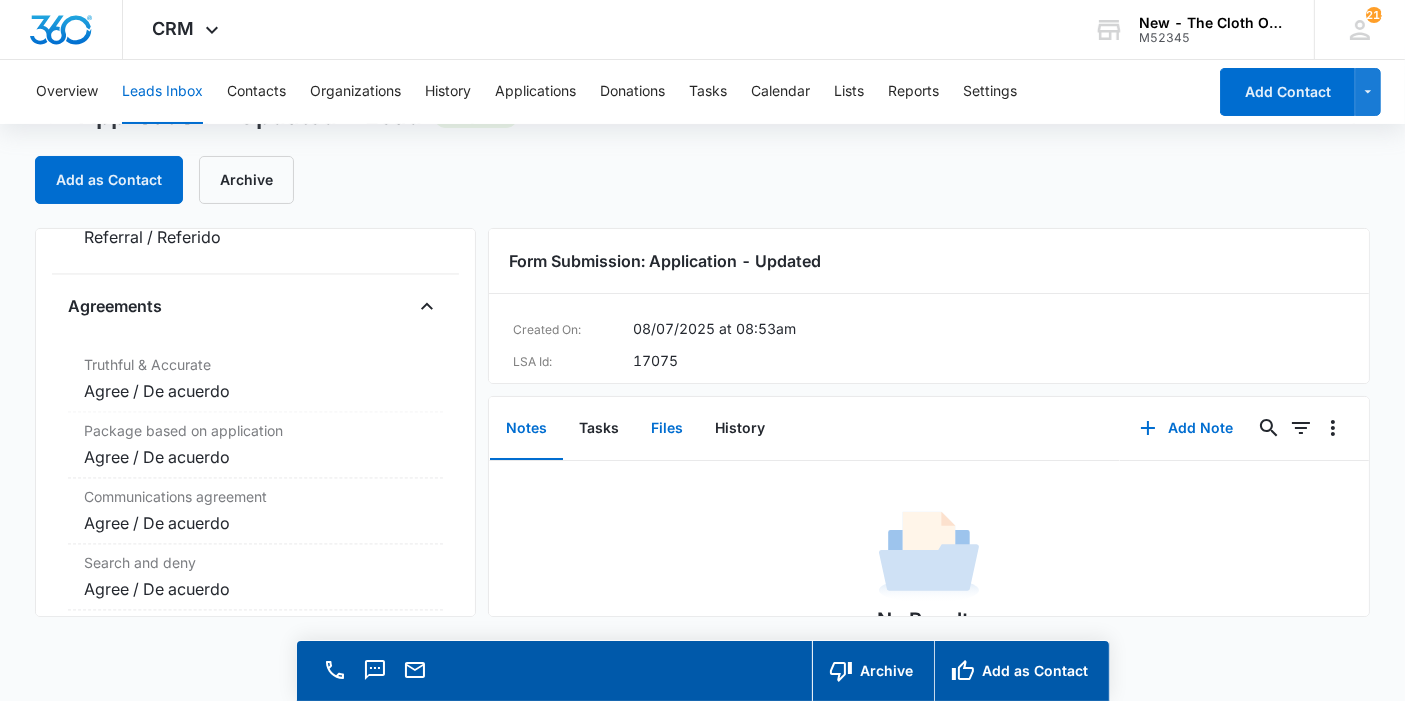 click on "Files" at bounding box center [667, 429] 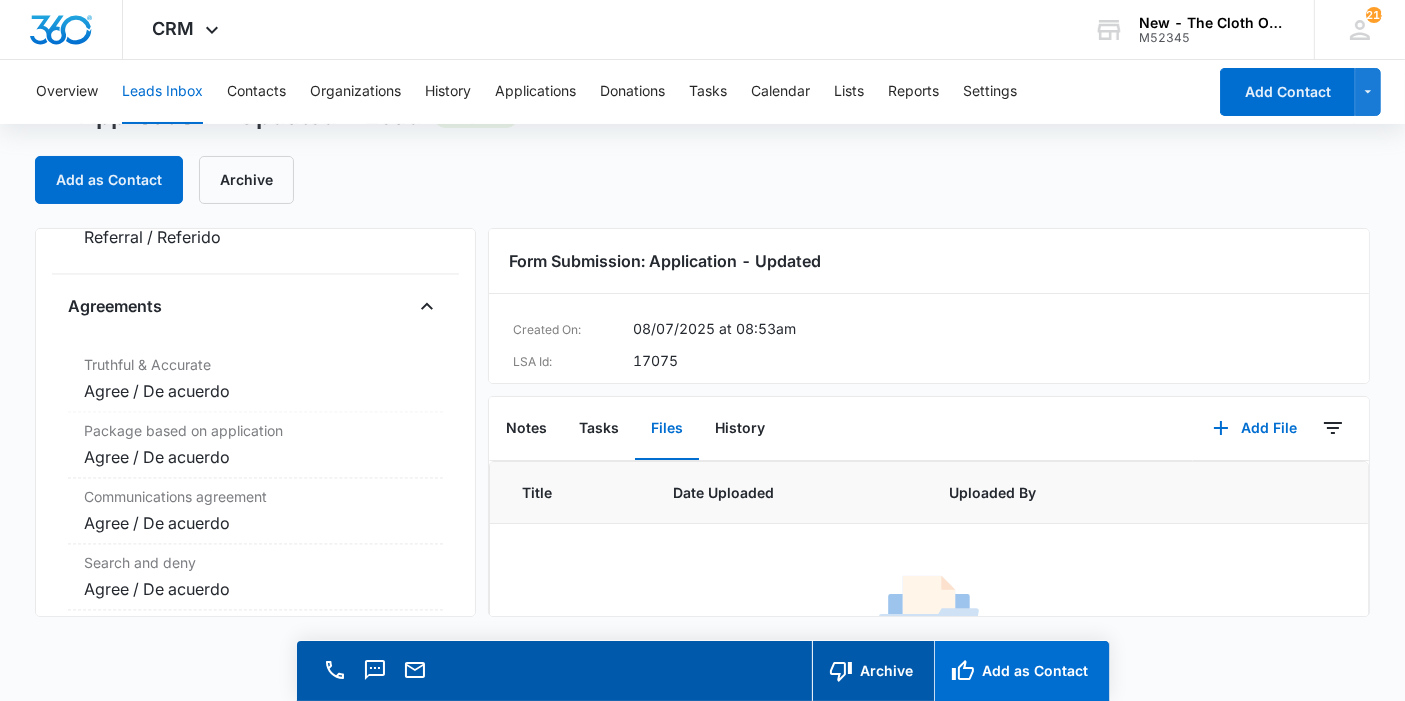 click on "Add as Contact" at bounding box center (1021, 671) 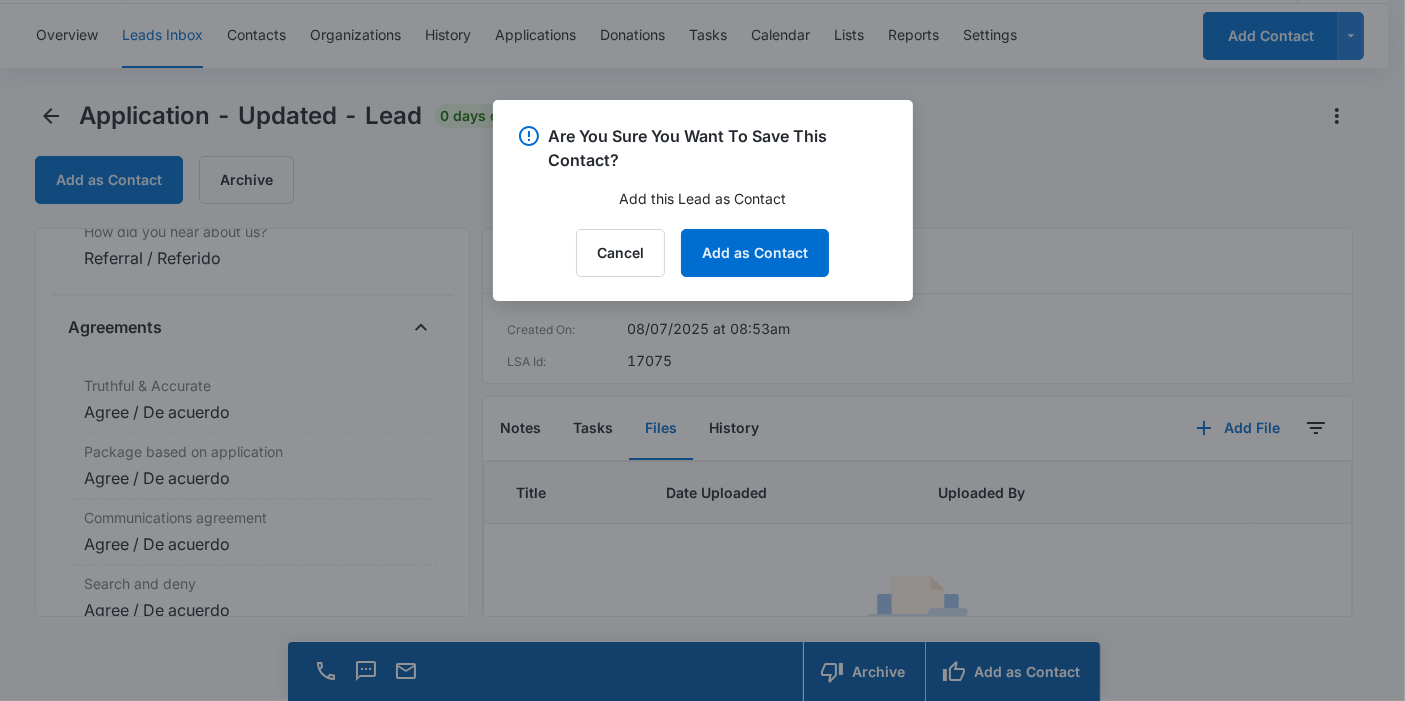 scroll, scrollTop: 4108, scrollLeft: 0, axis: vertical 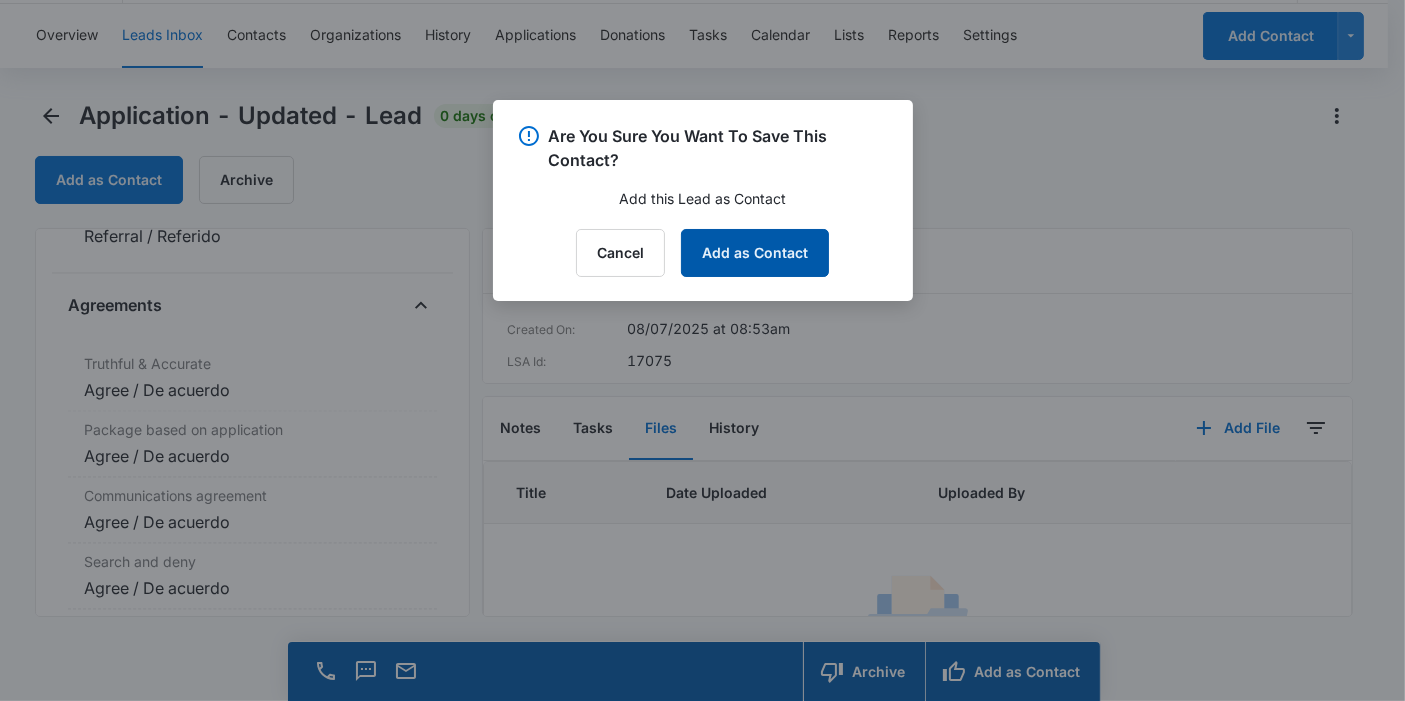 click on "Add as Contact" at bounding box center (755, 253) 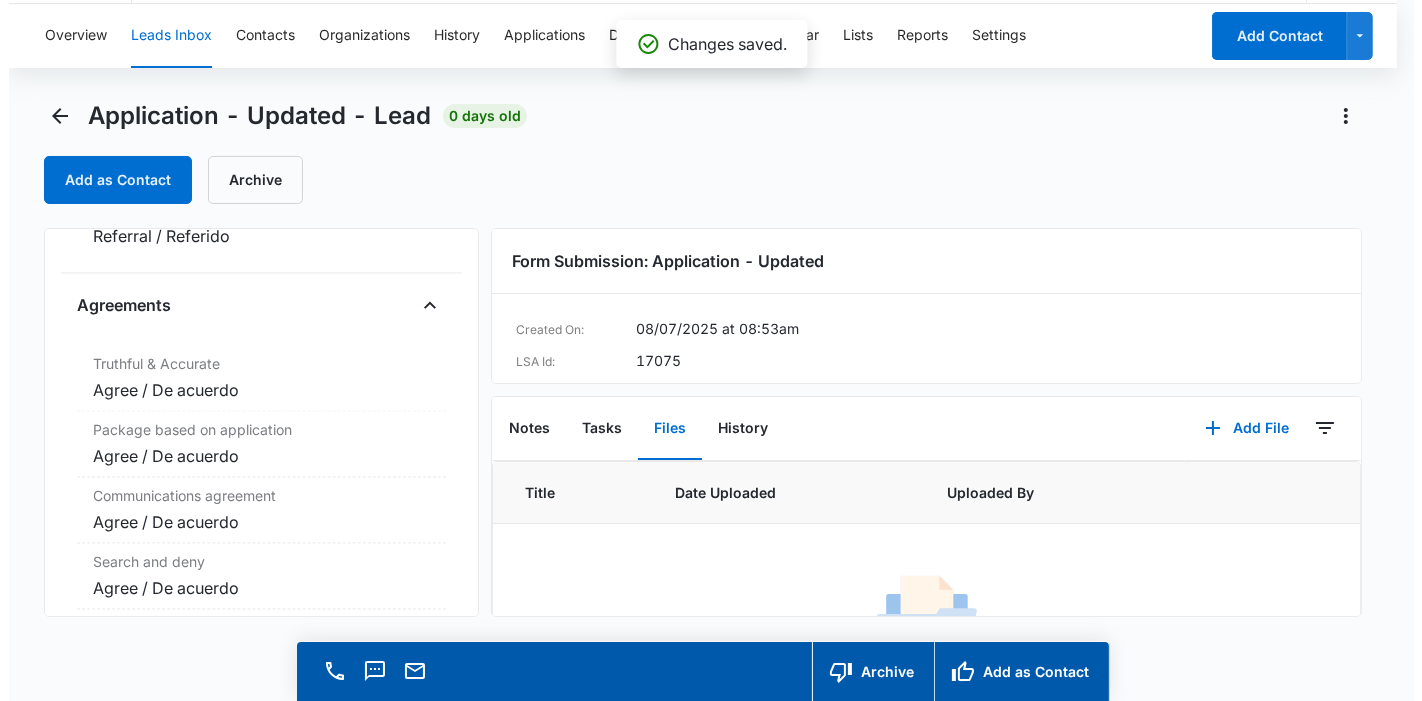 scroll, scrollTop: 0, scrollLeft: 0, axis: both 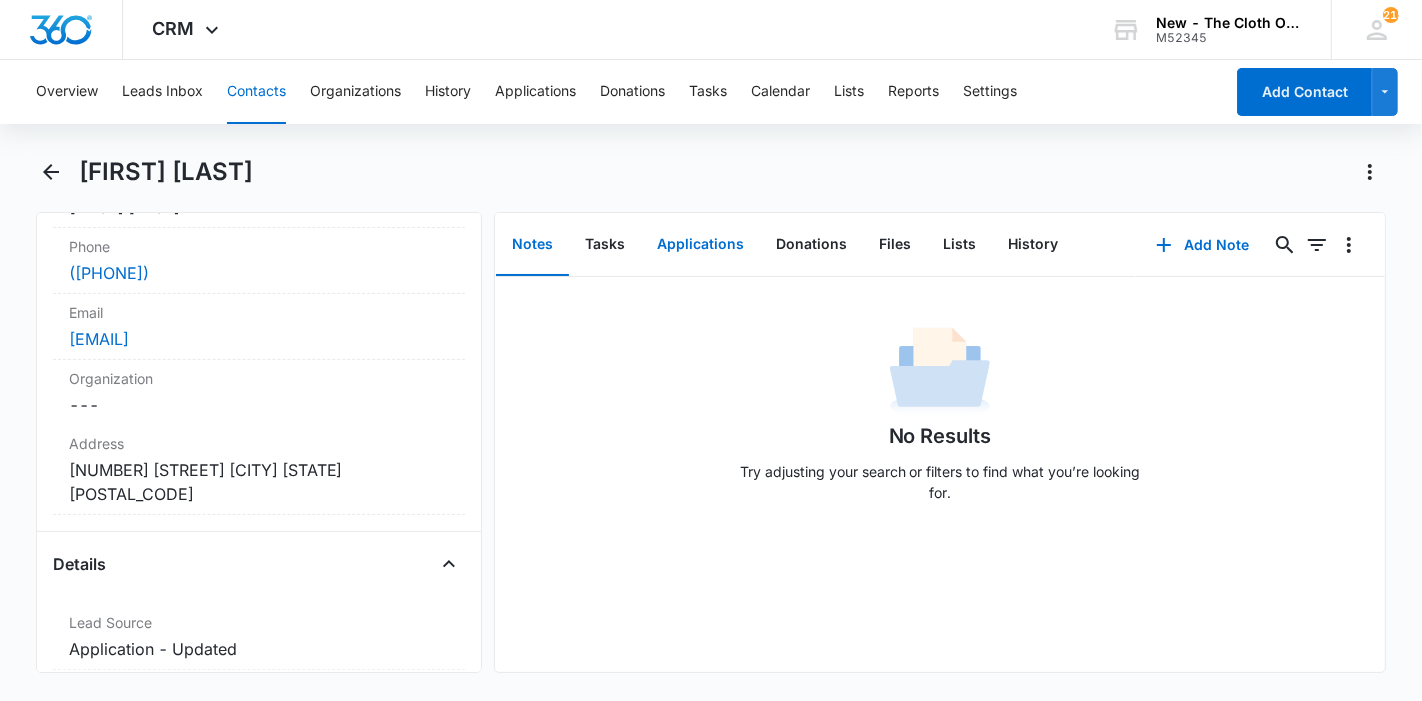 drag, startPoint x: 688, startPoint y: 261, endPoint x: 804, endPoint y: 266, distance: 116.10771 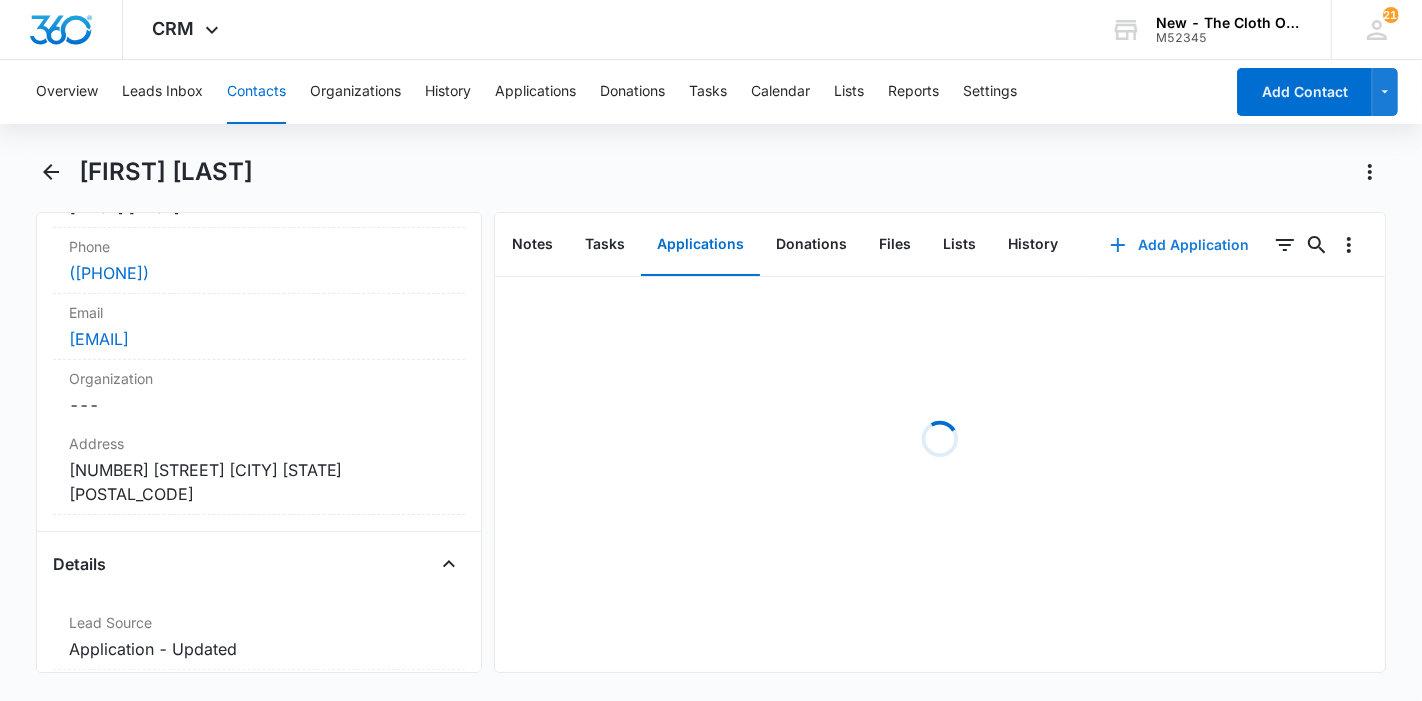 click on "Add Application" at bounding box center (1179, 245) 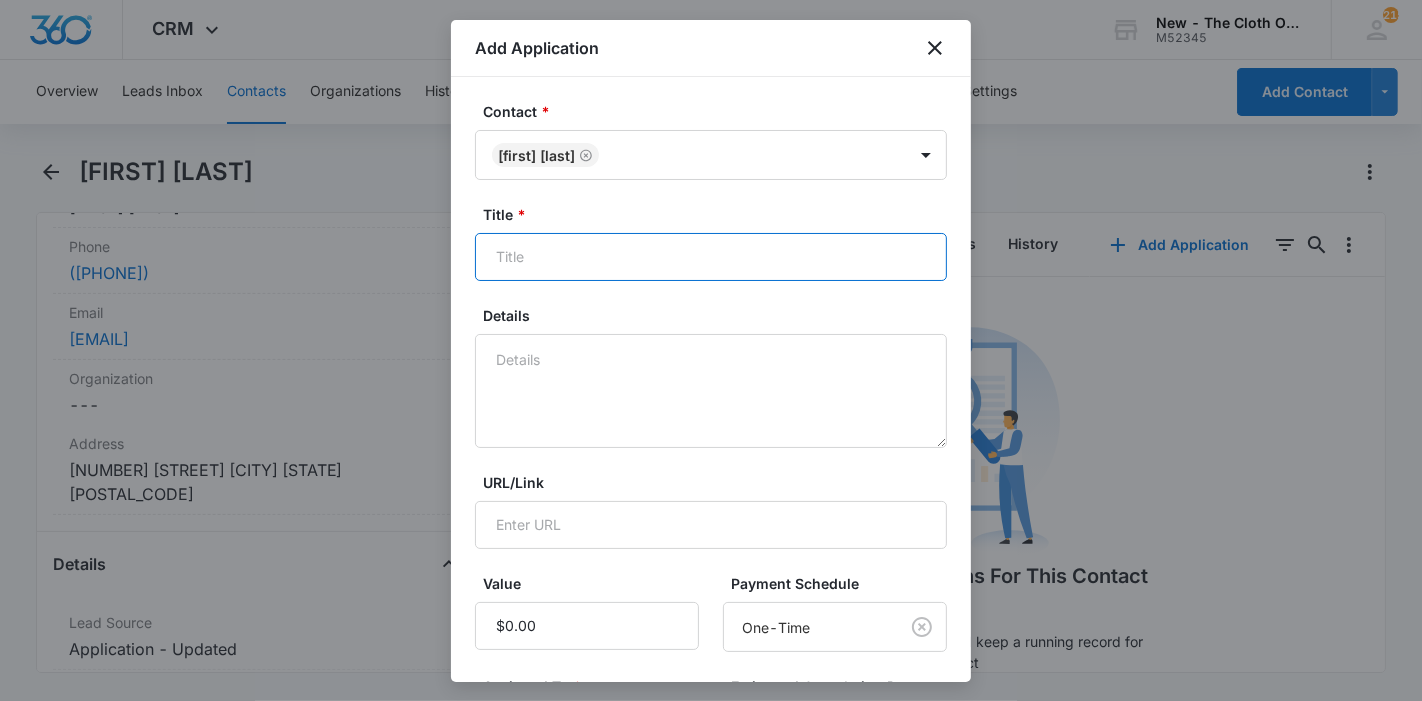 click on "Title *" at bounding box center [711, 257] 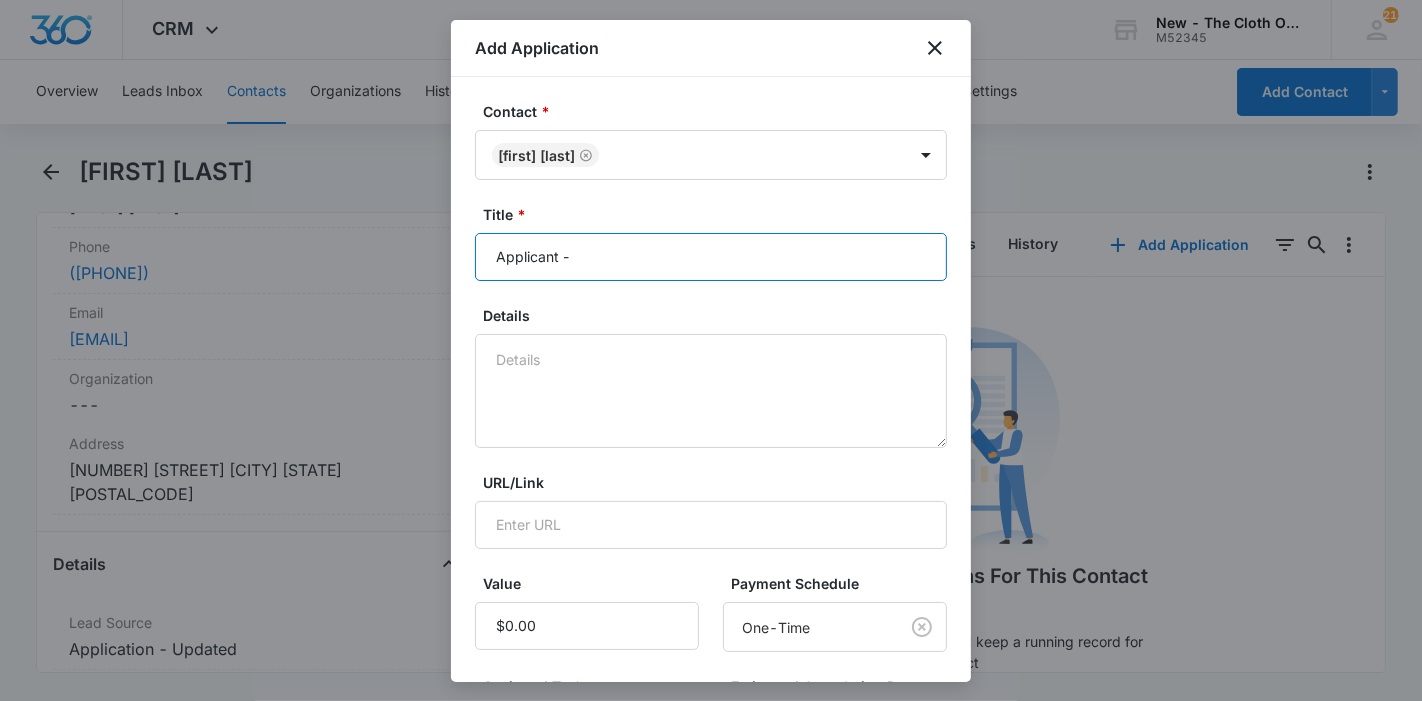 paste on "[FIRST] [LAST]" 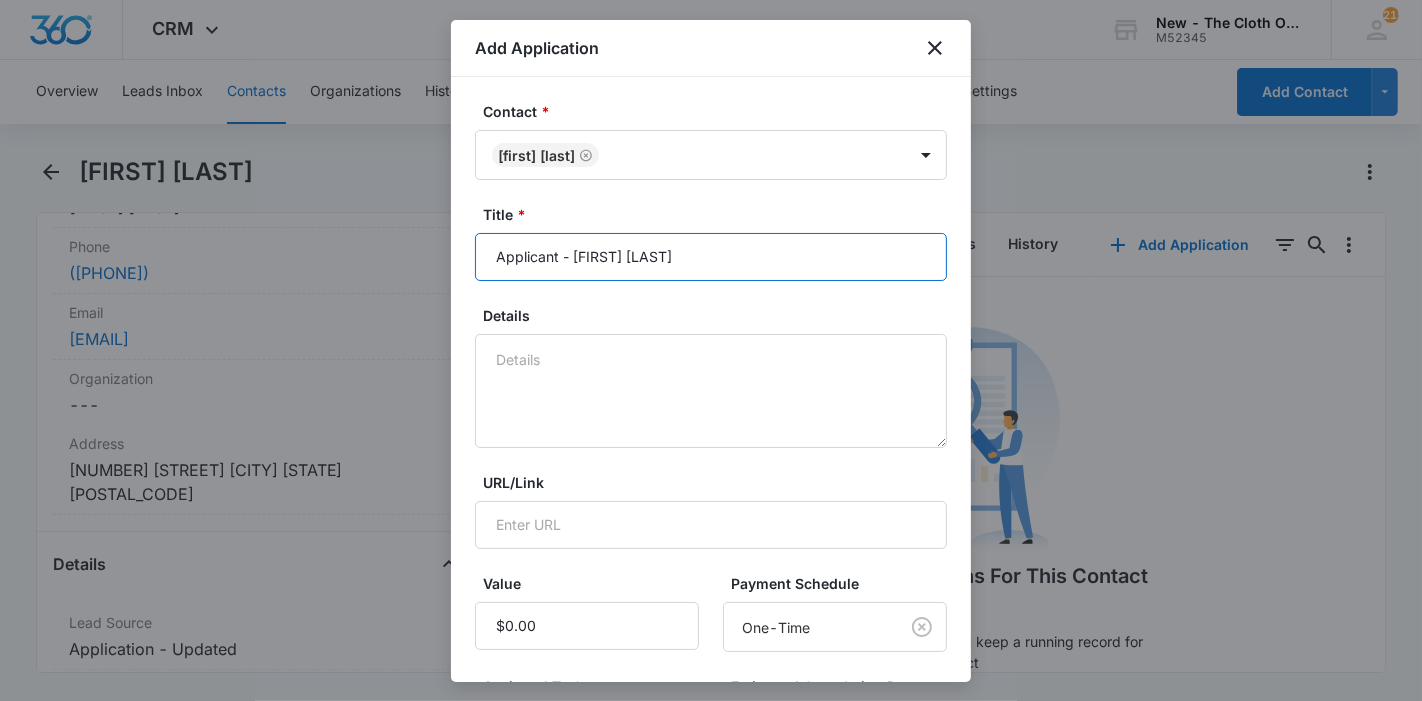 type on "Applicant - [FIRST] [LAST]" 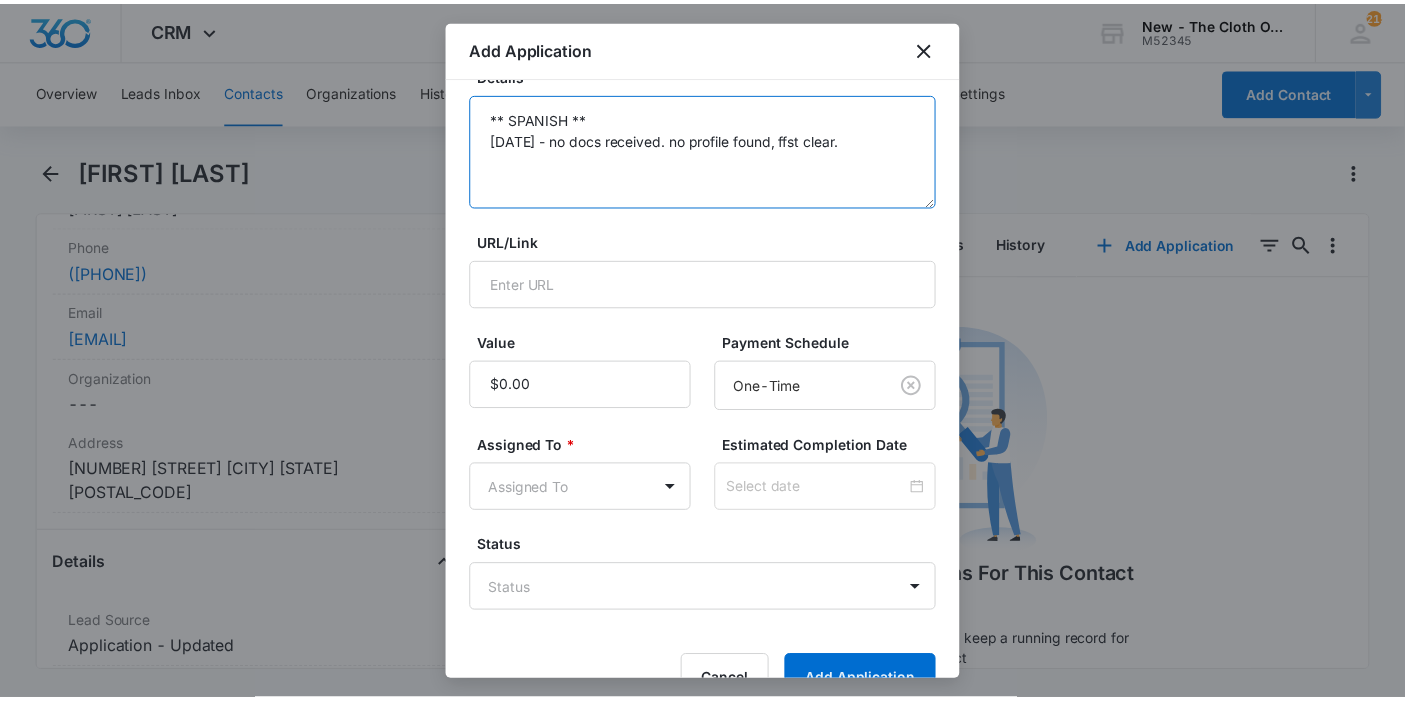 scroll, scrollTop: 285, scrollLeft: 0, axis: vertical 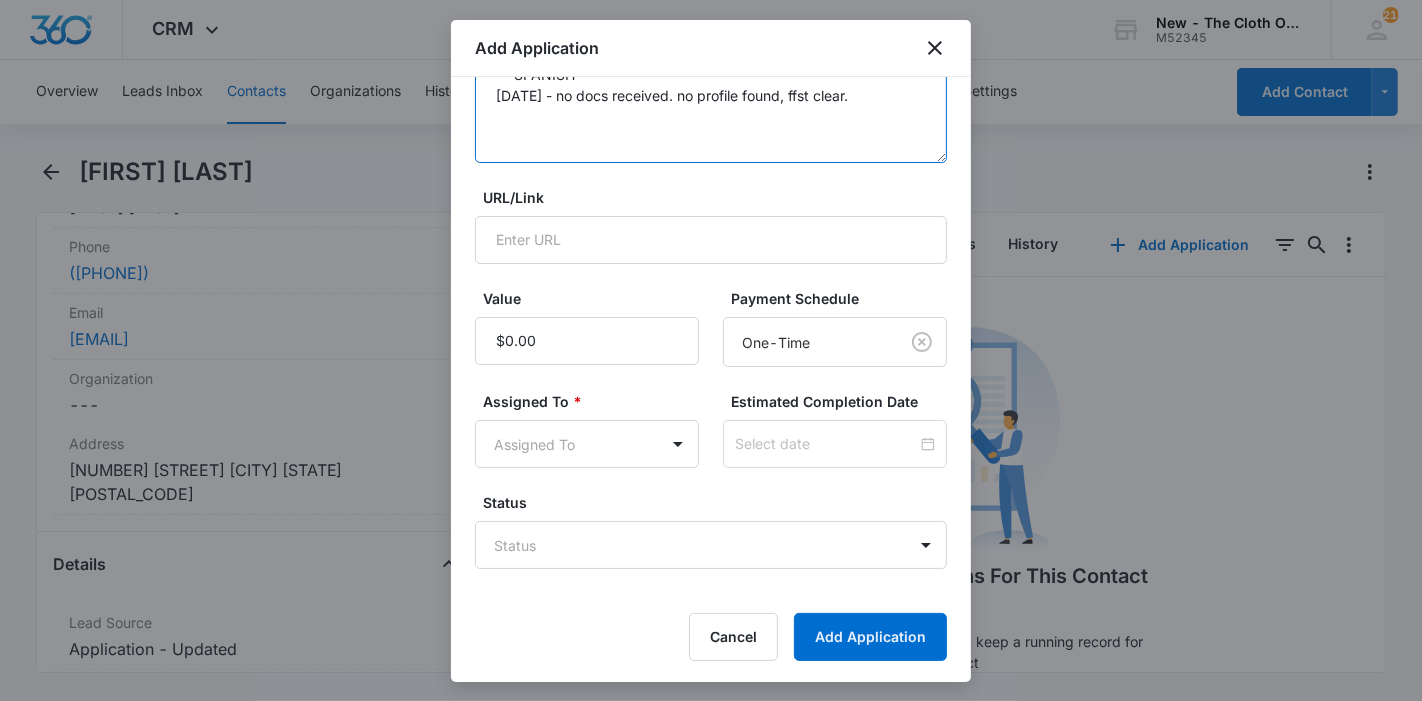 type on "** SPANISH **
[DATE] - no docs received. no profile found, ffst clear." 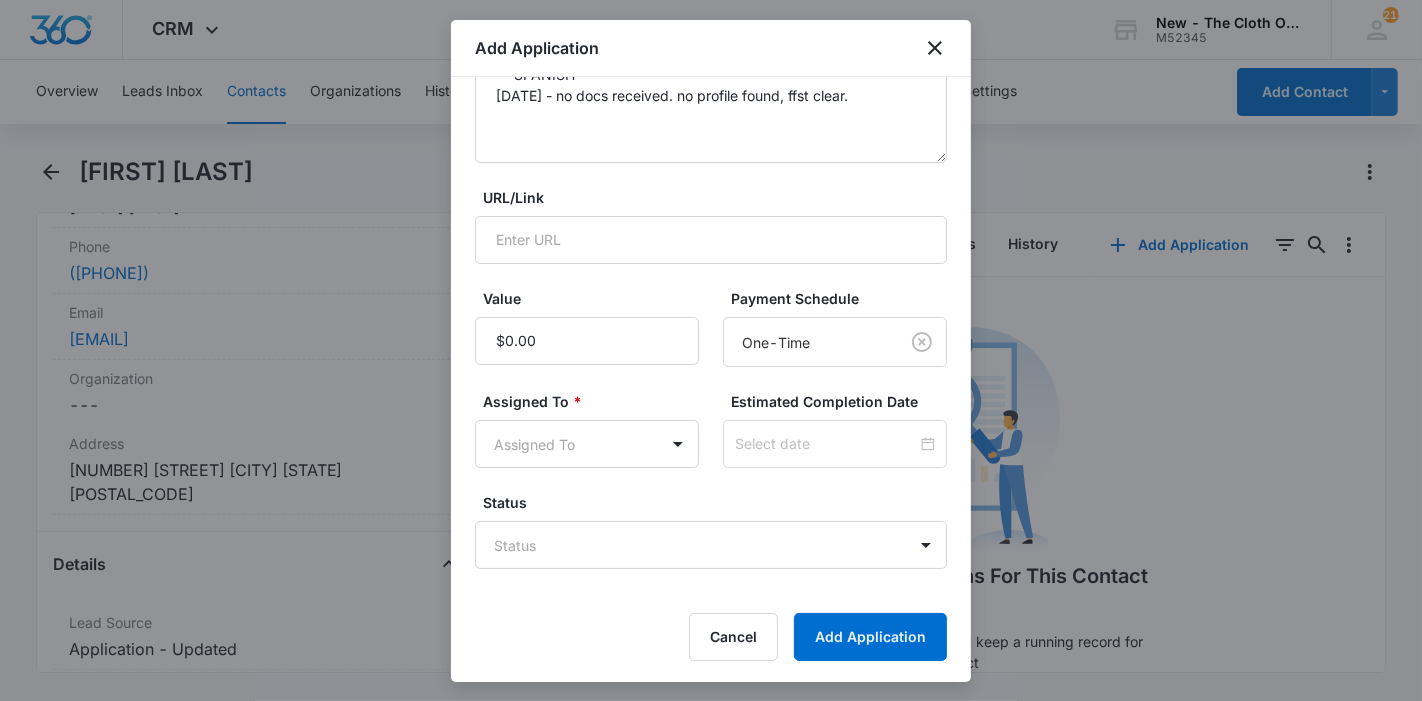 click on "CRM Apps Reputation Forms CRM Email Ads Intelligence Brand Settings New - The Cloth Option M52345 Your Accounts View All 215 KL [FIRST] [LAST] [EMAIL] My Profile 215 Notifications Support Logout Terms & Conditions   •   Privacy Policy Overview Leads Inbox Contacts Organizations History Applications Donations Tasks Calendar Lists Reports Settings Add Contact [FIRST] [LAST] Remove ML [FIRST] [LAST] Contact Info Name Cancel Save Changes [FIRST] [LAST] Phone Cancel Save Changes ([PHONE]) Email Cancel Save Changes [EMAIL] Organization Cancel Save Changes ---
Address Cancel Save Changes [NUMBER] [STREET] [CITY] [STATE] [POSTAL_CODE] Details Lead Source Cancel Save Changes Application - Updated Contact Type Cancel Save Changes Applicant Contact Status Cancel Save Changes Application in process Assigned To Cancel Save Changes Applications Team Tags Cancel Save Changes ---
Next Contact Date Cancel Save Changes ---
Color Tag Current Color: Cancel Save Changes Payments ID ID 17075 Created" at bounding box center (711, 350) 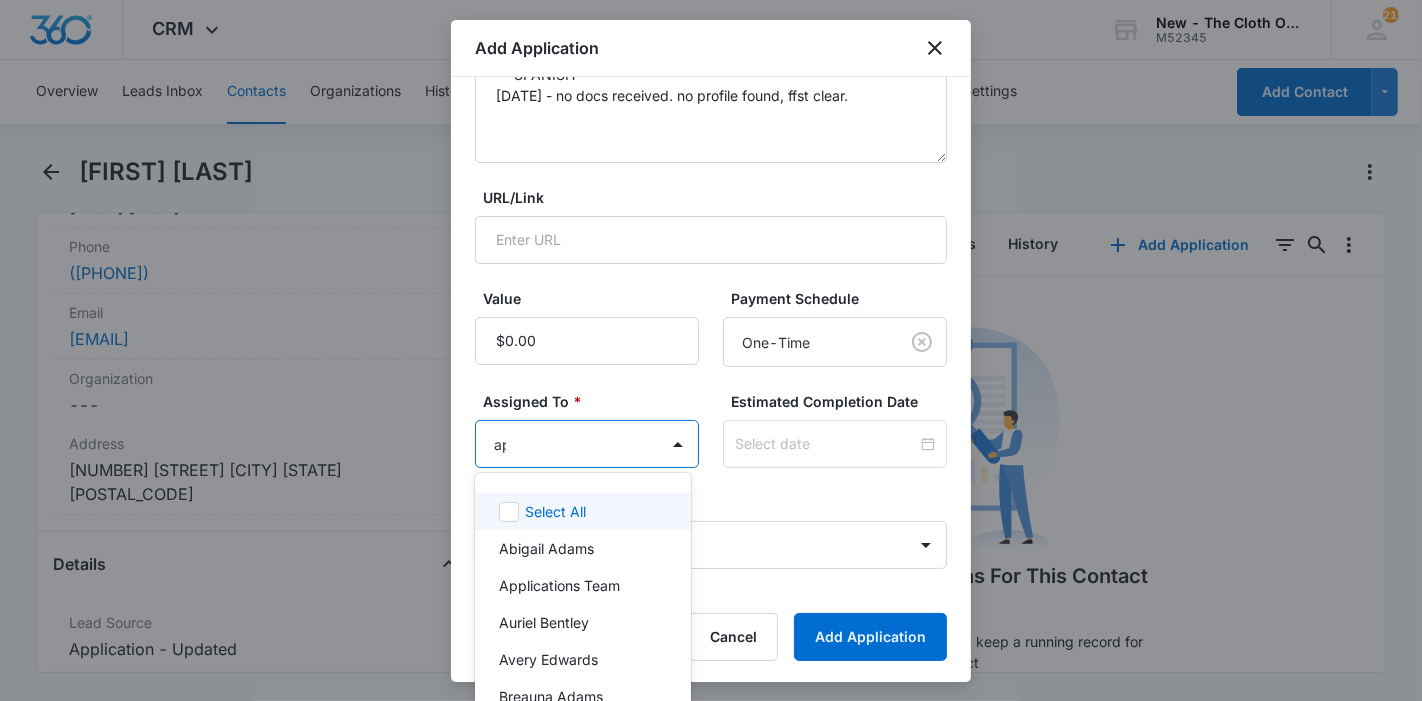 type on "app" 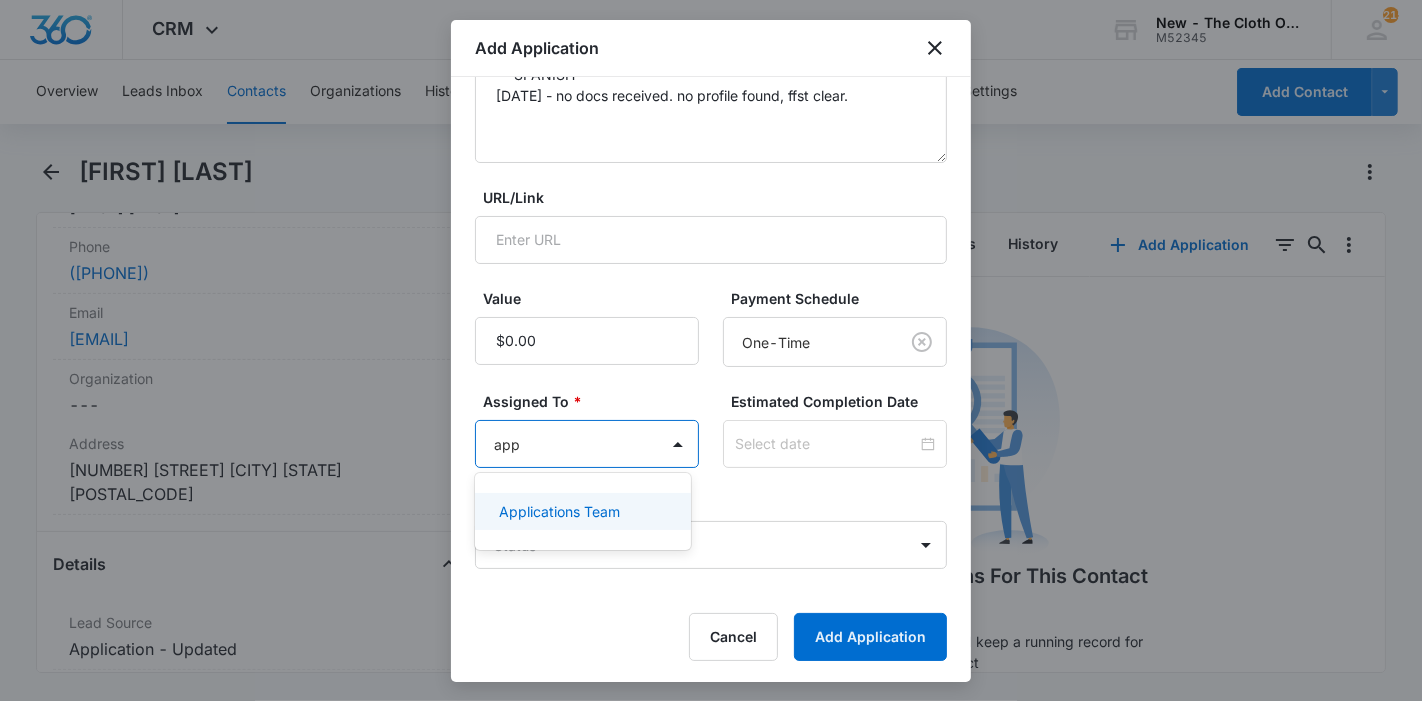 click on "Applications Team" at bounding box center (582, 511) 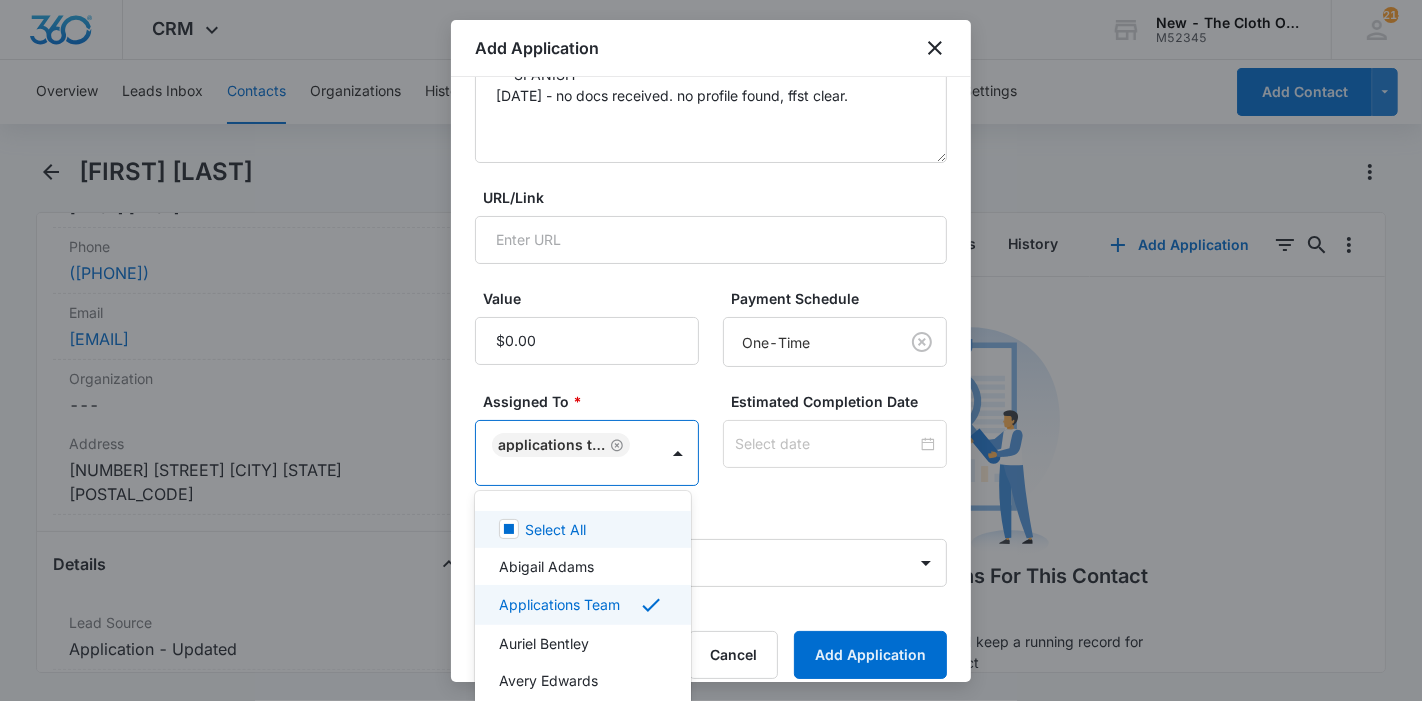 click at bounding box center (711, 350) 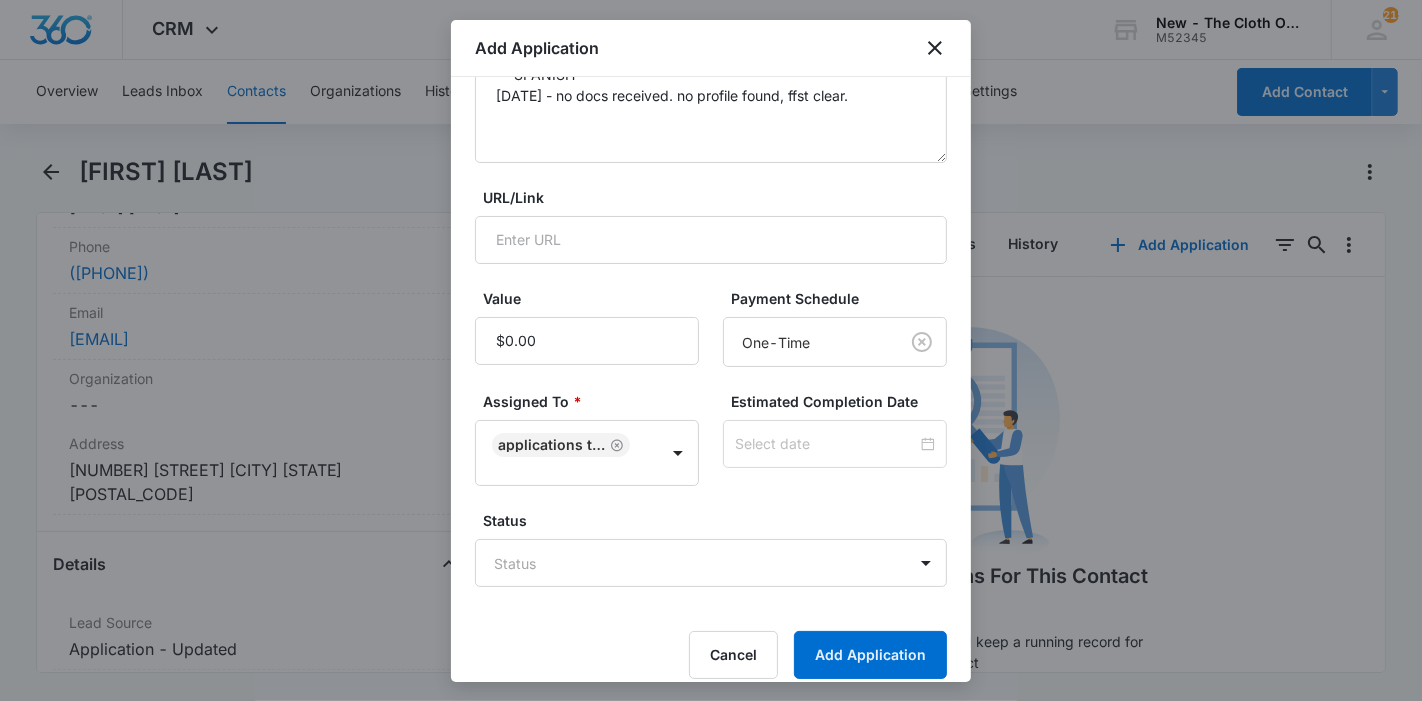 click at bounding box center (826, 444) 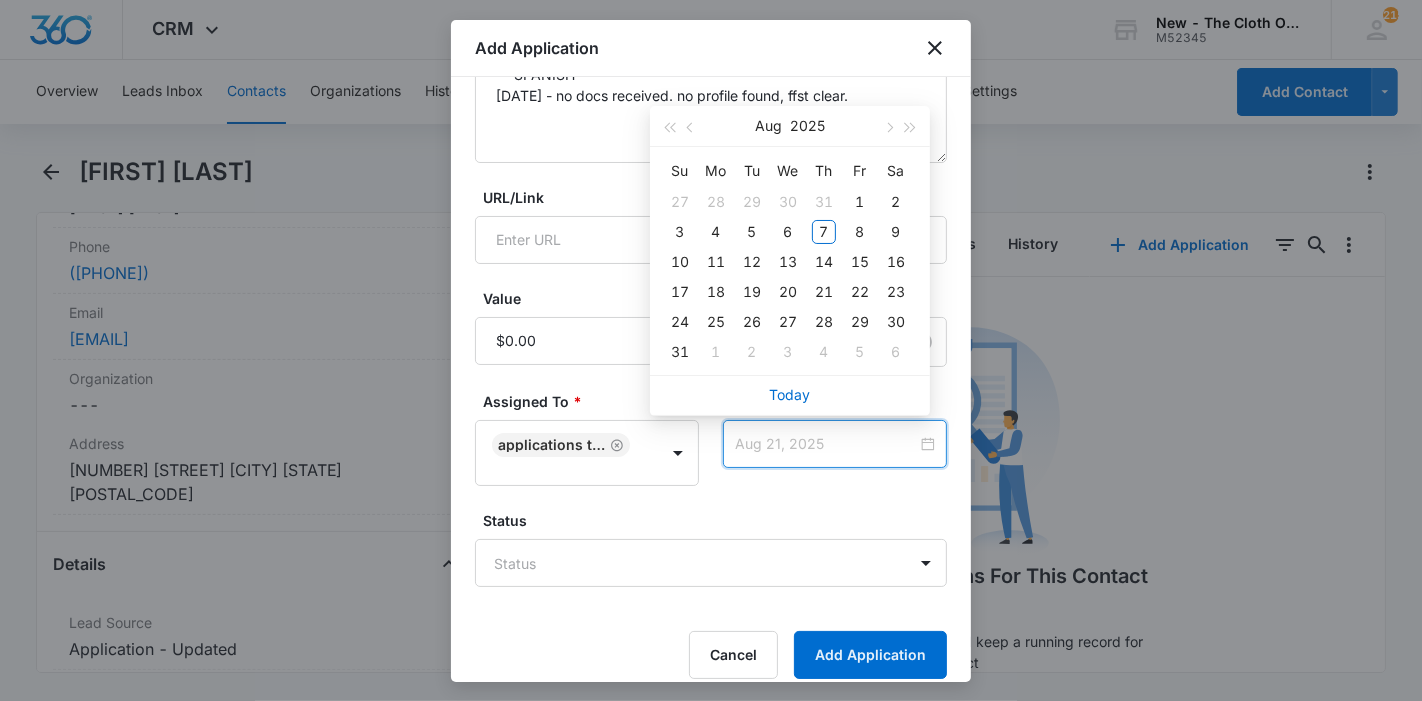 type on "Aug 14, 2025" 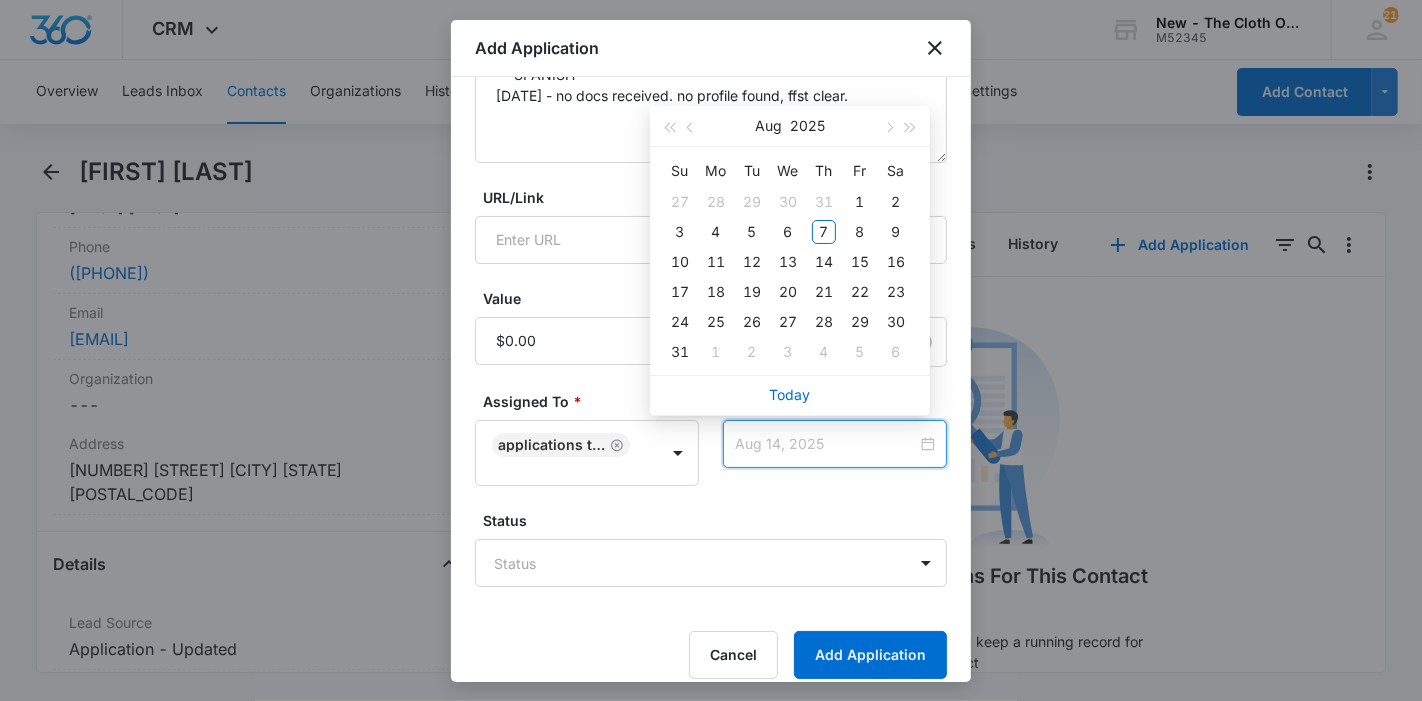 click on "14" at bounding box center [824, 262] 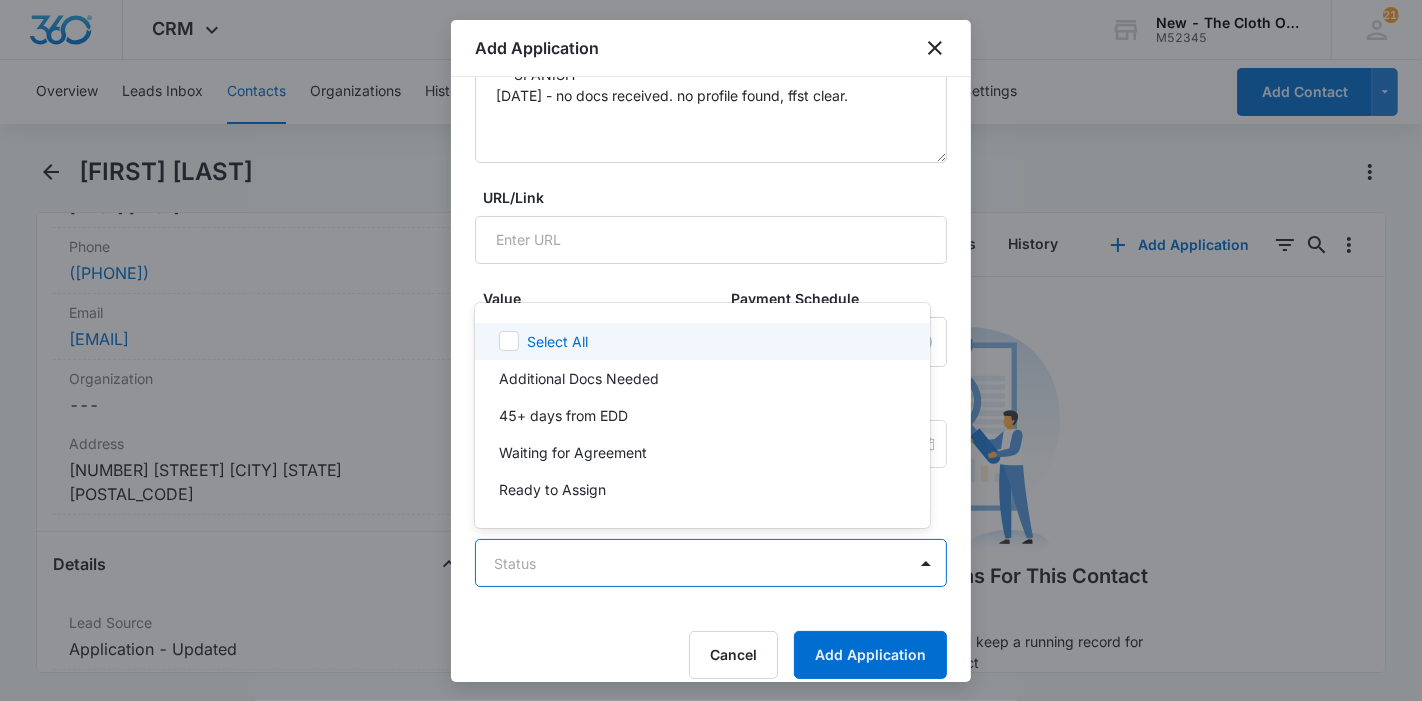 click on "CRM Apps Reputation Forms CRM Email Ads Intelligence Brand Settings New - The Cloth Option M52345 Your Accounts View All 215 KL [FIRST] [LAST] [EMAIL] My Profile 215 Notifications Support Logout Terms & Conditions   •   Privacy Policy Overview Leads Inbox Contacts Organizations History Applications Donations Tasks Calendar Lists Reports Settings Add Contact [FIRST] [LAST] Remove ML [FIRST] [LAST] Contact Info Name Cancel Save Changes [FIRST] [LAST] Phone Cancel Save Changes ([PHONE]) Email Cancel Save Changes [EMAIL] Organization Cancel Save Changes ---
Address Cancel Save Changes [NUMBER] [STREET] [CITY] [STATE] [POSTAL_CODE] Details Lead Source Cancel Save Changes Application - Updated Contact Type Cancel Save Changes Applicant Contact Status Cancel Save Changes Application in process Assigned To Cancel Save Changes Applications Team Tags Cancel Save Changes ---
Next Contact Date Cancel Save Changes ---
Color Tag Current Color: Cancel Save Changes Payments ID ID 17075 Created" at bounding box center [711, 350] 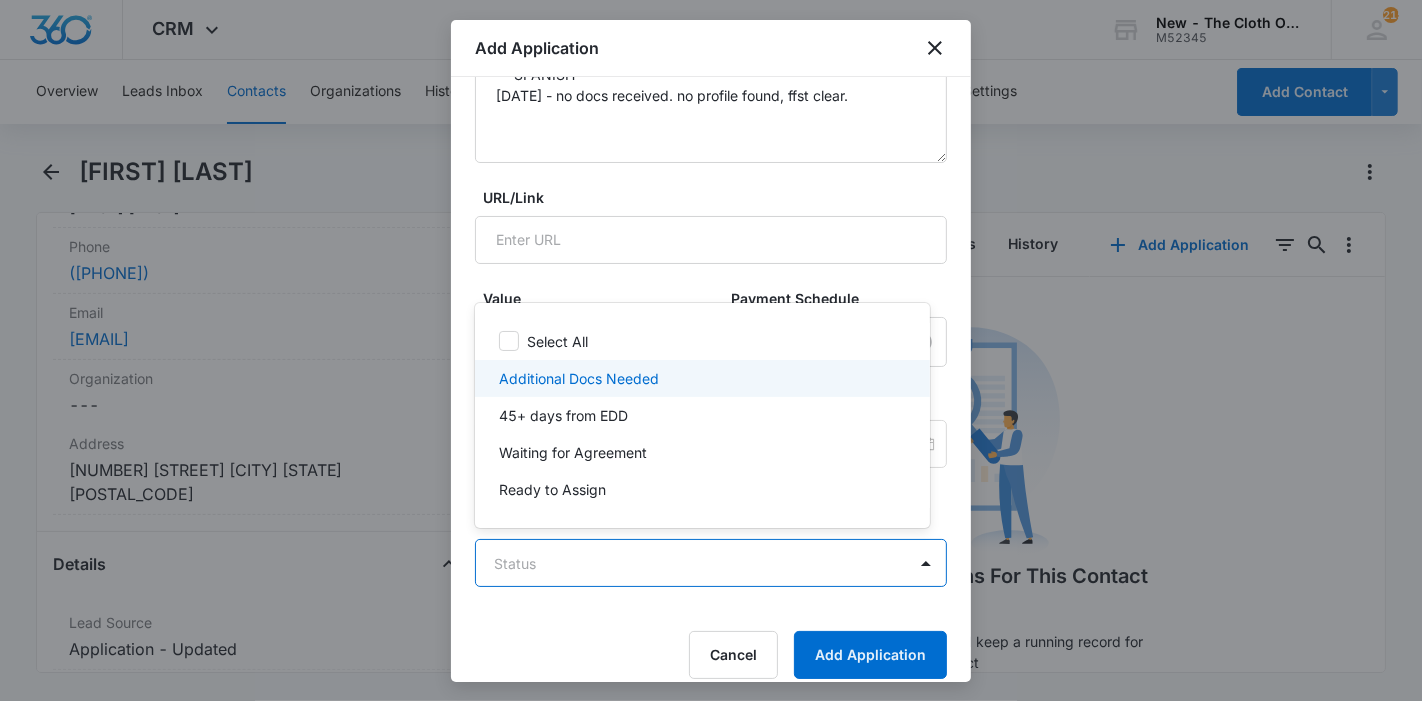 click on "Additional Docs Needed" at bounding box center (700, 378) 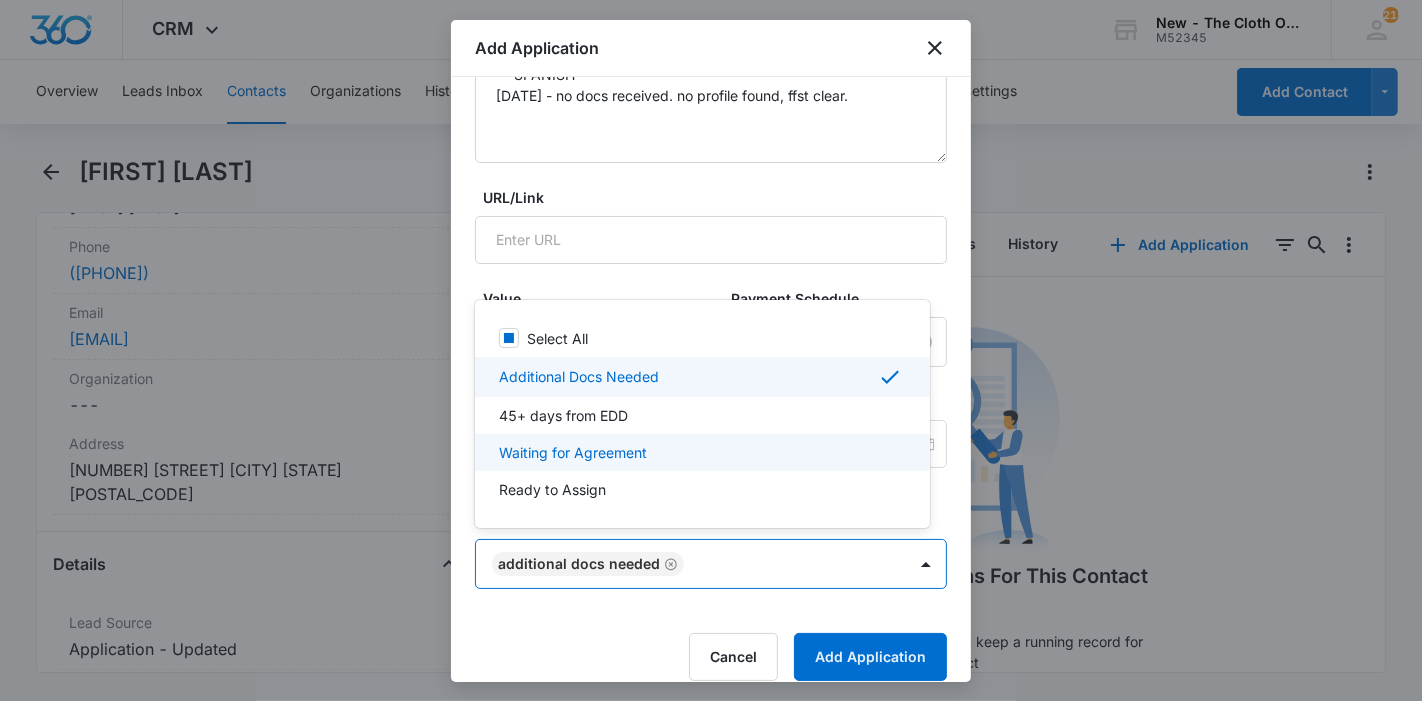 click at bounding box center (711, 350) 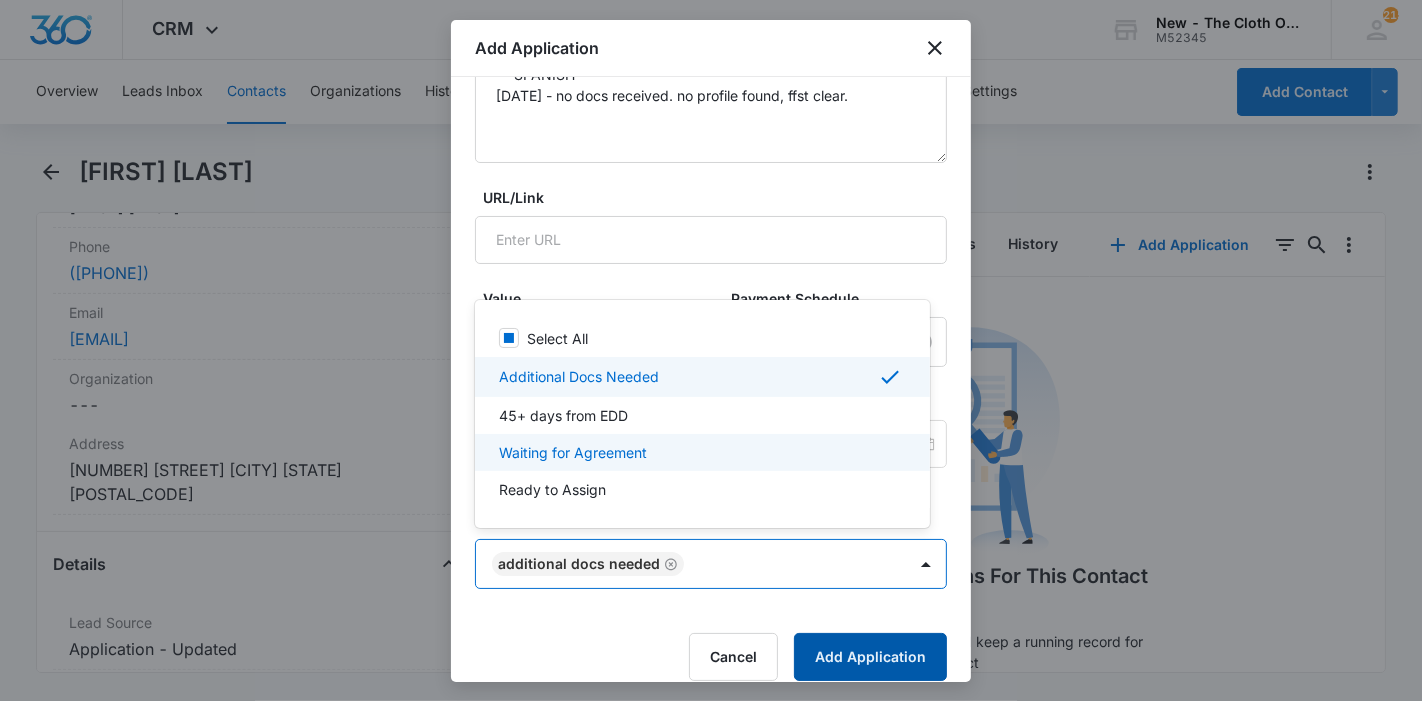 click on "Add Application" at bounding box center (870, 657) 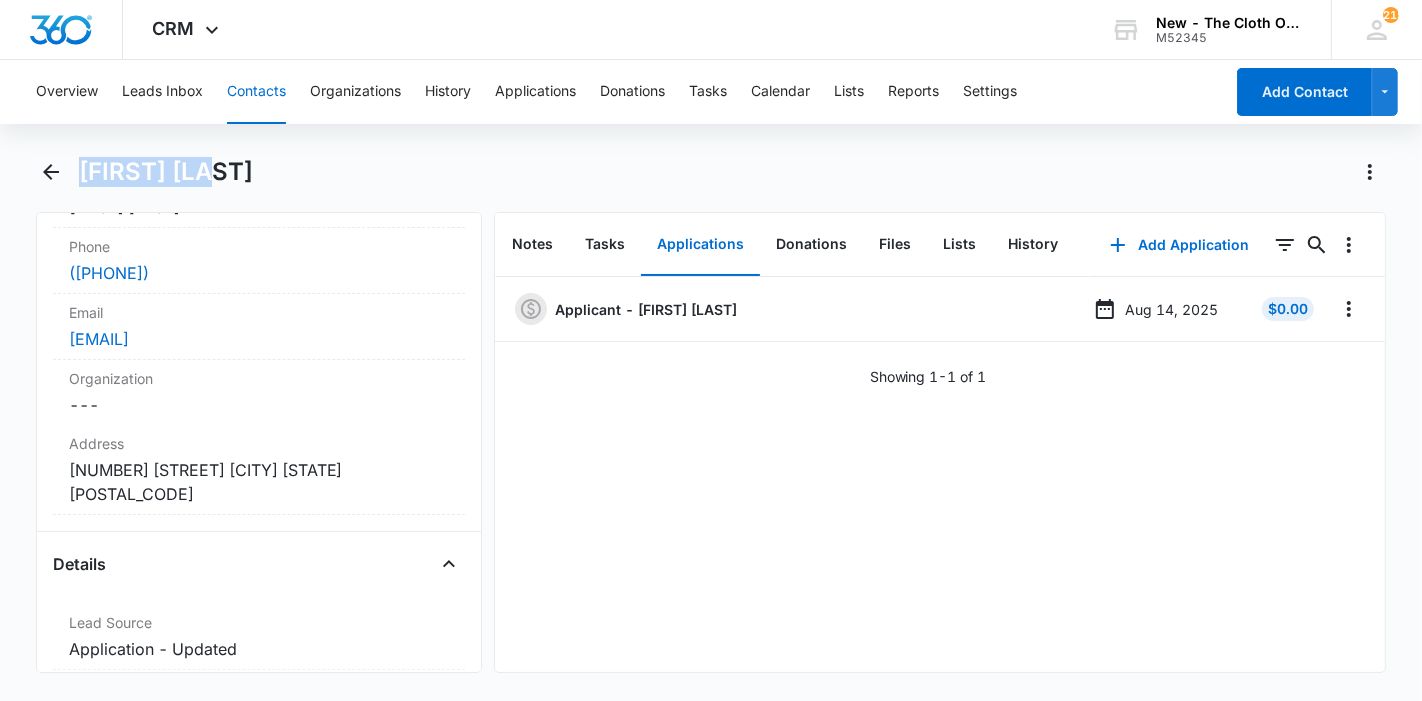 drag, startPoint x: 230, startPoint y: 175, endPoint x: 87, endPoint y: 164, distance: 143.42245 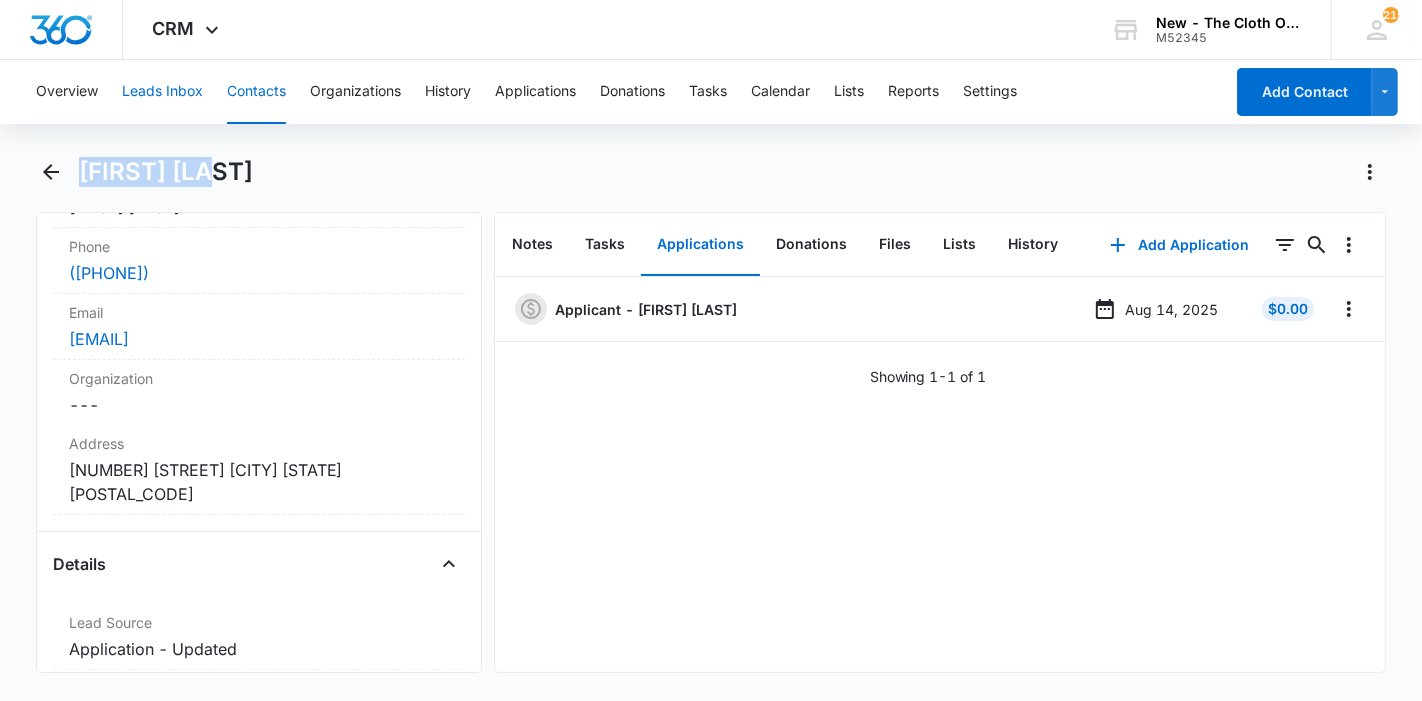 click on "Leads Inbox" at bounding box center (162, 92) 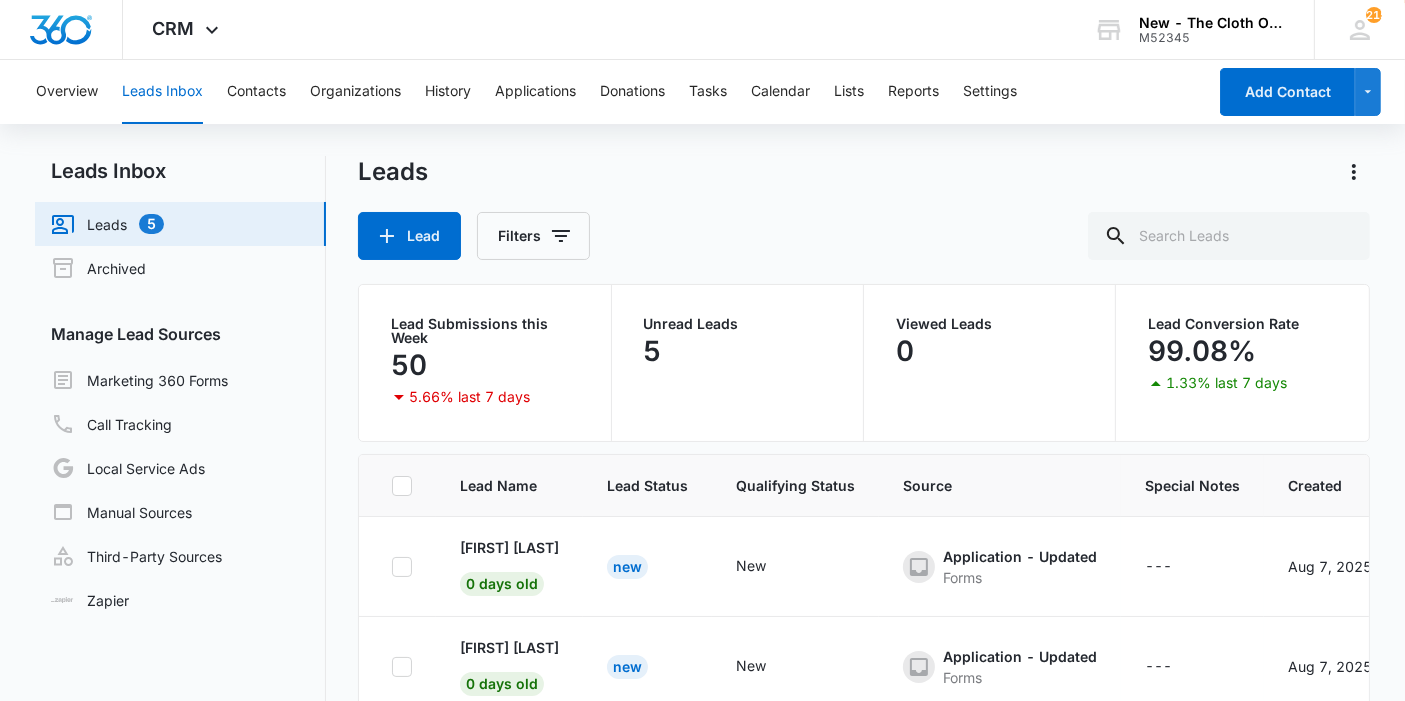 scroll, scrollTop: 231, scrollLeft: 0, axis: vertical 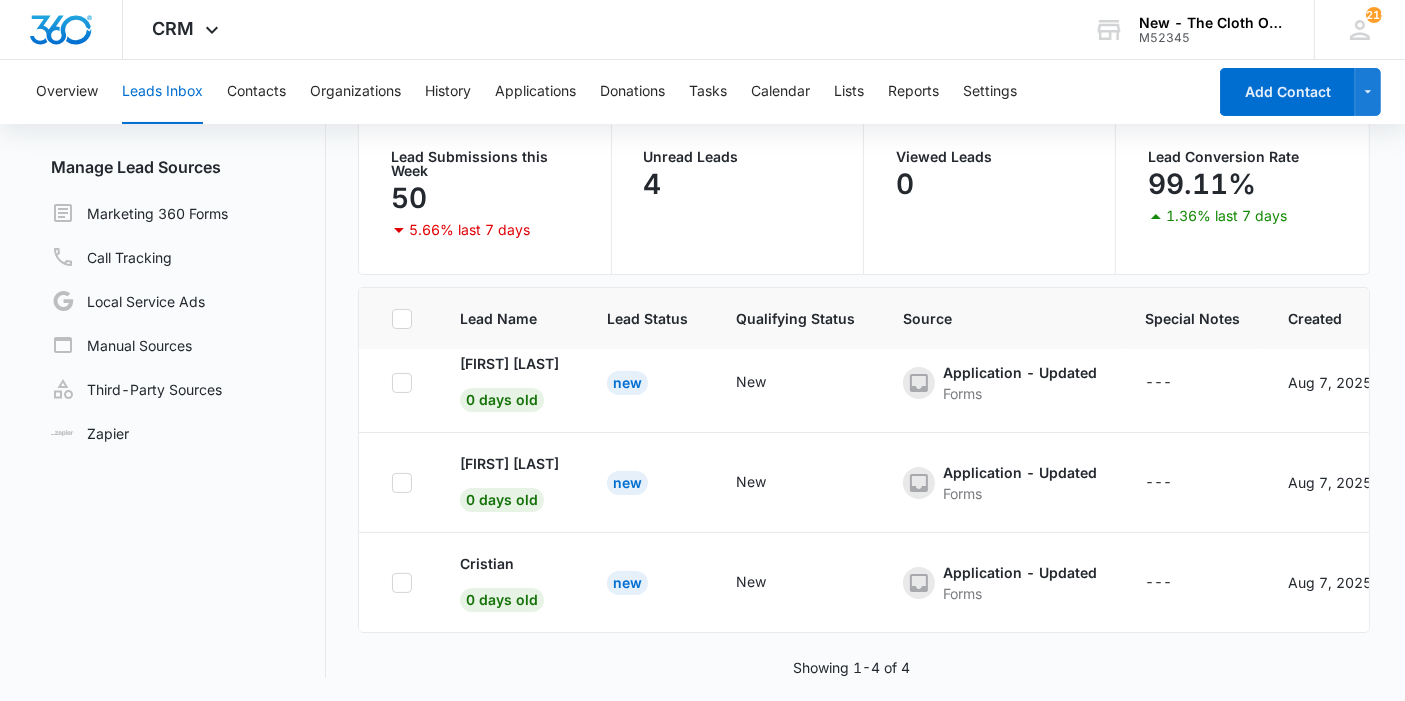 click on "Leads Inbox" at bounding box center [162, 92] 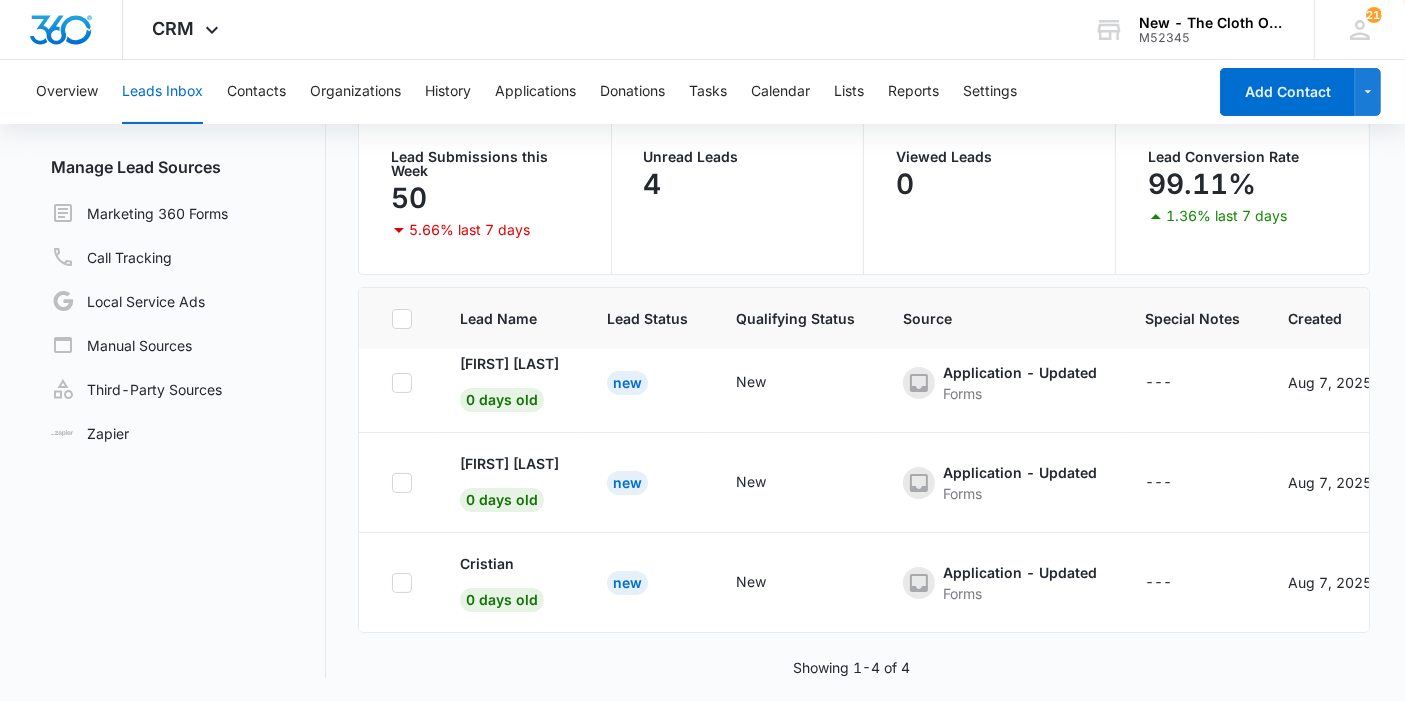 scroll, scrollTop: 0, scrollLeft: 0, axis: both 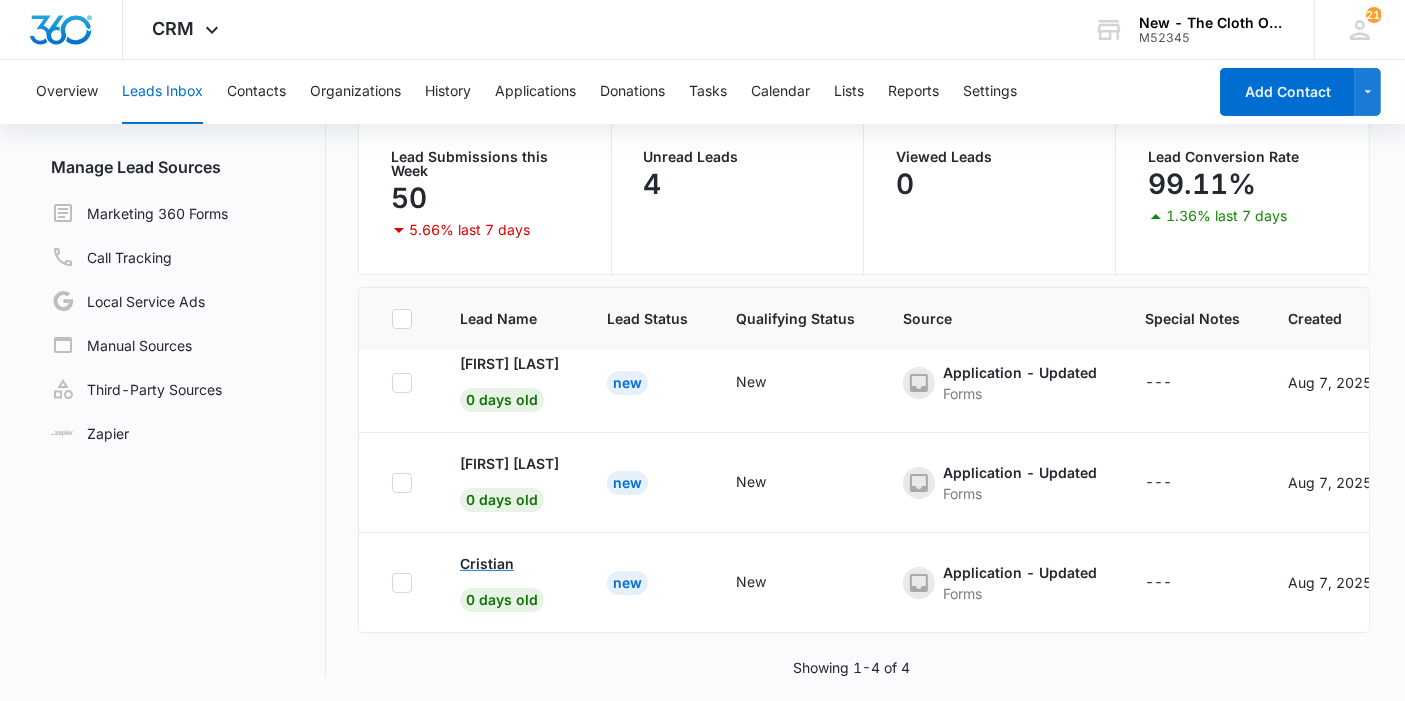 click on "Cristian" at bounding box center [487, 563] 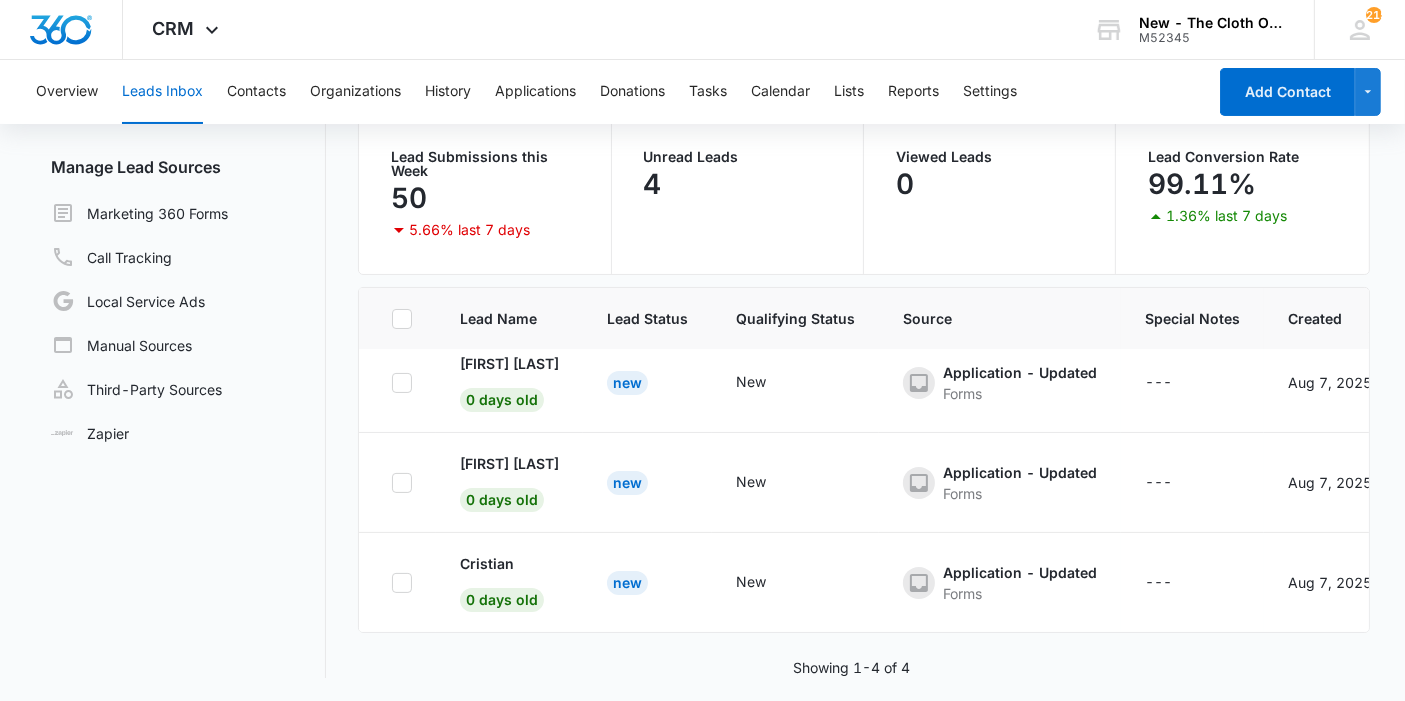 scroll, scrollTop: 0, scrollLeft: 0, axis: both 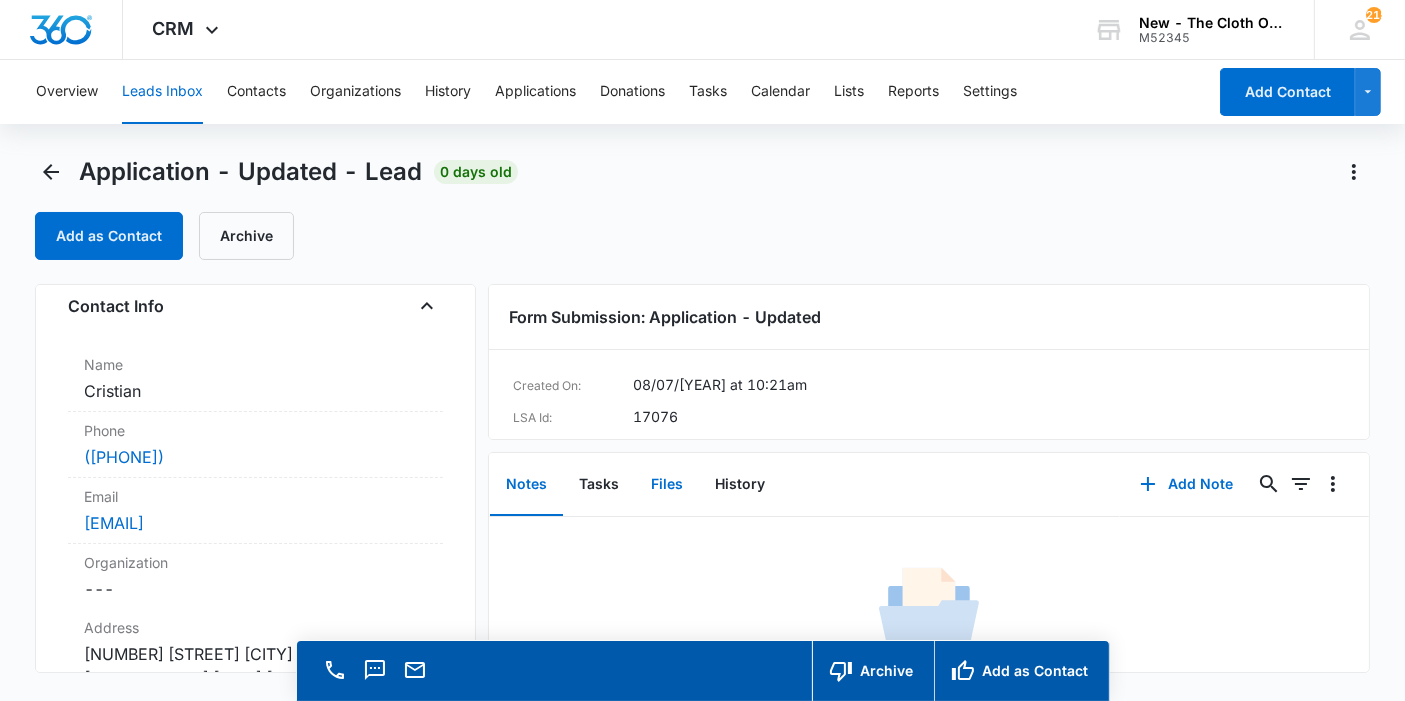 click on "Files" at bounding box center (667, 485) 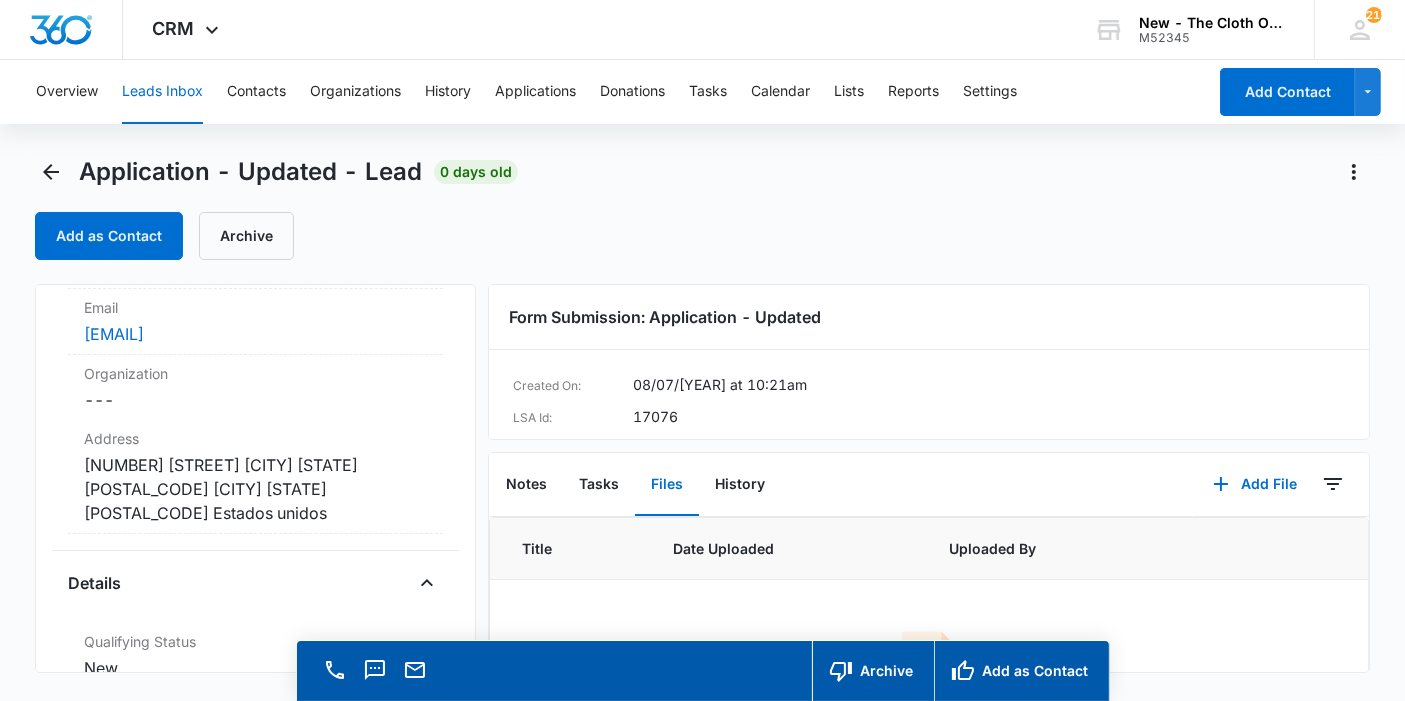 scroll, scrollTop: 333, scrollLeft: 0, axis: vertical 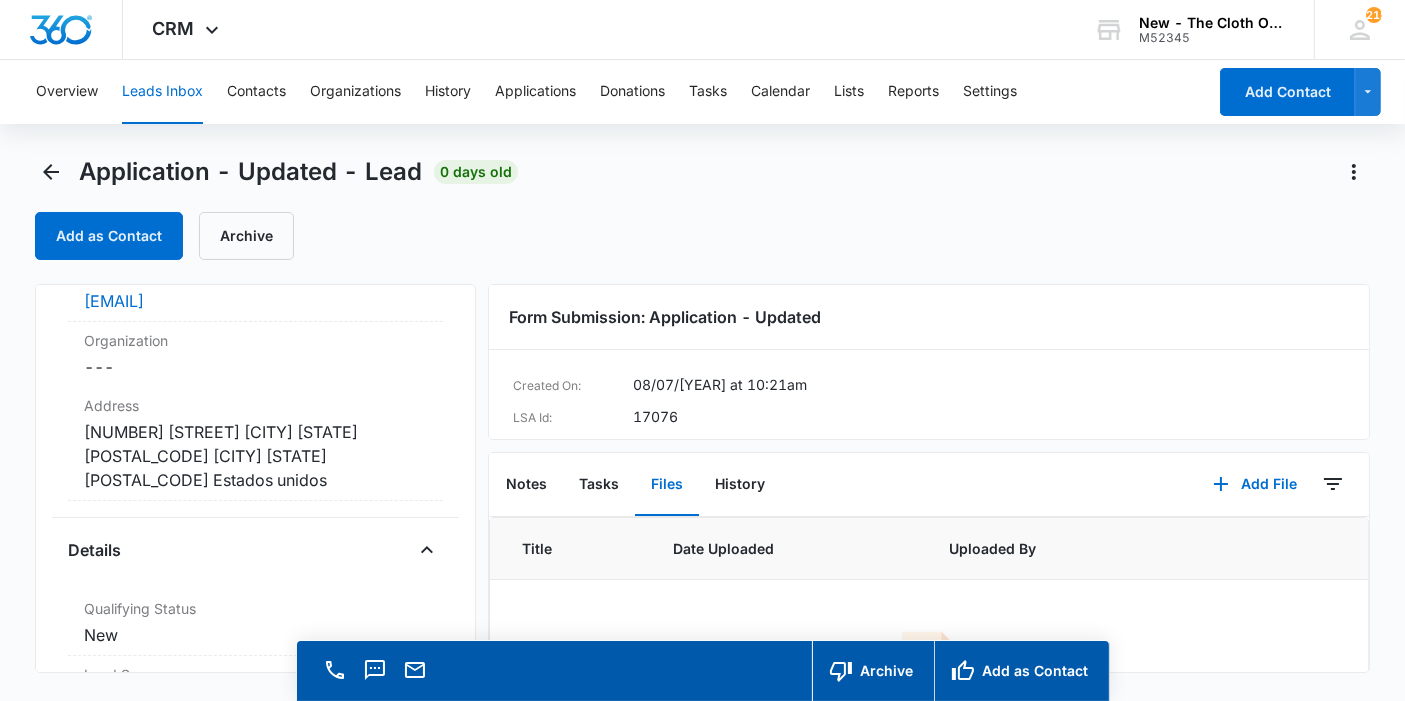 click on "Cancel Save Changes [NUMBER] [STREET] [CITY] [STATE] [POSTAL_CODE] [CITY] [STATE] [POSTAL_CODE] Estados unidos" at bounding box center [255, 456] 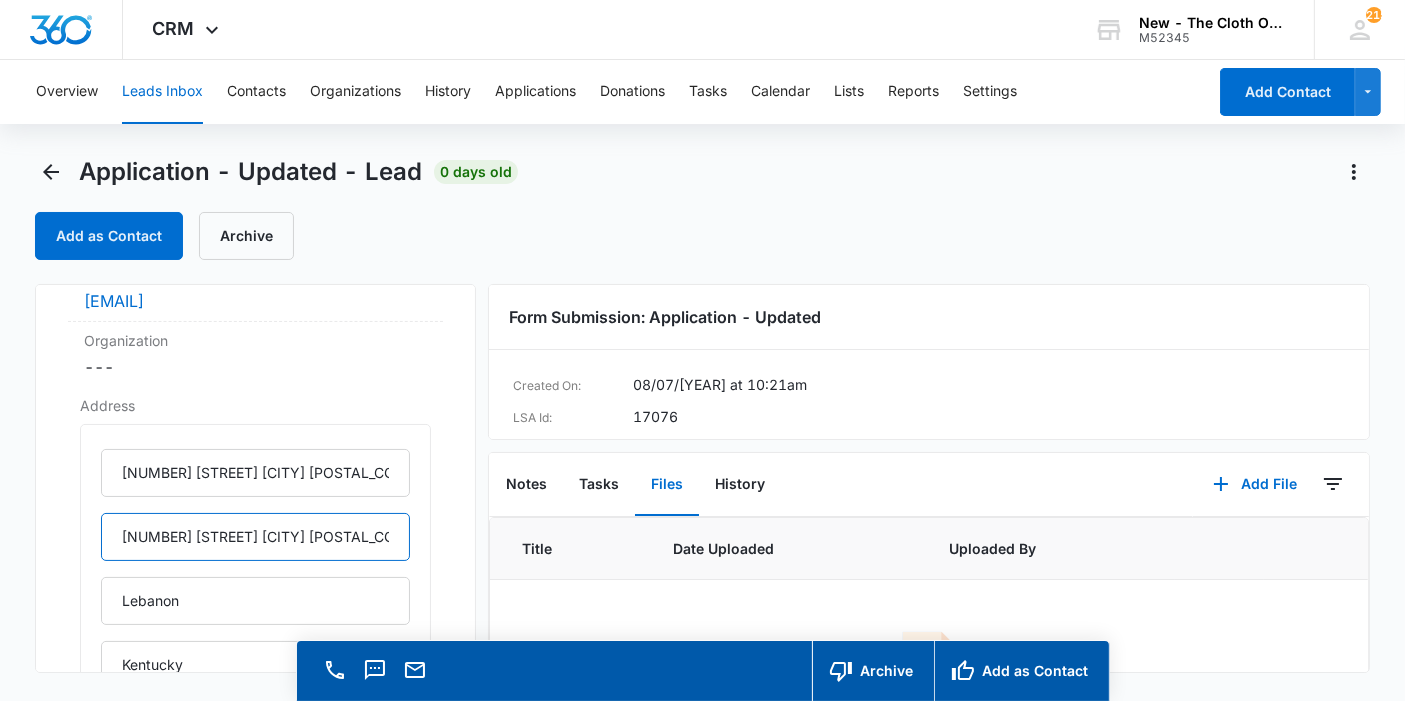 scroll, scrollTop: 0, scrollLeft: 5, axis: horizontal 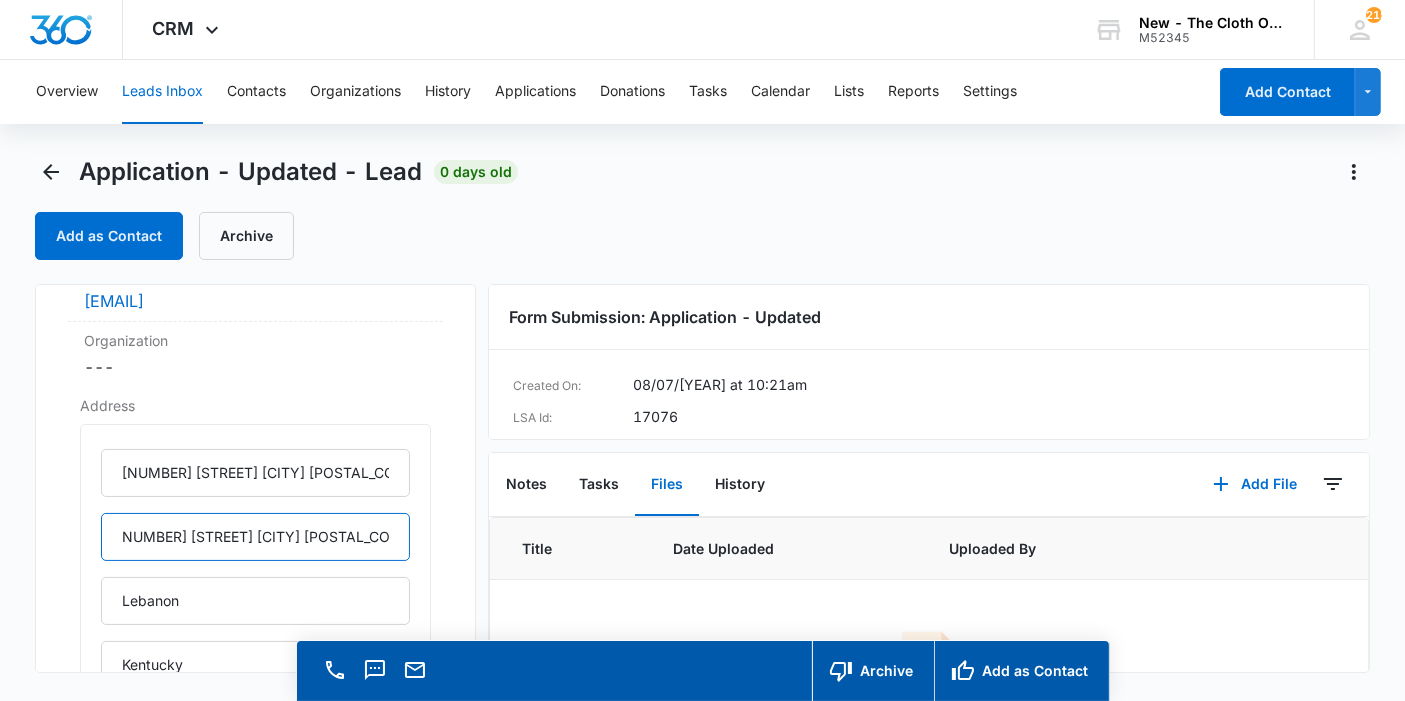 drag, startPoint x: 120, startPoint y: 535, endPoint x: 472, endPoint y: 555, distance: 352.56772 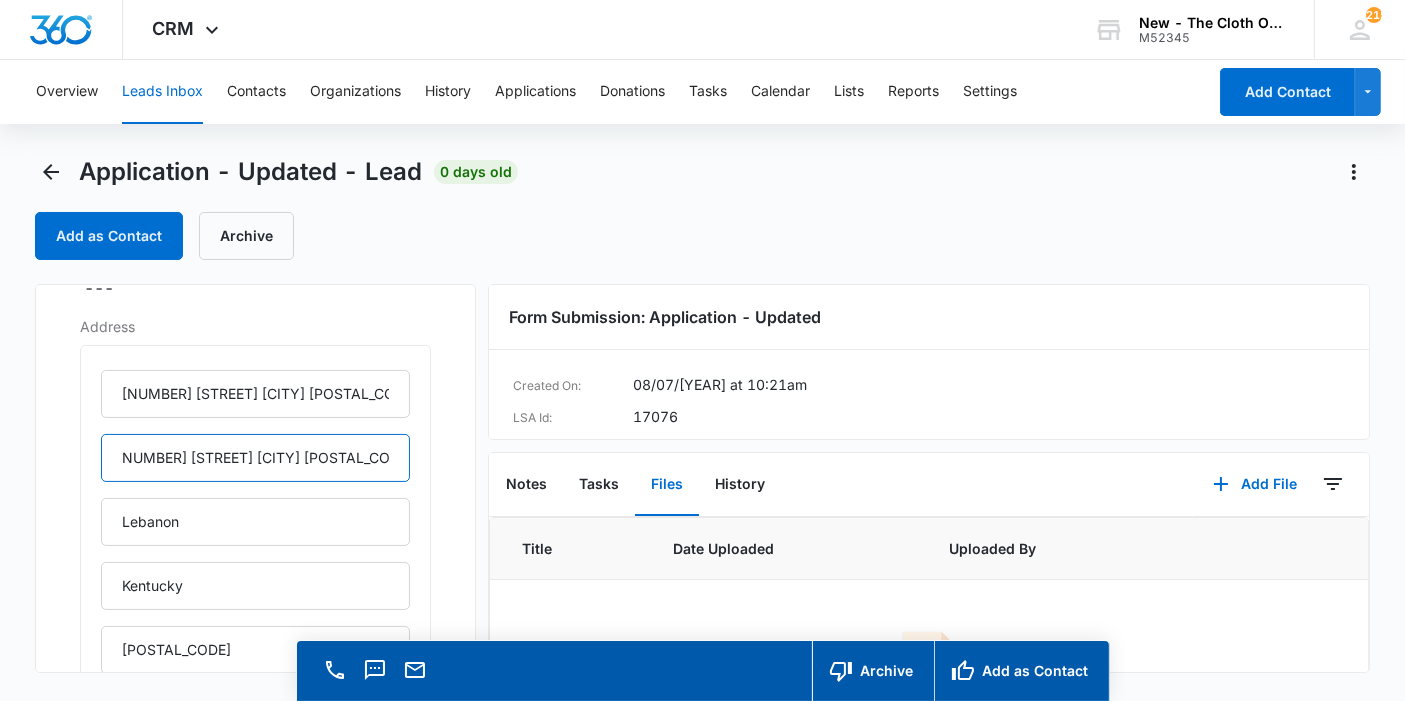 scroll, scrollTop: 444, scrollLeft: 0, axis: vertical 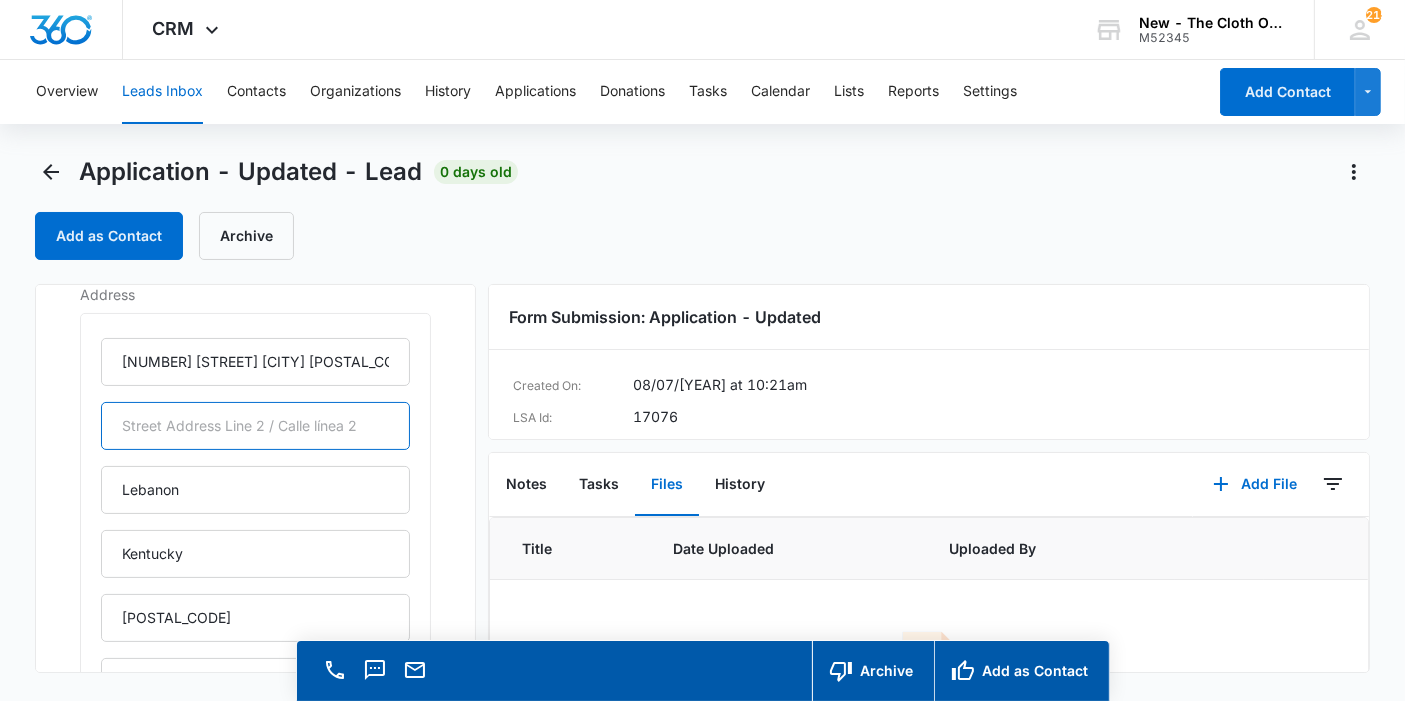type 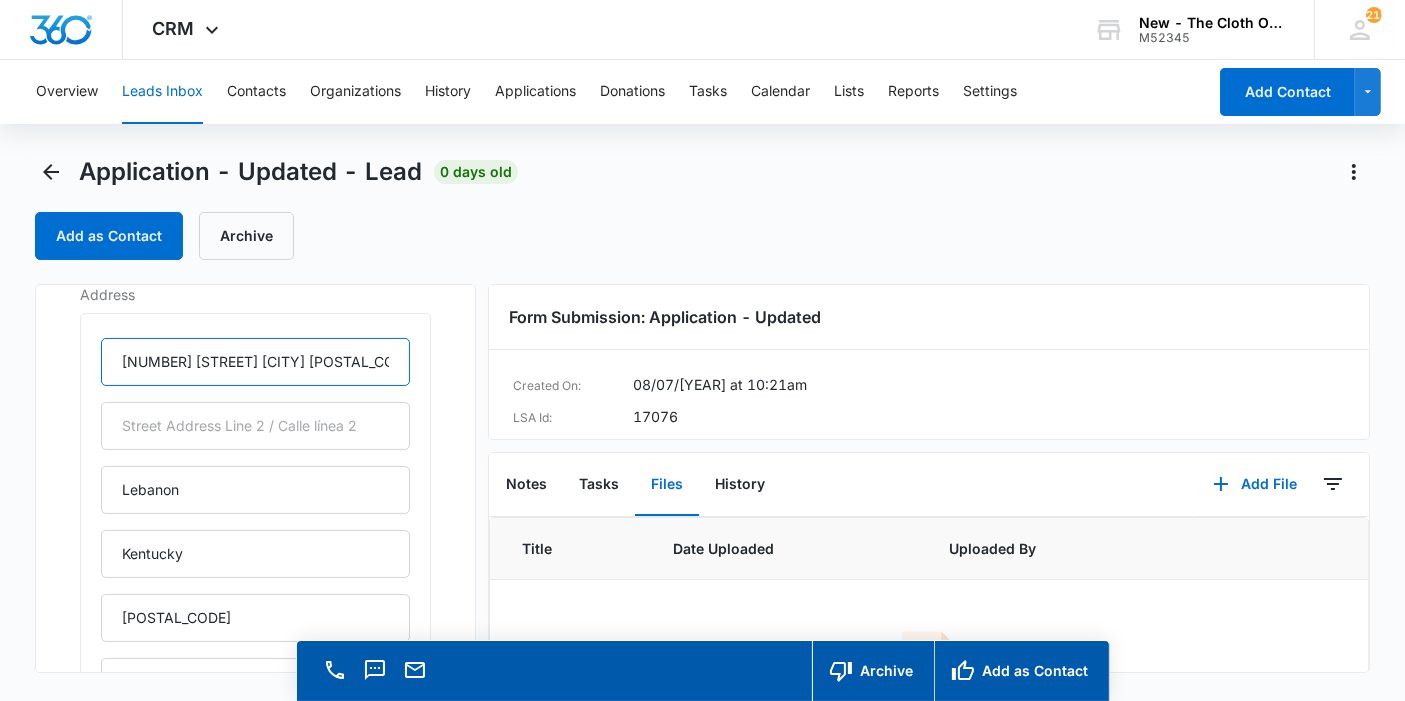 scroll, scrollTop: 0, scrollLeft: 5, axis: horizontal 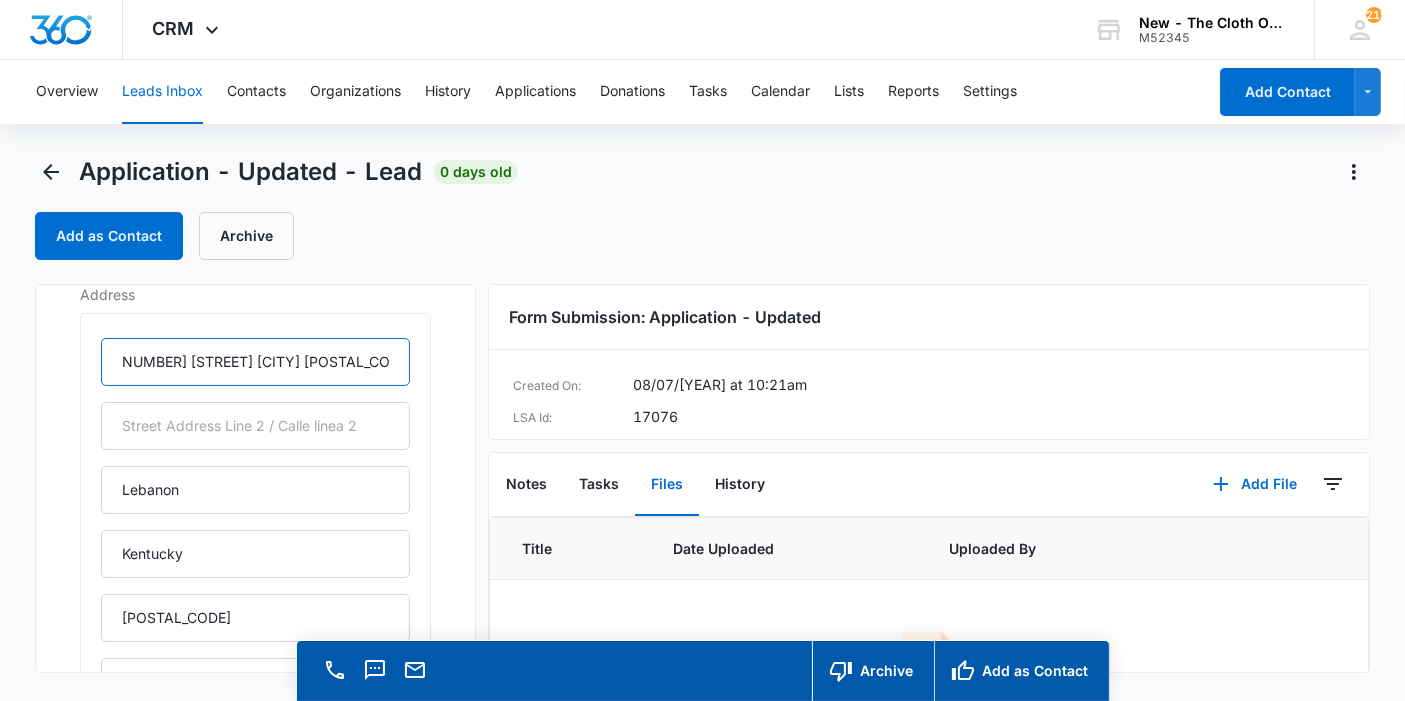drag, startPoint x: 244, startPoint y: 362, endPoint x: 427, endPoint y: 368, distance: 183.09833 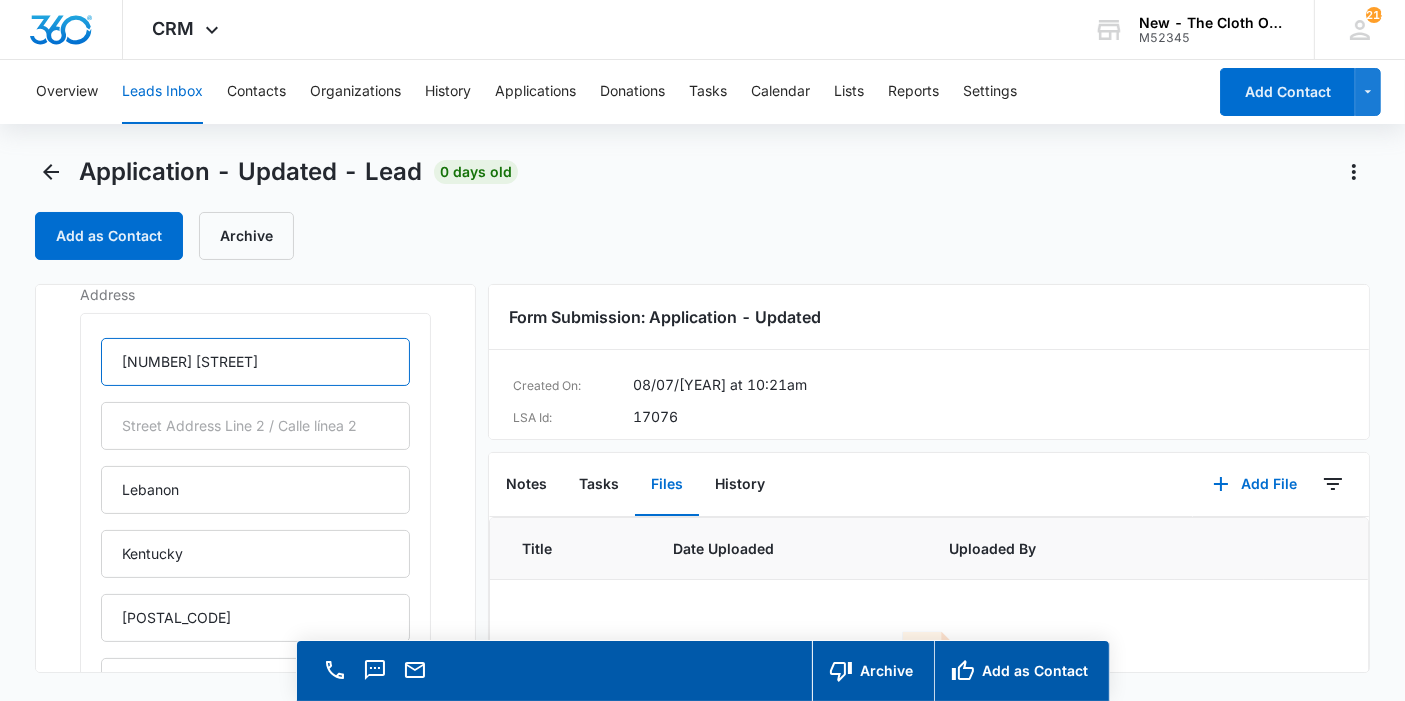 scroll, scrollTop: 0, scrollLeft: 0, axis: both 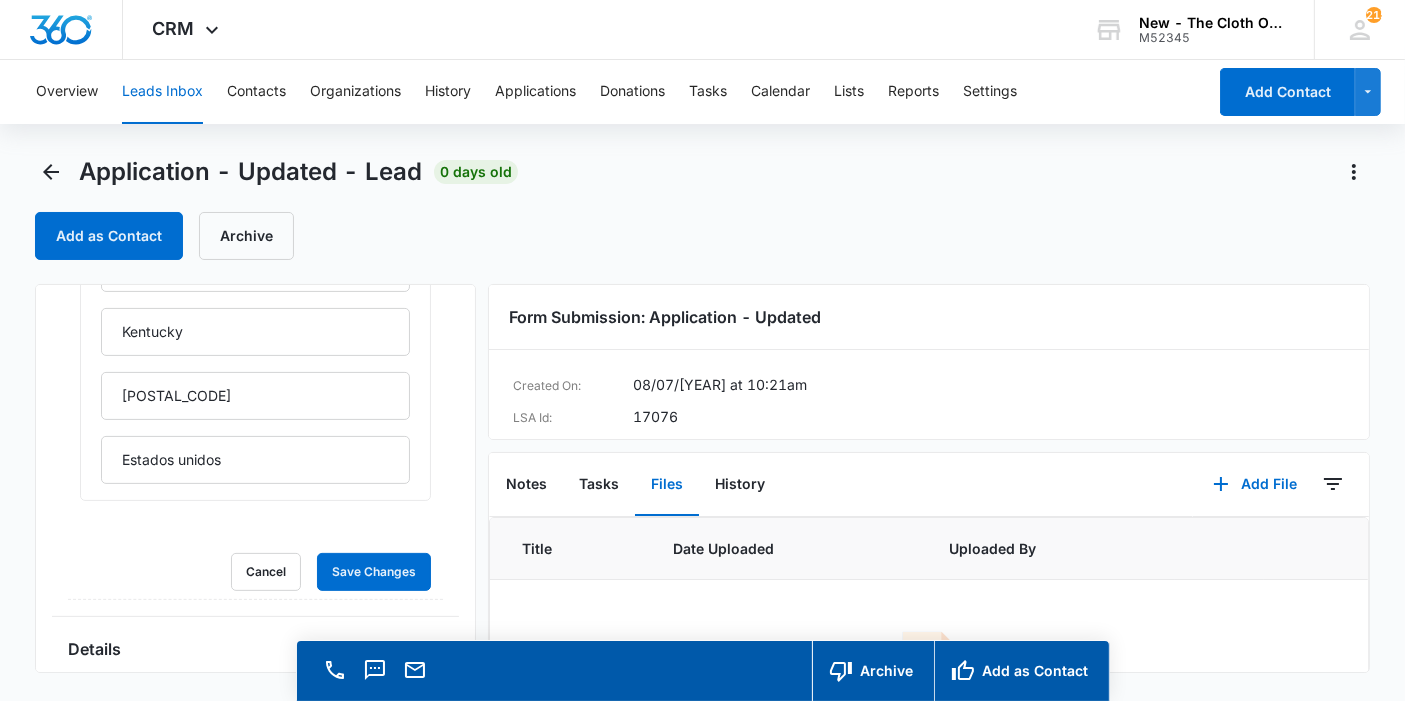 type on "[NUMBER] [STREET]" 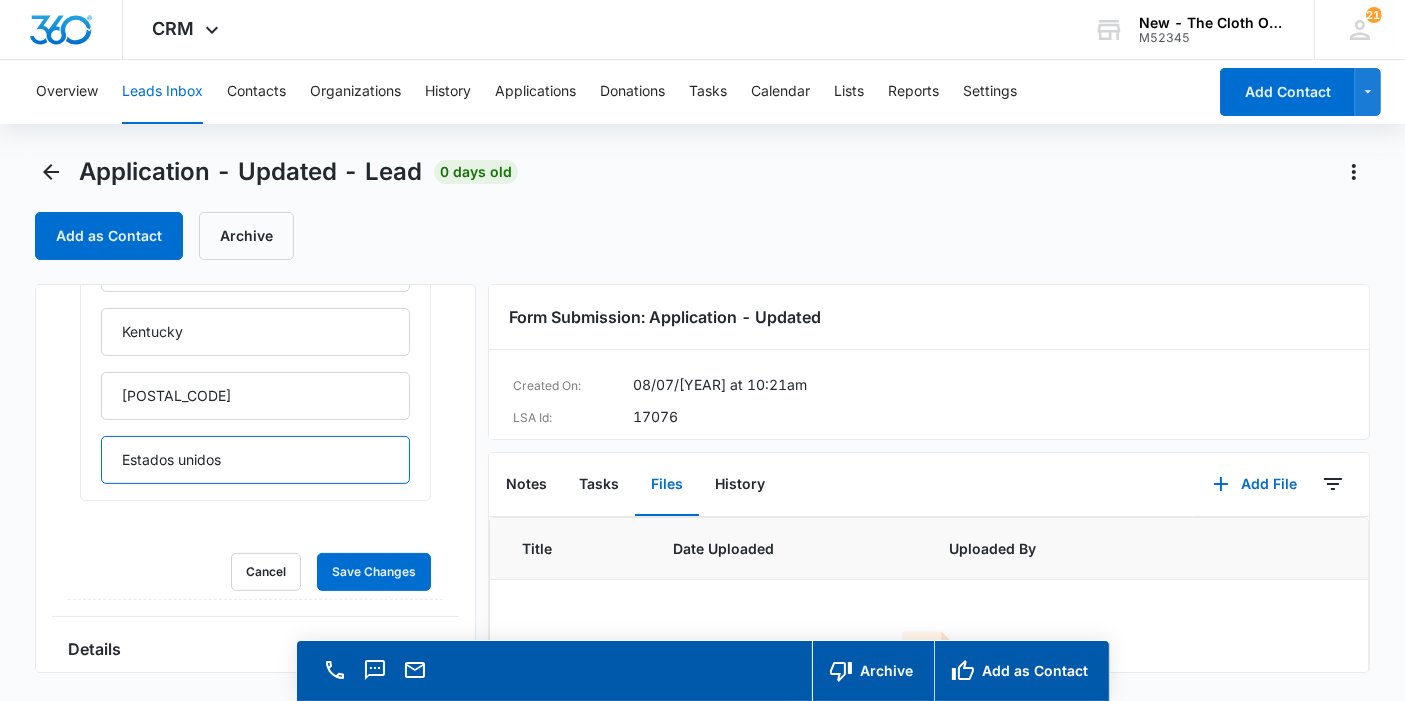 drag, startPoint x: 299, startPoint y: 460, endPoint x: 76, endPoint y: 486, distance: 224.51057 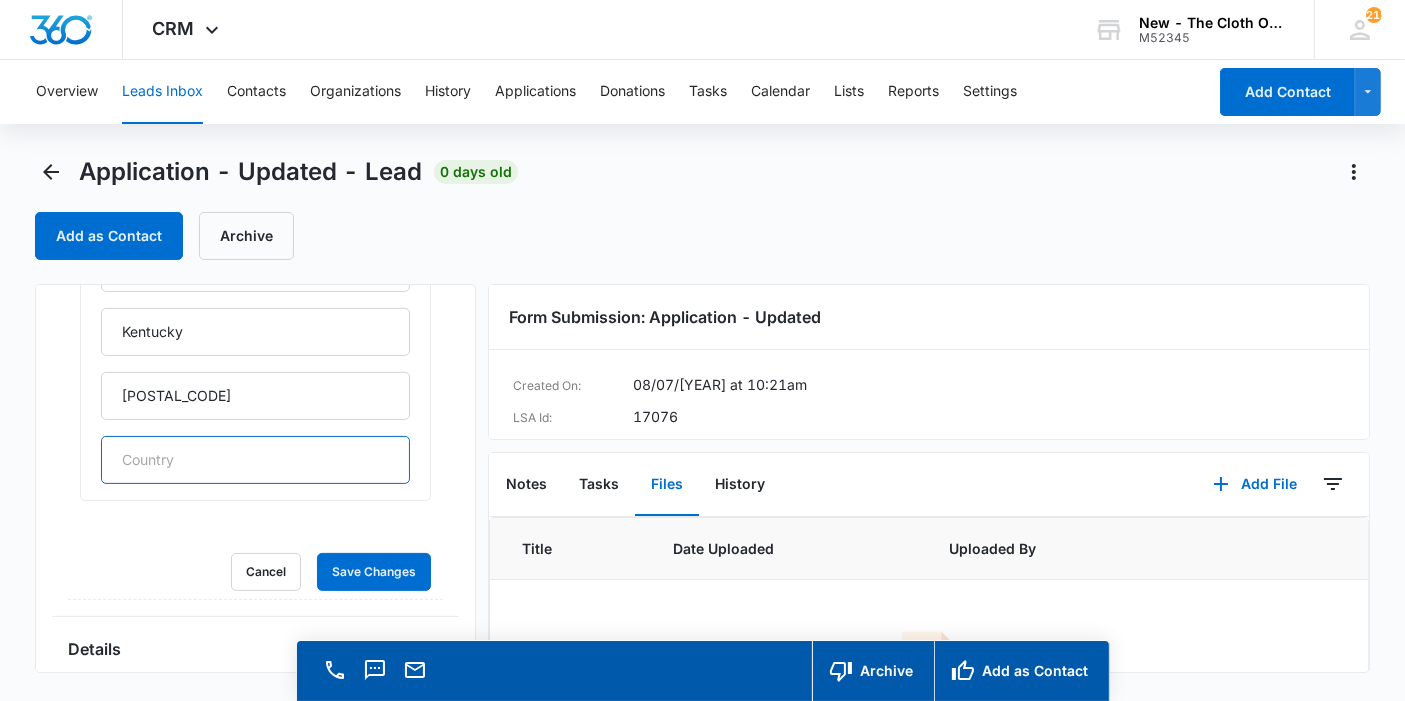 type 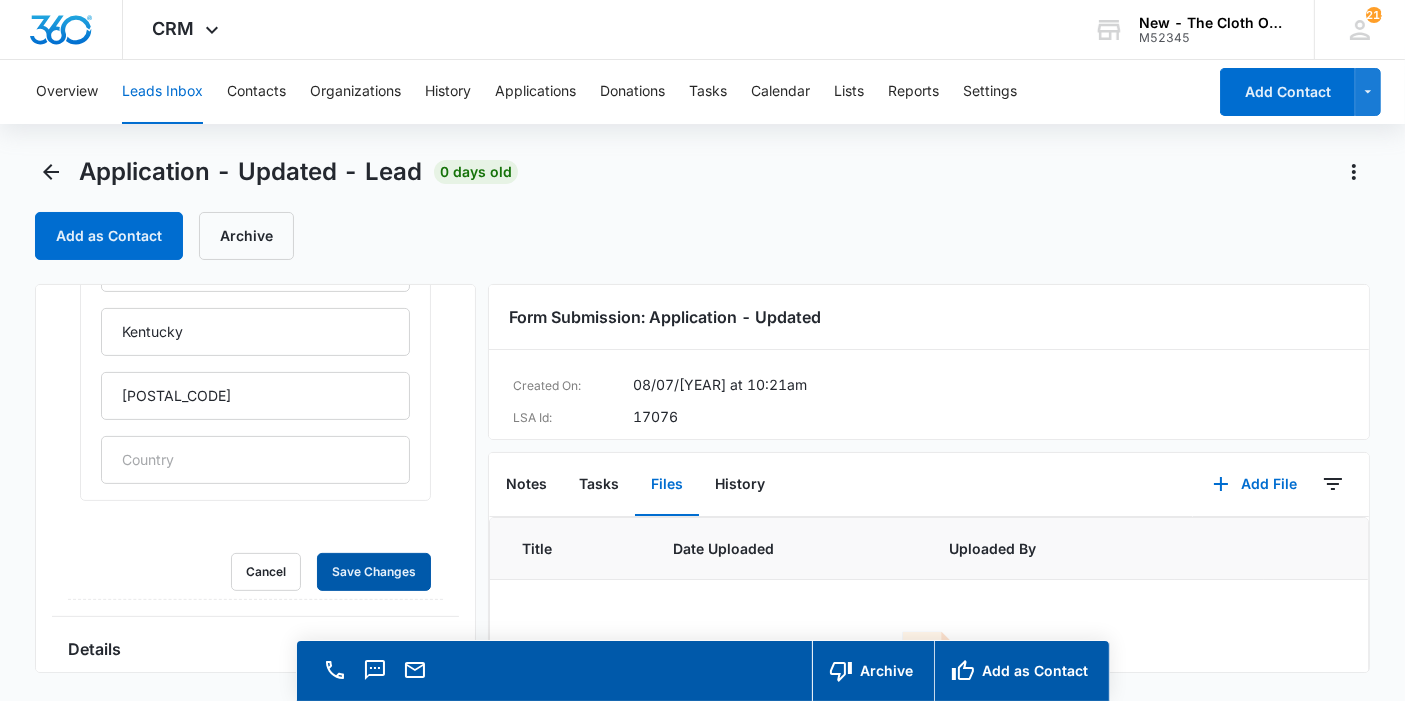 click on "Save Changes" at bounding box center (374, 572) 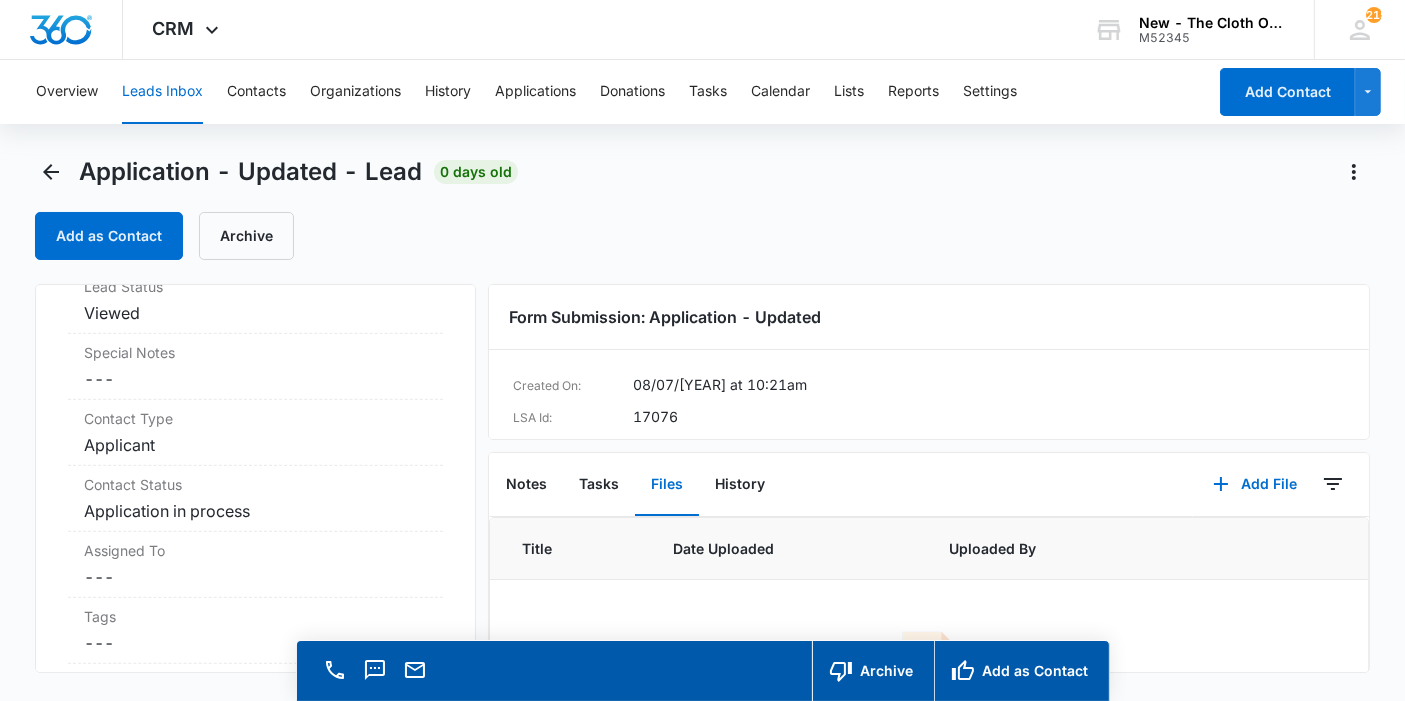 scroll, scrollTop: 1222, scrollLeft: 0, axis: vertical 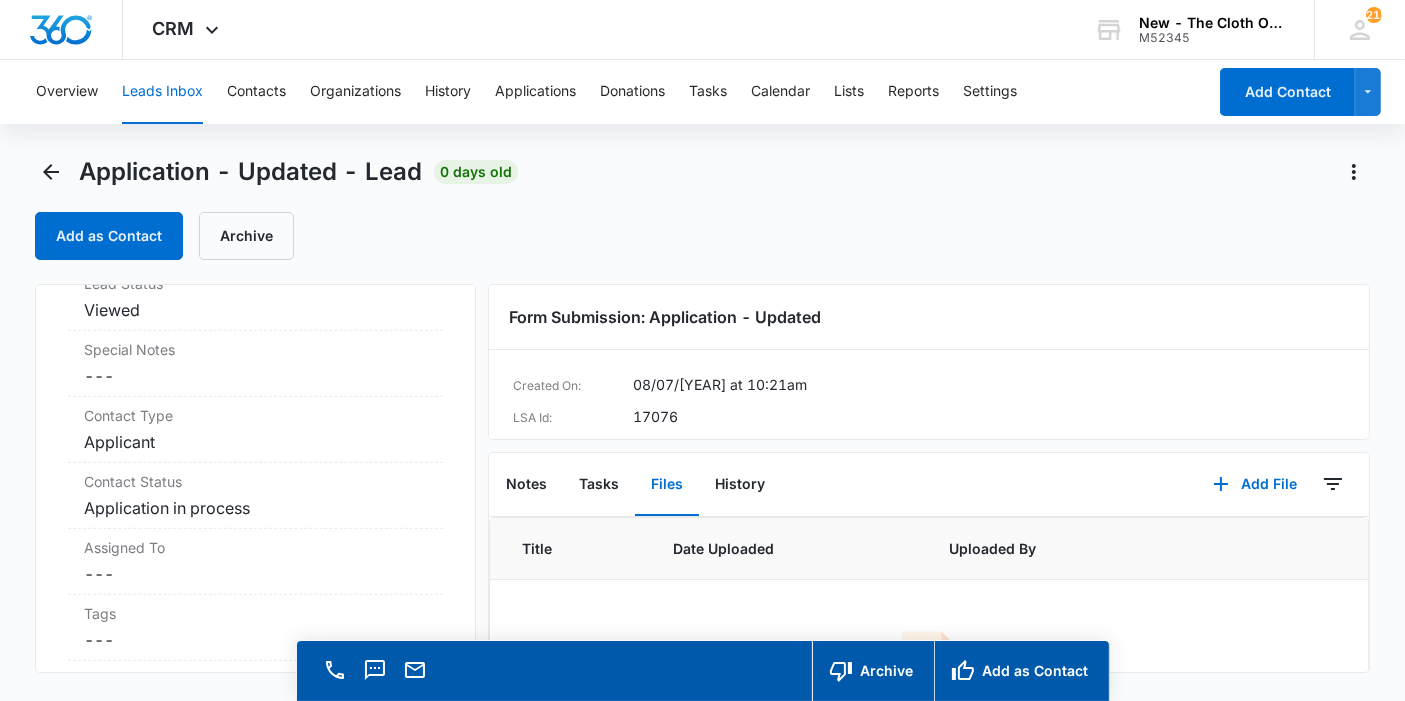 click on "Cancel Save Changes ---" at bounding box center (255, 574) 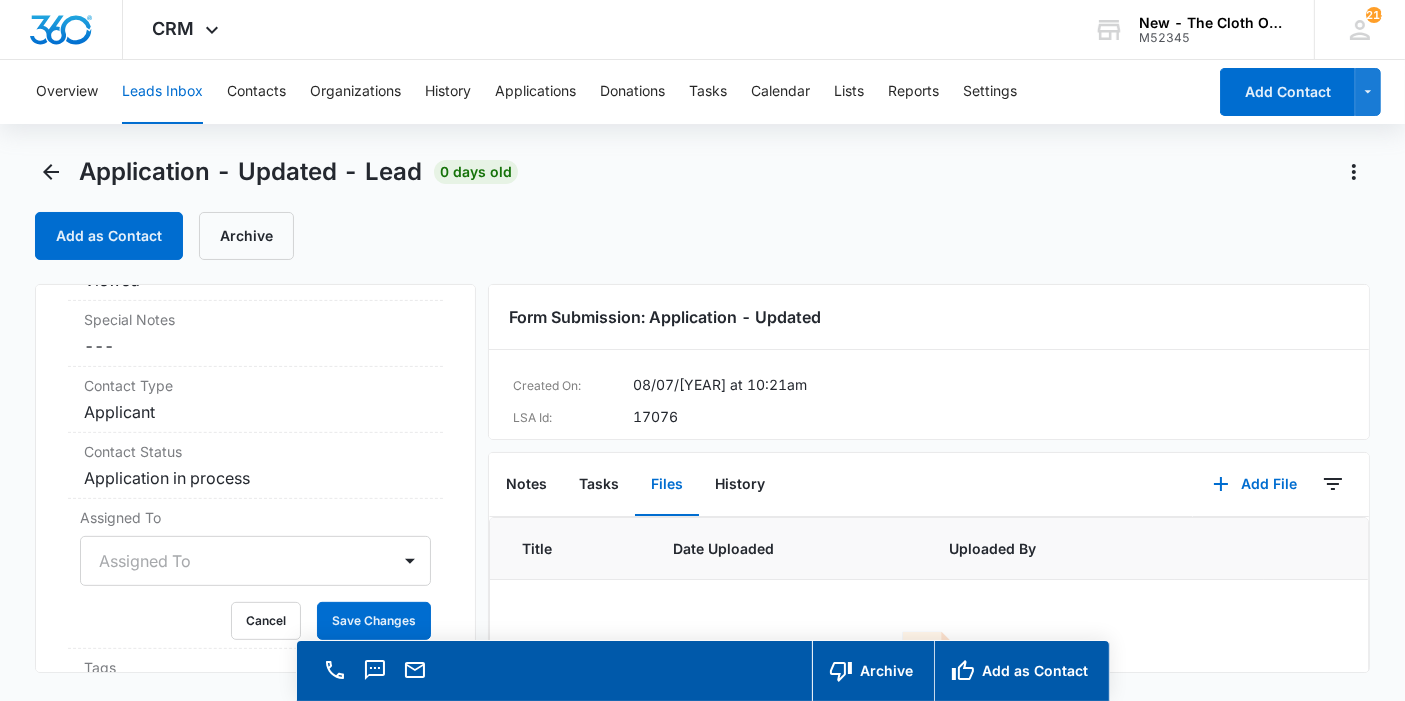 scroll, scrollTop: 791, scrollLeft: 0, axis: vertical 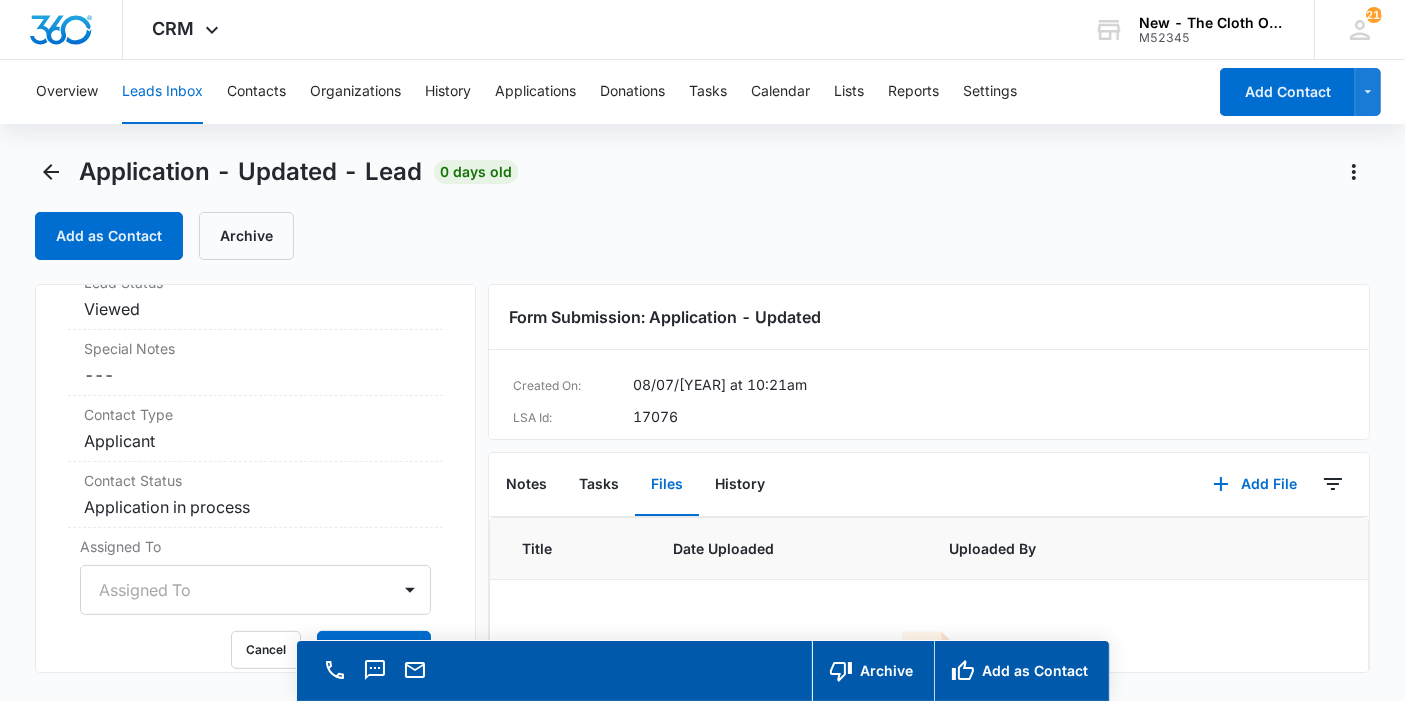 click on "Assigned To" at bounding box center [255, 590] 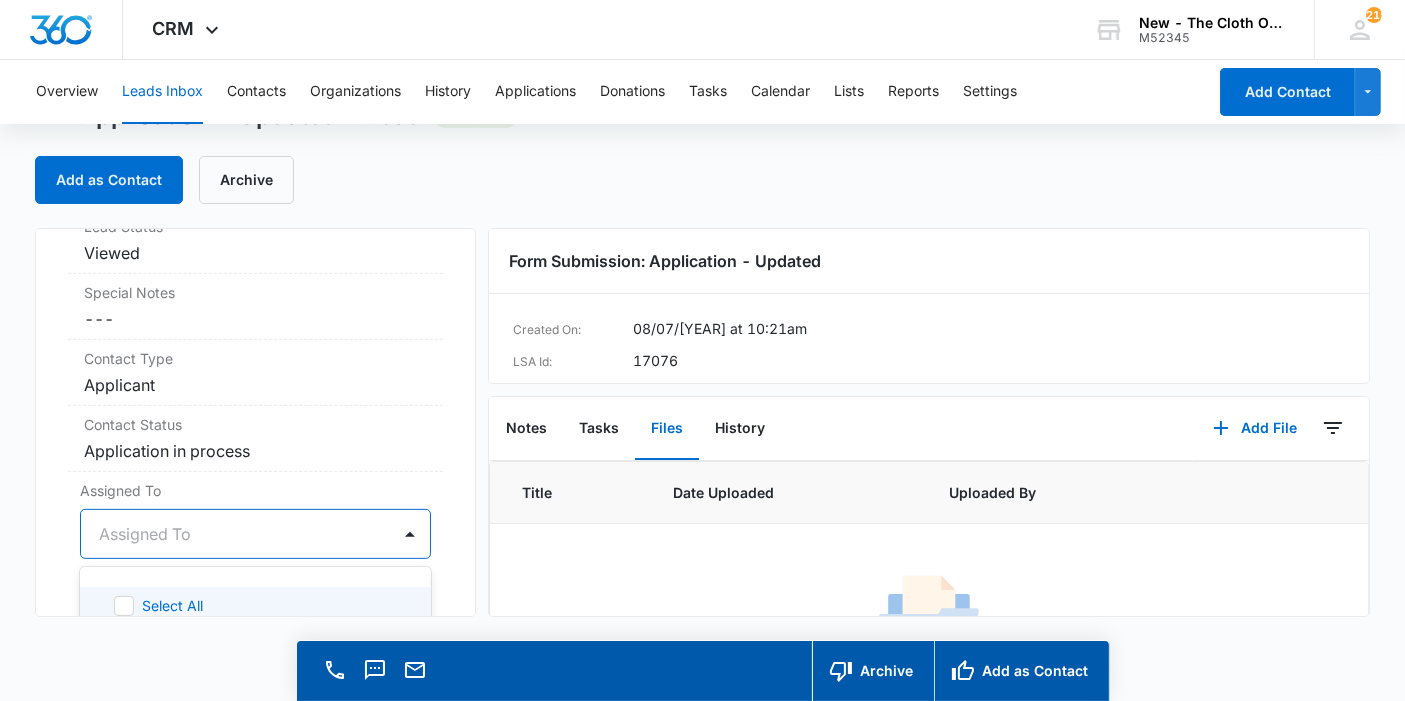 scroll, scrollTop: 766, scrollLeft: 0, axis: vertical 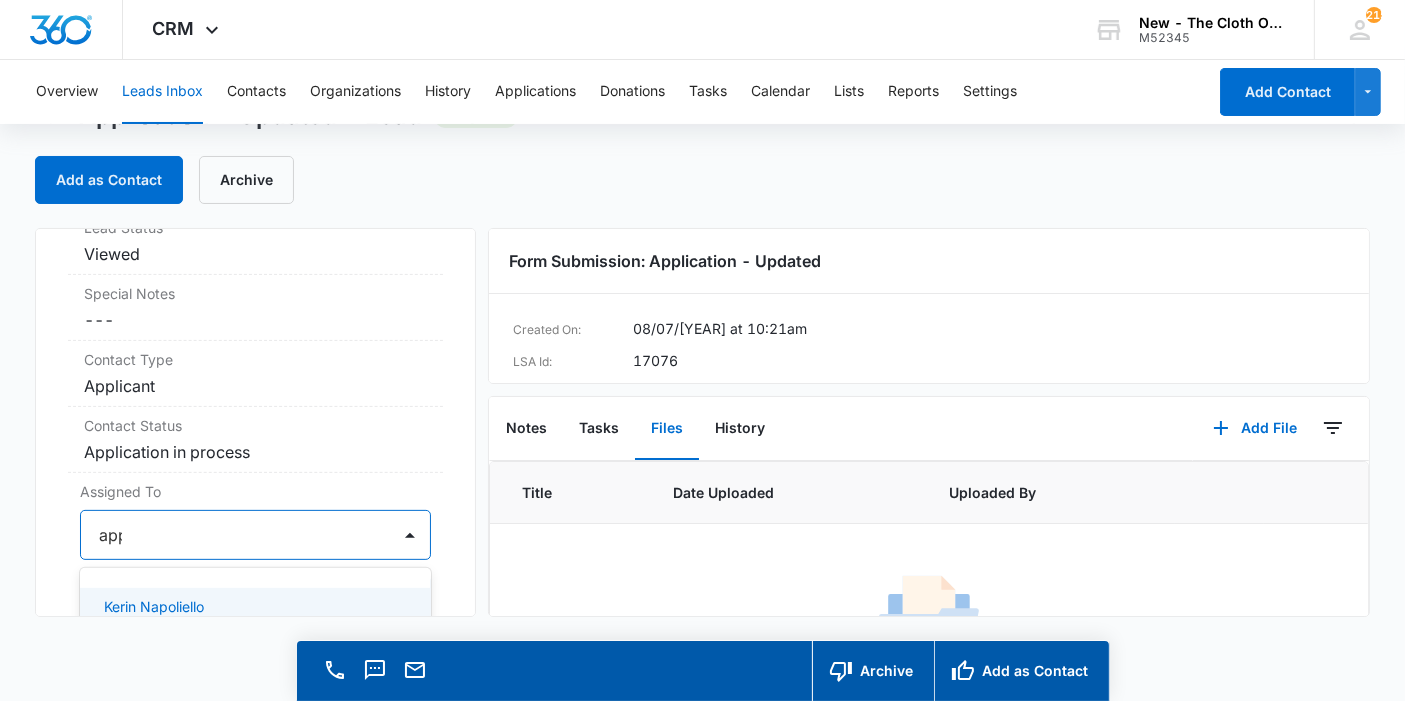type on "appl" 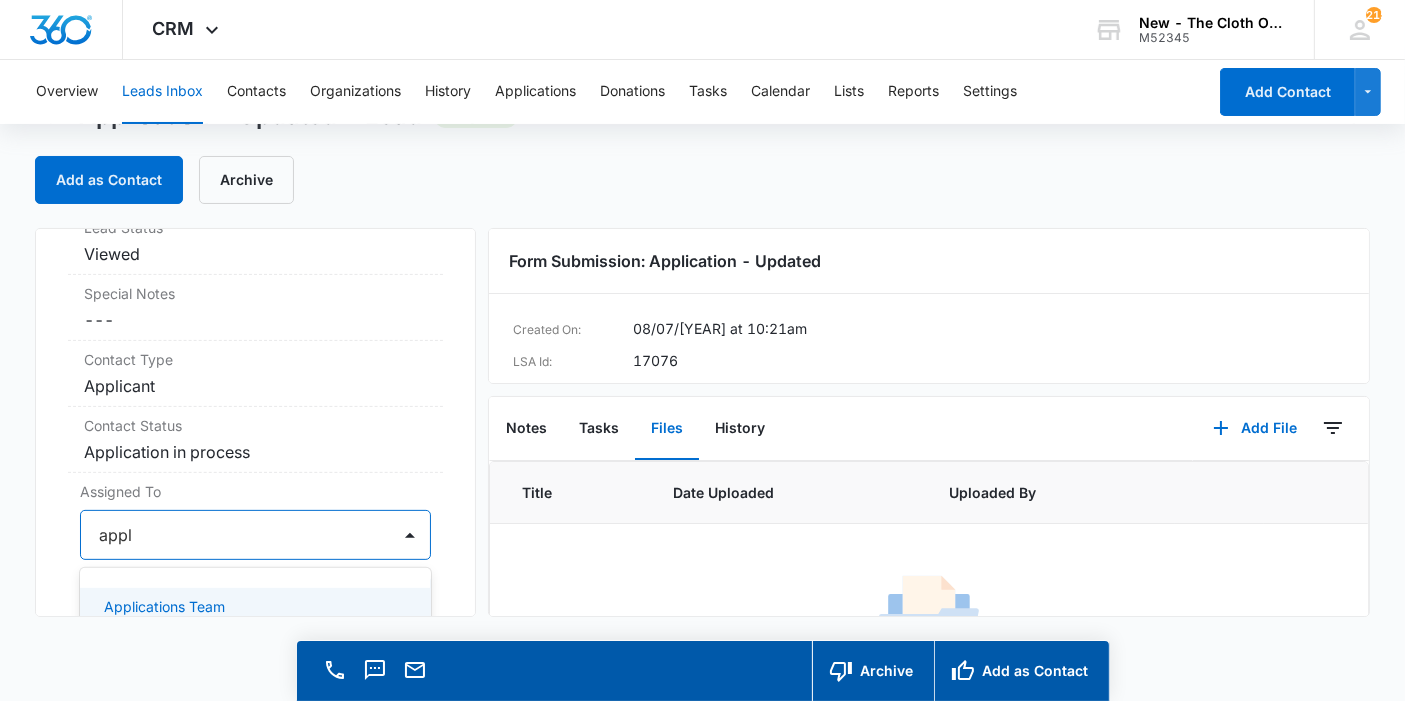 scroll, scrollTop: 877, scrollLeft: 0, axis: vertical 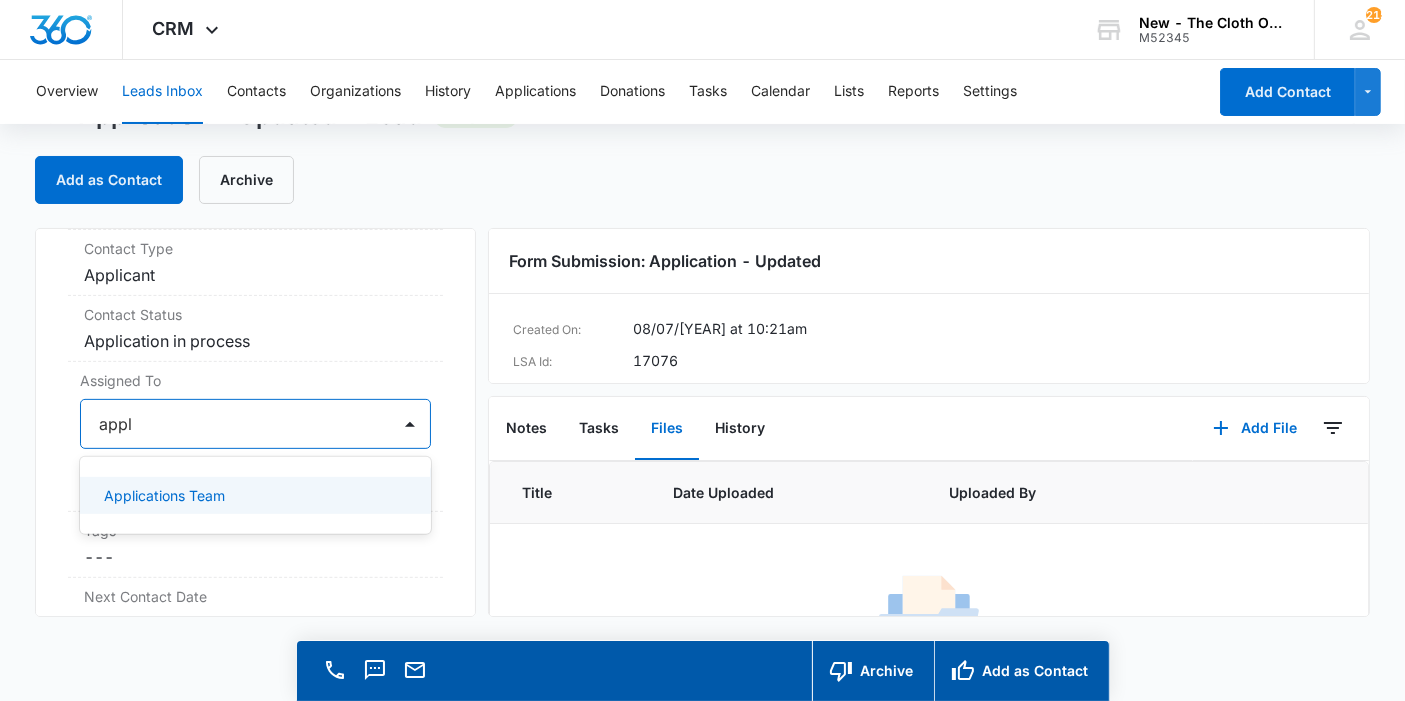 click on "Applications Team" at bounding box center (164, 495) 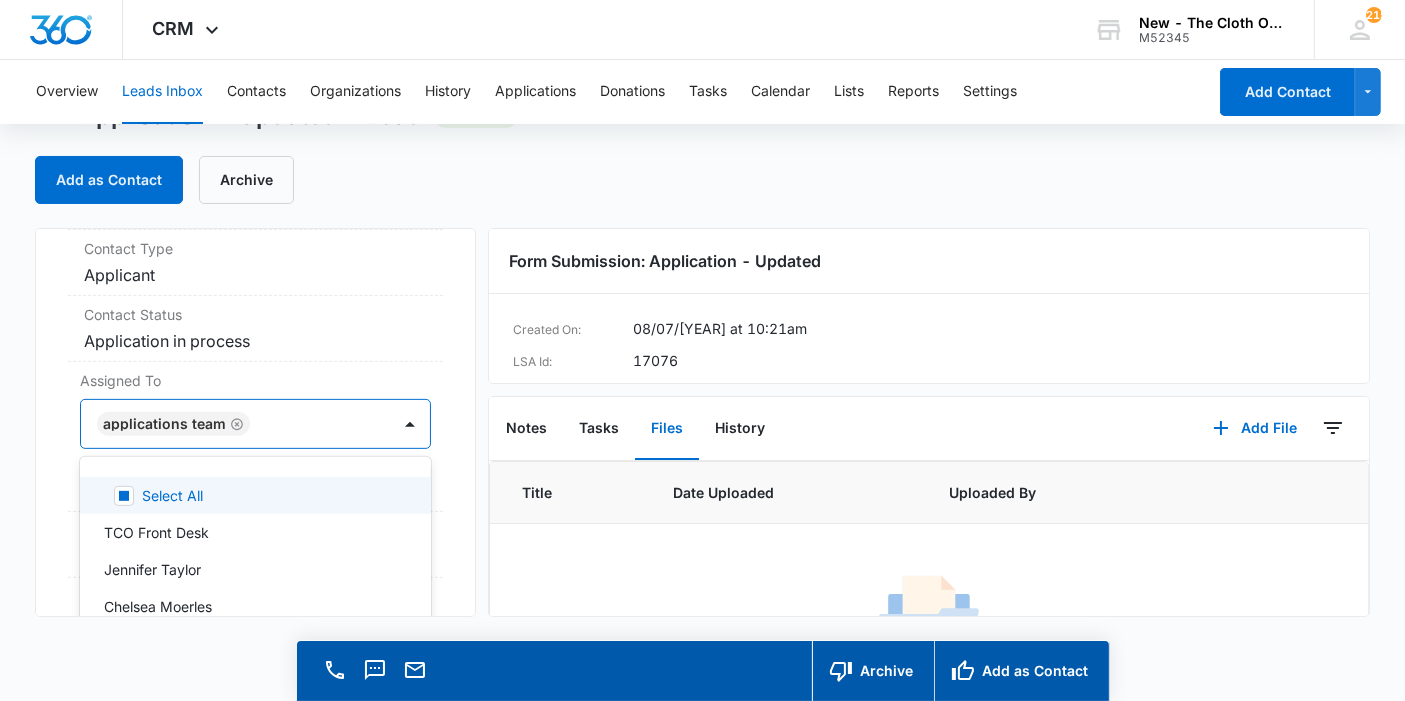 click on "Assigned To option Applications Team, selected. 47 results available. Use Up and Down to choose options, press Enter to select the currently focused option, press Escape to exit the menu, press Tab to select the option and exit the menu. Applications Team Select All TCO Front Desk Jennifer Taylor Chelsea Moerles Lauren Easden Makira Manns Kate Hoffman Reba Davis Carmella Palmer Sarah Wells Kathryn Coursey Faye Laherty Kesha Gibbs Kayle Simons Rachel Mol Britani Hampton Cheyenne Bridgeman Lauren Miranda Kerin Napoliello Meg Nikolaeva Katie Lohr Rebekah Woodruff Avery Edwards Kaitlyn Federwitz Sadie Cora Abigail Adams Sponsorship Committee Brian Lohr Karen Burkey Jessica Stone Dana Britt Josephine Lovejoy Sandra Bildstein Sarah Nay Applications Team Meaghan Beraha Zoë Hill Auriel Bentley TCO Donation Support Mariah Kaiser Breauna Adams Jen MacLean Jolene Olsen Shipping Coordinator Courtney Deats-Cascio Miranda Dalrymple Brianna Briggs Cancel Save Changes" at bounding box center [255, 437] 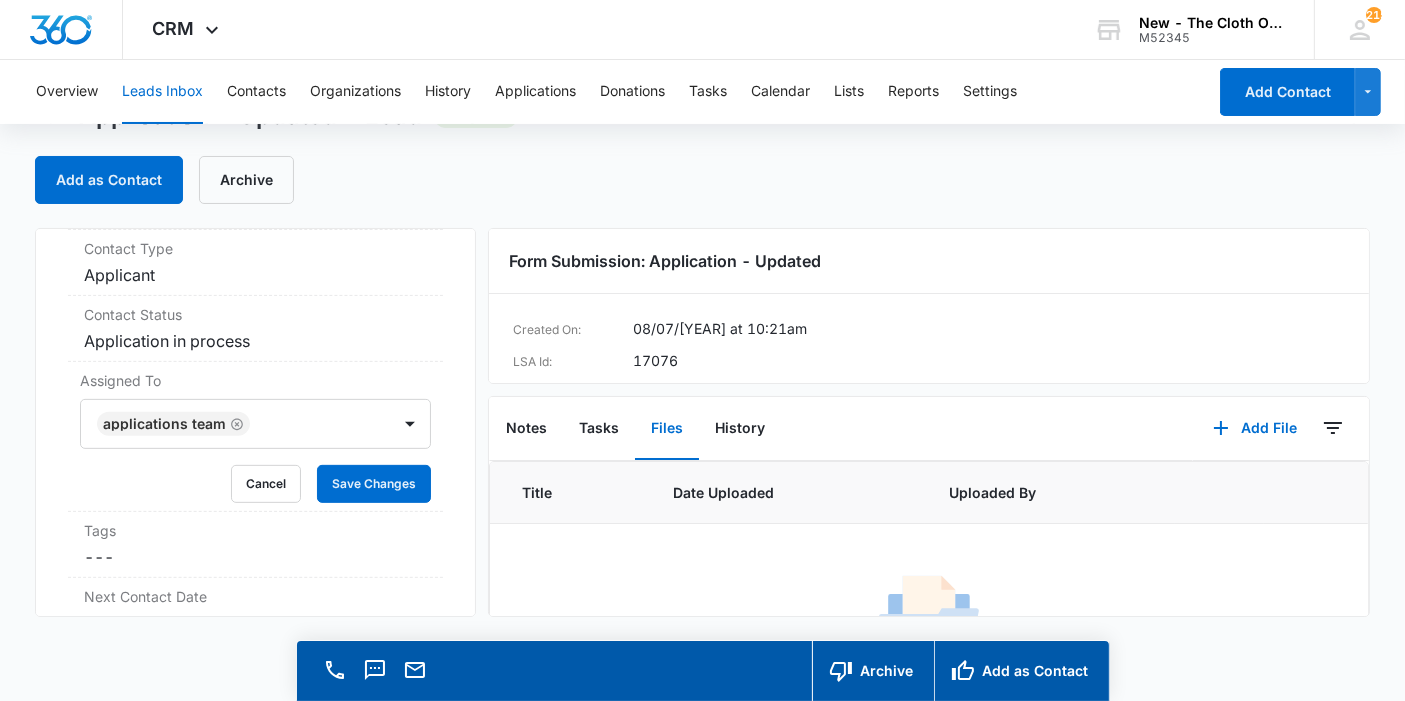 click on "Applications Team Cancel Save Changes" at bounding box center (255, 451) 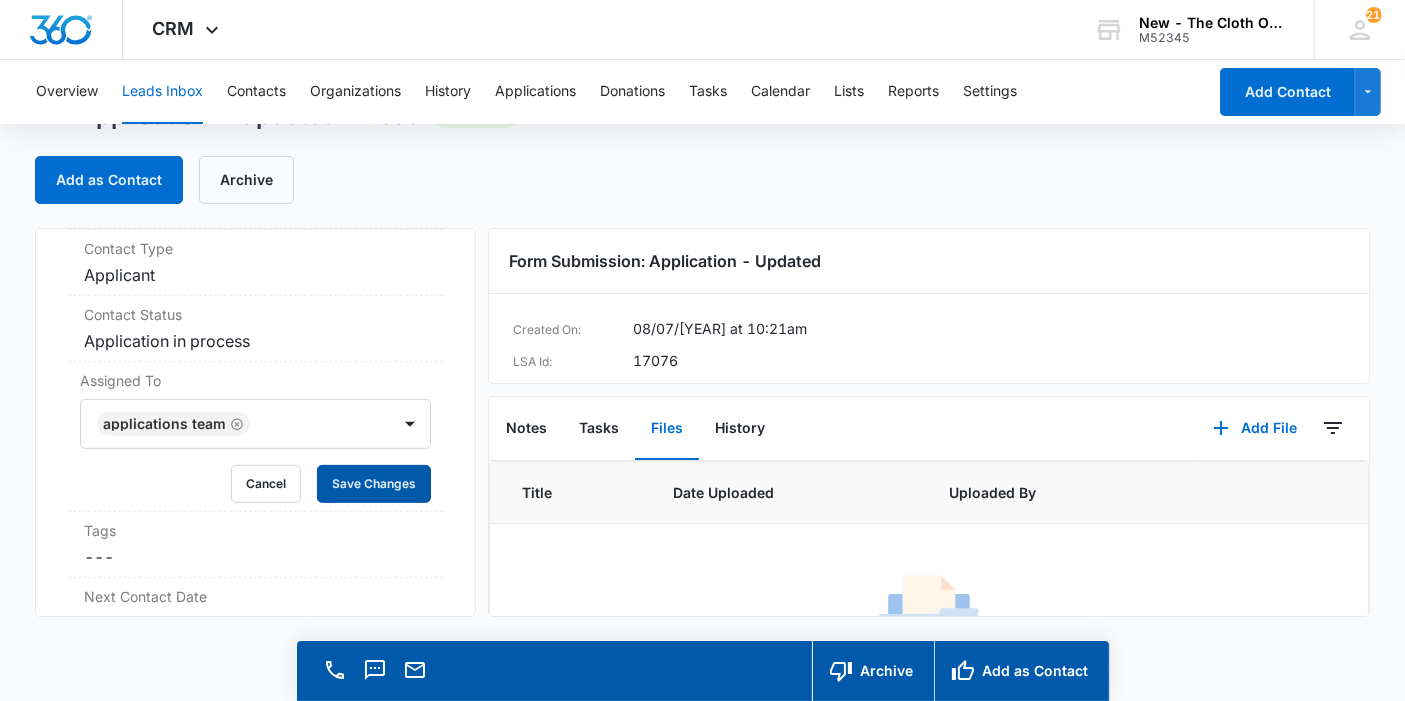 click on "Save Changes" at bounding box center (374, 484) 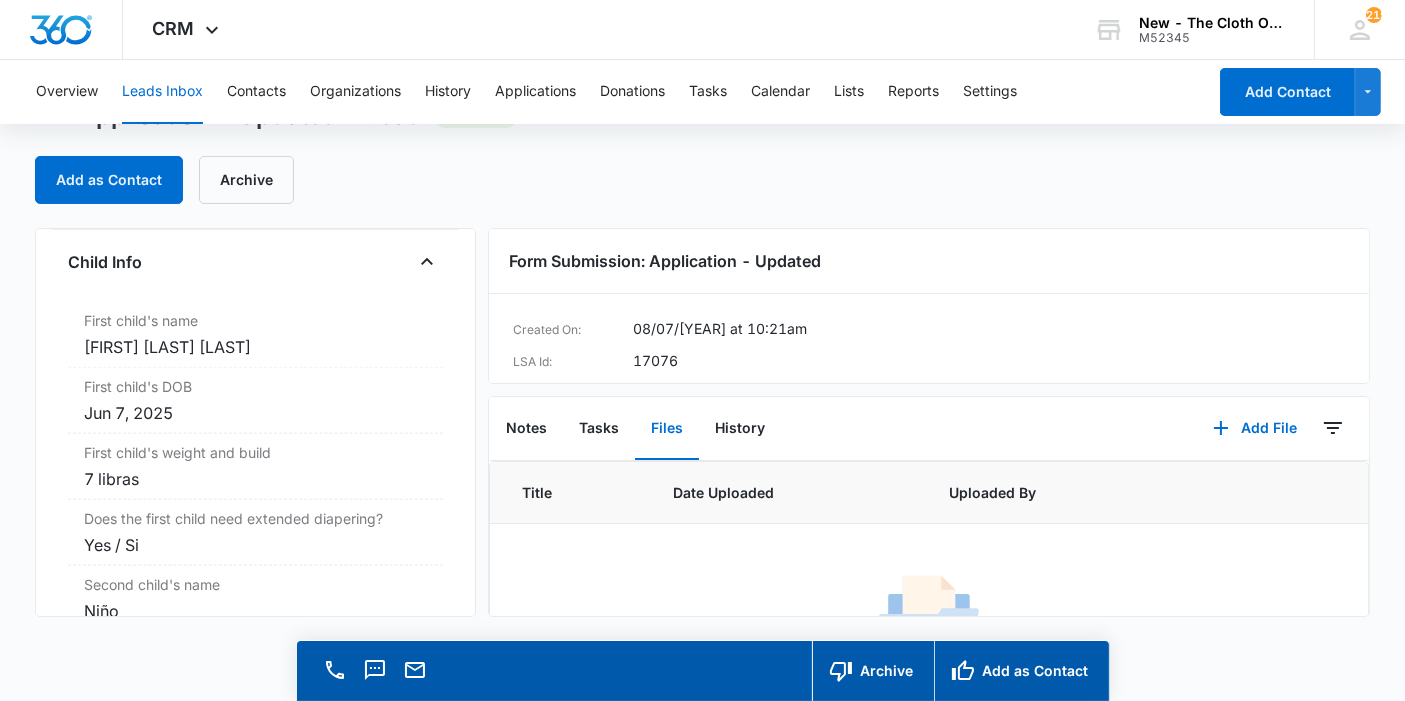 scroll, scrollTop: 2322, scrollLeft: 0, axis: vertical 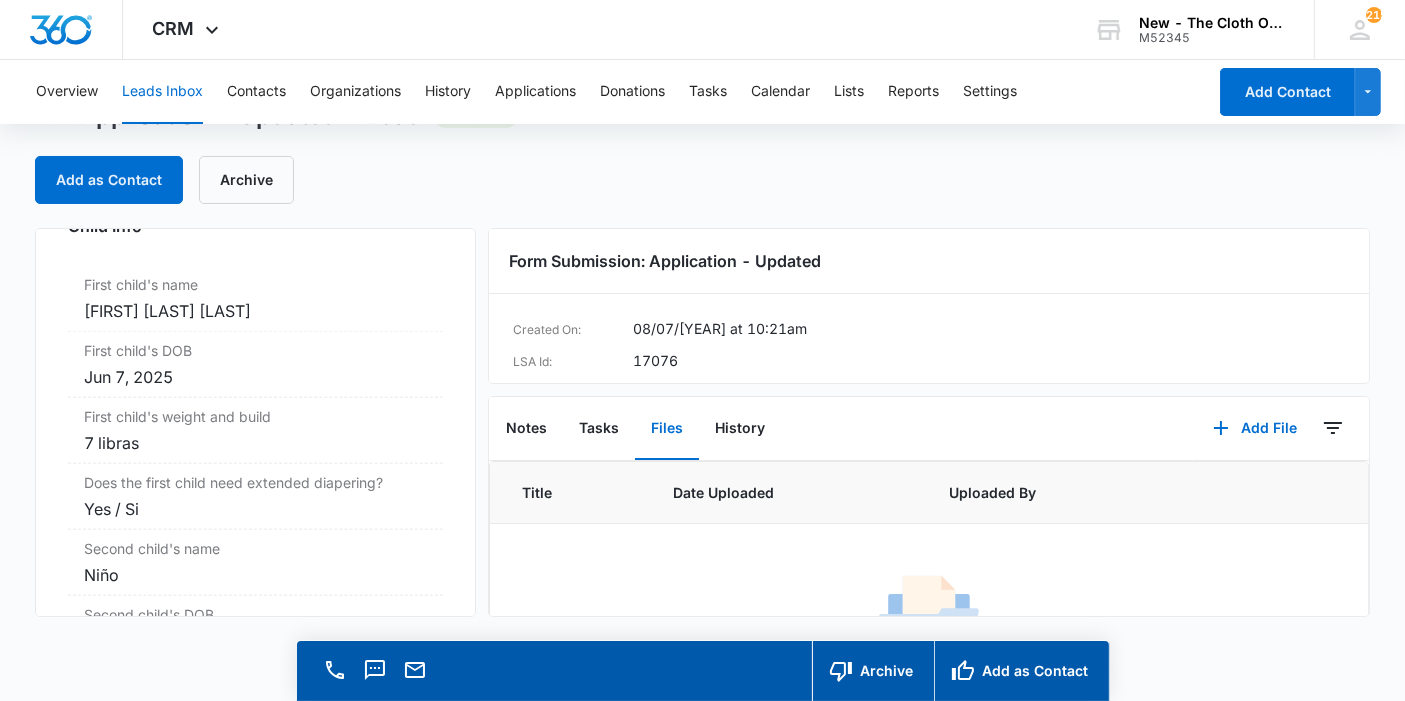 click on "[FIRST] [LAST] [LAST]" at bounding box center (255, 311) 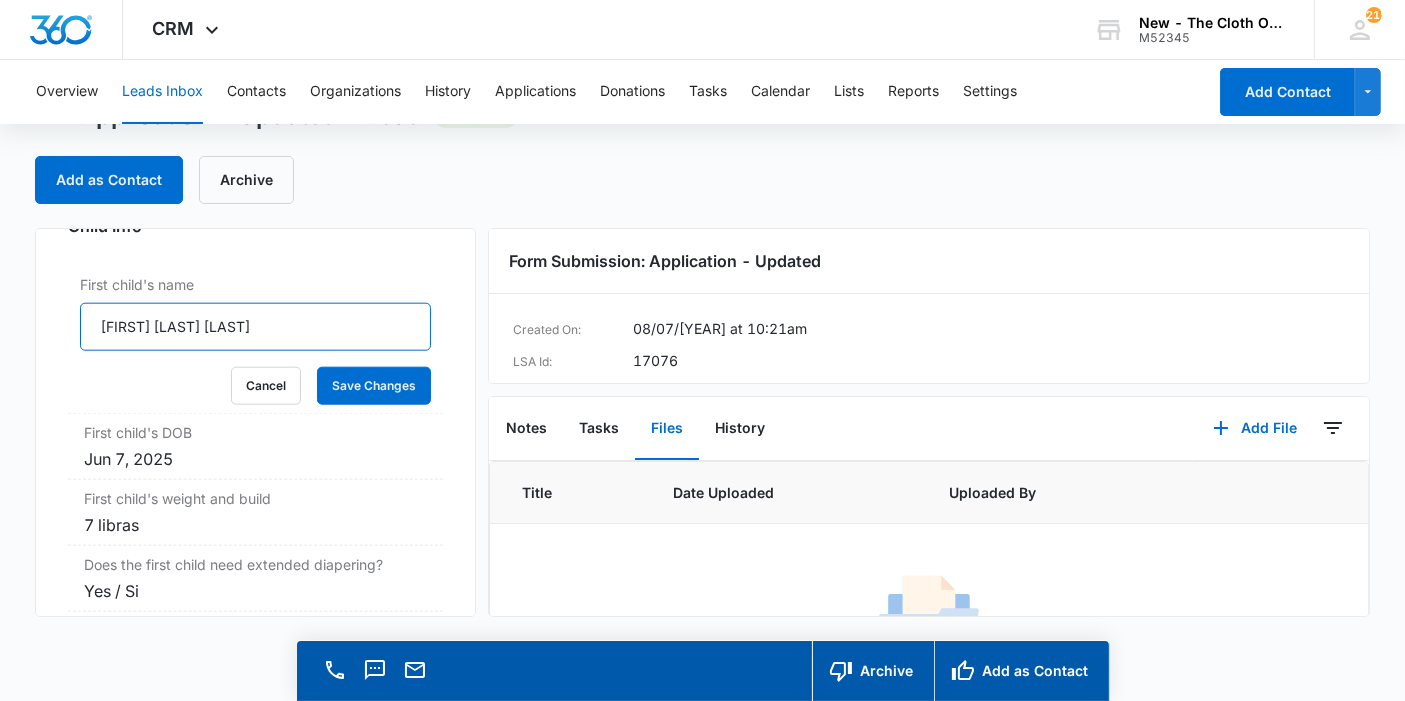 click on "[FIRST] [LAST] [LAST]" at bounding box center (255, 327) 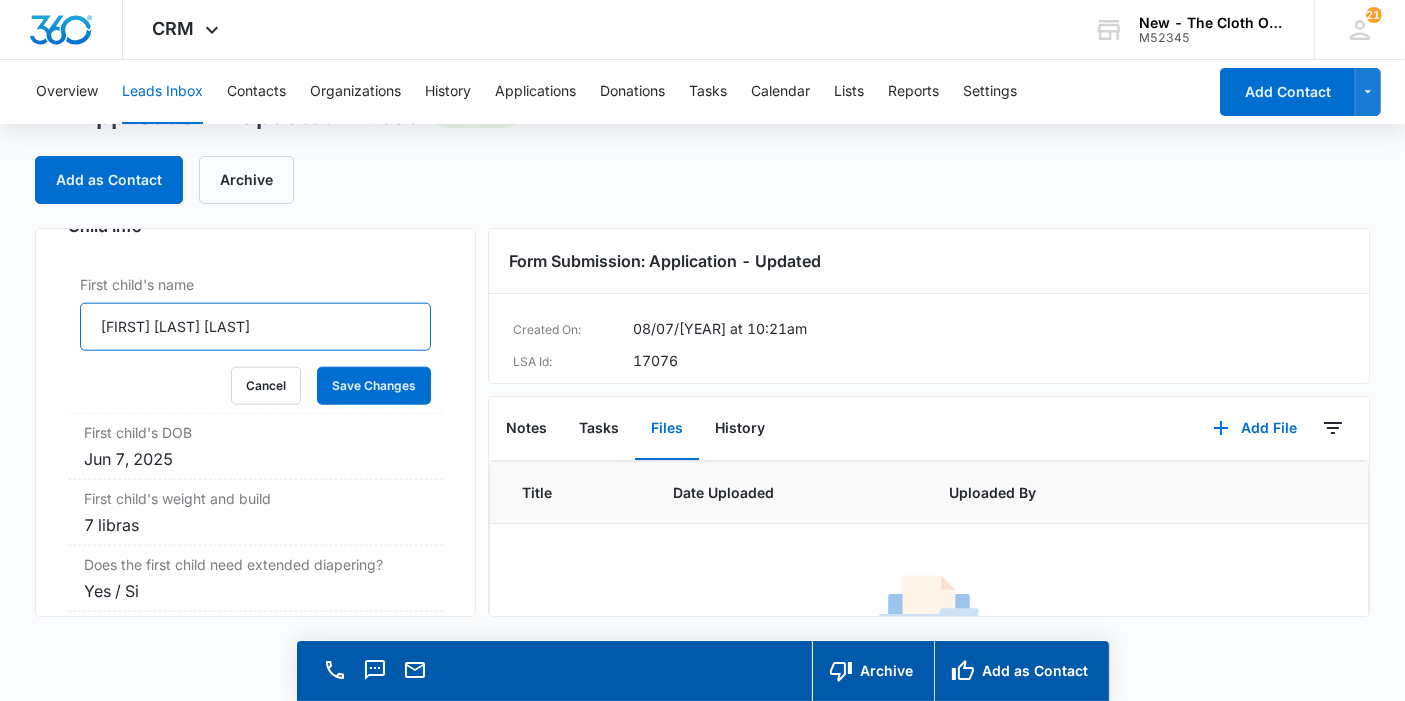 type on "[FIRST] [LAST] [LAST]" 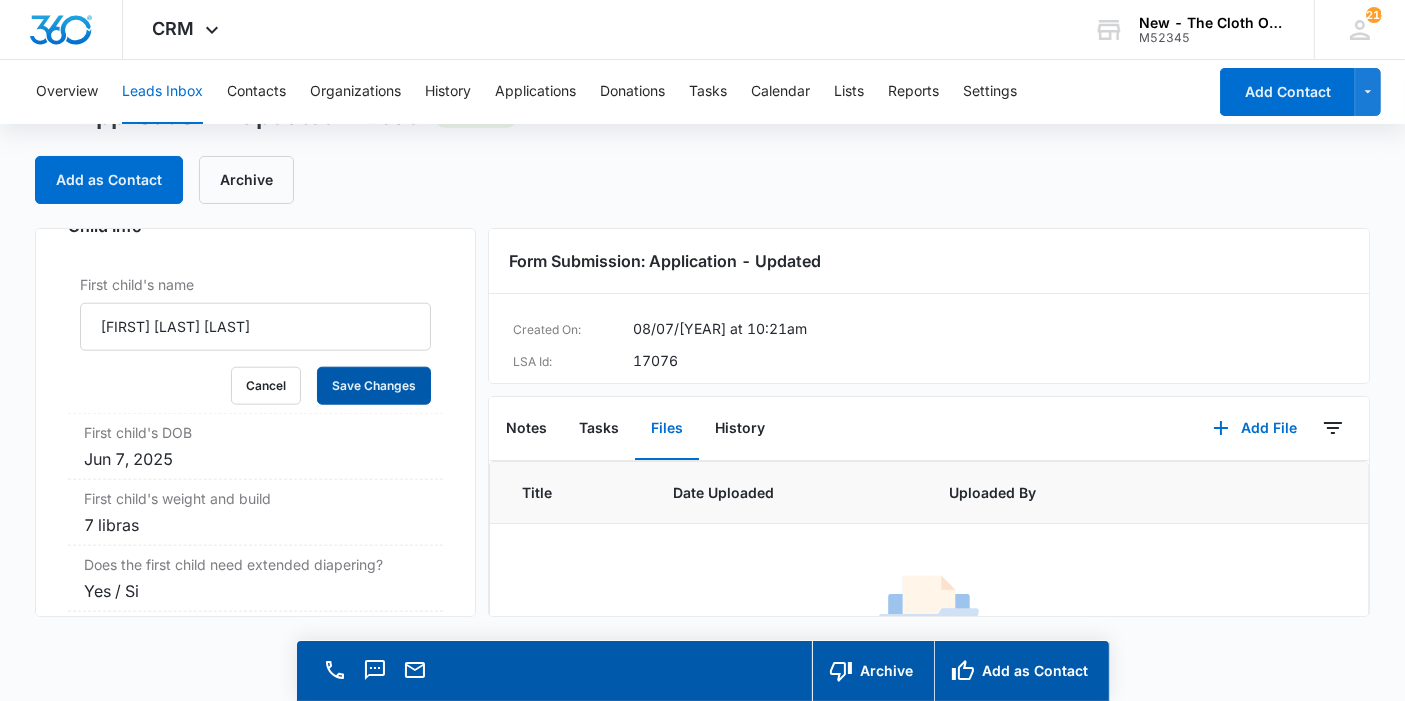 click on "Save Changes" at bounding box center (374, 386) 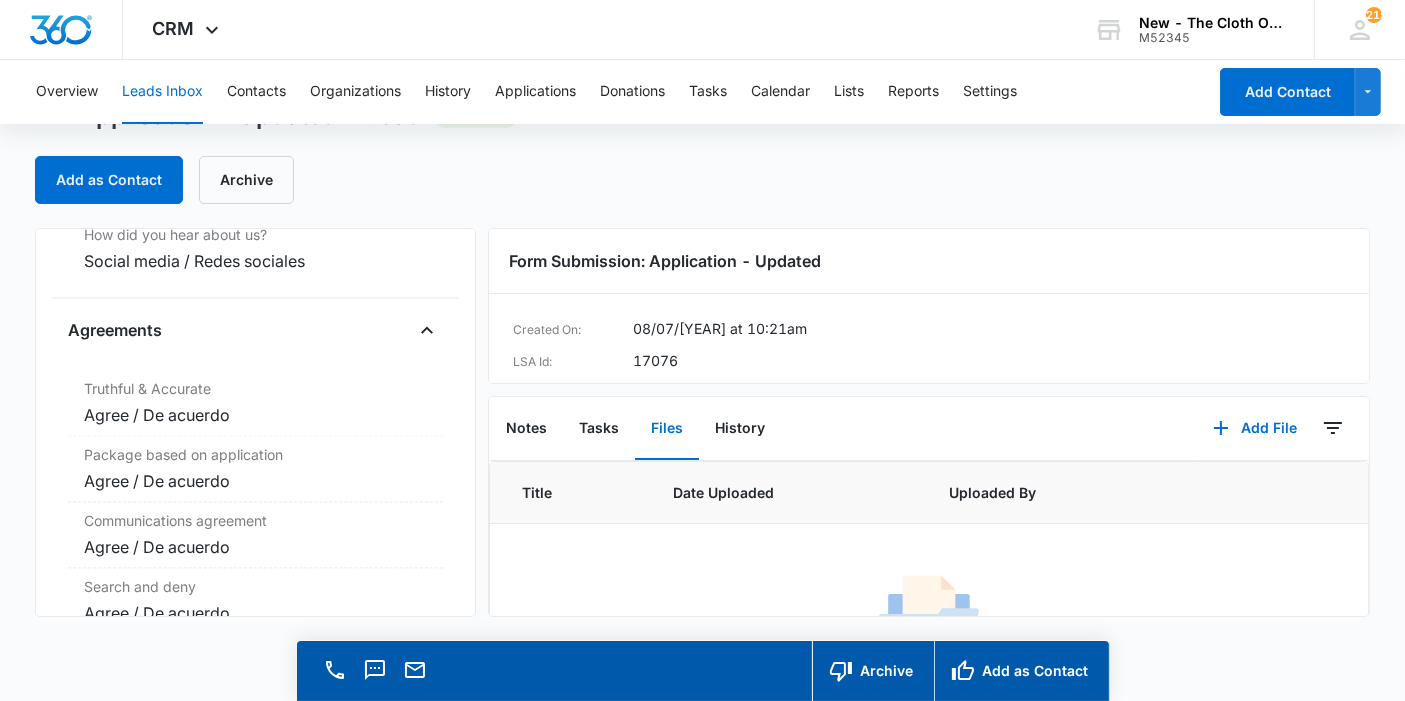 scroll, scrollTop: 4129, scrollLeft: 0, axis: vertical 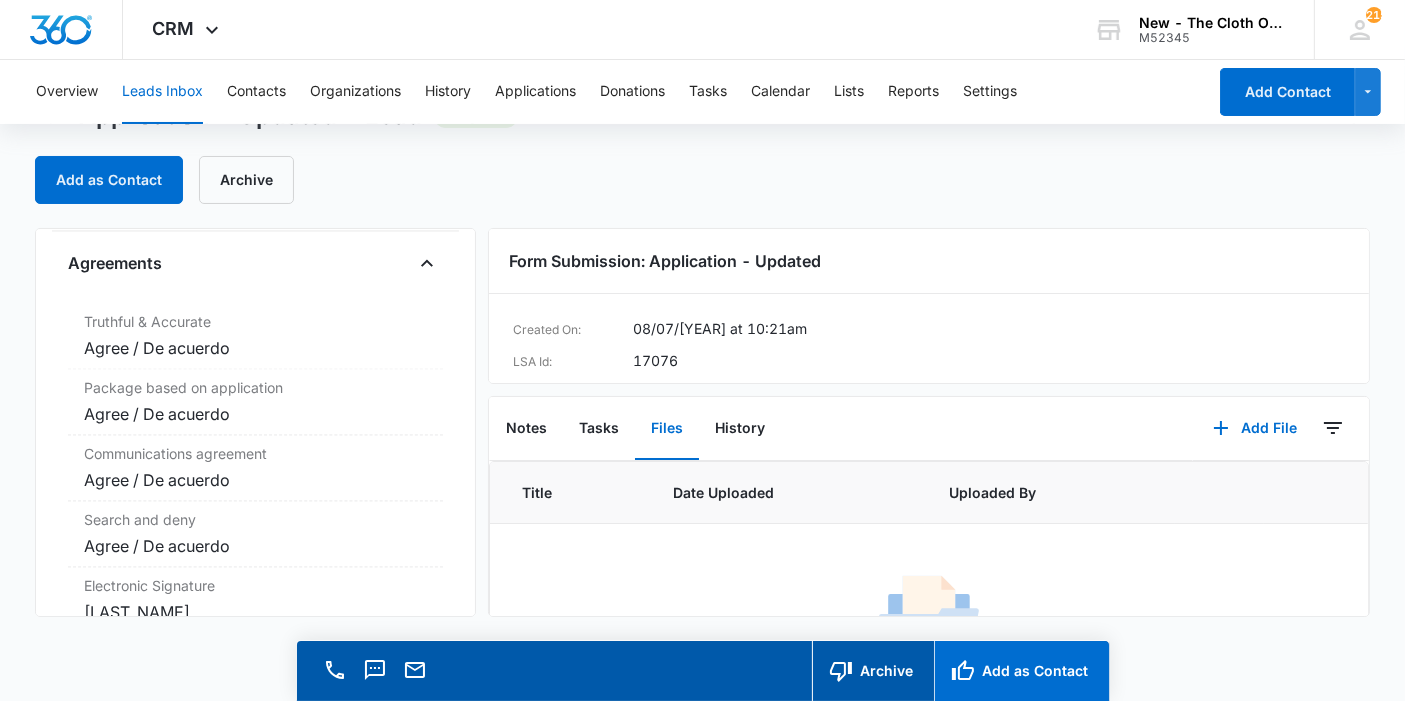 click on "Add as Contact" at bounding box center [1021, 671] 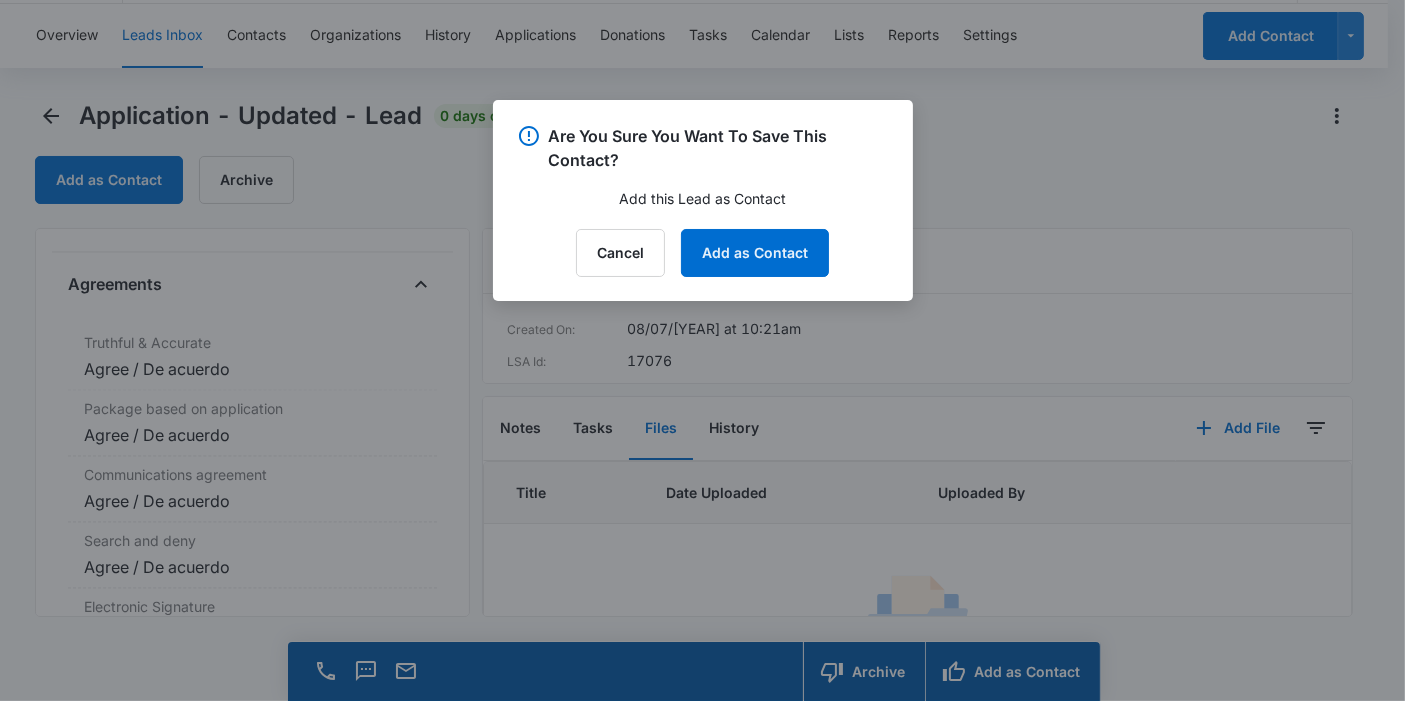 scroll, scrollTop: 4151, scrollLeft: 0, axis: vertical 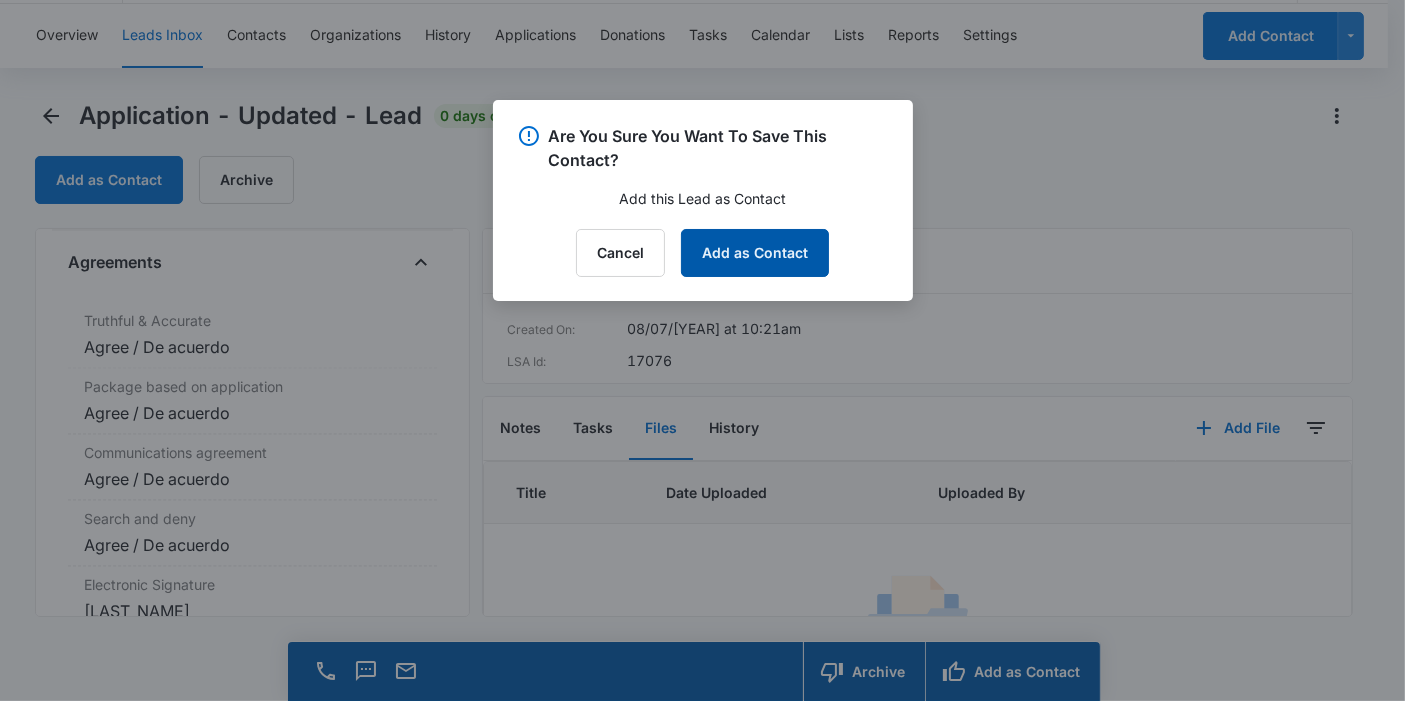 click on "Add as Contact" at bounding box center [755, 253] 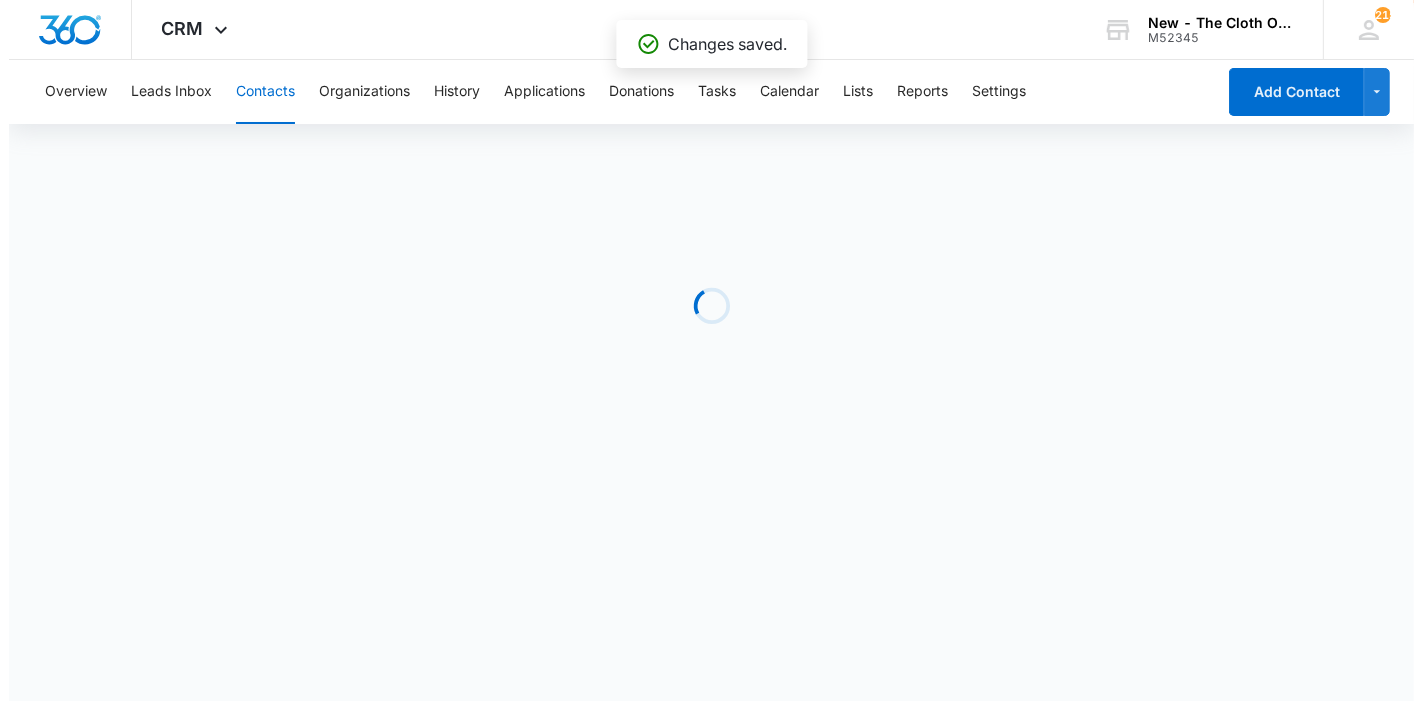 scroll, scrollTop: 0, scrollLeft: 0, axis: both 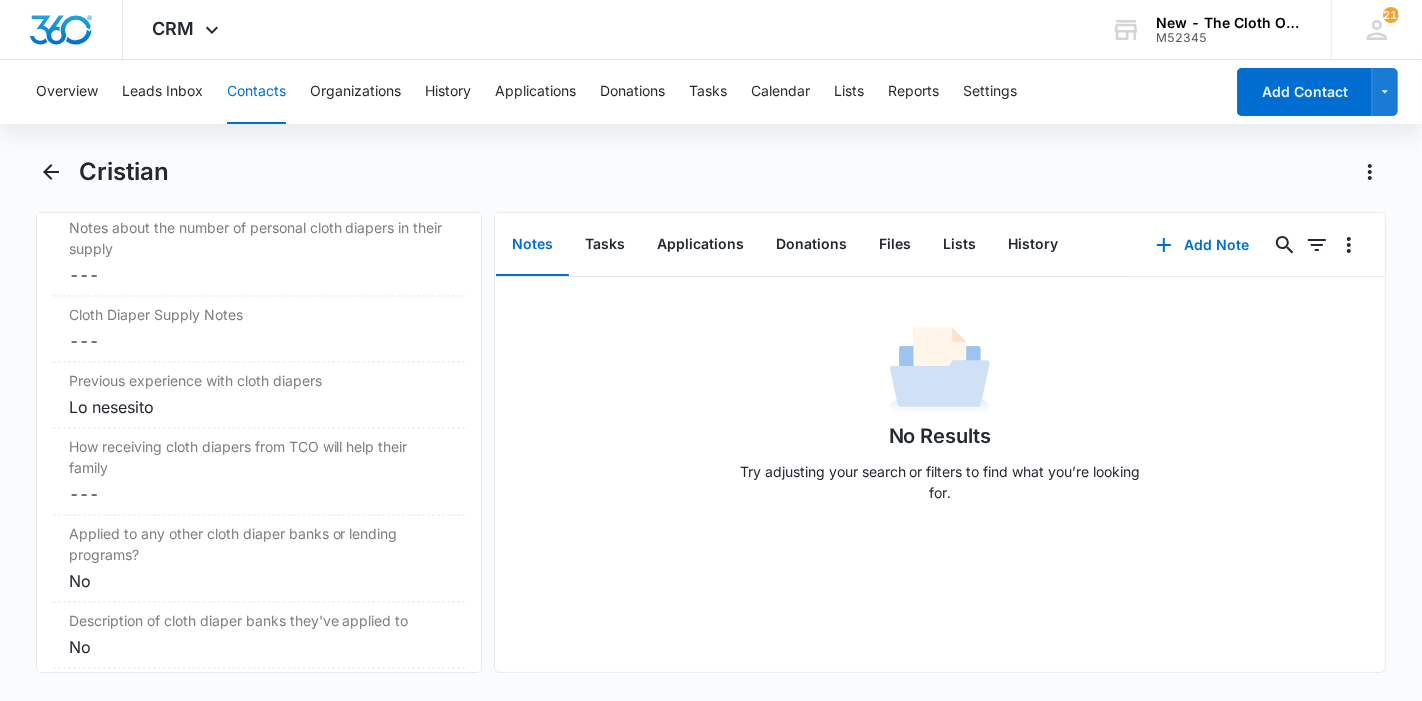 click on "Lo nesesito" at bounding box center (259, 407) 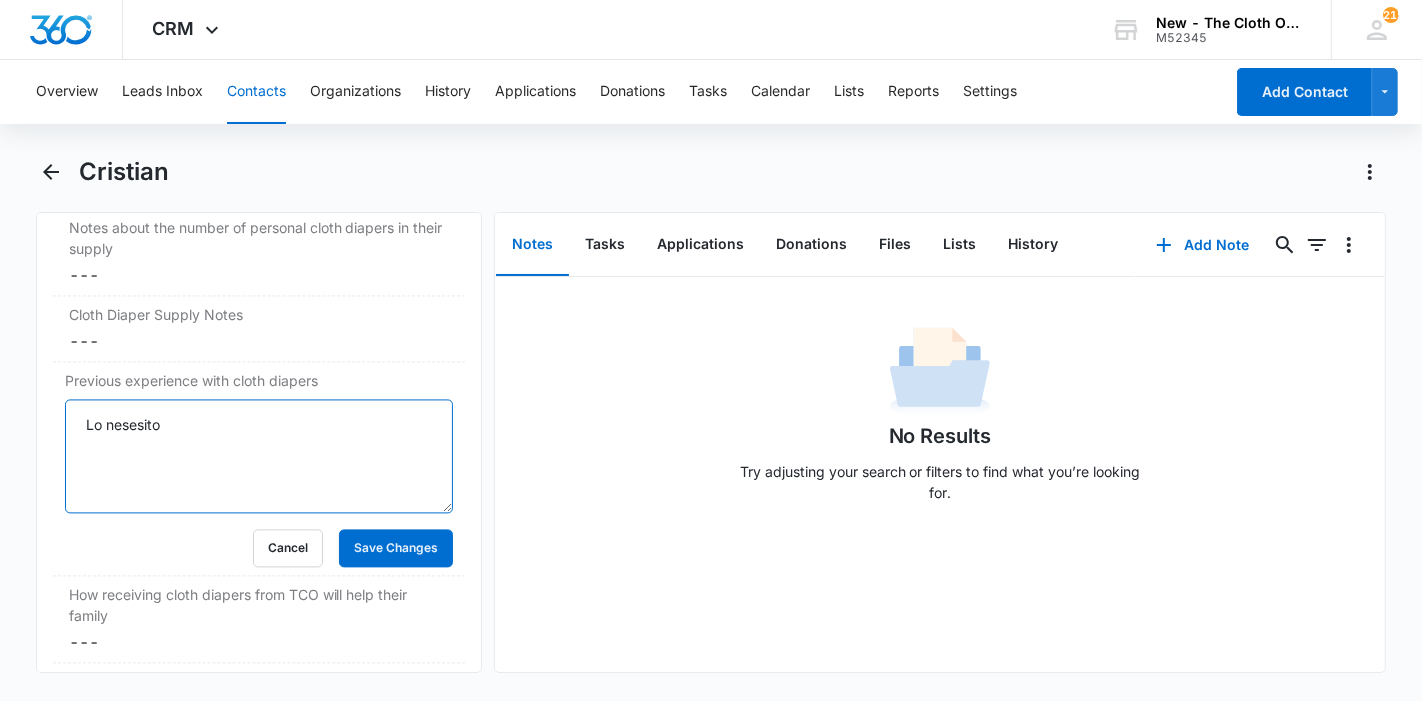 drag, startPoint x: 215, startPoint y: 403, endPoint x: 57, endPoint y: 403, distance: 158 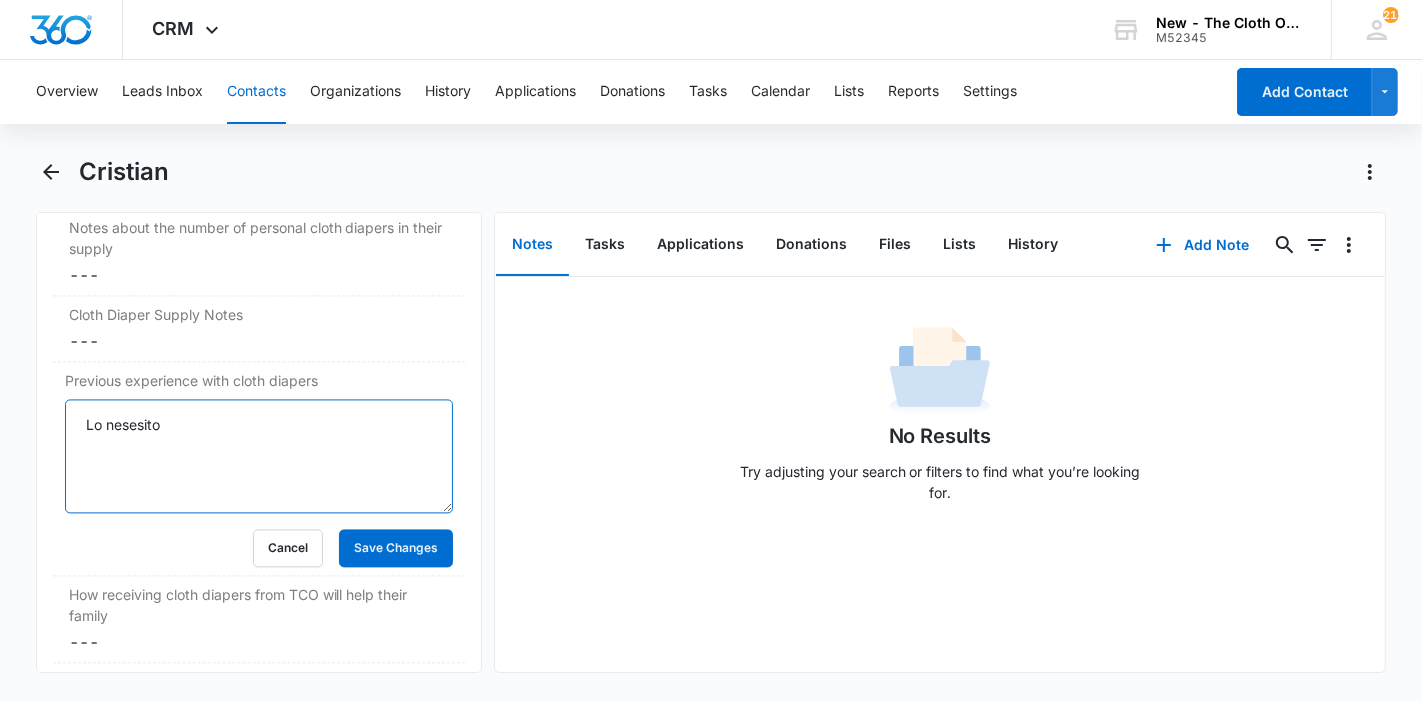 click on "Lo nesesito" at bounding box center [259, 456] 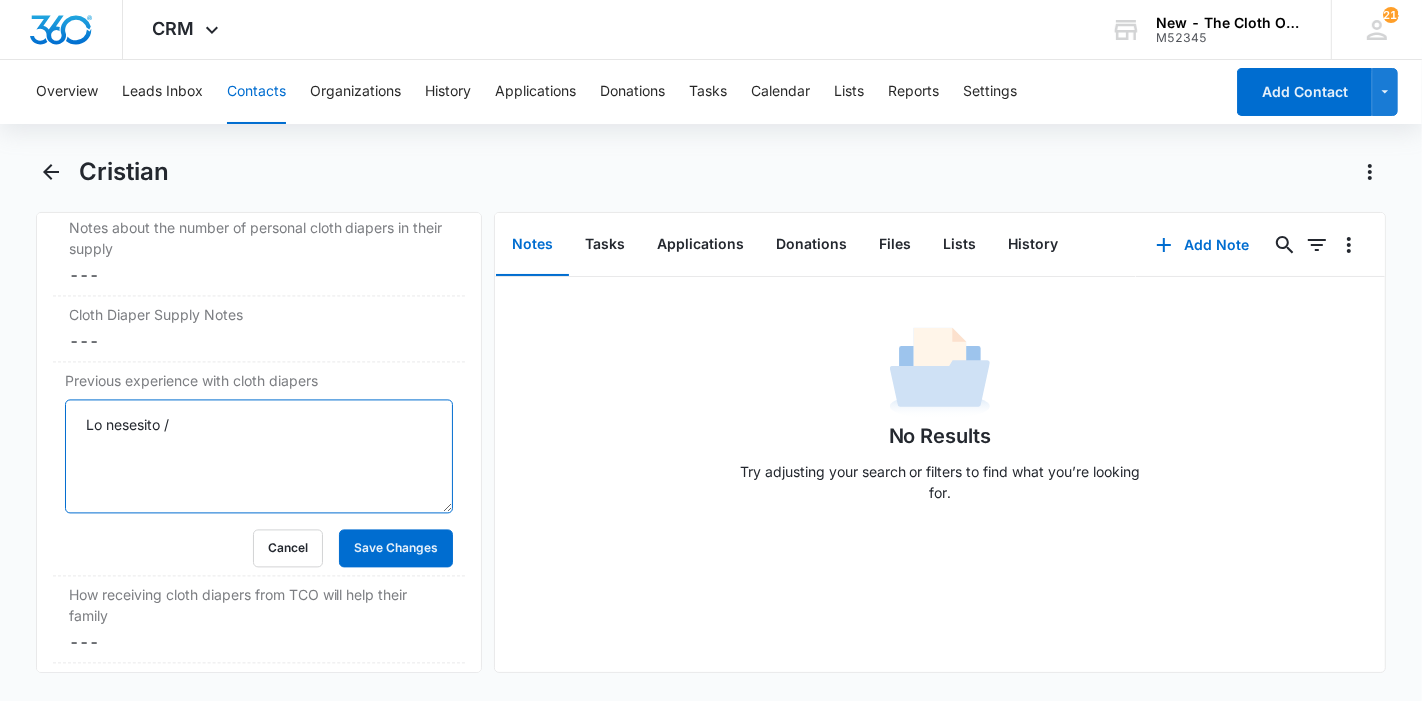 paste on "I need it." 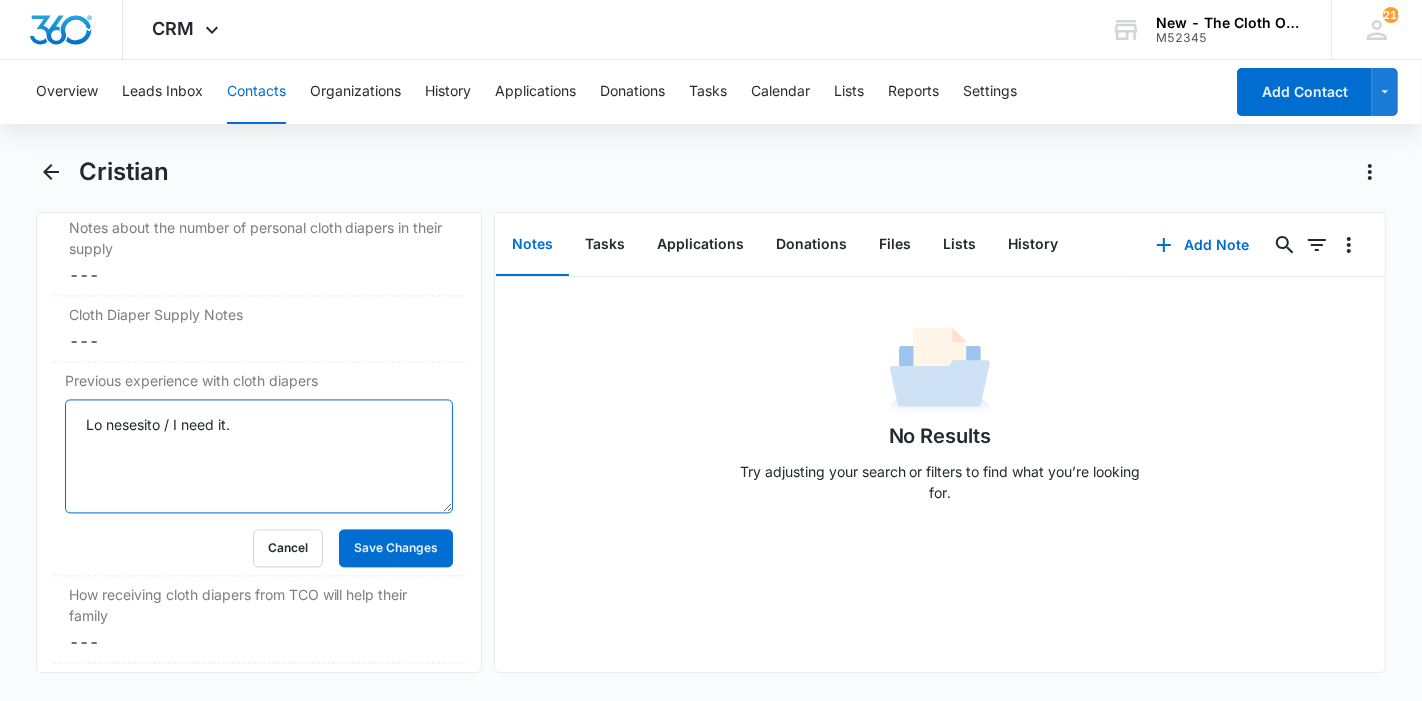 type on "Lo nesesito / I need it." 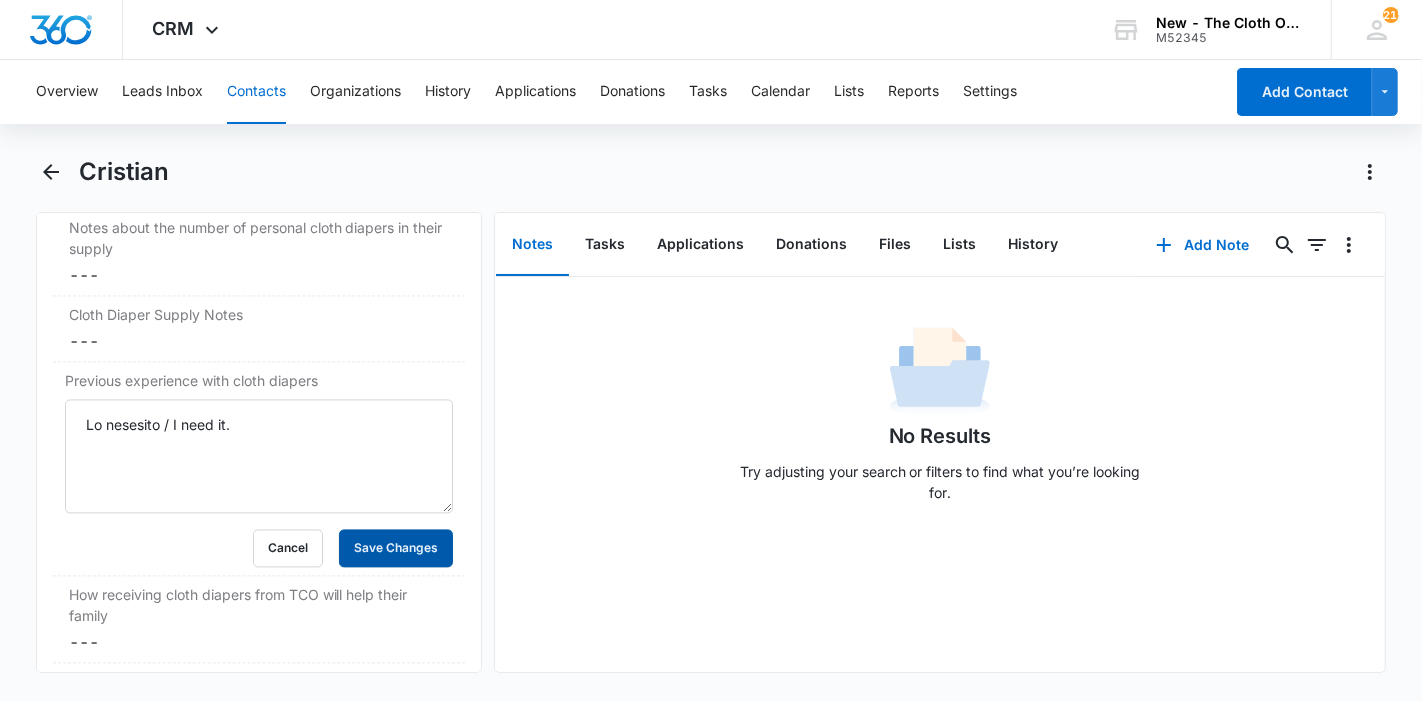 click on "Save Changes" at bounding box center (396, 548) 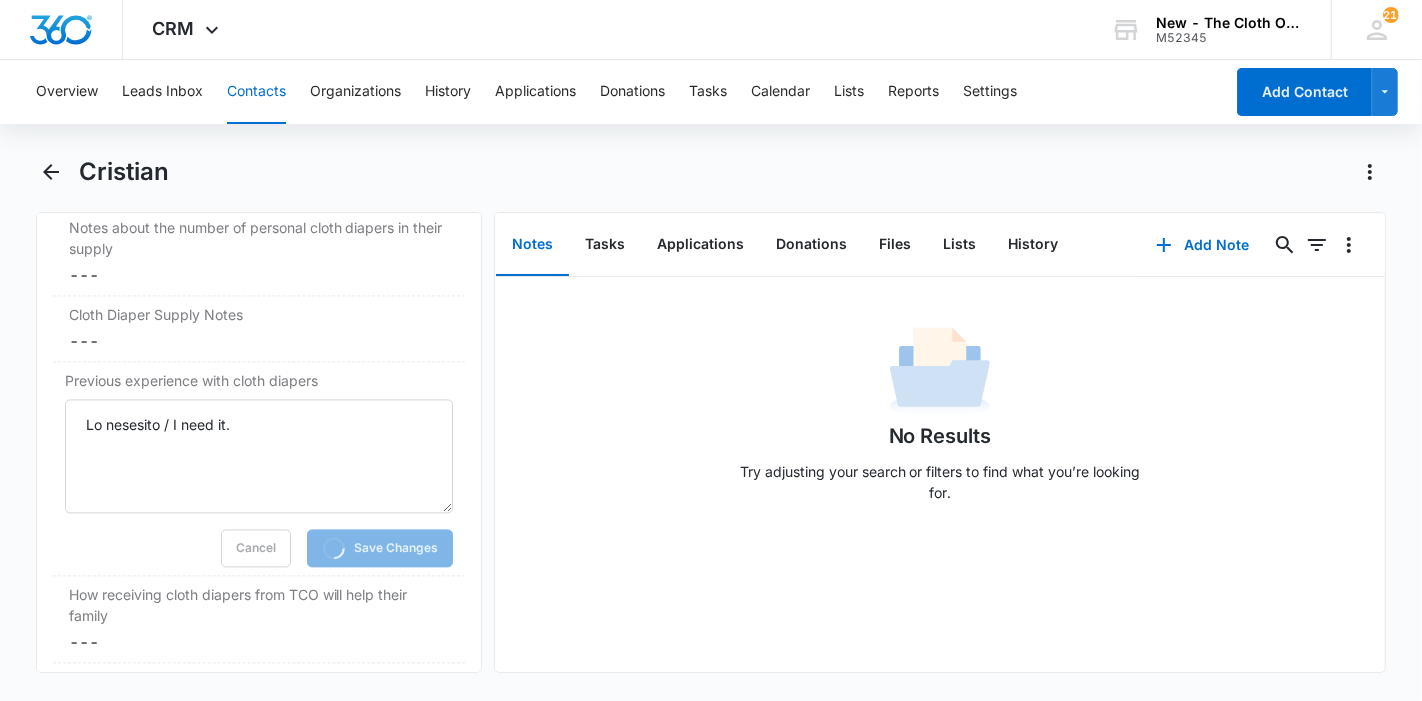 scroll, scrollTop: 3333, scrollLeft: 0, axis: vertical 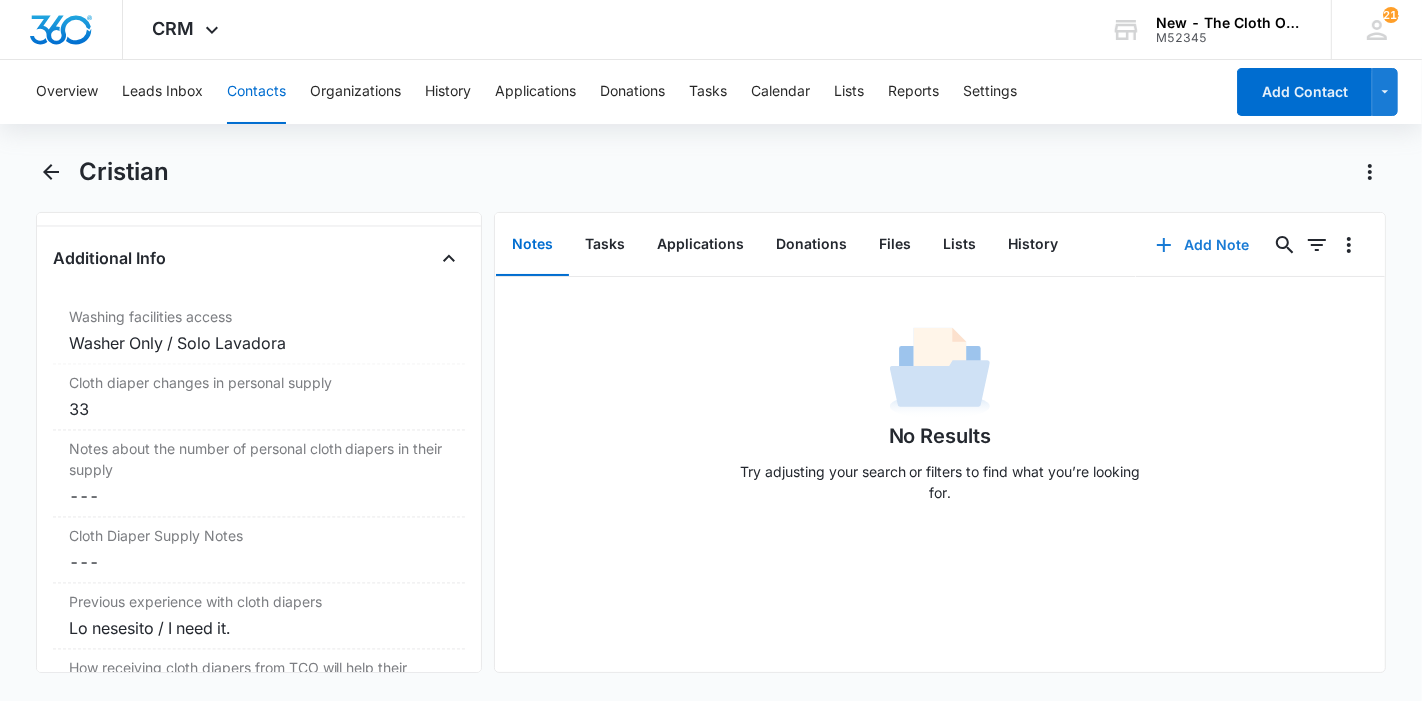 click on "Add Note" at bounding box center (1202, 245) 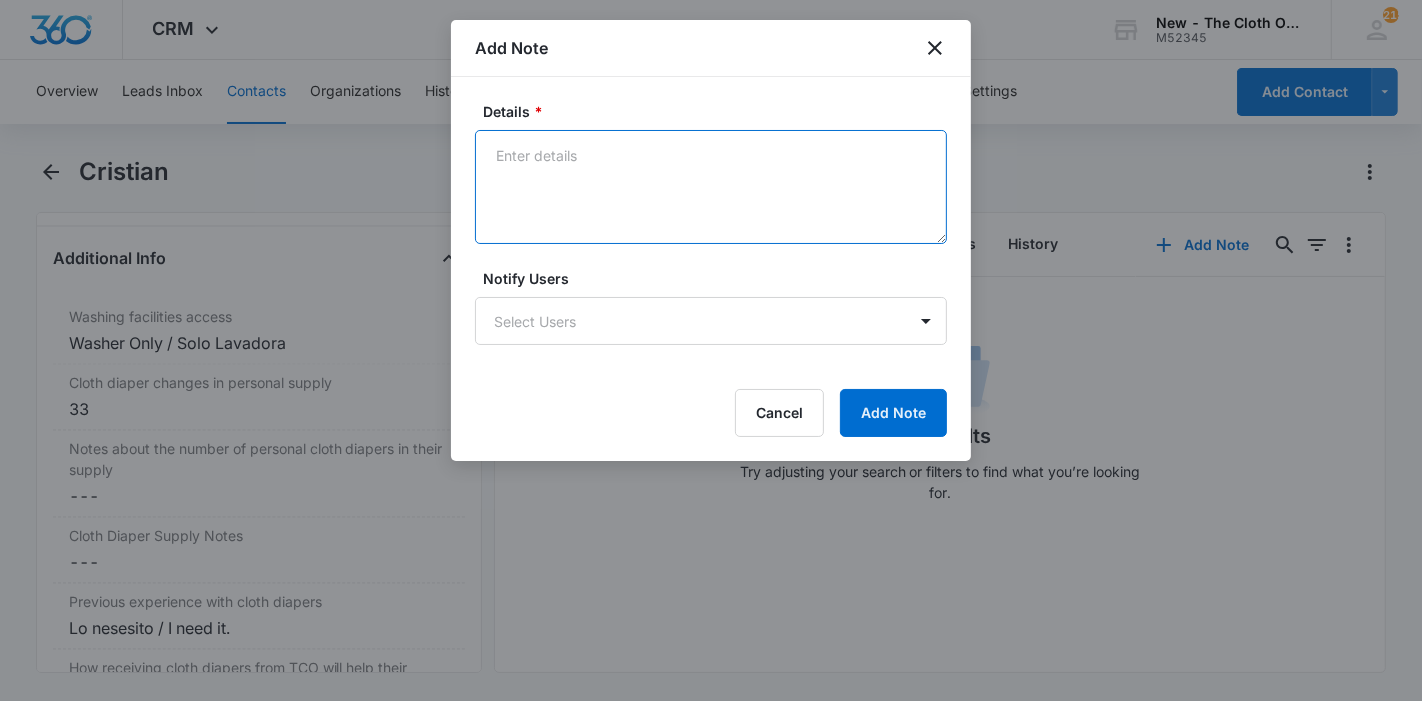 click on "Details *" at bounding box center [711, 187] 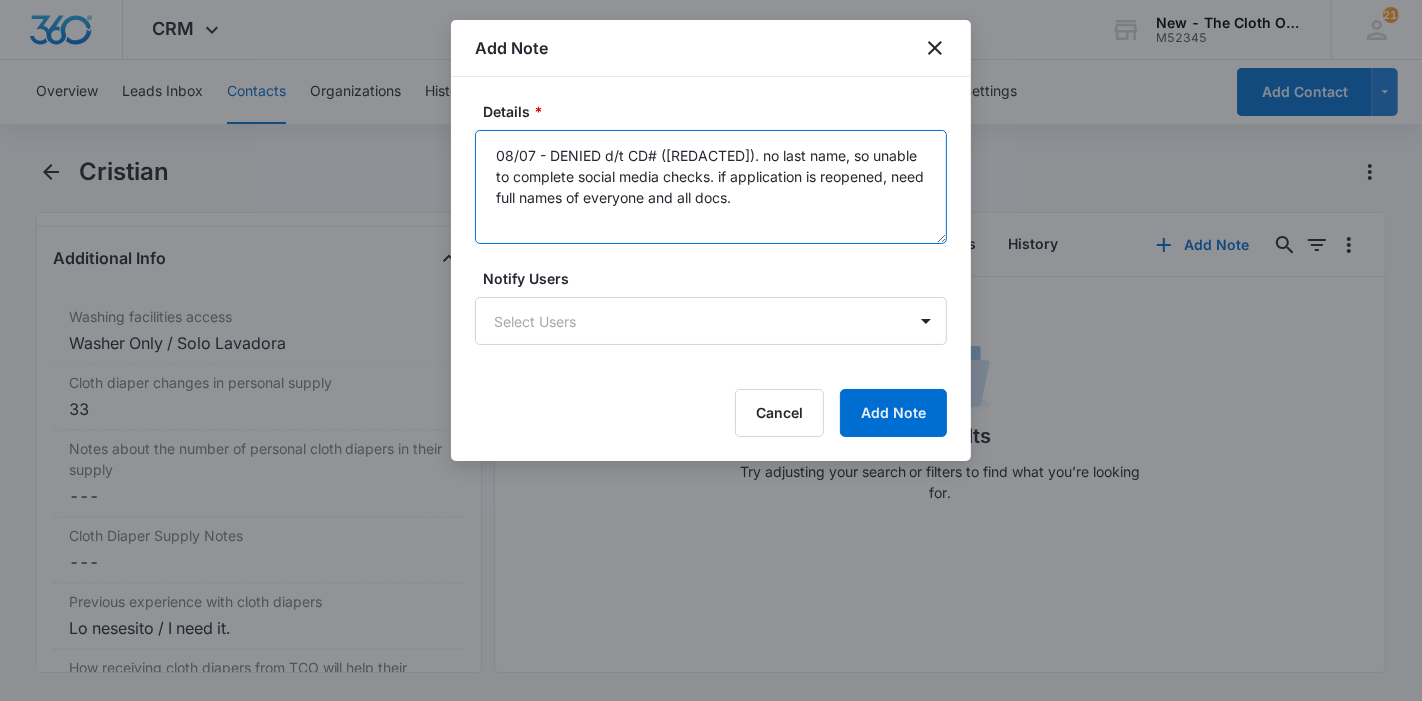 click on "08/07 - DENIED d/t CD# ([REDACTED]). no last name, so unable to complete social media checks. if application is reopened, need full names of everyone and all docs." at bounding box center (711, 187) 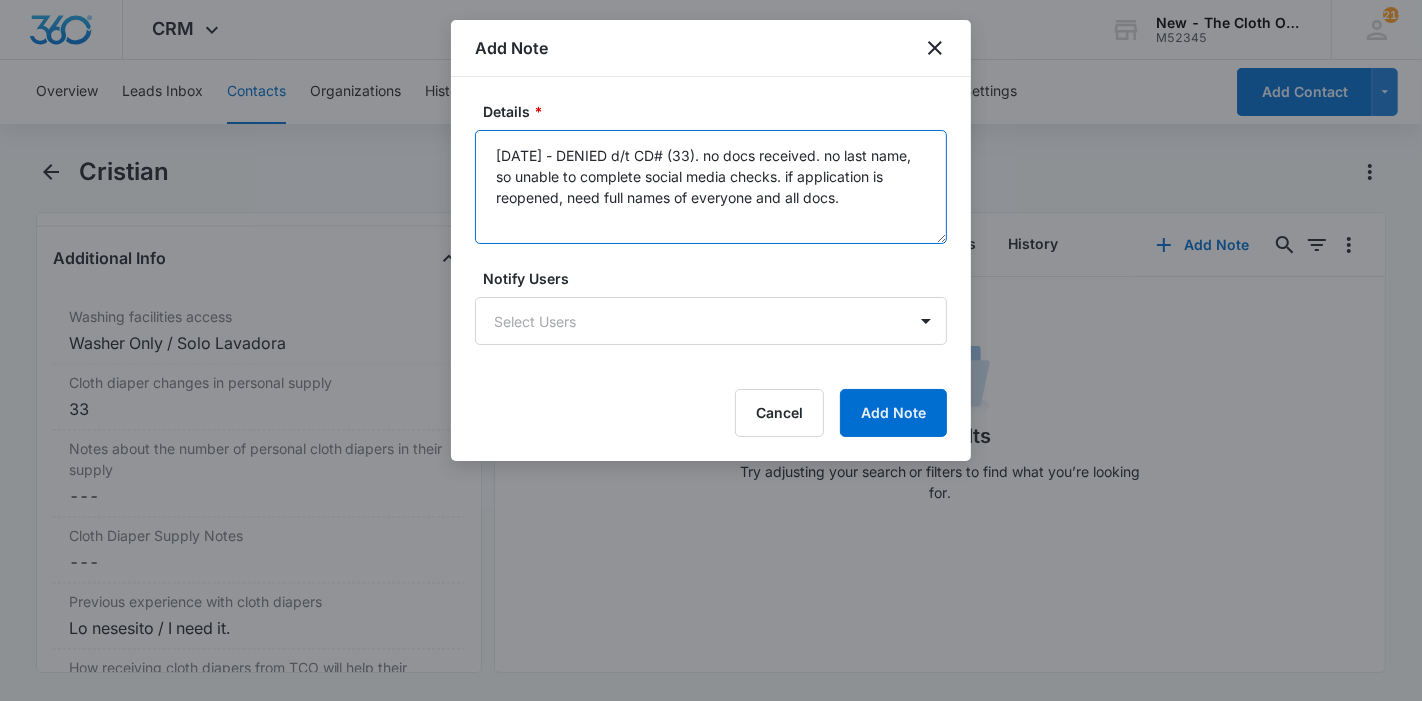 click on "[DATE] - DENIED d/t CD# (33). no docs received. no last name, so unable to complete social media checks. if application is reopened, need full names of everyone and all docs." at bounding box center (711, 187) 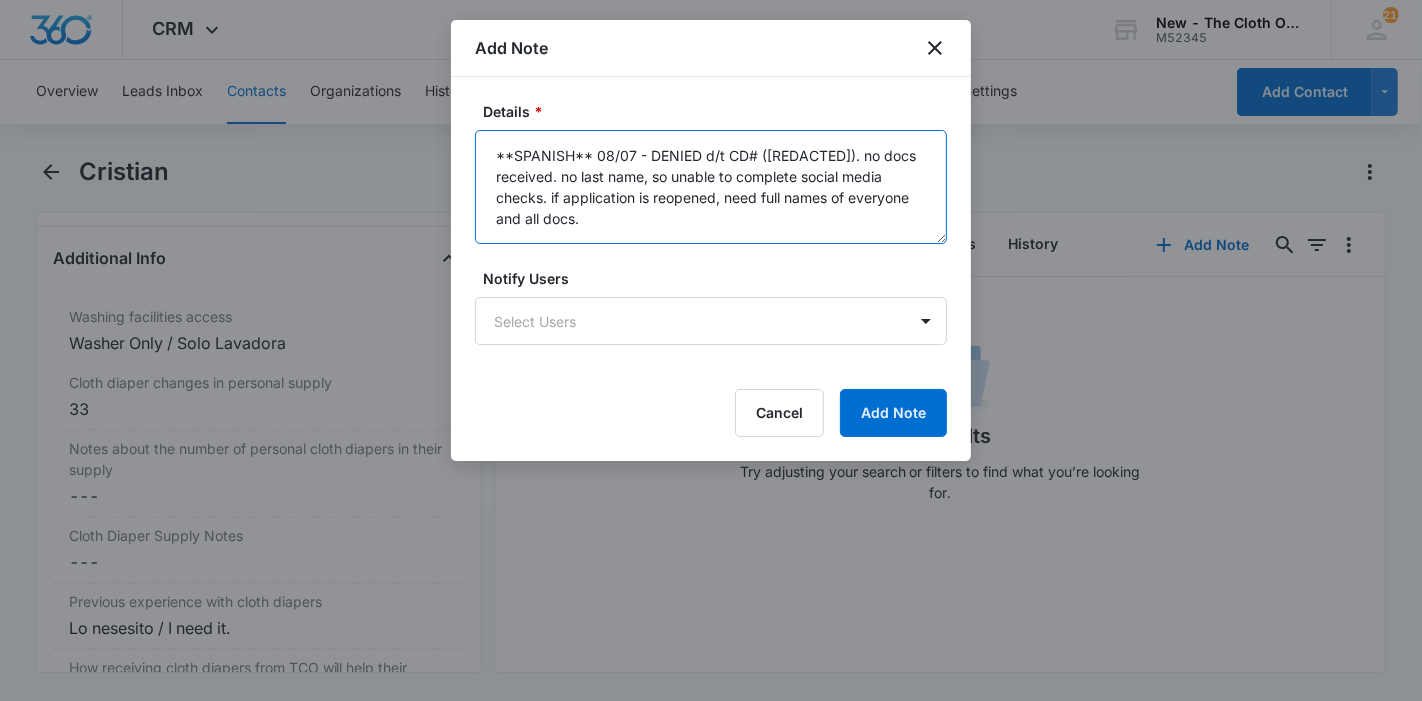 click on "**SPANISH** 08/07 - DENIED d/t CD# ([REDACTED]). no docs received. no last name, so unable to complete social media checks. if application is reopened, need full names of everyone and all docs." at bounding box center (711, 187) 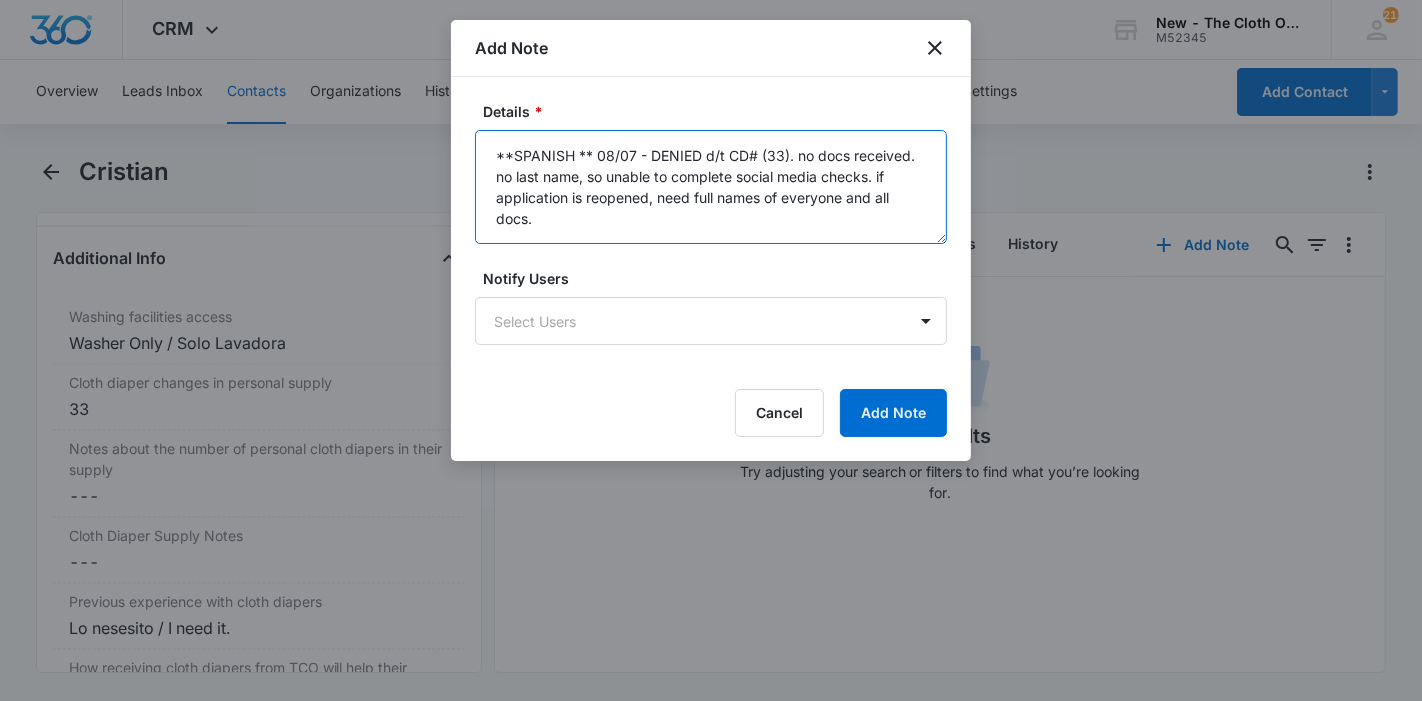 click on "**SPANISH ** 08/07 - DENIED d/t CD# (33). no docs received. no last name, so unable to complete social media checks. if application is reopened, need full names of everyone and all docs." at bounding box center (711, 187) 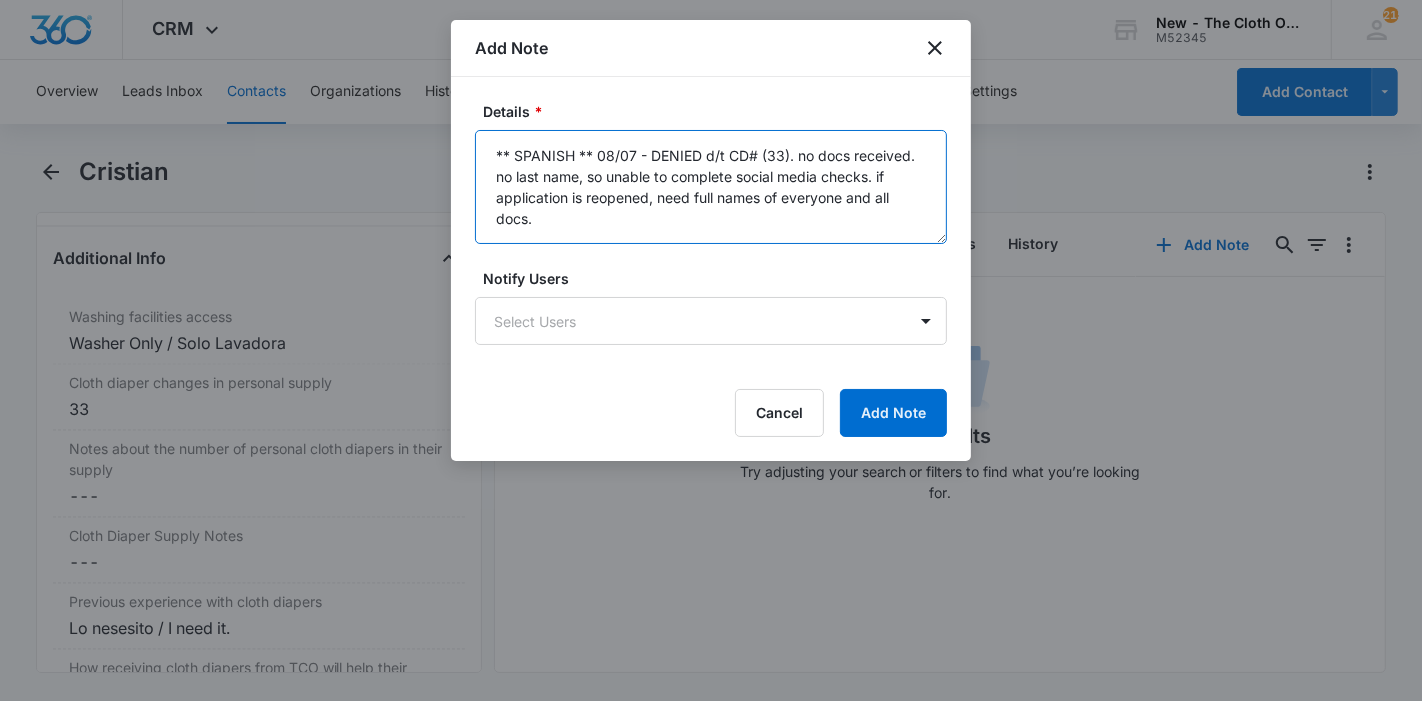 click on "** SPANISH ** 08/07 - DENIED d/t CD# (33). no docs received. no last name, so unable to complete social media checks. if application is reopened, need full names of everyone and all docs." at bounding box center (711, 187) 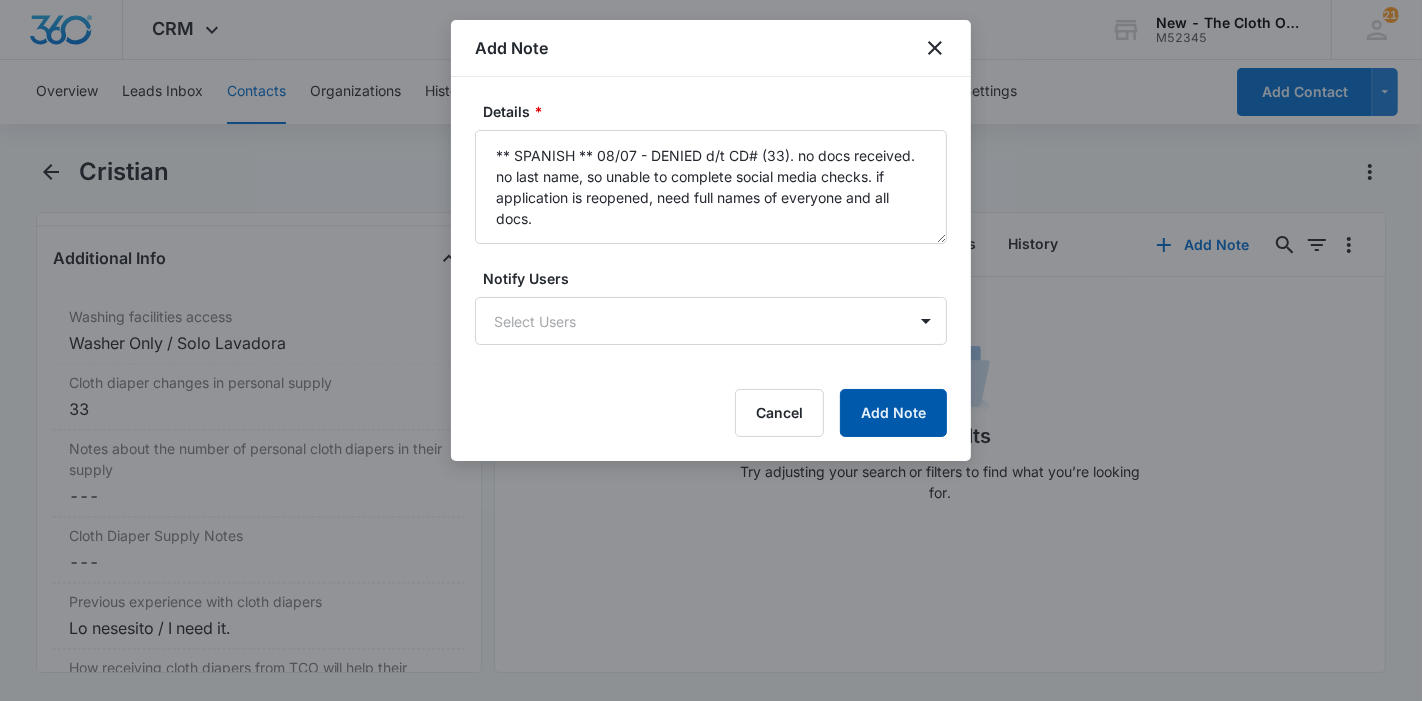 click on "Add Note" at bounding box center (893, 413) 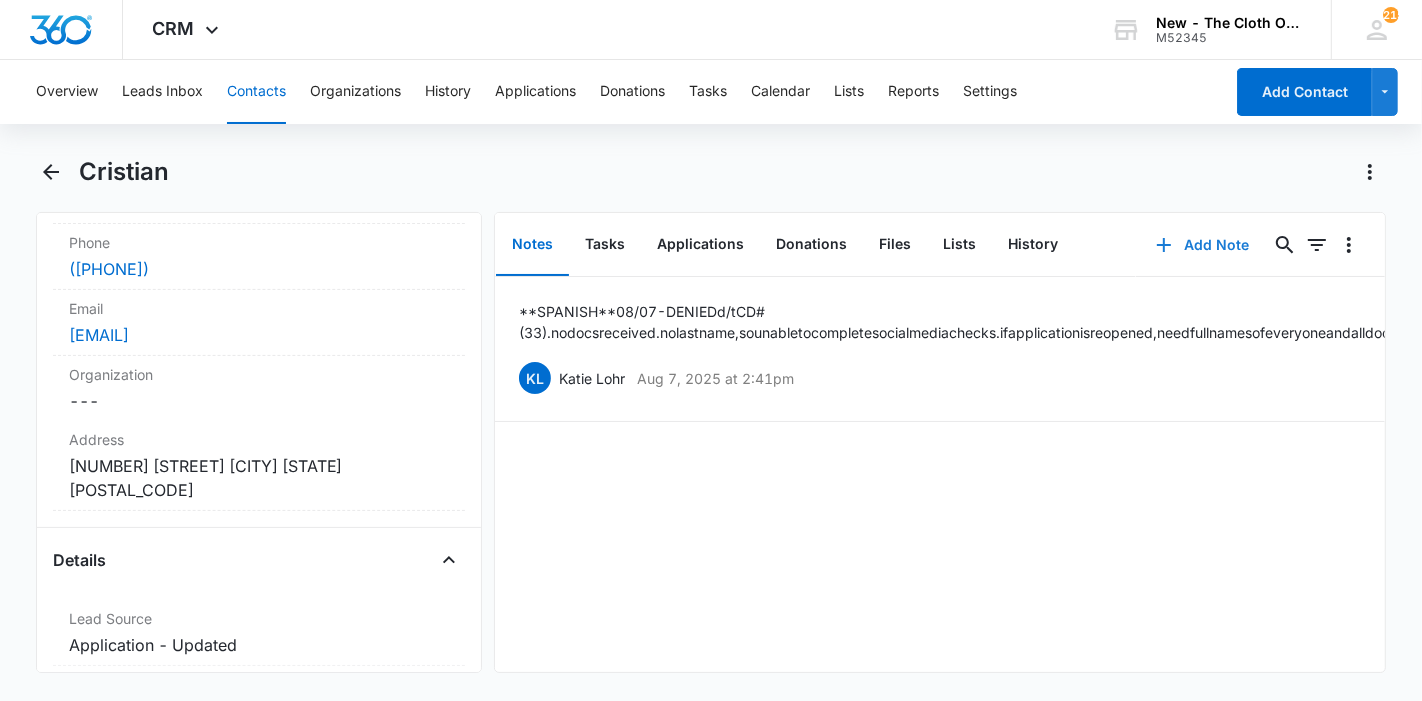 scroll, scrollTop: 444, scrollLeft: 0, axis: vertical 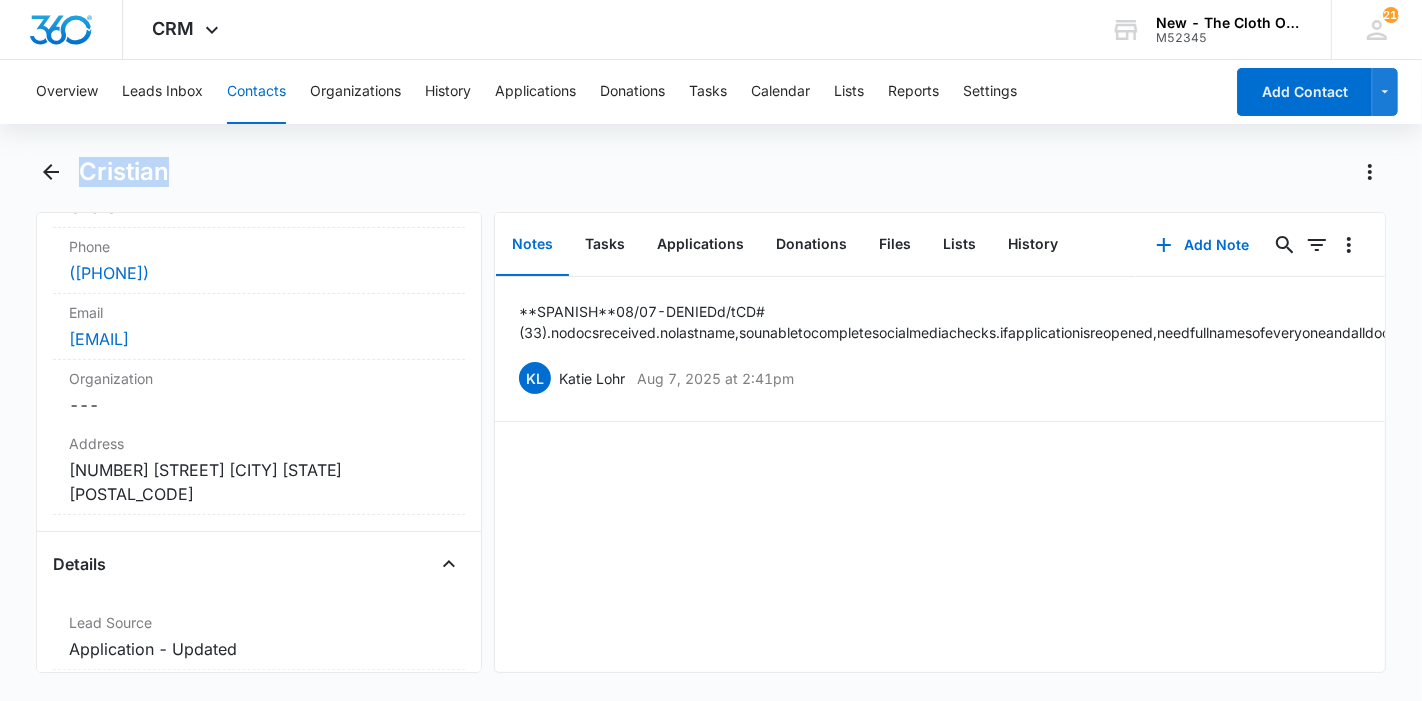 drag, startPoint x: 153, startPoint y: 173, endPoint x: 86, endPoint y: 175, distance: 67.02985 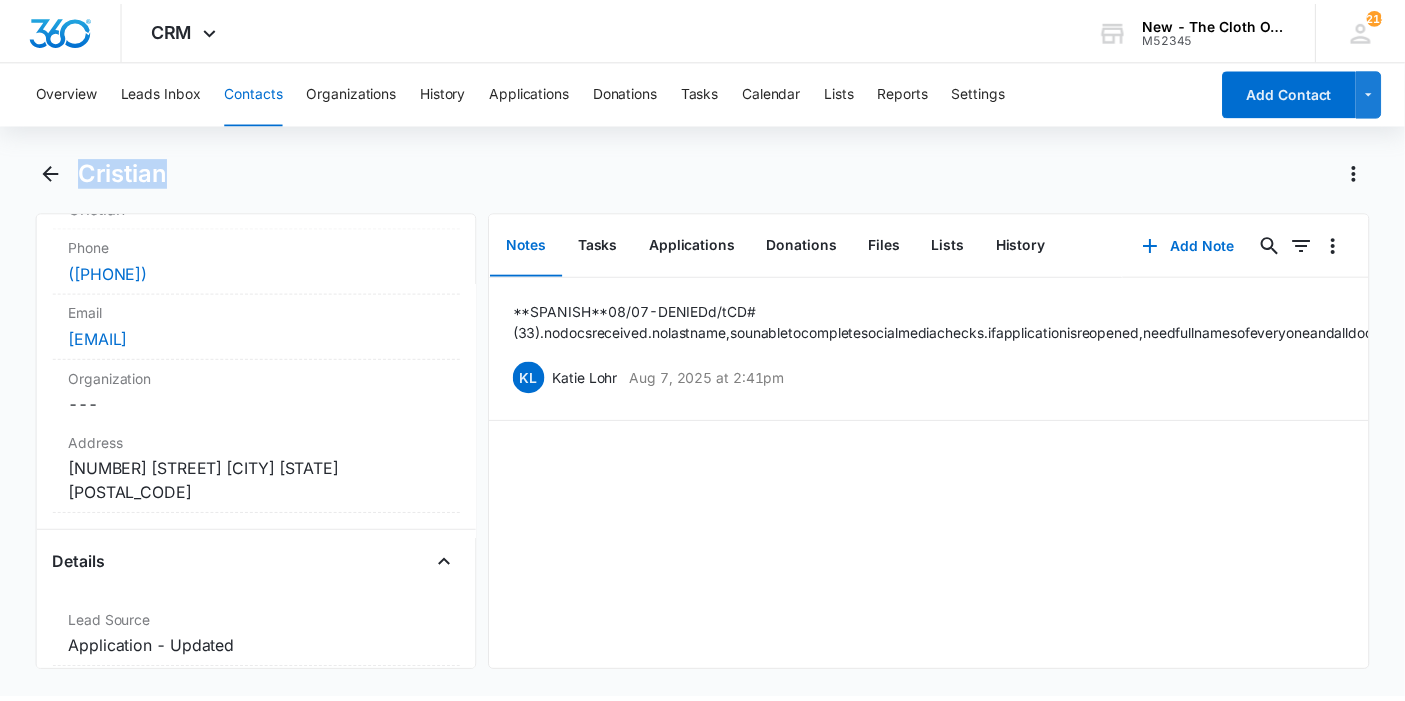scroll, scrollTop: 666, scrollLeft: 0, axis: vertical 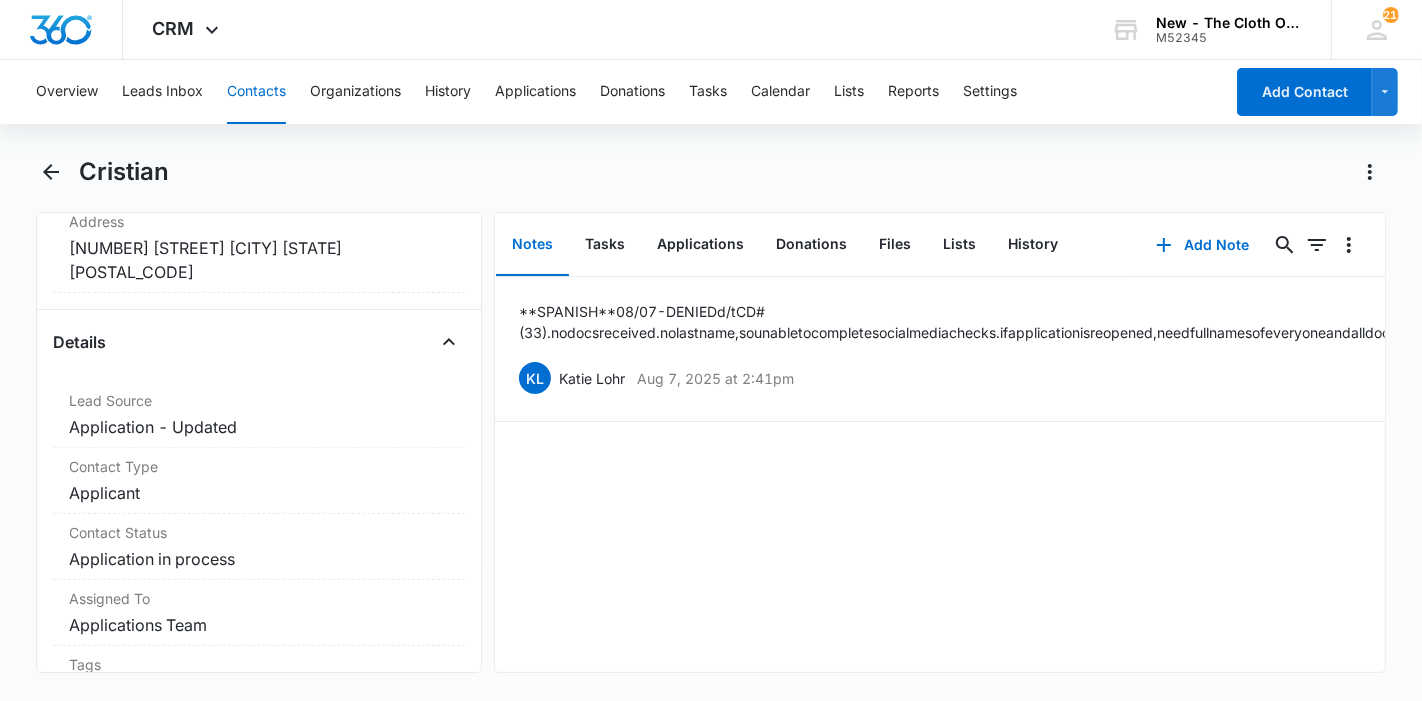 click on "Cancel Save Changes Application in process" at bounding box center (259, 559) 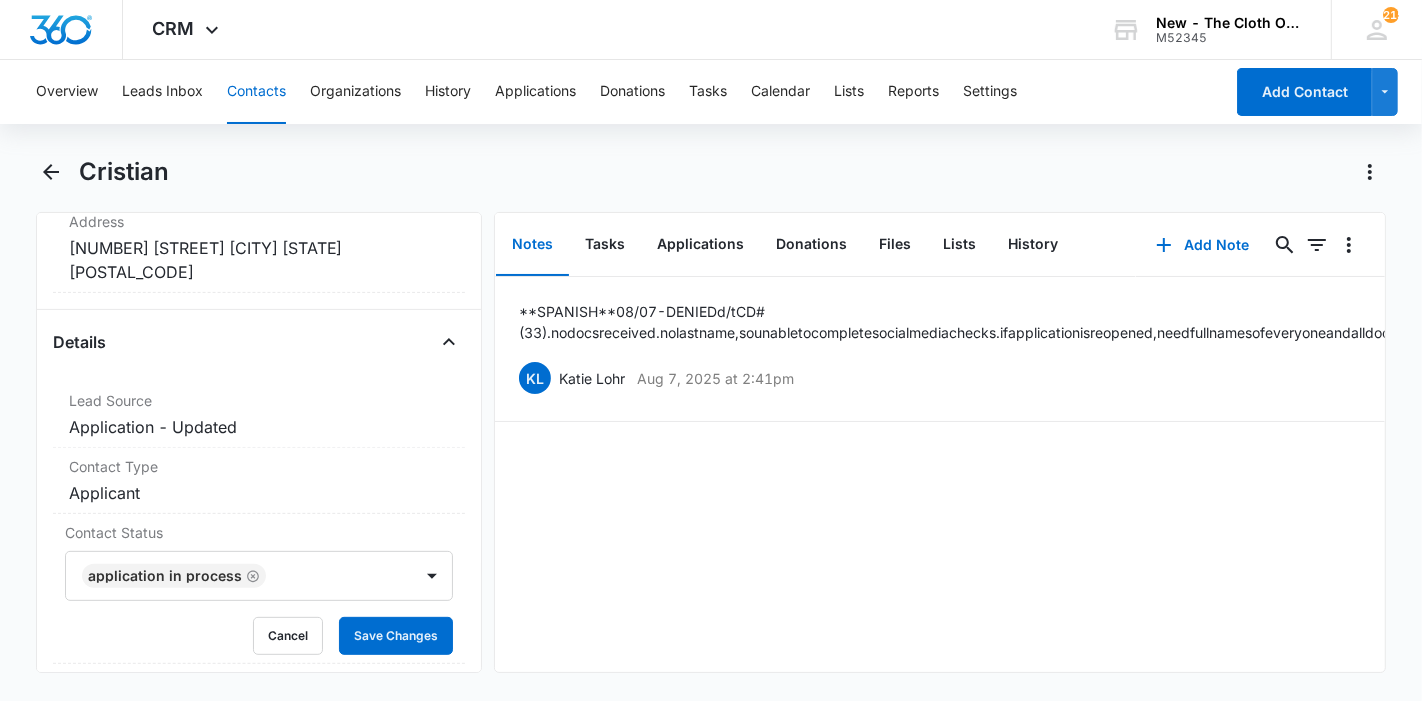 click 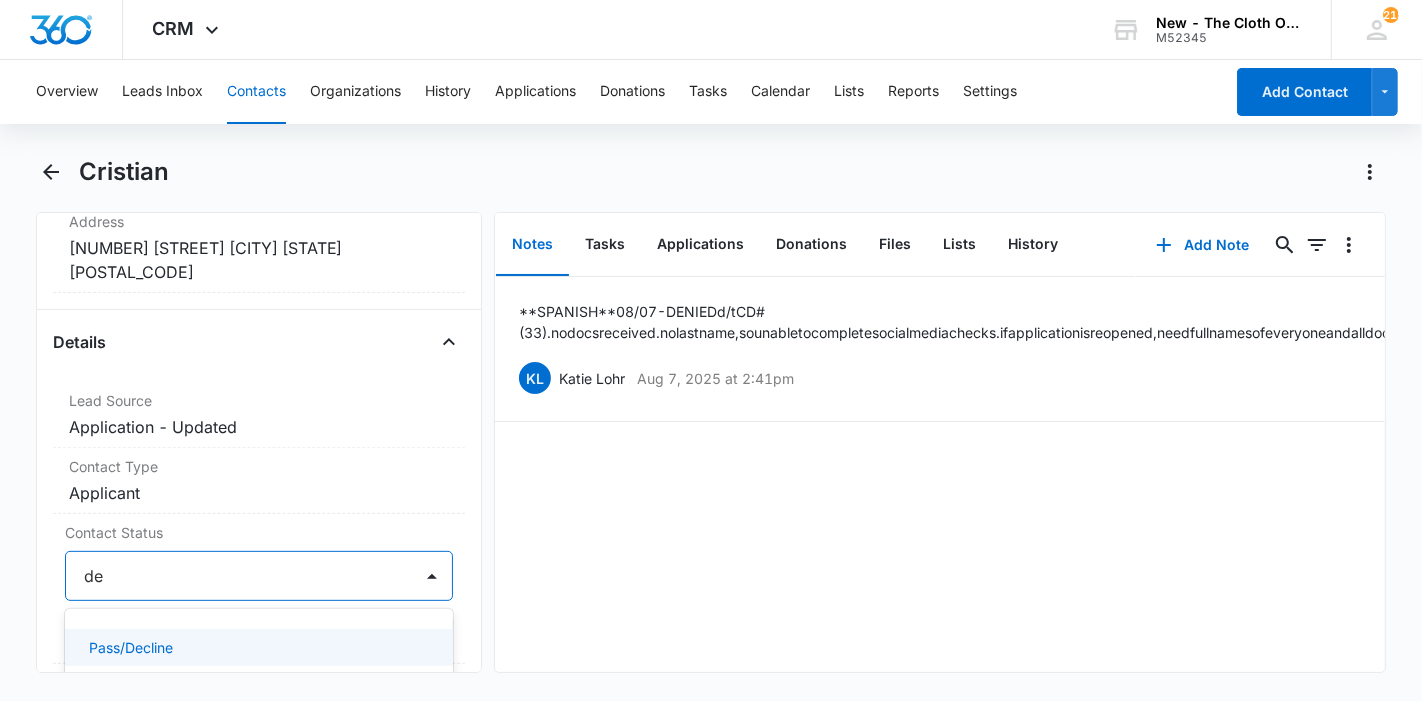type on "dec" 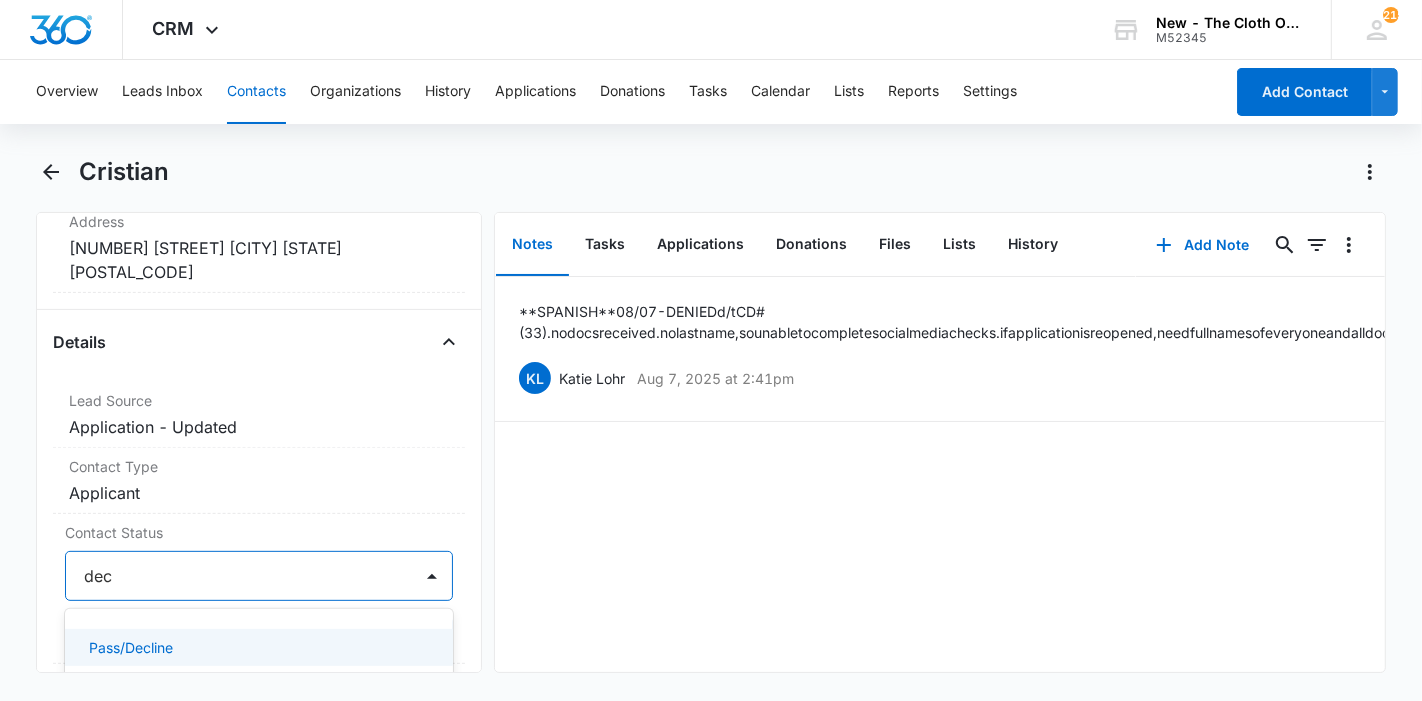 click on "Pass/Decline" at bounding box center [257, 647] 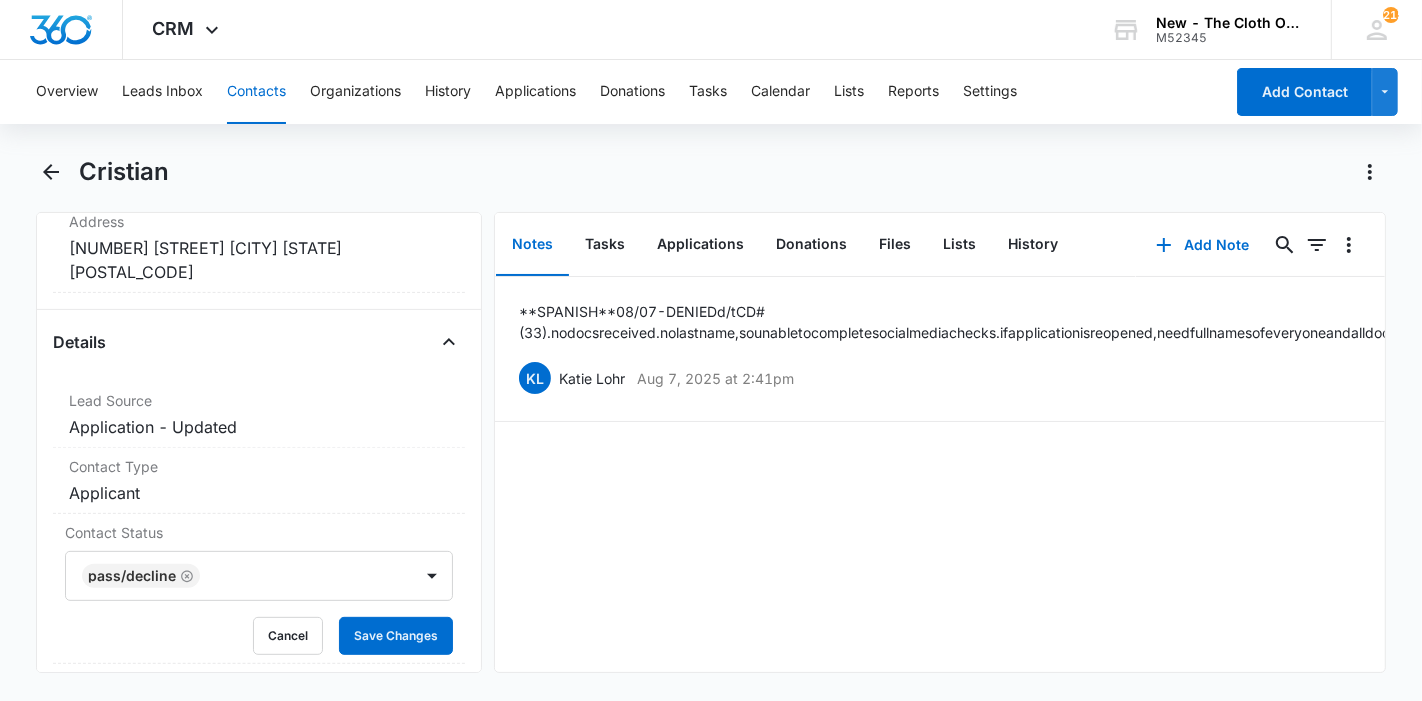 click on "Contact Status Pass/Decline Cancel Save Changes" at bounding box center (259, 589) 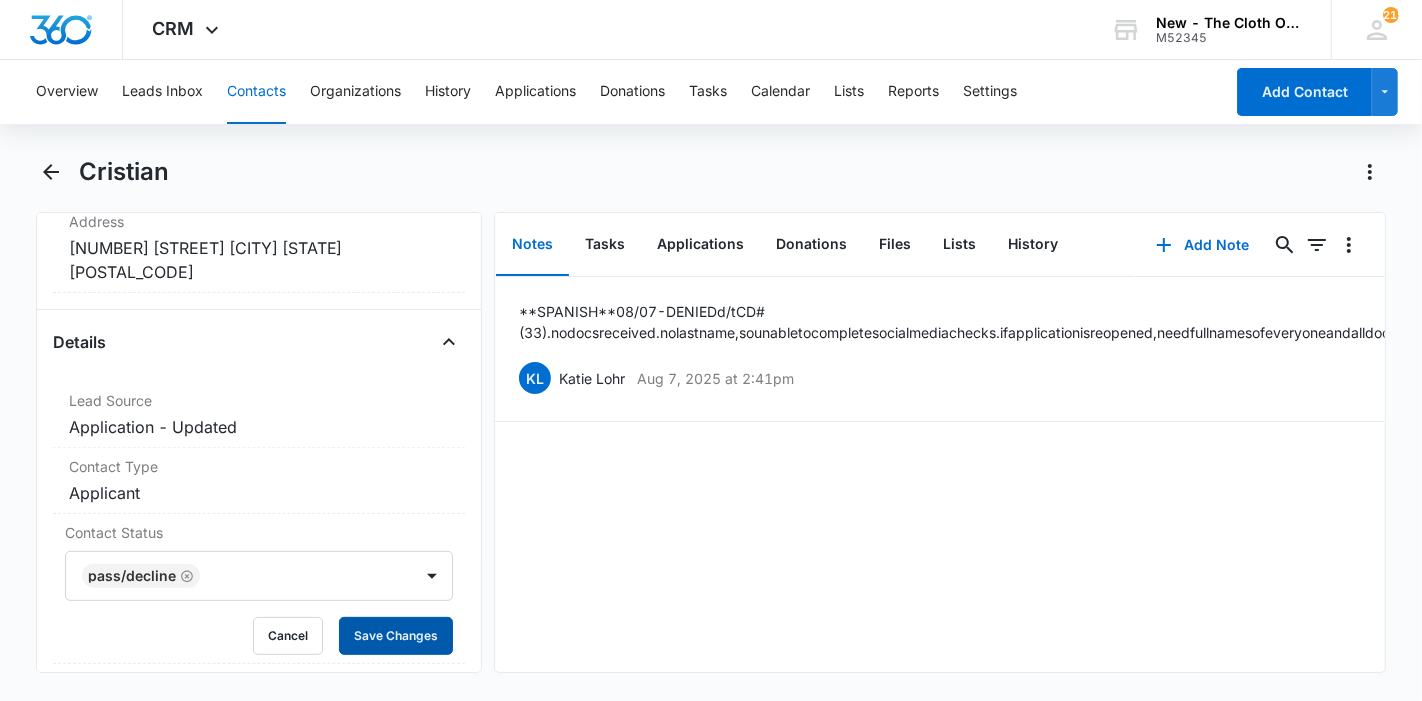click on "Save Changes" at bounding box center [396, 636] 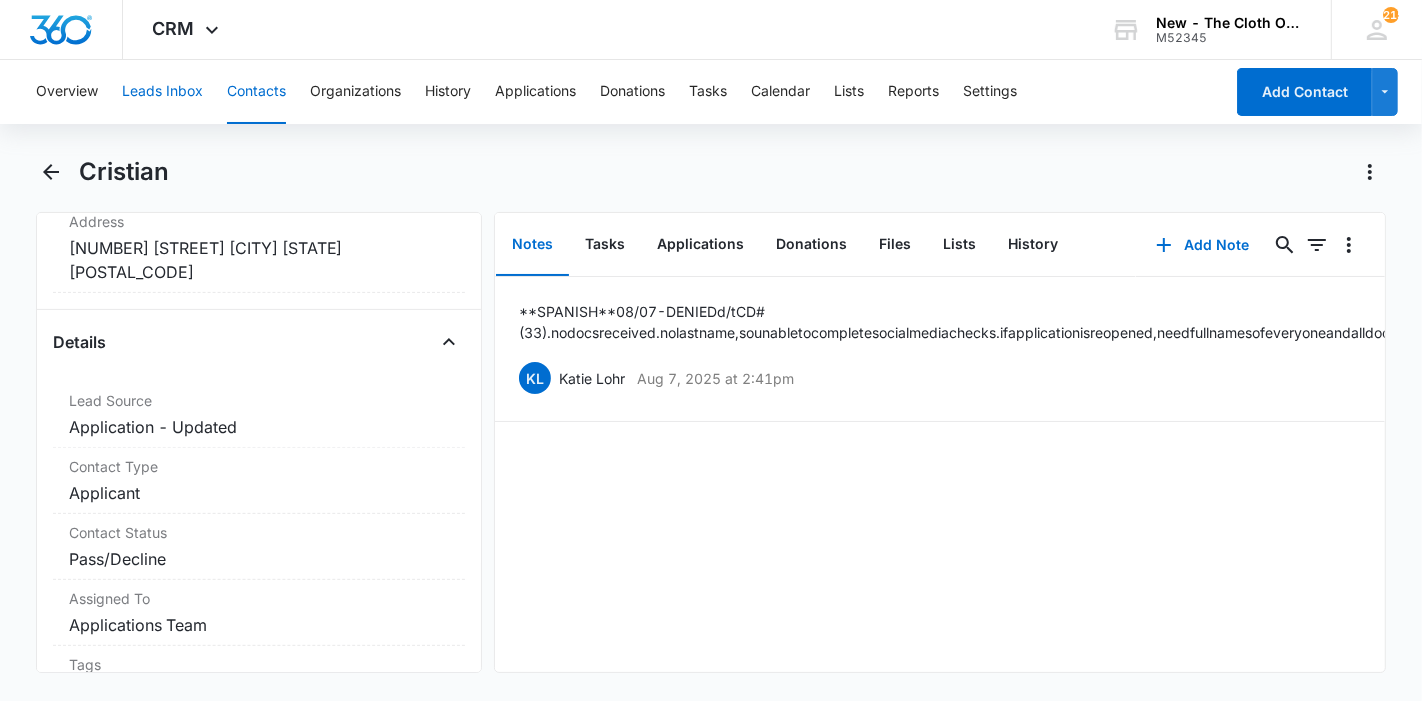 click on "Leads Inbox" at bounding box center [162, 92] 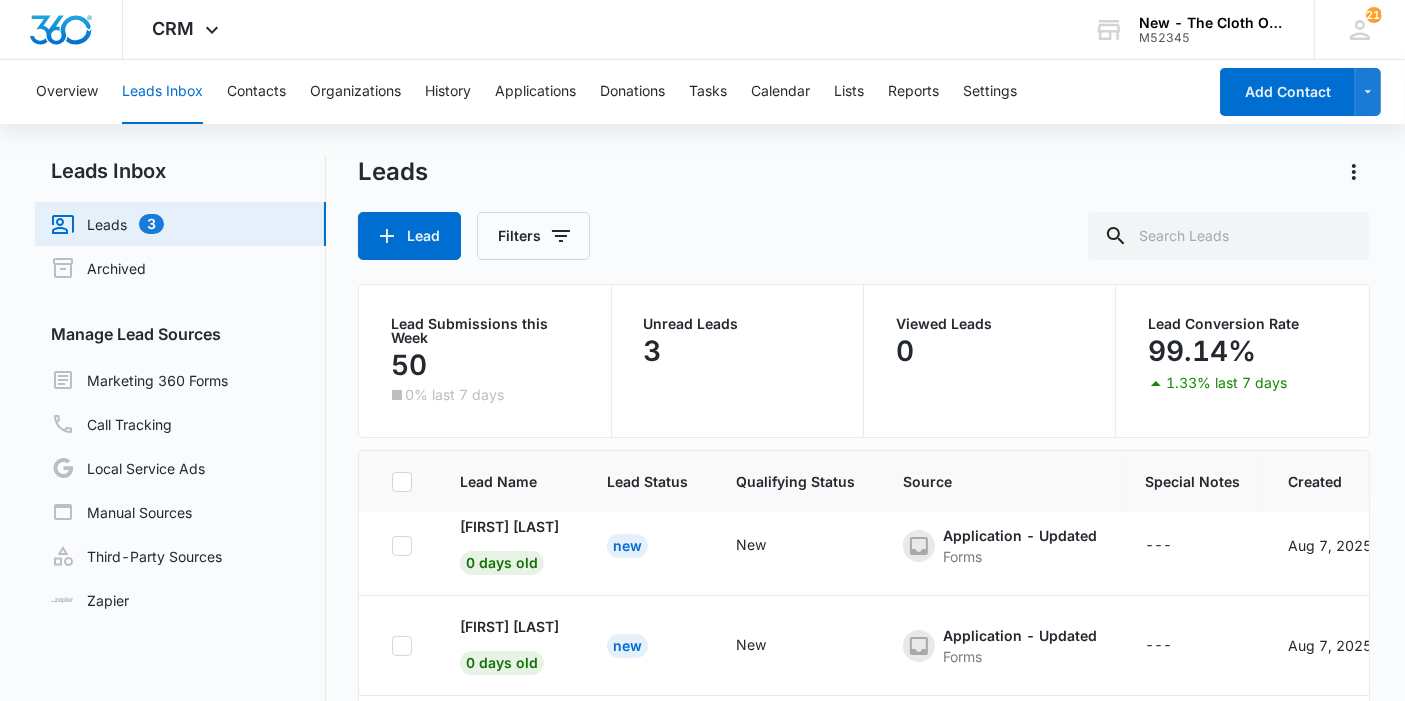 scroll, scrollTop: 31, scrollLeft: 0, axis: vertical 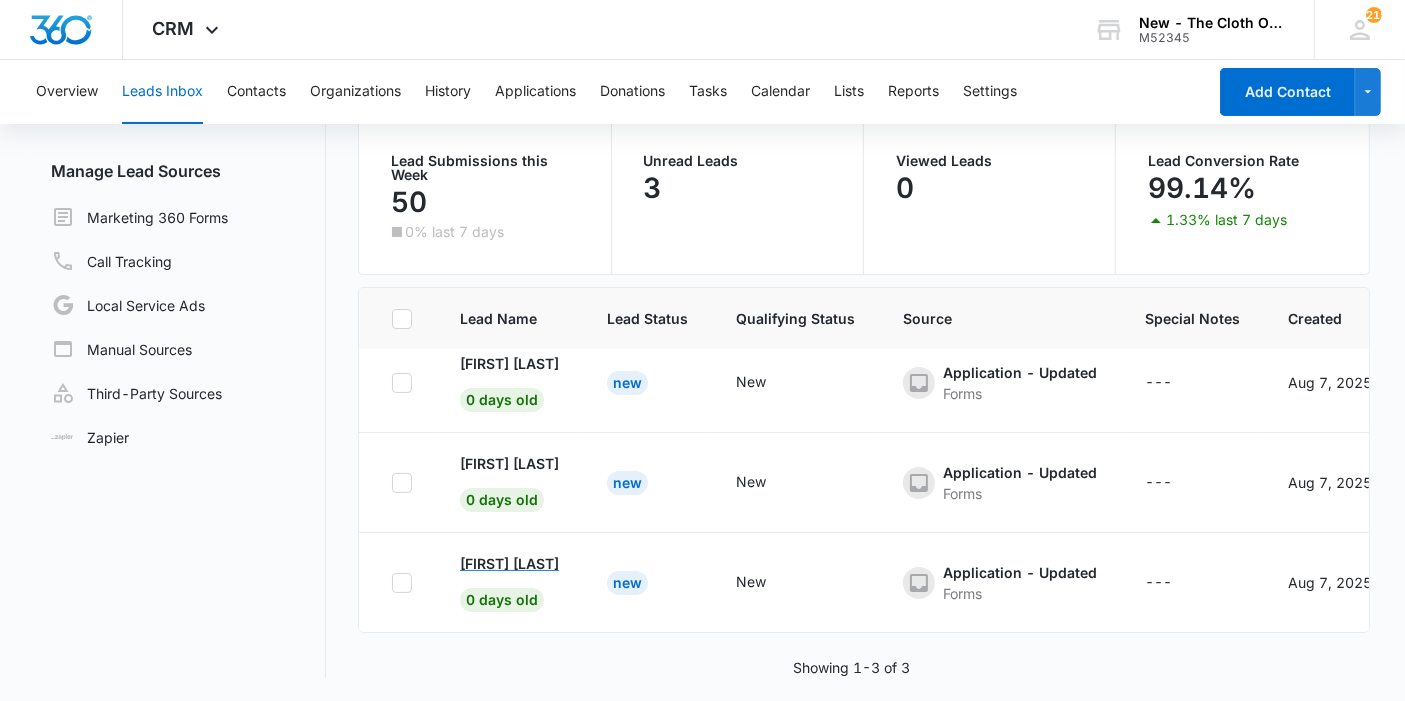 click on "[FIRST] [LAST]" at bounding box center (509, 563) 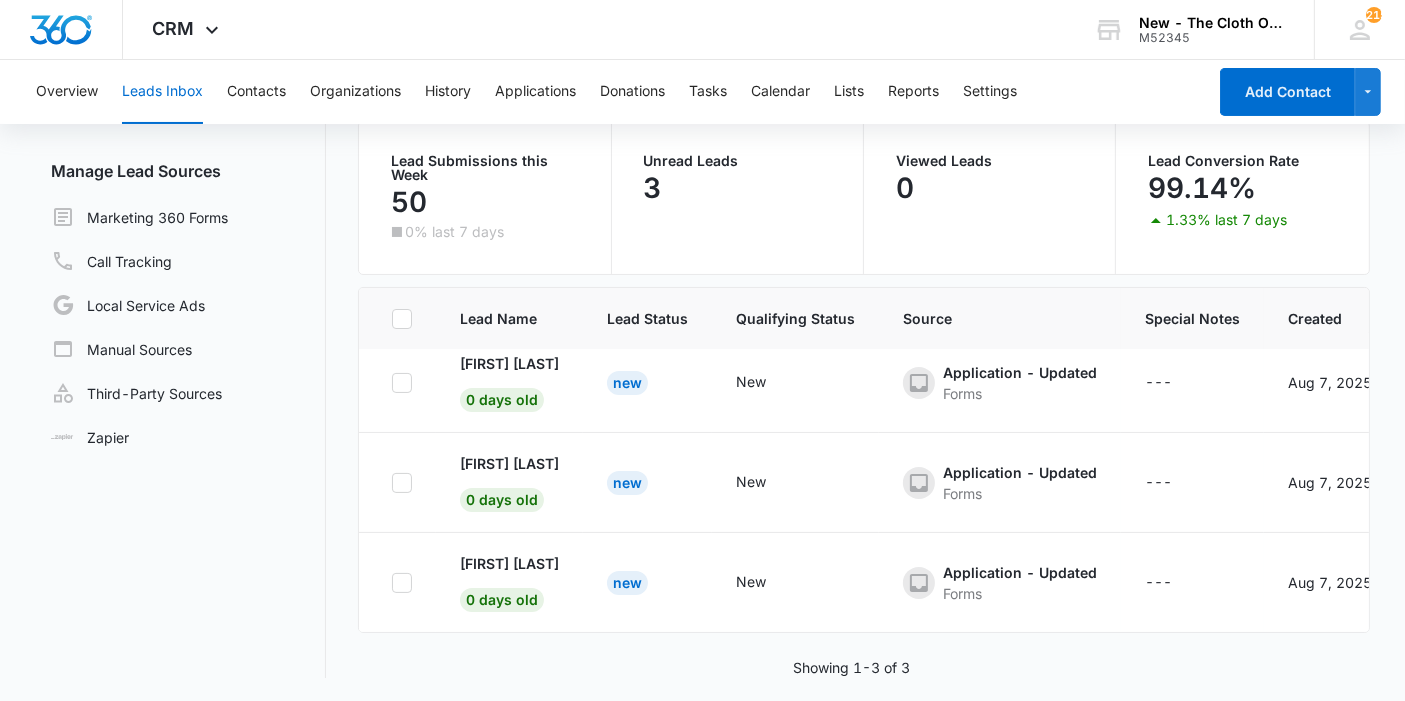 scroll, scrollTop: 0, scrollLeft: 0, axis: both 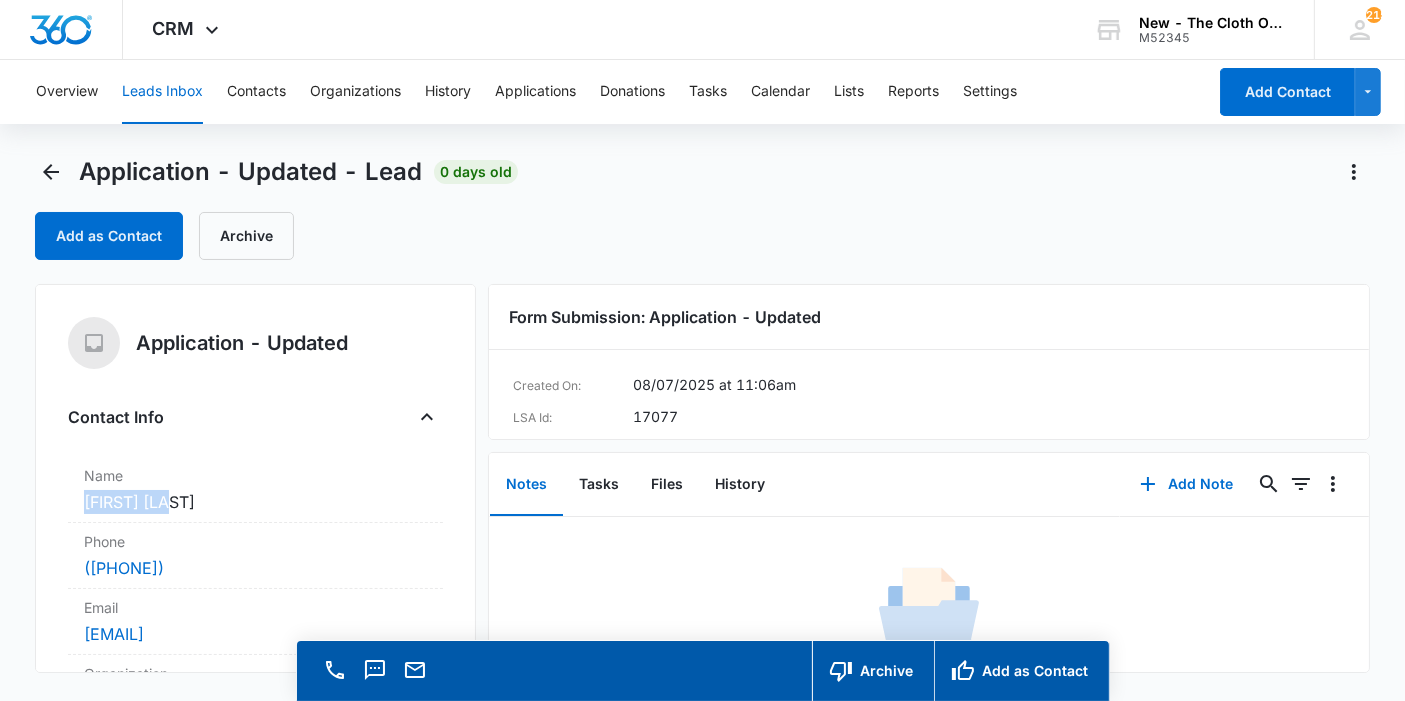 drag, startPoint x: 219, startPoint y: 497, endPoint x: 86, endPoint y: 500, distance: 133.03383 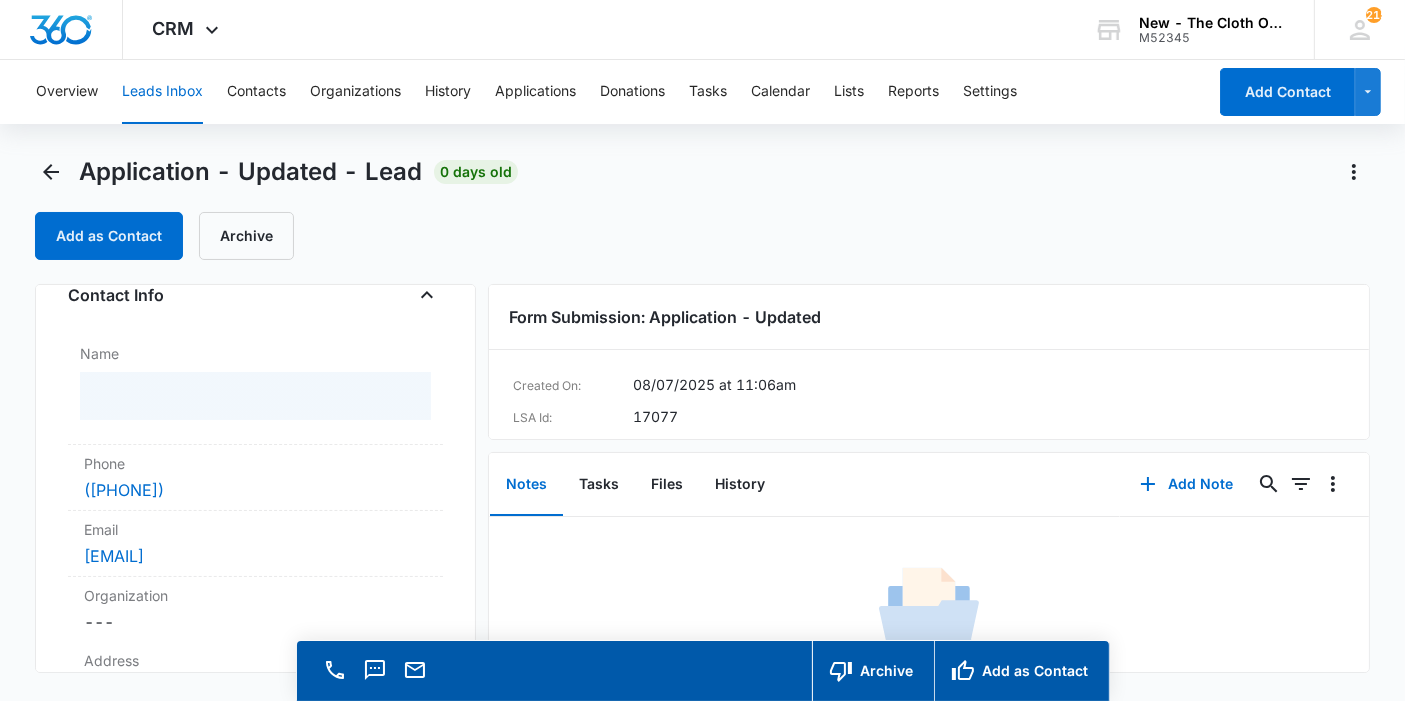 scroll, scrollTop: 222, scrollLeft: 0, axis: vertical 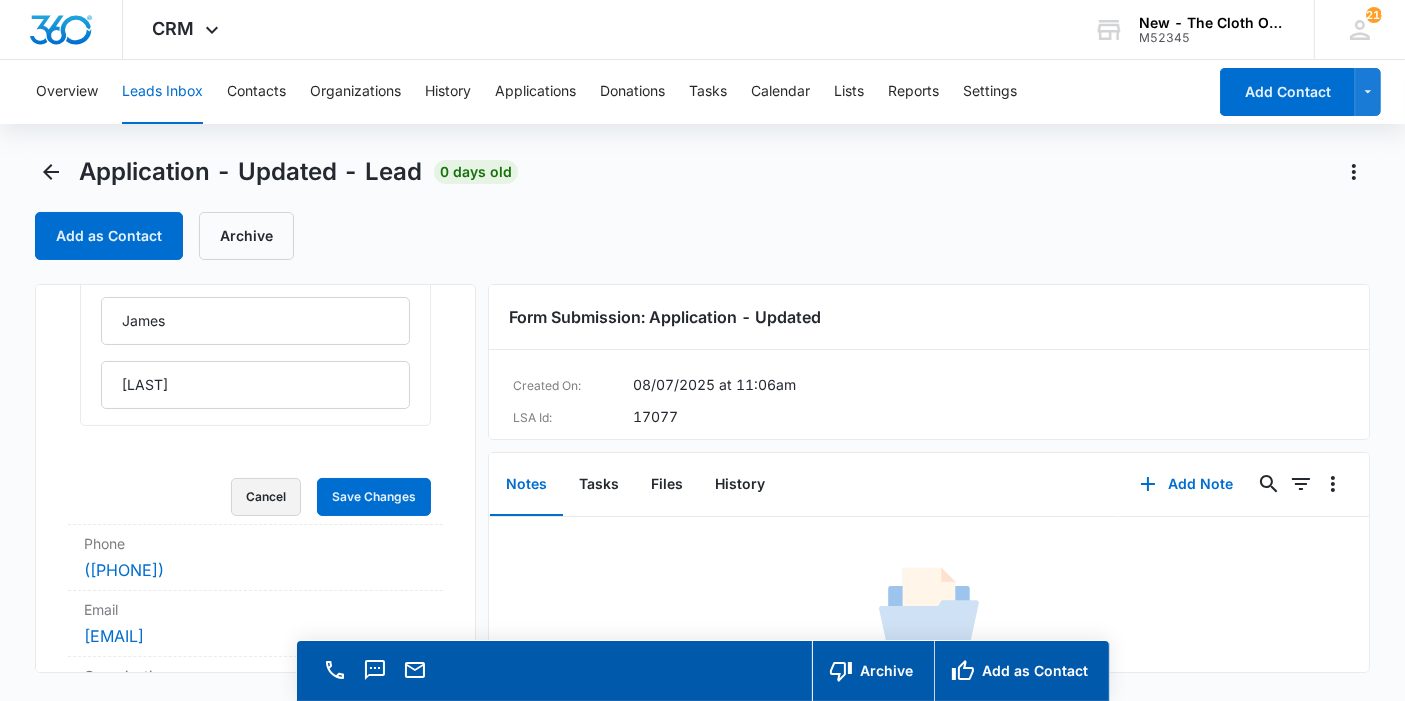 click on "Cancel" at bounding box center [266, 497] 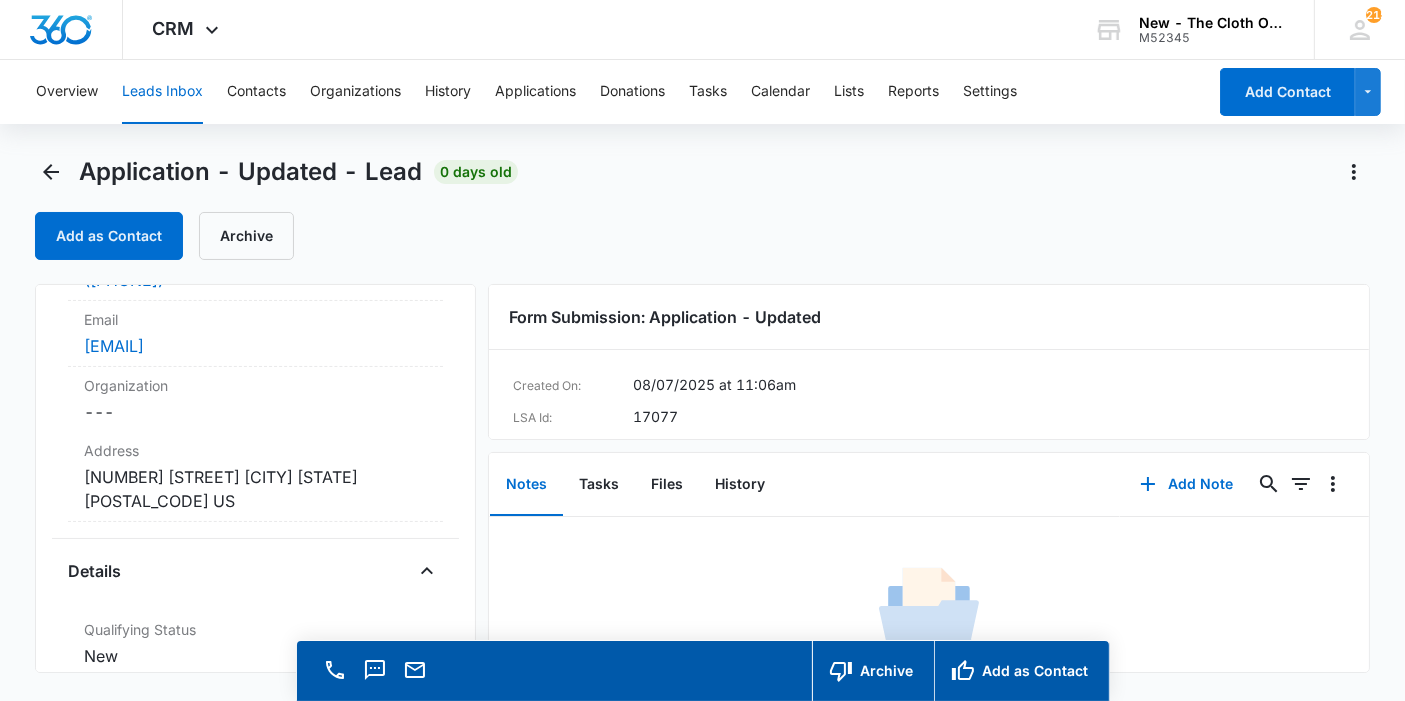 scroll, scrollTop: 317, scrollLeft: 0, axis: vertical 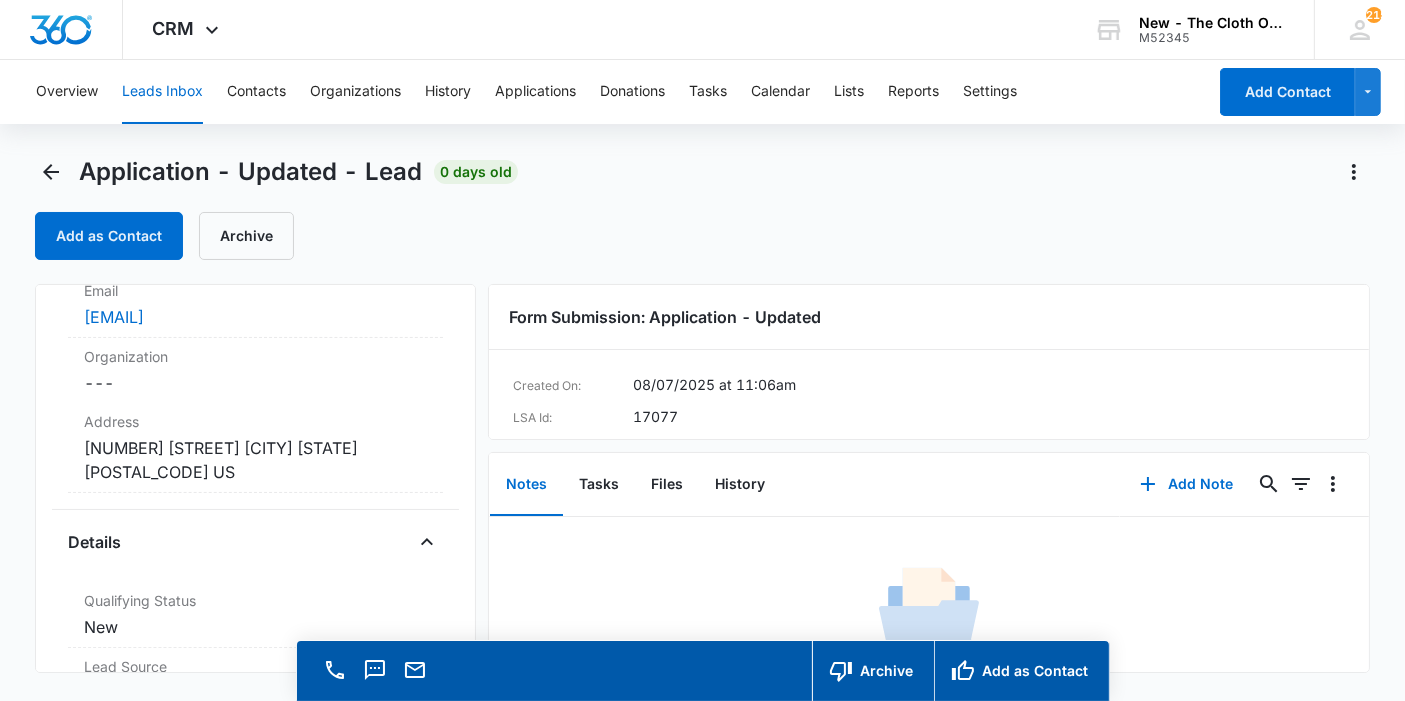 click on "Cancel Save Changes [NUMBER] [STREET] [CITY] [STATE] US" at bounding box center (255, 460) 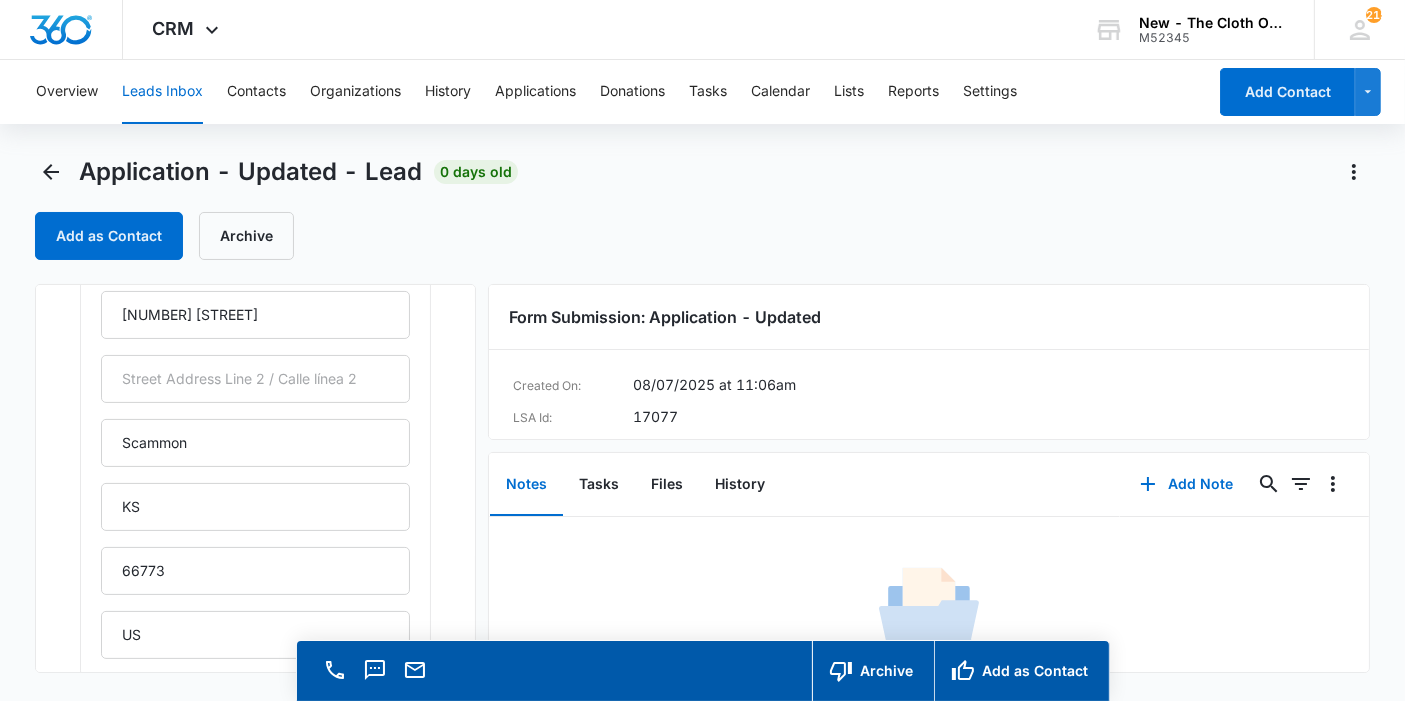 scroll, scrollTop: 539, scrollLeft: 0, axis: vertical 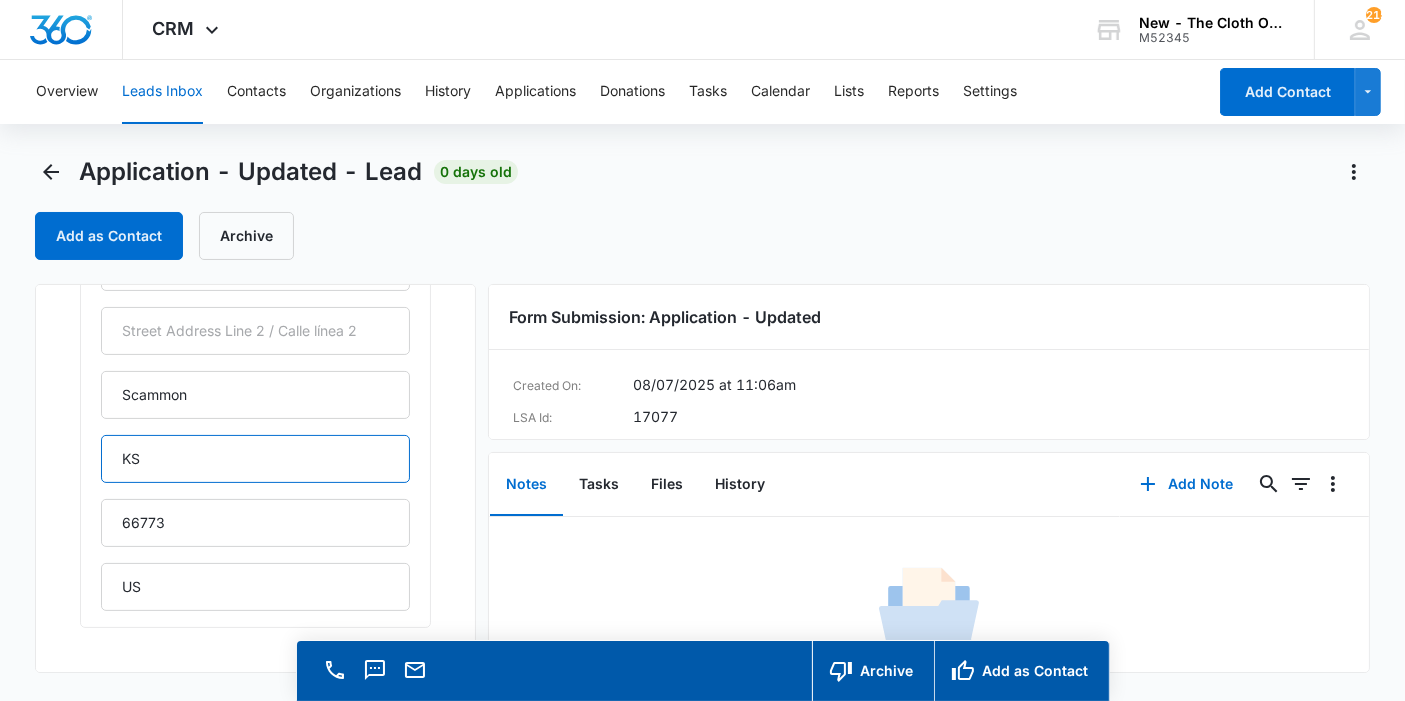 click on "KS" at bounding box center (255, 459) 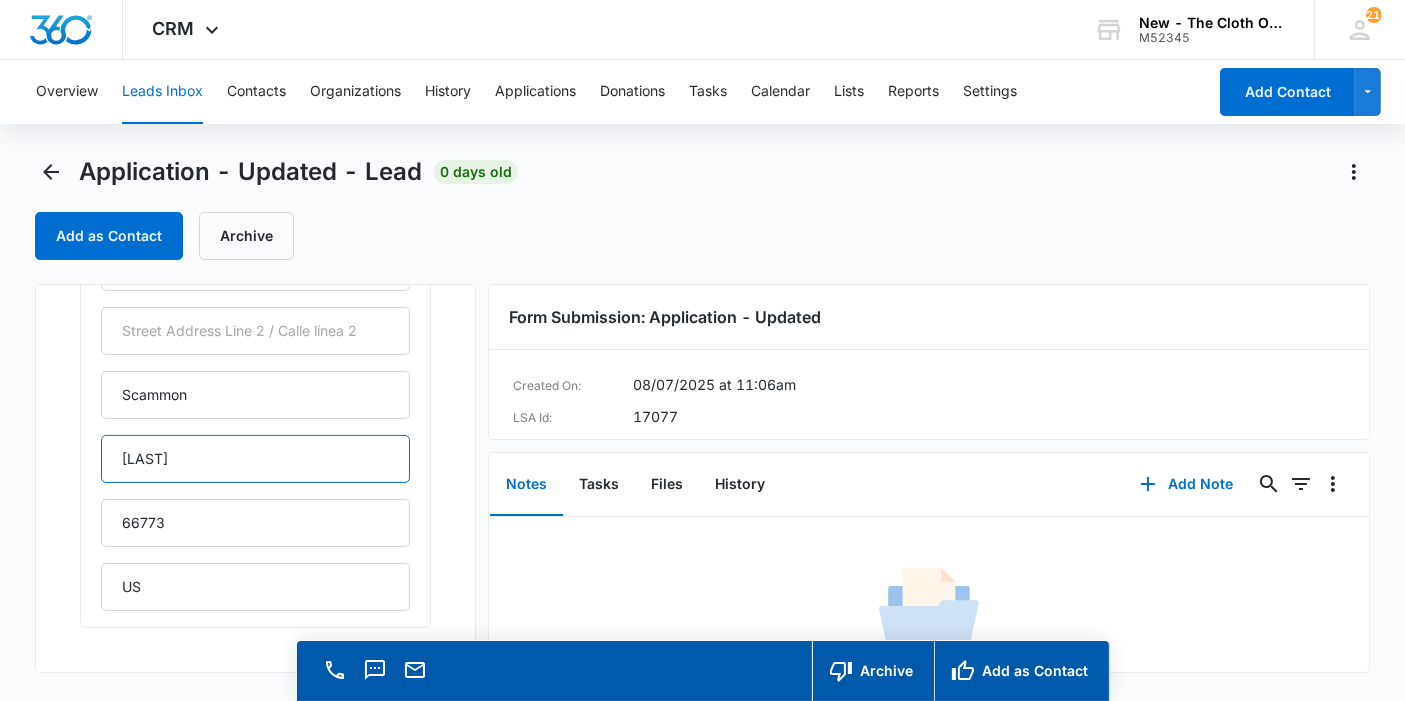 type on "Kansas" 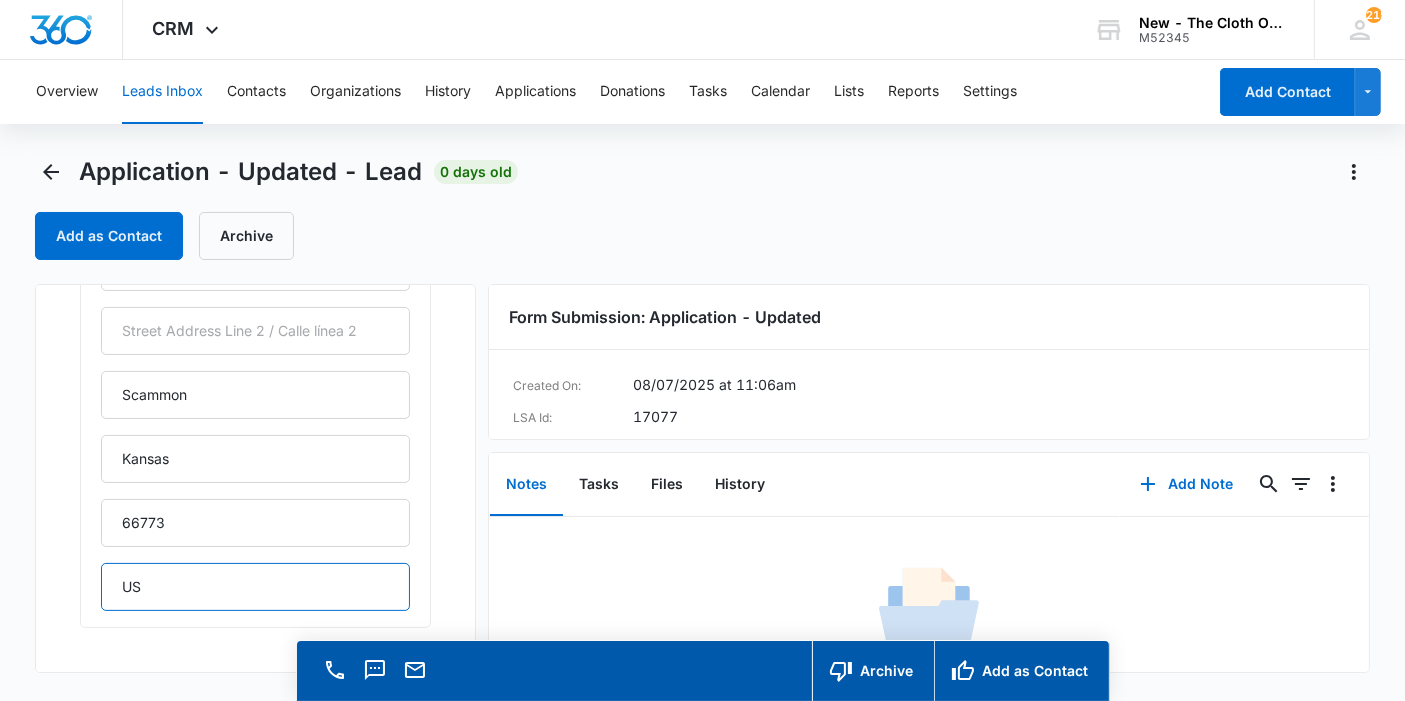 drag, startPoint x: 94, startPoint y: 587, endPoint x: 9, endPoint y: 596, distance: 85.47514 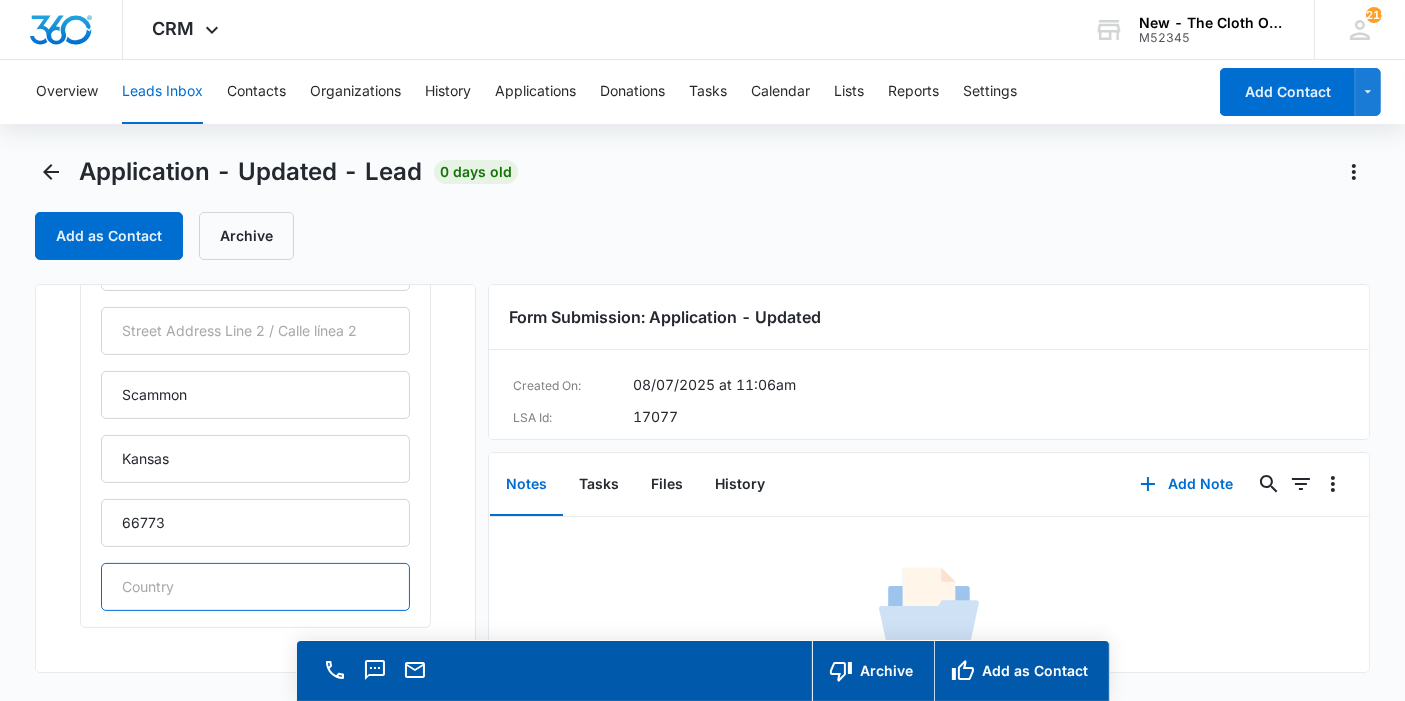type 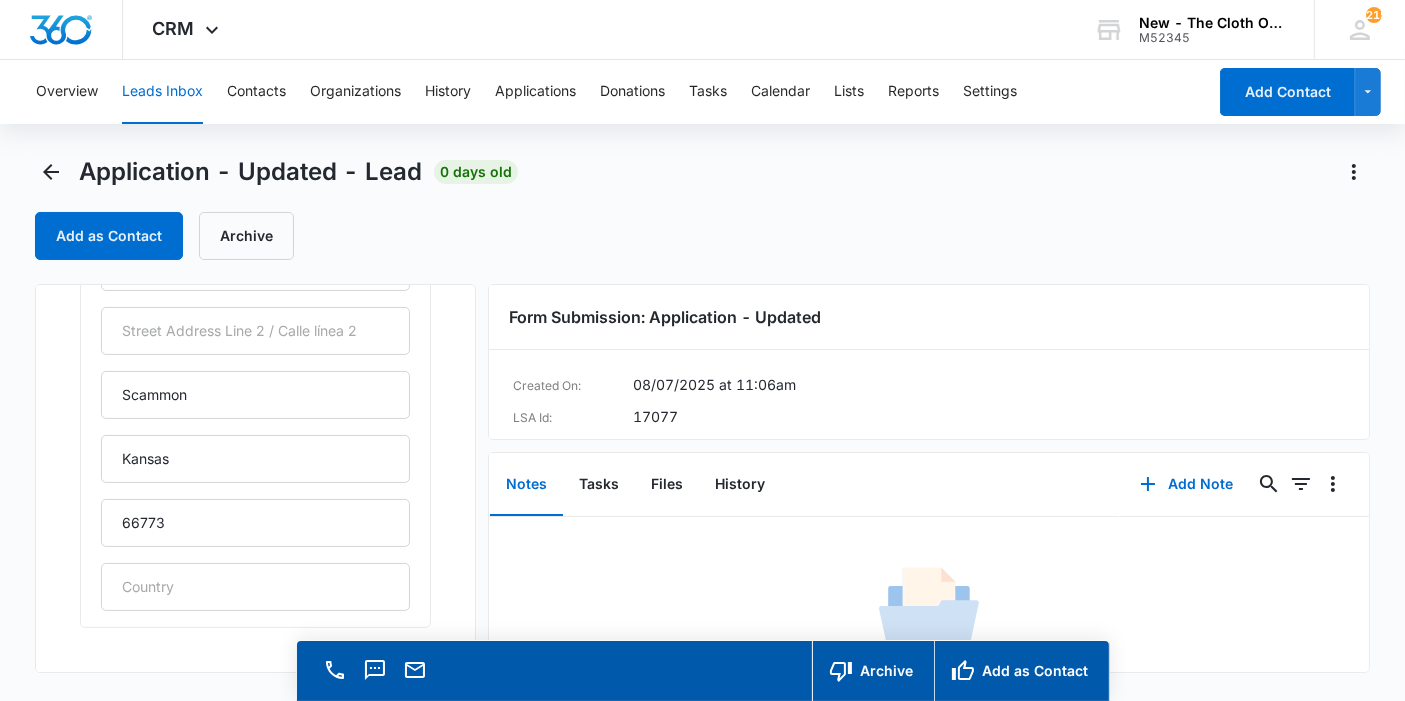 type 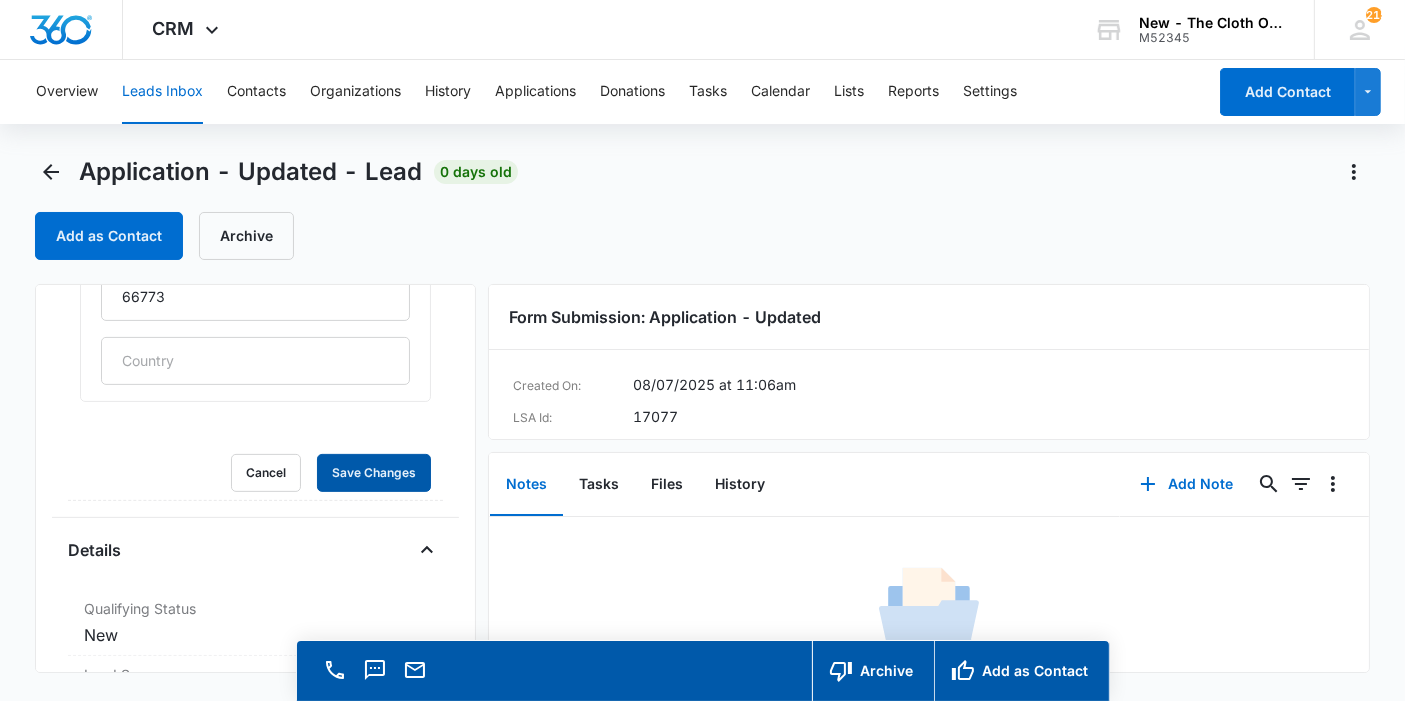 type 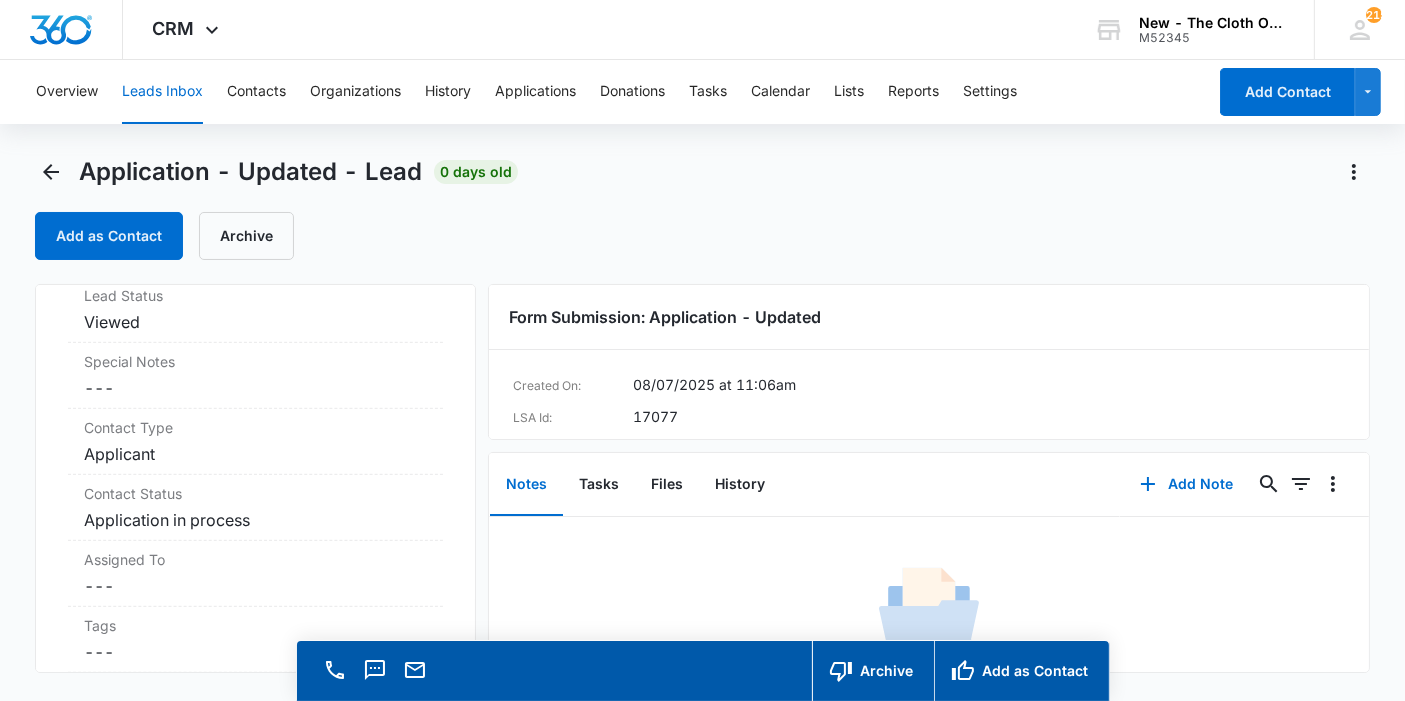 scroll, scrollTop: 1321, scrollLeft: 0, axis: vertical 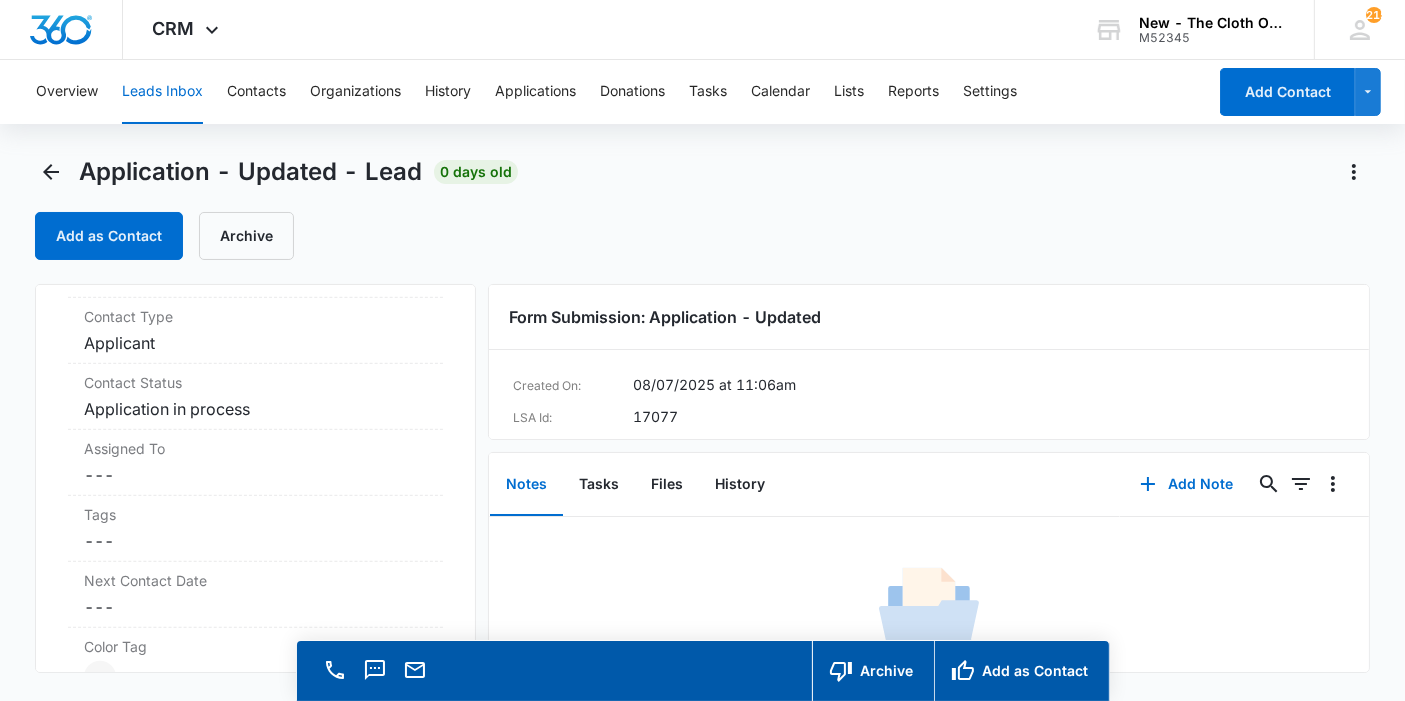 click on "Tags" at bounding box center [255, 514] 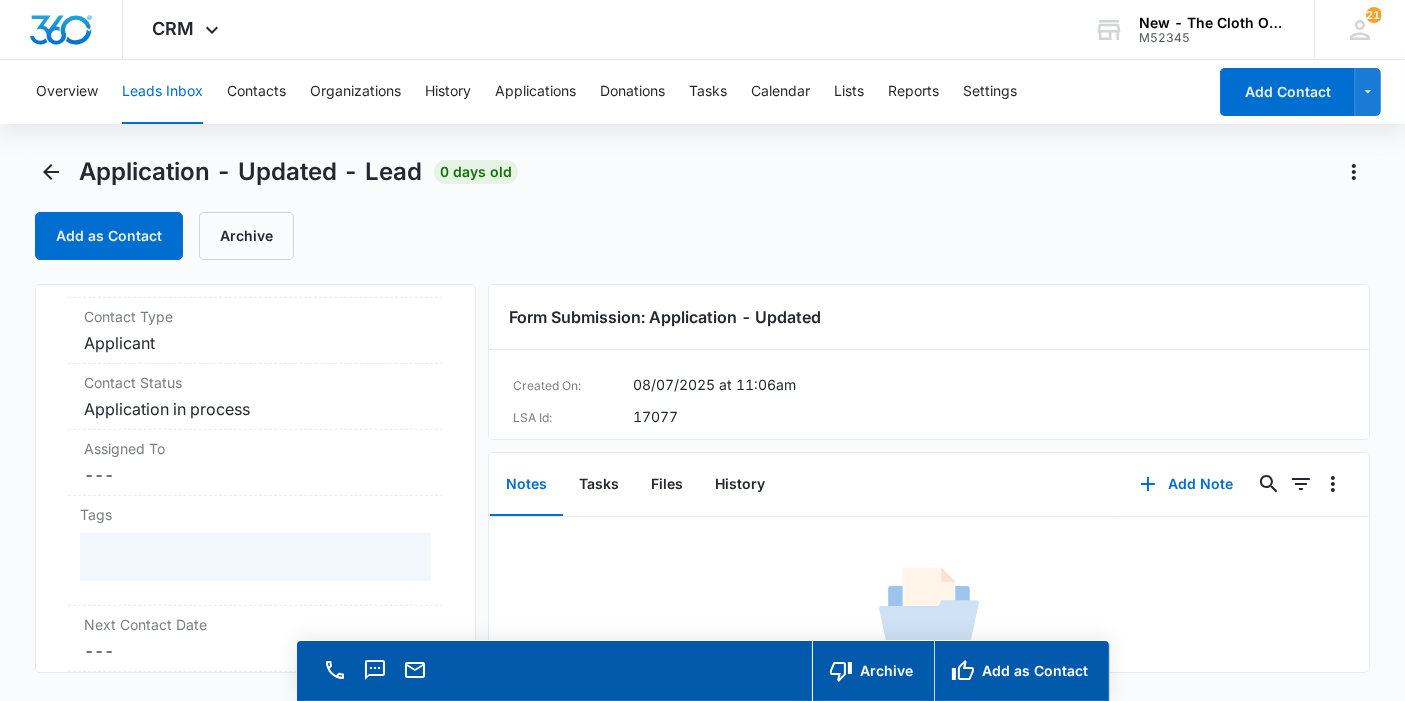 click on "Cancel Save Changes ---" at bounding box center [255, 475] 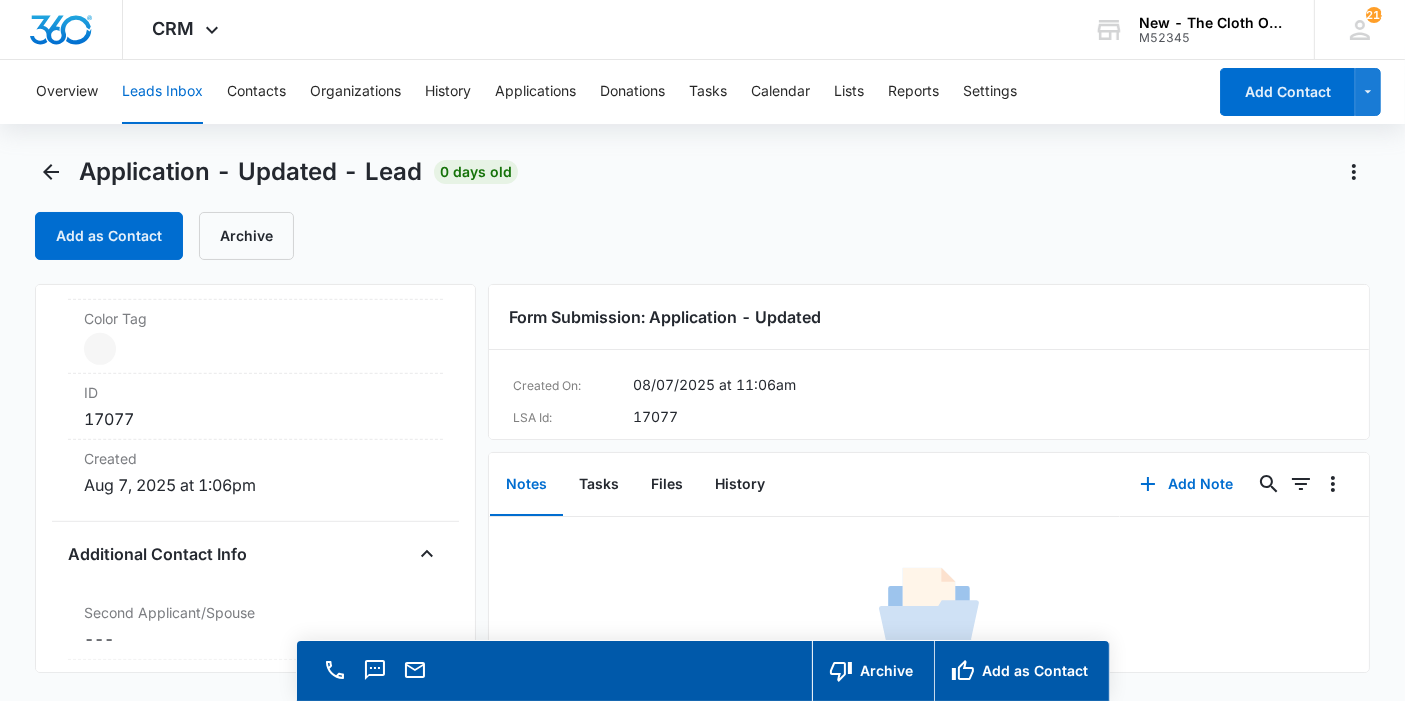 scroll, scrollTop: 841, scrollLeft: 0, axis: vertical 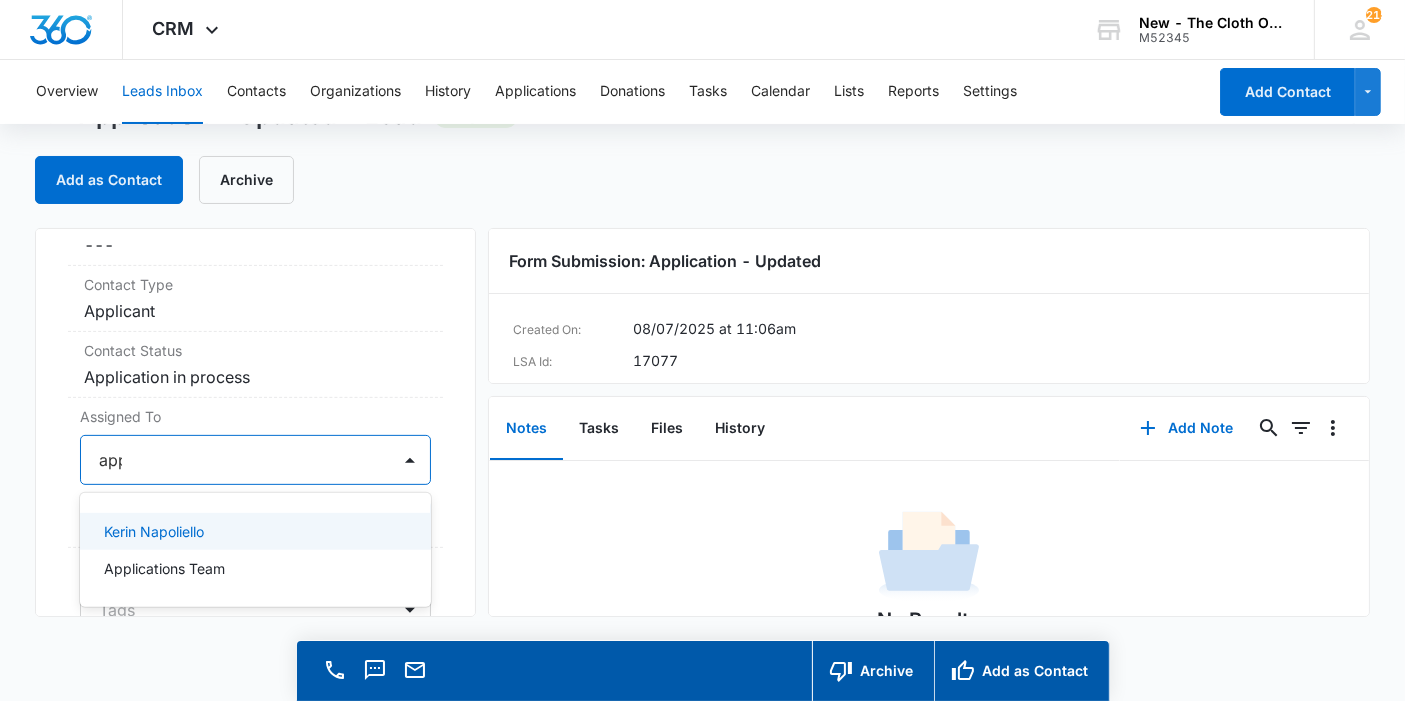 type on "appl" 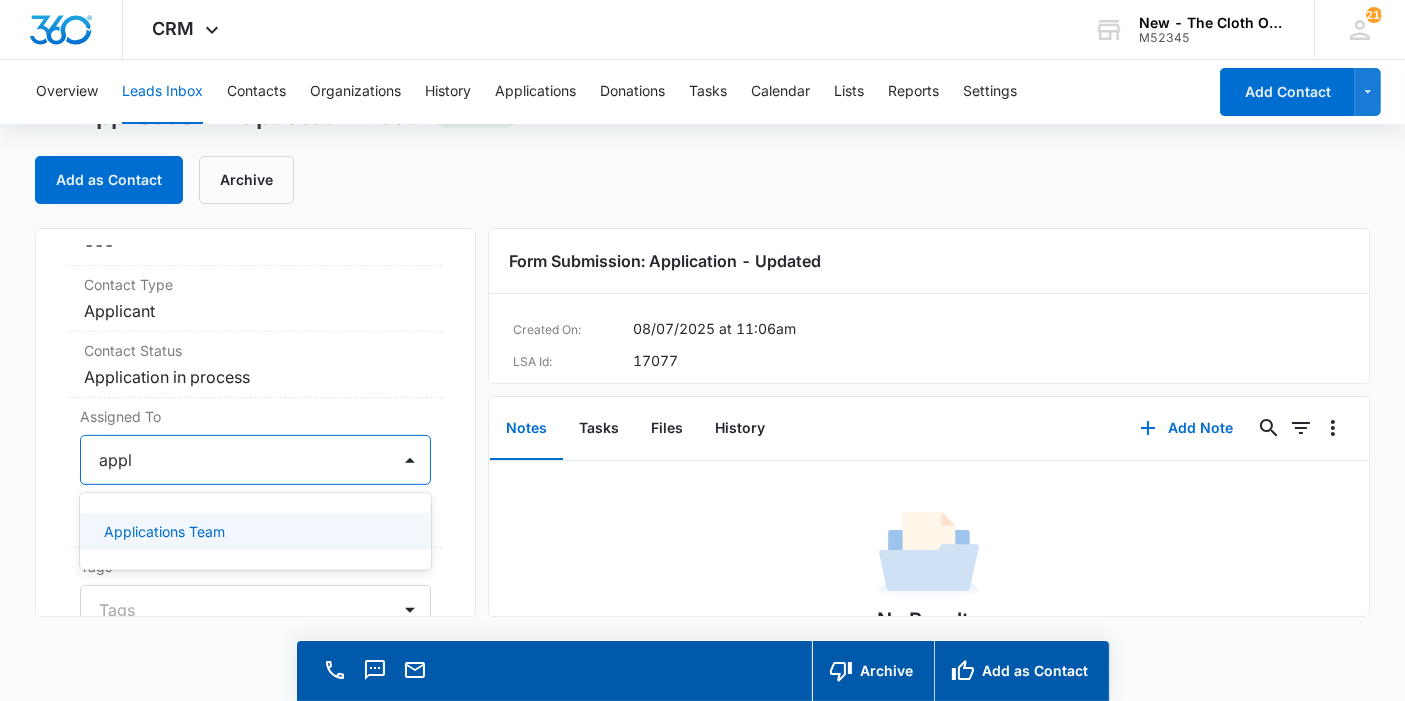 click on "Applications Team" at bounding box center [164, 531] 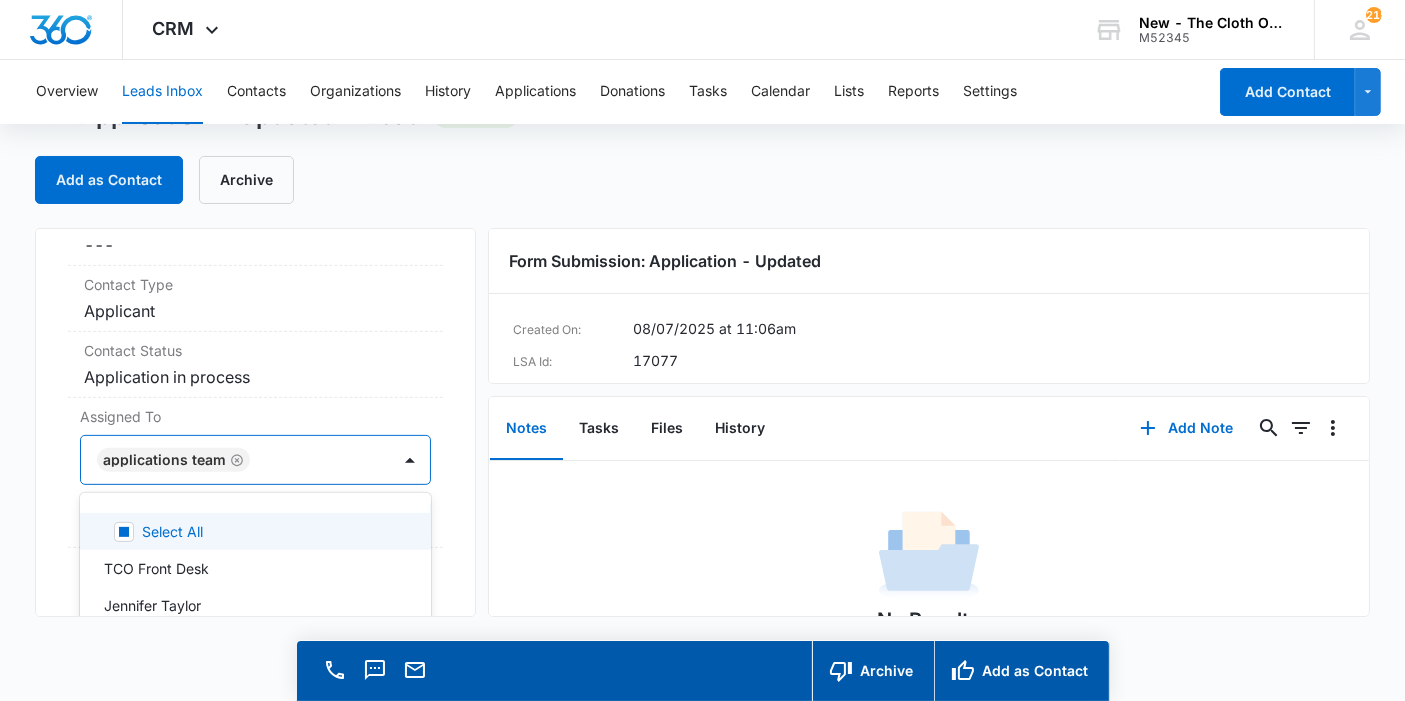 click on "Application - Updated Contact Info Name Cancel Save Changes [FIRST] [LAST] Phone Cancel Save Changes ([PHONE]) Email Cancel Save Changes jameskloer54@gmail.com Organization Cancel Save Changes --- Address Cancel Save Changes [NUMBER] [STREET] [CITY] [STATE] Details Qualifying Status Cancel Save Changes New Lead Source Application - Updated Lead Status Viewed Special Notes Cancel Save Changes --- Contact Type Cancel Save Changes Applicant Contact Status Cancel Save Changes Application in process Assigned To option Applications Team, selected. 47 results available. Use Up and Down to choose options, press Enter to select the currently focused option, press Escape to exit the menu, press Tab to select the option and exit the menu. Applications Team Select All TCO Front Desk Jennifer Taylor Chelsea Moerles Lauren Easden Makira Manns Kate Hoffman Reba Davis Carmella Palmer Sarah Wells Kathryn Coursey Faye Laherty Kesha Gibbs Kayle Simons Rachel Mol Britani Hampton Cheyenne Bridgeman Lauren Miranda Katie Lohr 1" at bounding box center (255, 422) 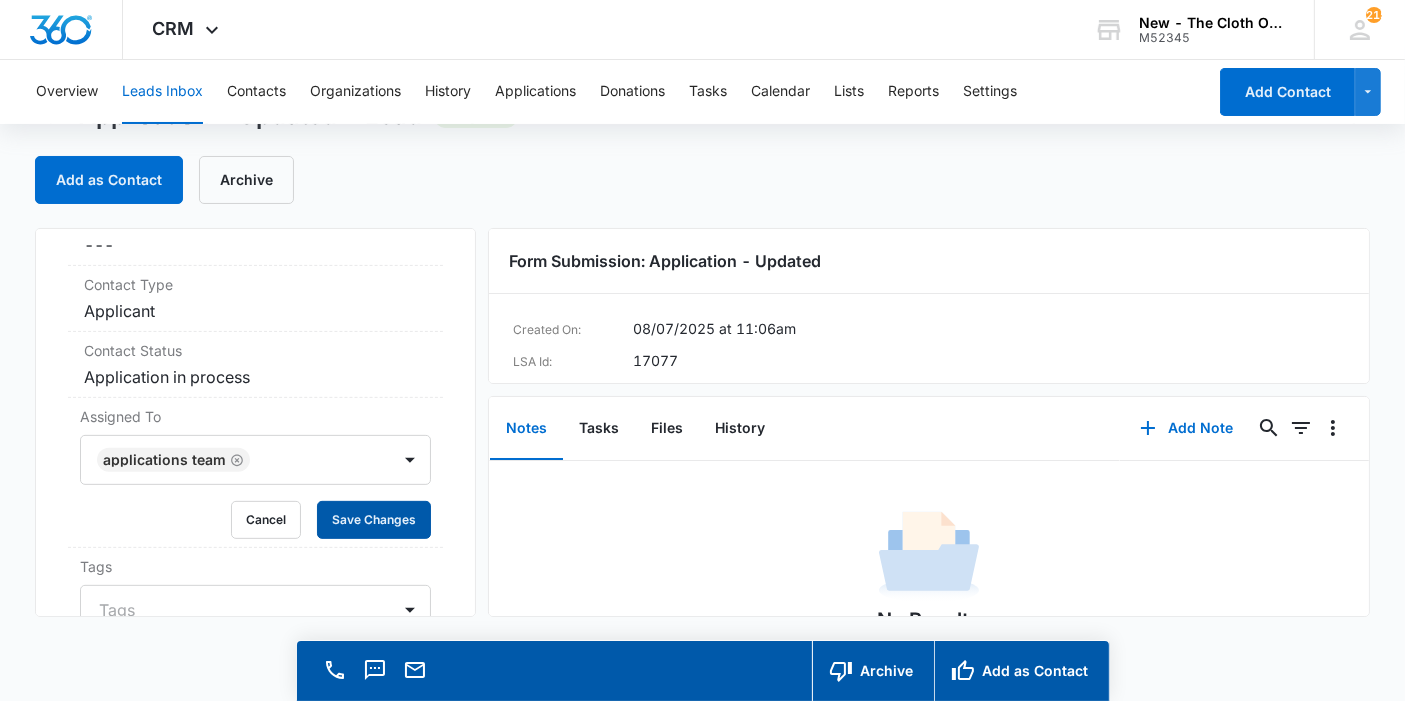 click on "Save Changes" at bounding box center [374, 520] 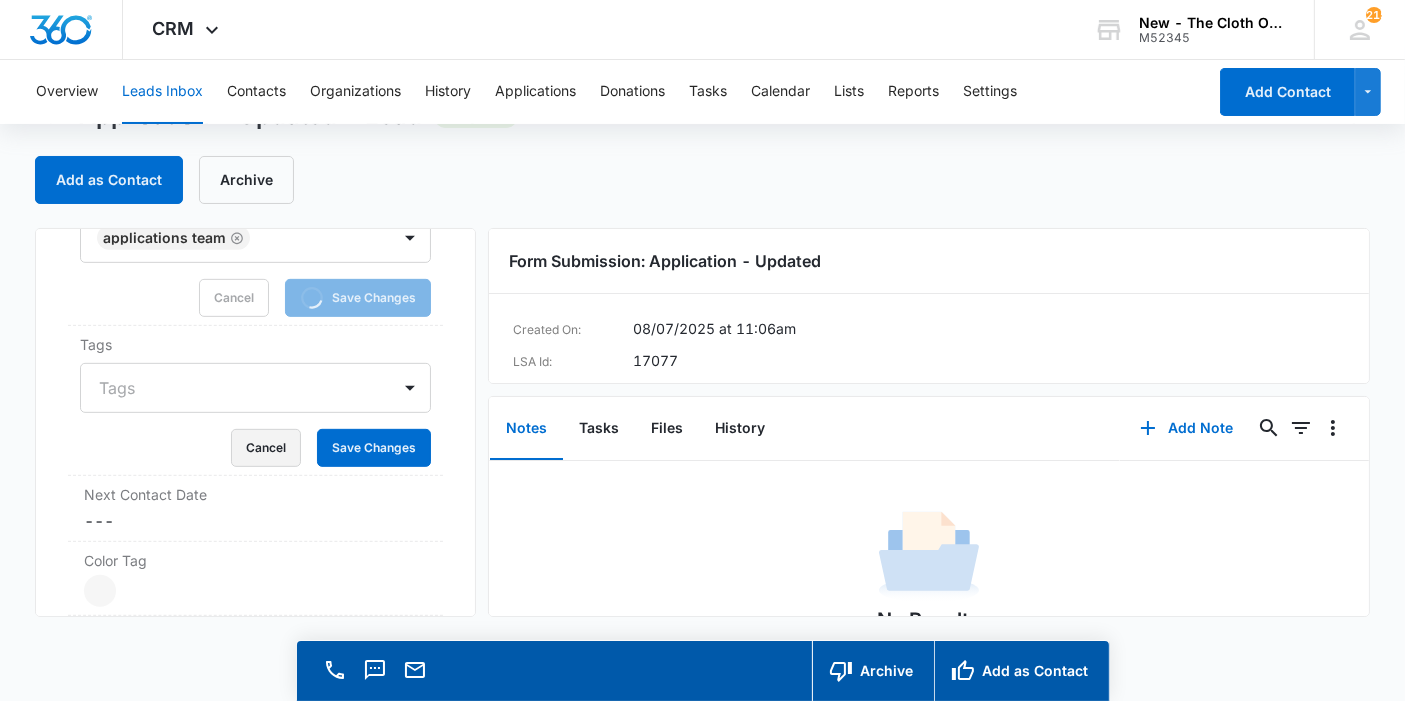 click on "Cancel" at bounding box center (266, 448) 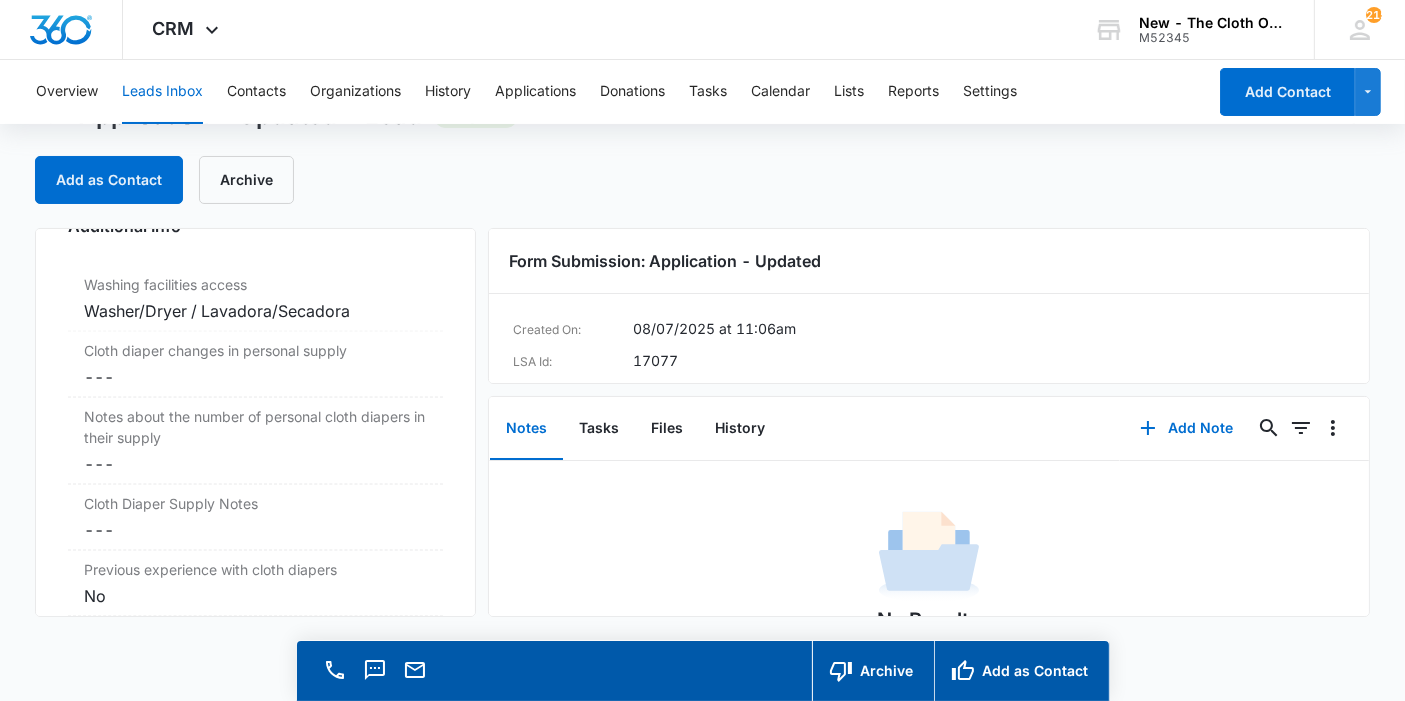 scroll, scrollTop: 3313, scrollLeft: 0, axis: vertical 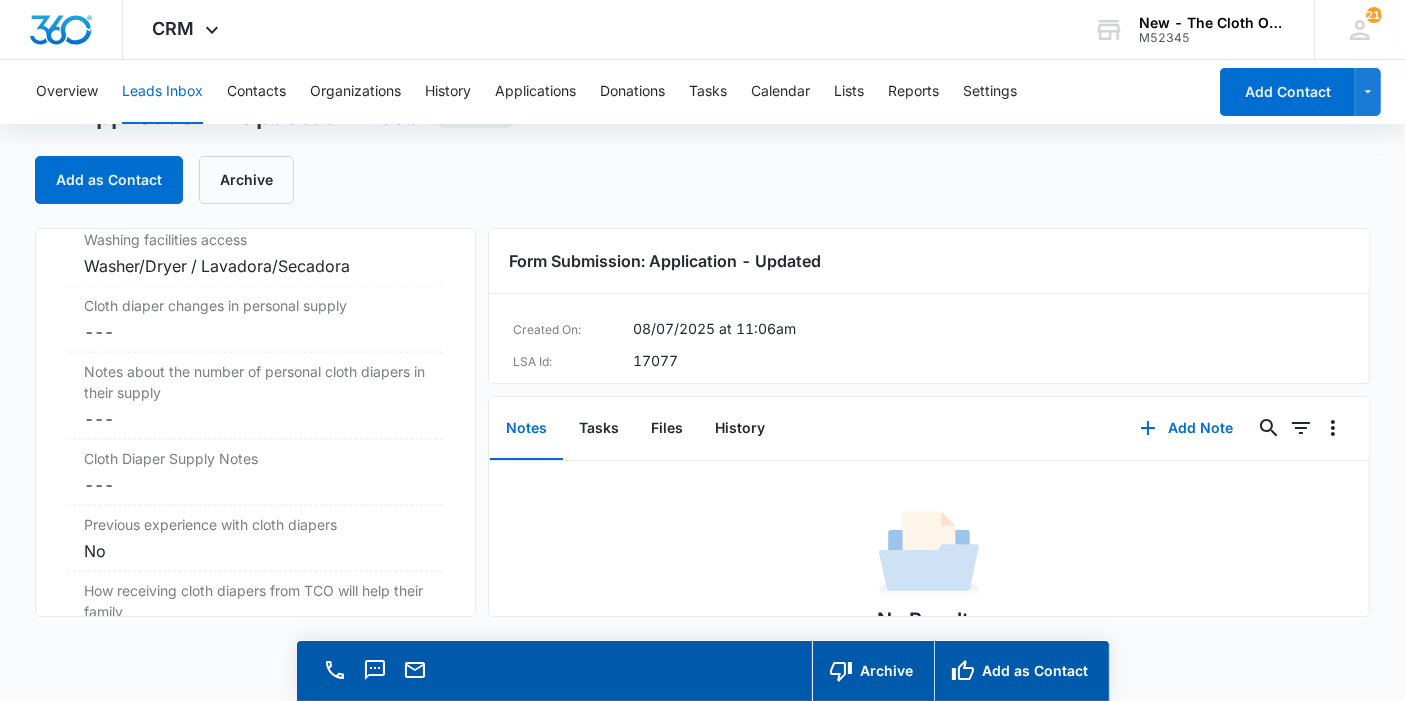 click on "Cloth diaper changes in personal supply Cancel Save Changes ---" at bounding box center (255, 320) 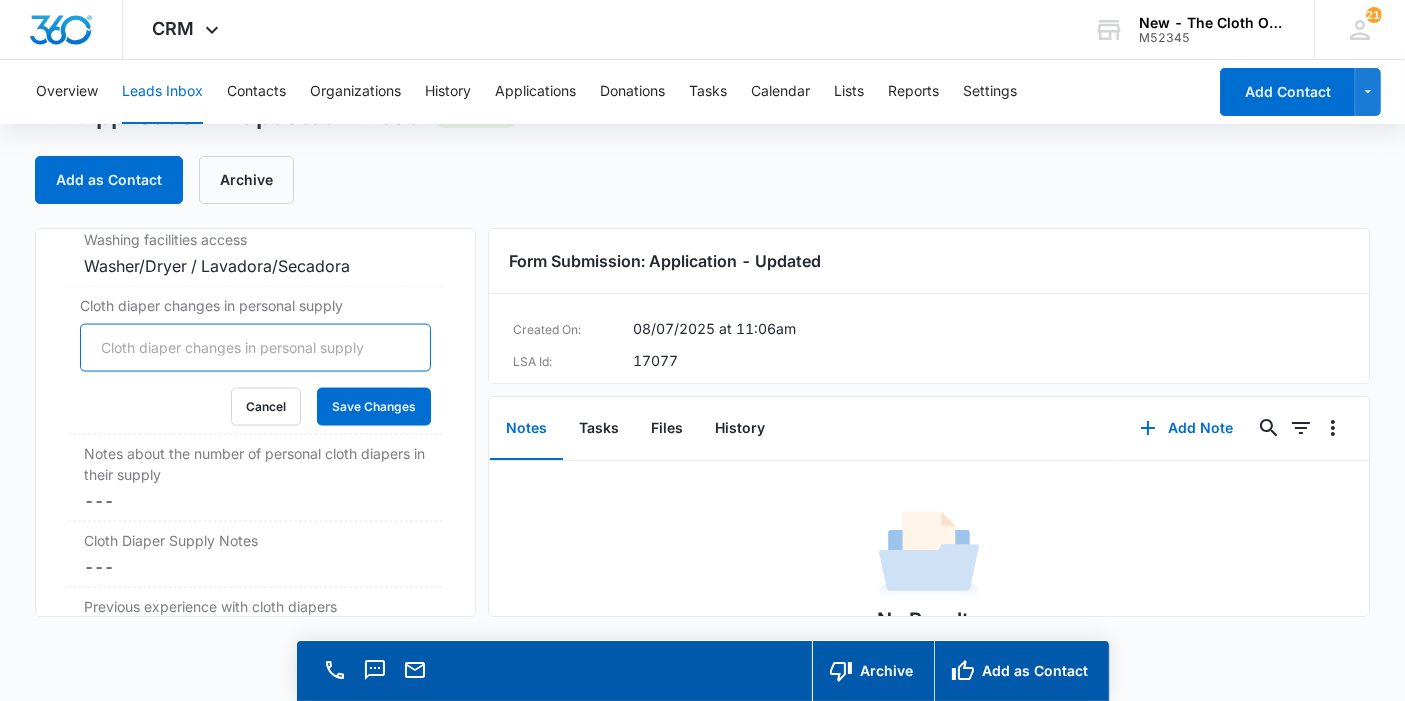 click on "Cloth diaper changes in personal supply" at bounding box center (255, 348) 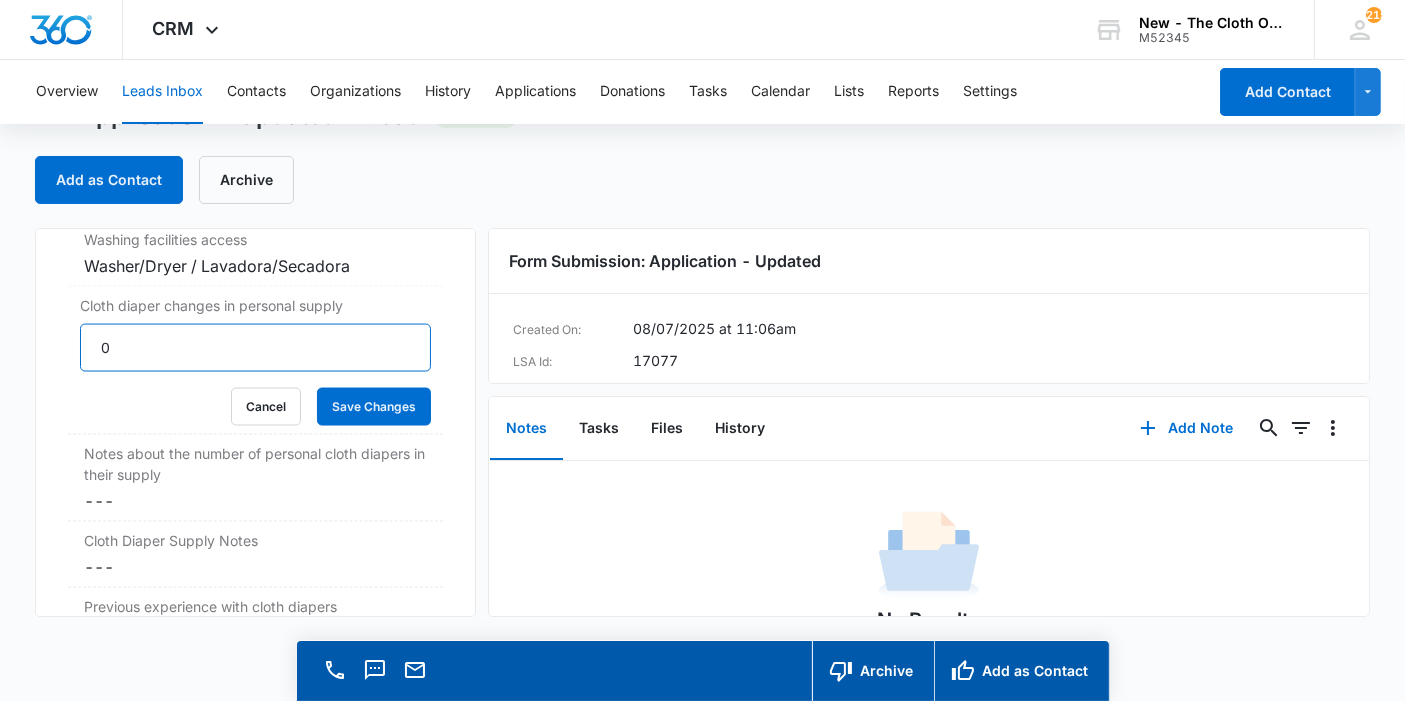type on "0" 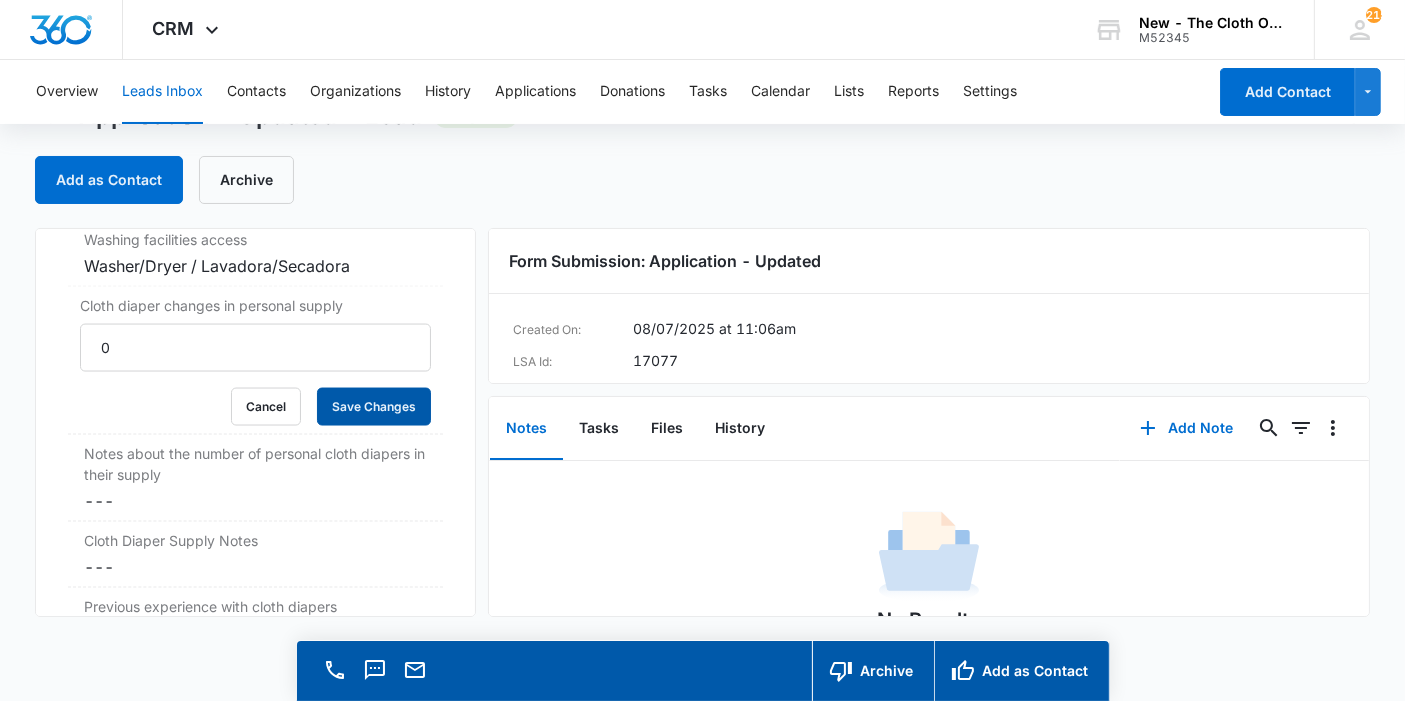 click on "Save Changes" at bounding box center (374, 407) 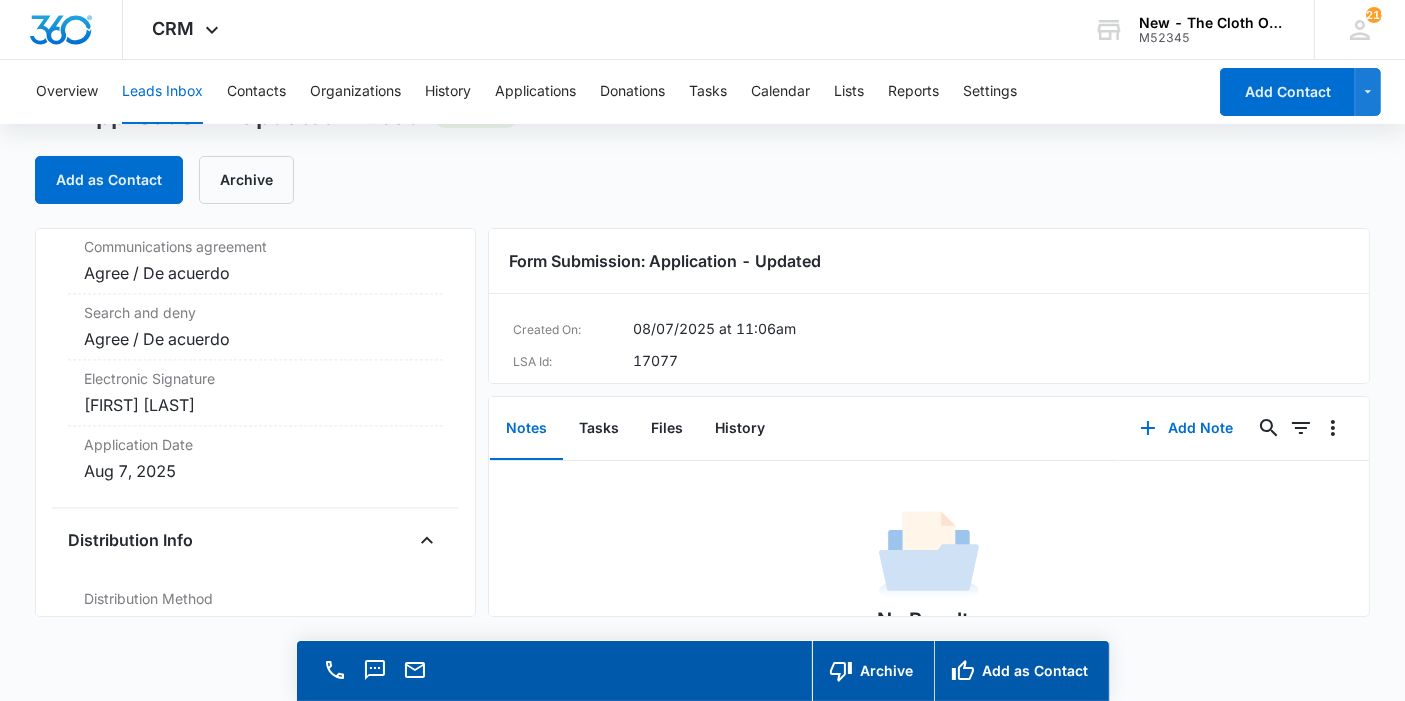 scroll, scrollTop: 4342, scrollLeft: 0, axis: vertical 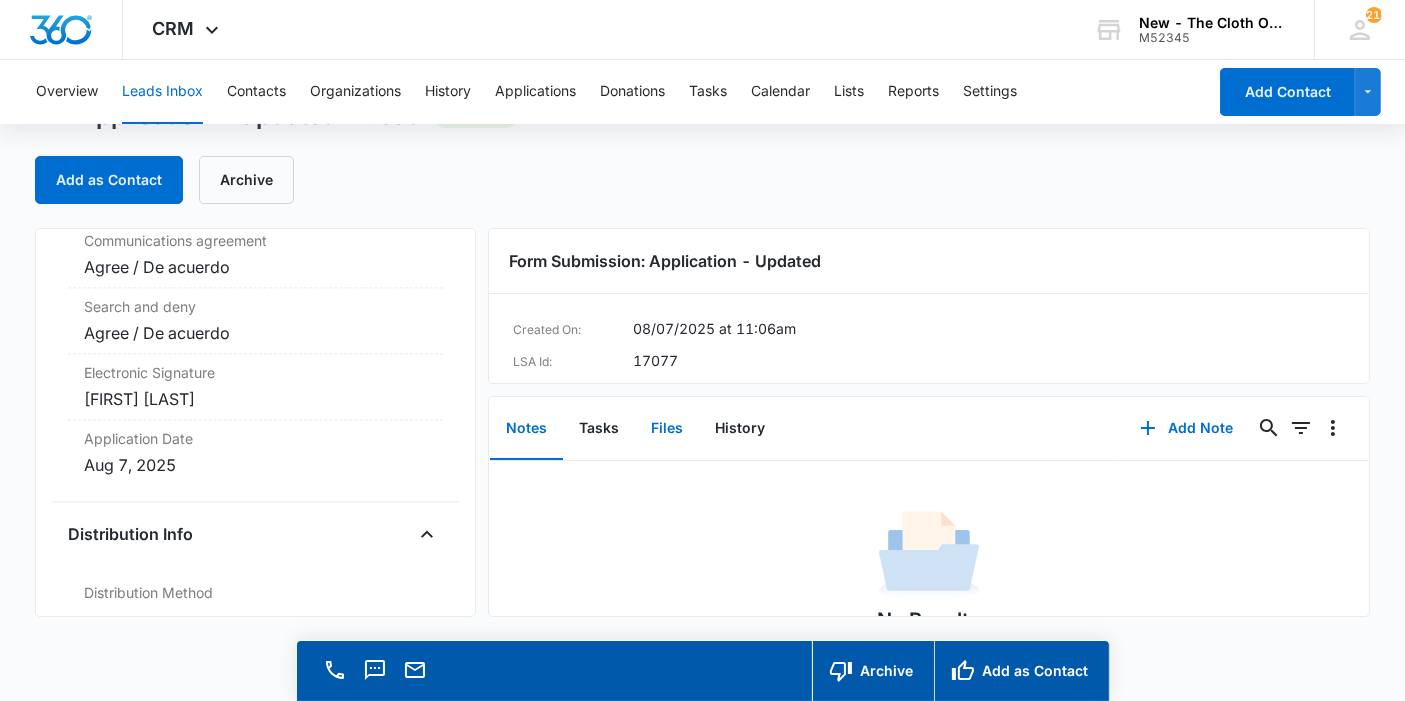 click on "Files" at bounding box center (667, 429) 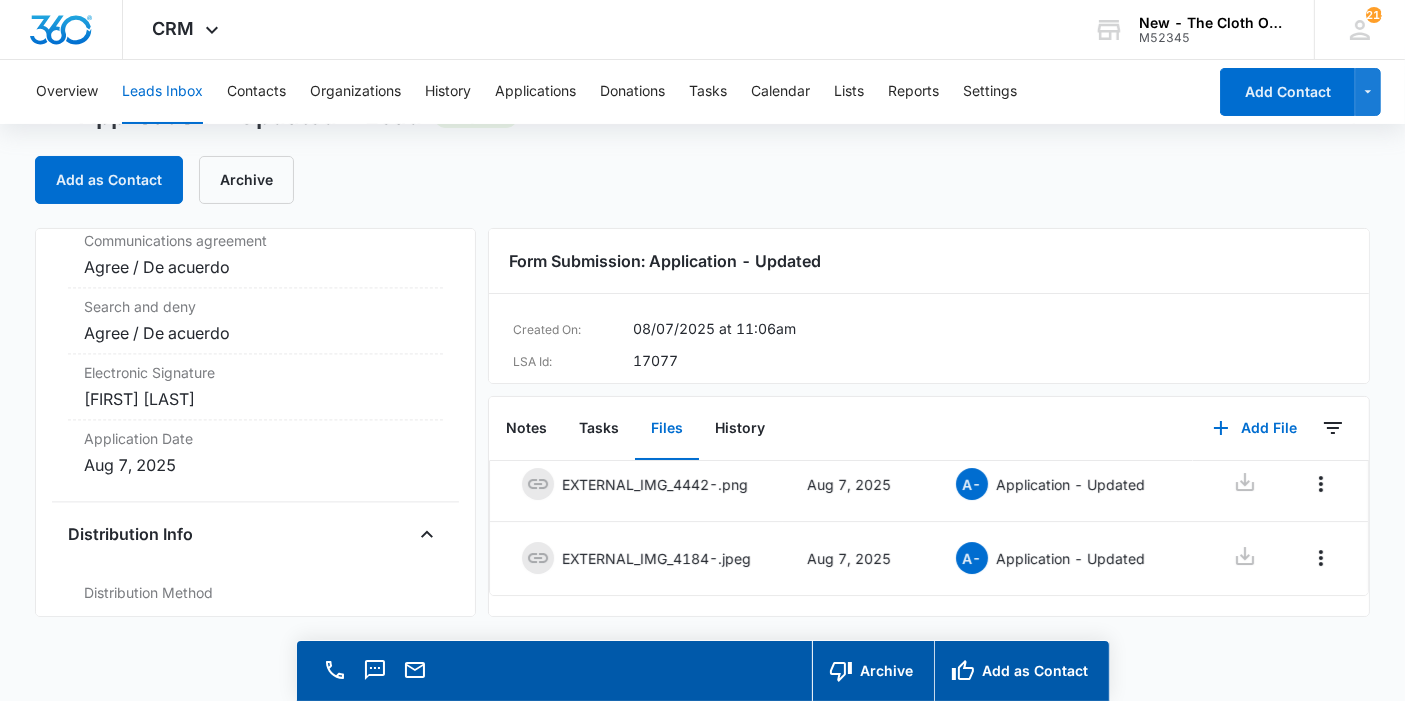 scroll, scrollTop: 111, scrollLeft: 0, axis: vertical 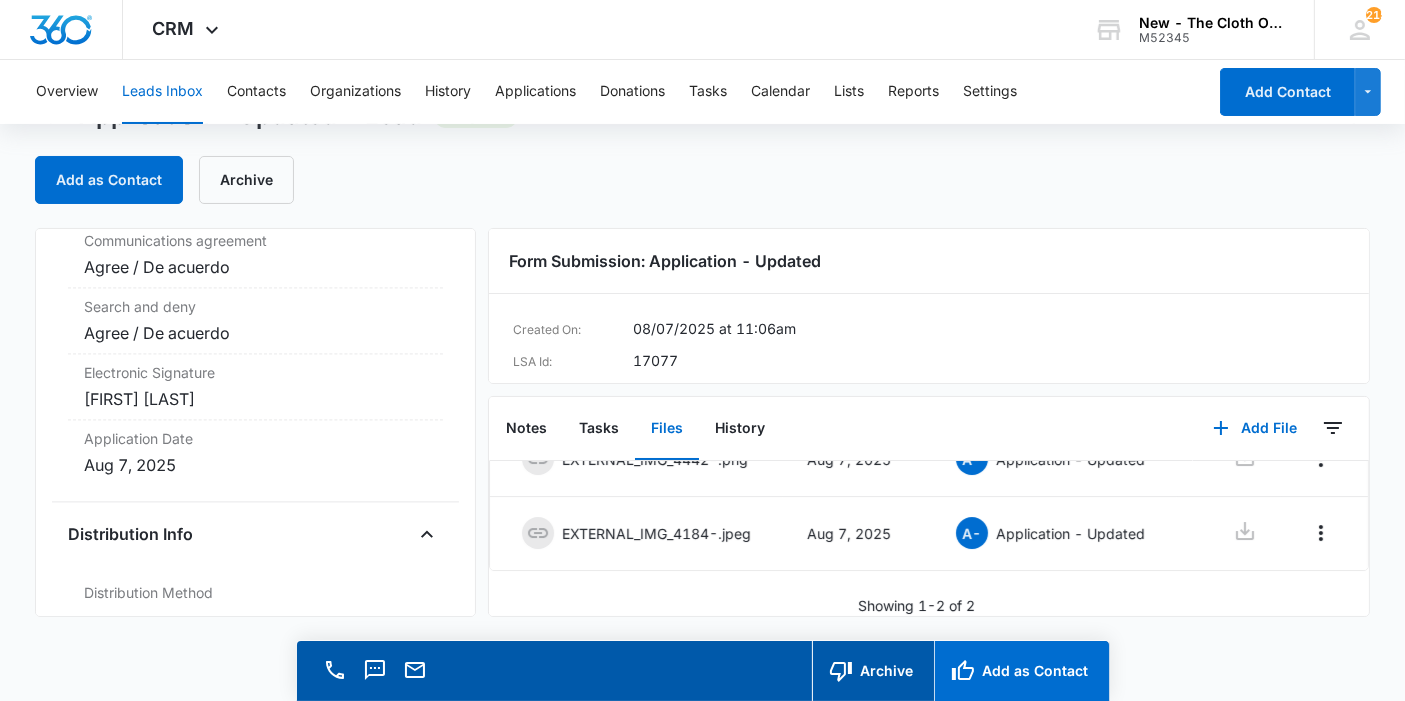 click on "Add as Contact" at bounding box center [1021, 671] 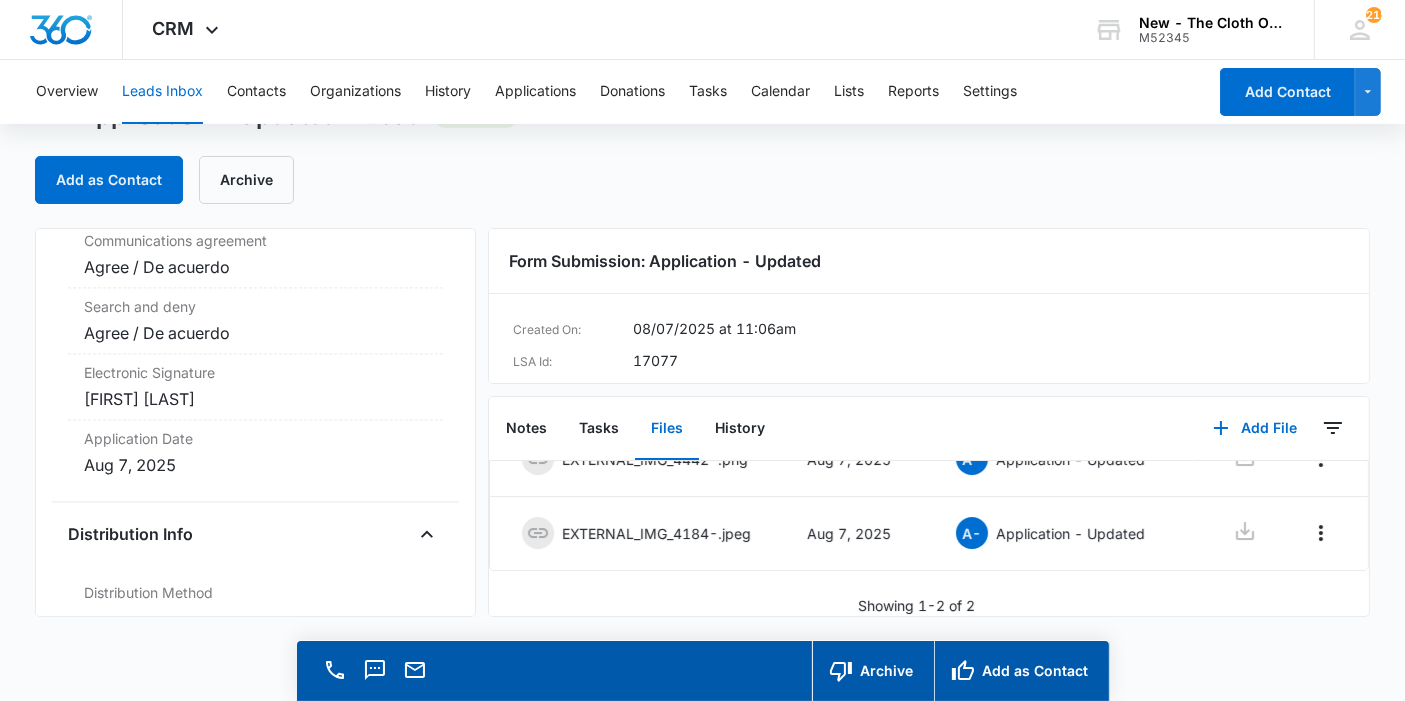 scroll, scrollTop: 4364, scrollLeft: 0, axis: vertical 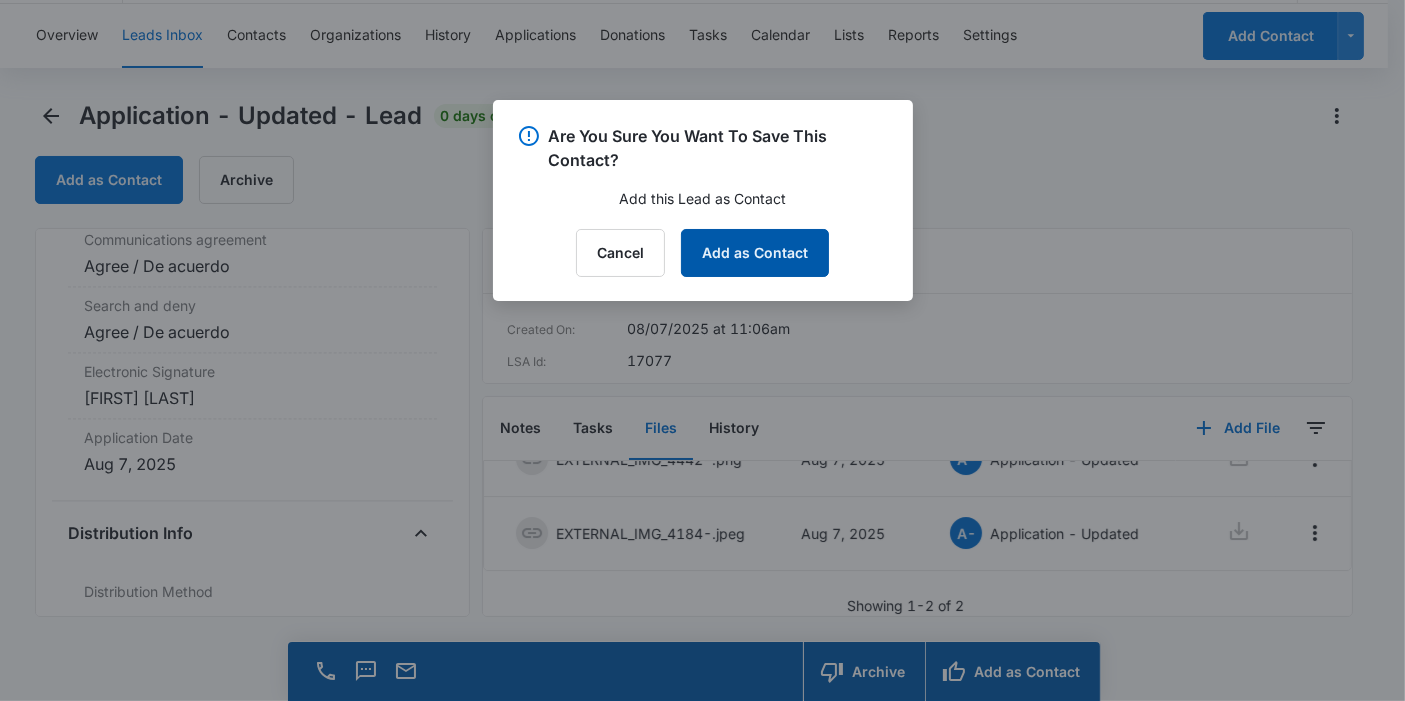 click on "Add as Contact" at bounding box center [755, 253] 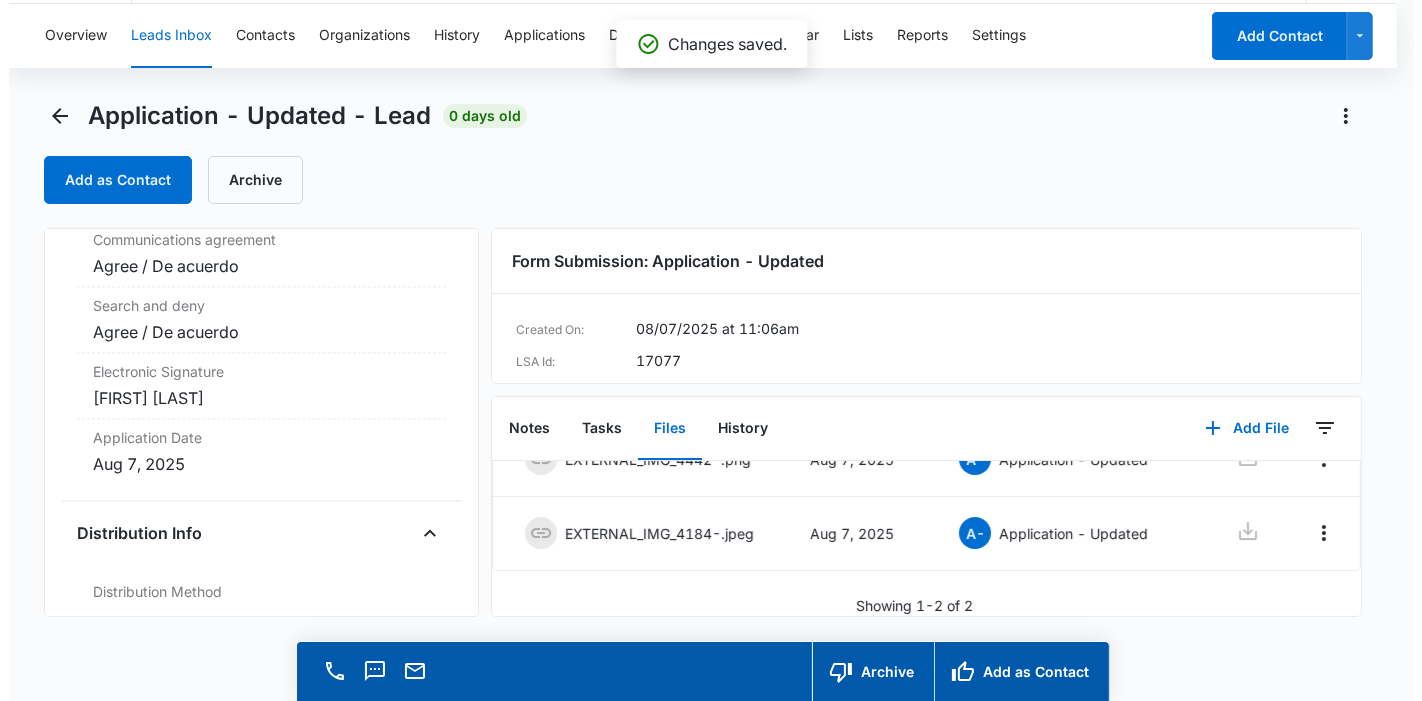 scroll, scrollTop: 0, scrollLeft: 0, axis: both 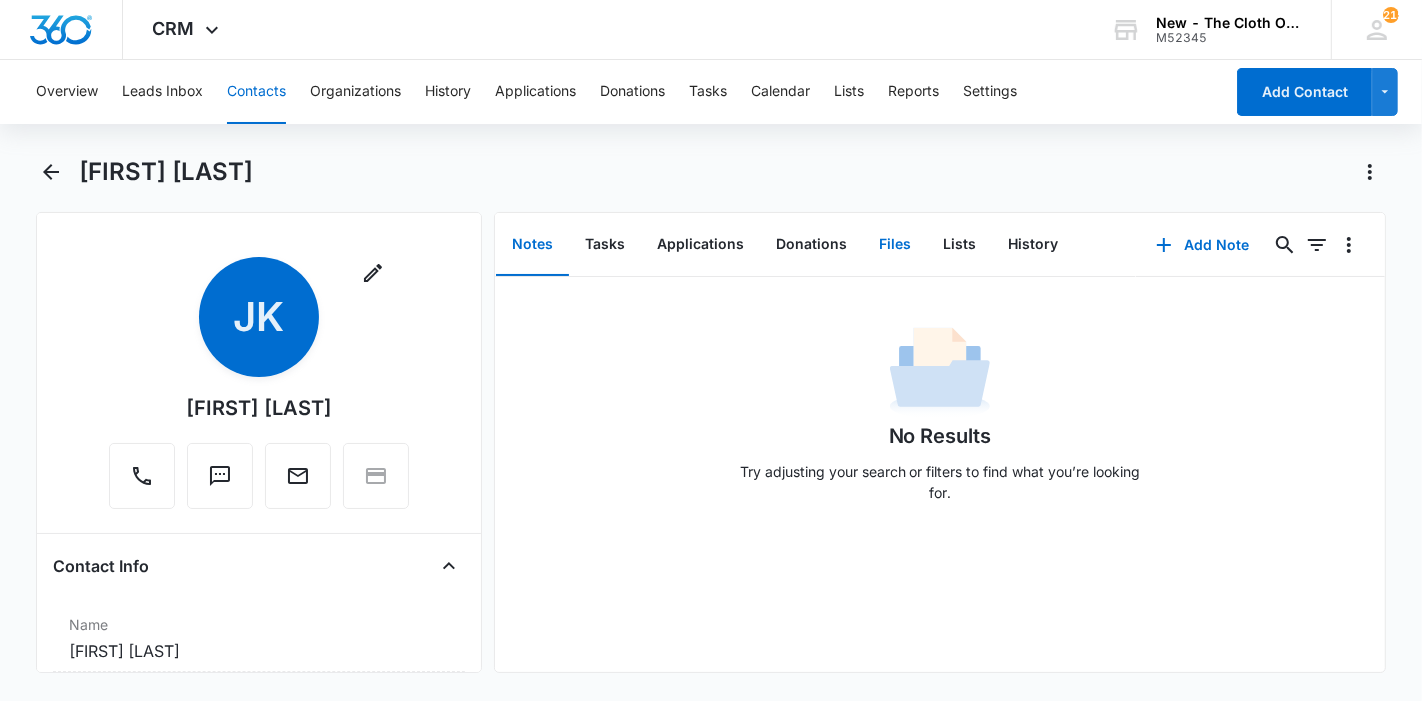 click on "Files" at bounding box center [895, 245] 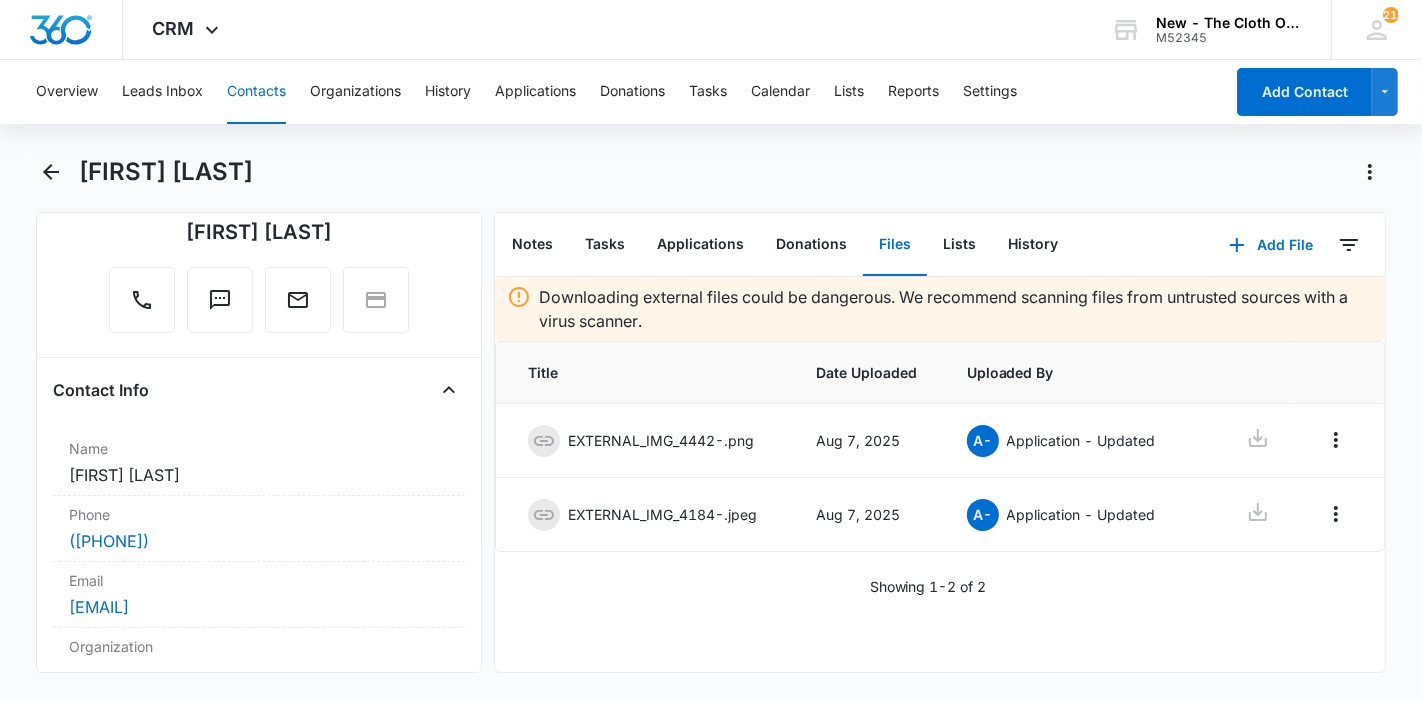 scroll, scrollTop: 333, scrollLeft: 0, axis: vertical 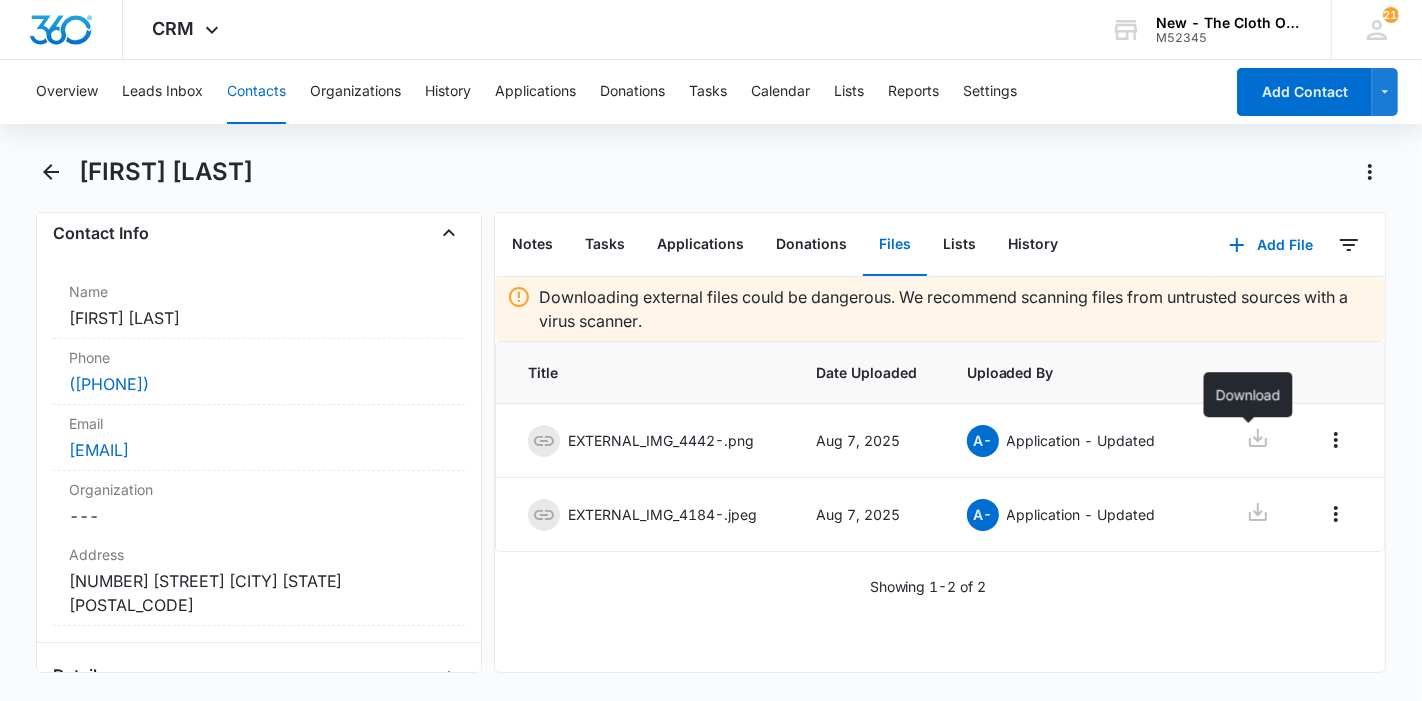 click 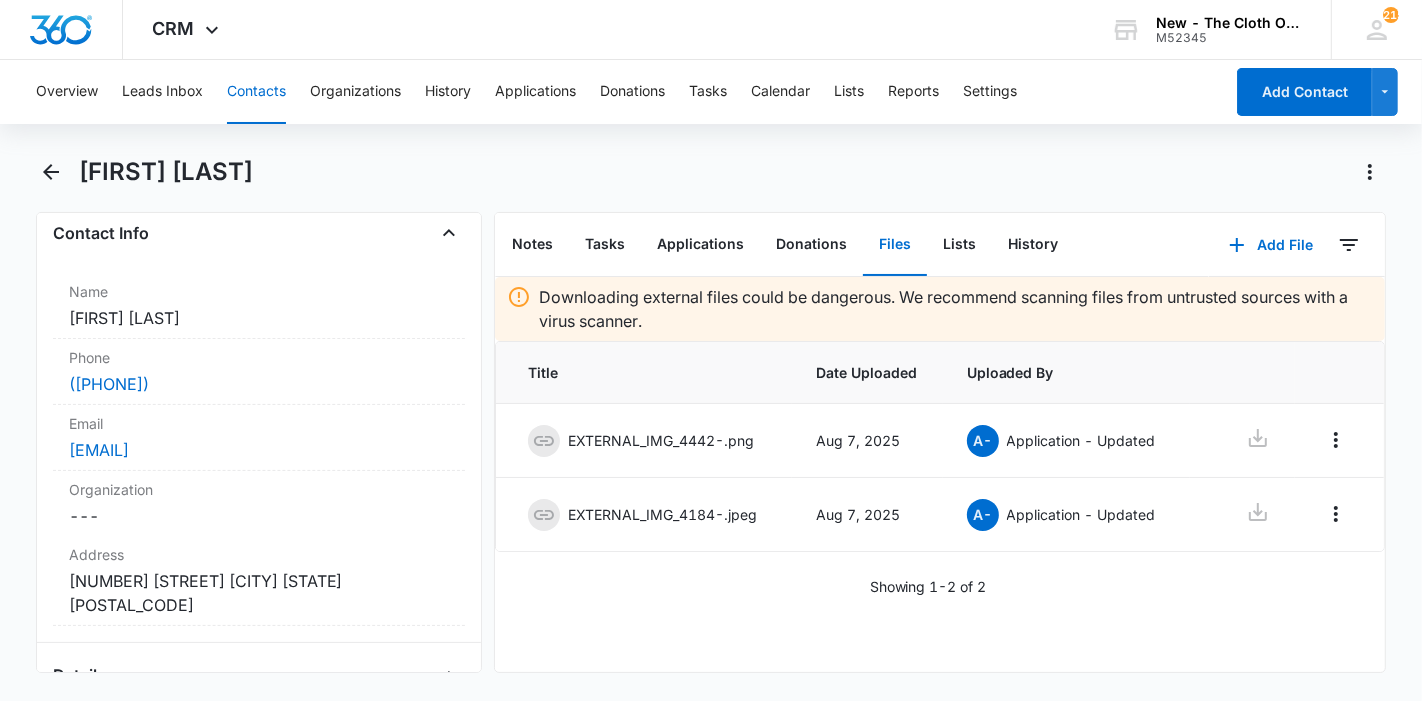 scroll, scrollTop: 444, scrollLeft: 0, axis: vertical 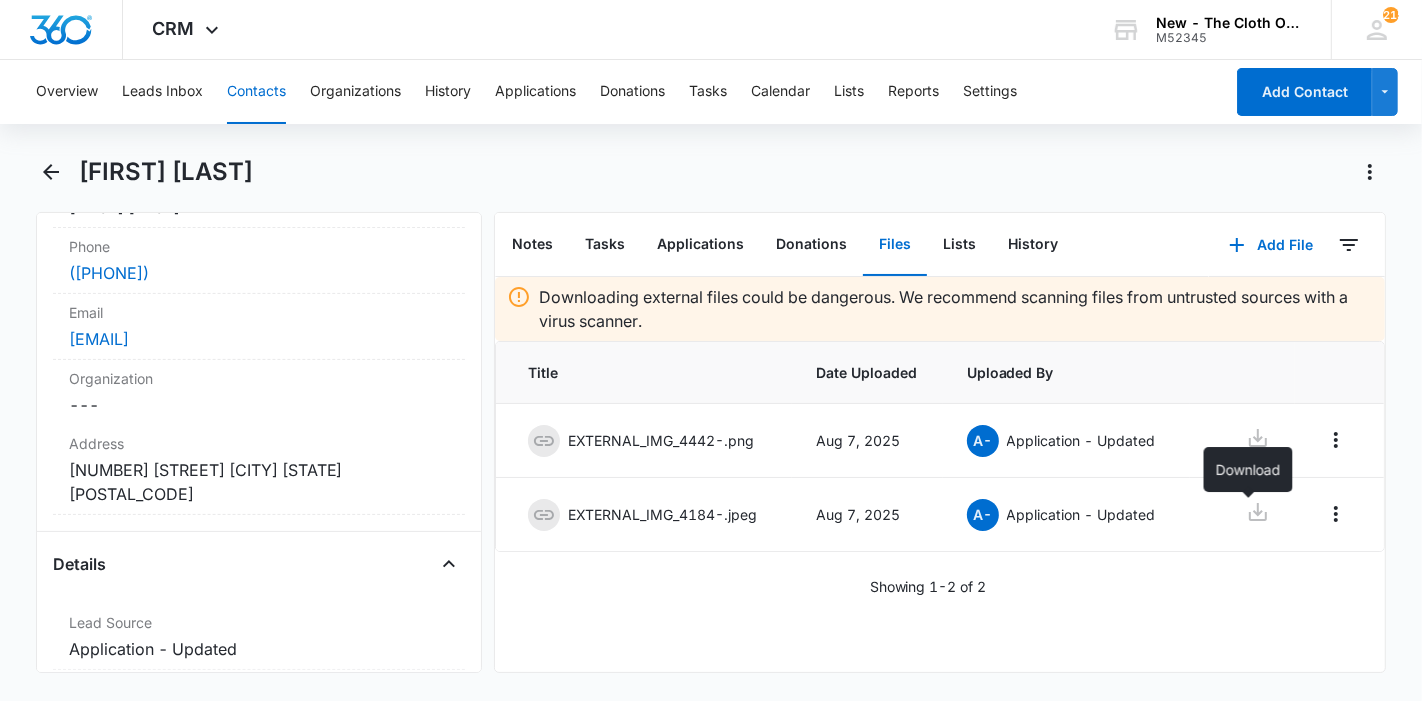 click 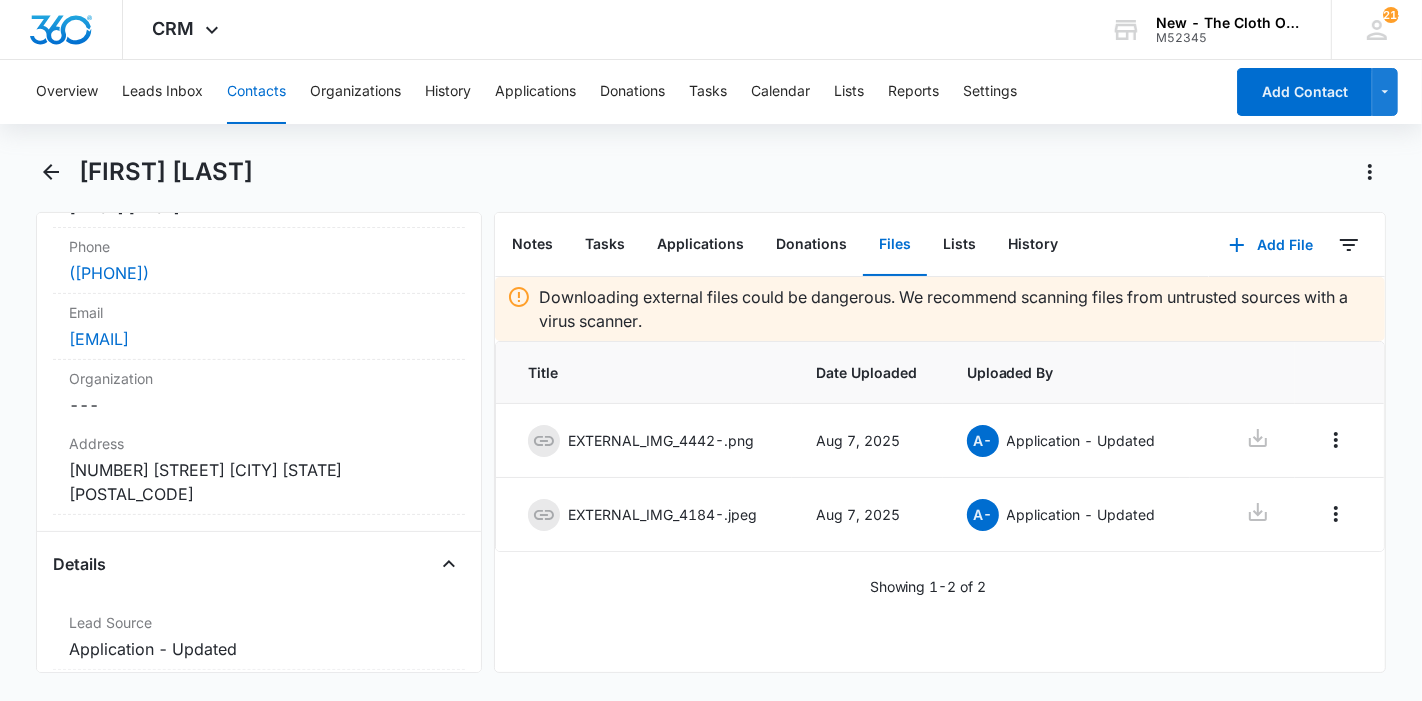 drag, startPoint x: 815, startPoint y: 24, endPoint x: 927, endPoint y: 21, distance: 112.04017 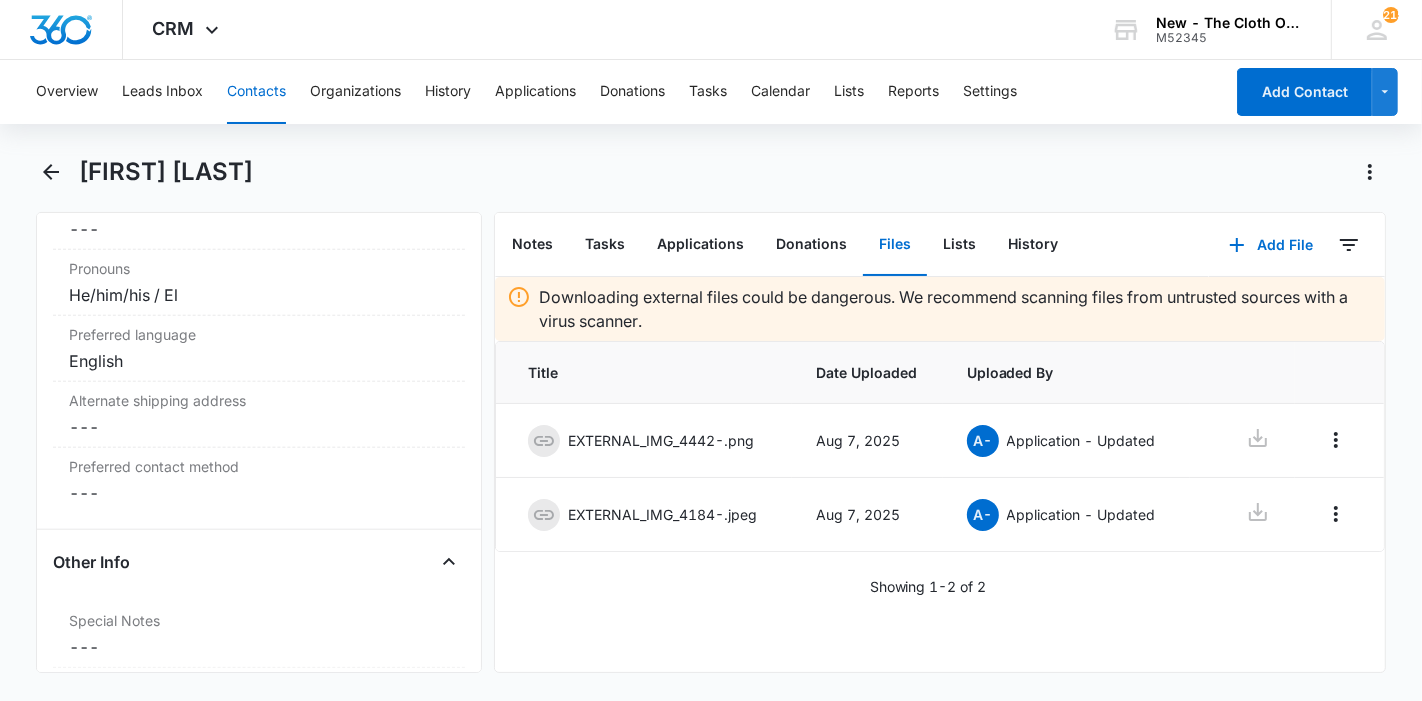 scroll, scrollTop: 2333, scrollLeft: 0, axis: vertical 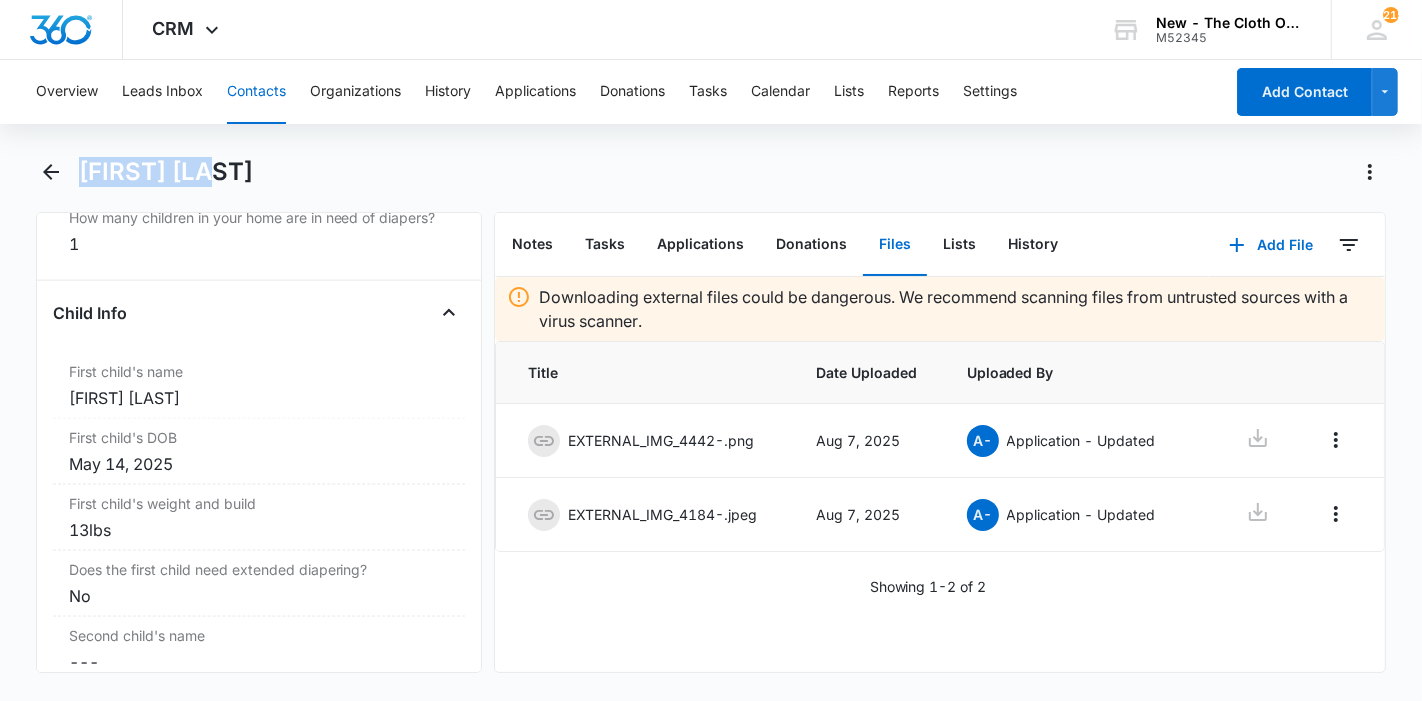 drag, startPoint x: 236, startPoint y: 182, endPoint x: 84, endPoint y: 170, distance: 152.47295 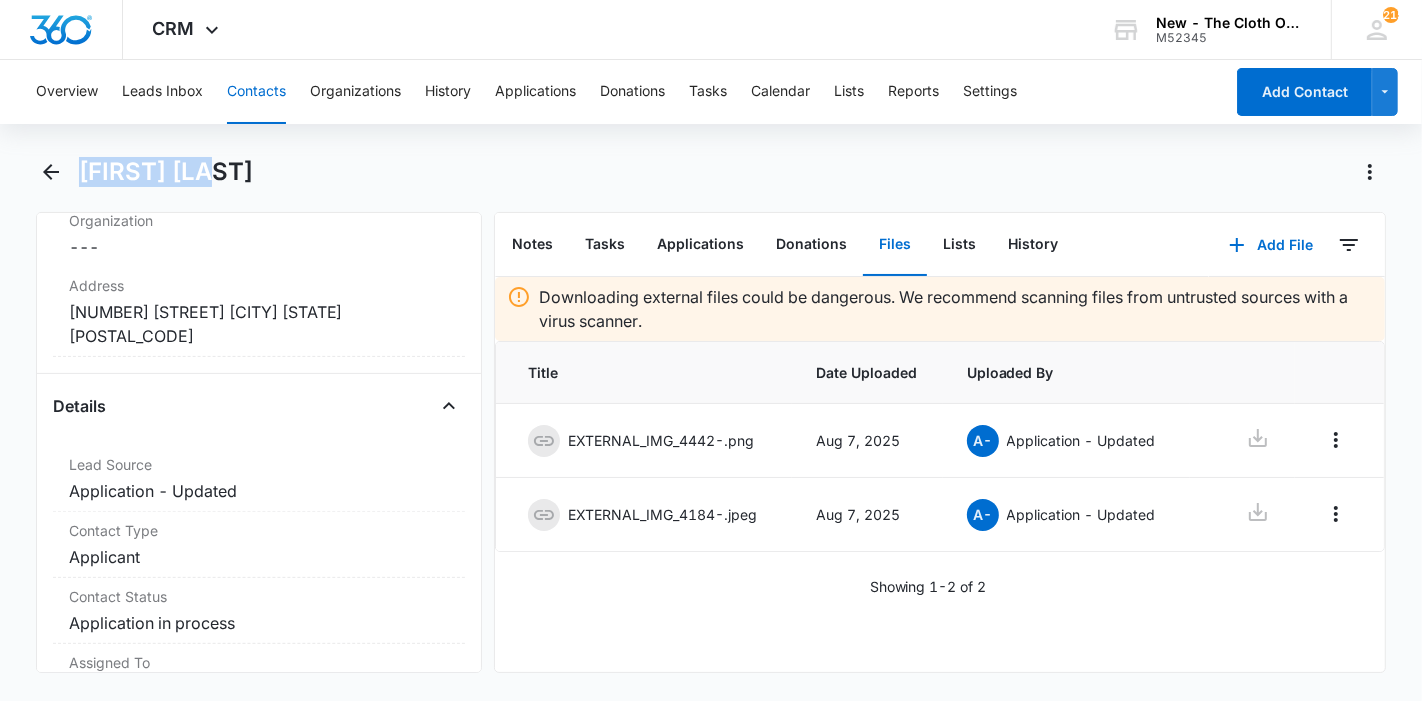 scroll, scrollTop: 555, scrollLeft: 0, axis: vertical 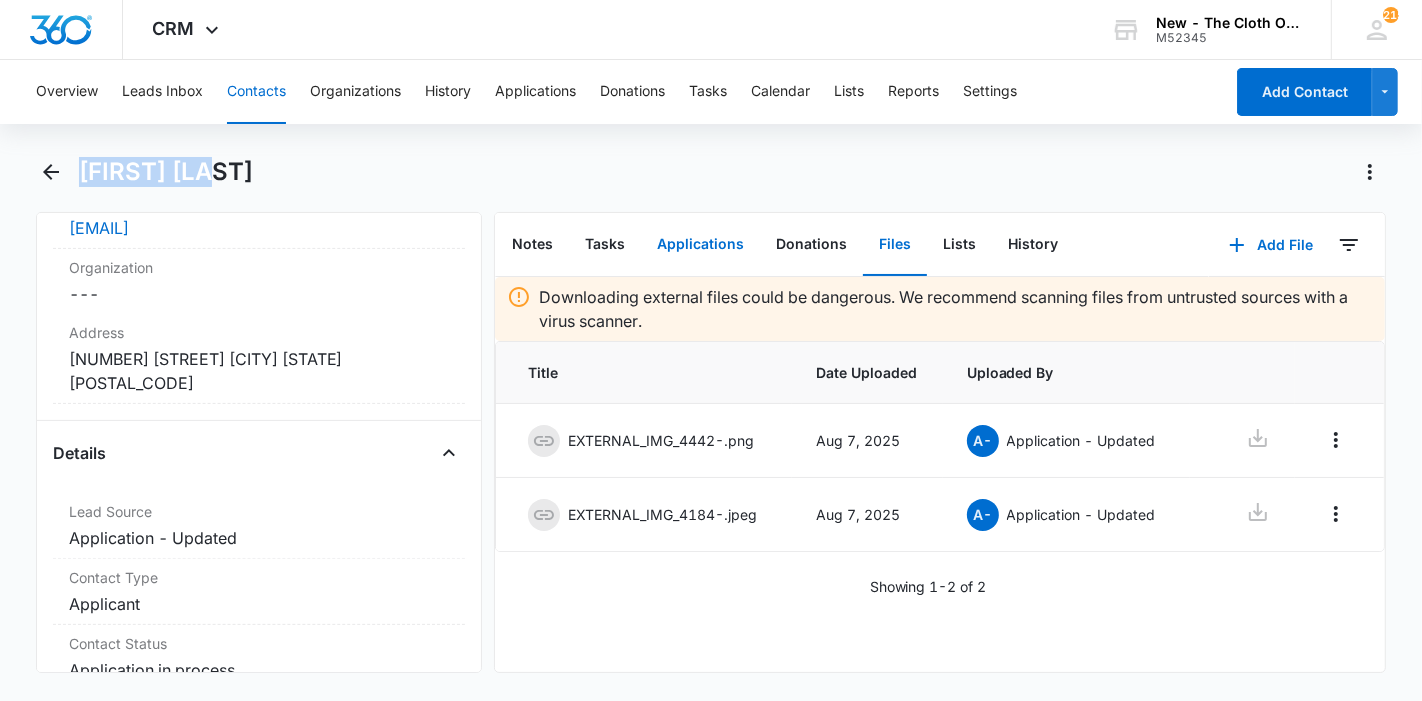 click on "Applications" at bounding box center [700, 245] 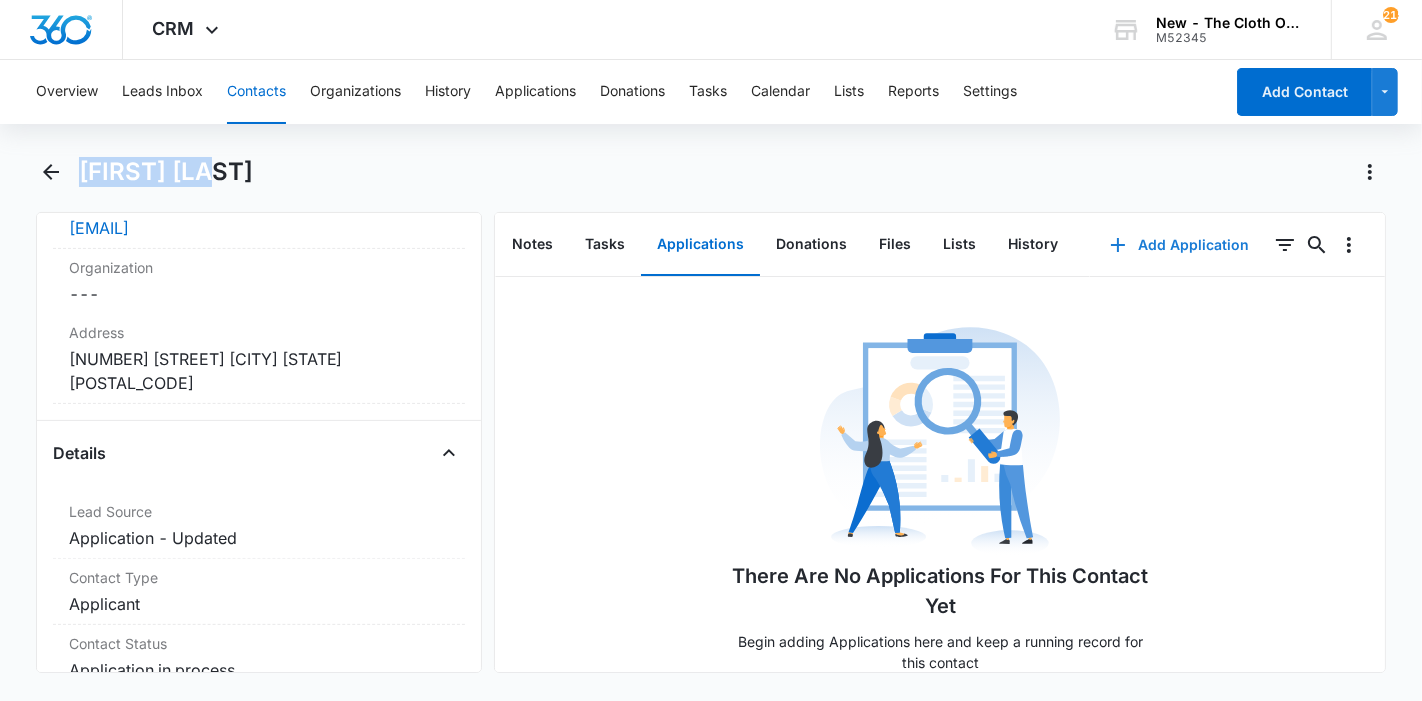 click on "Add Application" at bounding box center (1179, 245) 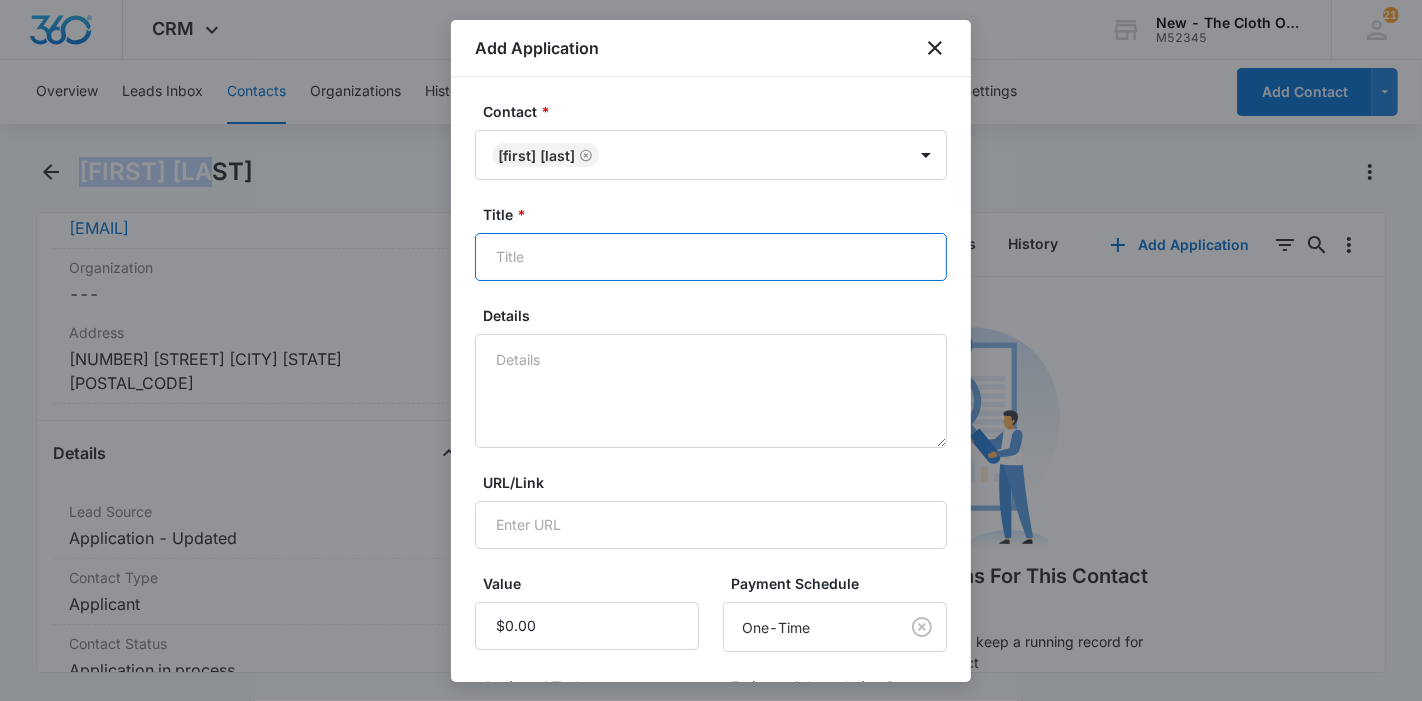 click on "Title *" at bounding box center (711, 257) 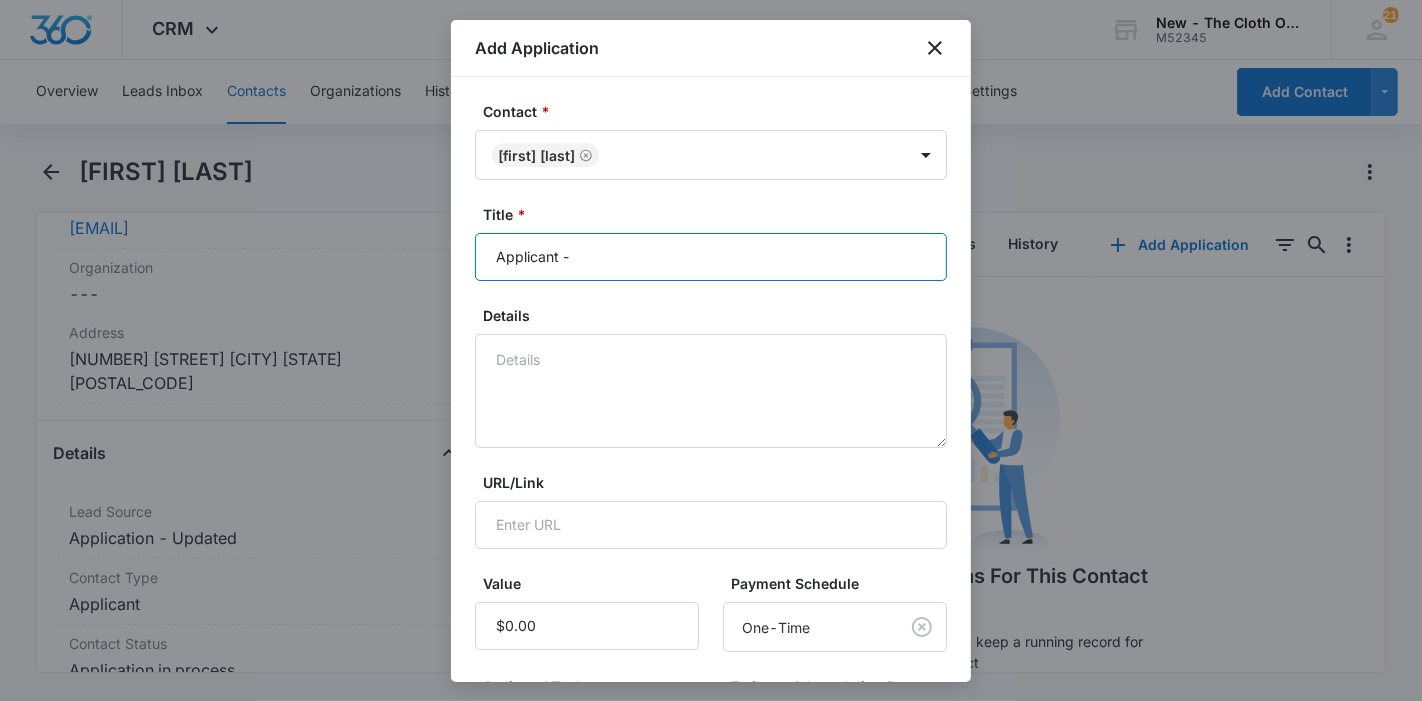 paste on "[FIRST] [LAST]" 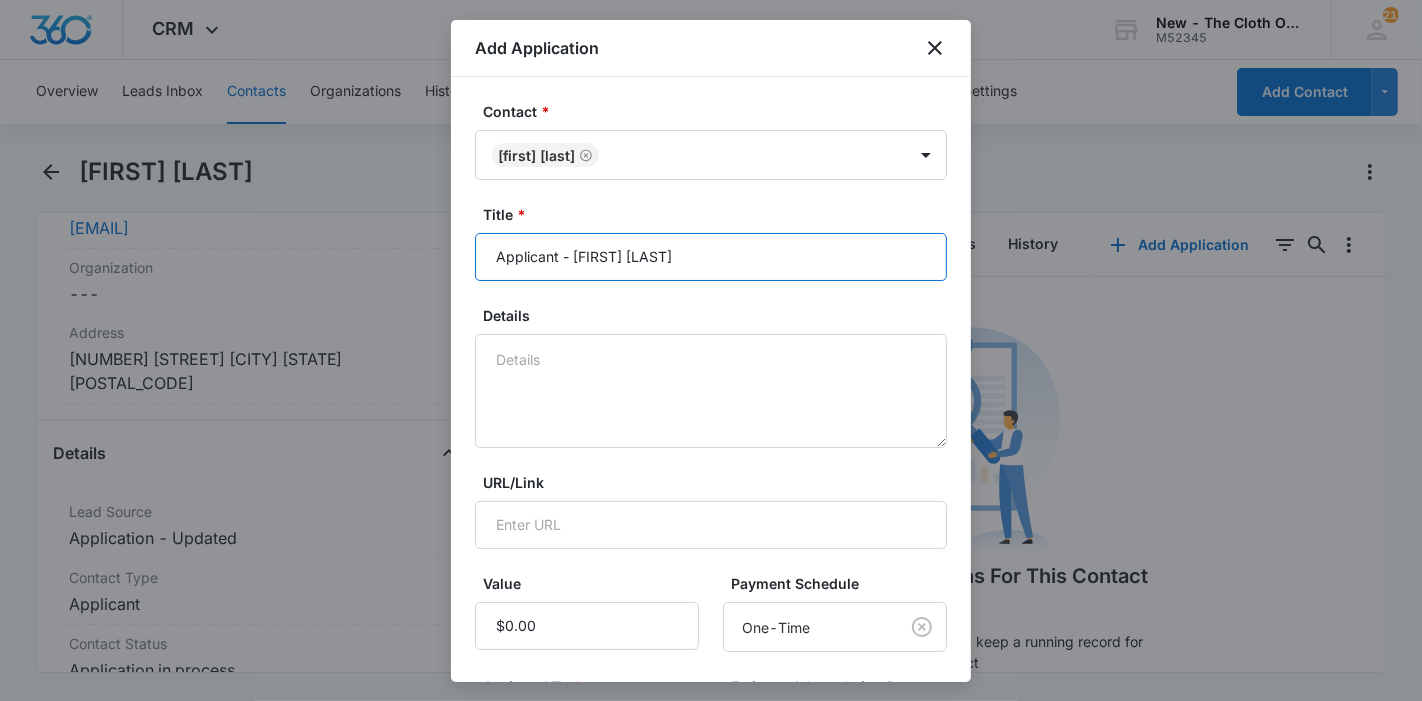 type on "Applicant - [FIRST] [LAST]" 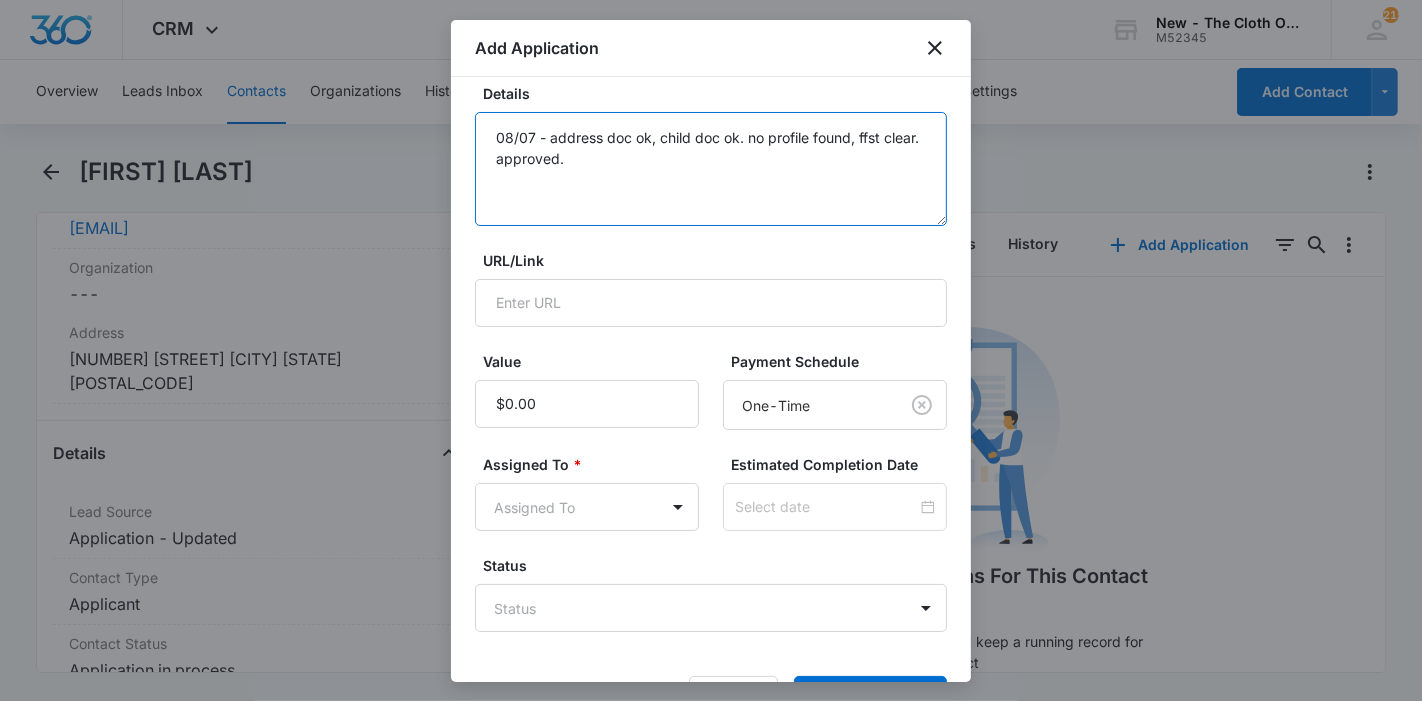 scroll, scrollTop: 285, scrollLeft: 0, axis: vertical 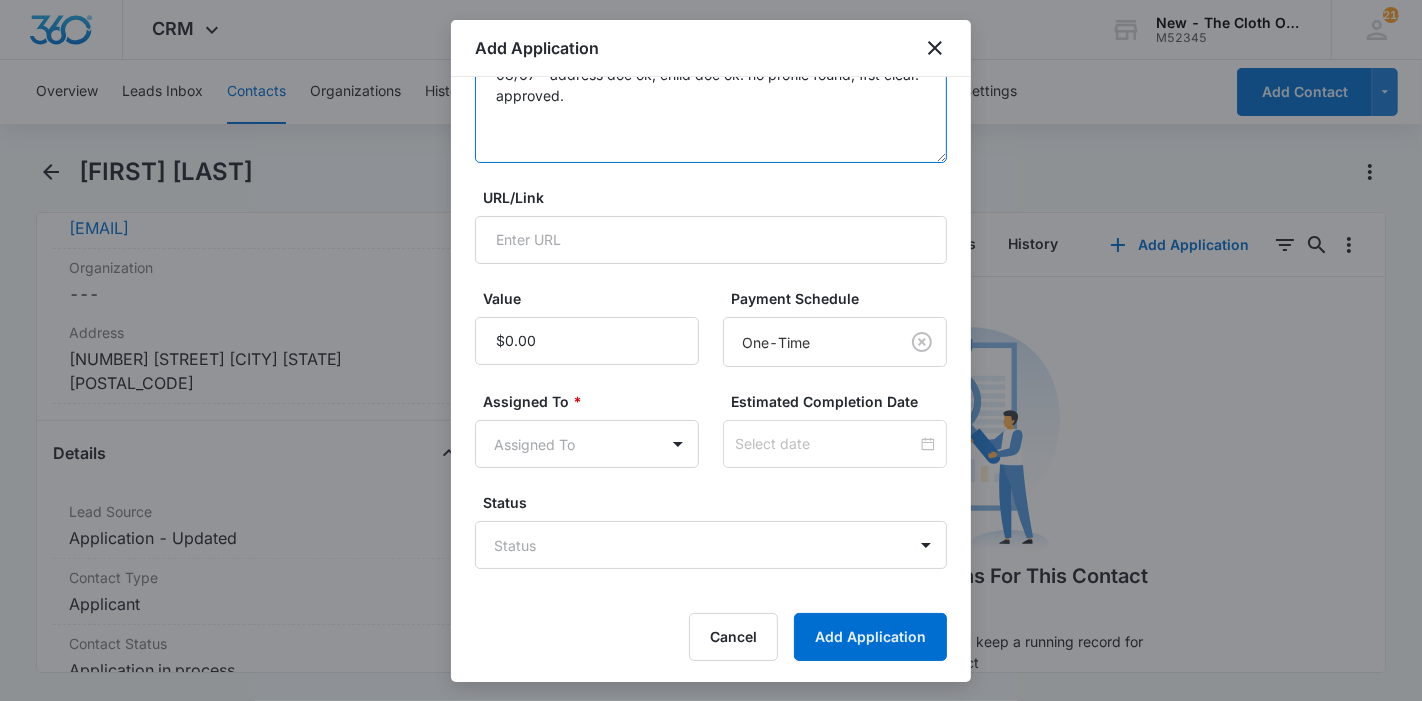 type on "08/07 - address doc ok, child doc ok. no profile found, ffst clear. approved." 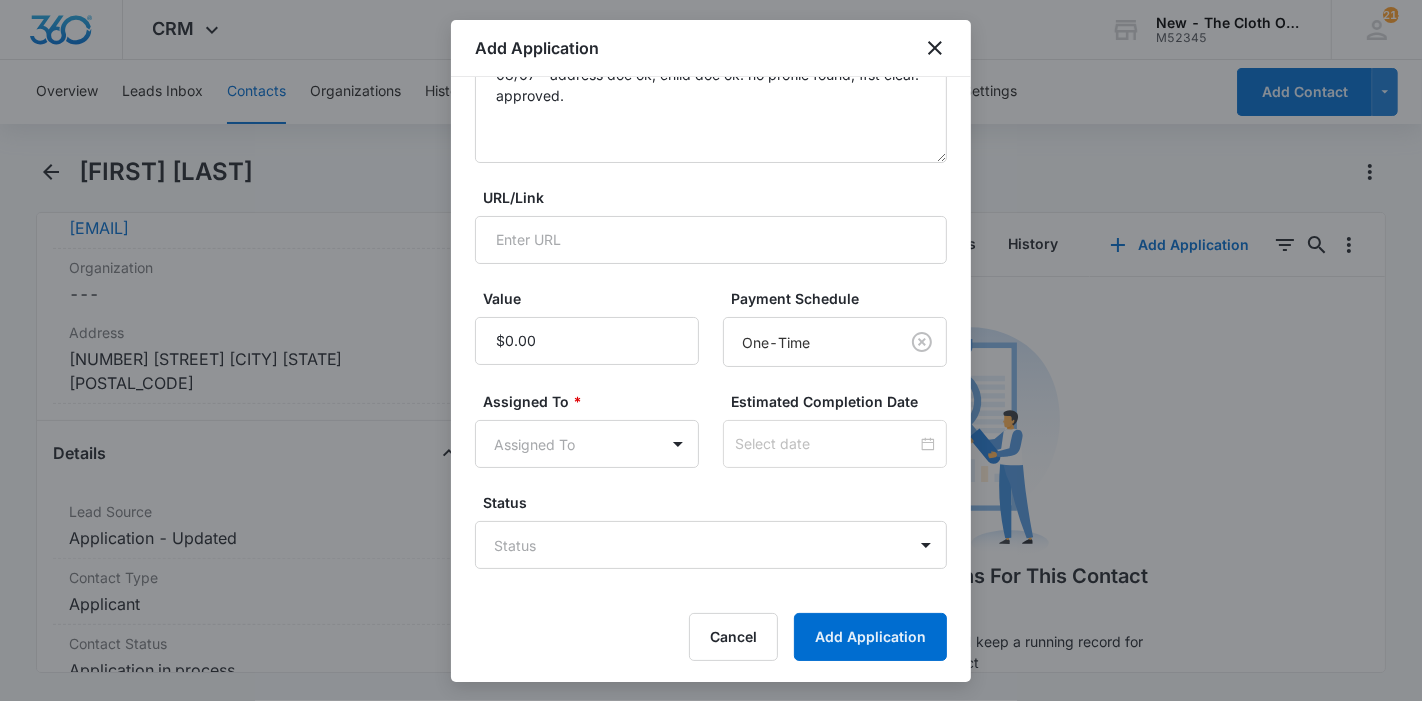 click on "CRM Apps Reputation Forms CRM Email Ads Intelligence Brand Settings New - The Cloth Option M52345 Your Accounts View All 215 KL Katie Lohr katie.WA@theclothoption.org My Profile 215 Notifications Support Logout Terms & Conditions   •   Privacy Policy Overview Leads Inbox Contacts Organizations History Applications Donations Tasks Calendar Lists Reports Settings Add Contact [FIRST] [LAST] Remove JK [FIRST] [LAST] Contact Info Name Cancel Save Changes [FIRST] [LAST] Phone Cancel Save Changes ([PHONE]) Email Cancel Save Changes jameskloer54@gmail.com Organization Cancel Save Changes --- Address Cancel Save Changes [NUMBER] [STREET] [CITY] [STATE] [POSTAL_CODE] Details Lead Source Cancel Save Changes Application - Updated Contact Type Cancel Save Changes Applicant Contact Status Cancel Save Changes Application in process Assigned To Cancel Save Changes Applications Team Tags Cancel Save Changes --- Next Contact Date Cancel Save Changes --- Color Tag Current Color: Cancel Save Changes Payments ID ID 17077 Created Cancel --- 1" at bounding box center [711, 350] 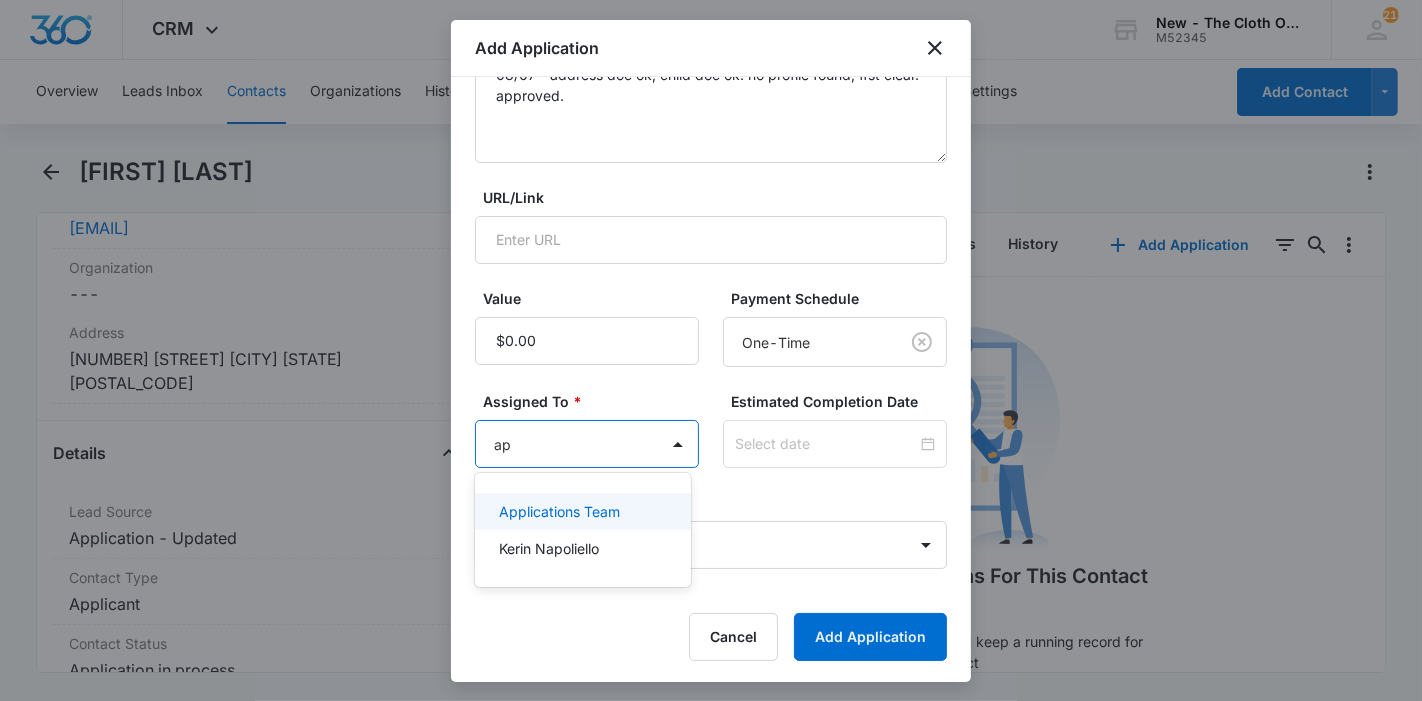 type on "app" 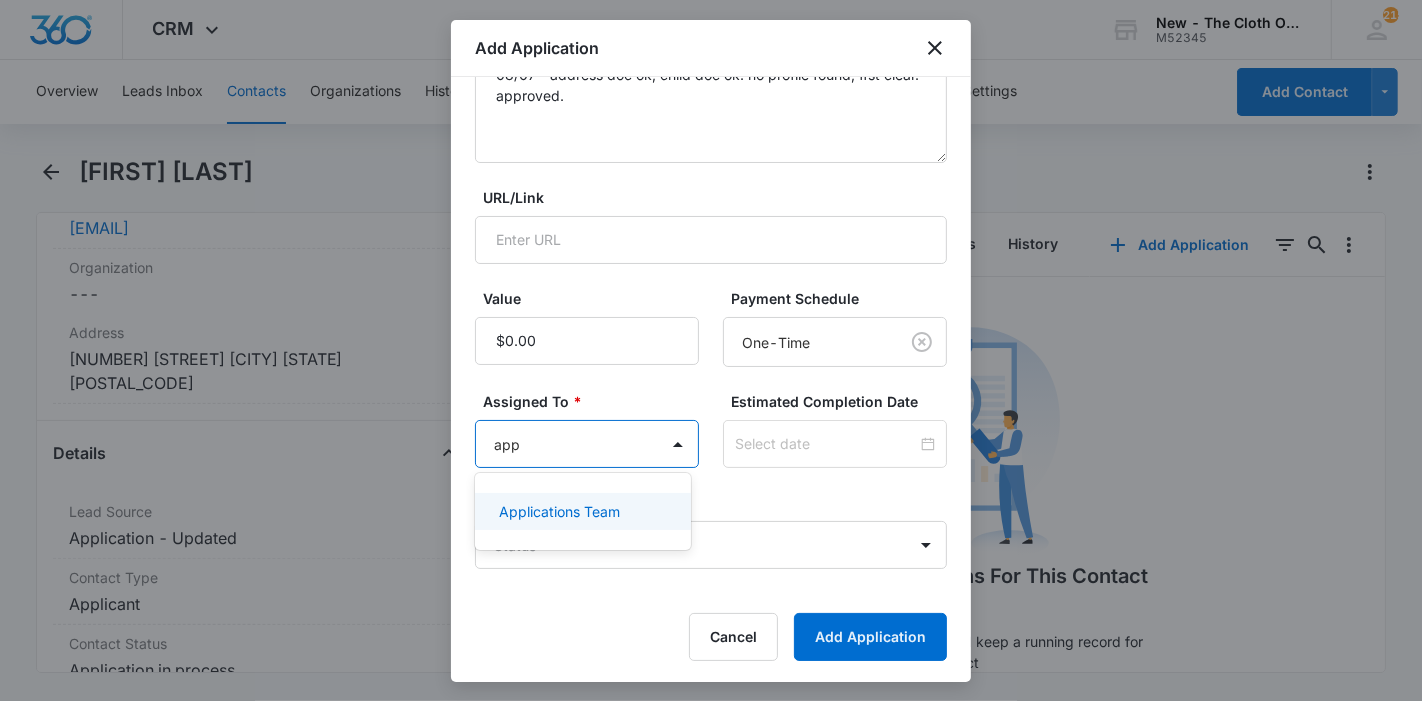 click on "Applications Team" at bounding box center [559, 511] 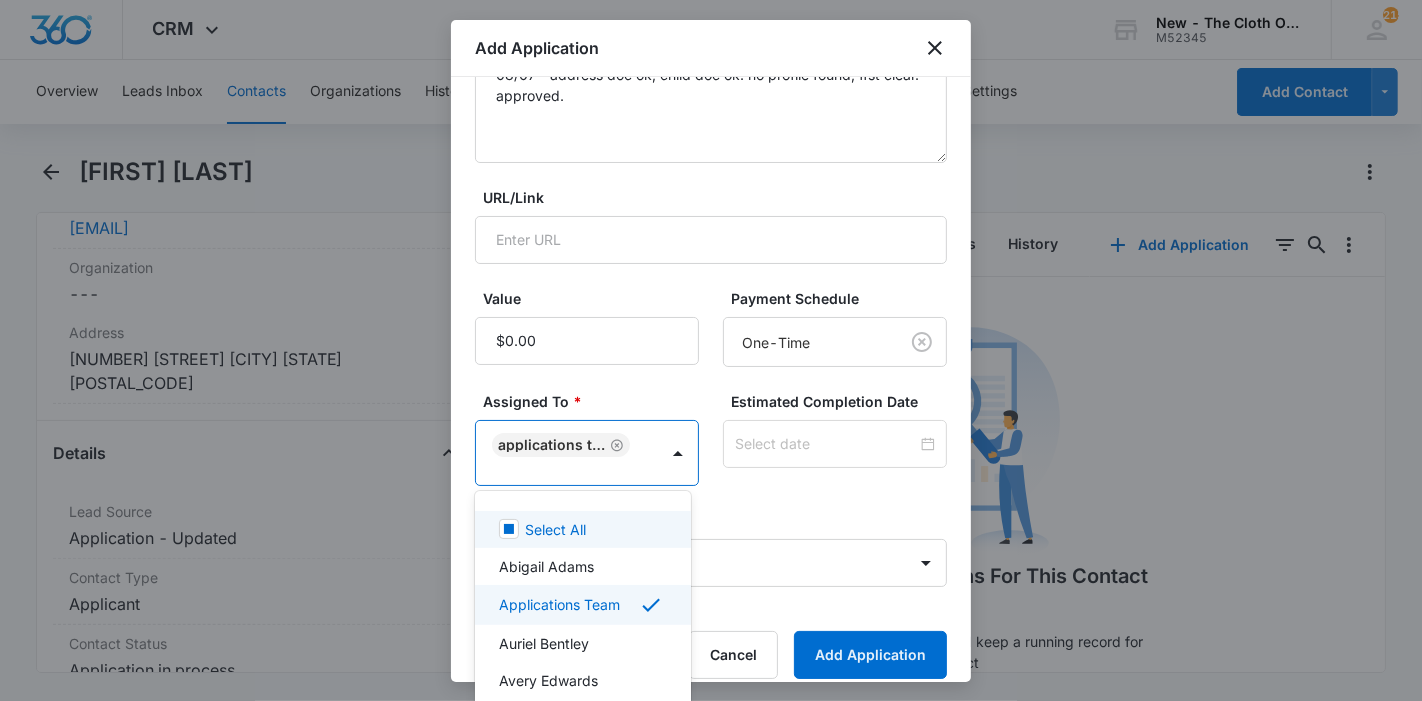 click at bounding box center [711, 350] 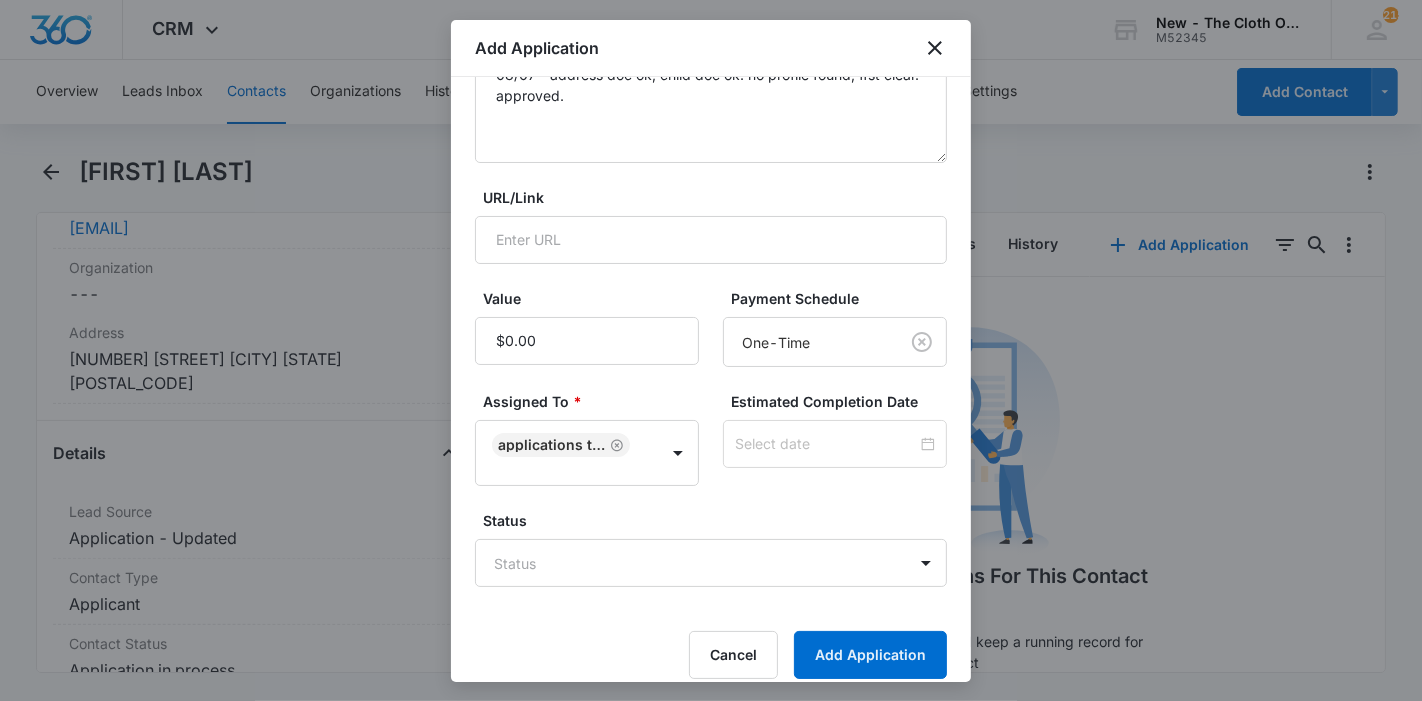 click at bounding box center [835, 444] 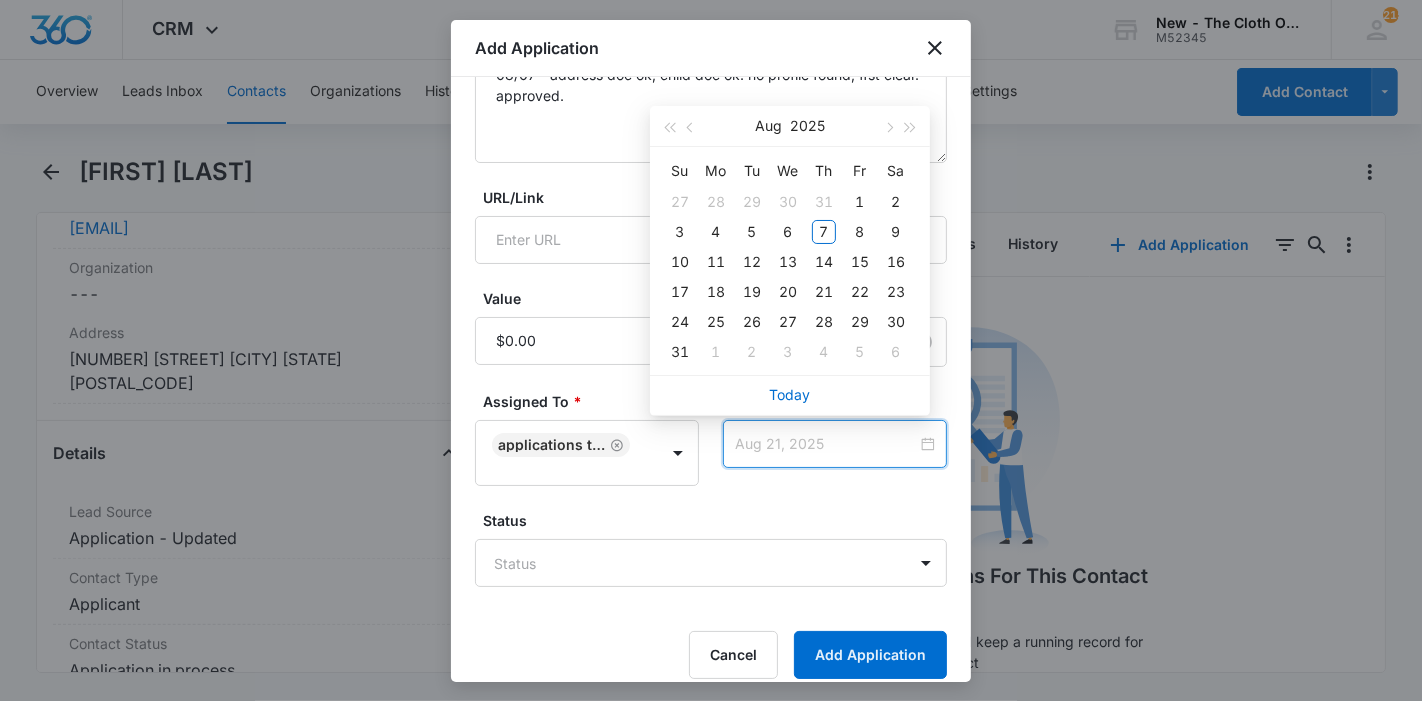 type on "Aug 14, 2025" 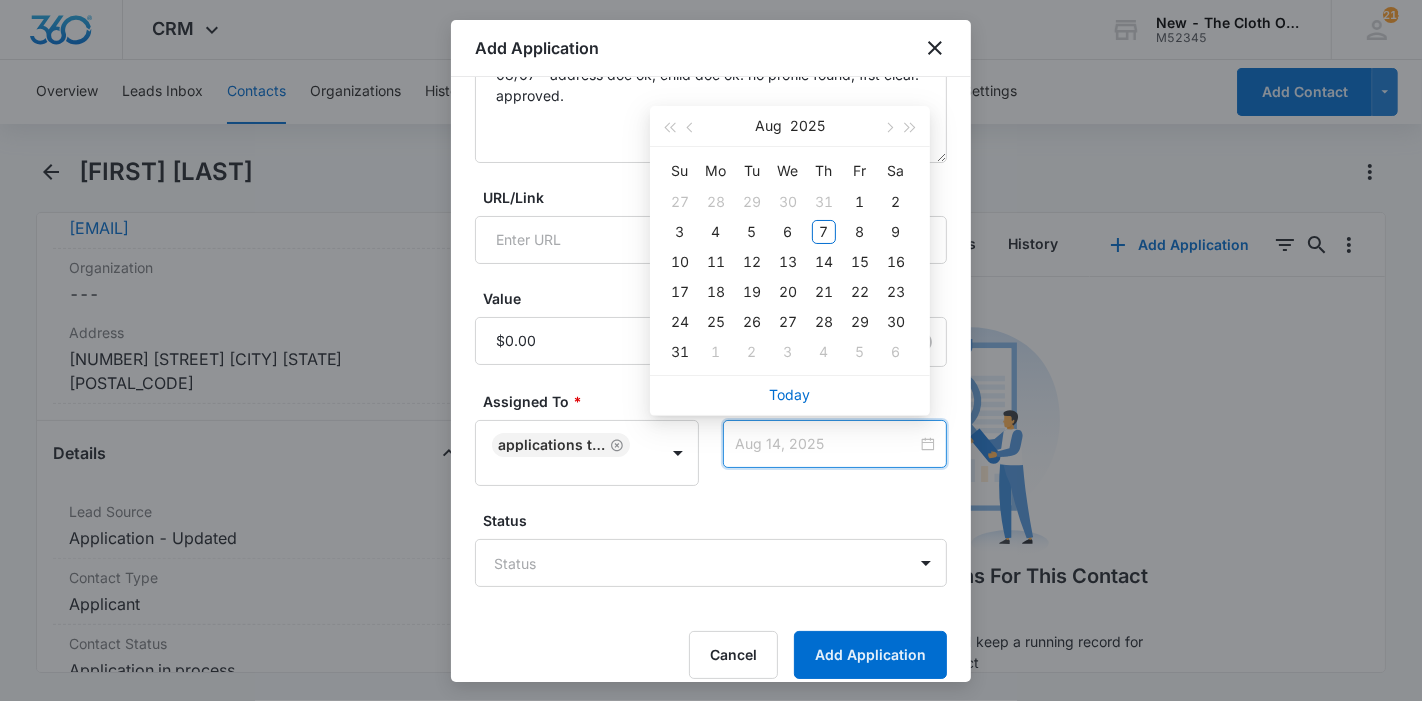 click on "14" at bounding box center [824, 262] 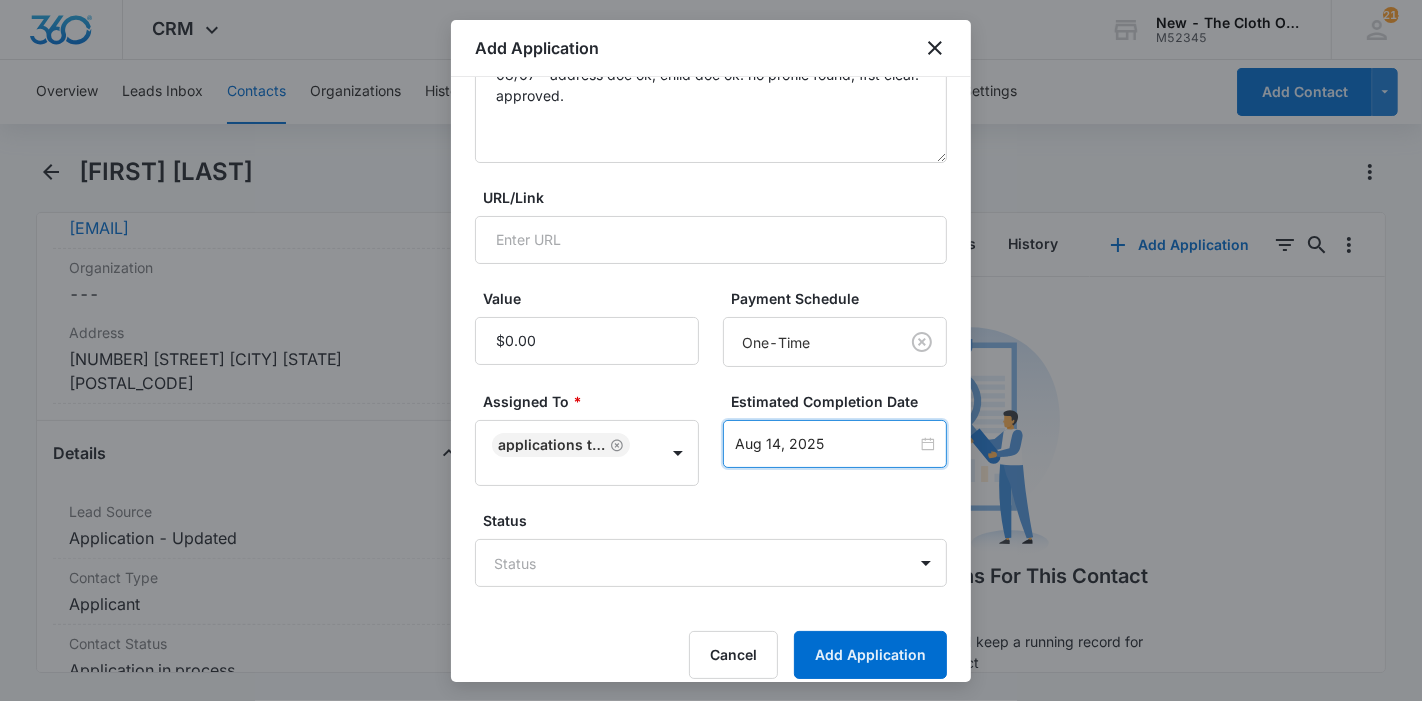 click on "CRM Apps Reputation Forms CRM Email Ads Intelligence Brand Settings New - The Cloth Option M52345 Your Accounts View All 215 KL Katie Lohr katie.WA@theclothoption.org My Profile 215 Notifications Support Logout Terms & Conditions   •   Privacy Policy Overview Leads Inbox Contacts Organizations History Applications Donations Tasks Calendar Lists Reports Settings Add Contact [FIRST] [LAST] Remove JK [FIRST] [LAST] Contact Info Name Cancel Save Changes [FIRST] [LAST] Phone Cancel Save Changes ([PHONE]) Email Cancel Save Changes jameskloer54@gmail.com Organization Cancel Save Changes --- Address Cancel Save Changes [NUMBER] [STREET] [CITY] [STATE] [POSTAL_CODE] Details Lead Source Cancel Save Changes Application - Updated Contact Type Cancel Save Changes Applicant Contact Status Cancel Save Changes Application in process Assigned To Cancel Save Changes Applications Team Tags Cancel Save Changes --- Next Contact Date Cancel Save Changes --- Color Tag Current Color: Cancel Save Changes Payments ID ID 17077 Created Cancel --- 1" at bounding box center (711, 350) 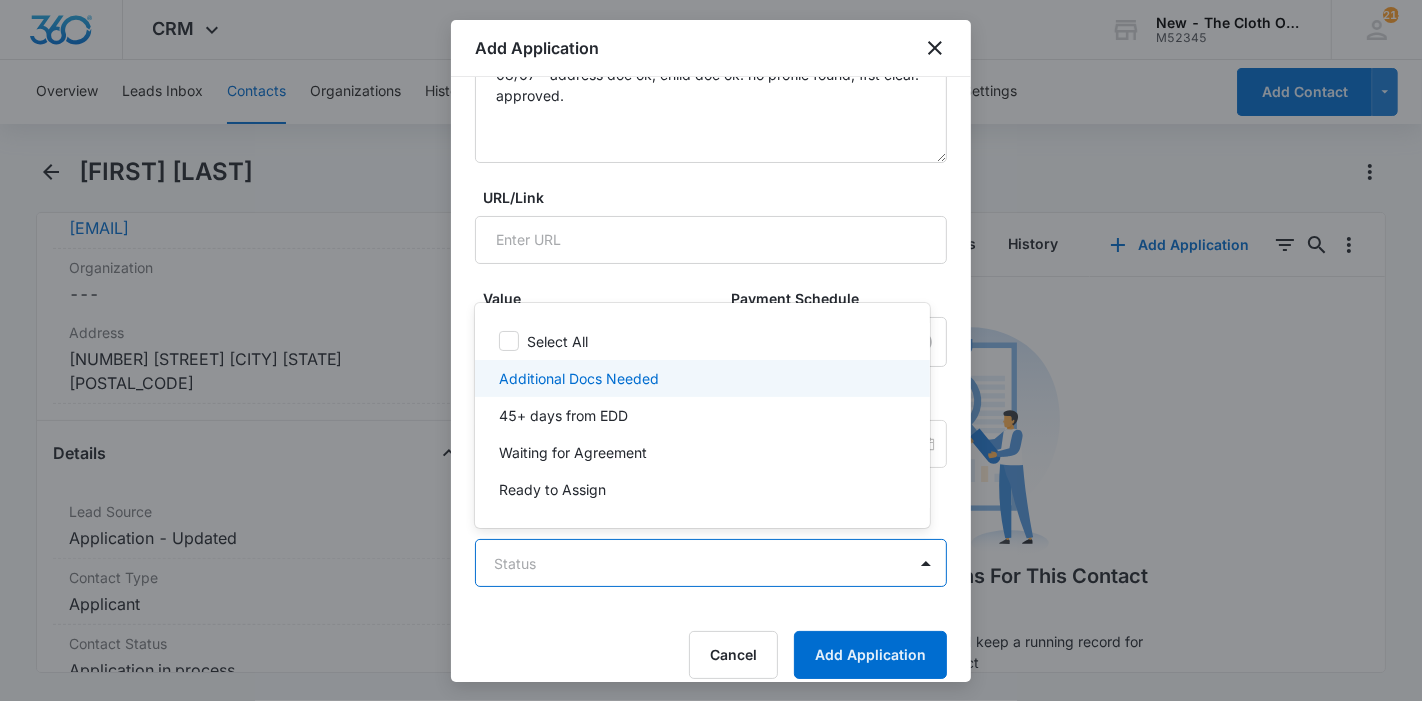 click on "Additional Docs Needed" at bounding box center (700, 378) 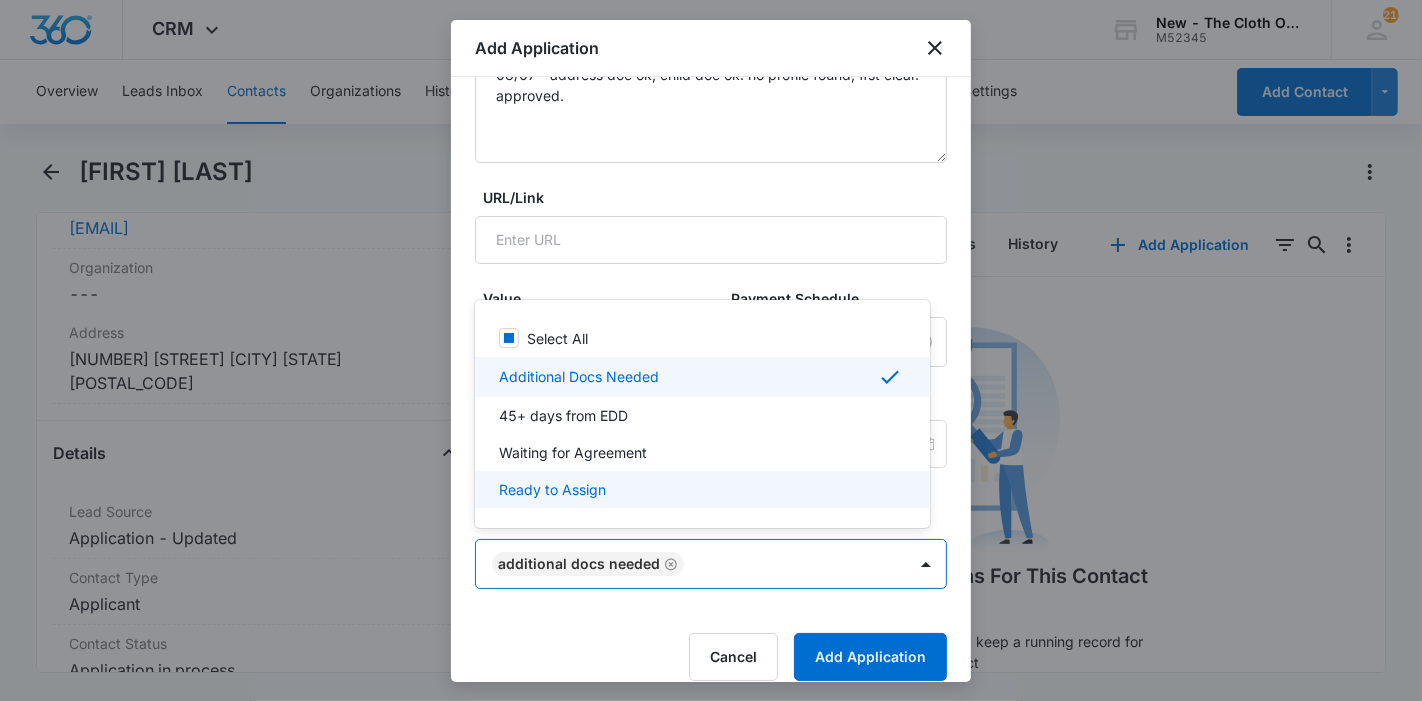 click at bounding box center (711, 350) 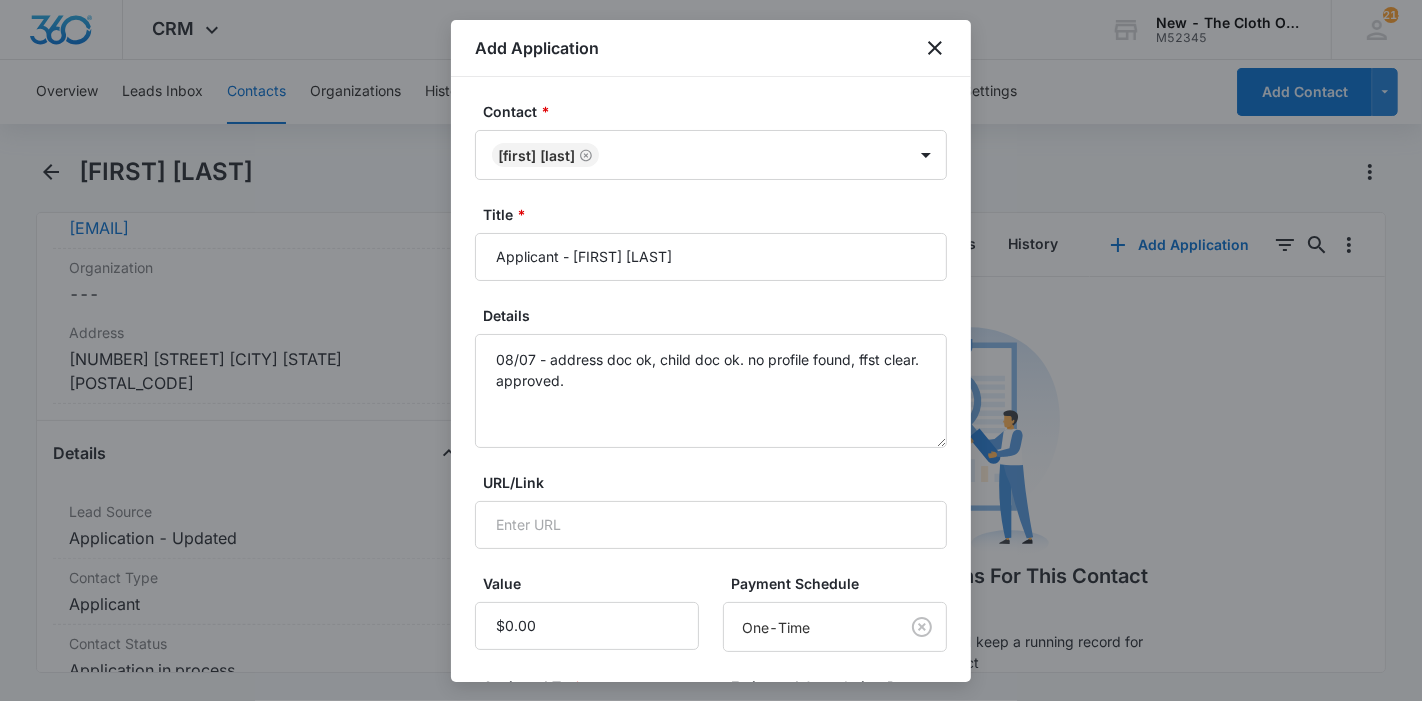 scroll, scrollTop: 304, scrollLeft: 0, axis: vertical 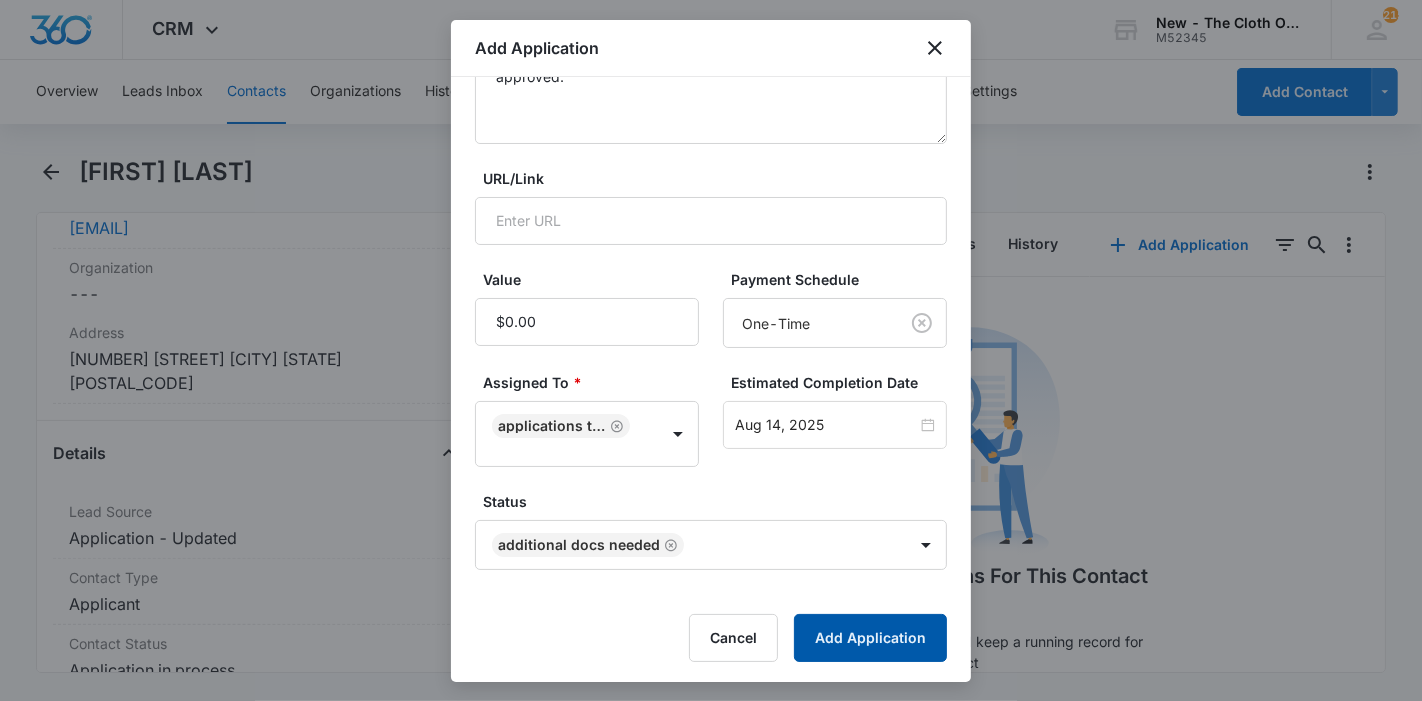 click on "Add Application" at bounding box center (870, 638) 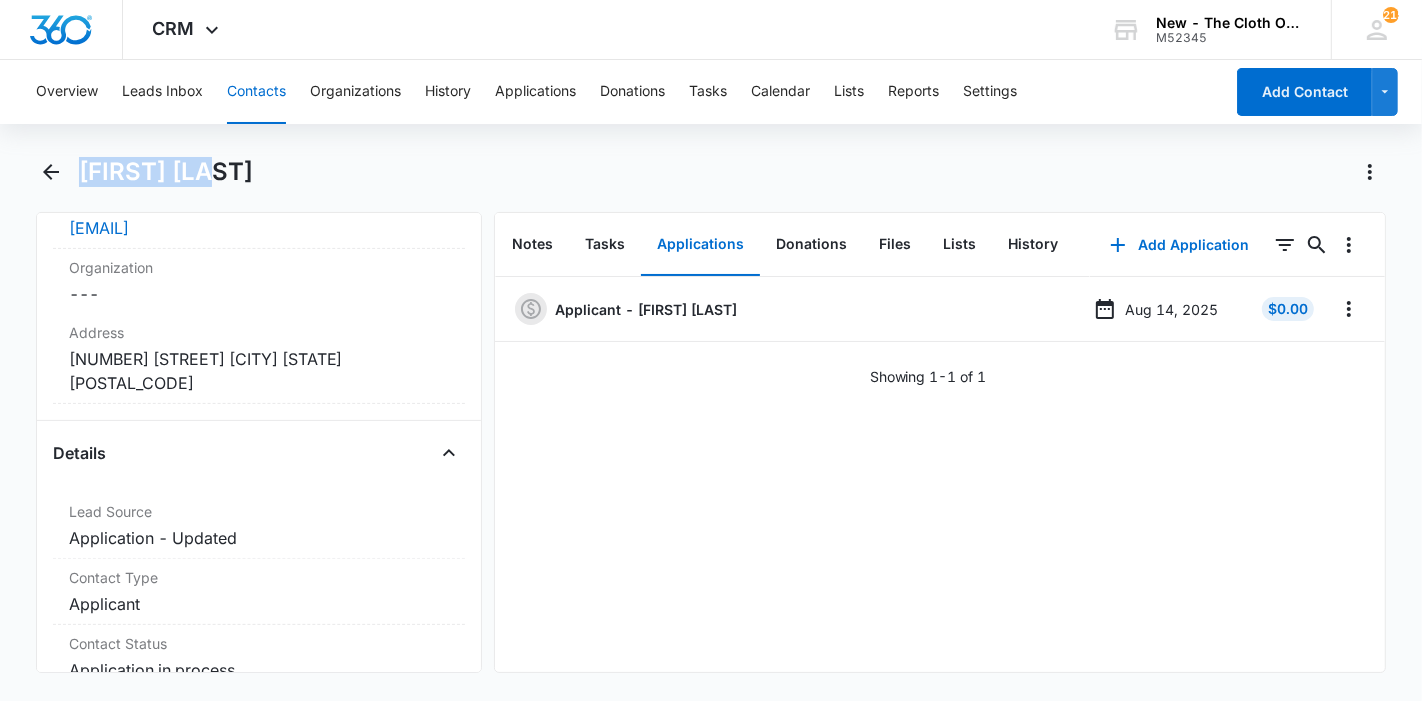 drag, startPoint x: 240, startPoint y: 167, endPoint x: 82, endPoint y: 181, distance: 158.61903 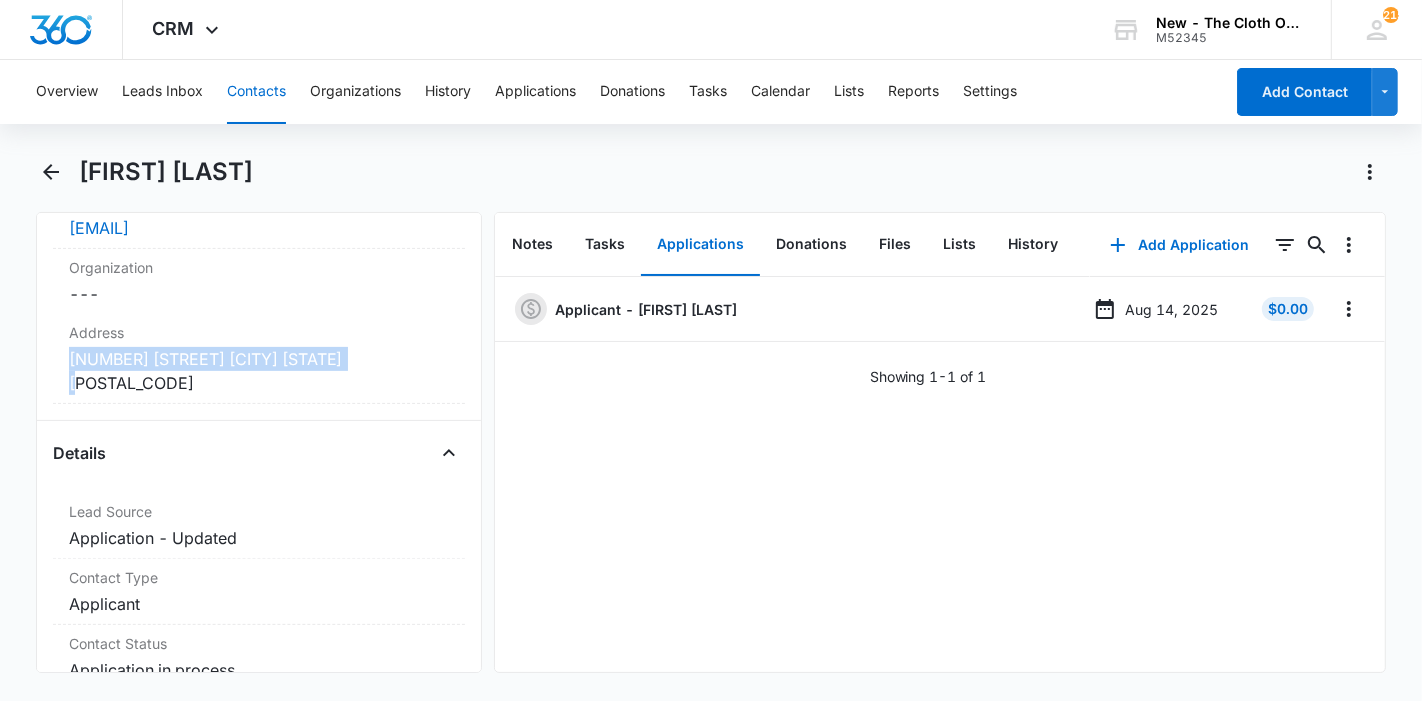 drag, startPoint x: 308, startPoint y: 380, endPoint x: 68, endPoint y: 361, distance: 240.75092 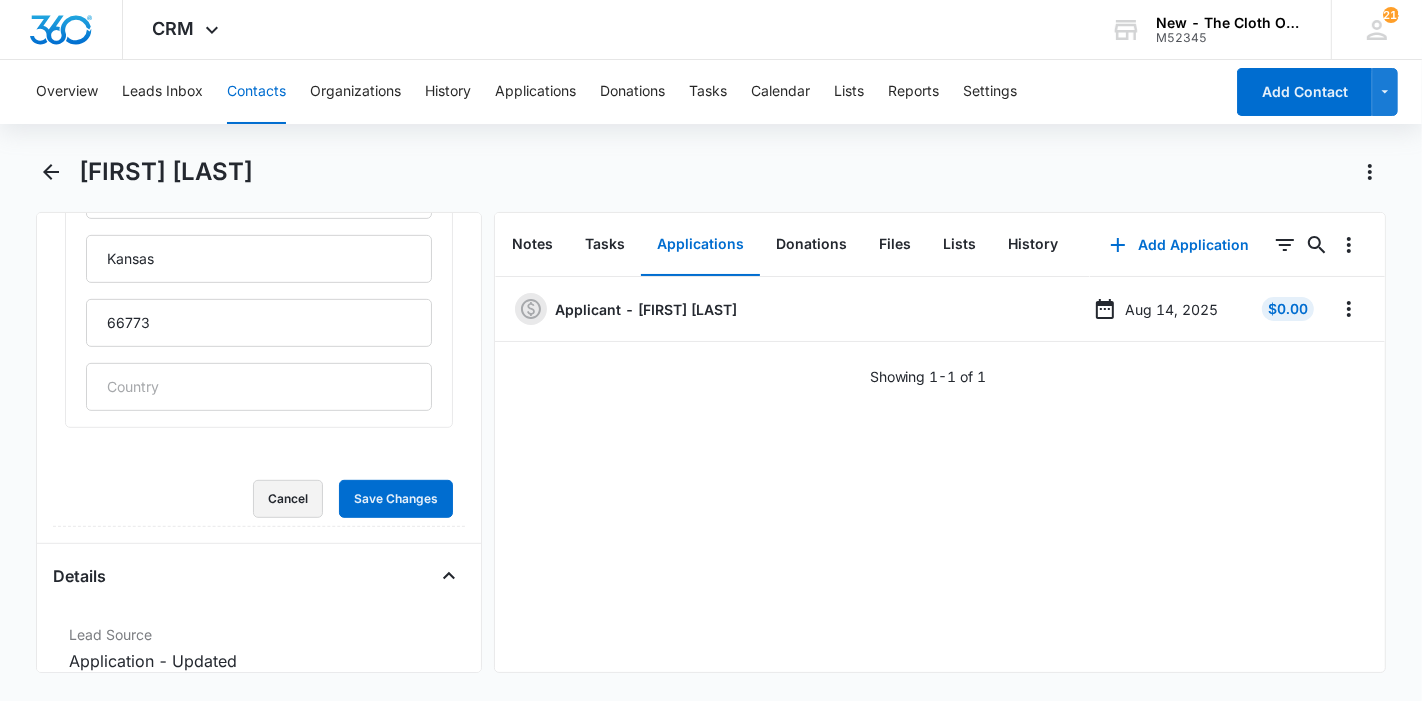 click on "Cancel" at bounding box center (288, 499) 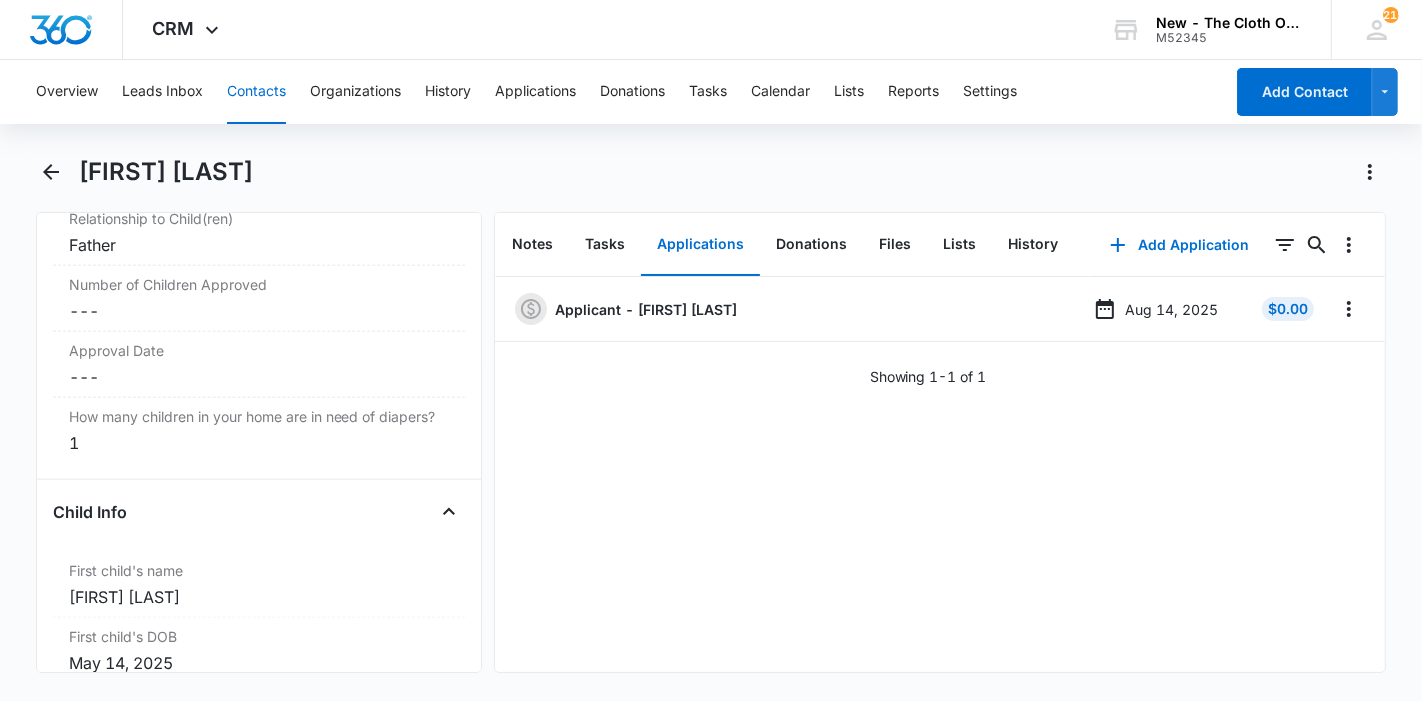 scroll, scrollTop: 2185, scrollLeft: 0, axis: vertical 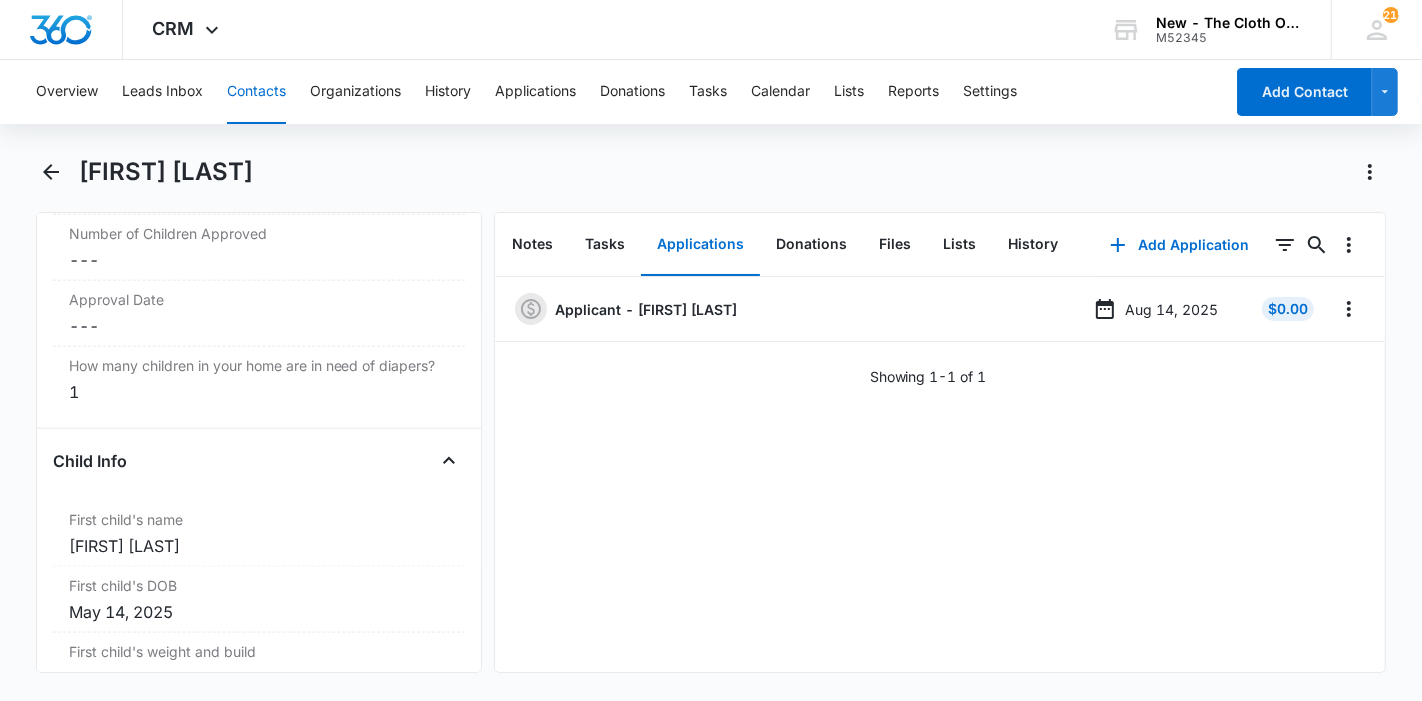click on "Approval Date Cancel Save Changes ---" at bounding box center [259, 314] 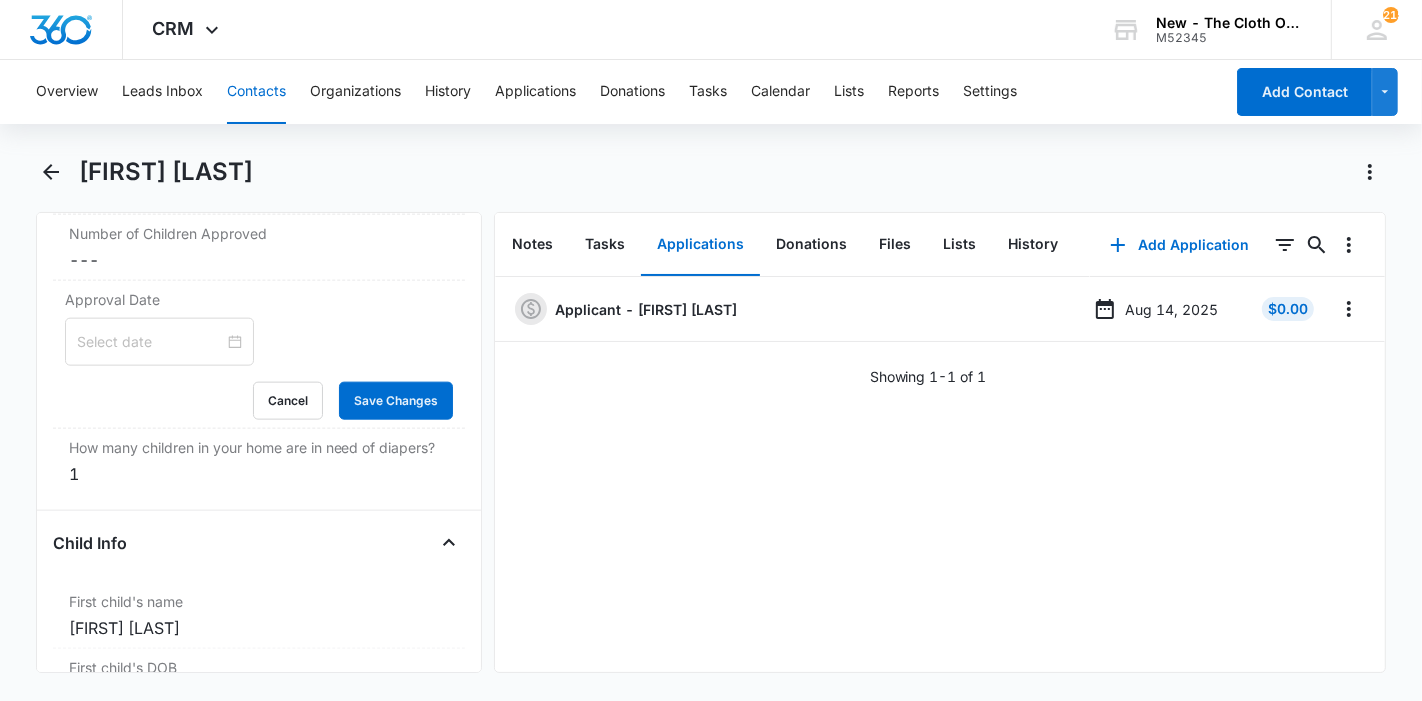 click at bounding box center (159, 342) 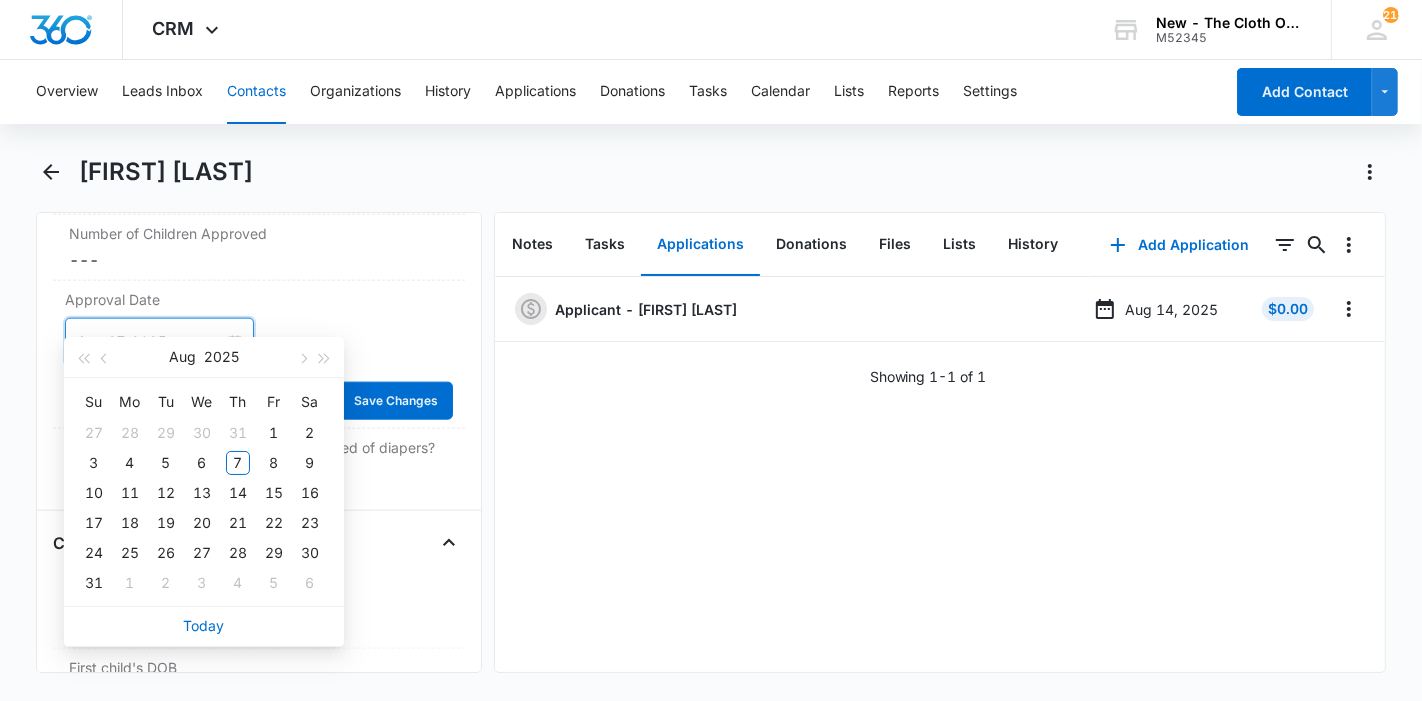 type on "Sep 3, 2025" 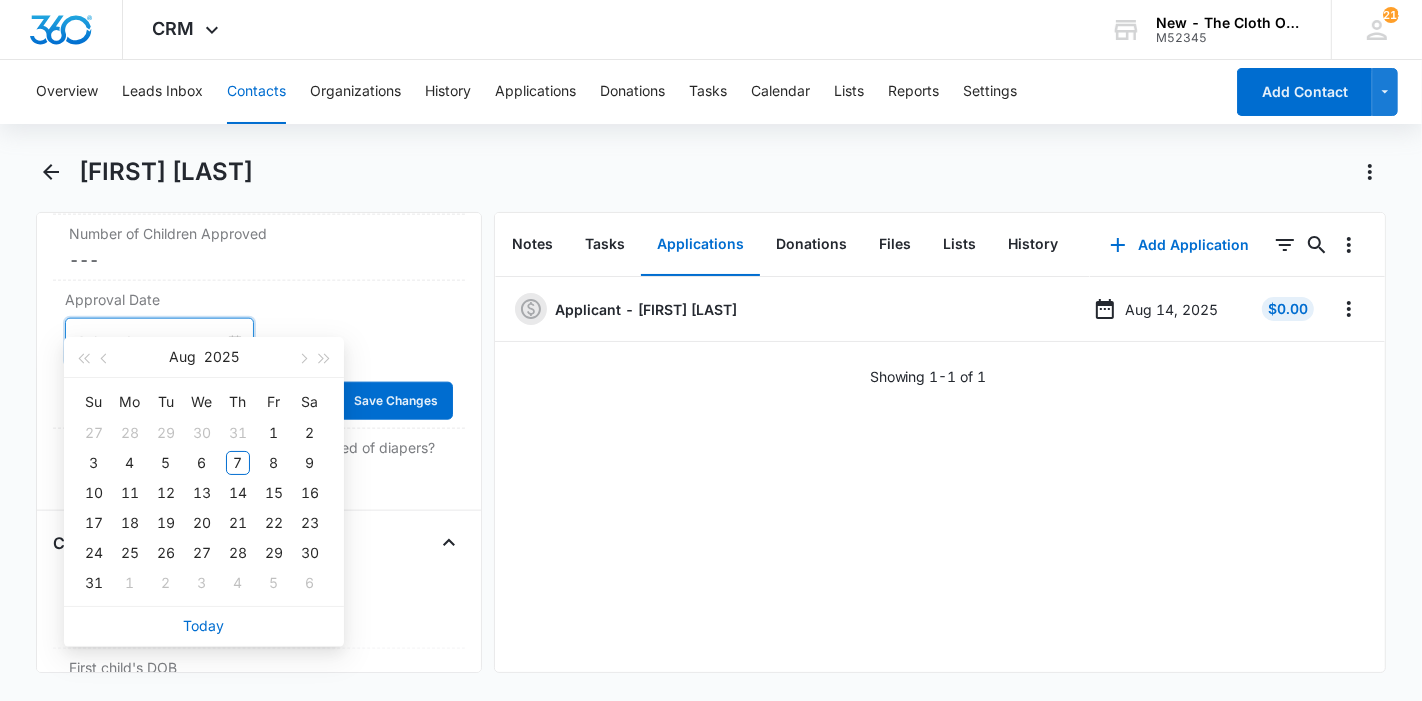 click on "Today" at bounding box center (204, 625) 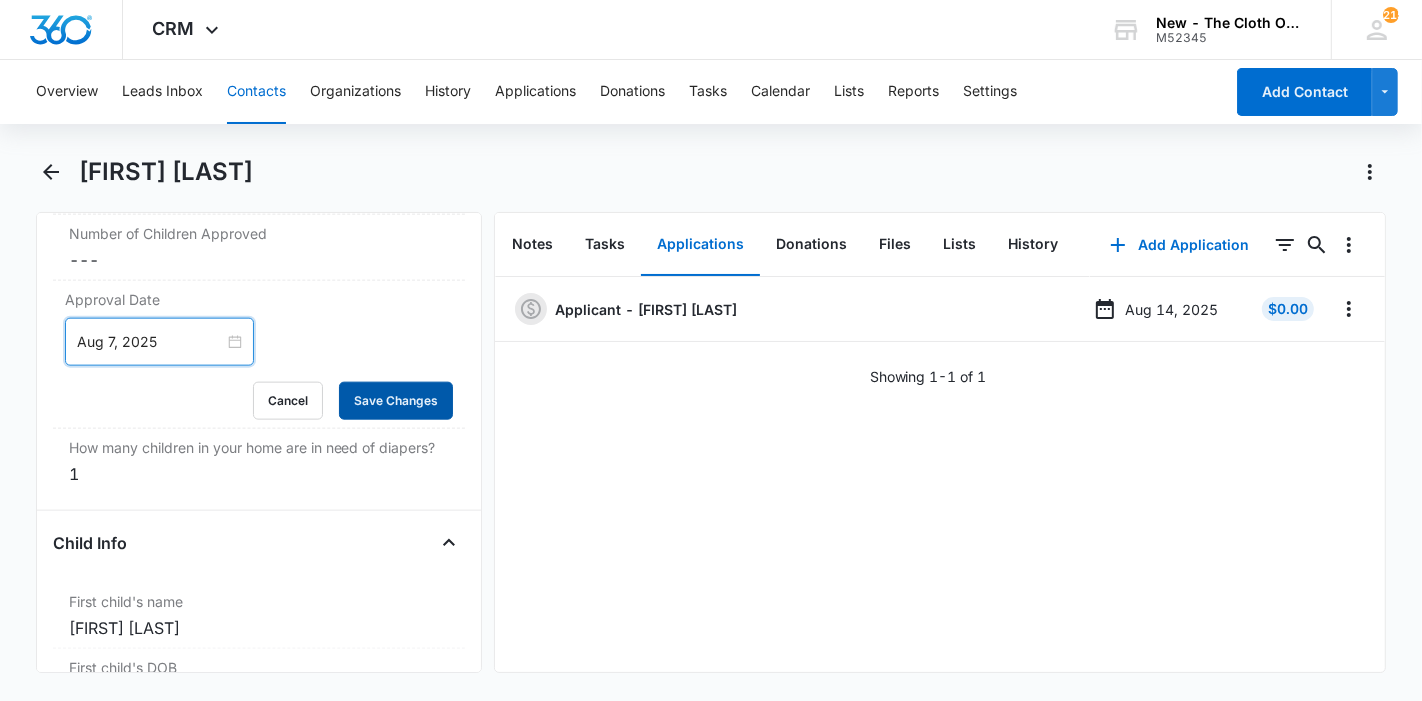click on "Save Changes" at bounding box center (396, 401) 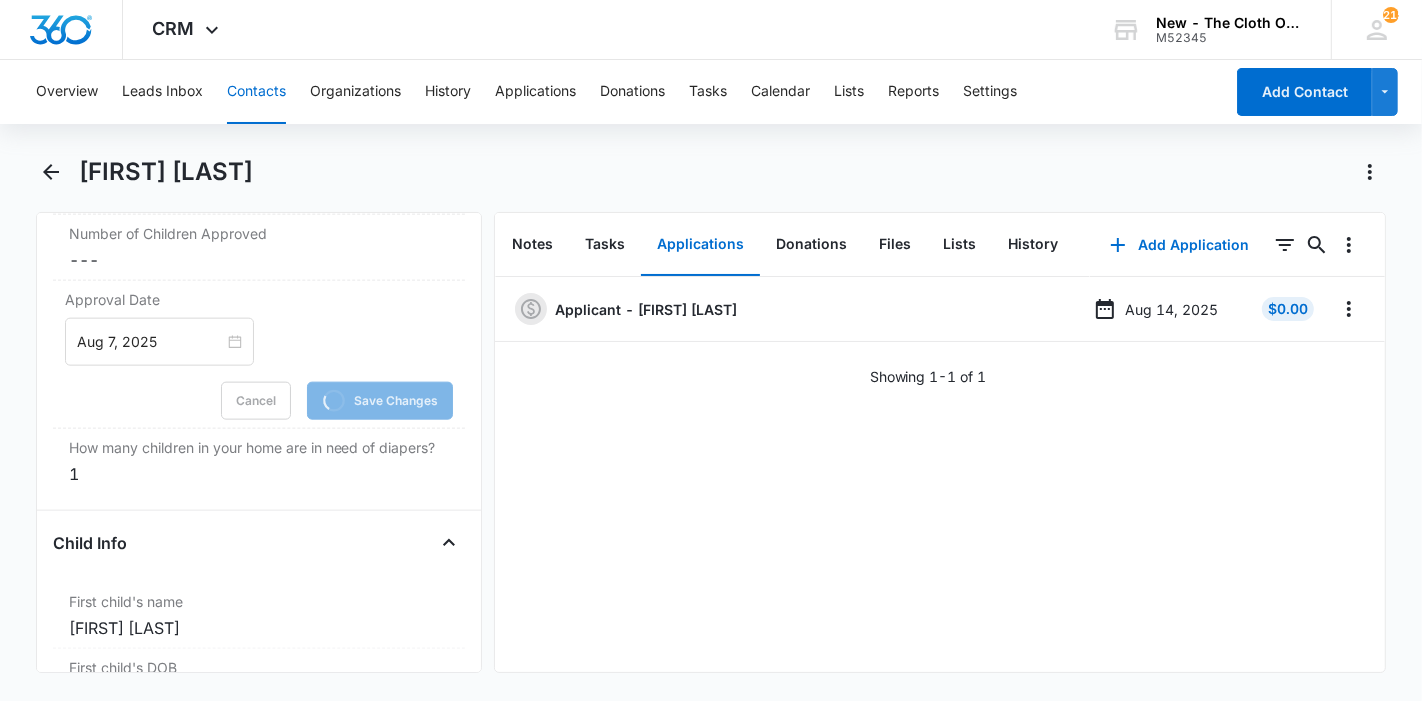 scroll, scrollTop: 2074, scrollLeft: 0, axis: vertical 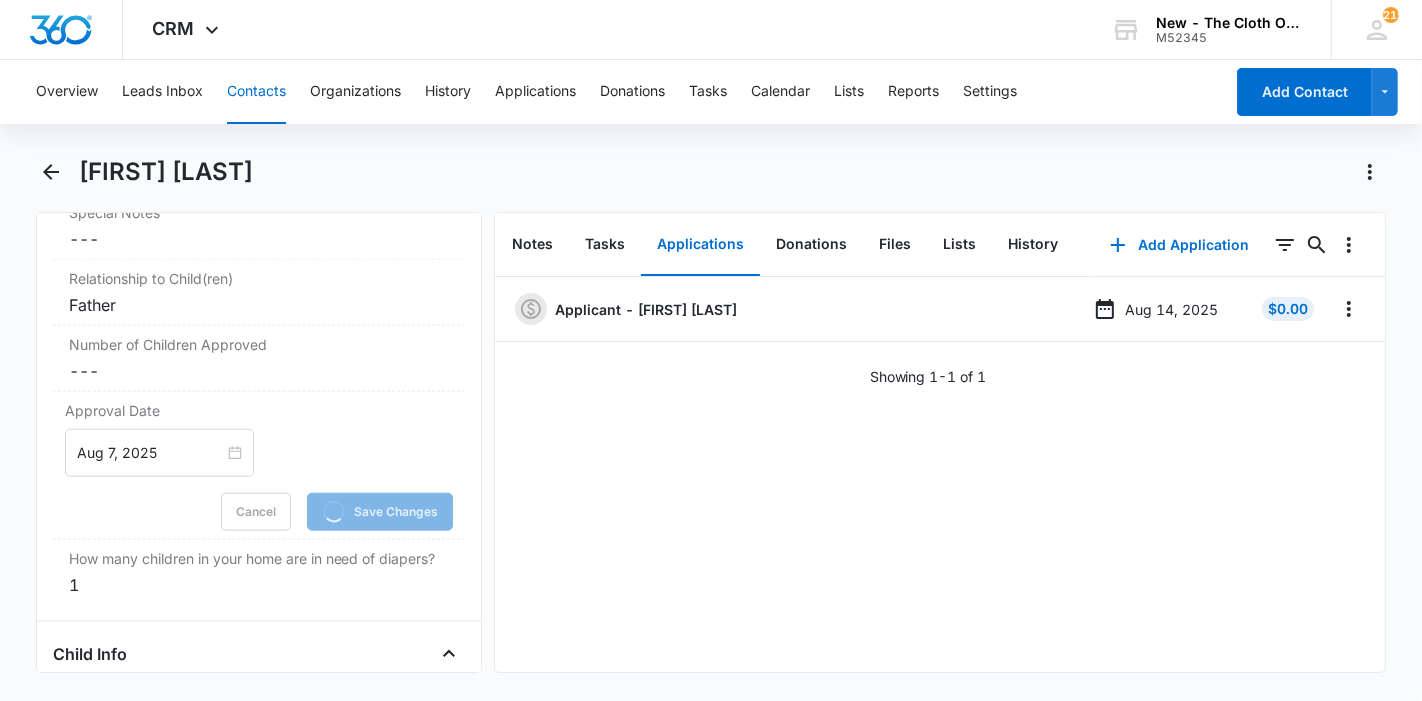 click on "Cancel Save Changes ---" at bounding box center (259, 371) 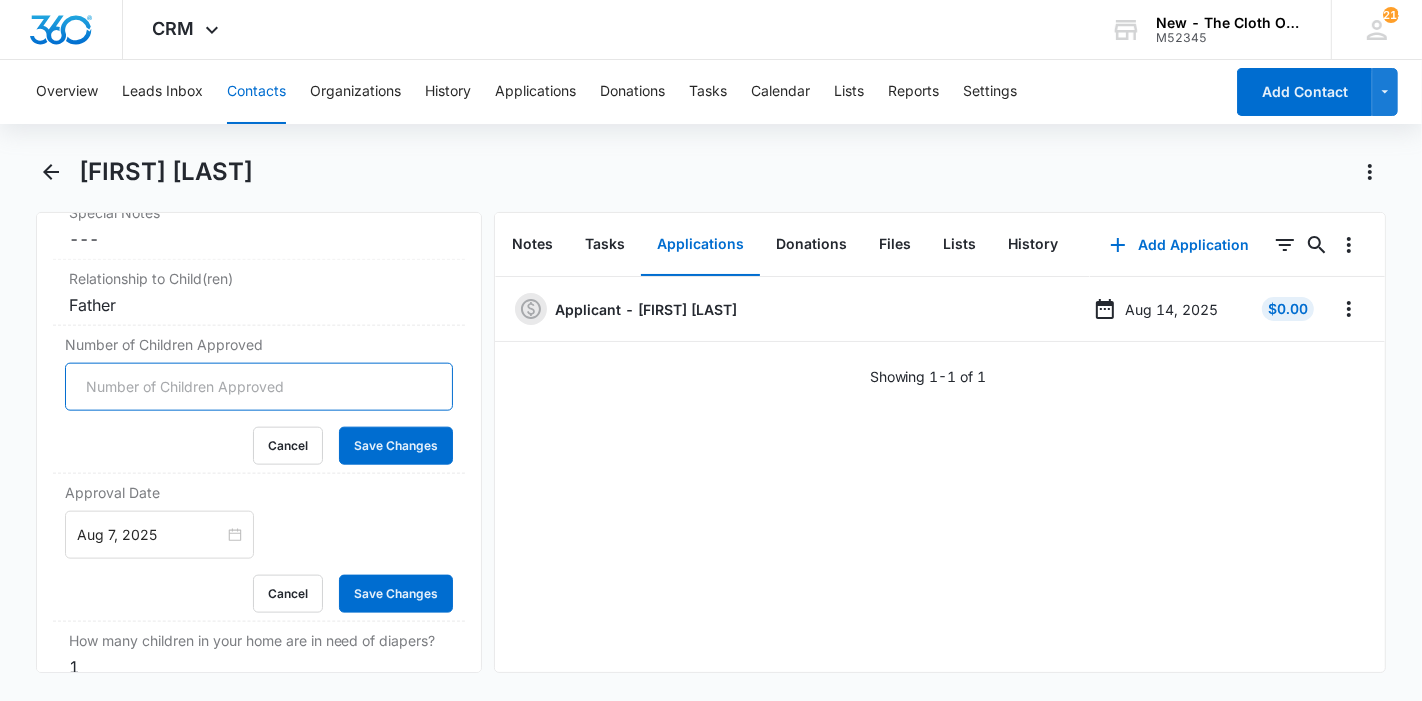 click on "Number of Children Approved" at bounding box center (259, 387) 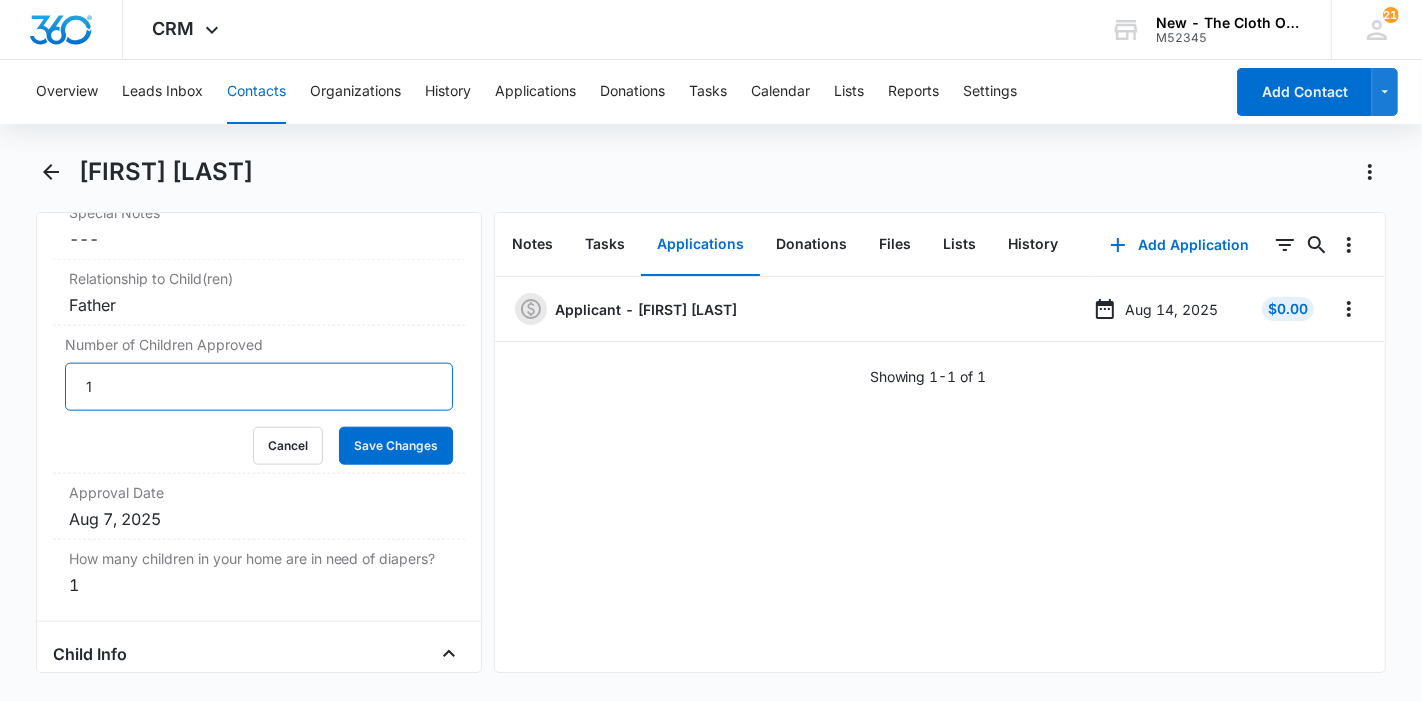 type on "1" 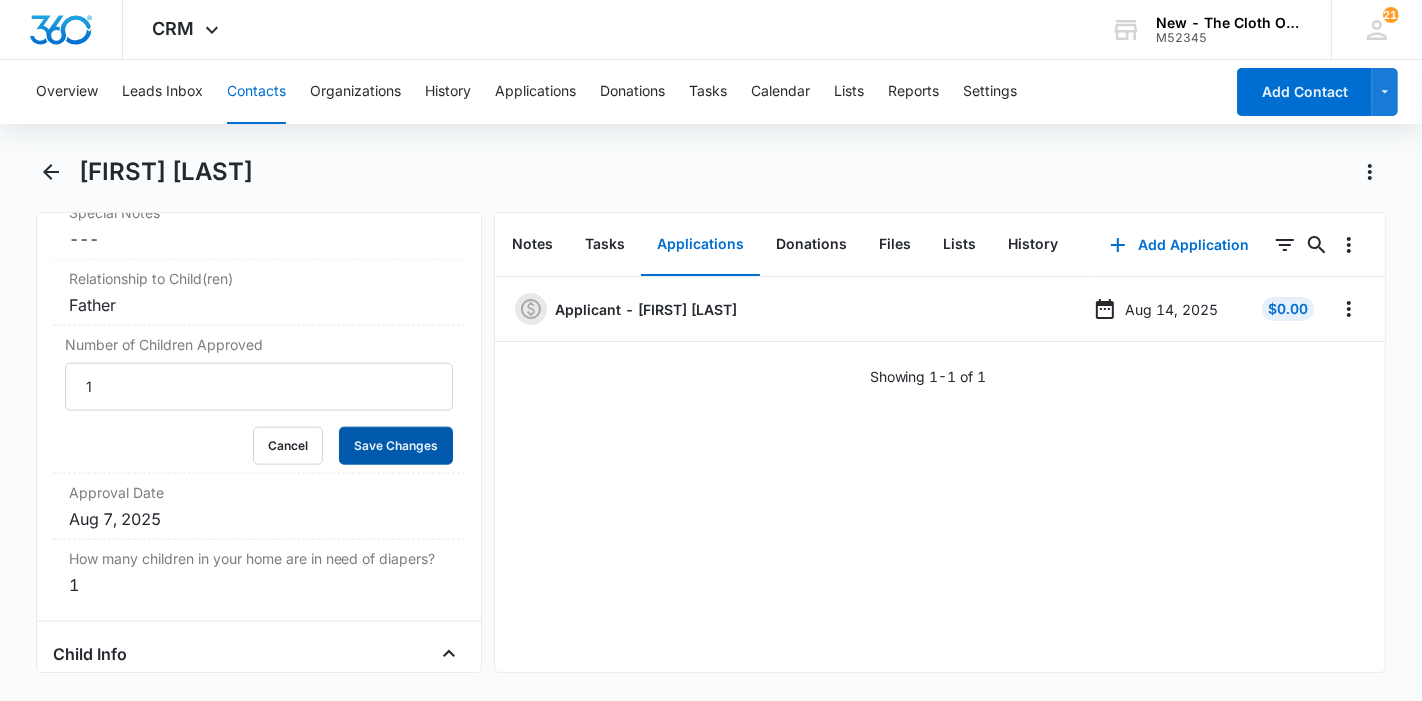 click on "Save Changes" at bounding box center (396, 446) 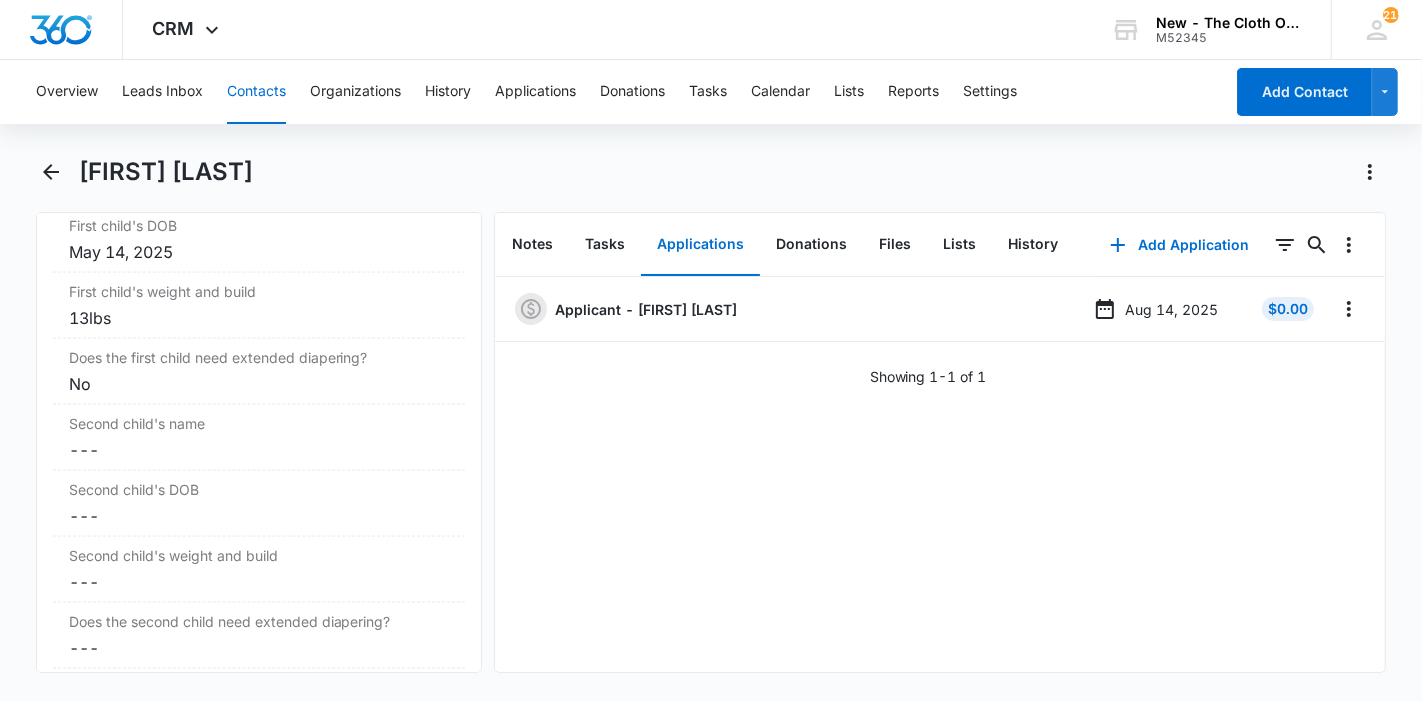 scroll, scrollTop: 2434, scrollLeft: 0, axis: vertical 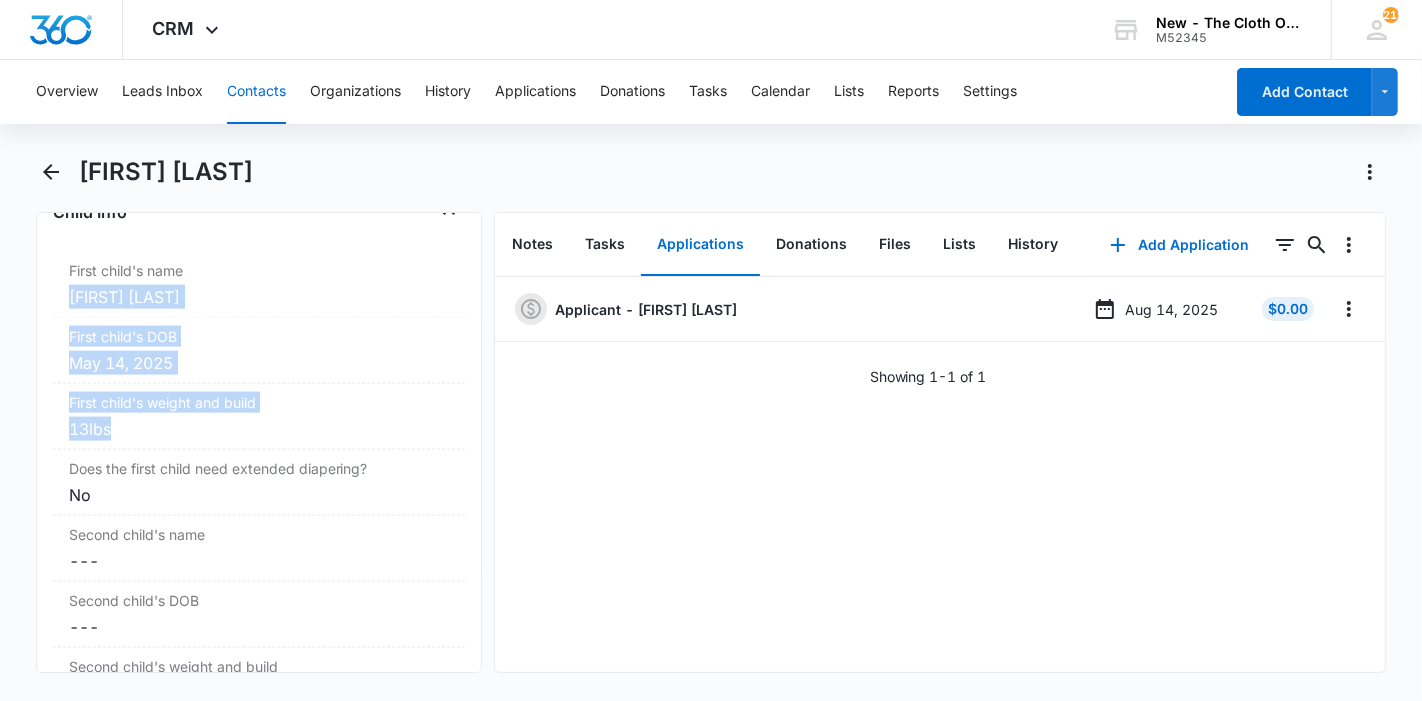 drag, startPoint x: 128, startPoint y: 424, endPoint x: 68, endPoint y: 291, distance: 145.9075 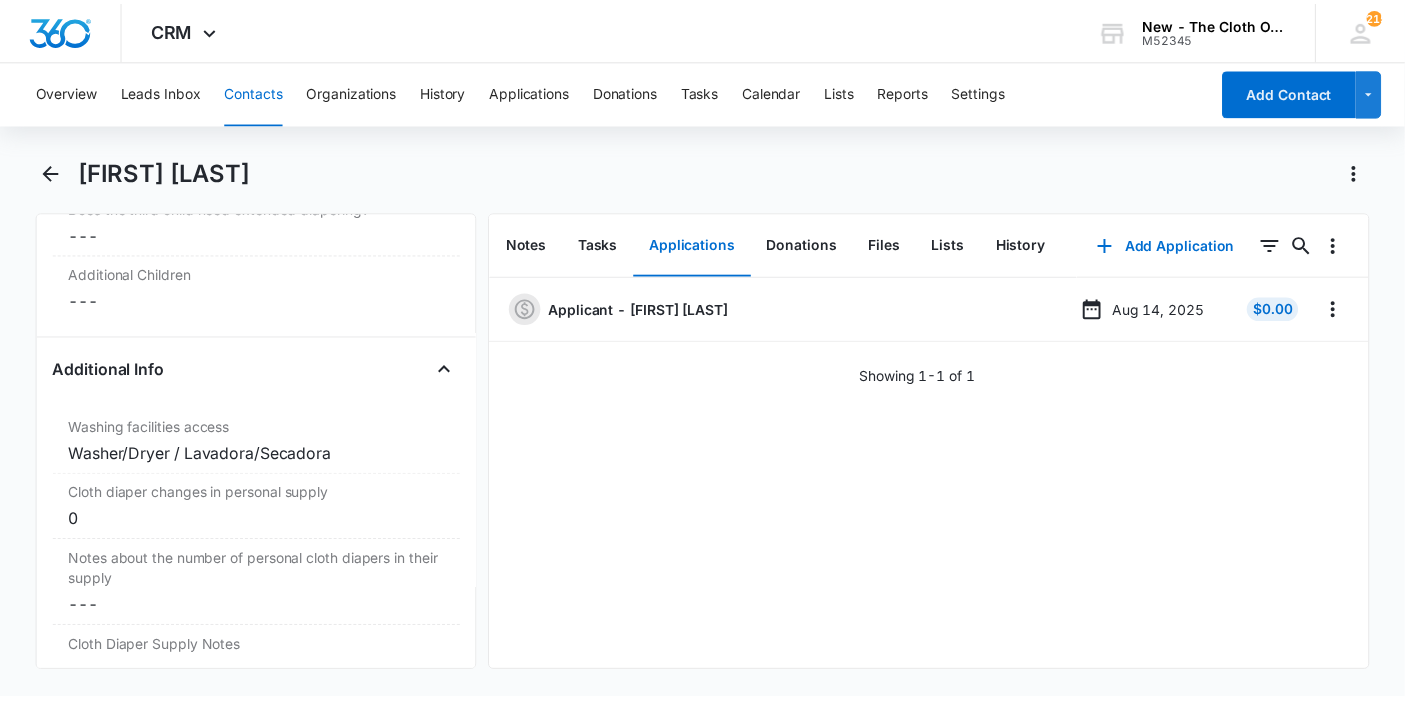 scroll, scrollTop: 3323, scrollLeft: 0, axis: vertical 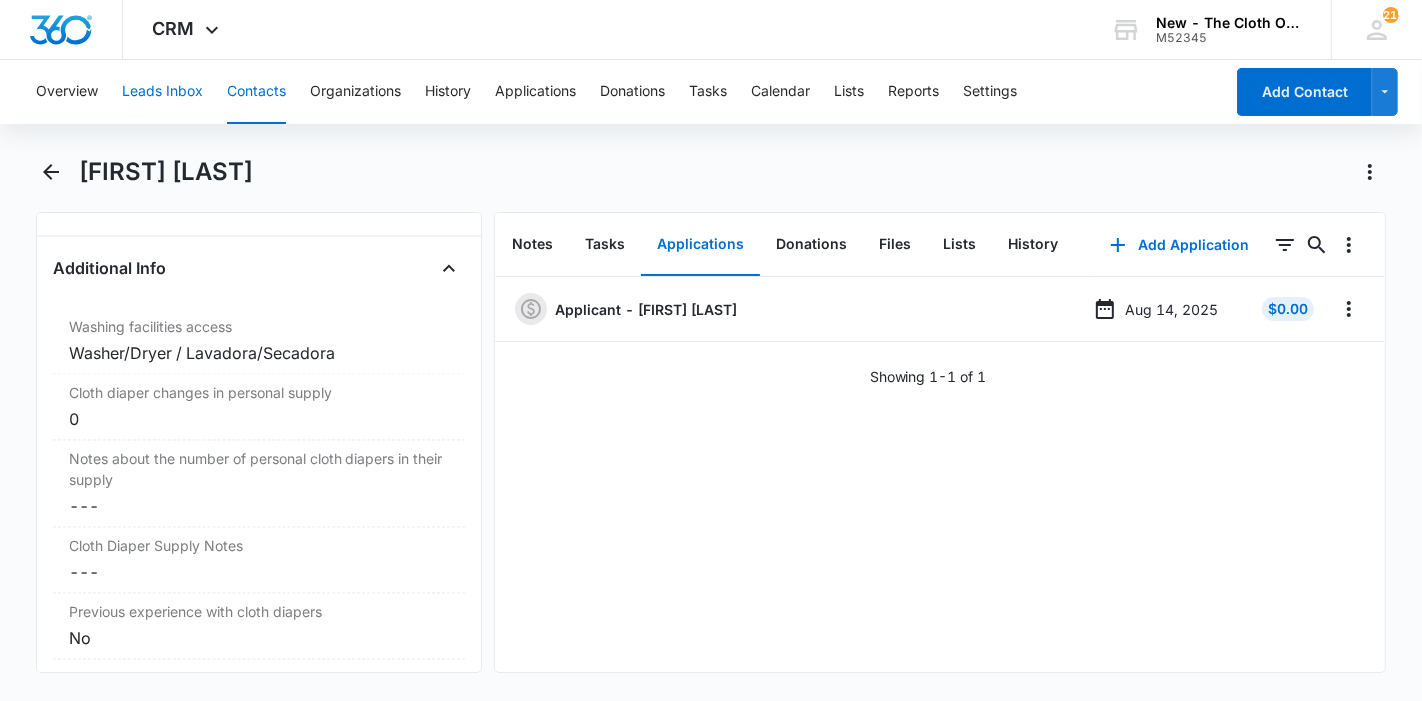 click on "Leads Inbox" at bounding box center (162, 92) 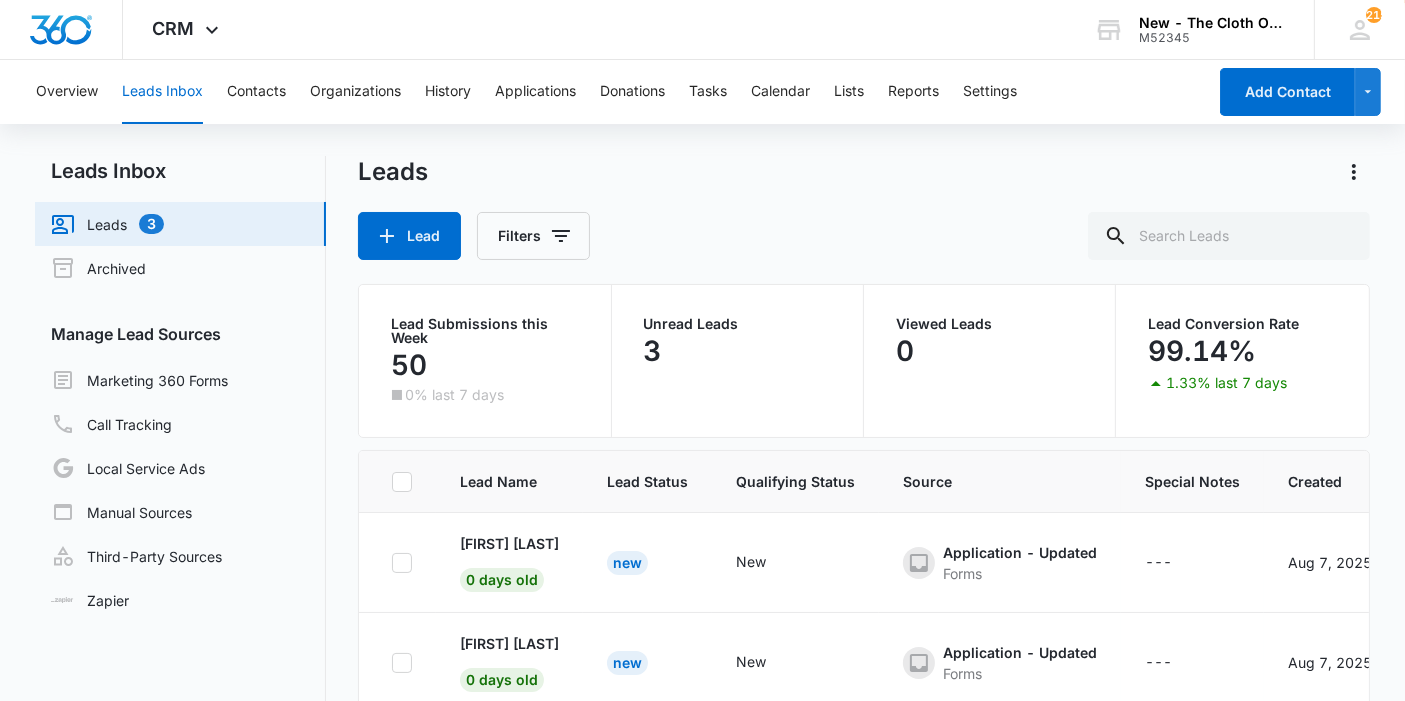 scroll, scrollTop: 31, scrollLeft: 0, axis: vertical 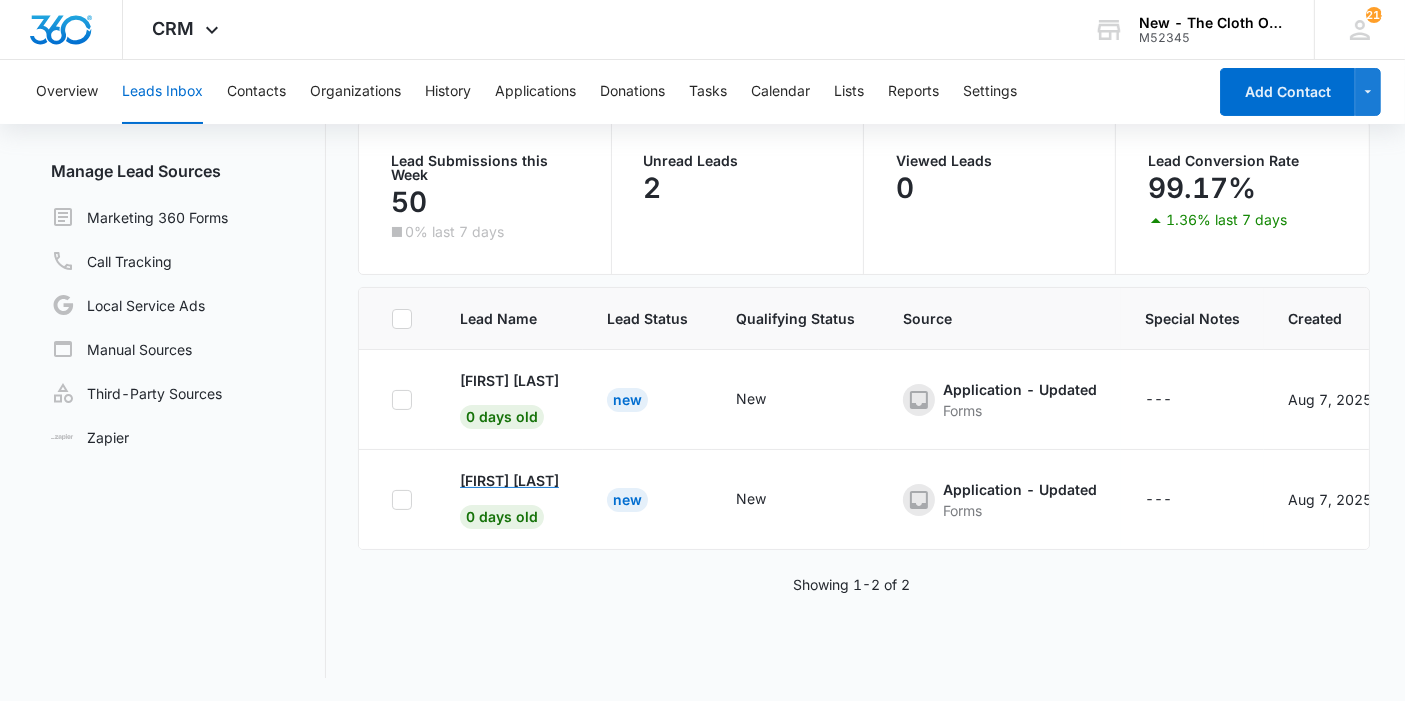 click on "[FIRST] [LAST]" at bounding box center [509, 480] 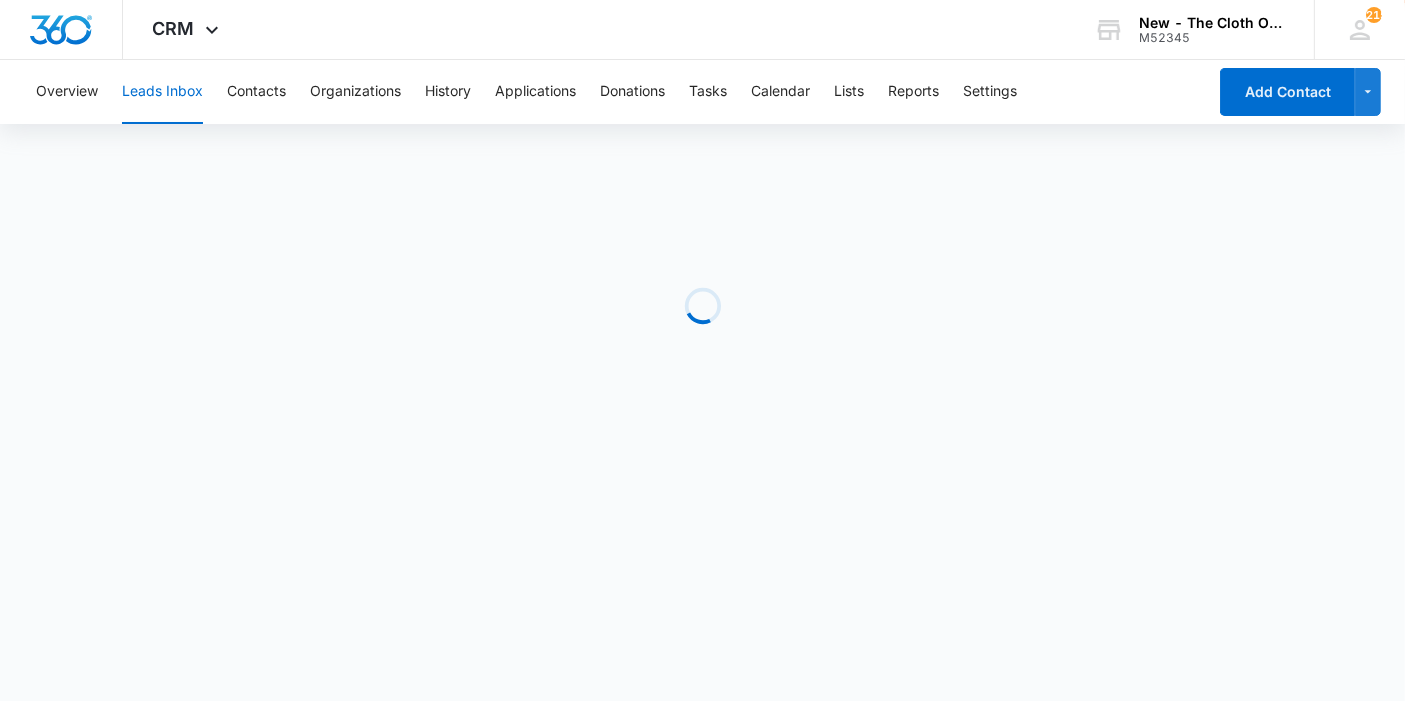scroll, scrollTop: 0, scrollLeft: 0, axis: both 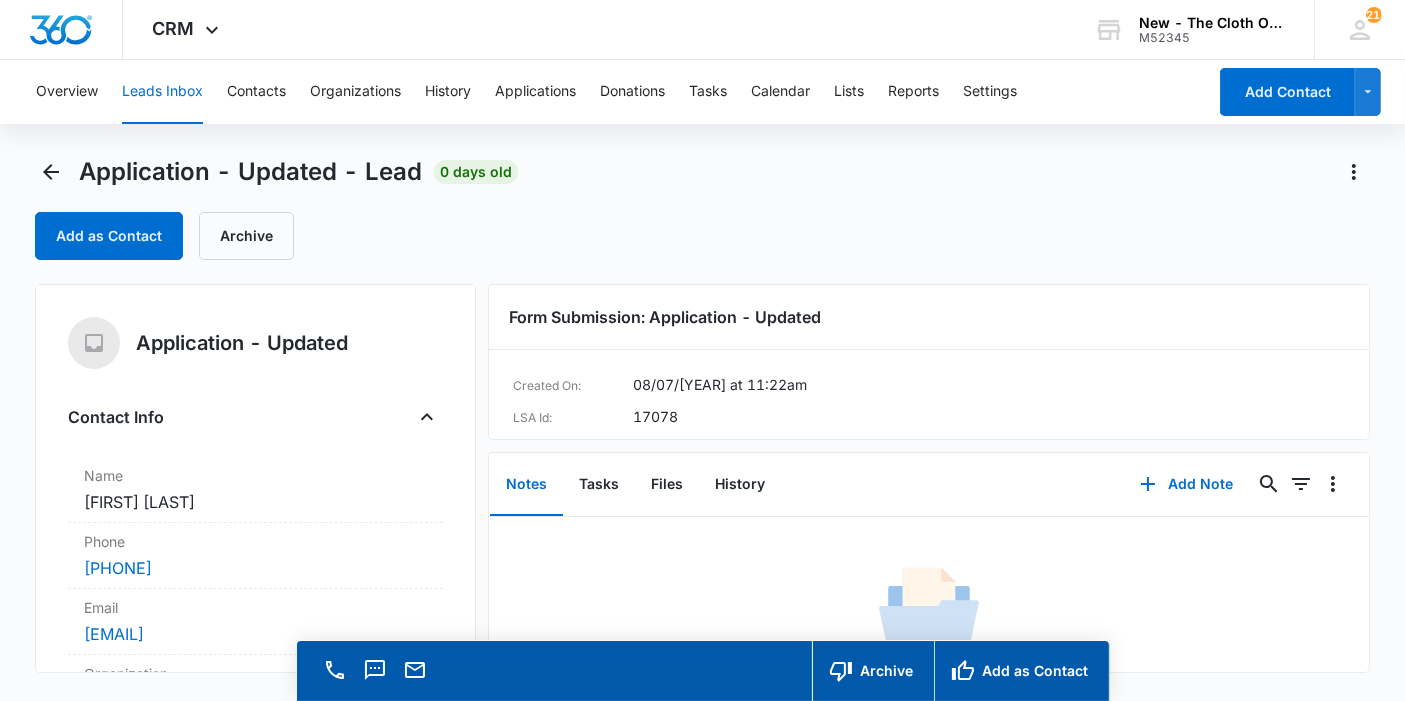 drag, startPoint x: 273, startPoint y: 503, endPoint x: 37, endPoint y: 494, distance: 236.17155 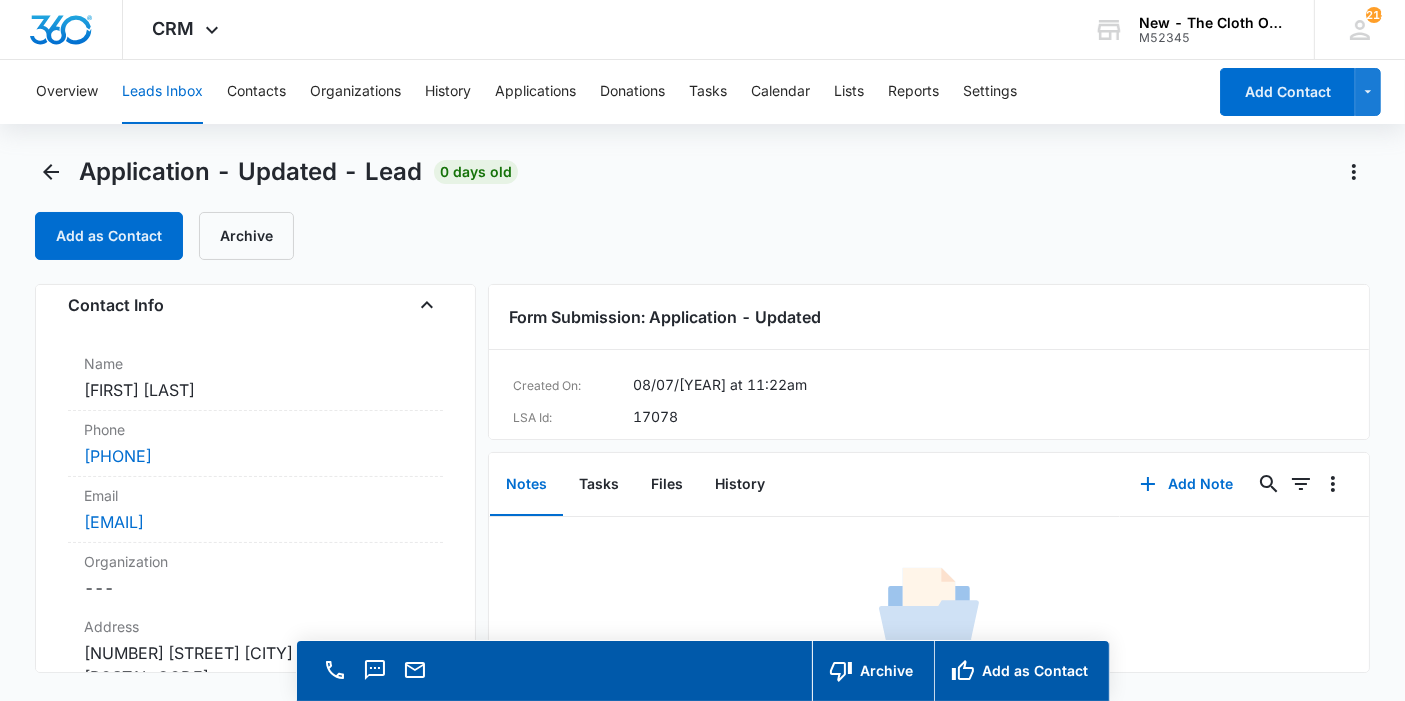 scroll, scrollTop: 222, scrollLeft: 0, axis: vertical 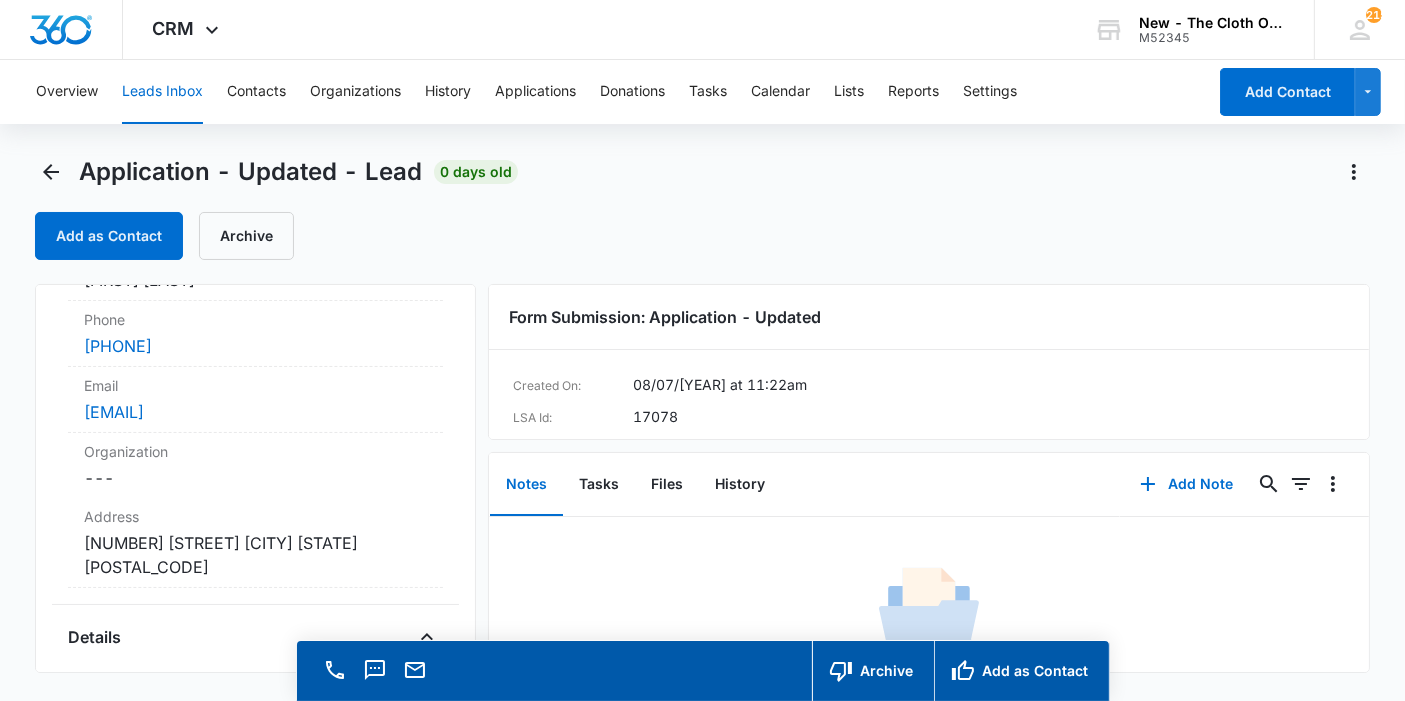 click on "Address Cancel Save Changes [NUMBER] [STREET] [CITY] [STATE] [POSTAL_CODE]" at bounding box center (255, 543) 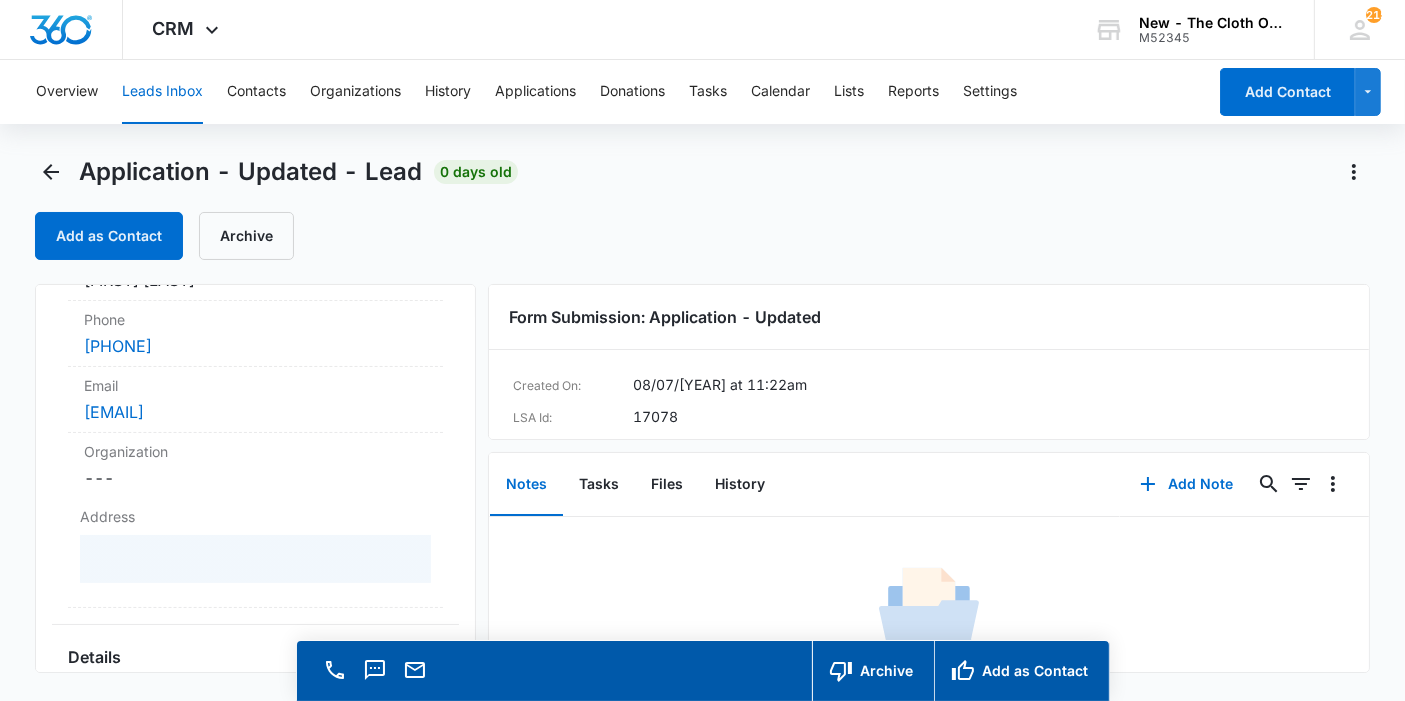 scroll, scrollTop: 333, scrollLeft: 0, axis: vertical 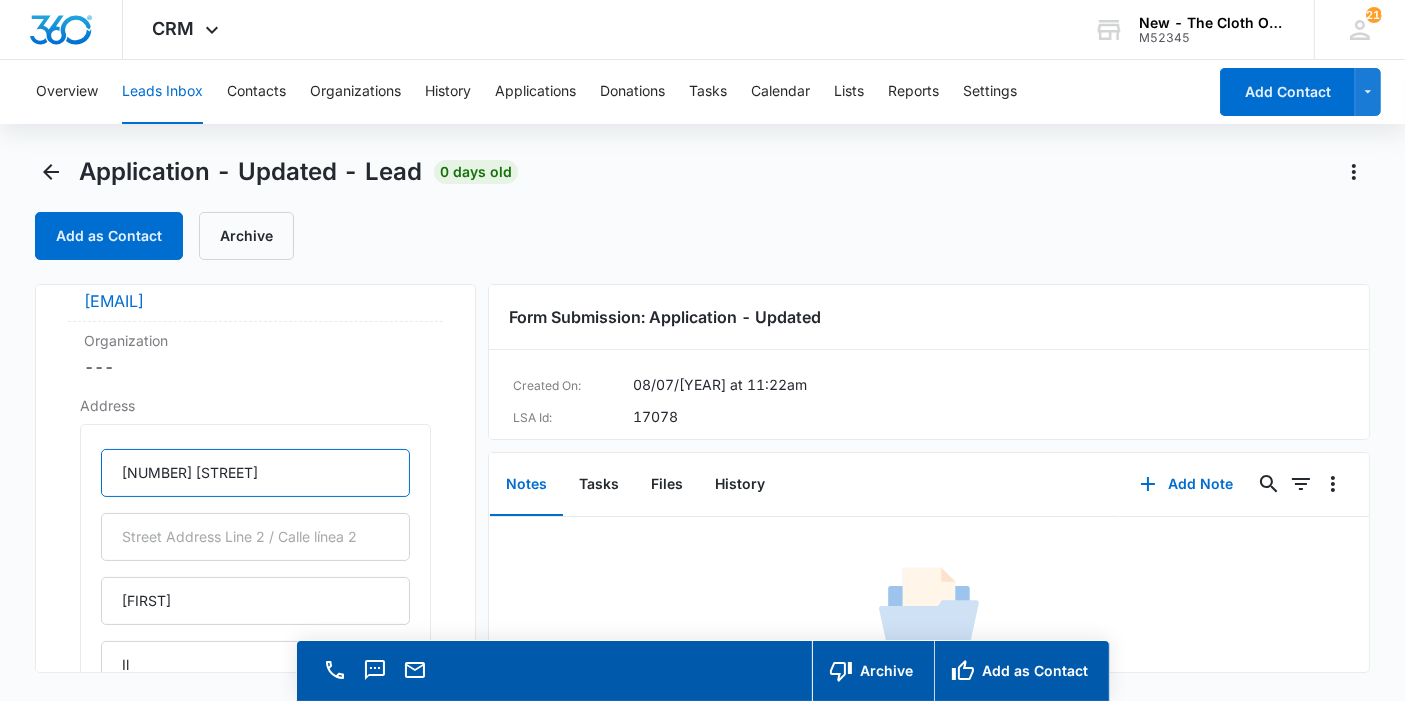 click on "[NUMBER] [STREET]" at bounding box center [255, 473] 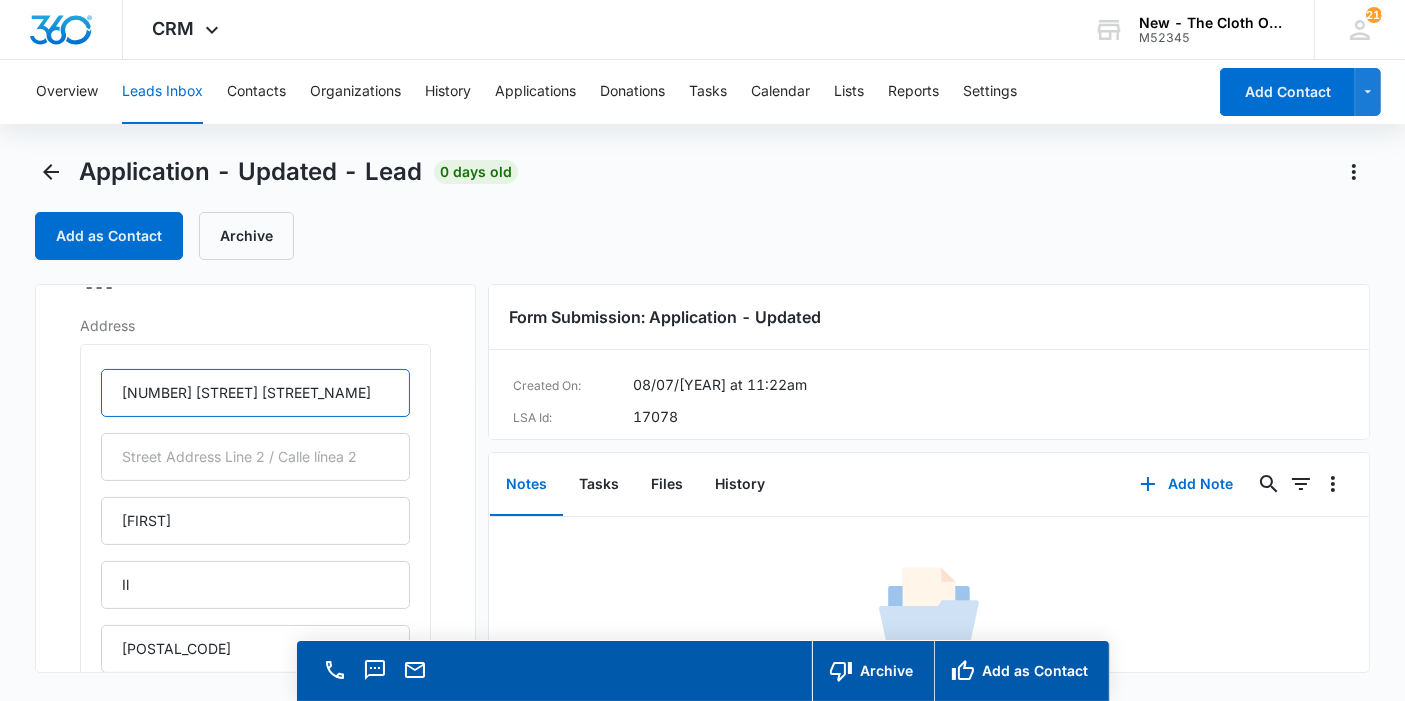 scroll, scrollTop: 444, scrollLeft: 0, axis: vertical 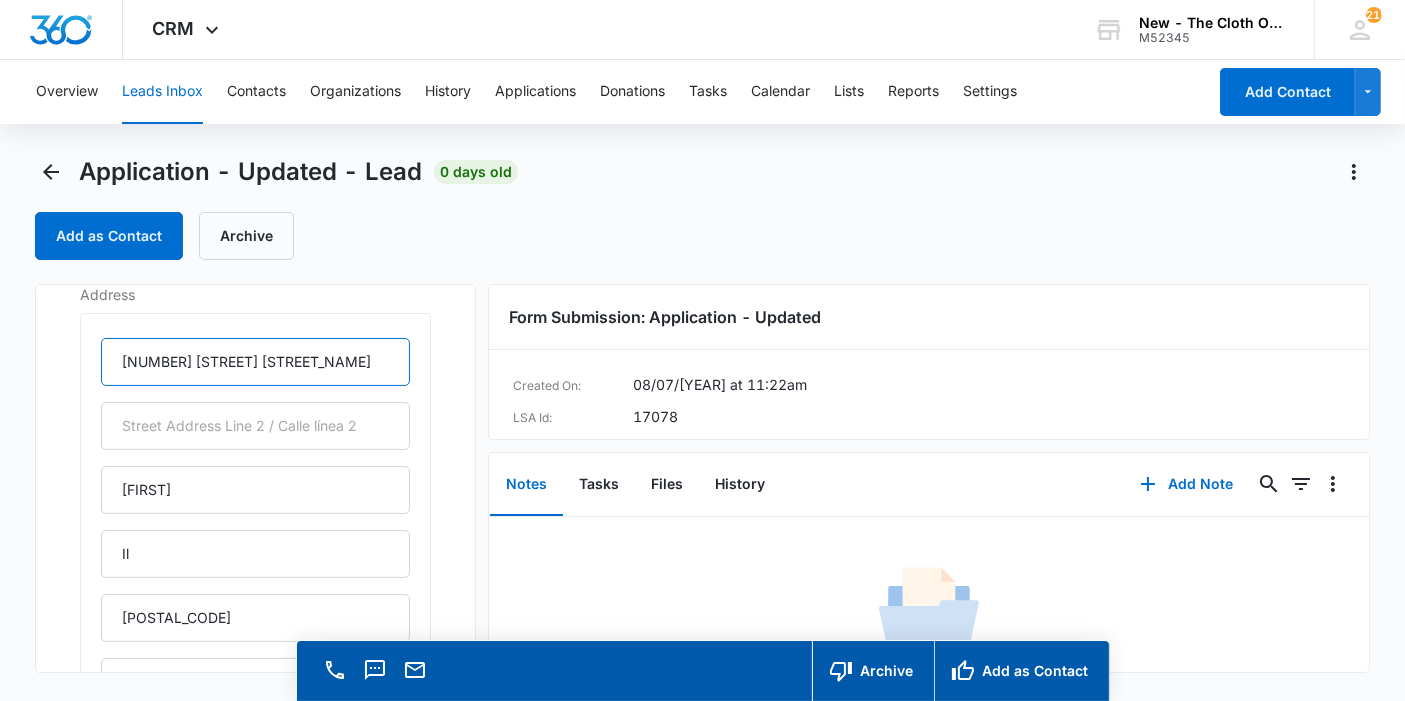 type on "[NUMBER] [STREET] [STREET_NAME]" 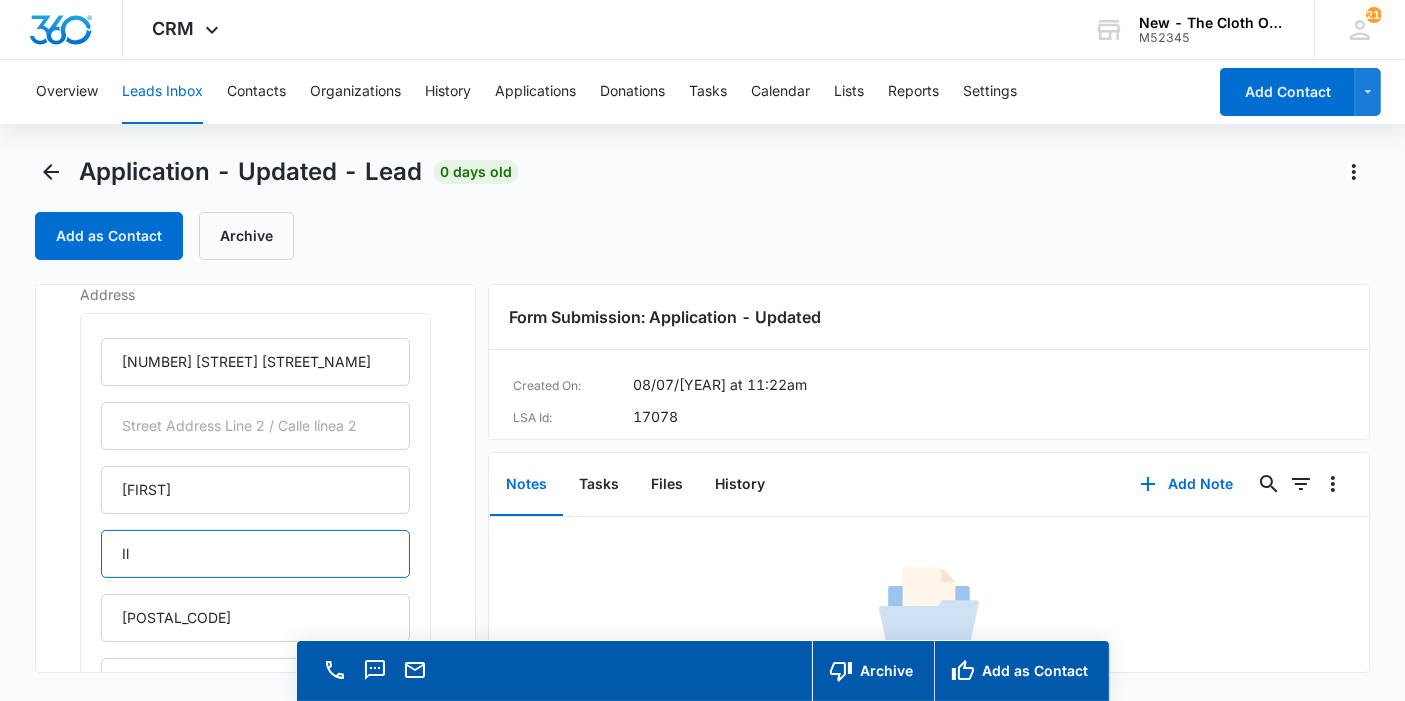 click on "Il" at bounding box center (255, 554) 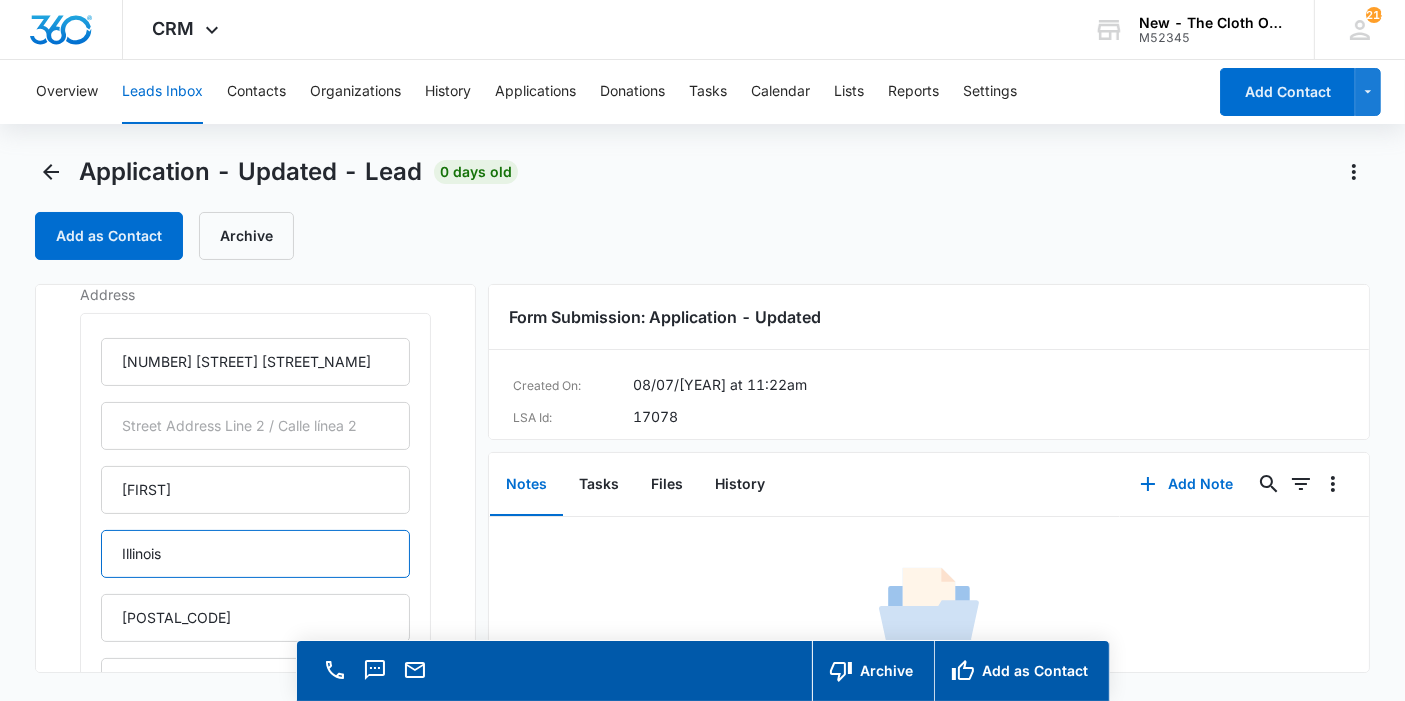 scroll, scrollTop: 555, scrollLeft: 0, axis: vertical 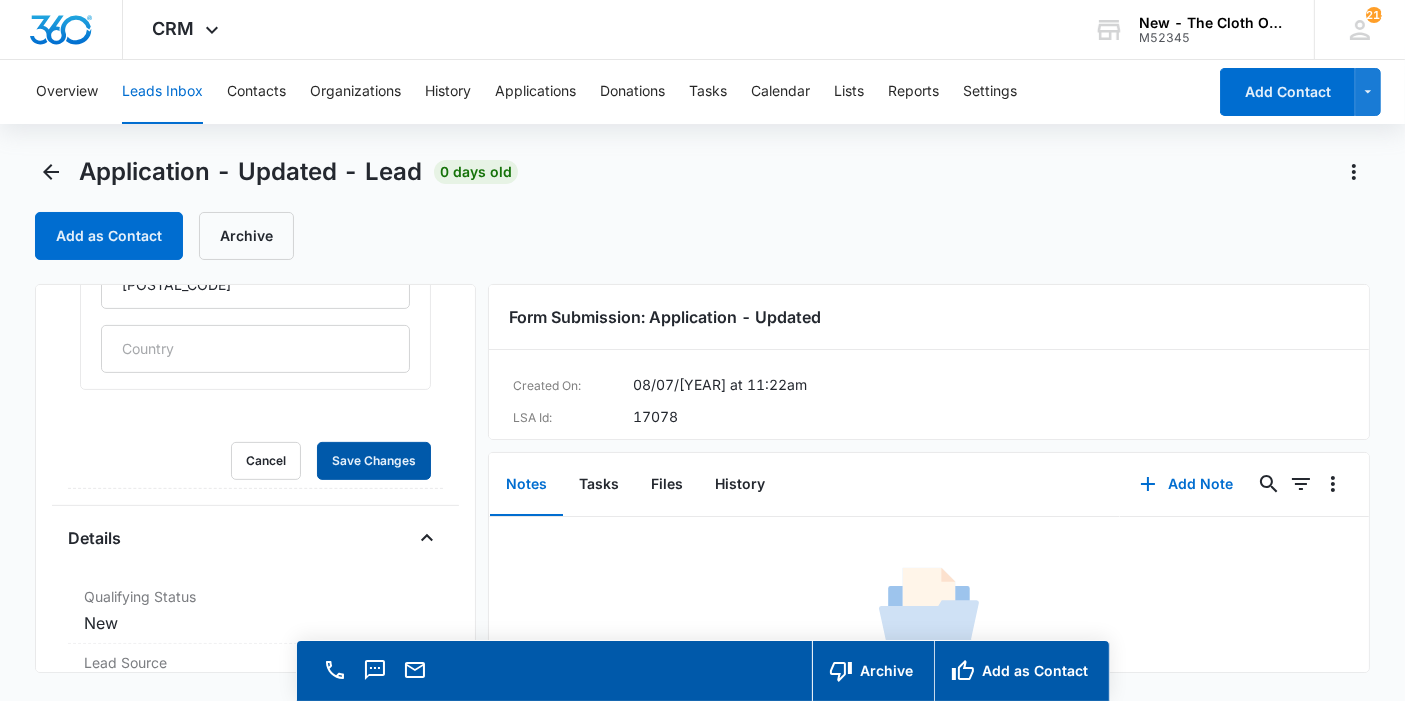 click on "Save Changes" at bounding box center (374, 461) 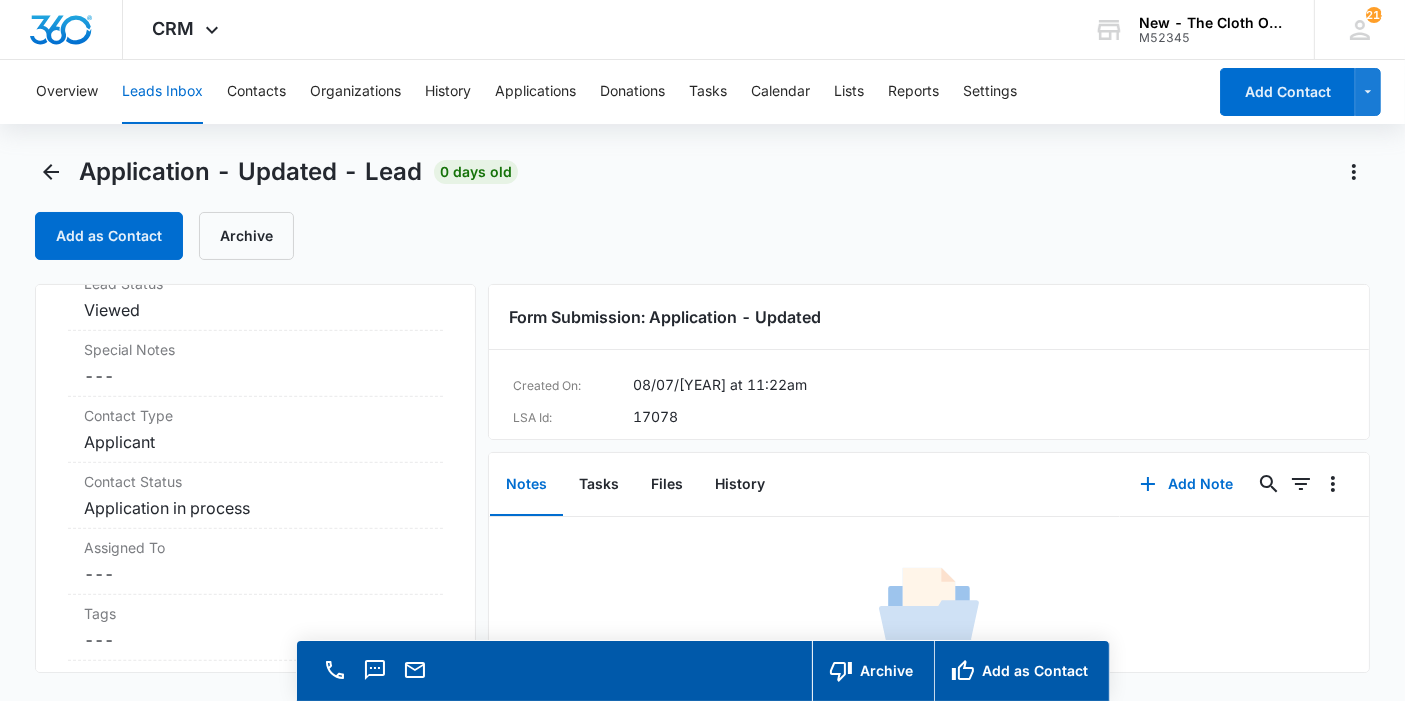 scroll, scrollTop: 1333, scrollLeft: 0, axis: vertical 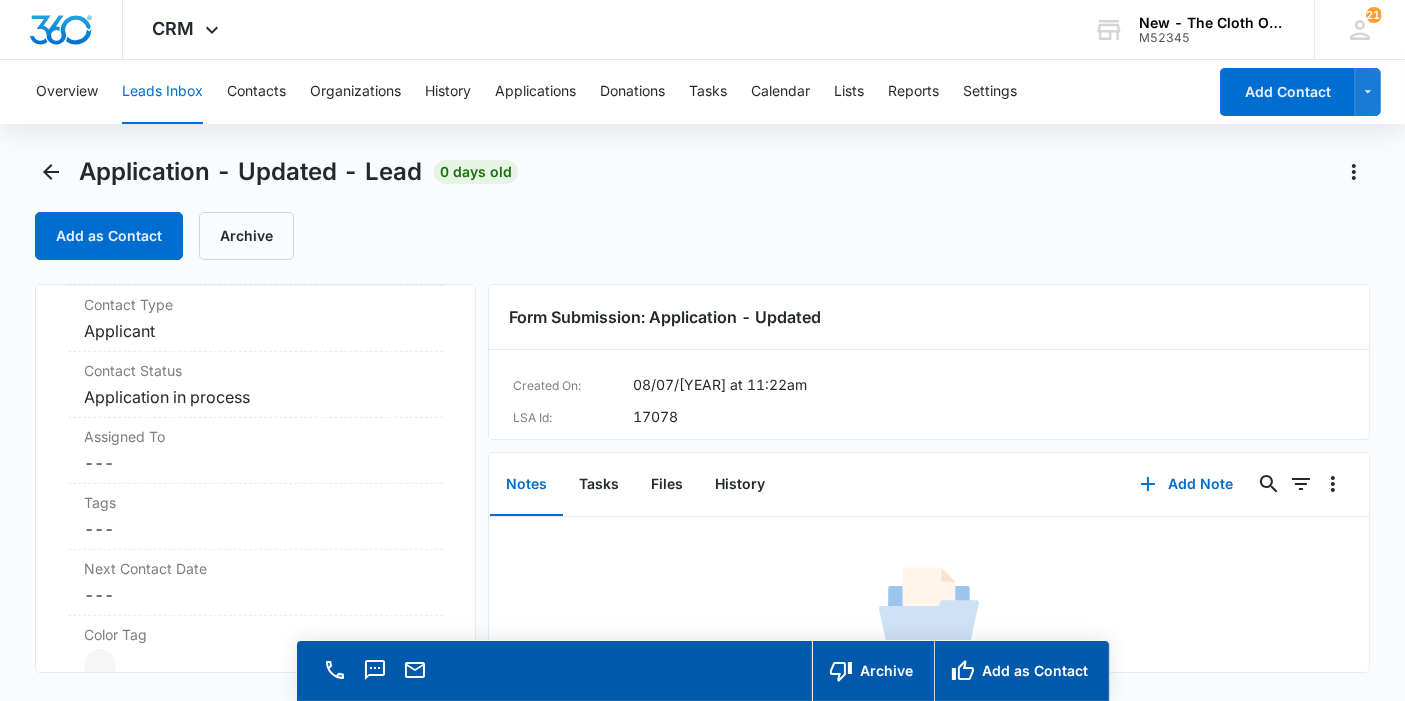 click on "Cancel Save Changes ---" at bounding box center [255, 463] 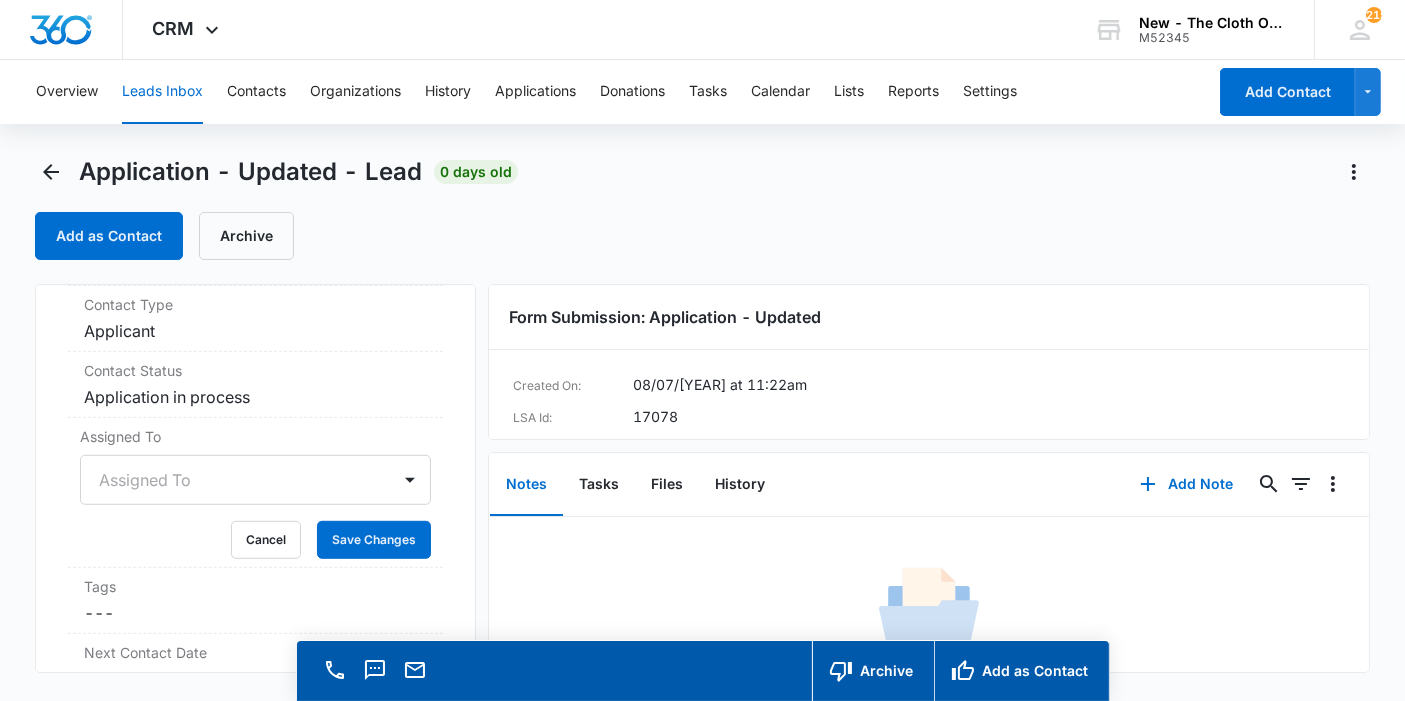 scroll, scrollTop: 56, scrollLeft: 0, axis: vertical 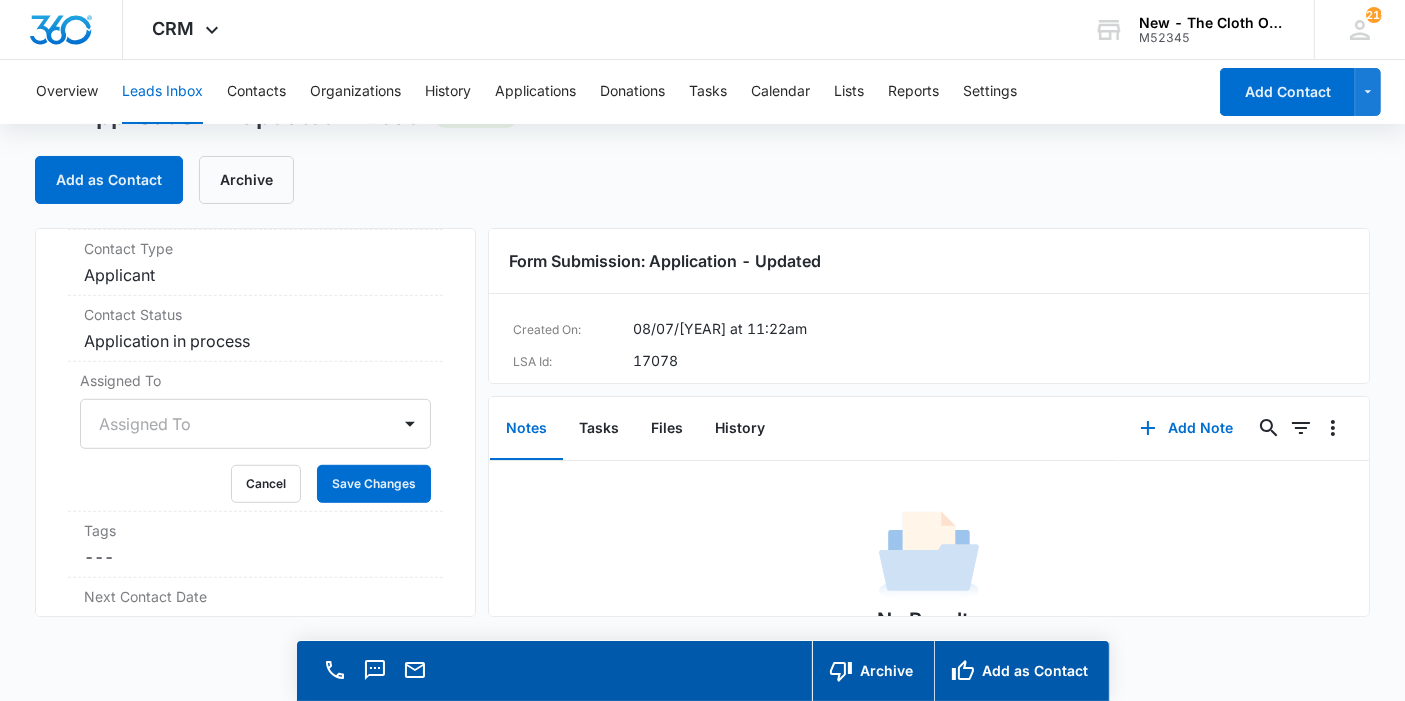 click on "Assigned To" at bounding box center [255, 424] 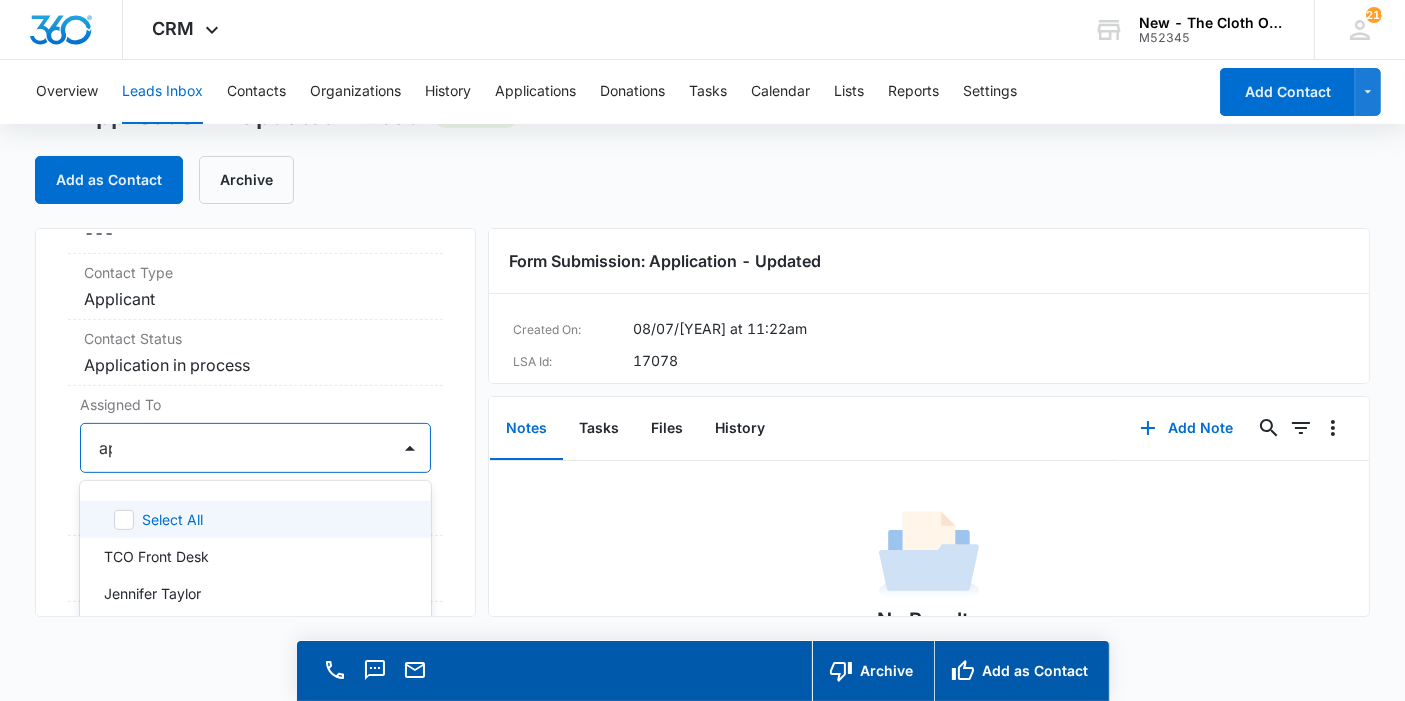 scroll, scrollTop: 877, scrollLeft: 0, axis: vertical 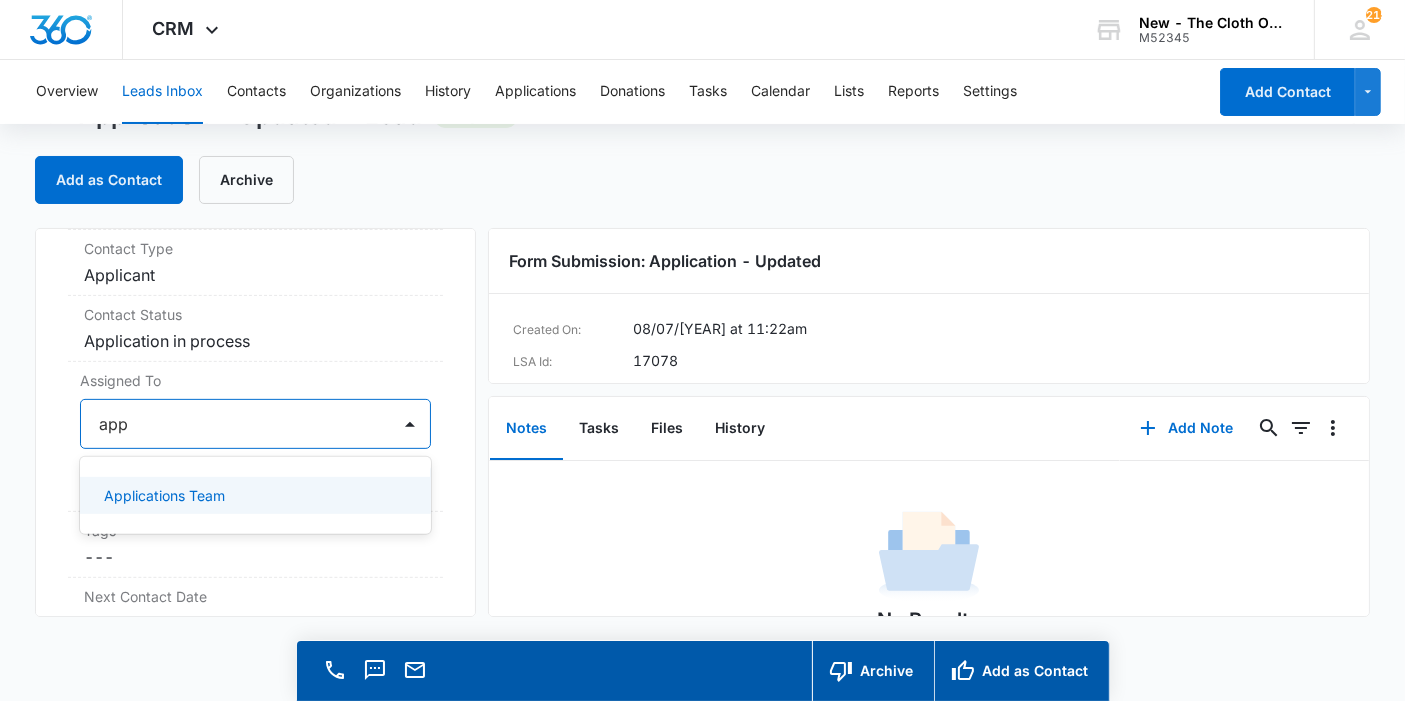 type on "appl" 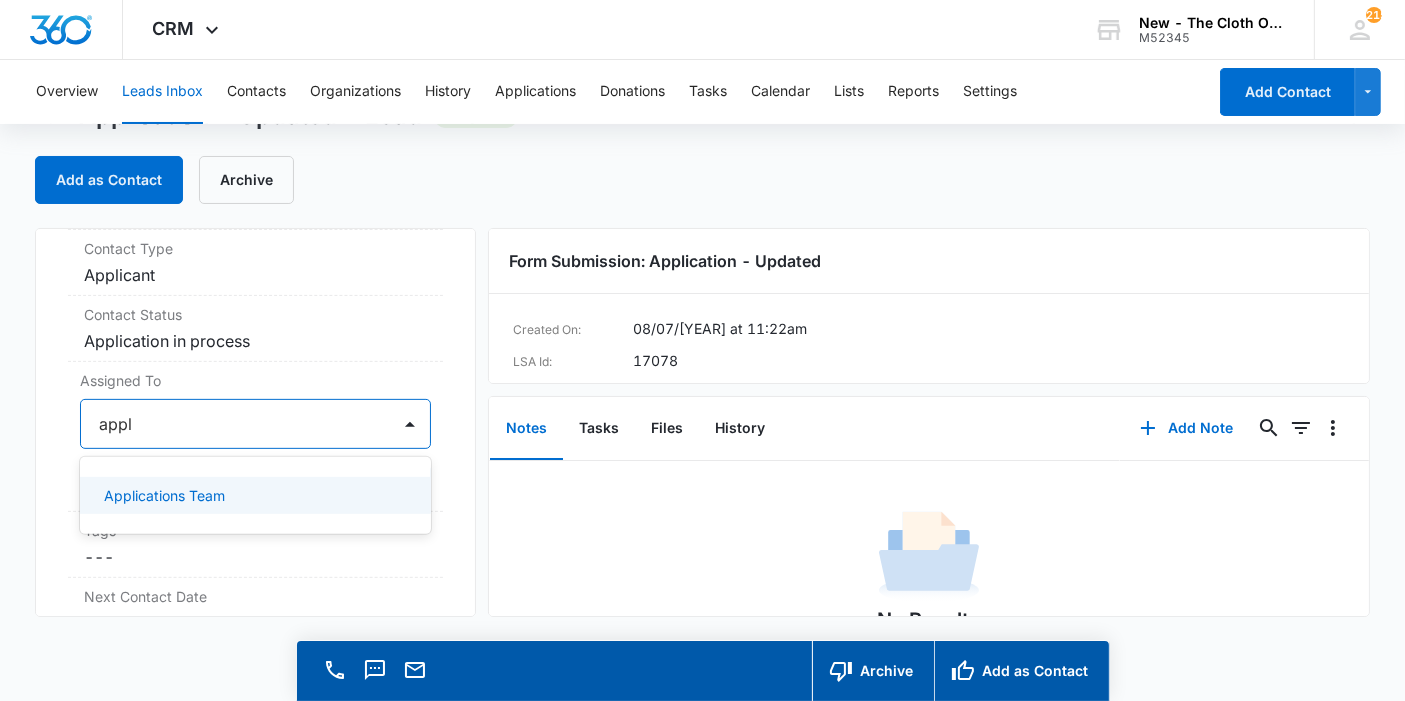 click on "Applications Team" at bounding box center [164, 495] 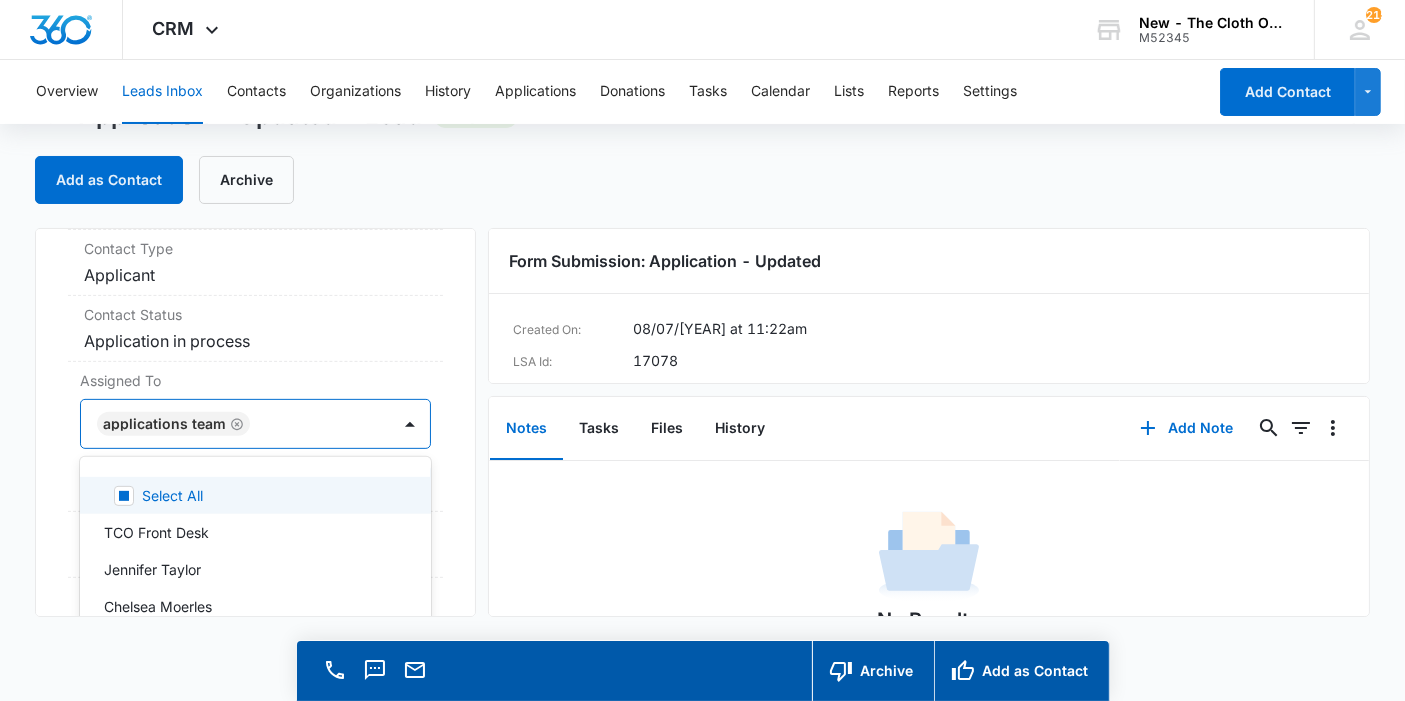 click on "Assigned To option Applications Team, selected. 47 results available. Use Up and Down to choose options, press Enter to select the currently focused option, press Escape to exit the menu, press Tab to select the option and exit the menu. Applications Team Select All TCO Front Desk Jennifer Taylor Chelsea Moerles Lauren Easden Makira Manns Kate Hoffman Reba Davis Carmella Palmer Sarah Wells Kathryn Coursey Faye Laherty Kesha Gibbs Kayle Simons Rachel Mol Britani Hampton Cheyenne Bridgeman Lauren Miranda Kerin Napoliello Meg Nikolaeva Katie Lohr Rebekah Woodruff Avery Edwards Kaitlyn Federwitz Sadie Cora Abigail Adams Sponsorship Committee Brian Lohr Karen Burkey Jessica Stone Dana Britt Josephine Lovejoy Sandra Bildstein Sarah Nay Applications Team Meaghan Beraha Zoë Hill Auriel Bentley TCO Donation Support Mariah Kaiser Breauna Adams Jen MacLean Jolene Olsen Shipping Coordinator Courtney Deats-Cascio Miranda Dalrymple Brianna Briggs Cancel Save Changes" at bounding box center (255, 437) 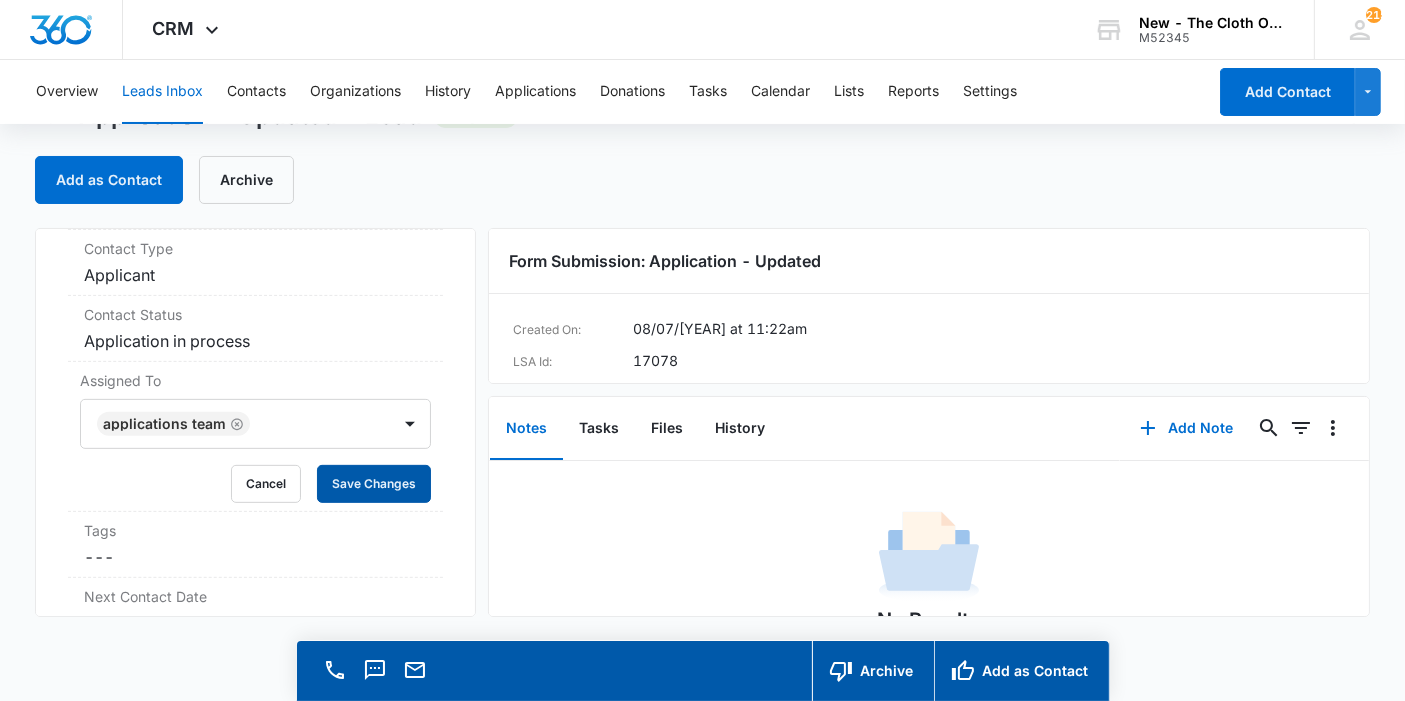 click on "Save Changes" at bounding box center (374, 484) 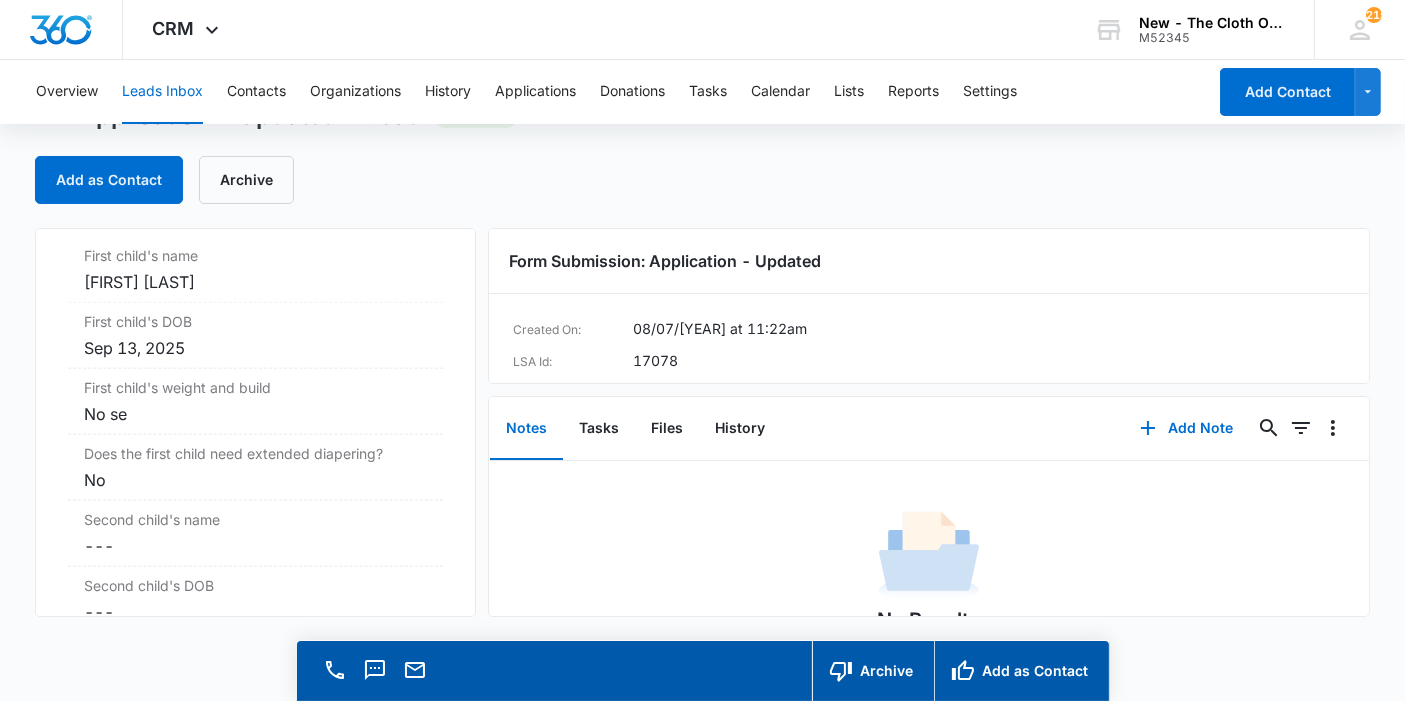 scroll, scrollTop: 2350, scrollLeft: 0, axis: vertical 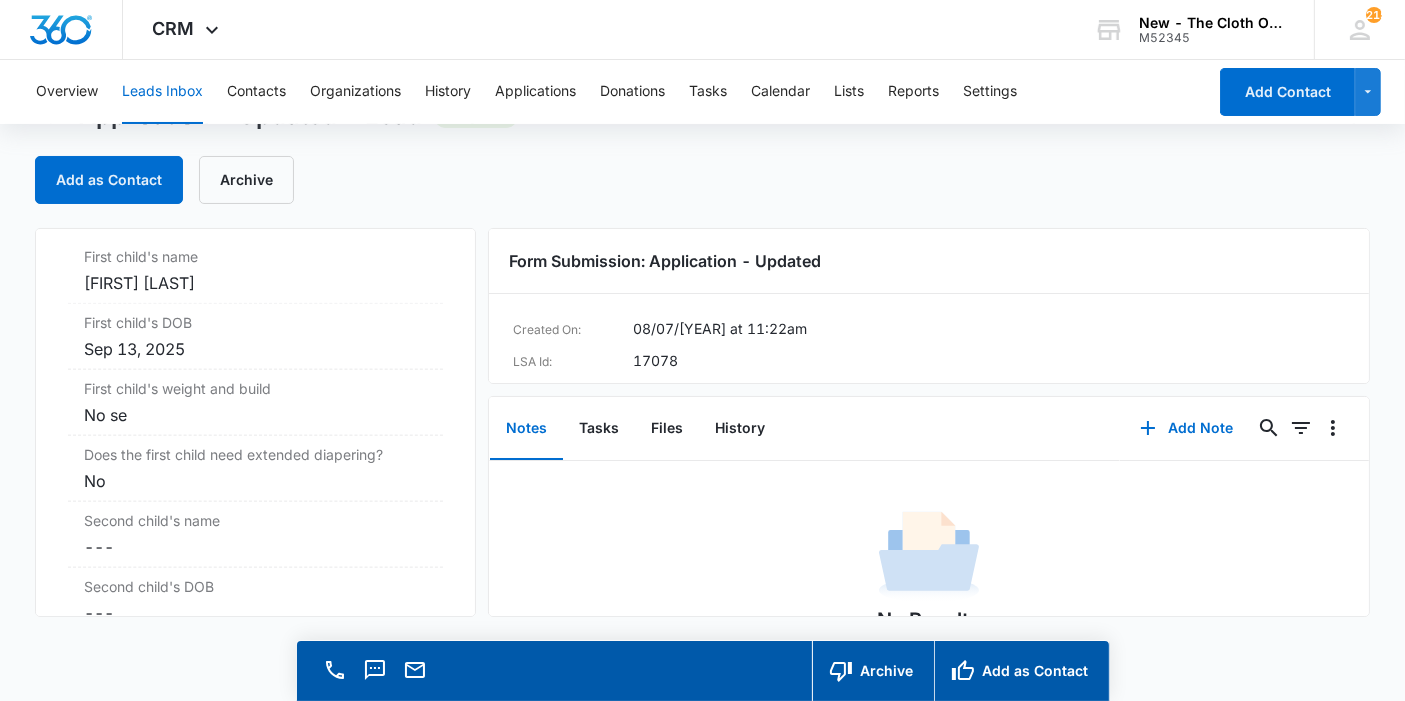 click on "[FIRST] [LAST]" at bounding box center (255, 283) 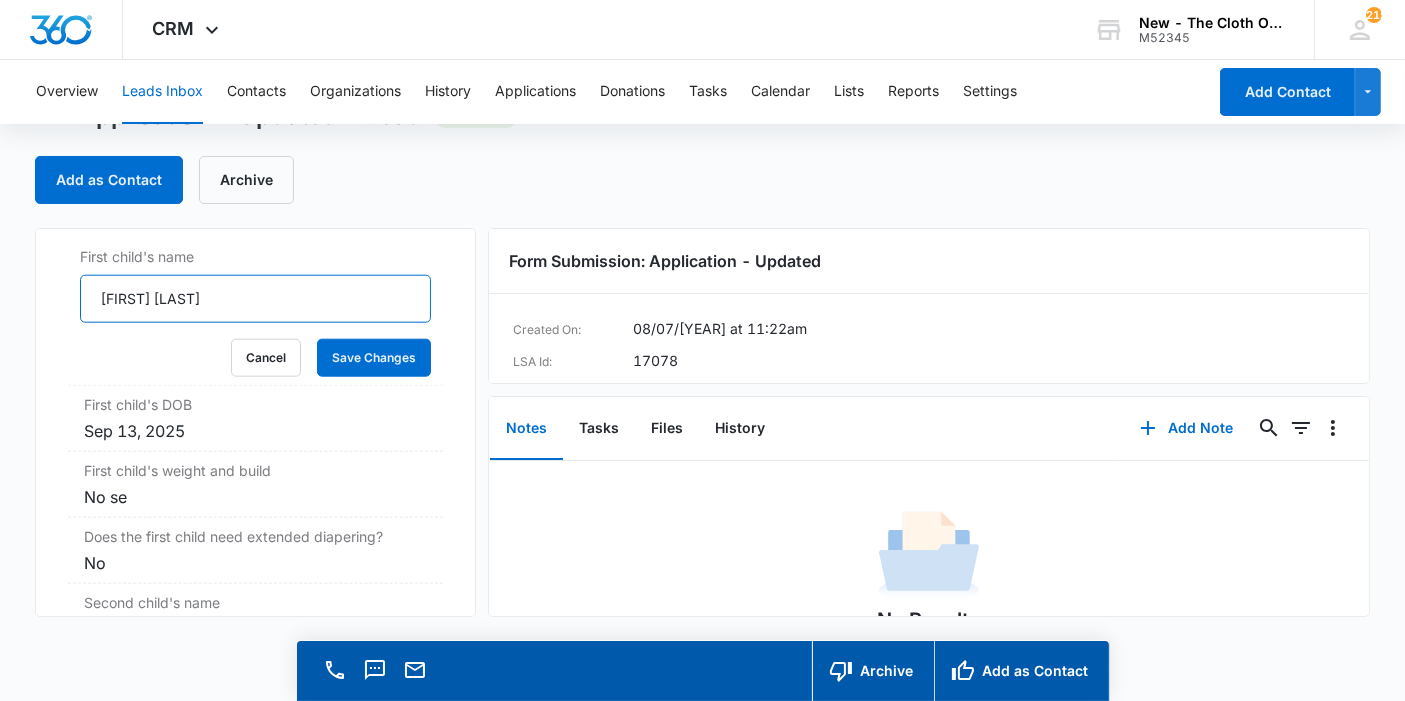click on "[FIRST] [LAST]" at bounding box center (255, 299) 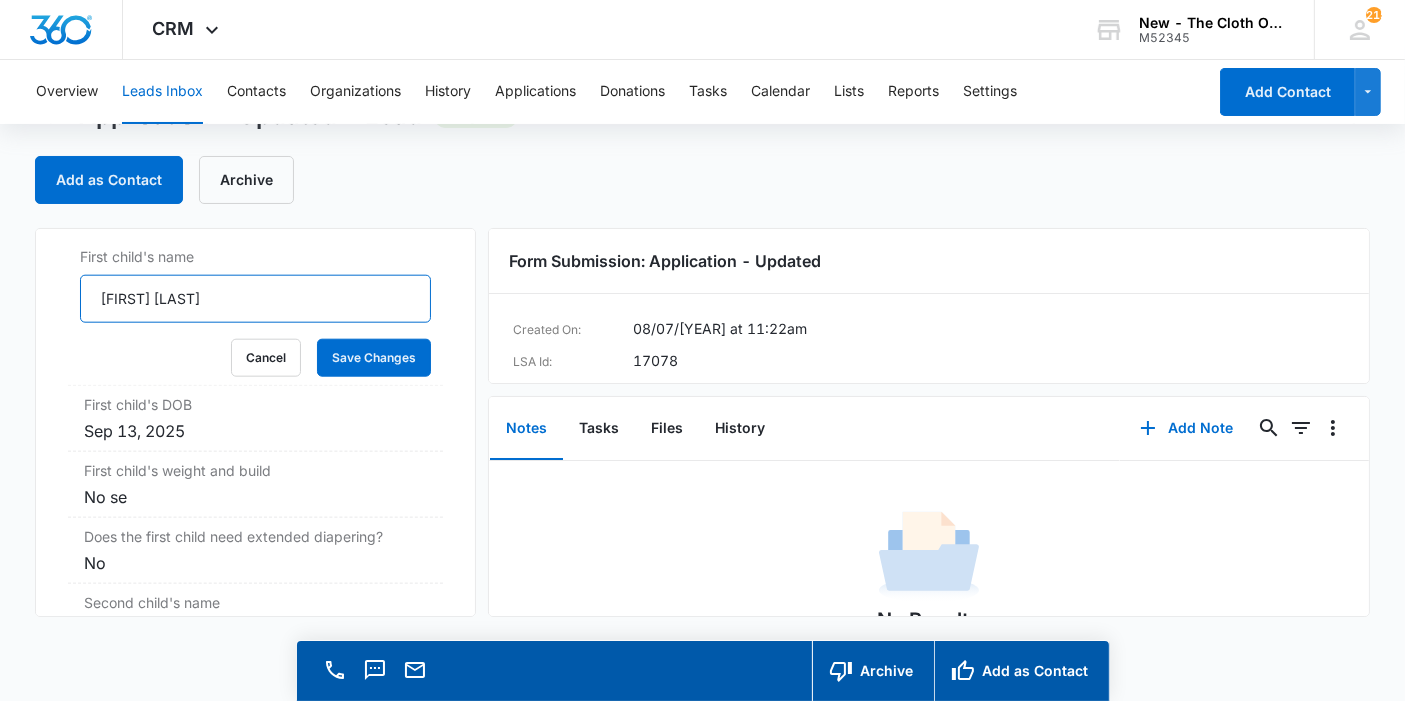 type on "[FIRST] [LAST]" 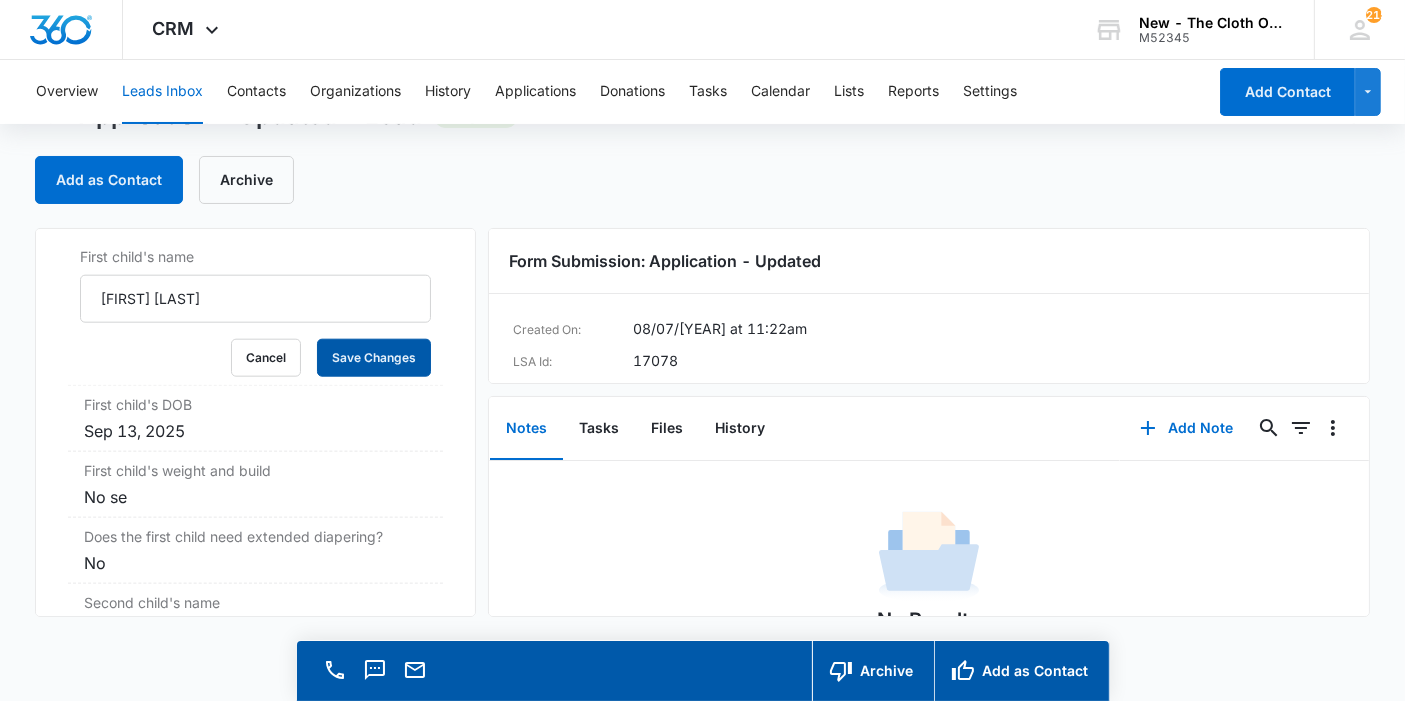 click on "Save Changes" at bounding box center (374, 358) 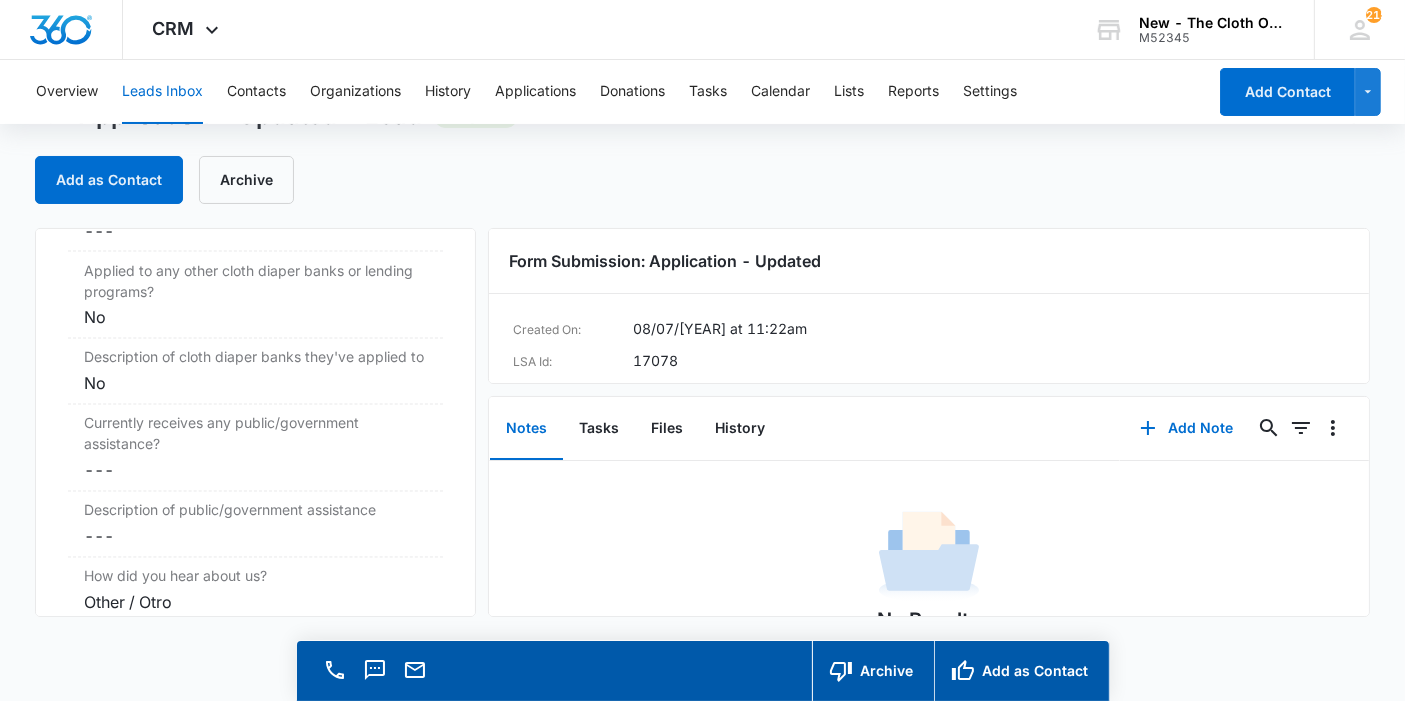scroll, scrollTop: 3711, scrollLeft: 0, axis: vertical 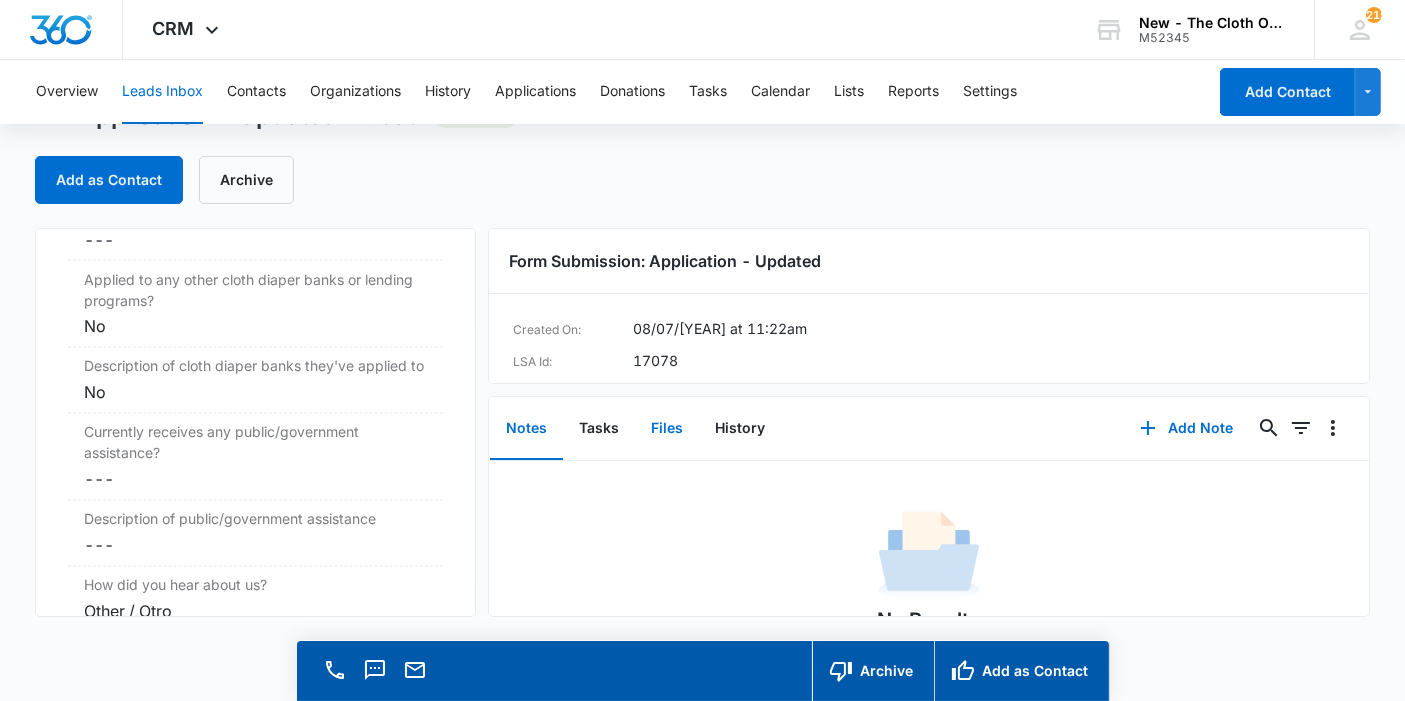 click on "Files" at bounding box center [667, 429] 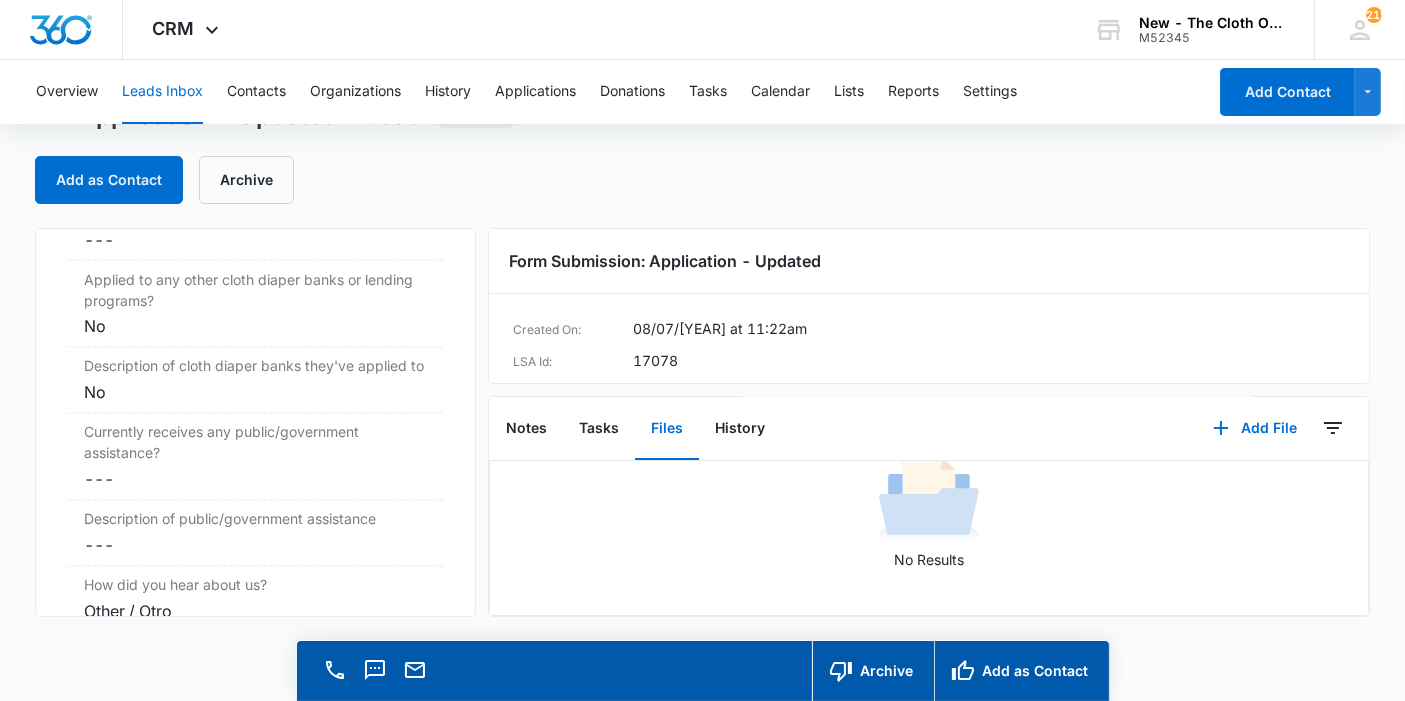 scroll, scrollTop: 134, scrollLeft: 0, axis: vertical 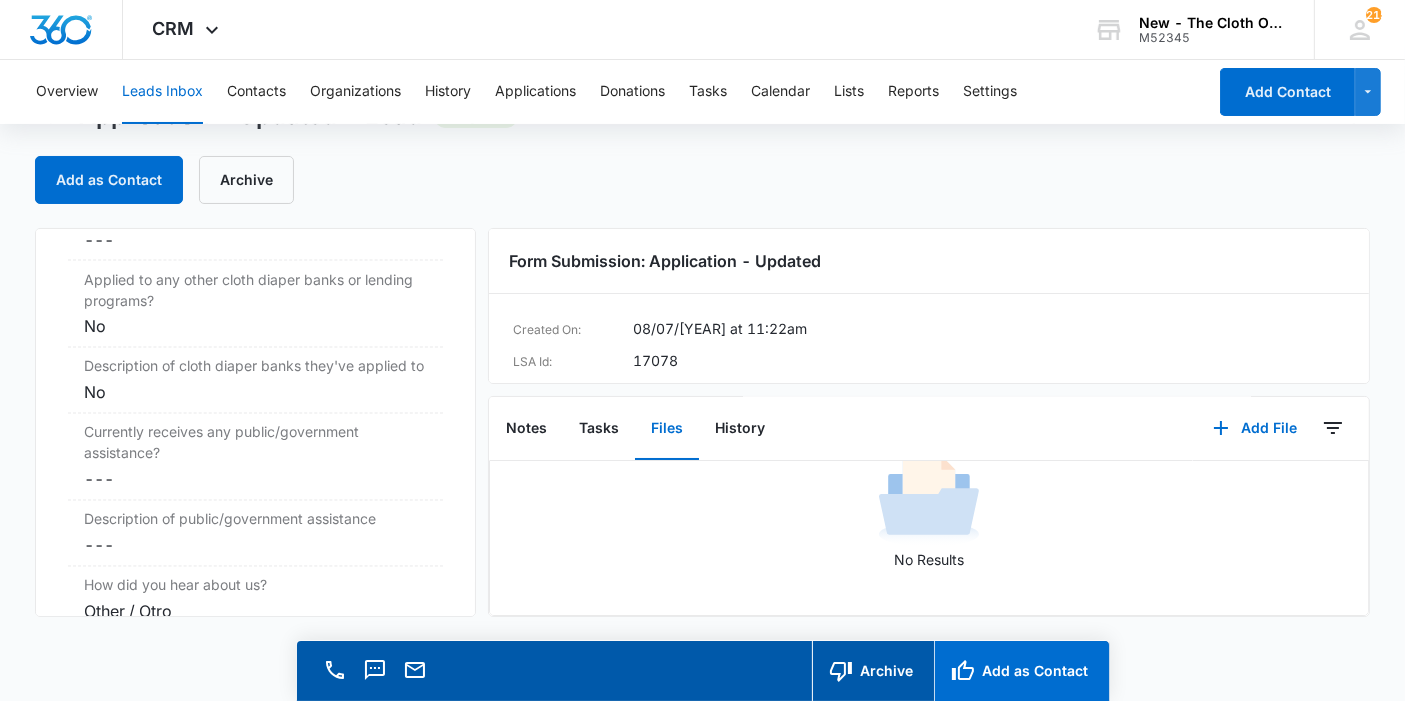 click on "Add as Contact" at bounding box center (1021, 671) 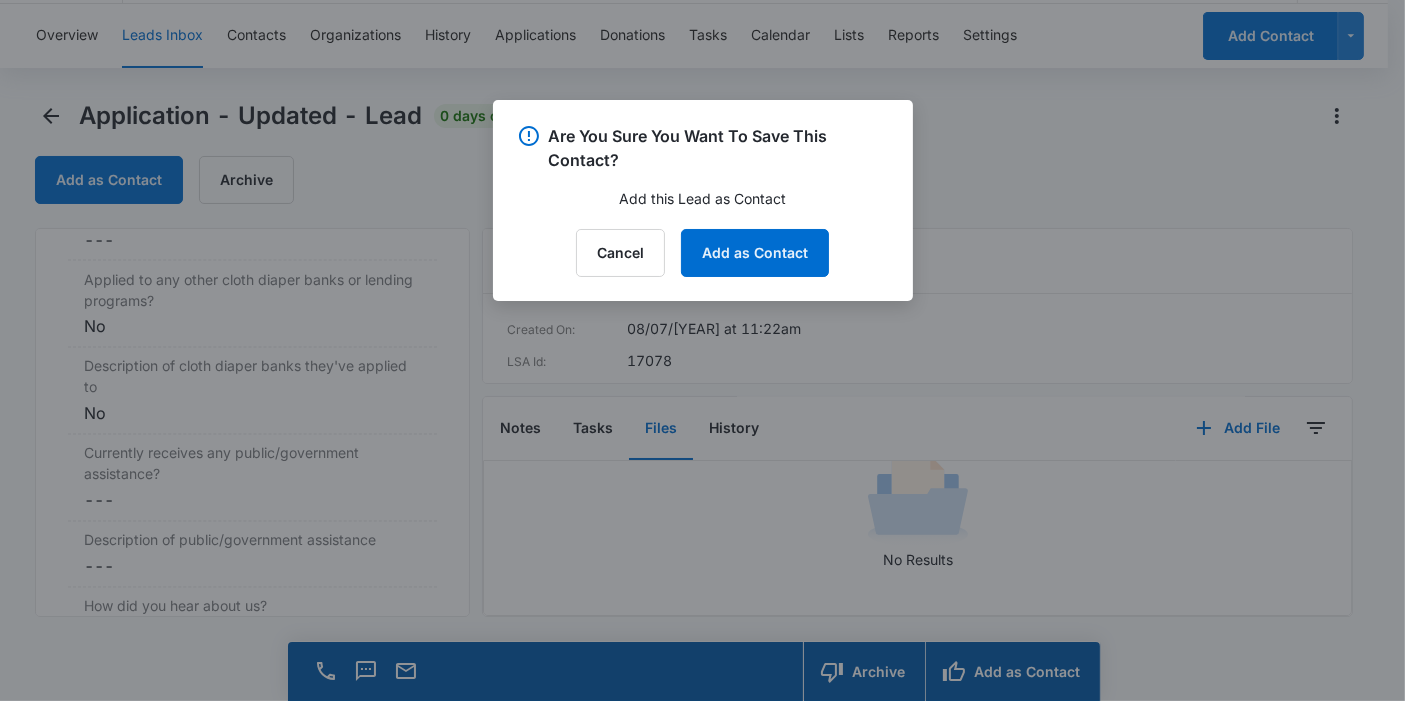 scroll, scrollTop: 3732, scrollLeft: 0, axis: vertical 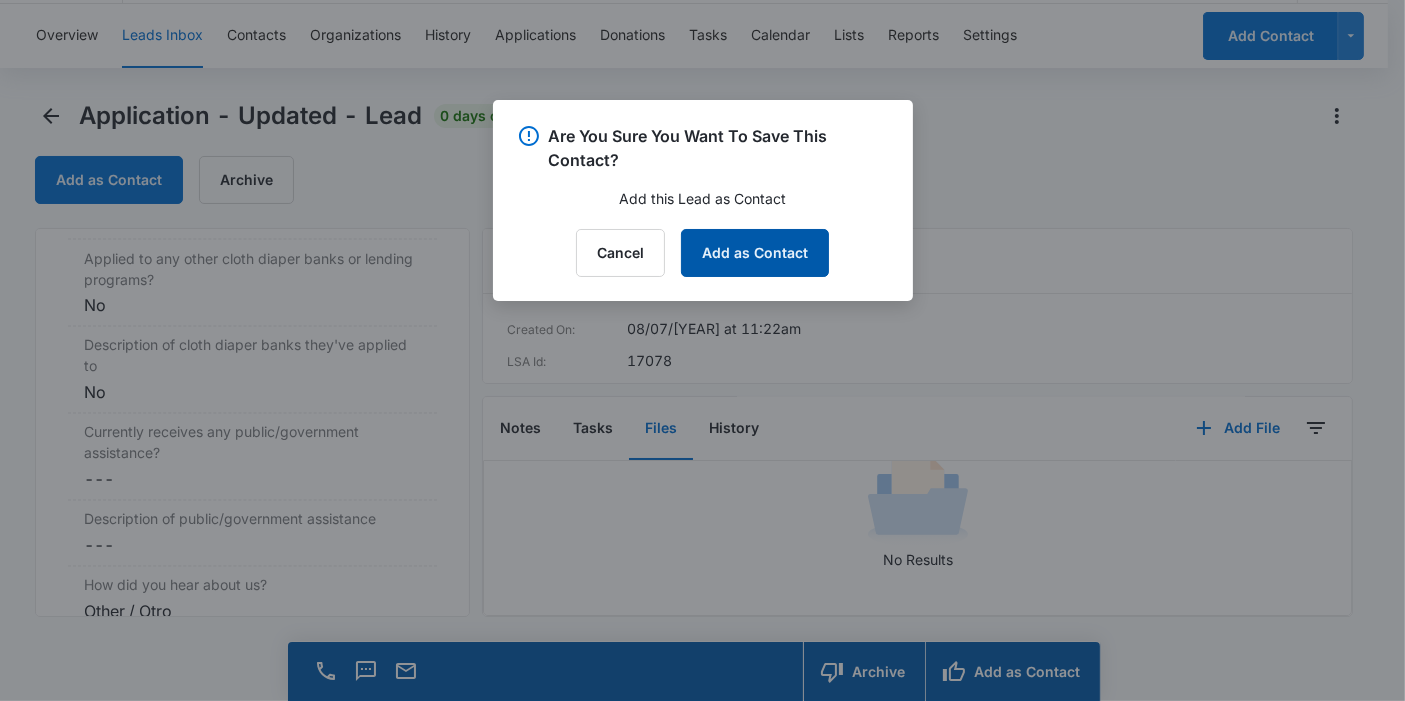 click on "Add as Contact" at bounding box center [755, 253] 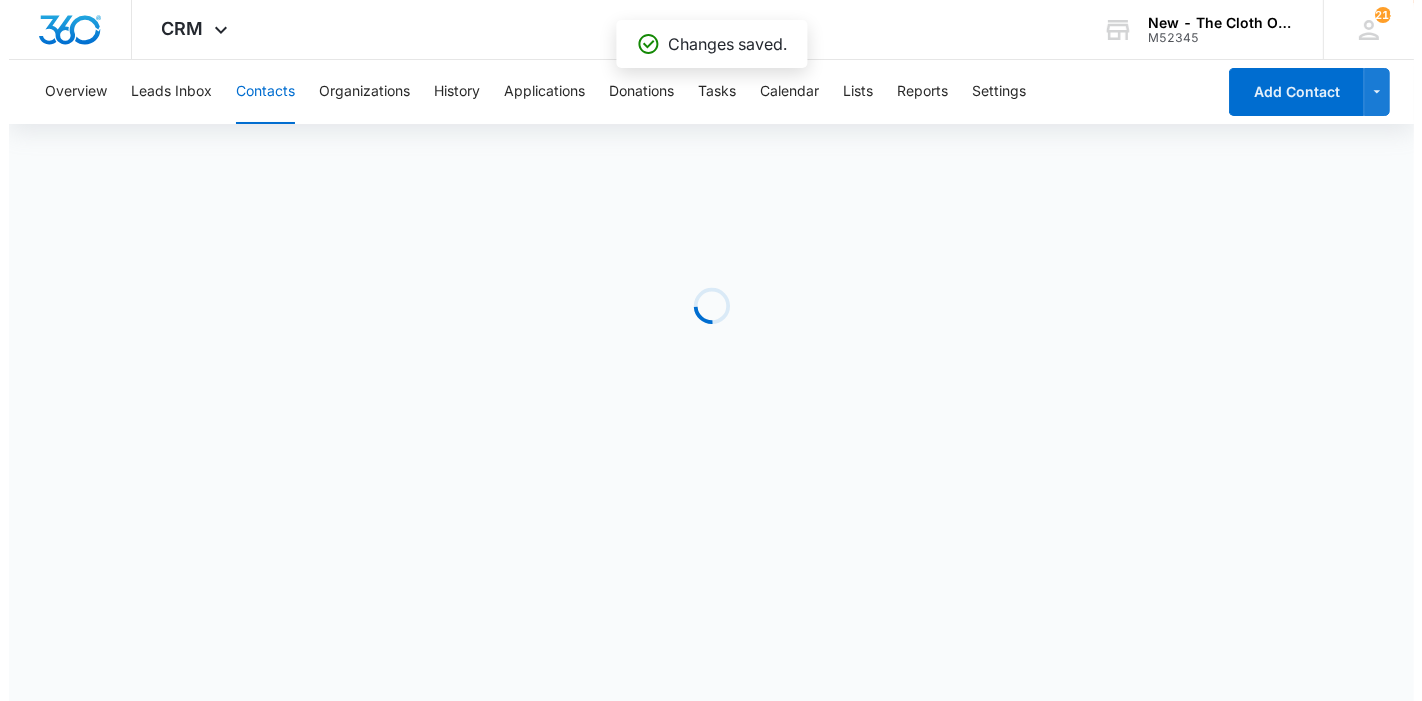 scroll, scrollTop: 0, scrollLeft: 0, axis: both 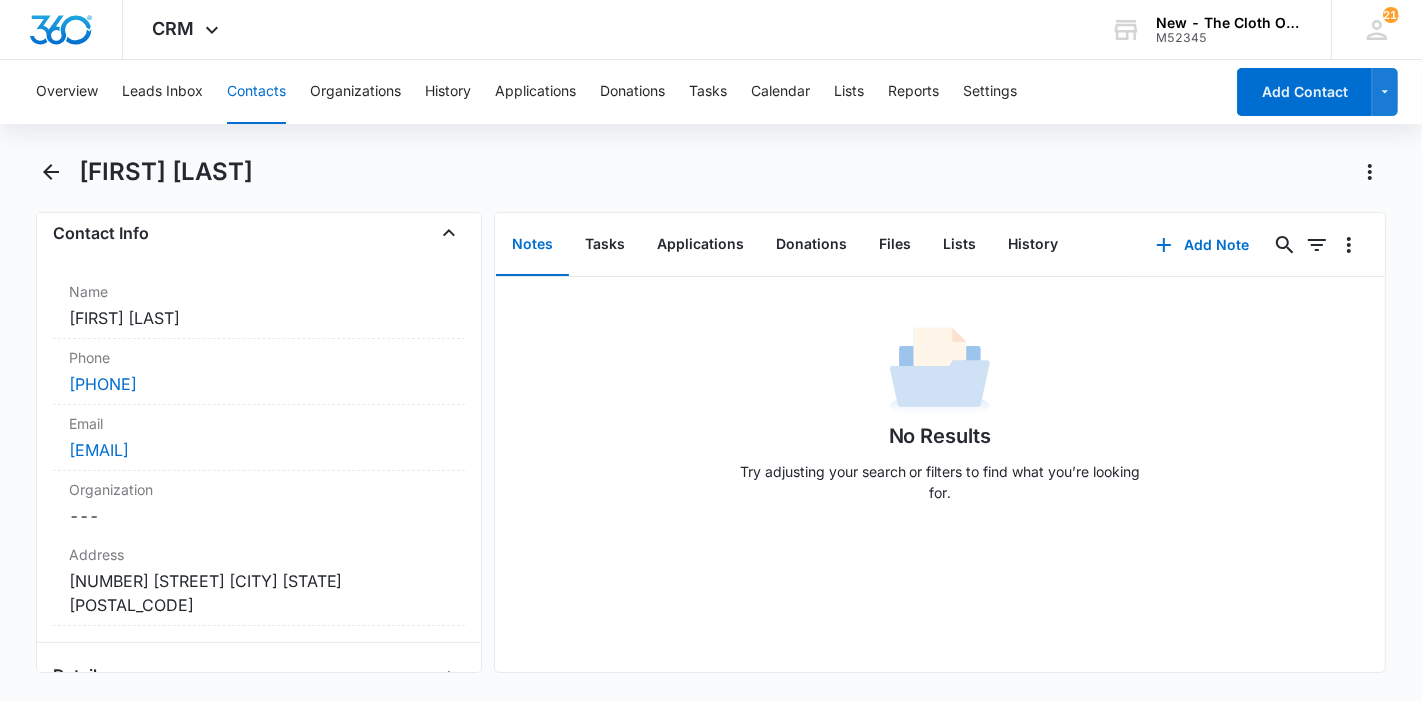 drag, startPoint x: 386, startPoint y: 170, endPoint x: 82, endPoint y: 176, distance: 304.0592 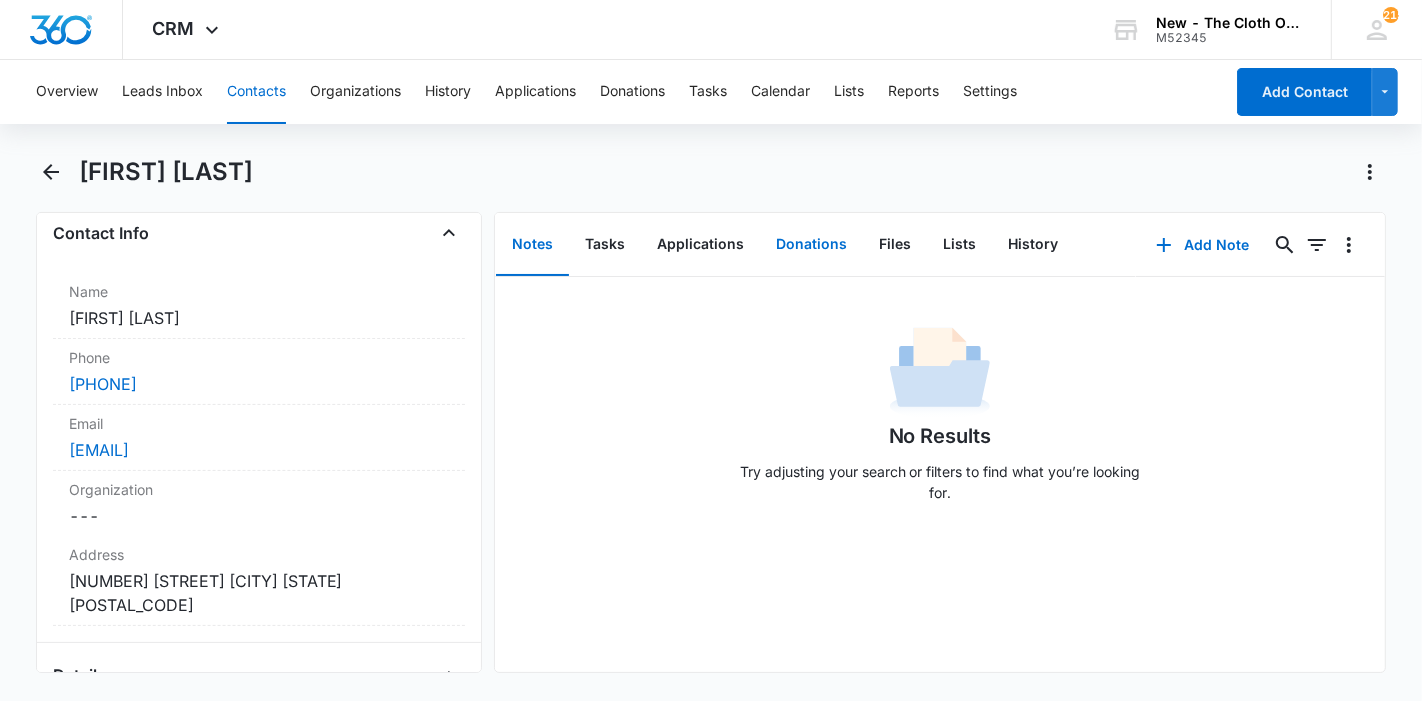 click on "Donations" at bounding box center (811, 245) 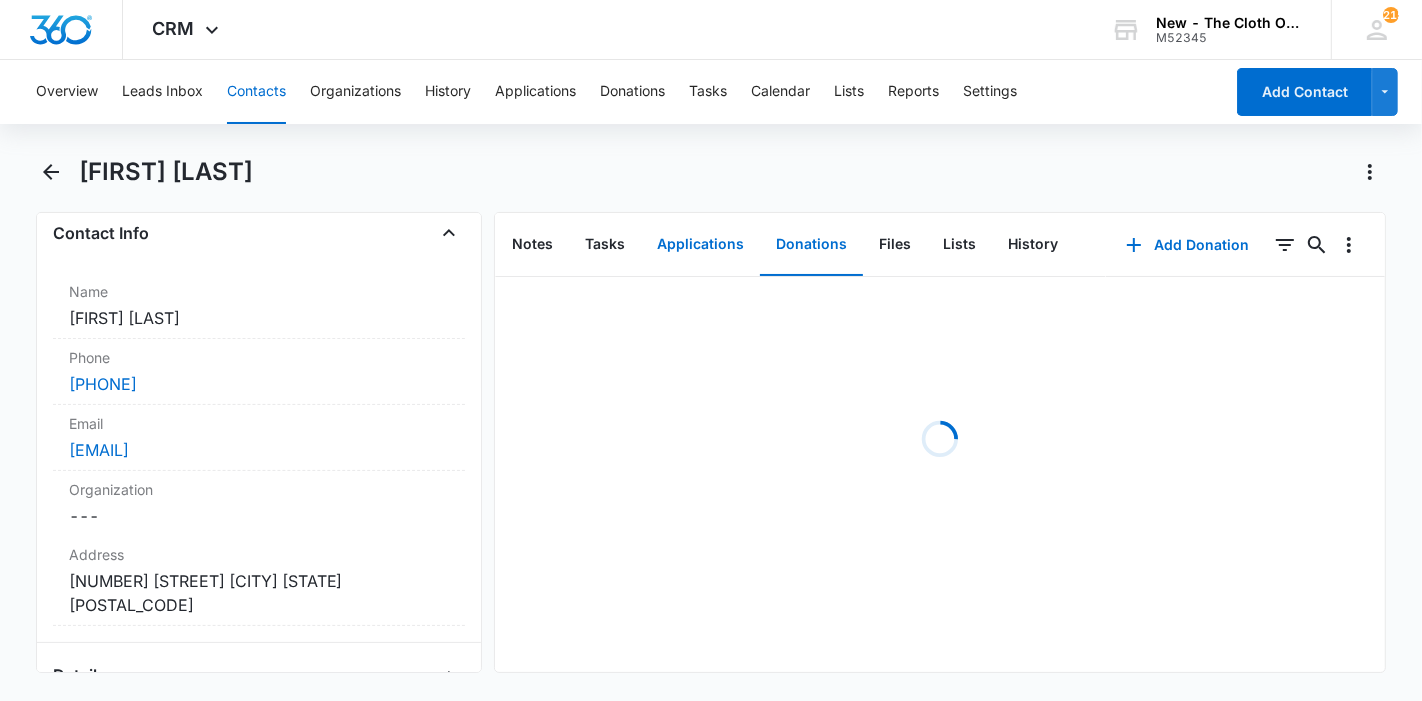 click on "Applications" at bounding box center (700, 245) 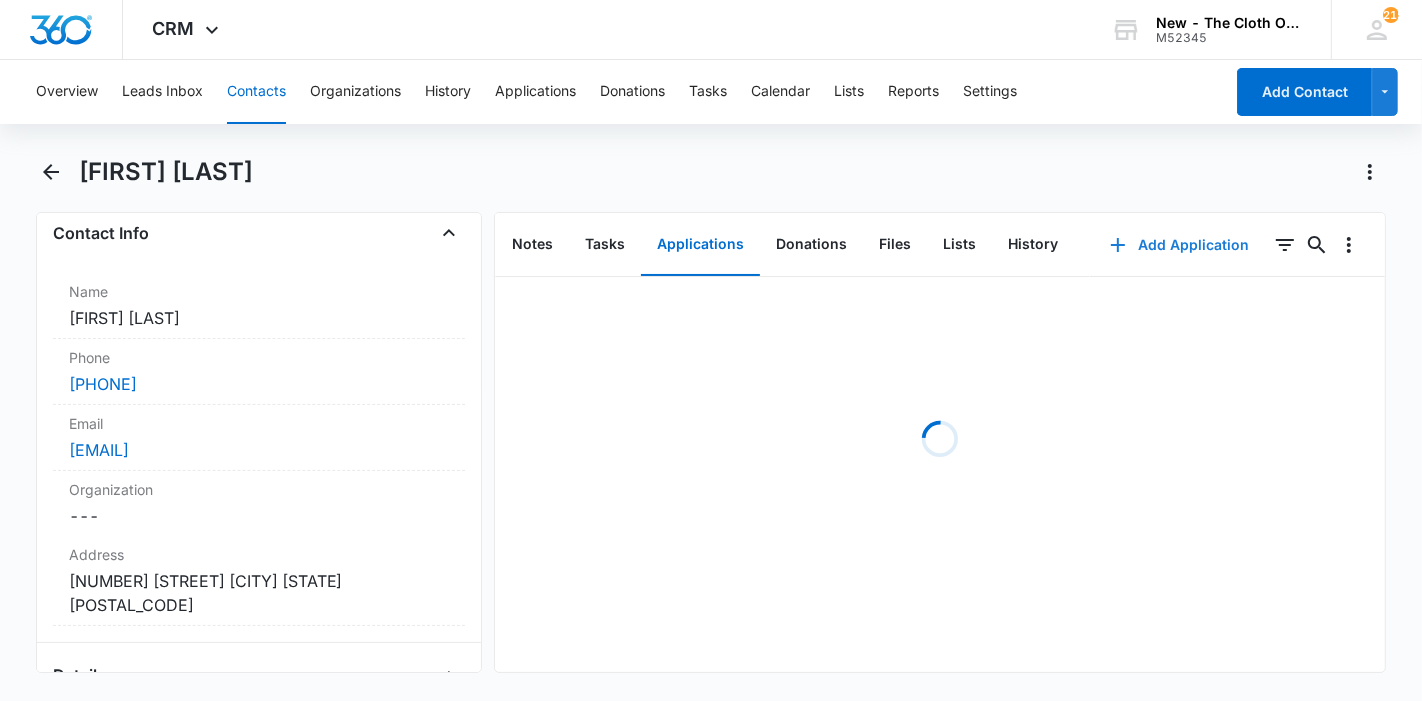 click on "Add Application" at bounding box center [1179, 245] 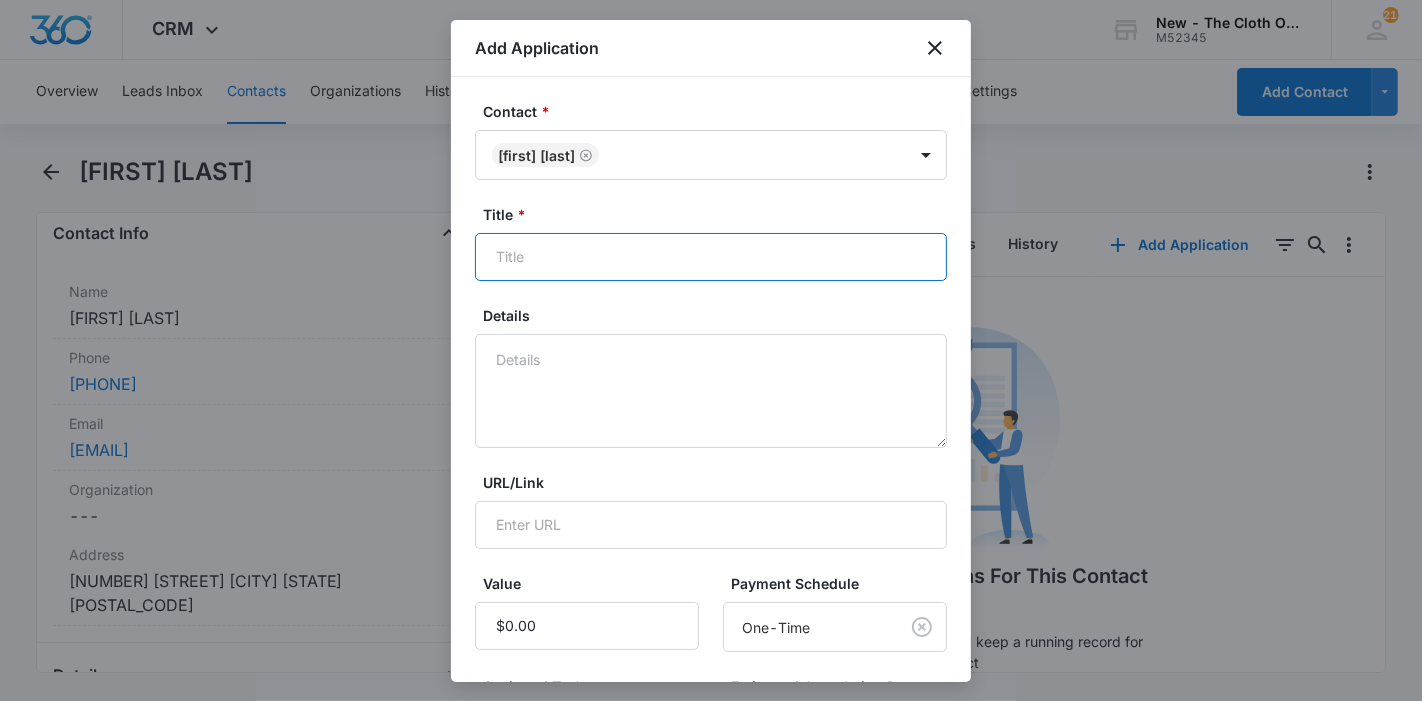click on "Title *" at bounding box center [711, 257] 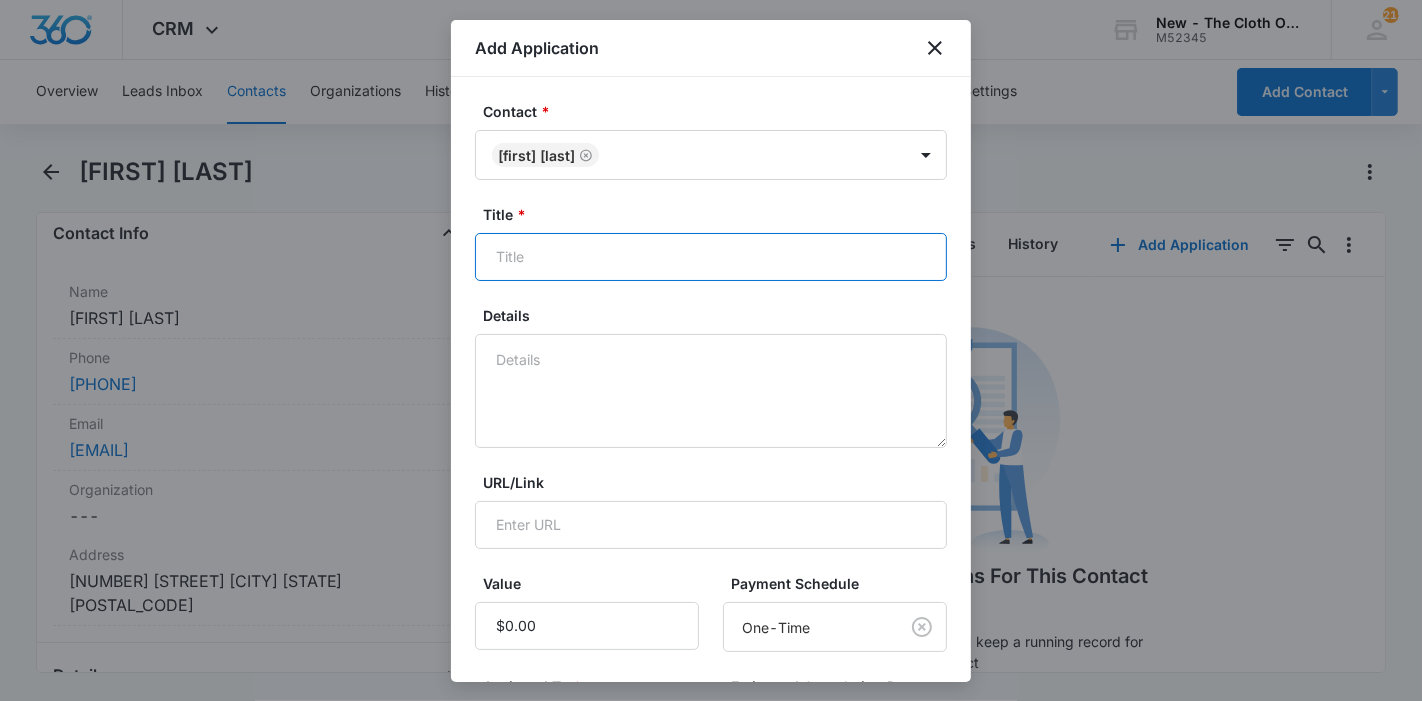 type on "p" 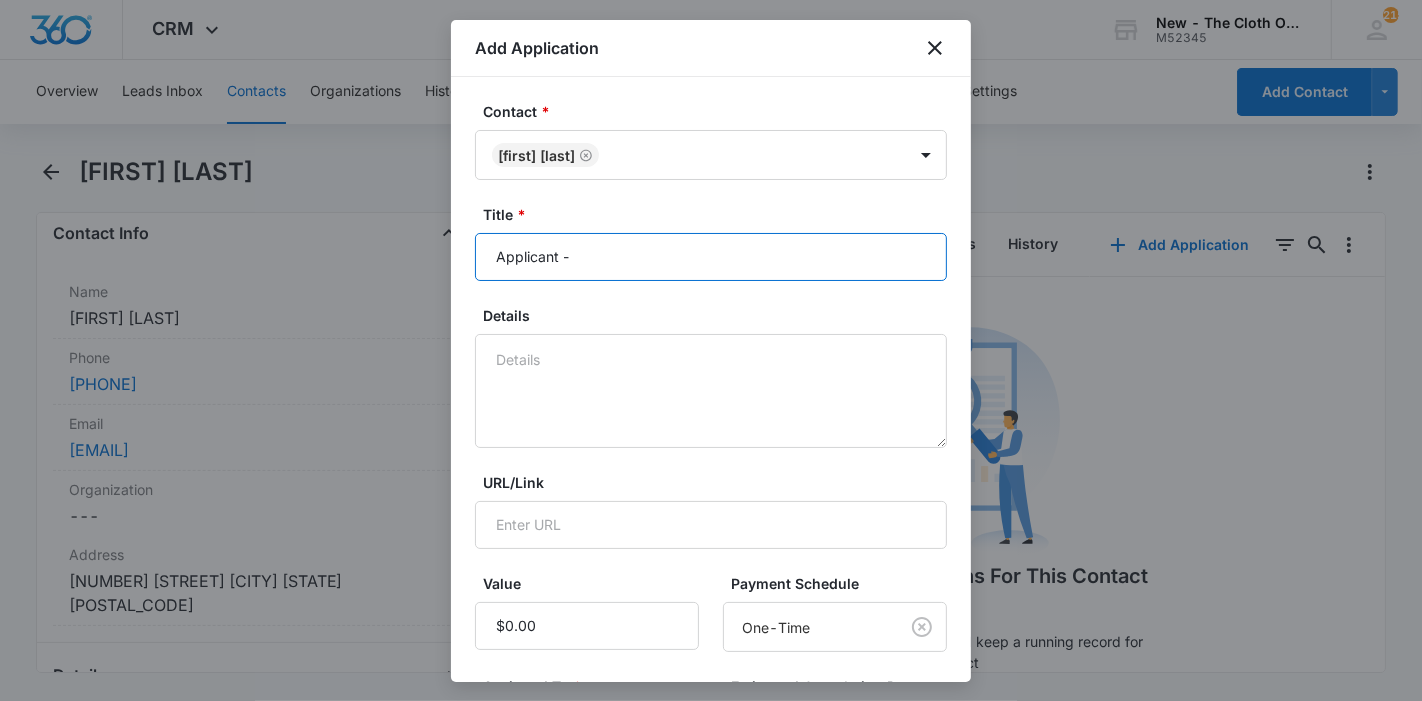 paste on "[FIRST] [LAST]" 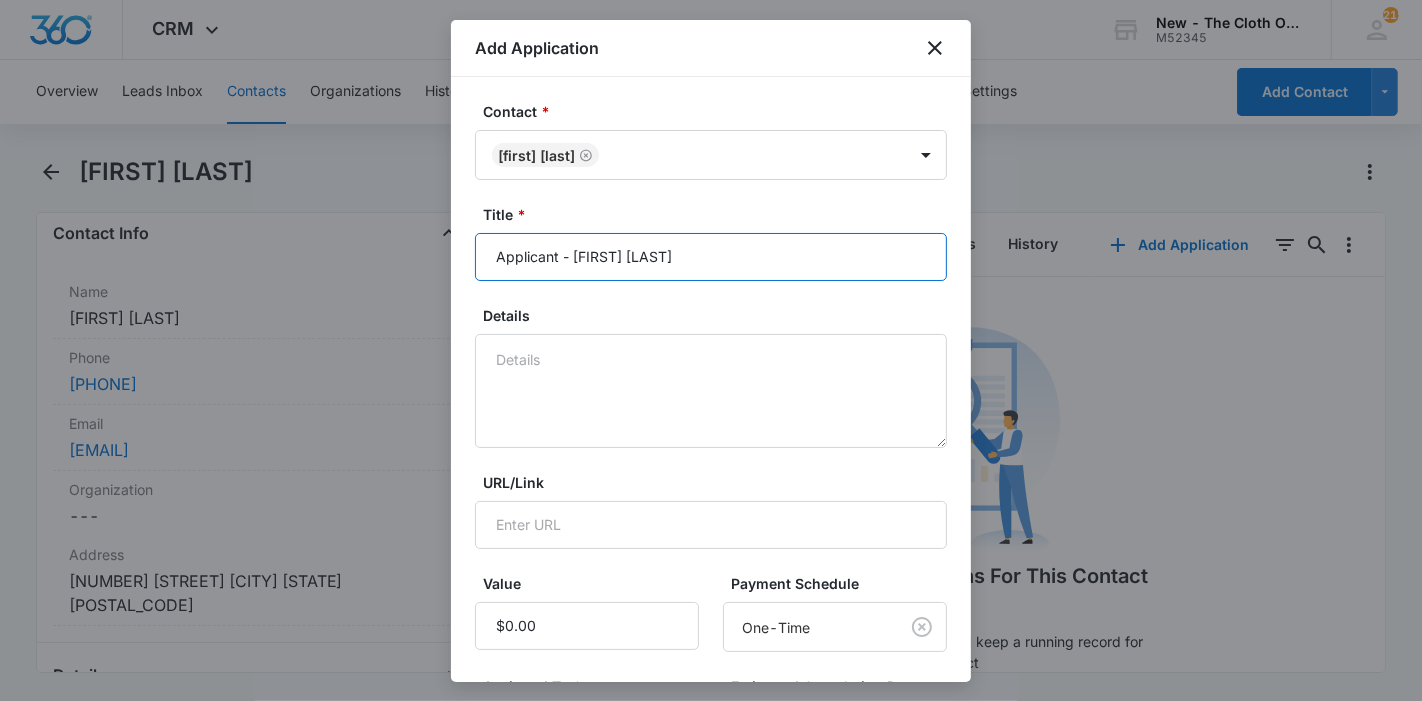 type on "Applicant - [FIRST] [LAST]" 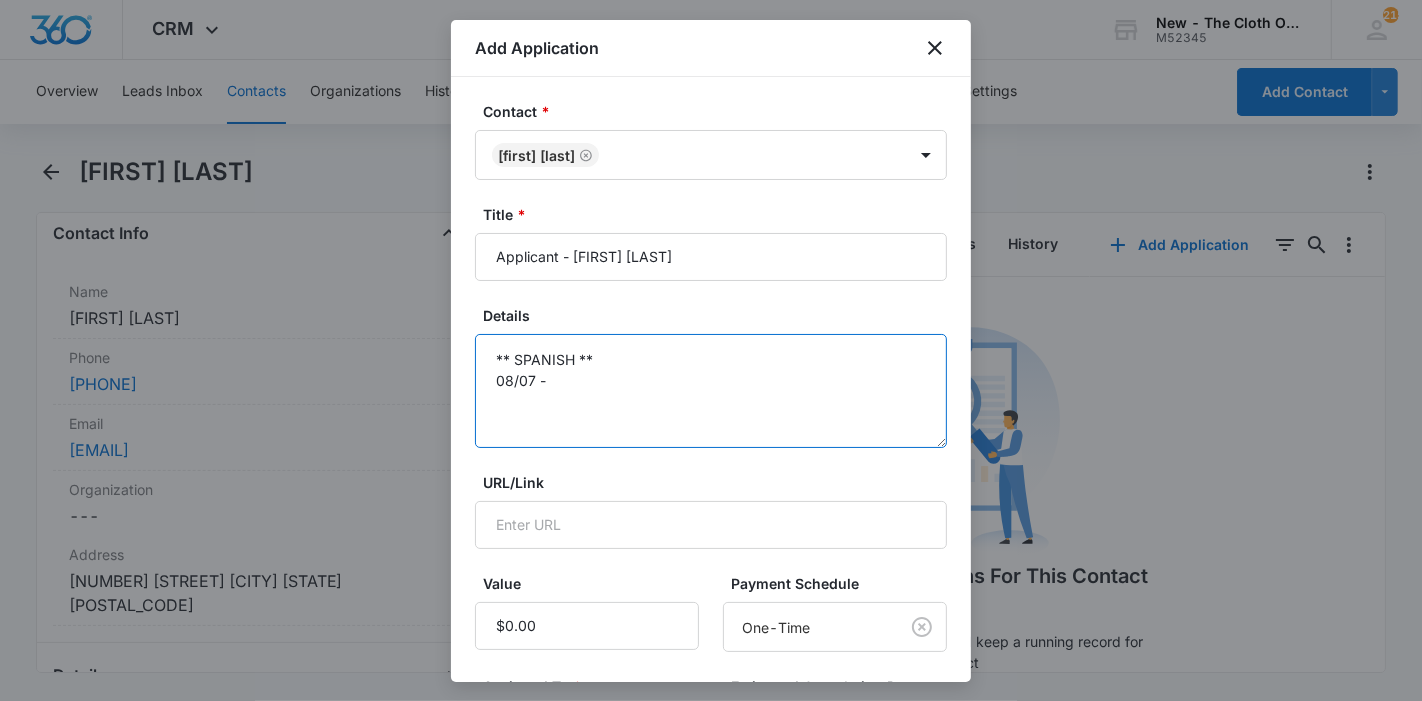 click on "** SPANISH **
08/07 -" at bounding box center [711, 391] 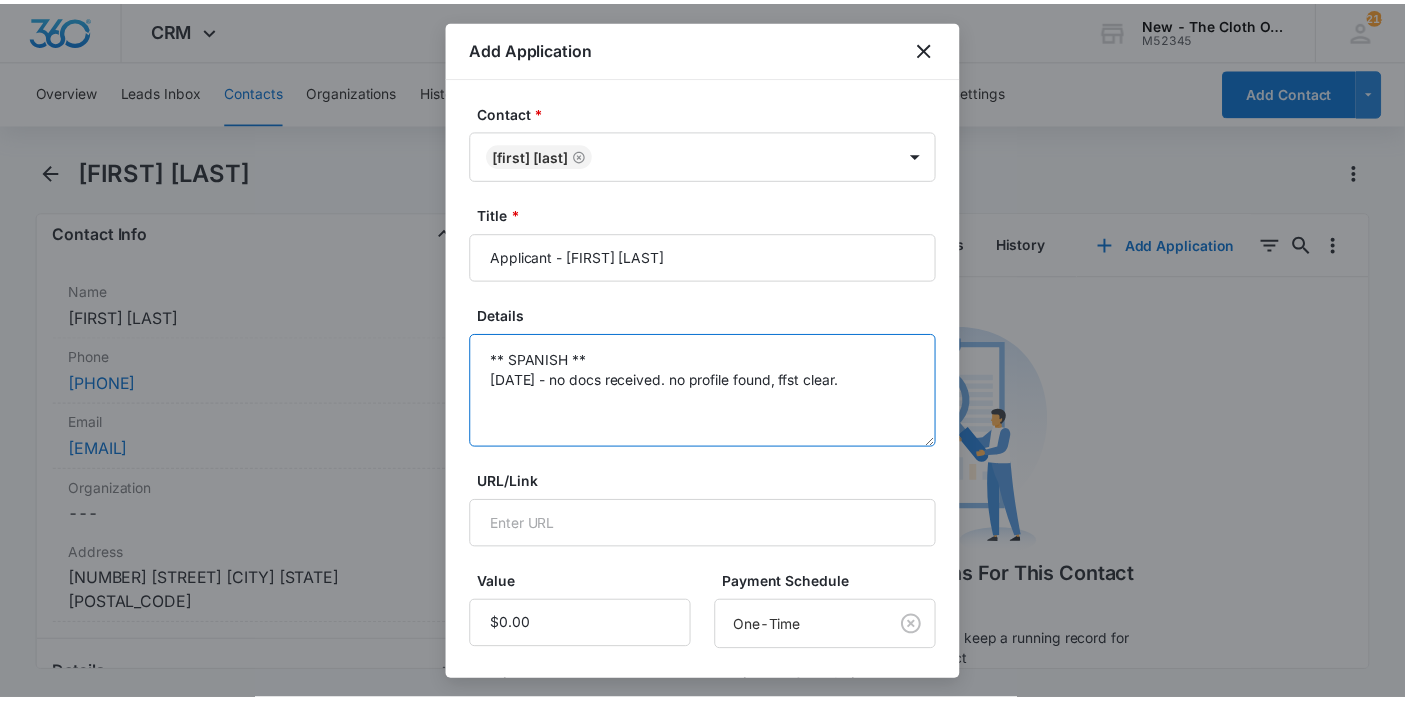 scroll, scrollTop: 285, scrollLeft: 0, axis: vertical 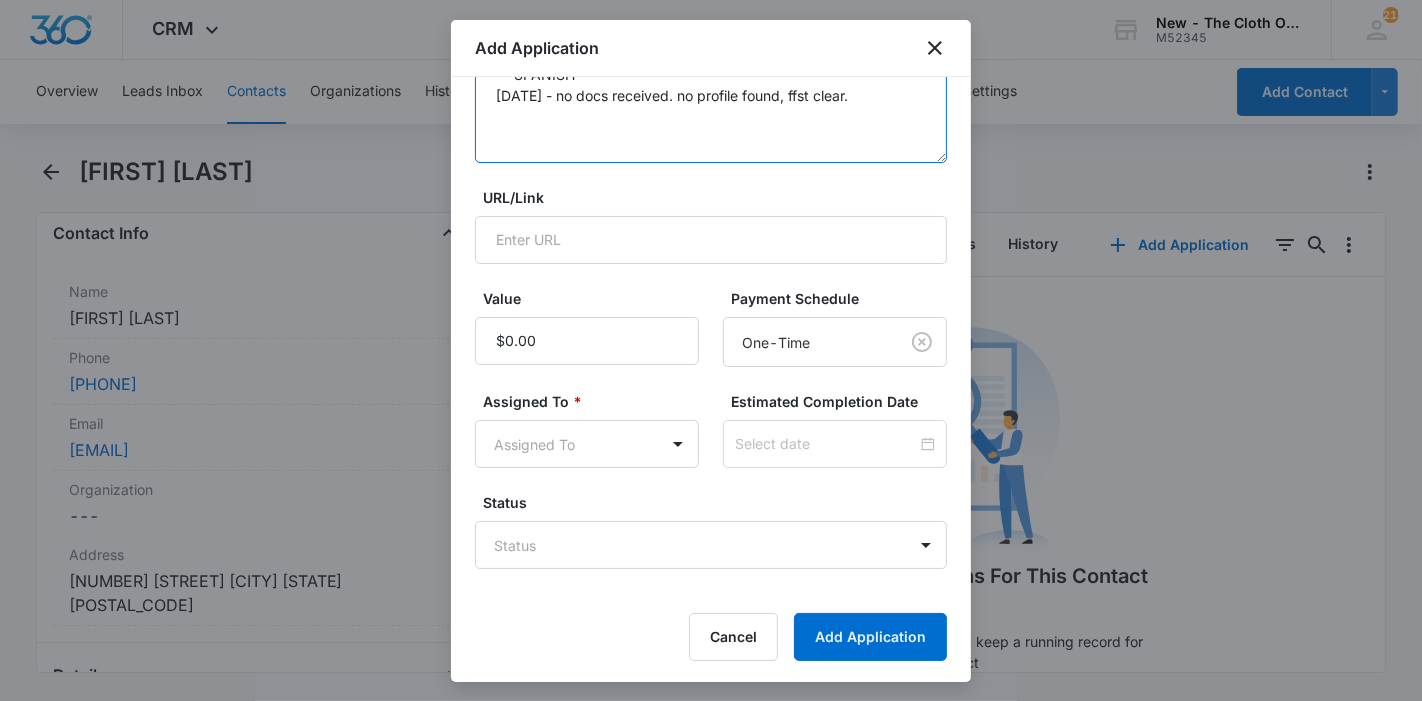 type on "** SPANISH **
[DATE] - no docs received. no profile found, ffst clear." 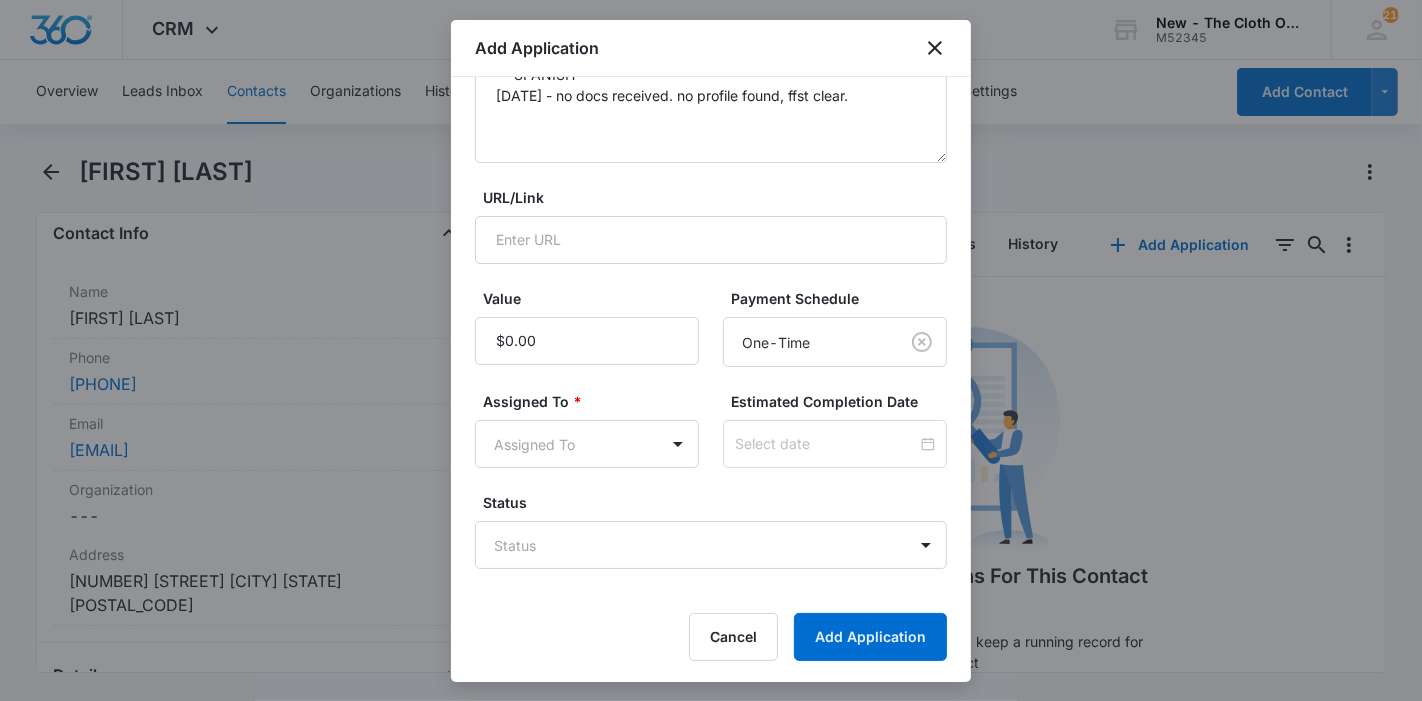 click on "CRM Apps Reputation Forms CRM Email Ads Intelligence Brand Settings New - The Cloth Option M52345 Your Accounts View All 215 KL Katie Lohr katie.WA@theclothoption.org My Profile 215 Notifications Support Logout Terms & Conditions   •   Privacy Policy Overview Leads Inbox Contacts Organizations History Applications Donations Tasks Calendar Lists Reports Settings Add Contact [FIRST] [LAST] Remove JK [FIRST] [LAST] Contact Info Name Cancel Save Changes [FIRST] [LAST] Phone Cancel Save Changes ([PHONE]) Email Cancel Save Changes itzayanaicloud@gmail.com Organization Cancel Save Changes --- Address Cancel Save Changes [NUMBER] [STREET] [CITY] [STATE] [POSTAL_CODE] Details Lead Source Cancel Save Changes Application - Updated Contact Type Cancel Save Changes Applicant Contact Status Cancel Save Changes Application in process Assigned To Cancel Save Changes Applications Team Tags Cancel Save Changes --- Next Contact Date Cancel Save Changes --- Color Tag Current Color: Cancel ID 1" at bounding box center (711, 350) 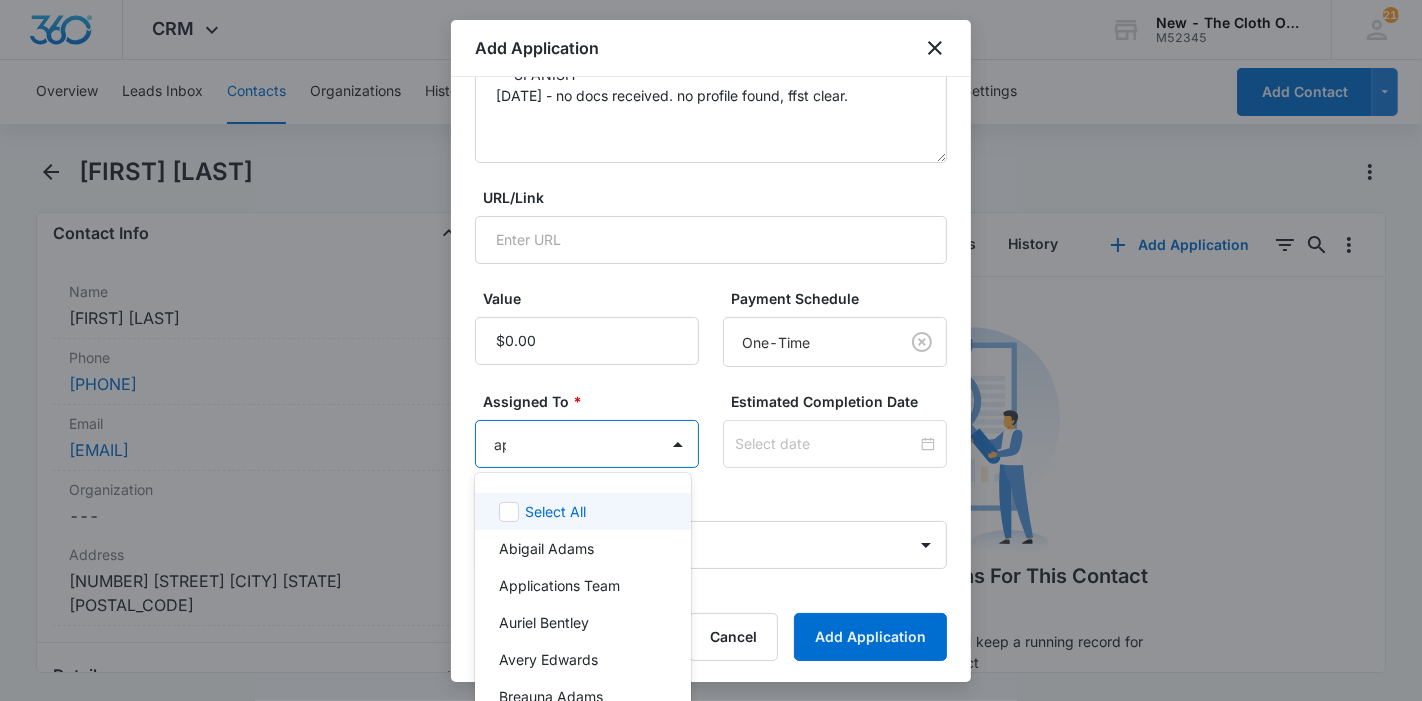type on "app" 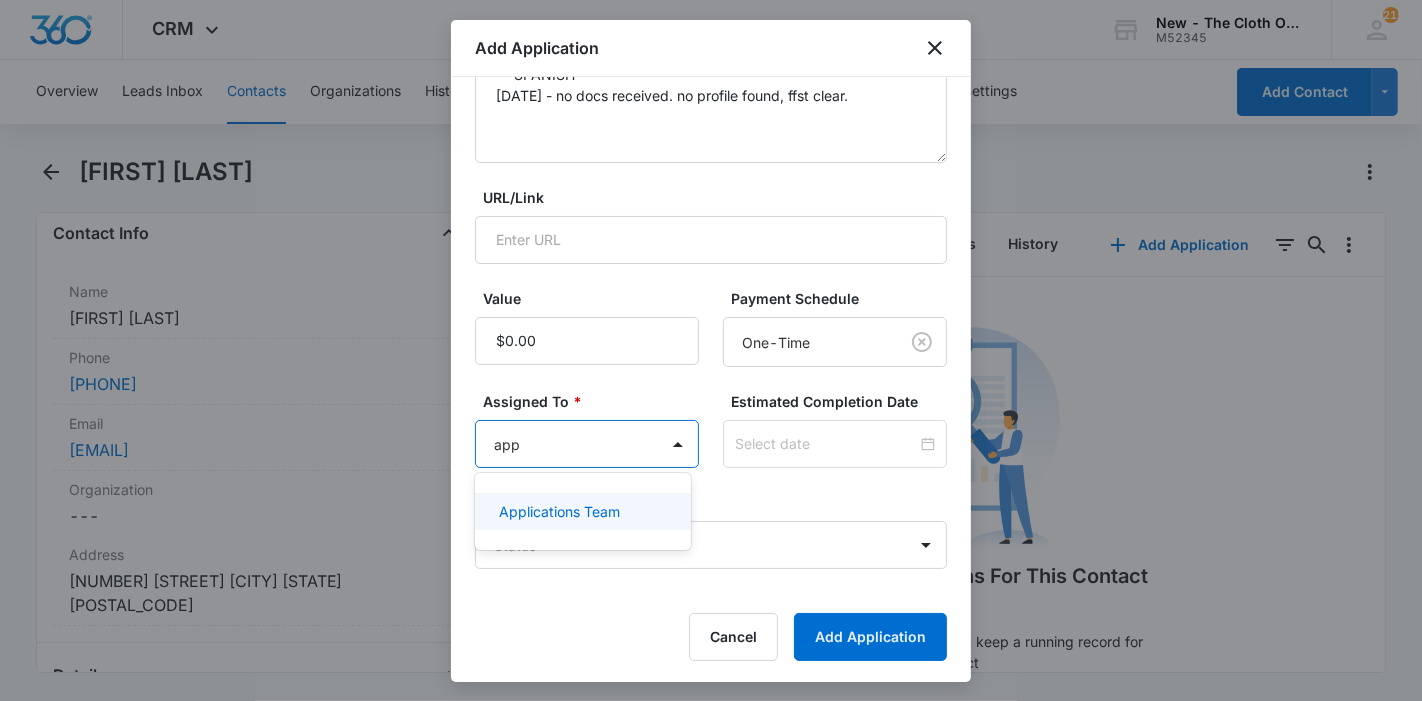 click on "Applications Team" at bounding box center (580, 511) 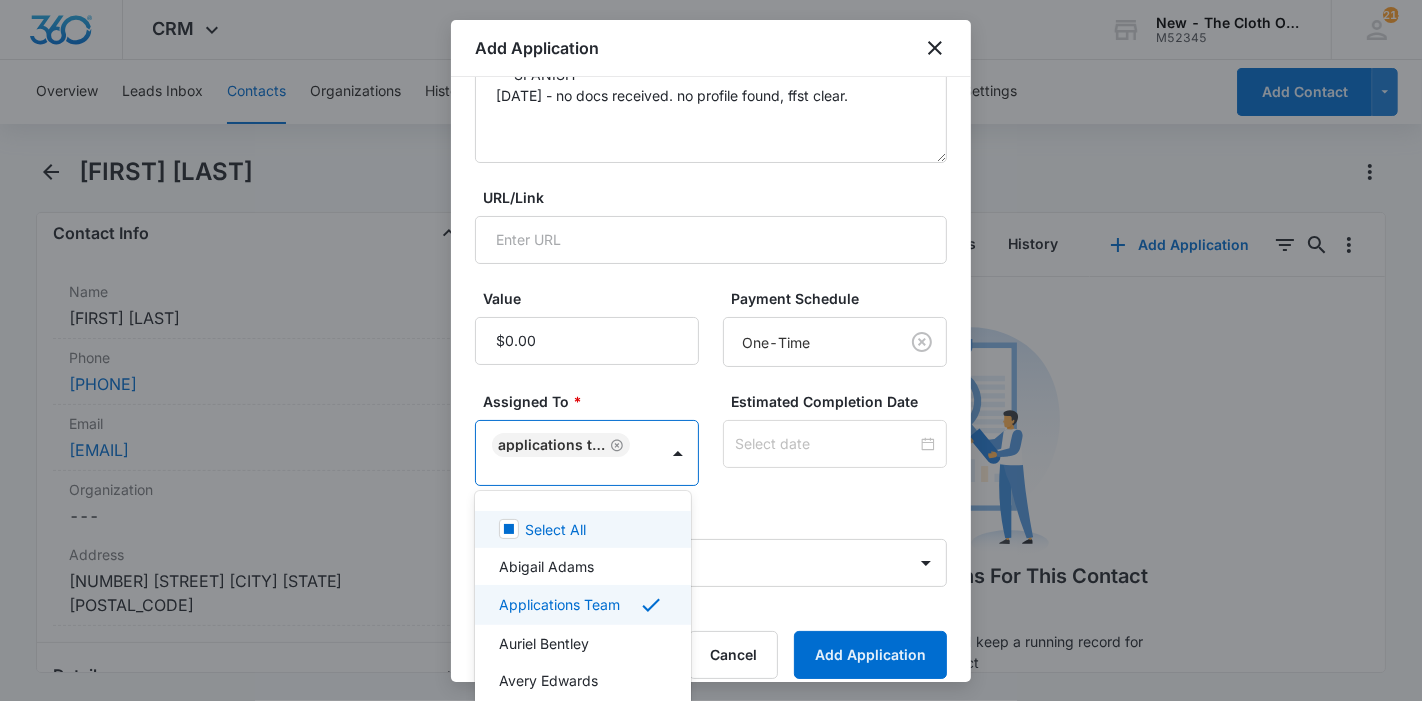 click at bounding box center (711, 350) 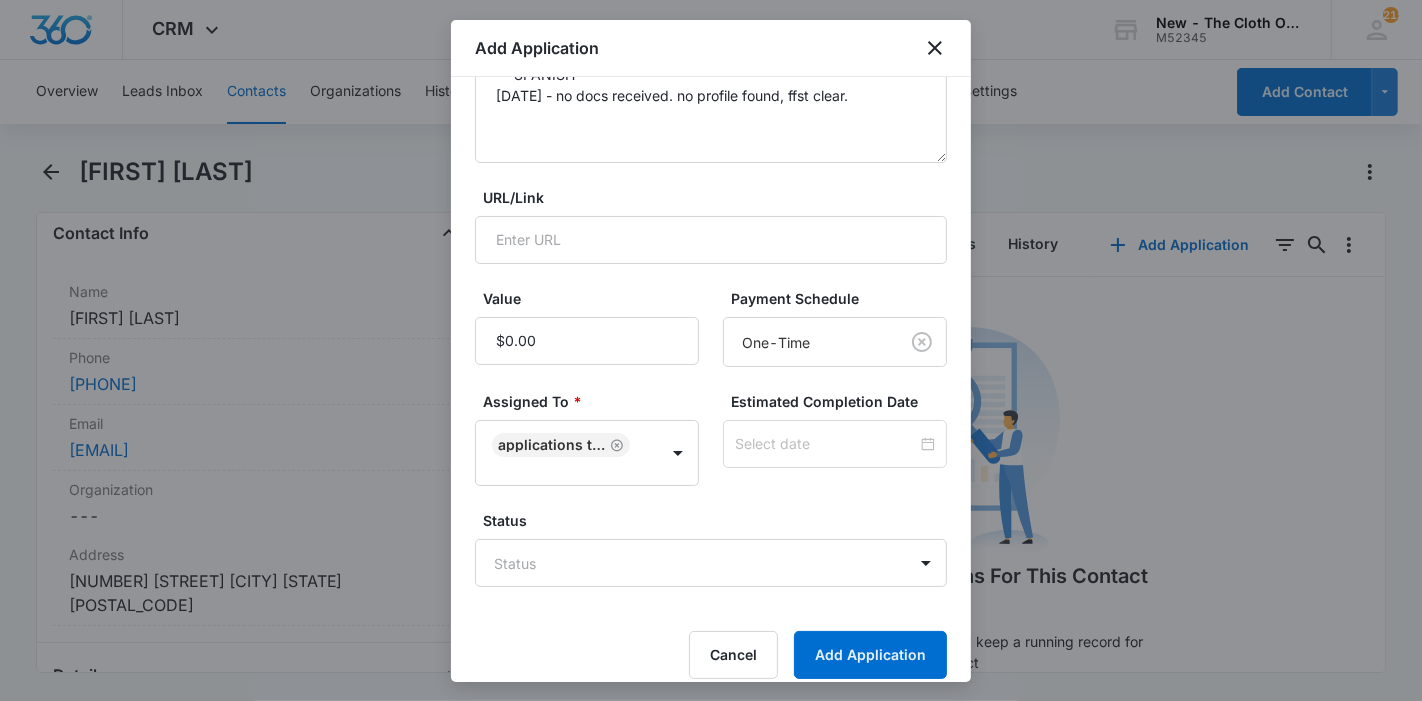 click at bounding box center [835, 444] 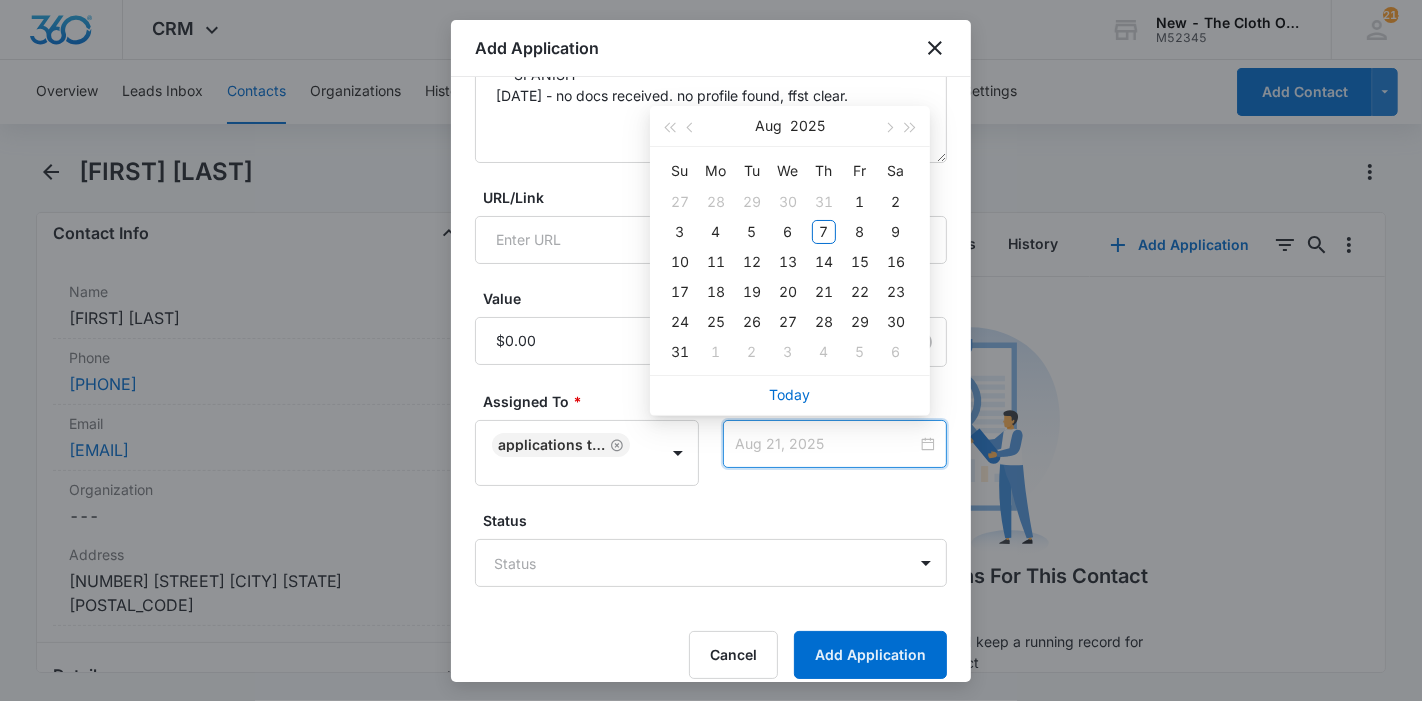 type on "Aug 14, 2025" 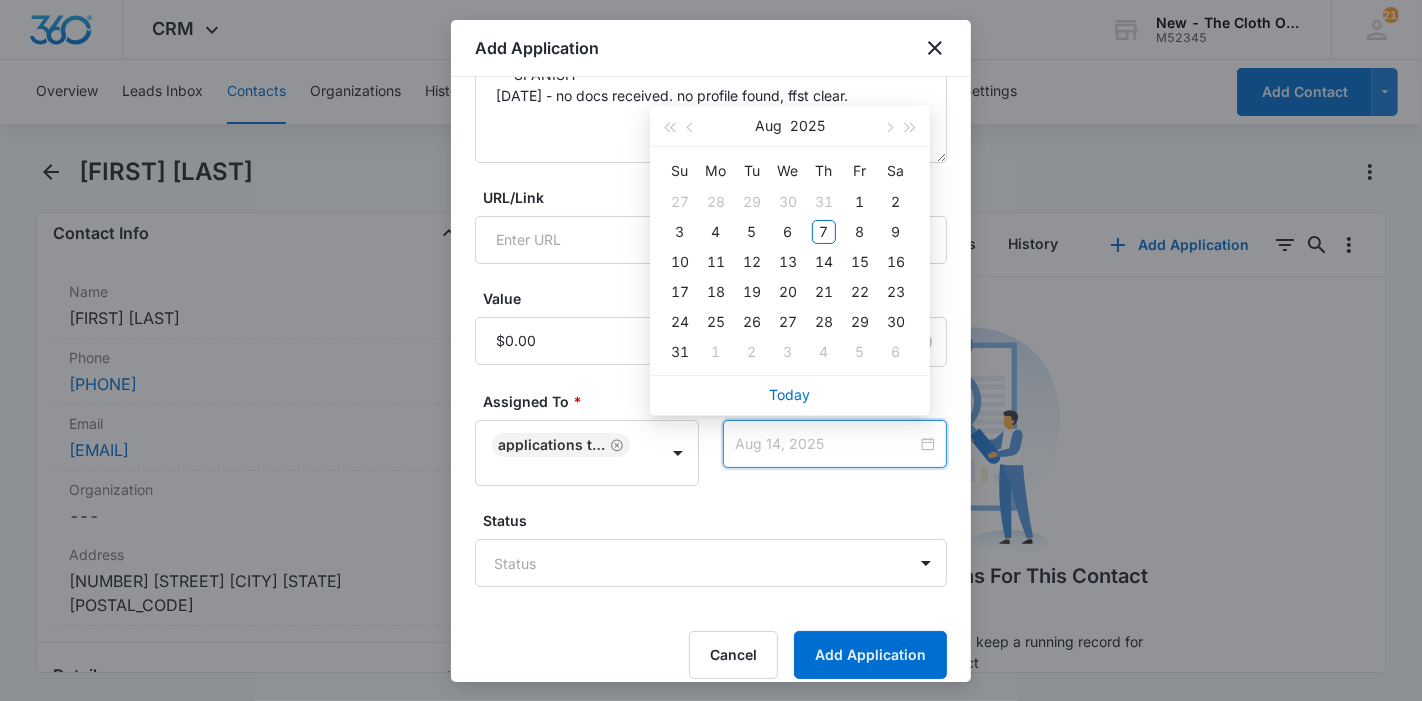 click on "14" at bounding box center [824, 262] 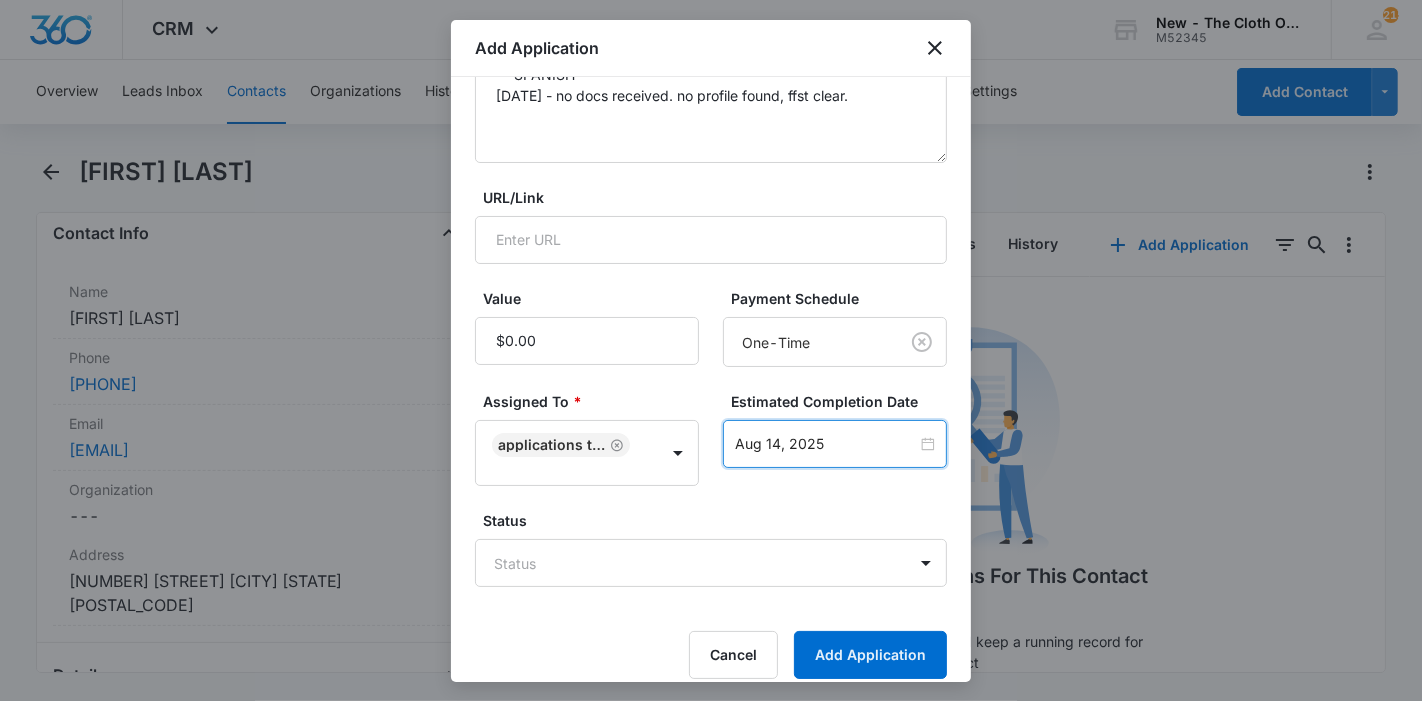click on "CRM Apps Reputation Forms CRM Email Ads Intelligence Brand Settings New - The Cloth Option M52345 Your Accounts View All 215 KL Katie Lohr katie.WA@theclothoption.org My Profile 215 Notifications Support Logout Terms & Conditions   •   Privacy Policy Overview Leads Inbox Contacts Organizations History Applications Donations Tasks Calendar Lists Reports Settings Add Contact [FIRST] [LAST] Remove JK [FIRST] [LAST] Contact Info Name Cancel Save Changes [FIRST] [LAST] Phone Cancel Save Changes ([PHONE]) Email Cancel Save Changes itzayanaicloud@gmail.com Organization Cancel Save Changes --- Address Cancel Save Changes [NUMBER] [STREET] [CITY] [STATE] [POSTAL_CODE] Details Lead Source Cancel Save Changes Application - Updated Contact Type Cancel Save Changes Applicant Contact Status Cancel Save Changes Application in process Assigned To Cancel Save Changes Applications Team Tags Cancel Save Changes --- Next Contact Date Cancel Save Changes --- Color Tag Current Color: Cancel ID 1" at bounding box center (711, 350) 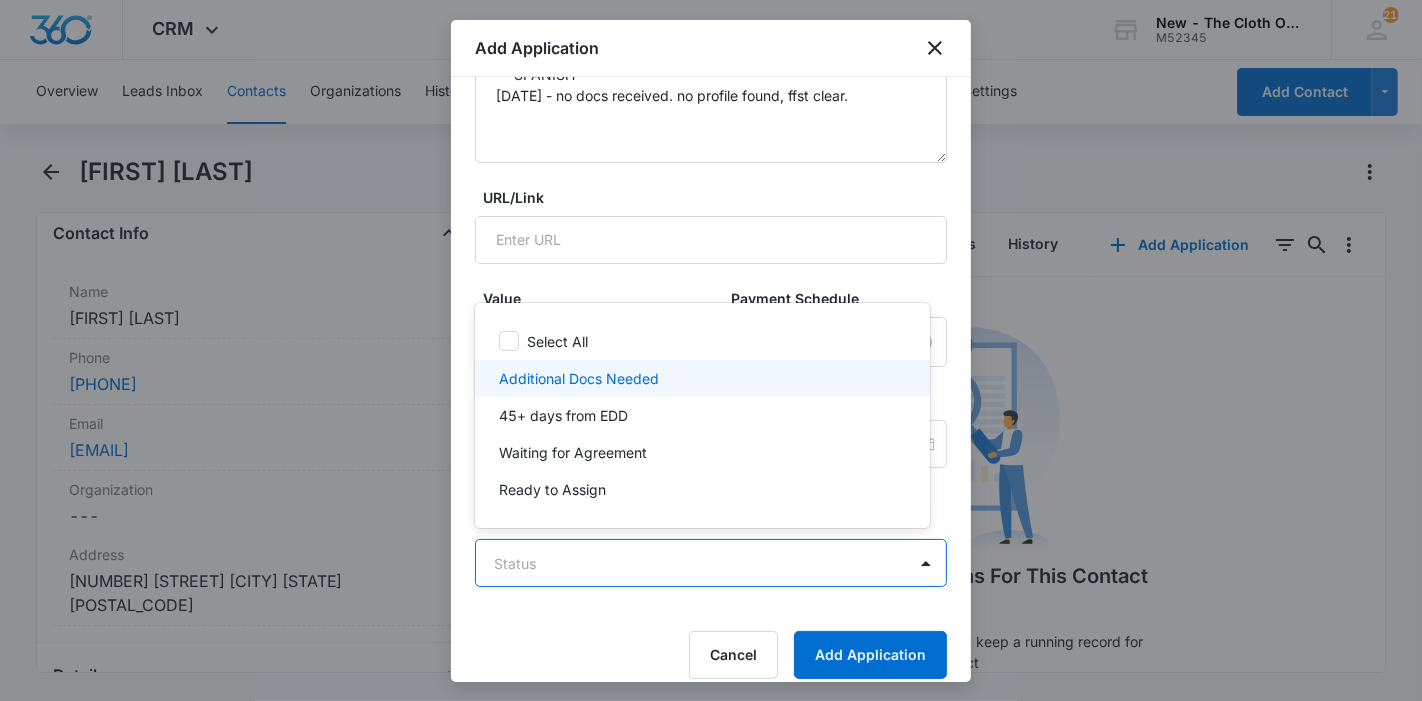 click on "Additional Docs Needed" at bounding box center (700, 378) 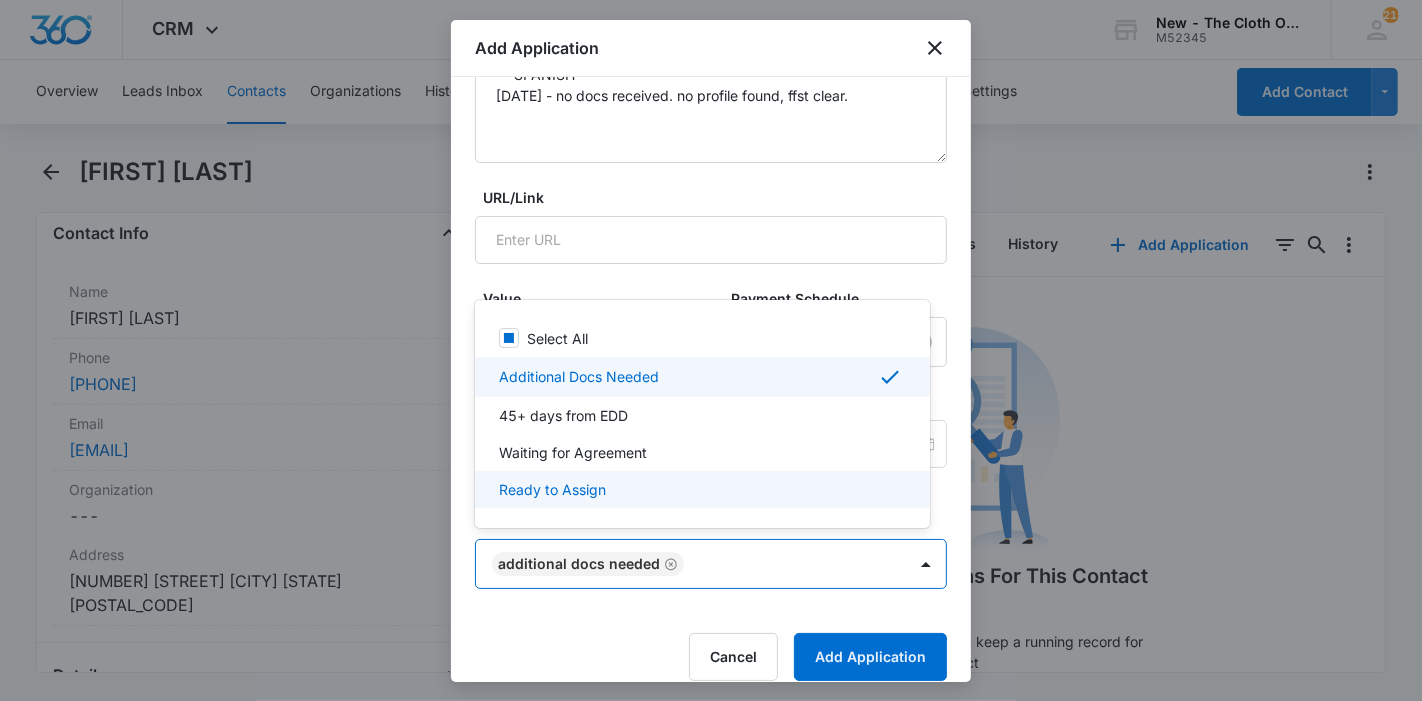 click at bounding box center (711, 350) 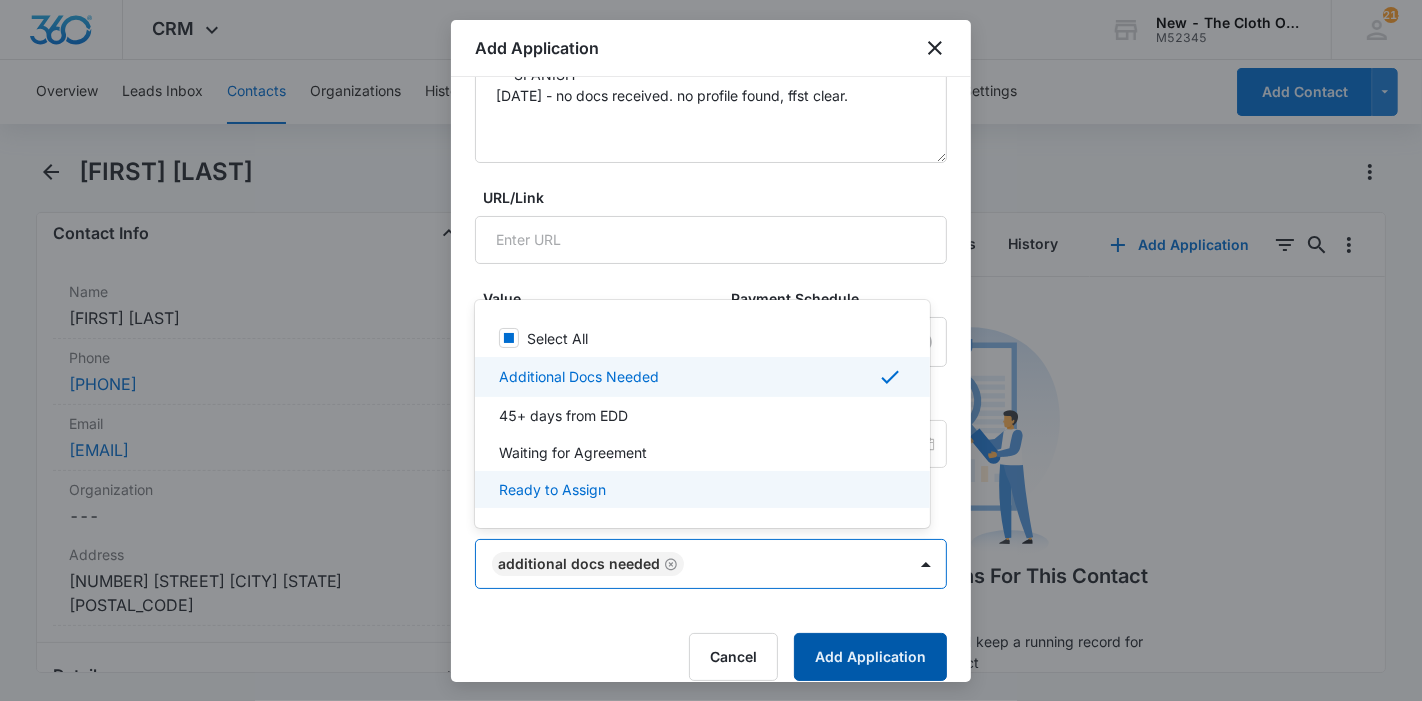 click on "Add Application" at bounding box center [870, 657] 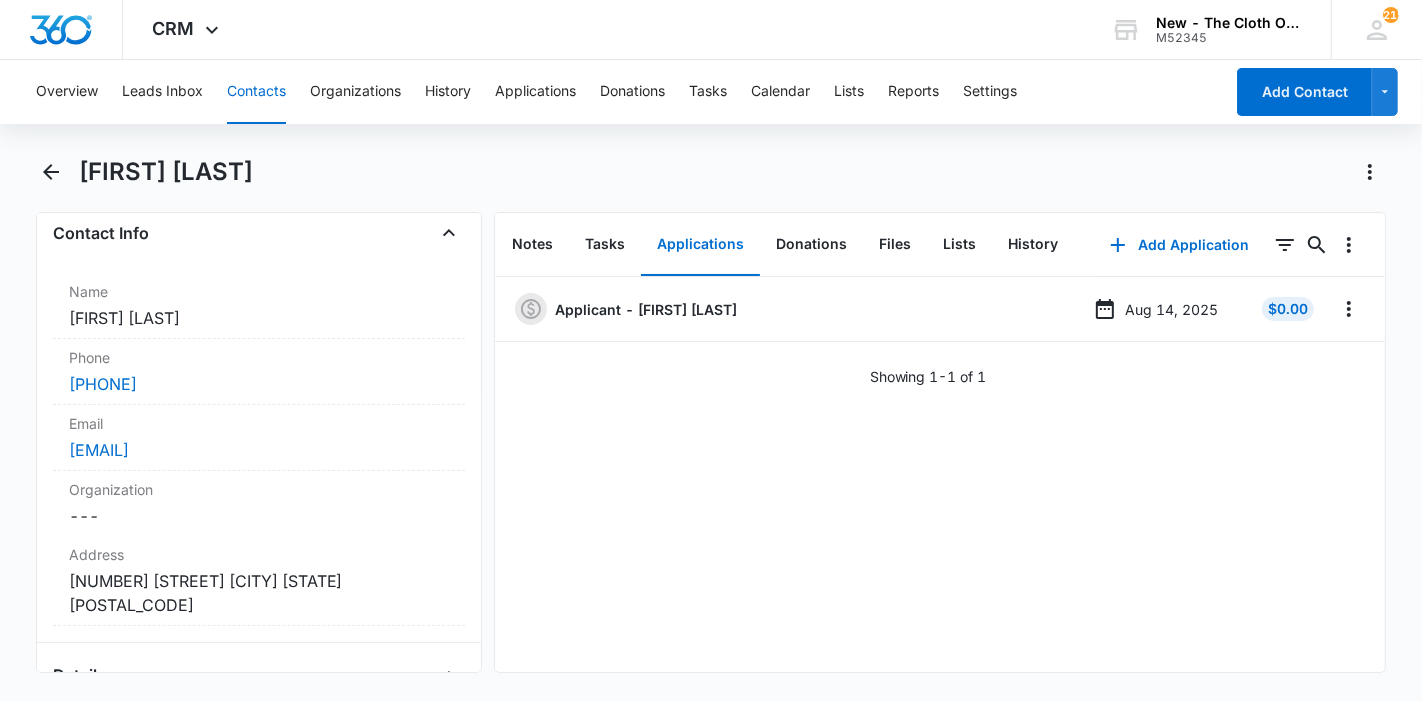drag, startPoint x: 411, startPoint y: 163, endPoint x: 82, endPoint y: 172, distance: 329.12308 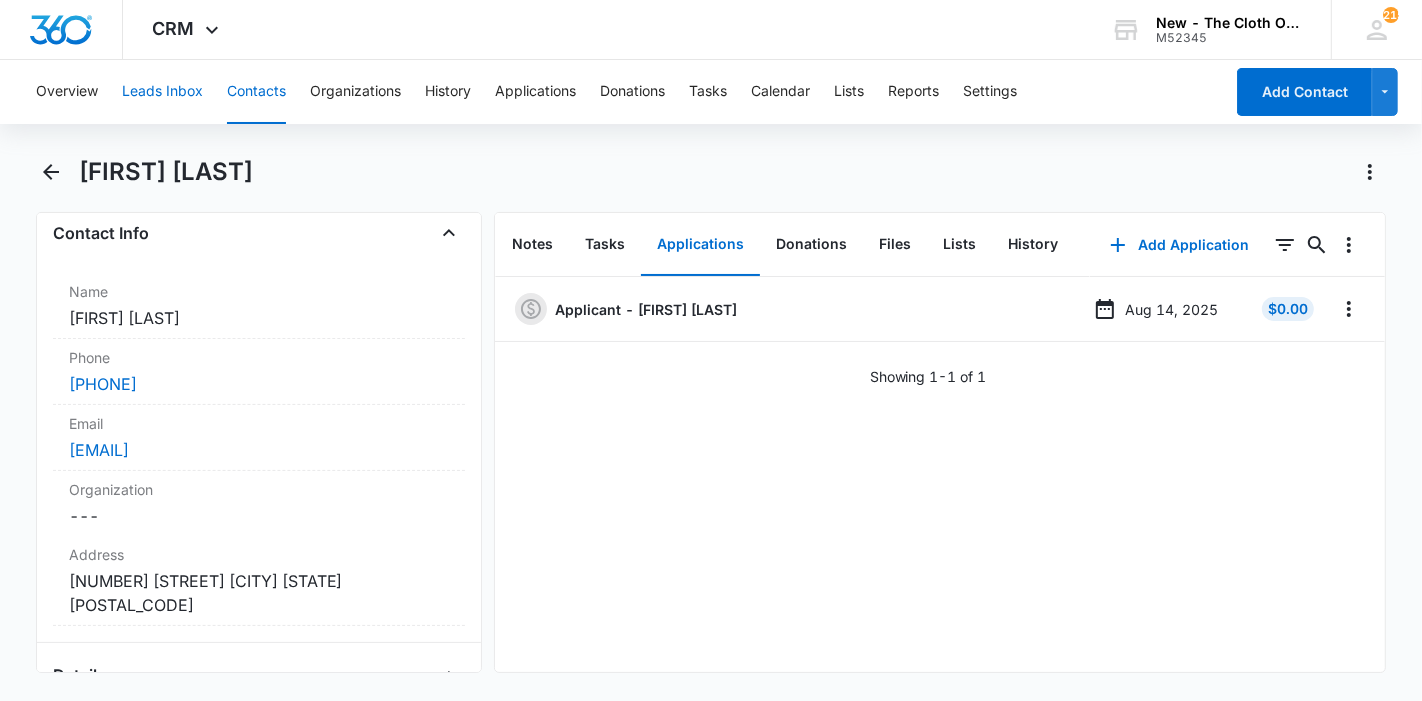 click on "Leads Inbox" at bounding box center [162, 92] 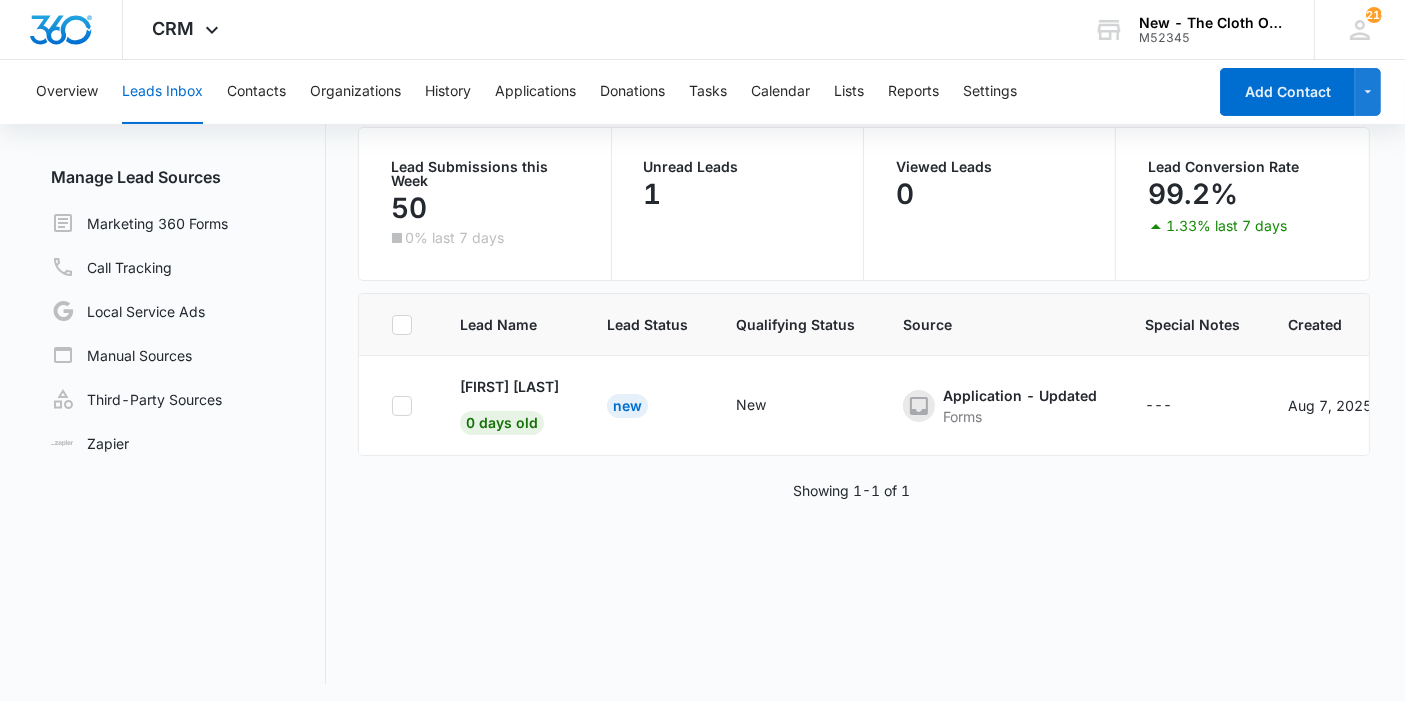 scroll, scrollTop: 163, scrollLeft: 0, axis: vertical 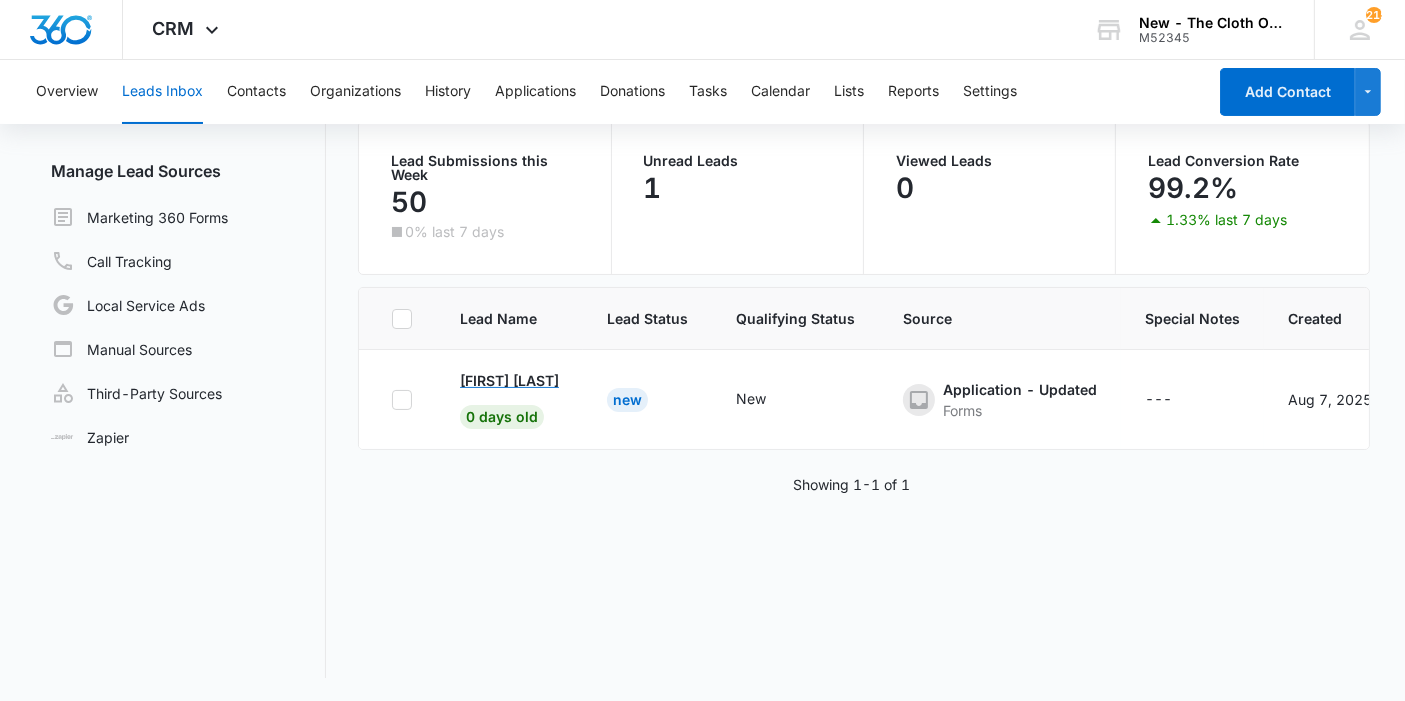 click on "[FIRST] [LAST]" at bounding box center (509, 380) 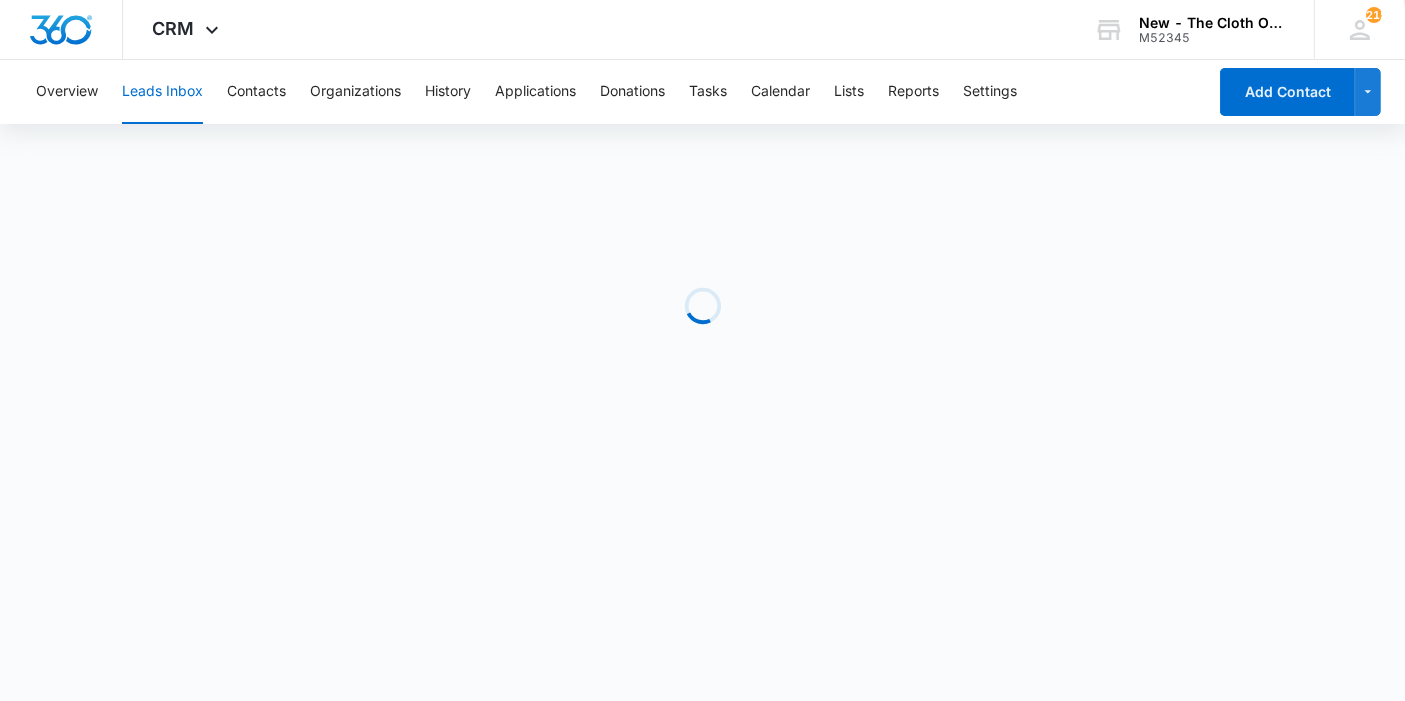 scroll, scrollTop: 0, scrollLeft: 0, axis: both 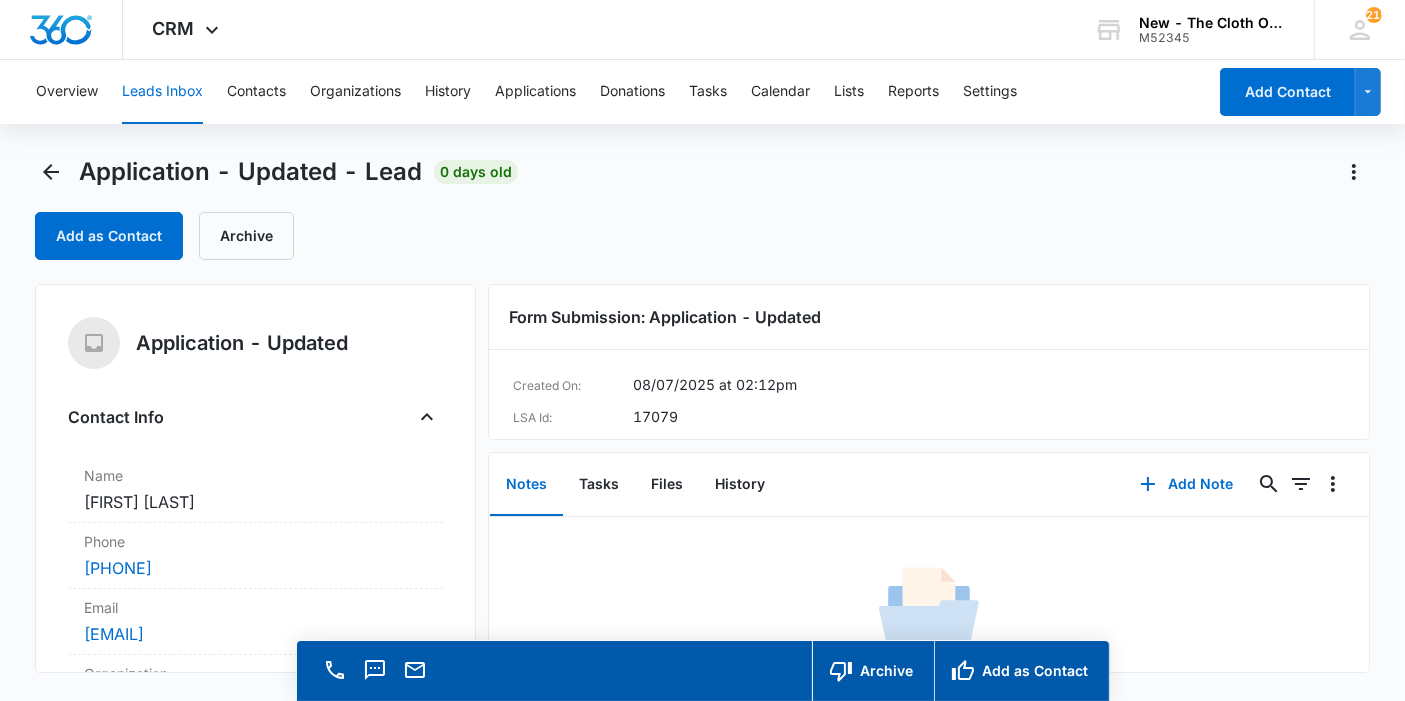 drag, startPoint x: 214, startPoint y: 495, endPoint x: 241, endPoint y: 347, distance: 150.44267 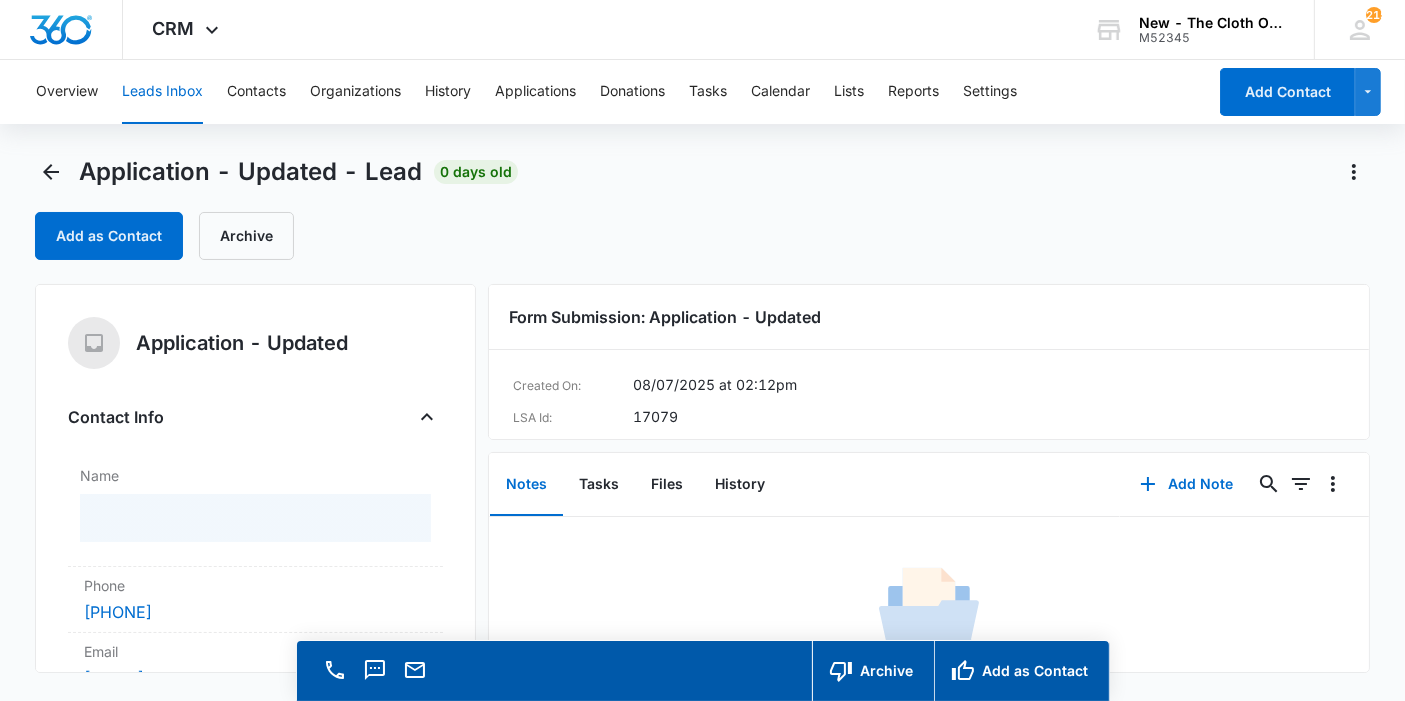 scroll, scrollTop: 222, scrollLeft: 0, axis: vertical 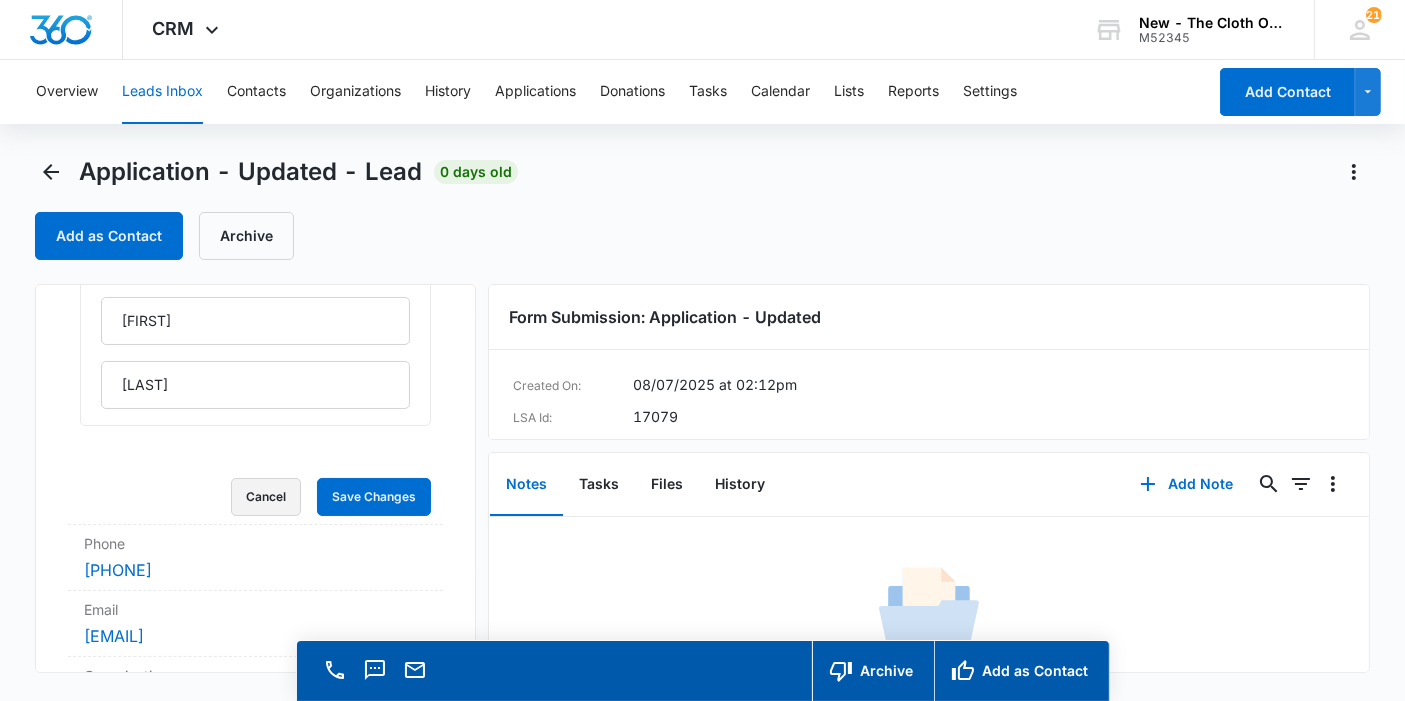 drag, startPoint x: 238, startPoint y: 490, endPoint x: 169, endPoint y: 322, distance: 181.61774 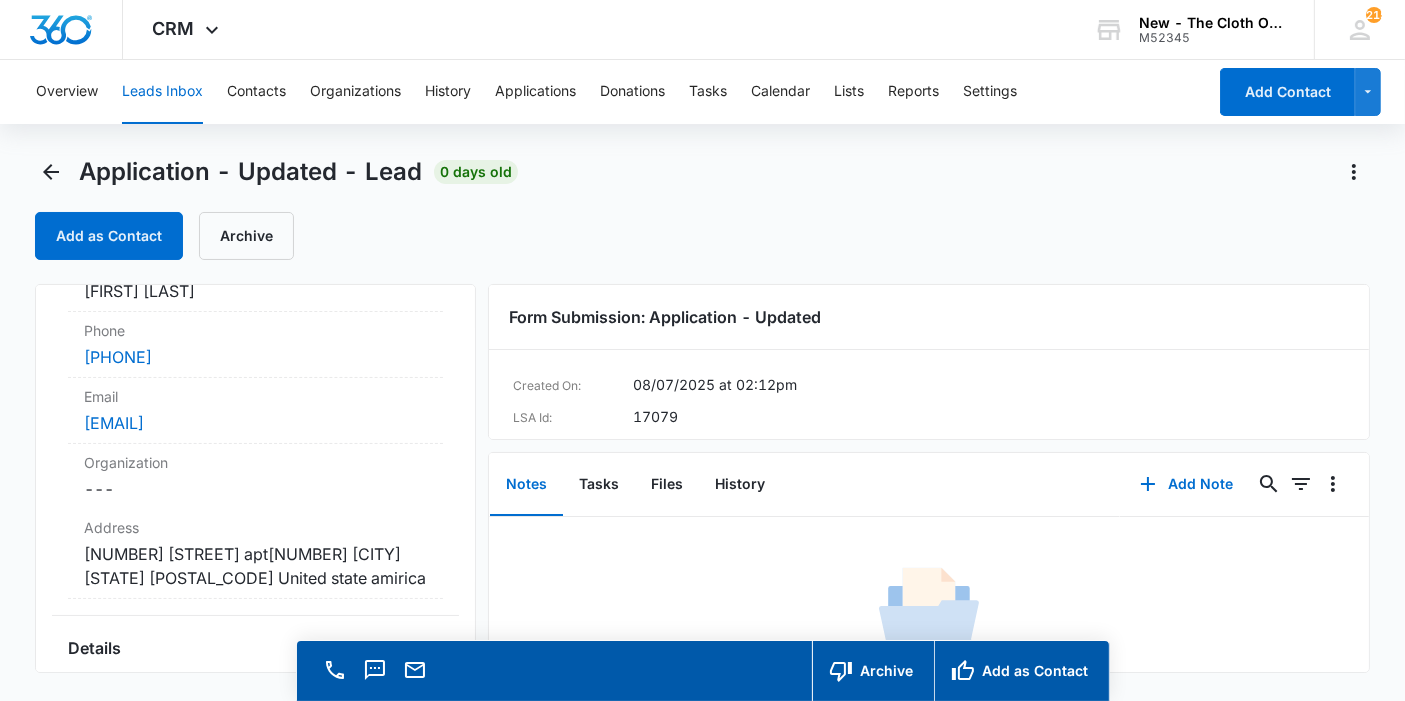 scroll, scrollTop: 322, scrollLeft: 0, axis: vertical 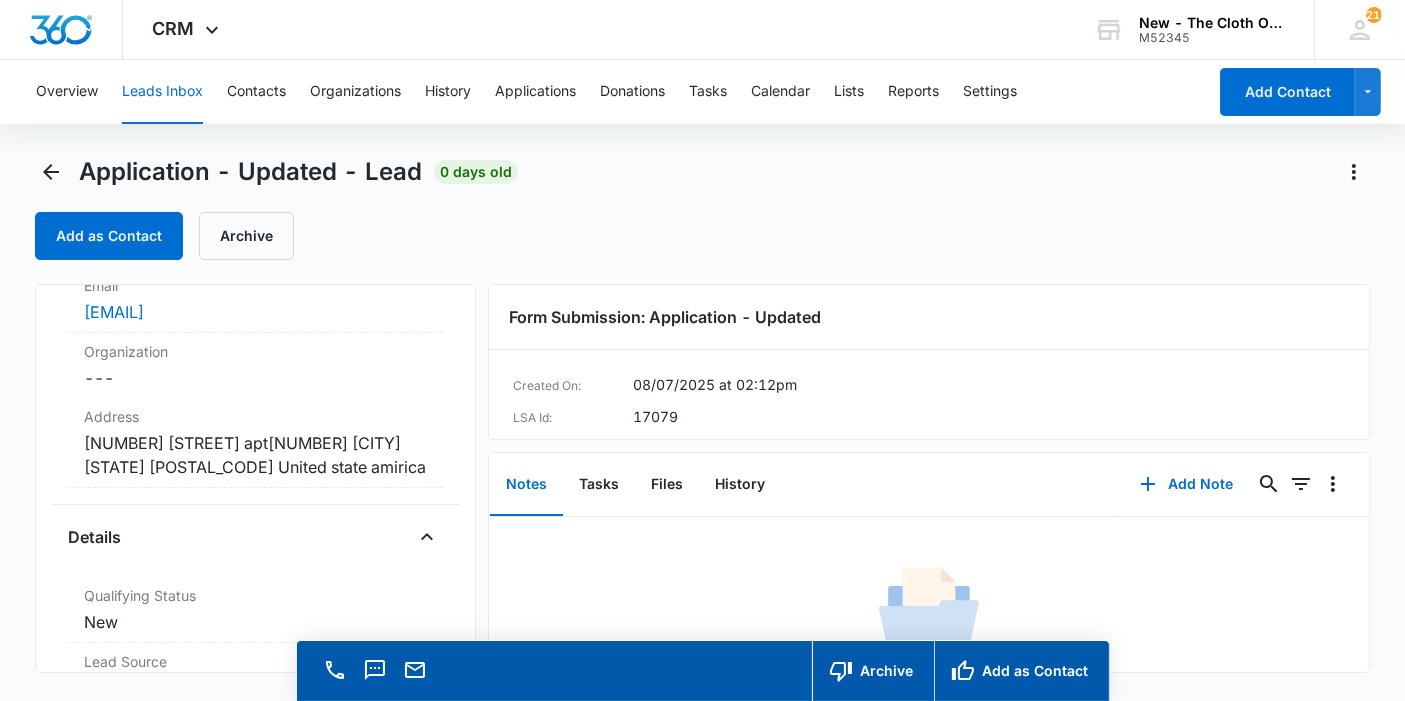 click on "Cancel Save Changes [NUMBER][STREET] apt[NUMBER] [CITY] [STATE] [POSTAL_CODE] [CITY] [STATE] [POSTAL_CODE] United state amirica" at bounding box center [255, 455] 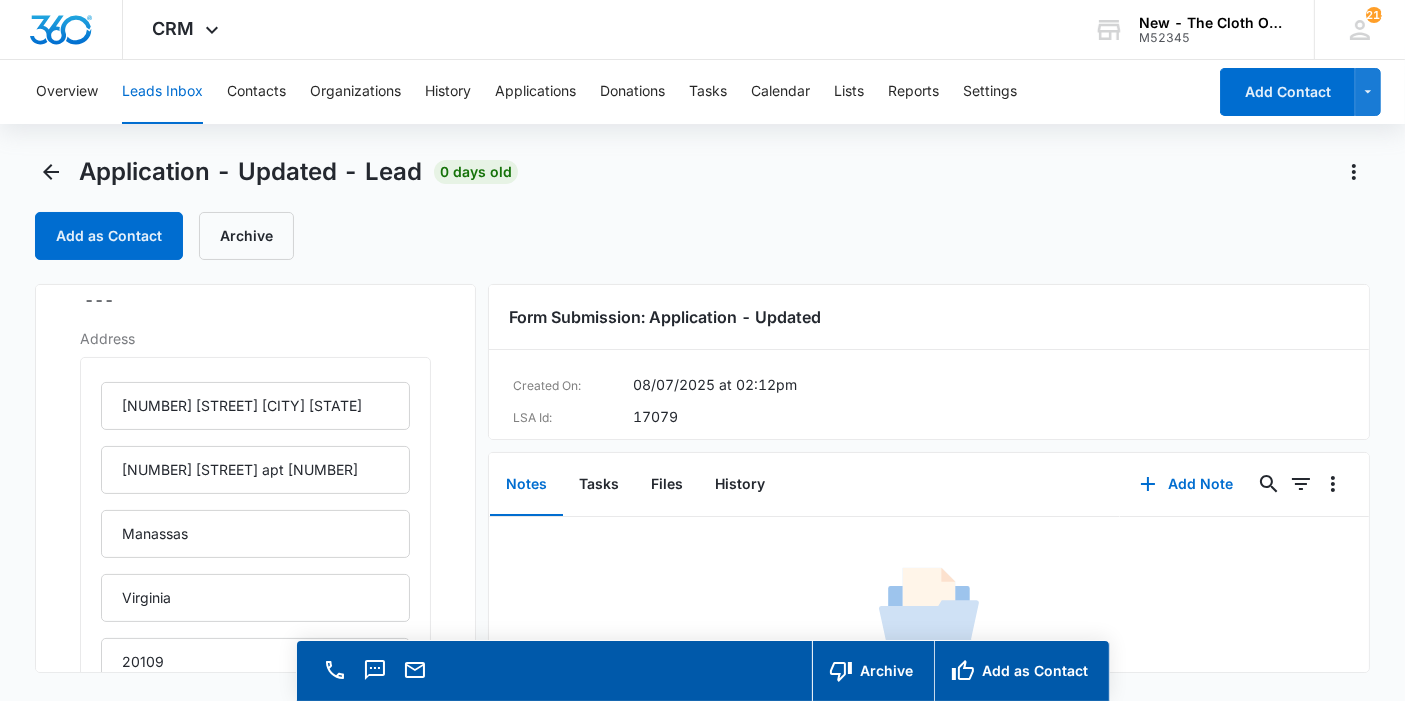 scroll, scrollTop: 433, scrollLeft: 0, axis: vertical 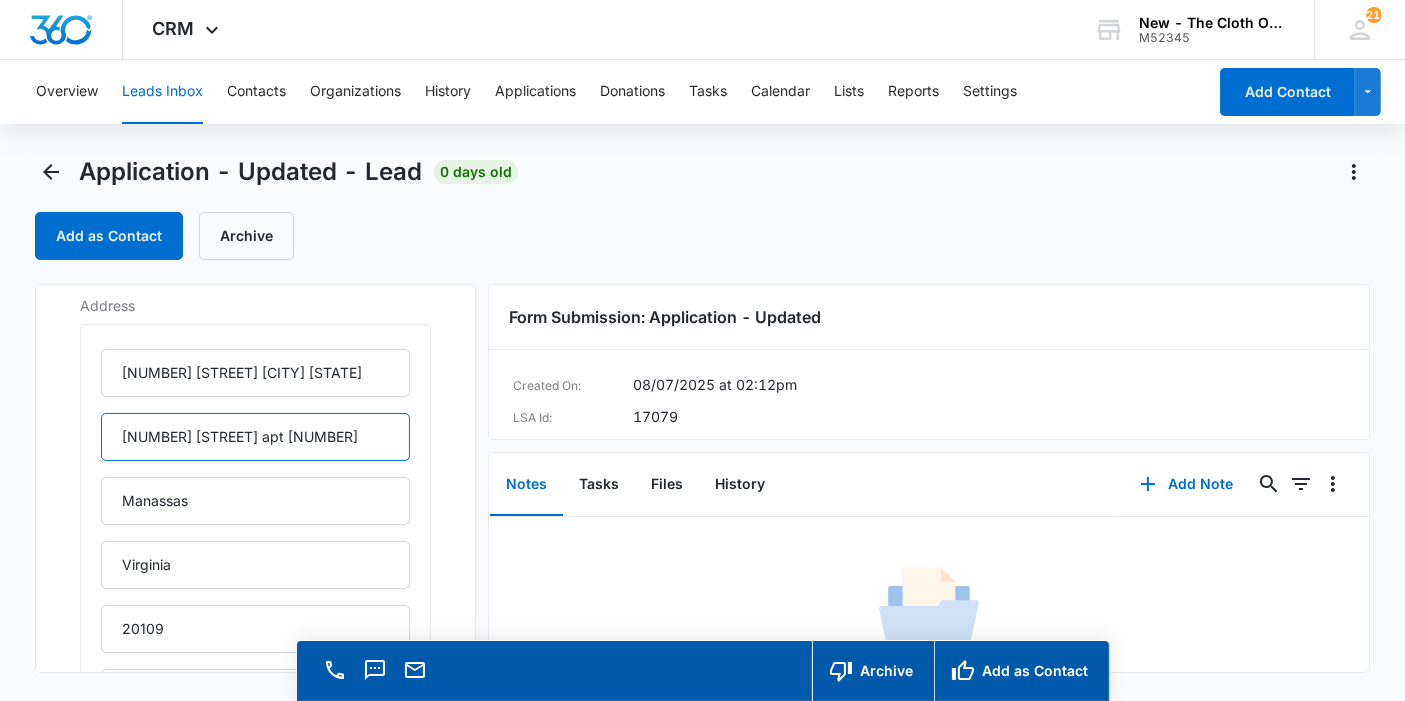 drag, startPoint x: 254, startPoint y: 434, endPoint x: 105, endPoint y: 447, distance: 149.56604 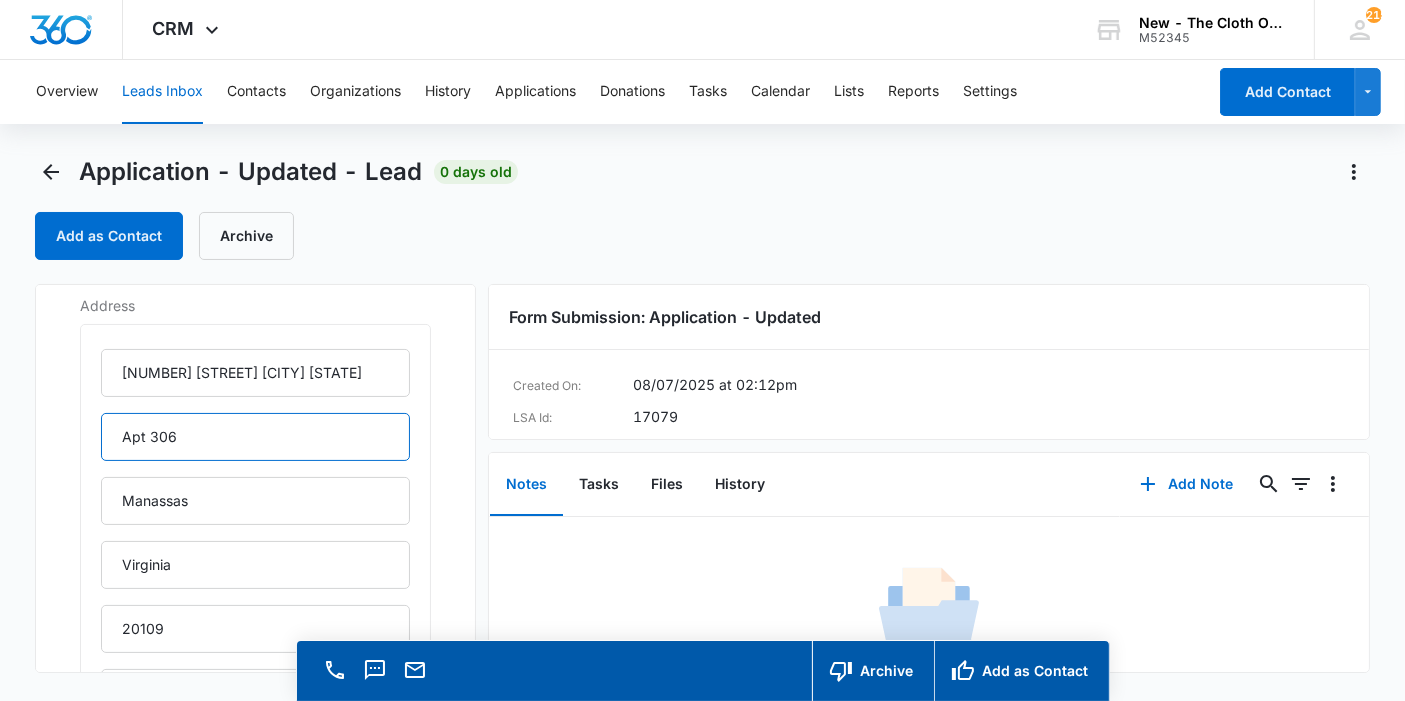 type on "Apt 306" 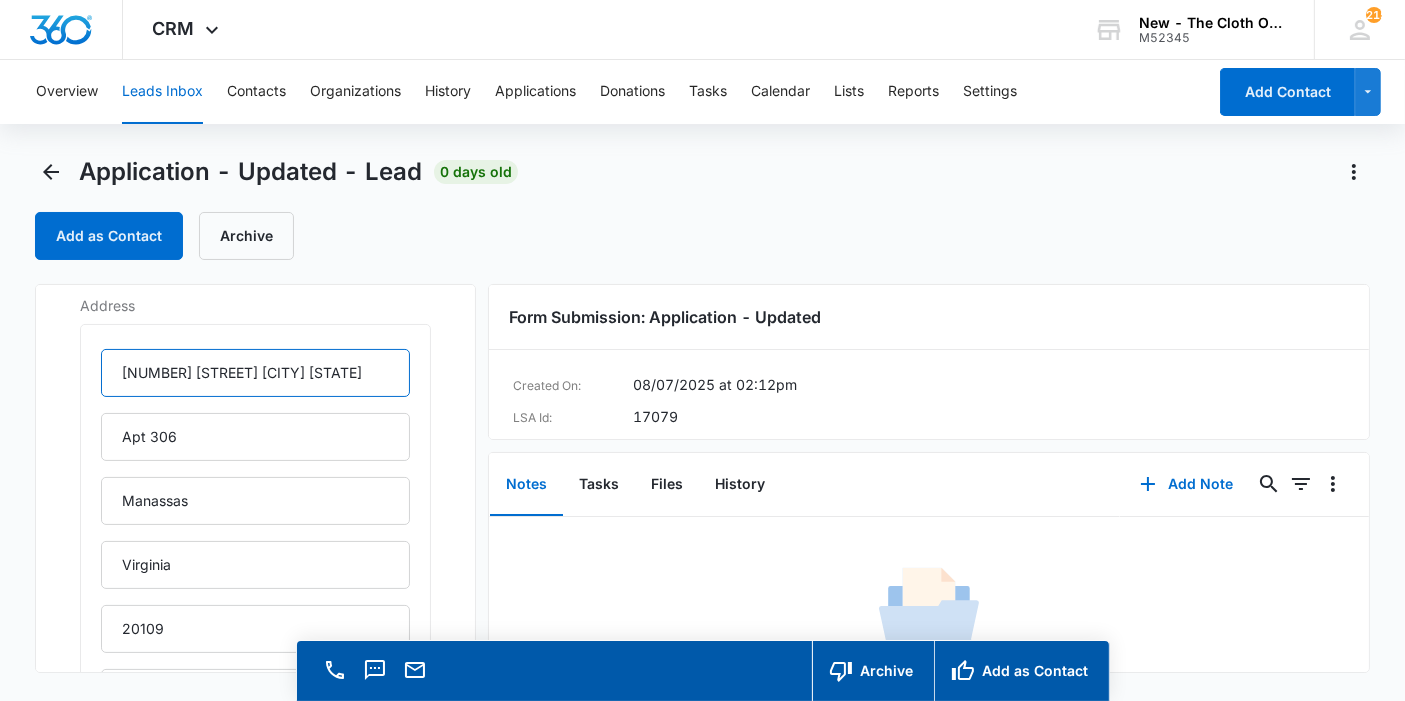 scroll, scrollTop: 0, scrollLeft: 11, axis: horizontal 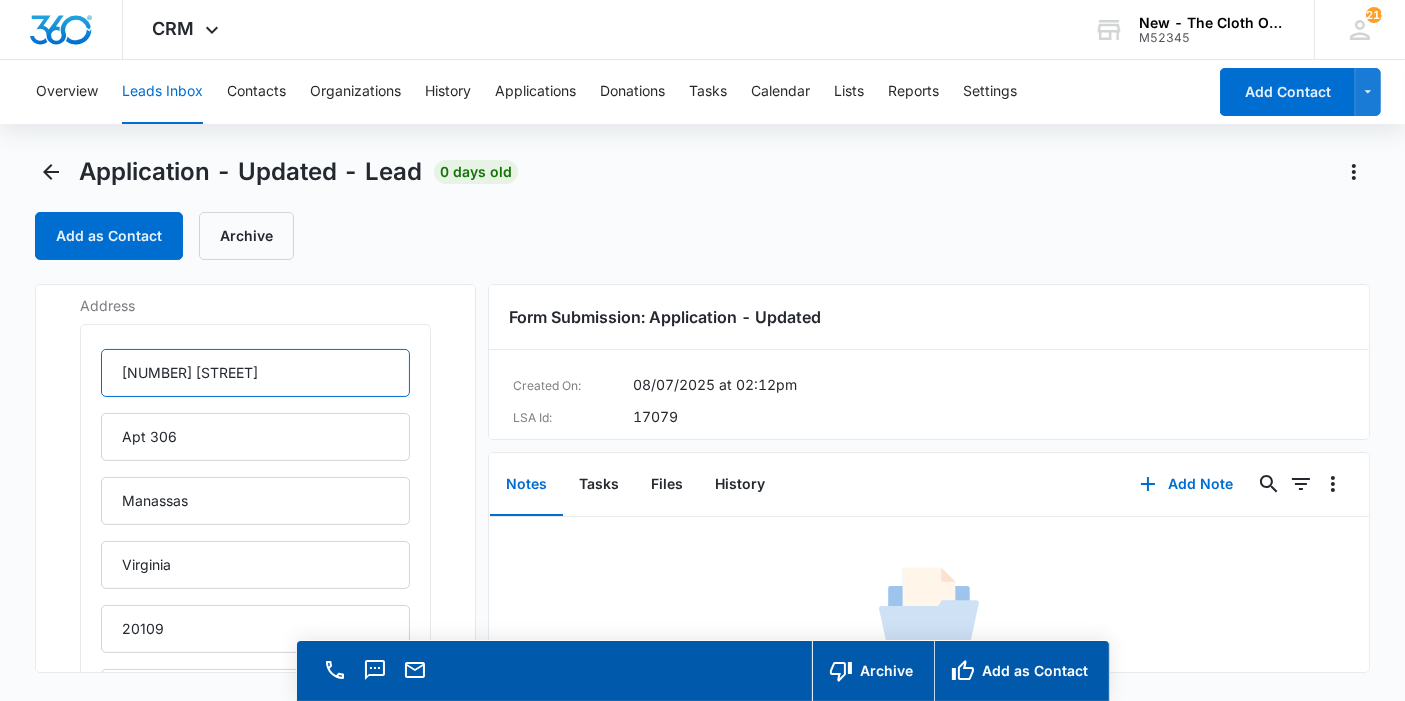 click on "[NUMBER] [STREET]" at bounding box center [255, 373] 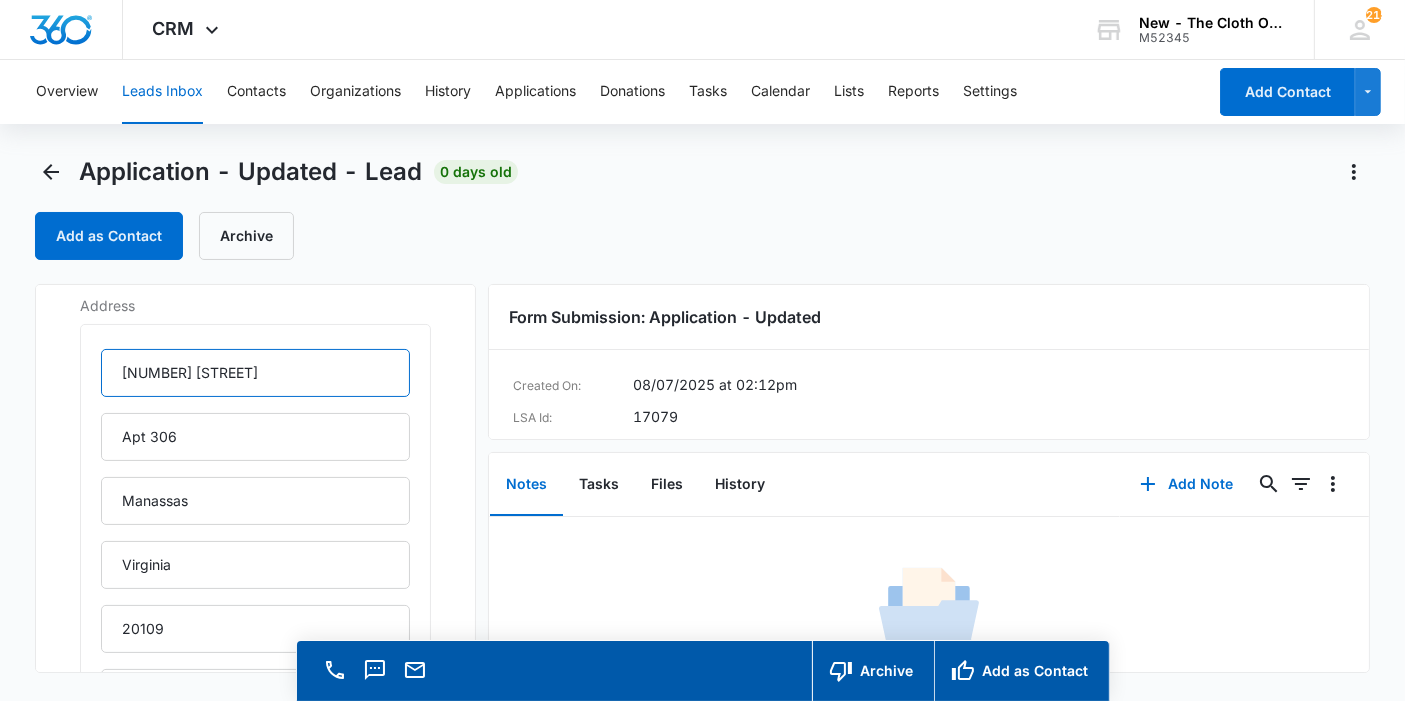 click on "[NUMBER] [STREET]" at bounding box center [255, 373] 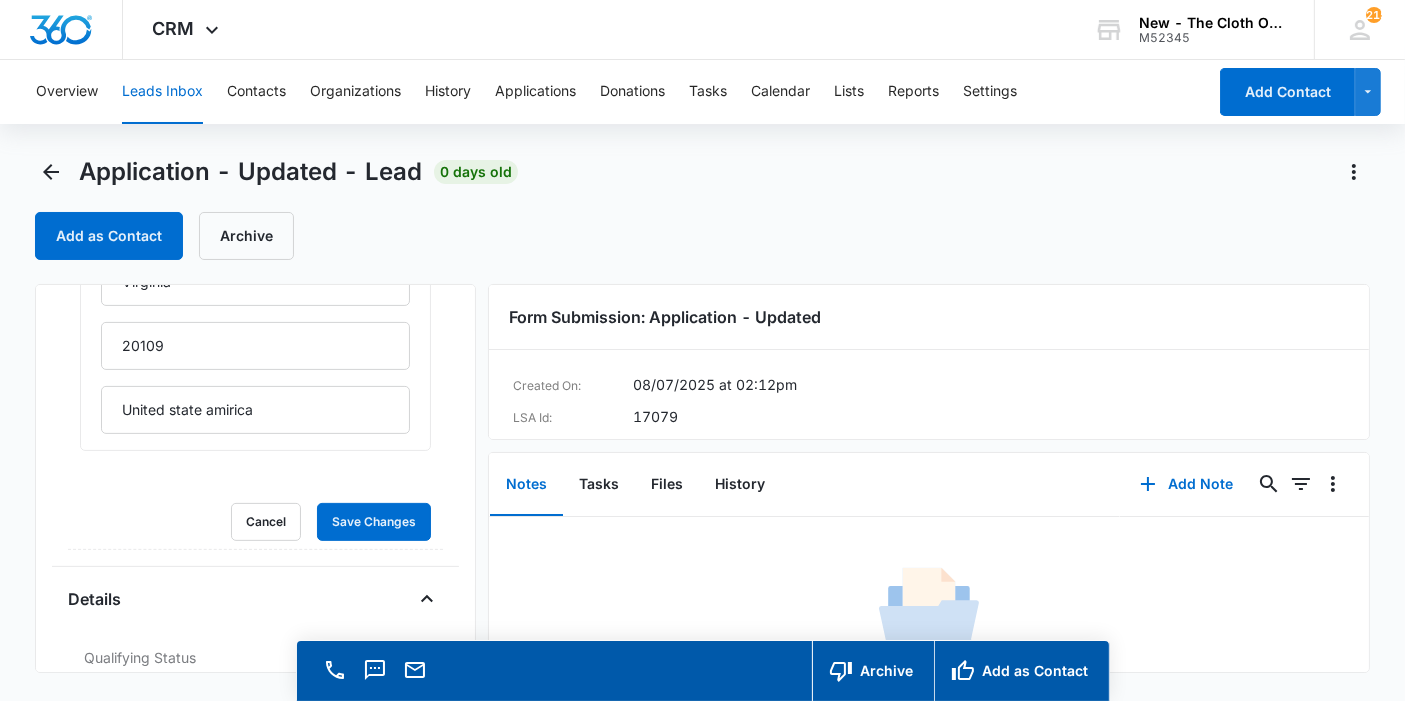 scroll, scrollTop: 766, scrollLeft: 0, axis: vertical 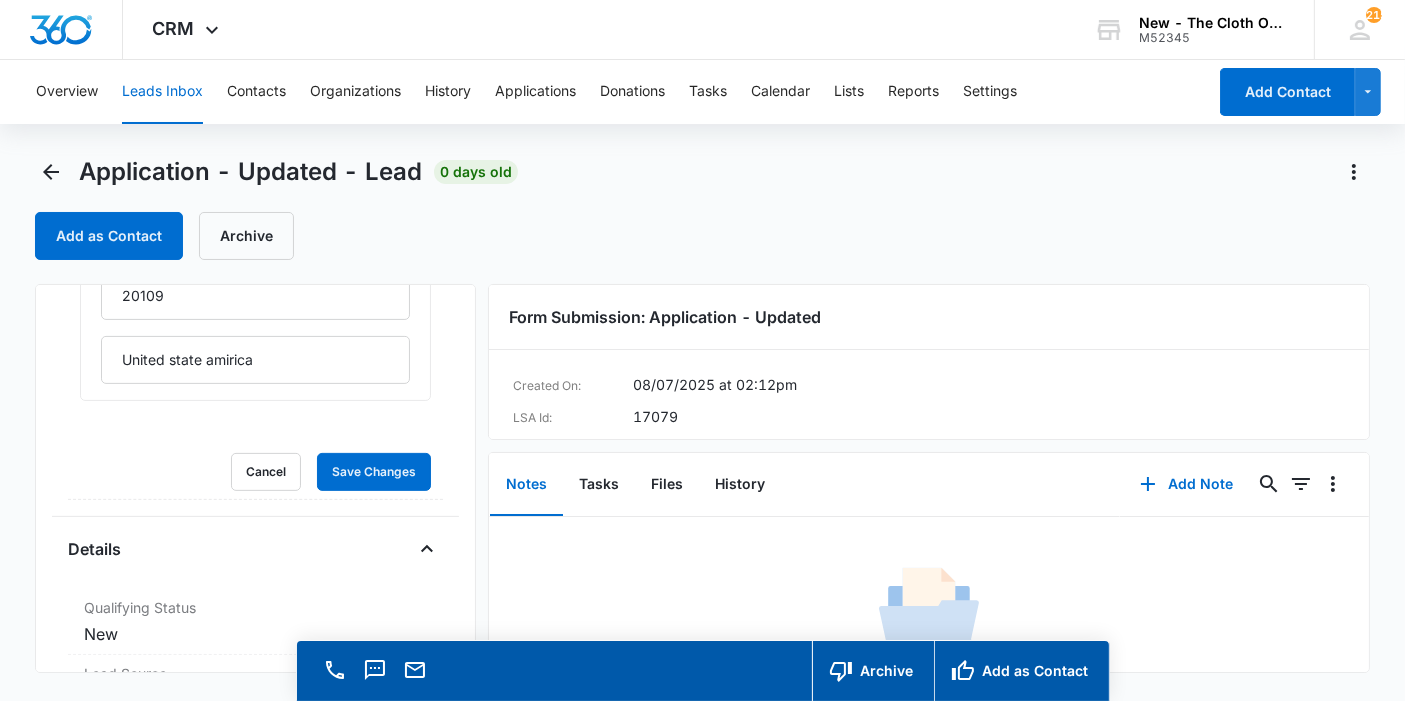 type on "[NUMBER] [STREET]" 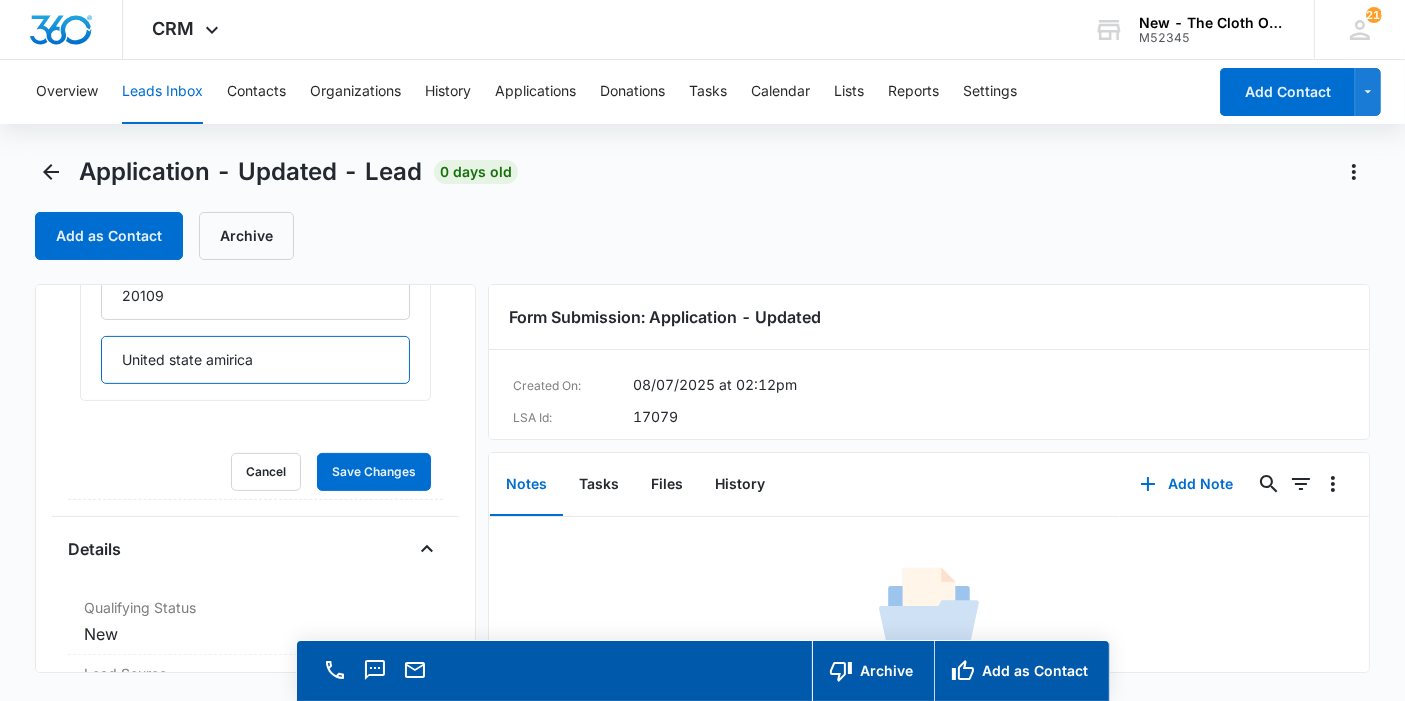 drag, startPoint x: 257, startPoint y: 370, endPoint x: 0, endPoint y: 347, distance: 258.02713 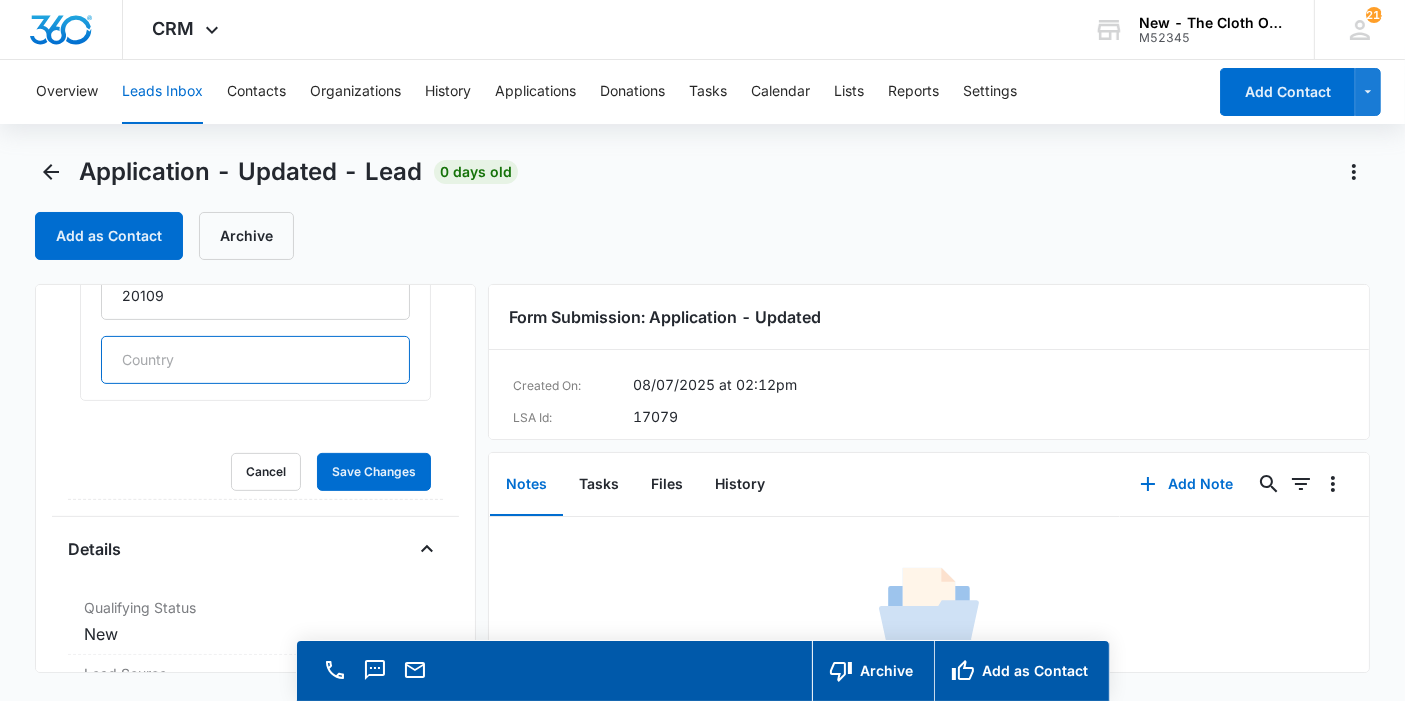 type 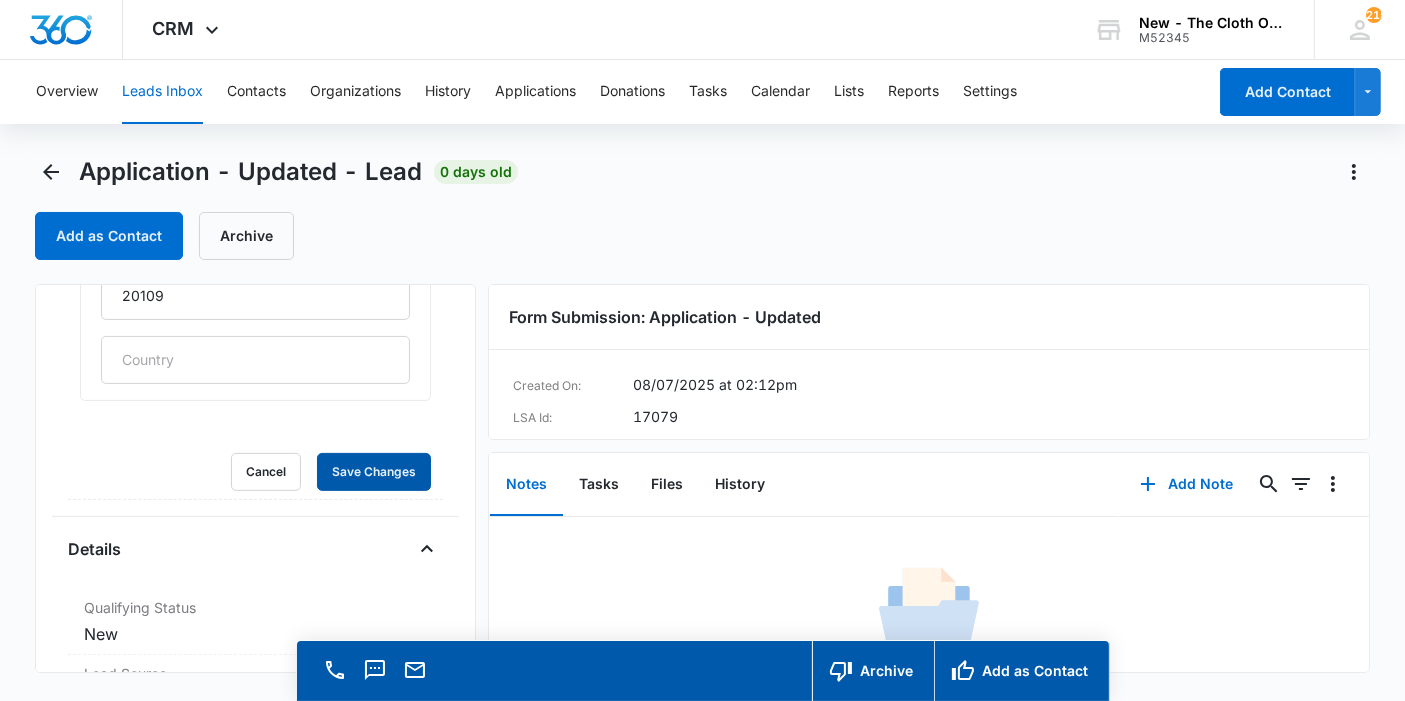 click on "Save Changes" at bounding box center [374, 472] 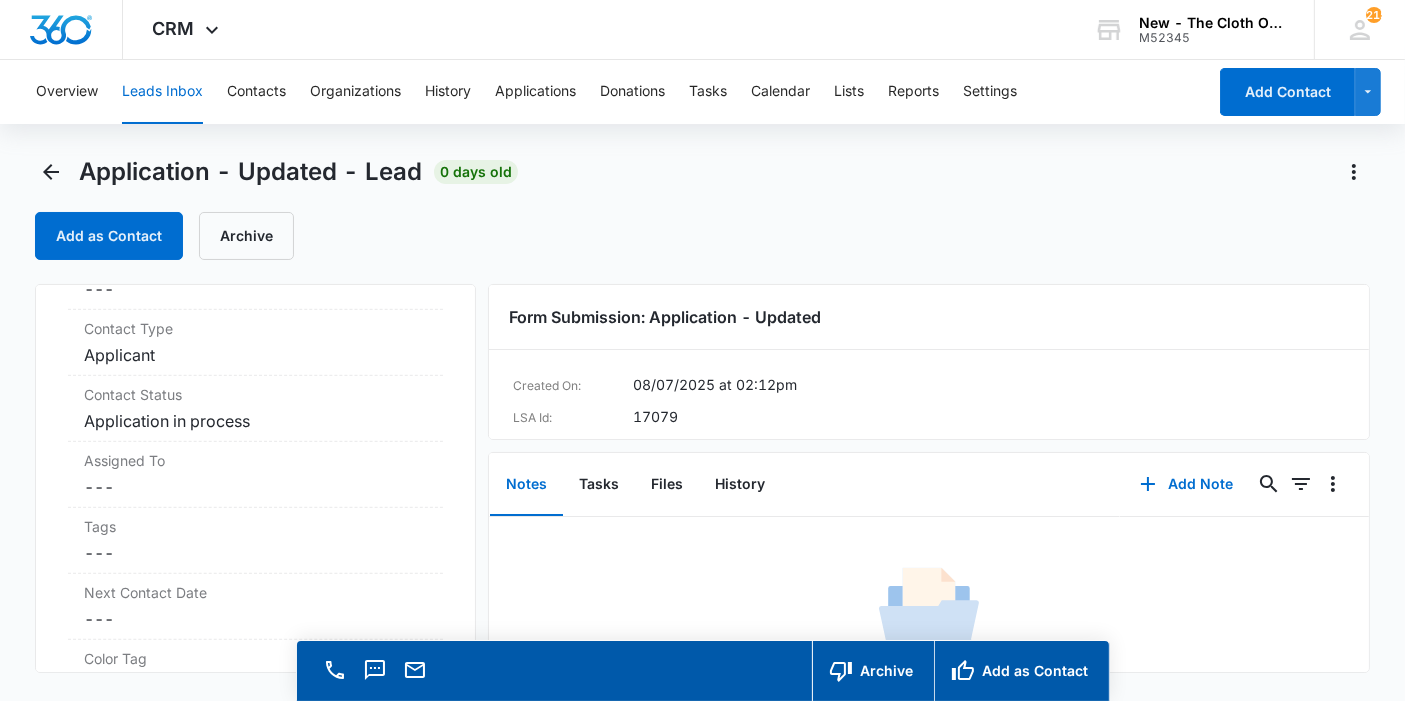 scroll, scrollTop: 1433, scrollLeft: 0, axis: vertical 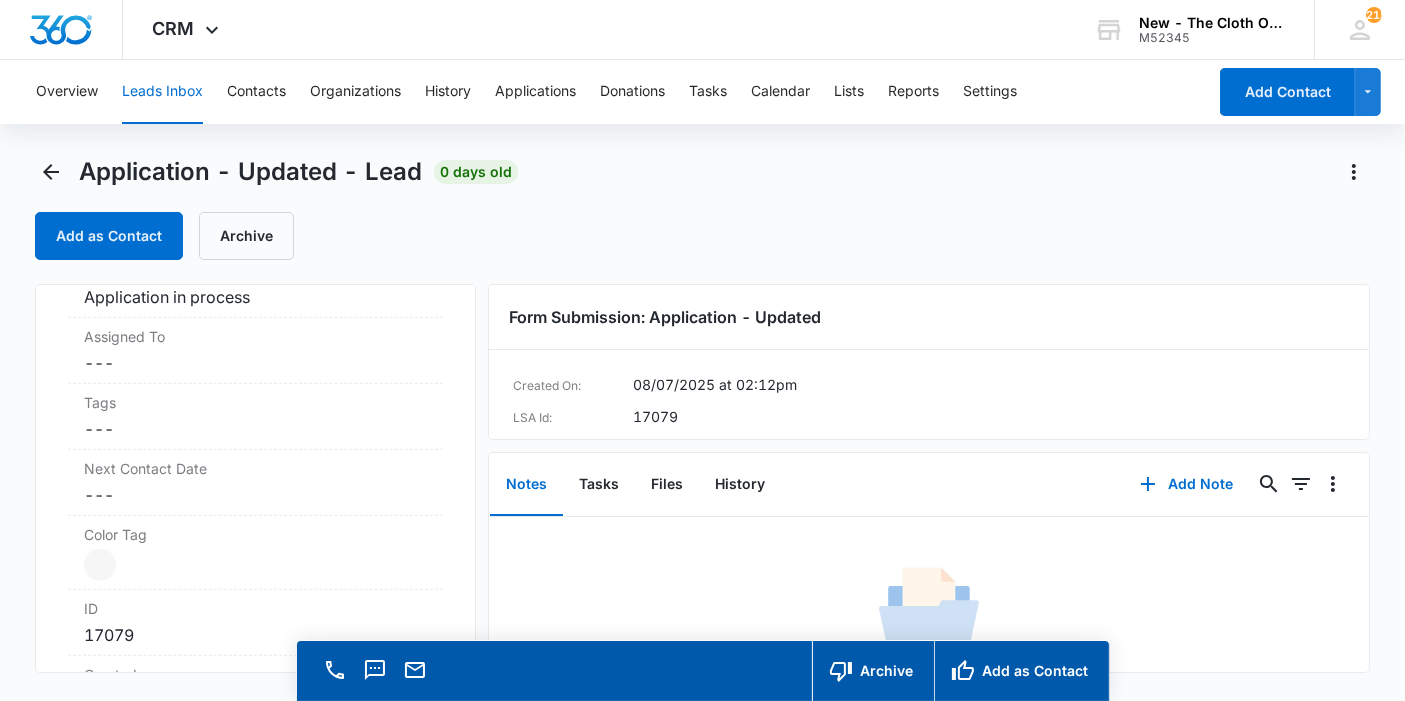 click on "Cancel Save Changes ---" at bounding box center [255, 363] 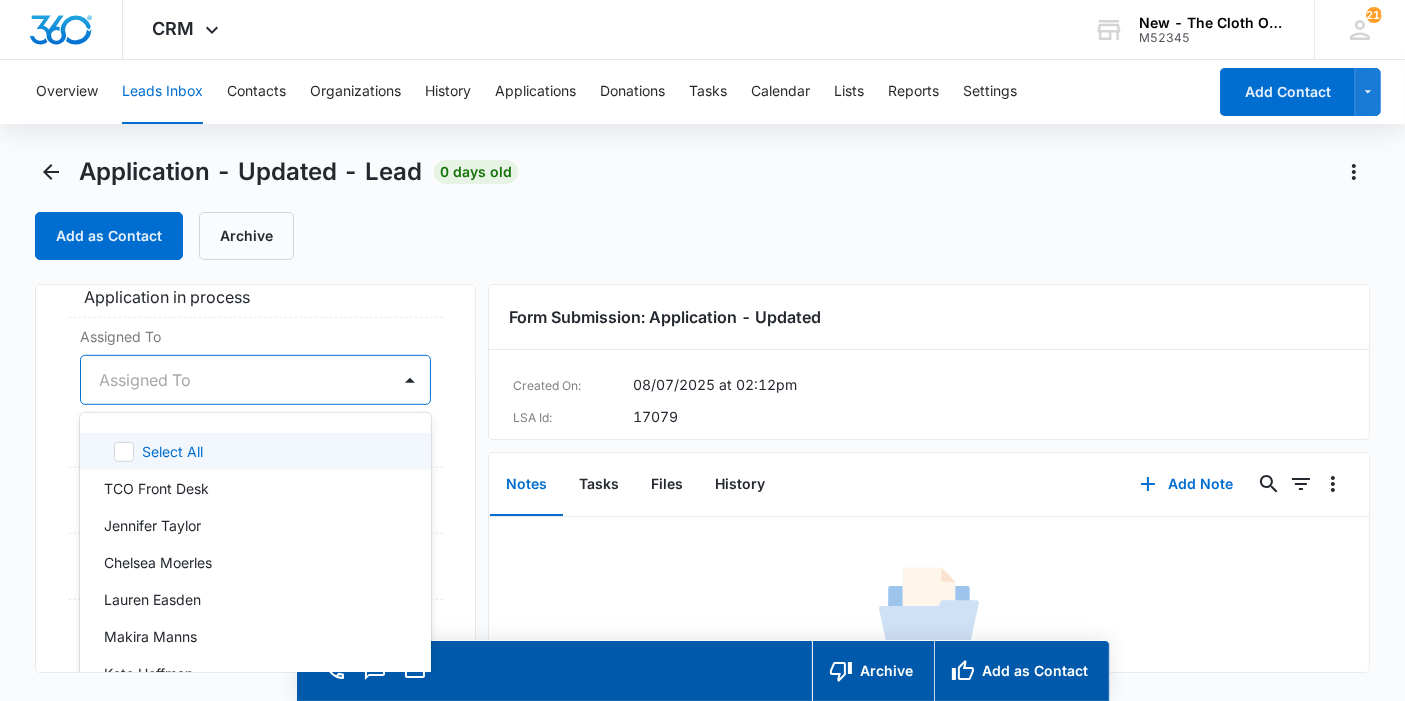 click at bounding box center [231, 380] 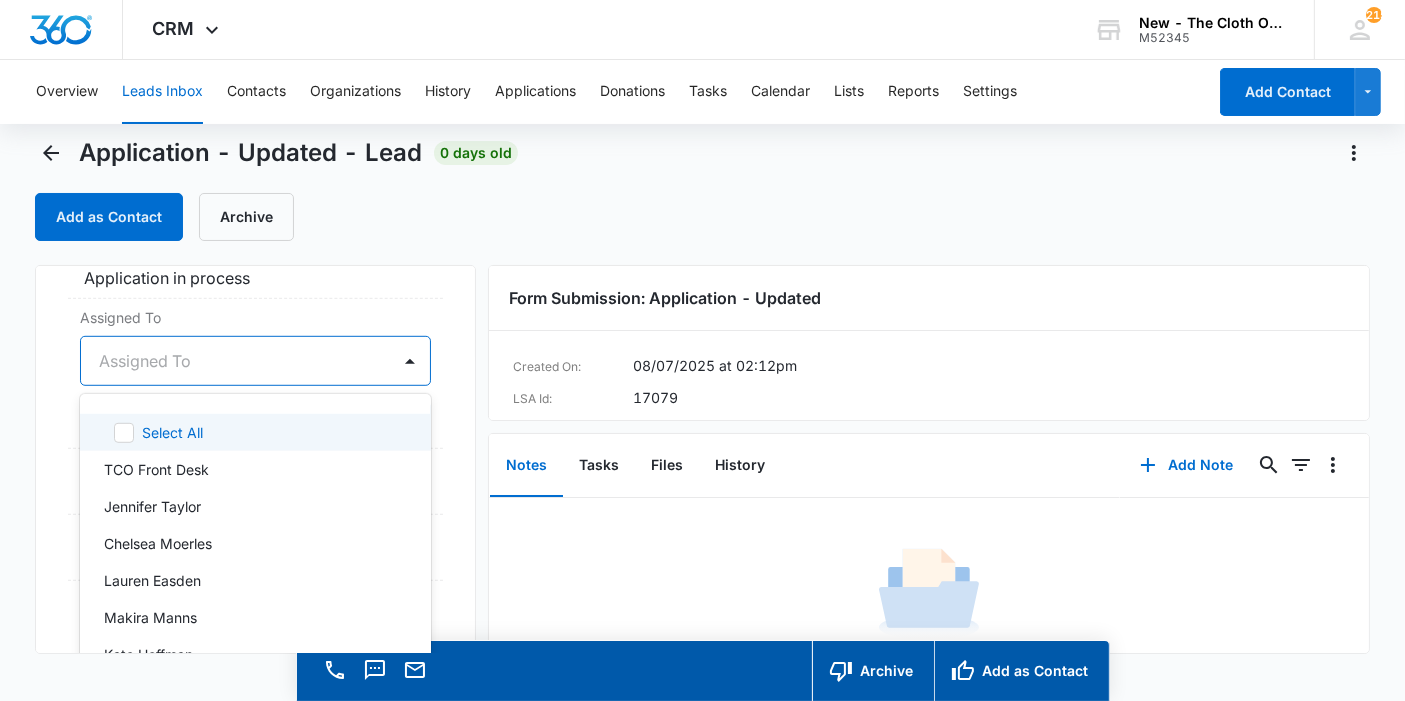 scroll, scrollTop: 20, scrollLeft: 0, axis: vertical 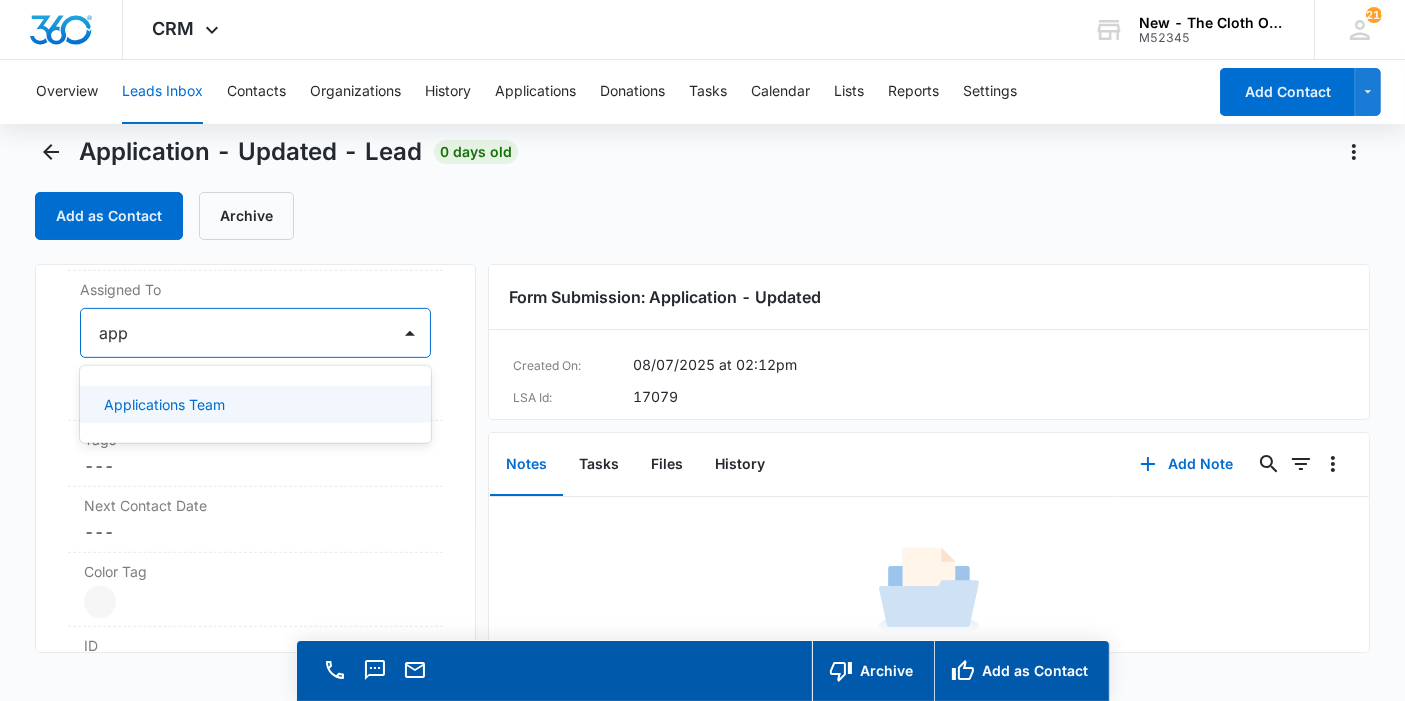 type on "appl" 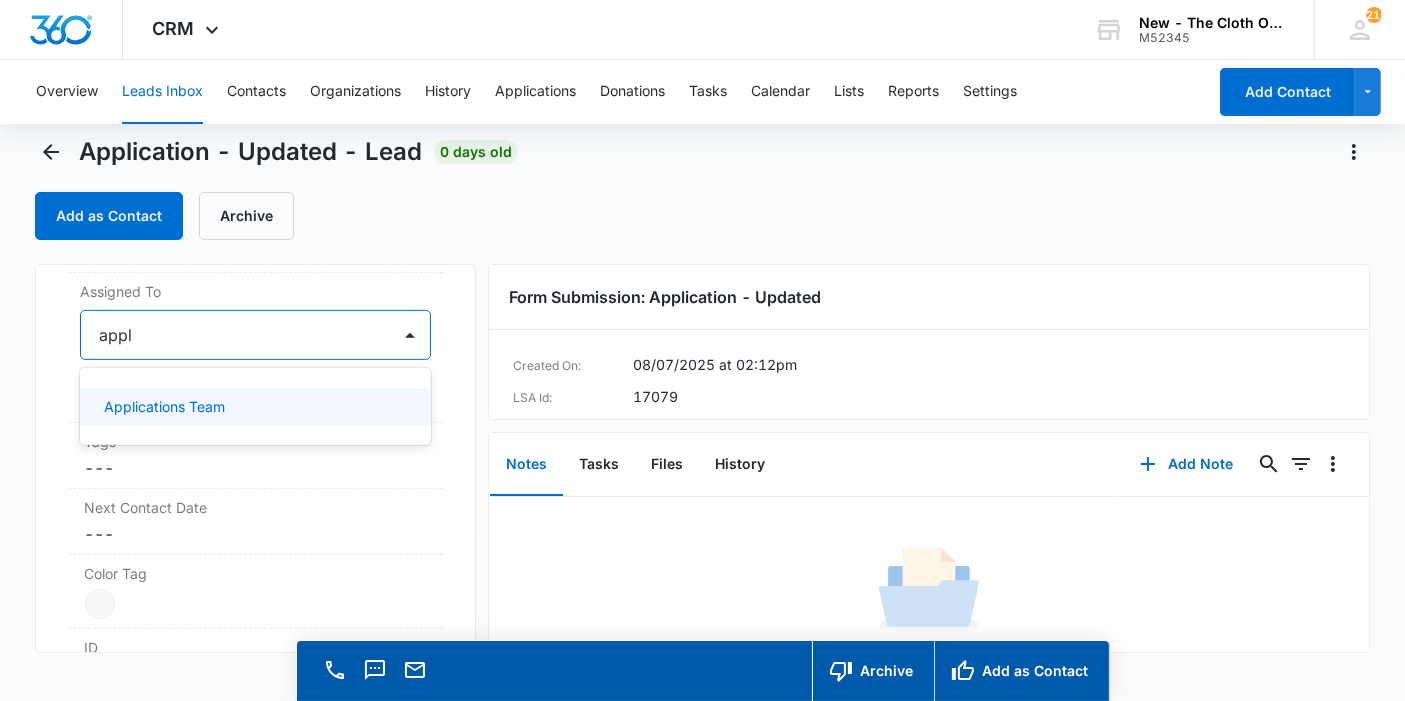 scroll, scrollTop: 977, scrollLeft: 0, axis: vertical 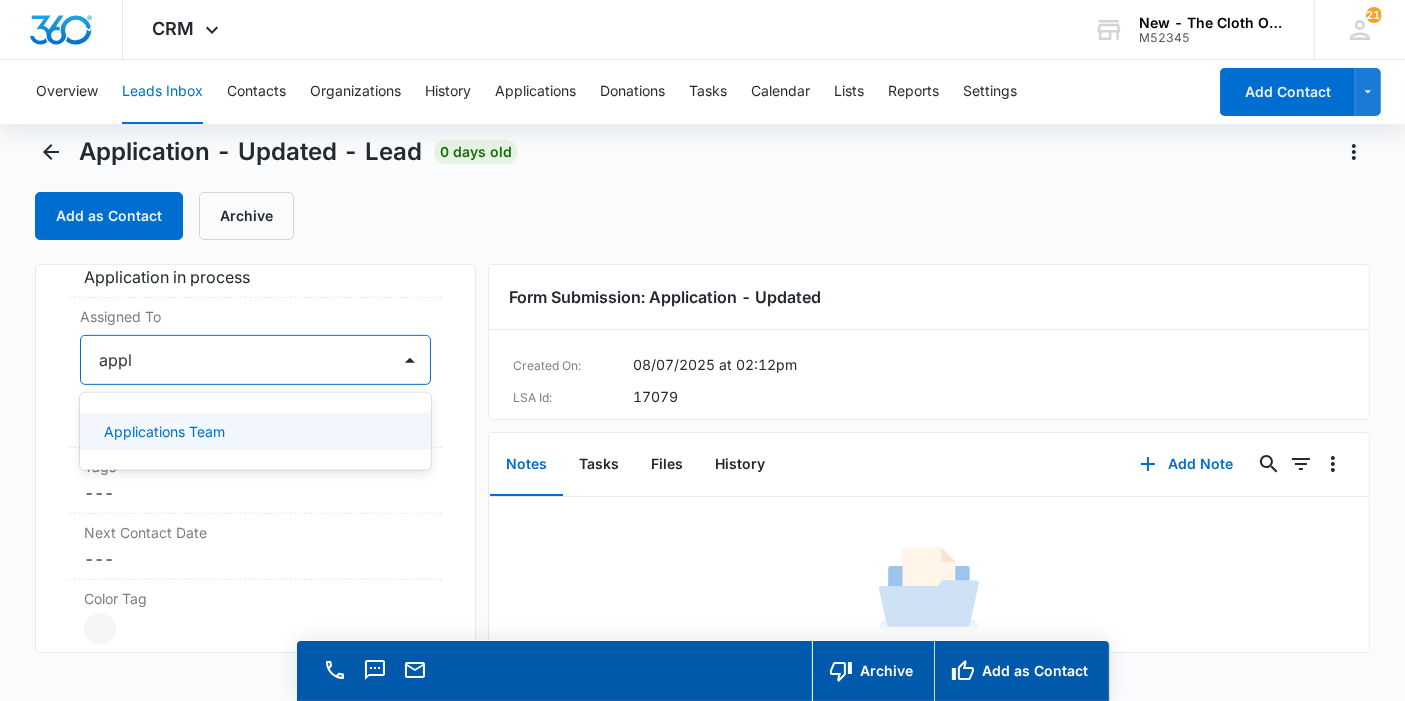 click on "Applications Team" at bounding box center (164, 431) 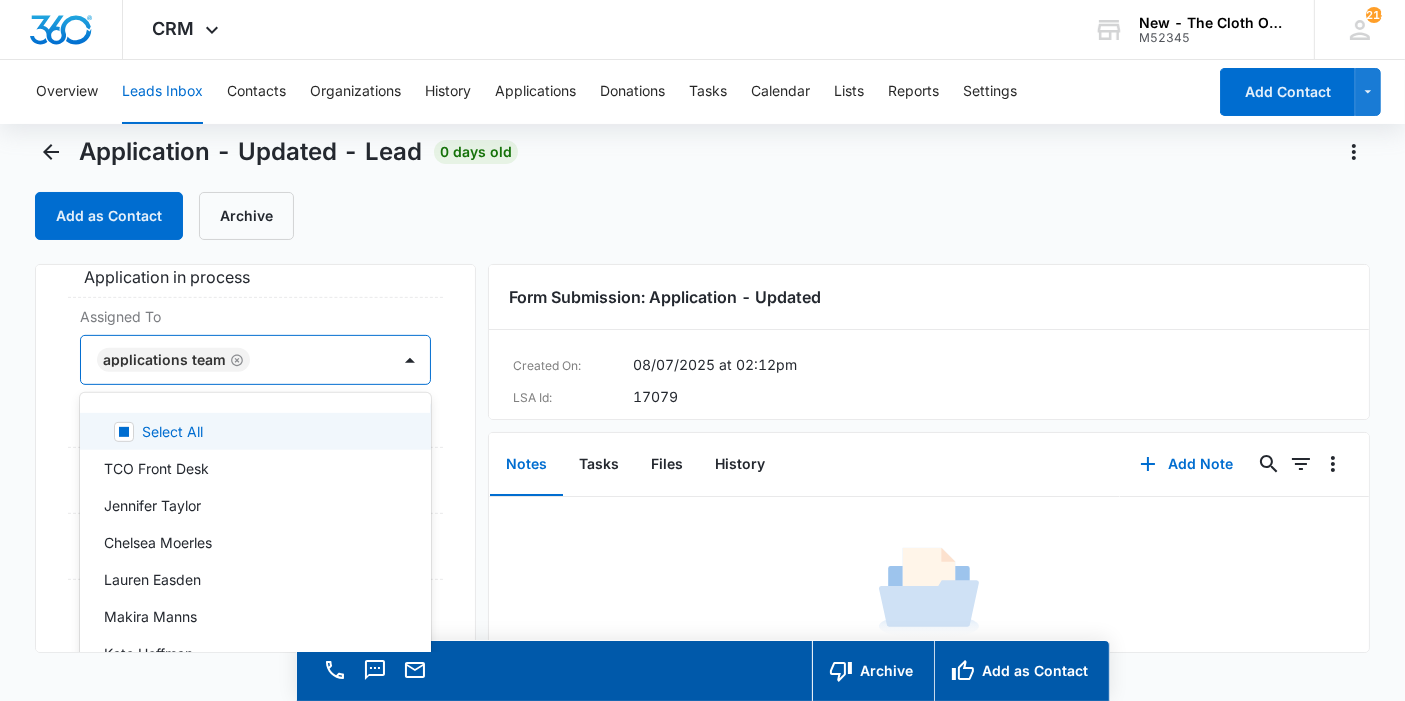 drag, startPoint x: 424, startPoint y: 403, endPoint x: 401, endPoint y: 414, distance: 25.495098 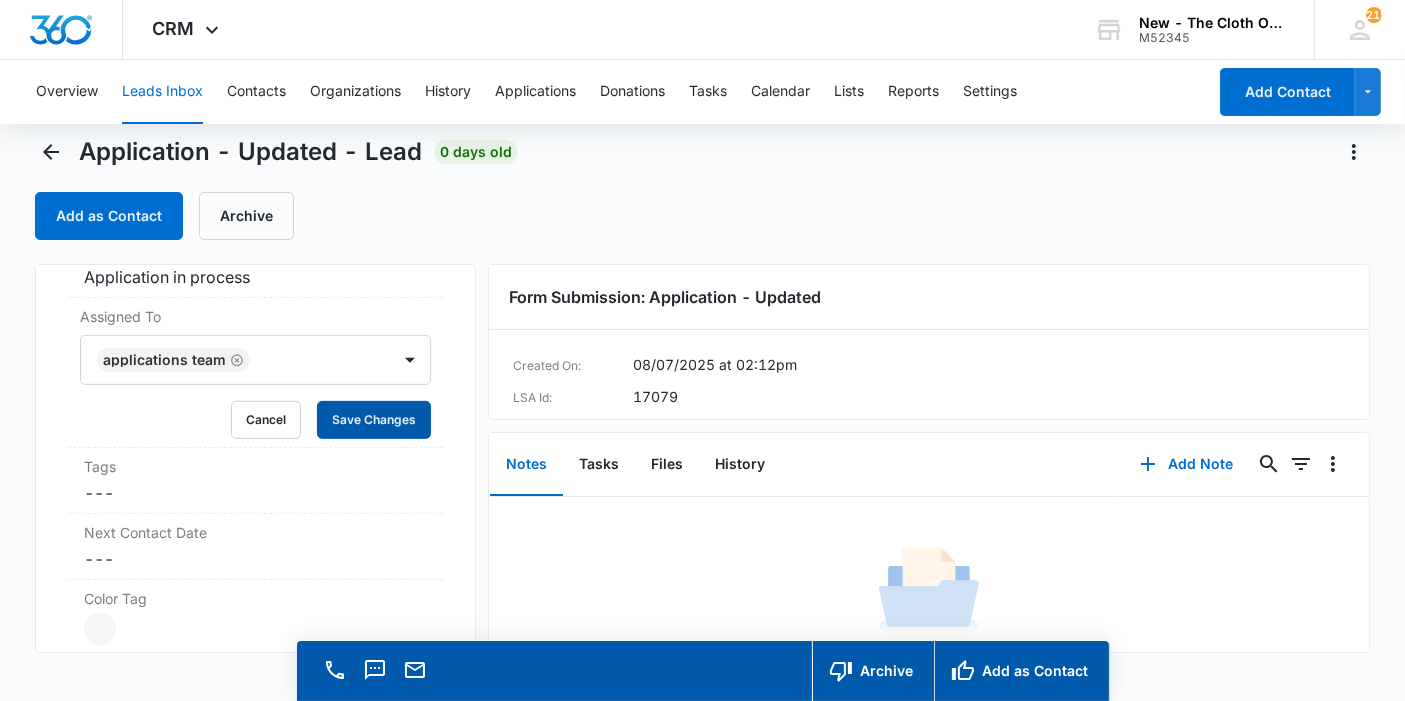 click on "Save Changes" at bounding box center (374, 420) 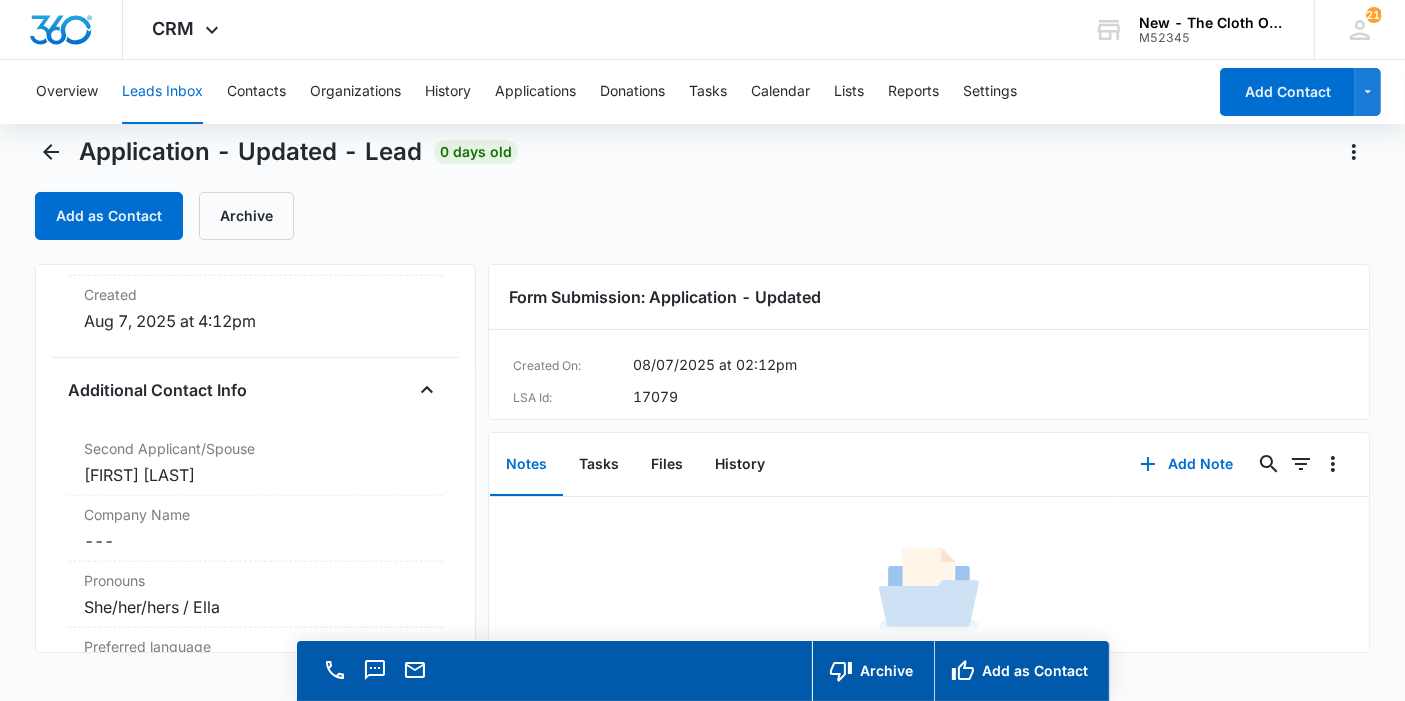 scroll, scrollTop: 1422, scrollLeft: 0, axis: vertical 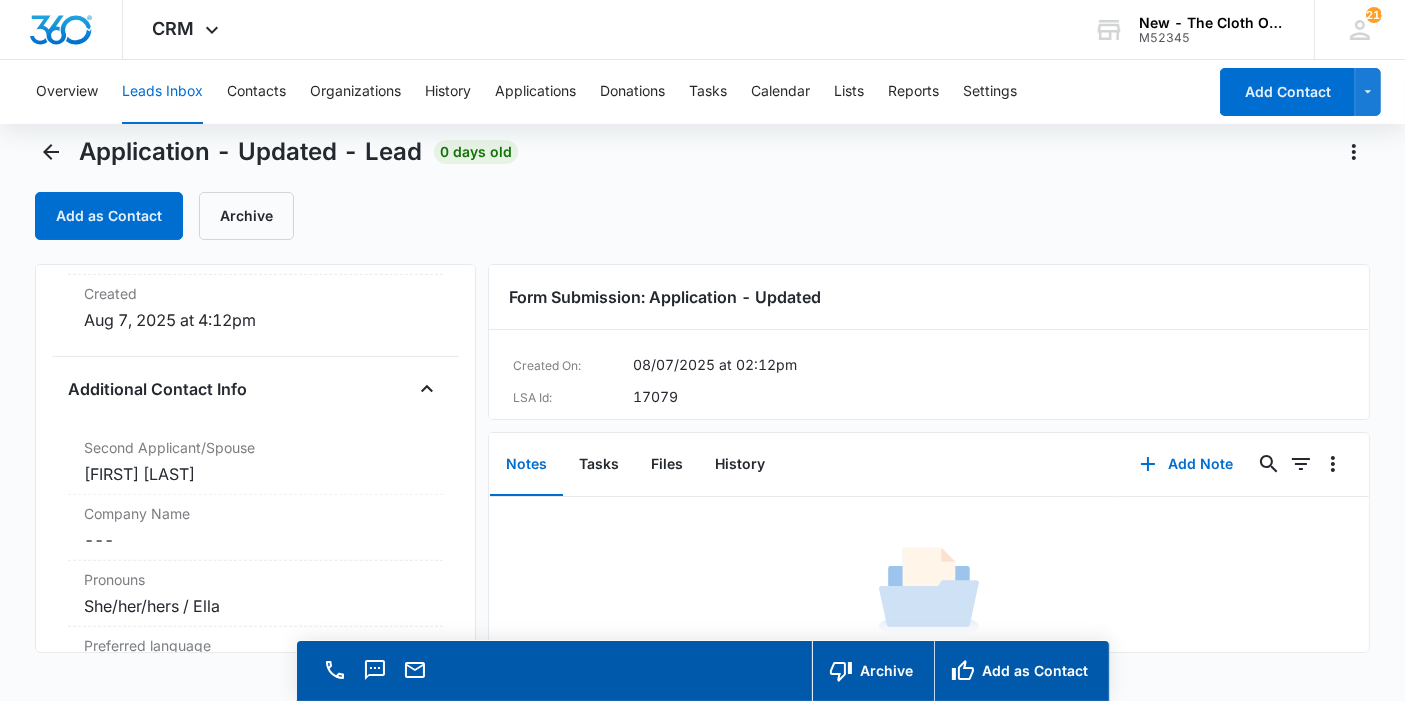 click on "[FIRST] [LAST]" at bounding box center [255, 474] 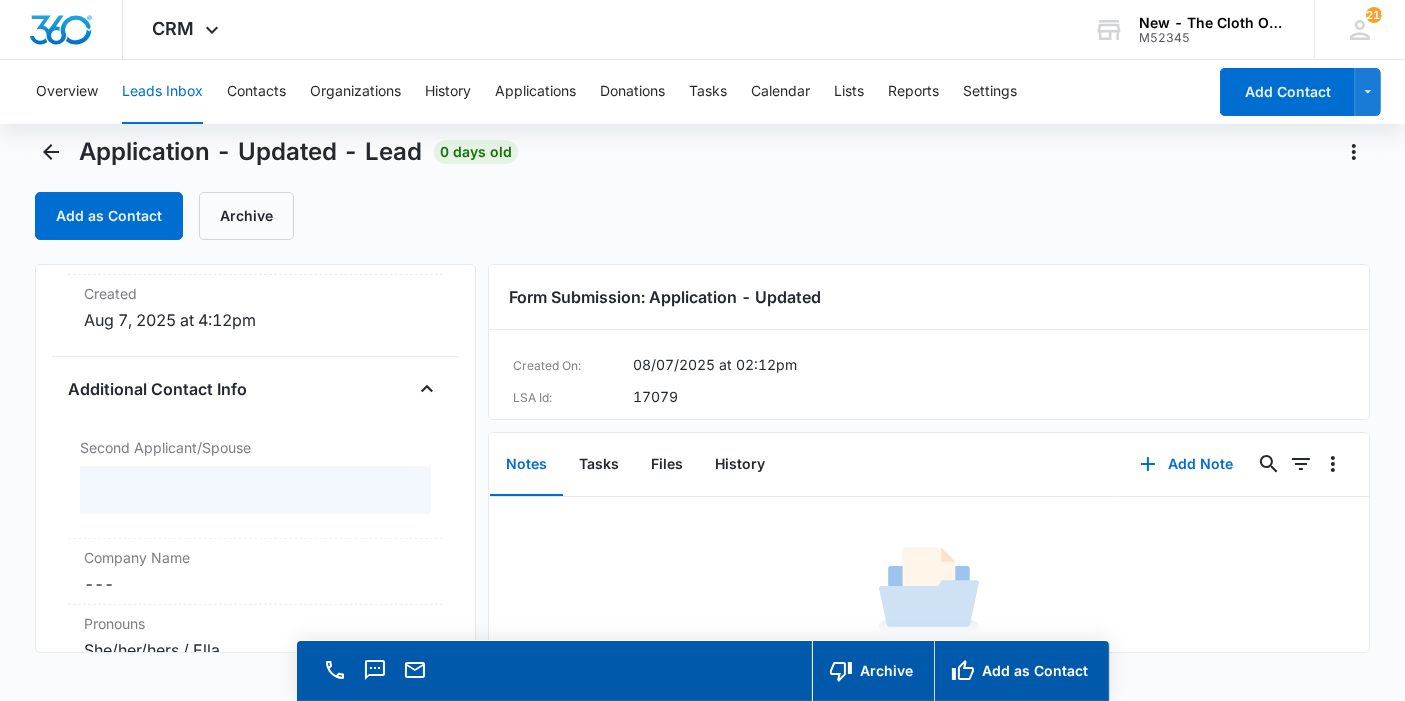 scroll, scrollTop: 1533, scrollLeft: 0, axis: vertical 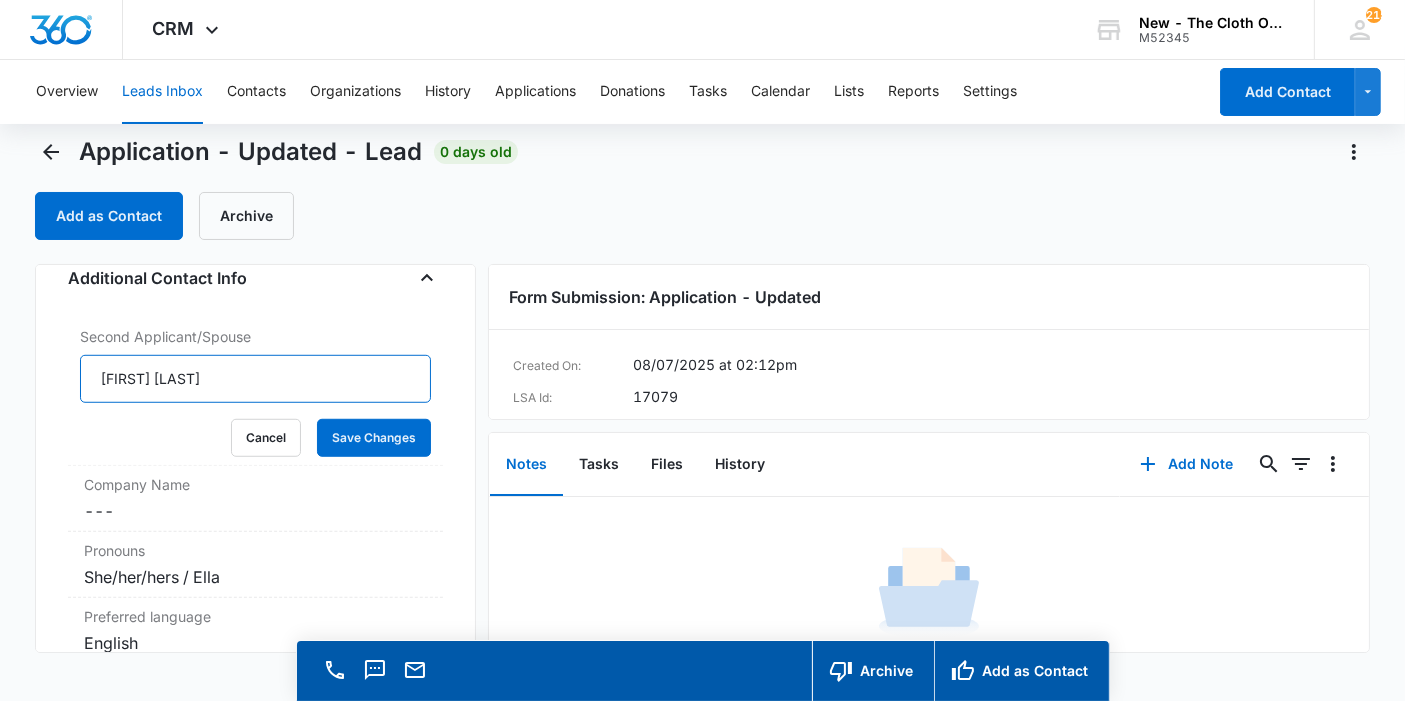 click on "[FIRST] [LAST]" at bounding box center [255, 379] 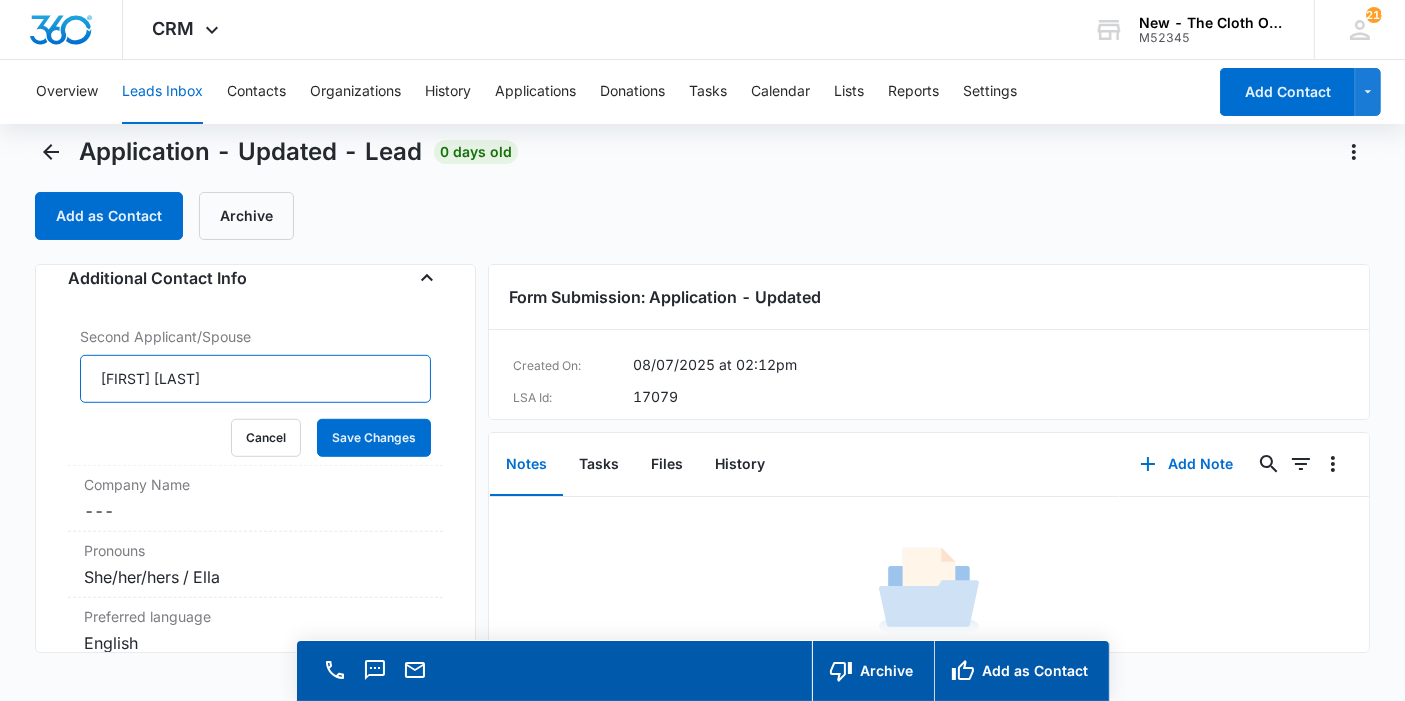 type on "[FIRST] [LAST]" 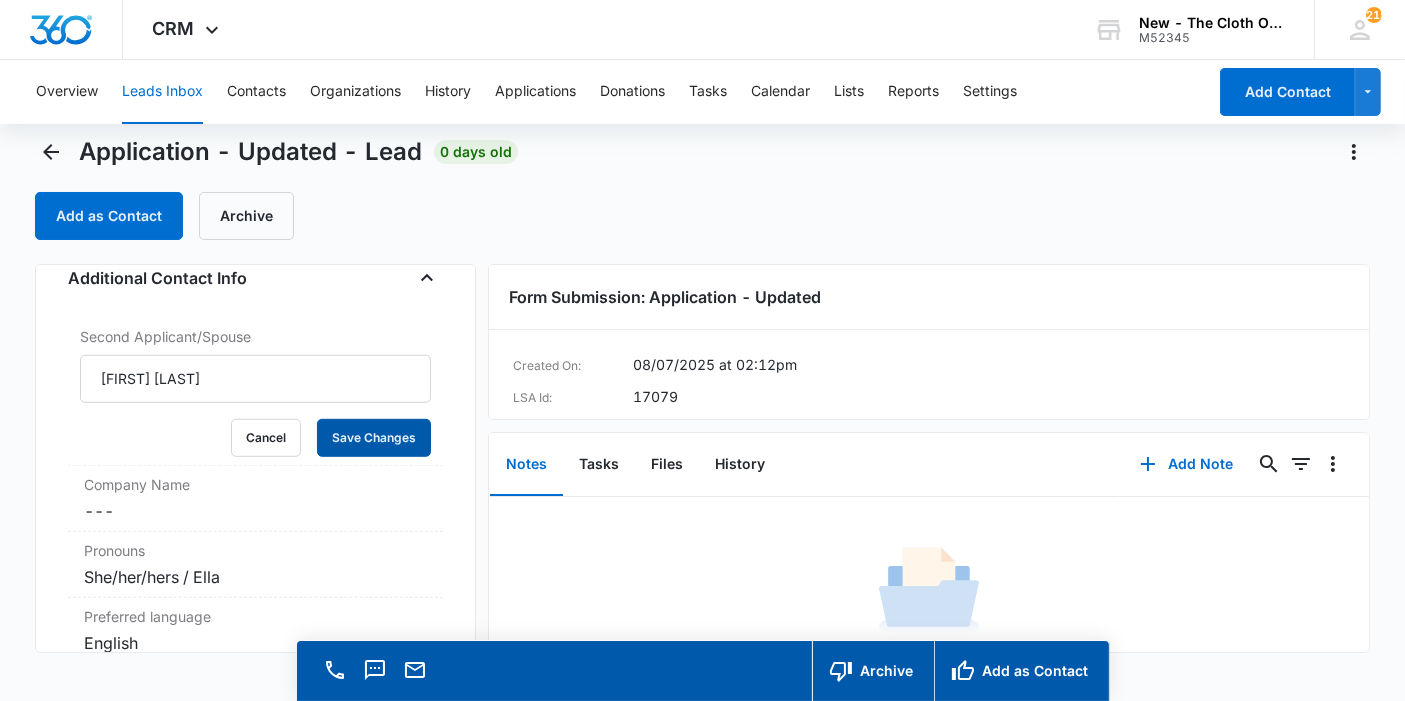 click on "Save Changes" at bounding box center (374, 438) 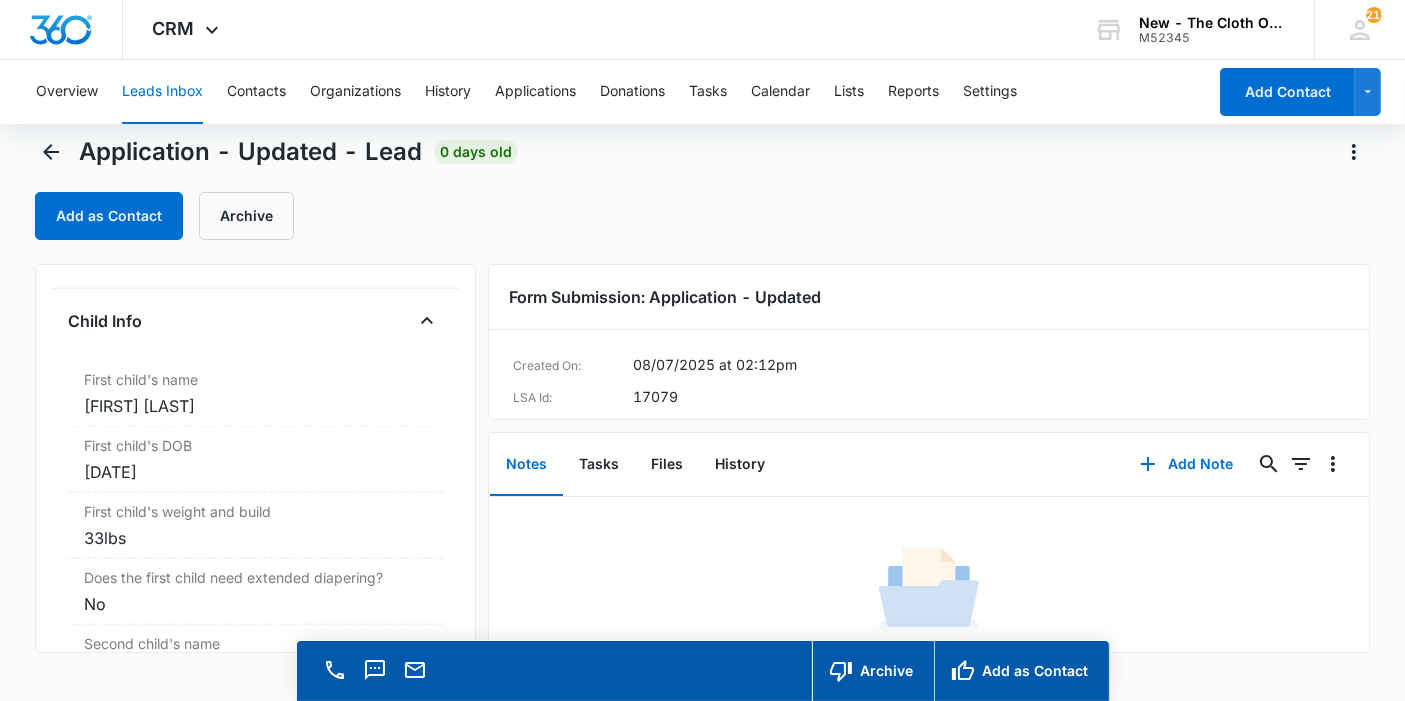 scroll, scrollTop: 2256, scrollLeft: 0, axis: vertical 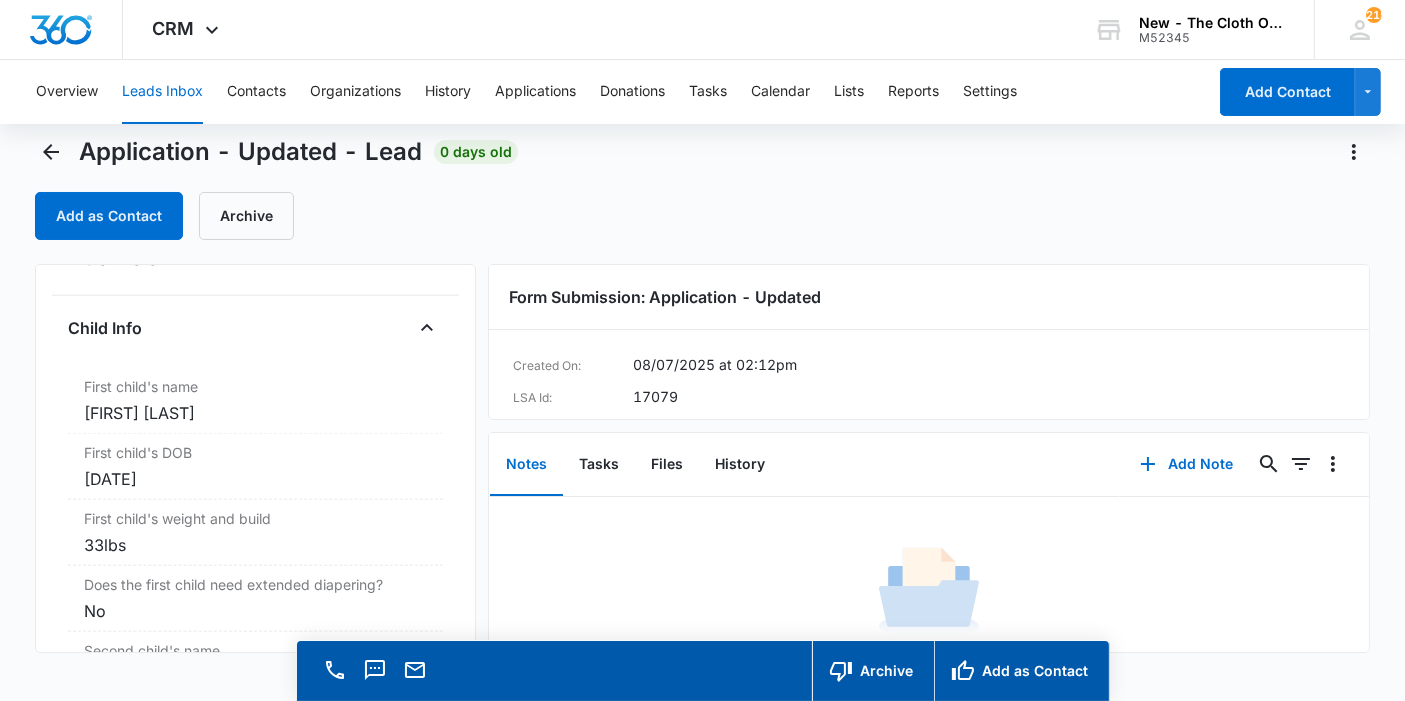 click on "First child's name" at bounding box center (255, 386) 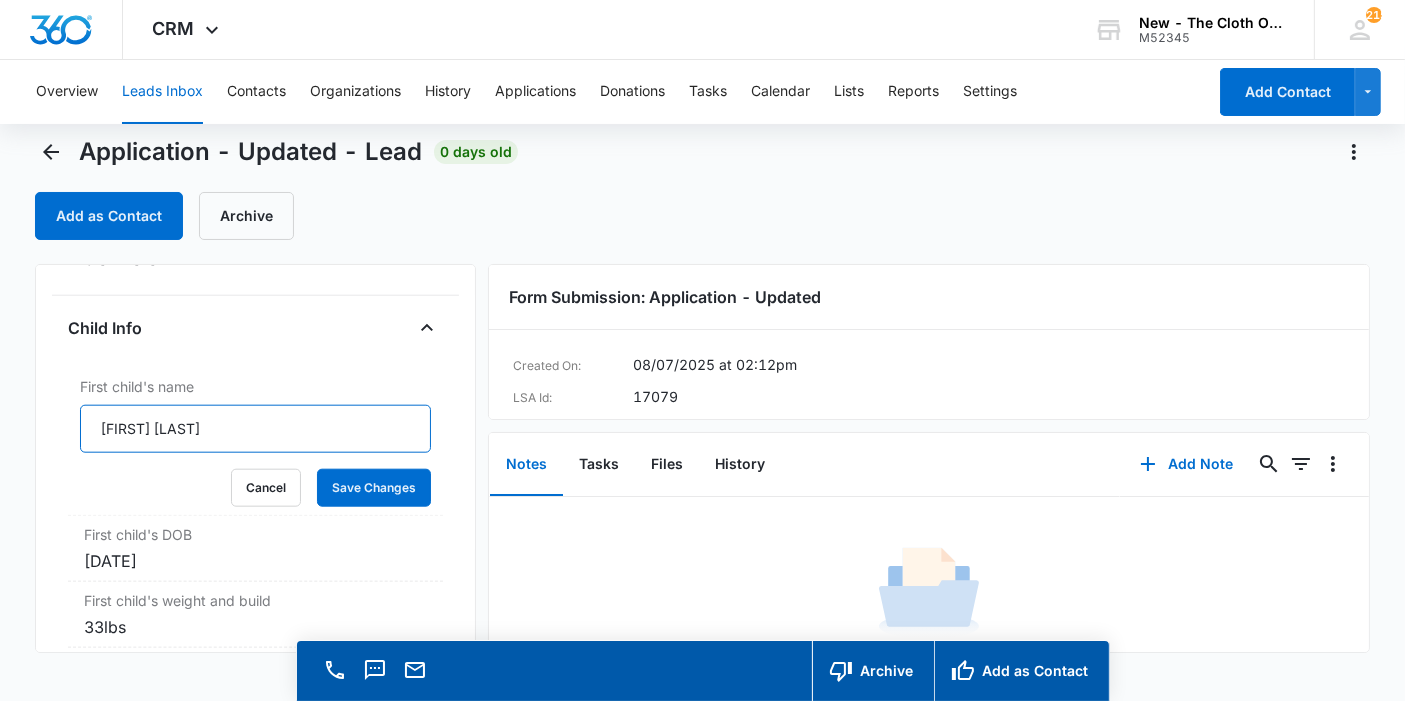 click on "[FIRST] [LAST]" at bounding box center (255, 429) 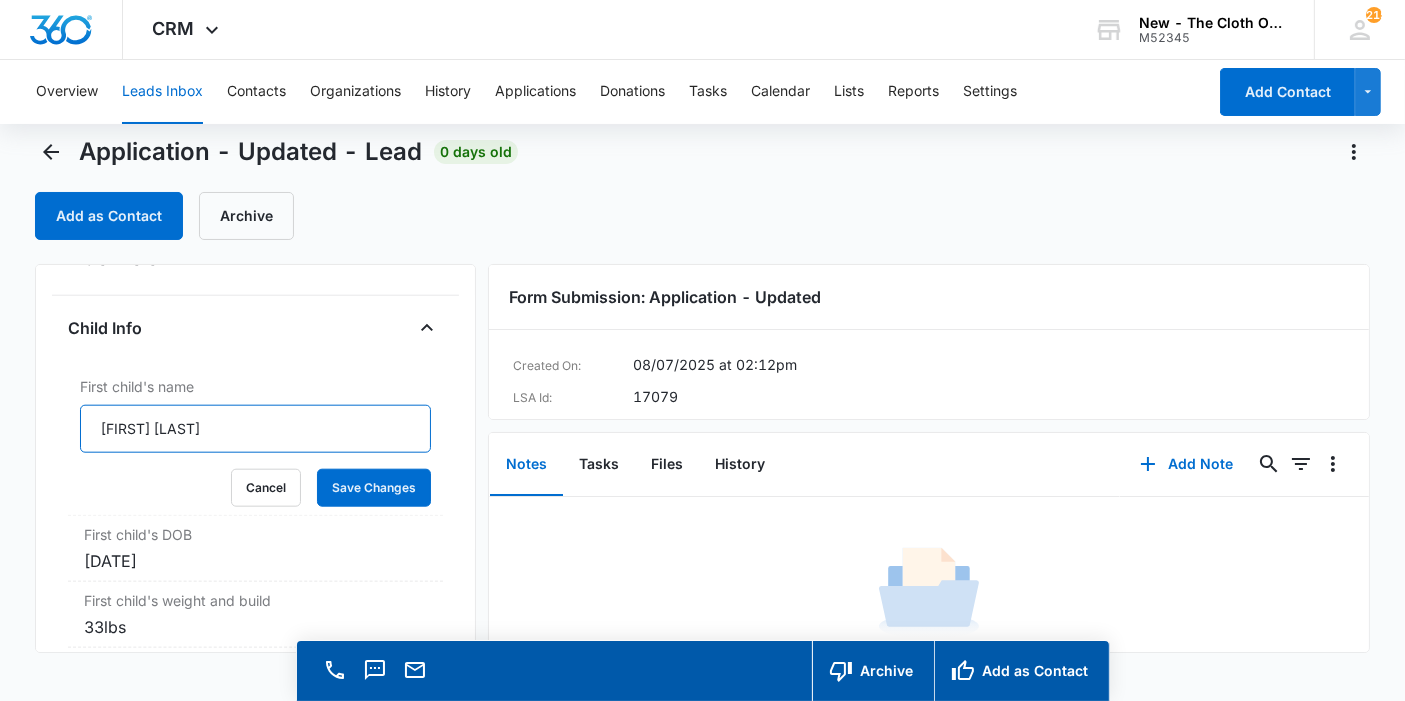 type on "[FIRST] [LAST]" 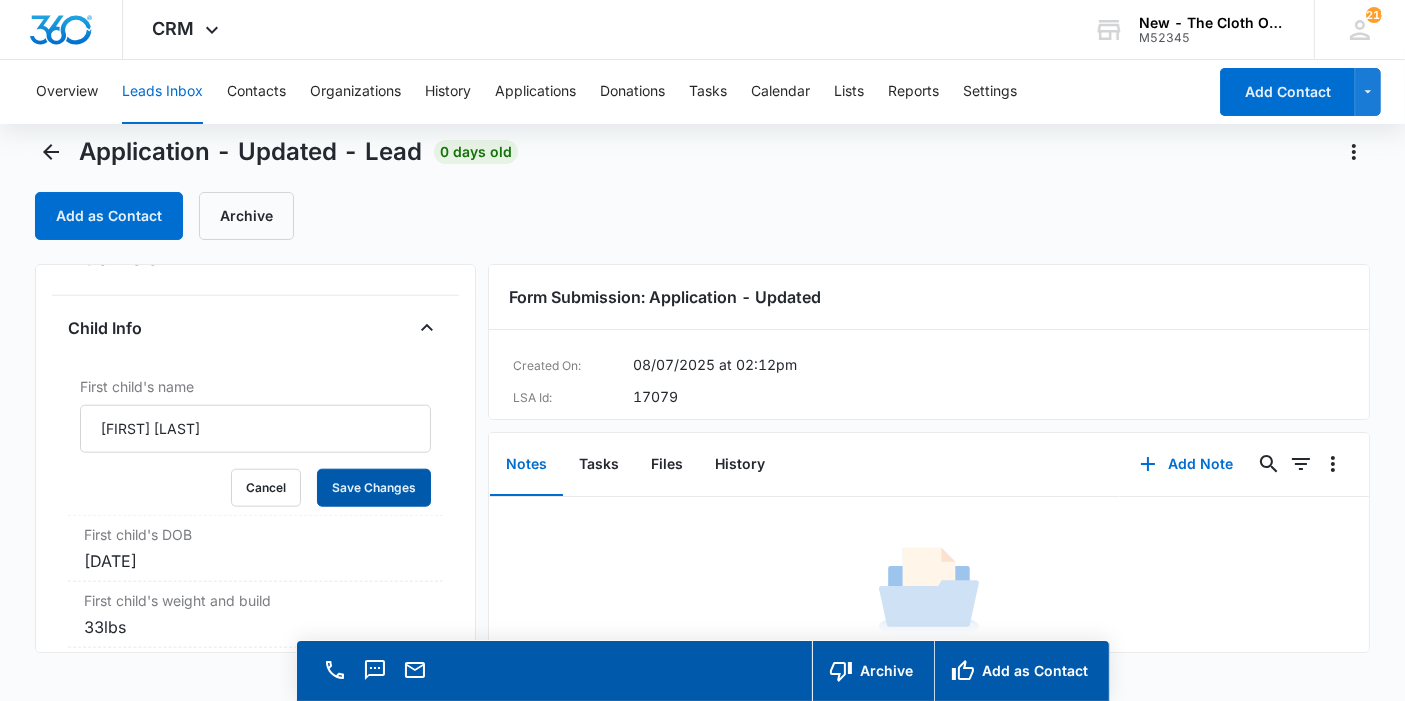 click on "Save Changes" at bounding box center (374, 488) 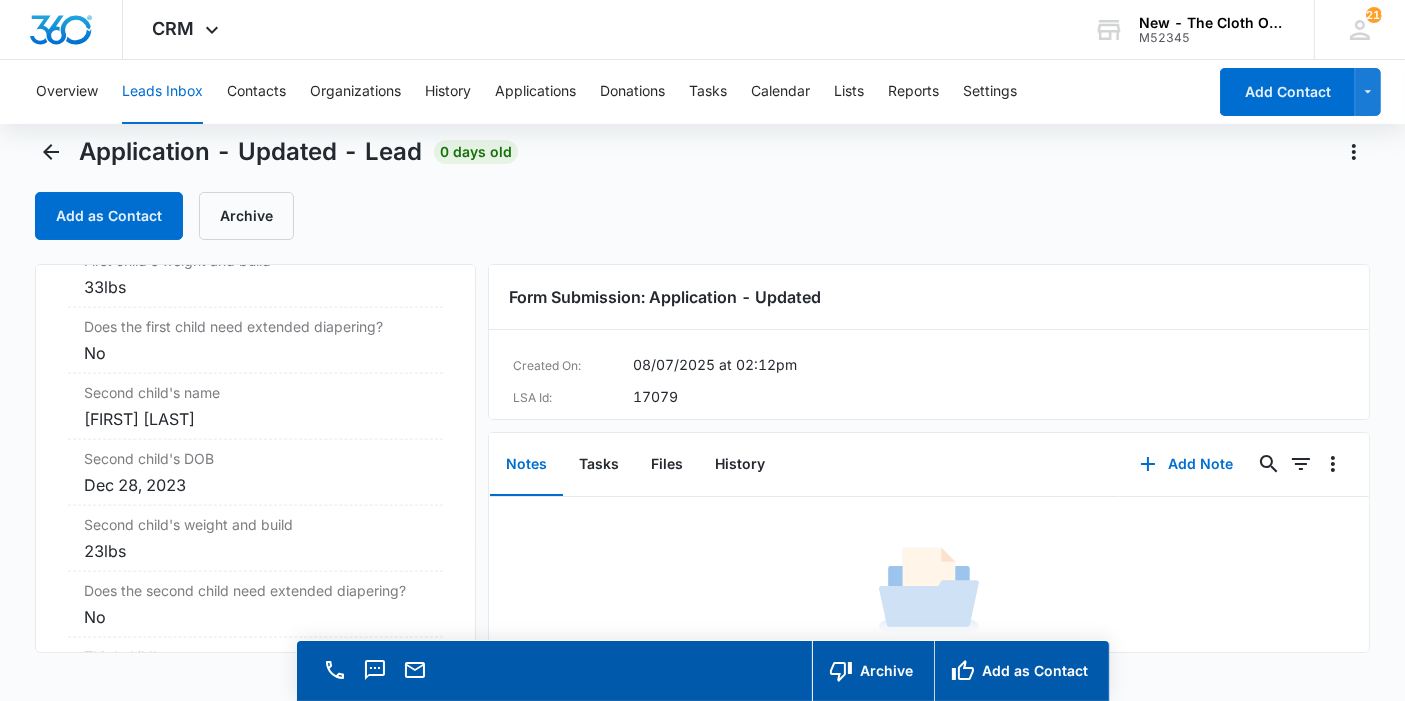 scroll, scrollTop: 2507, scrollLeft: 0, axis: vertical 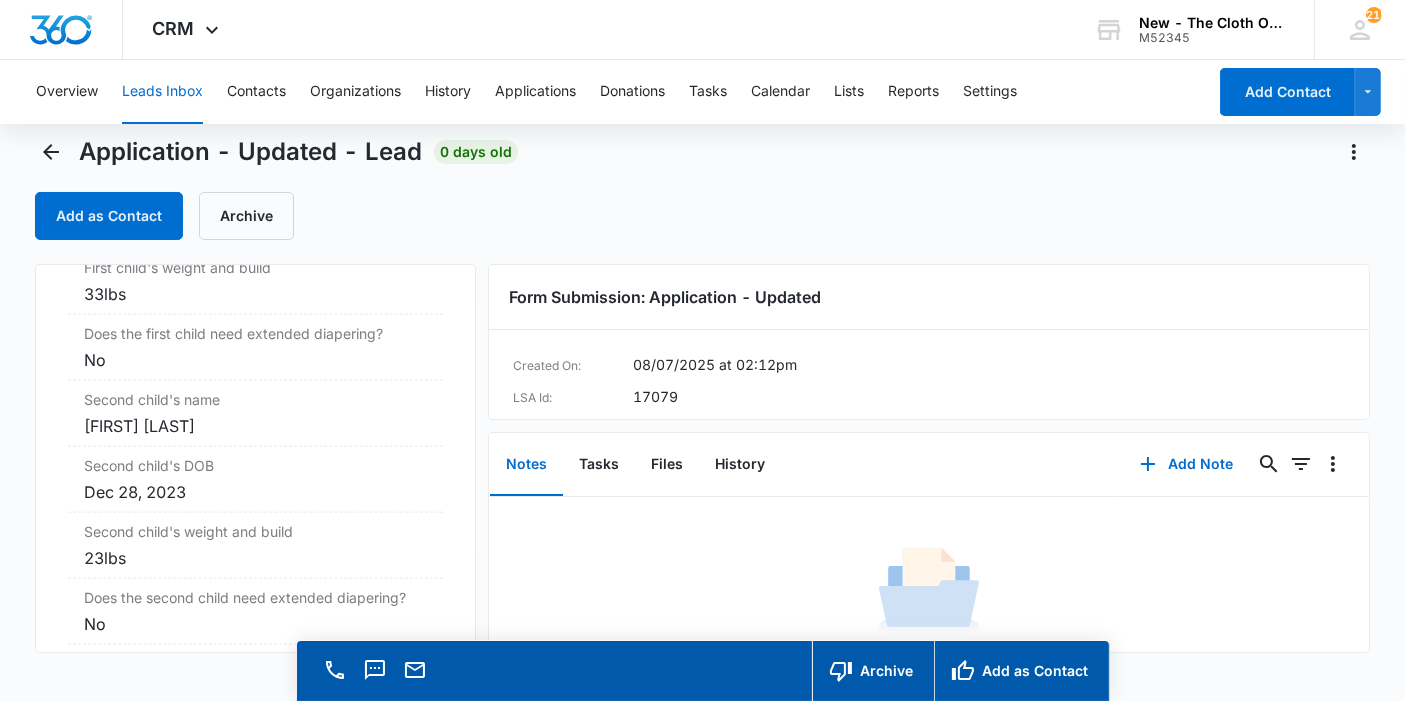 click on "[FIRST] [LAST]" at bounding box center (255, 426) 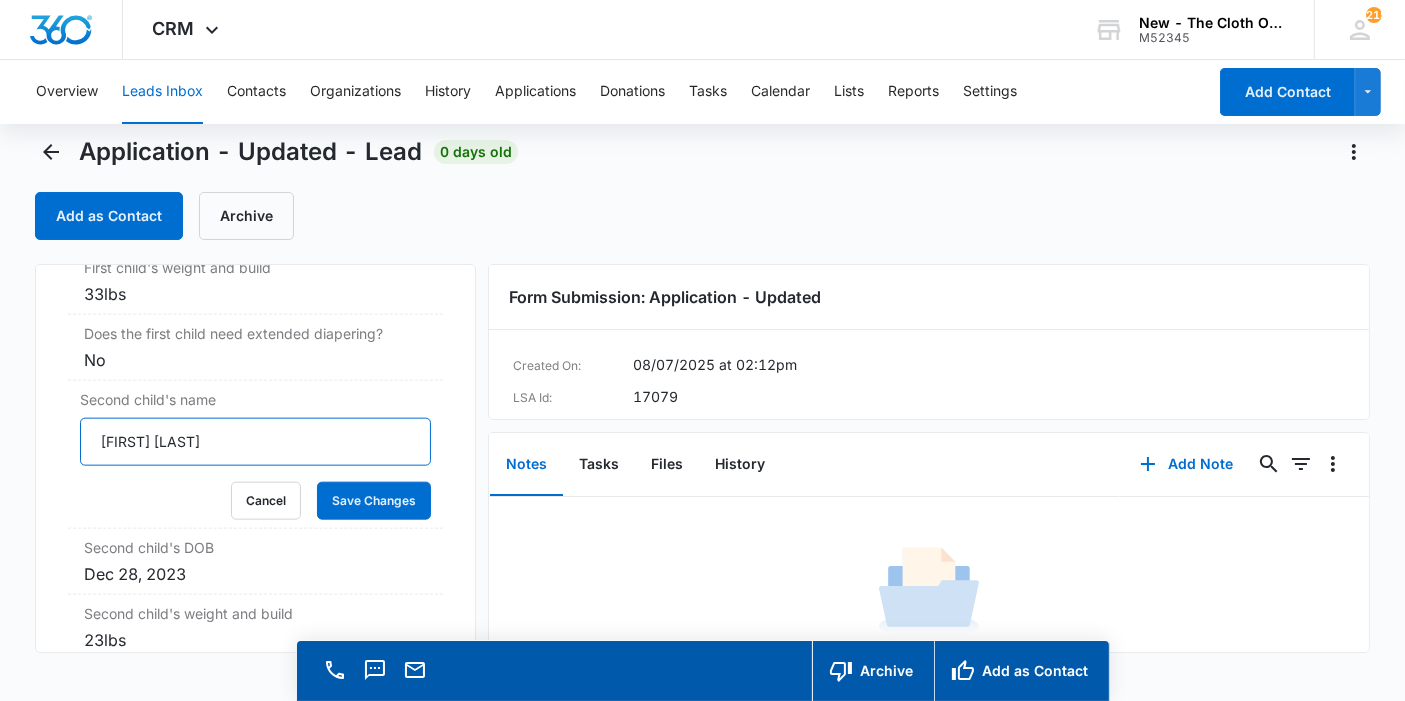 click on "[FIRST] [LAST]" at bounding box center (255, 442) 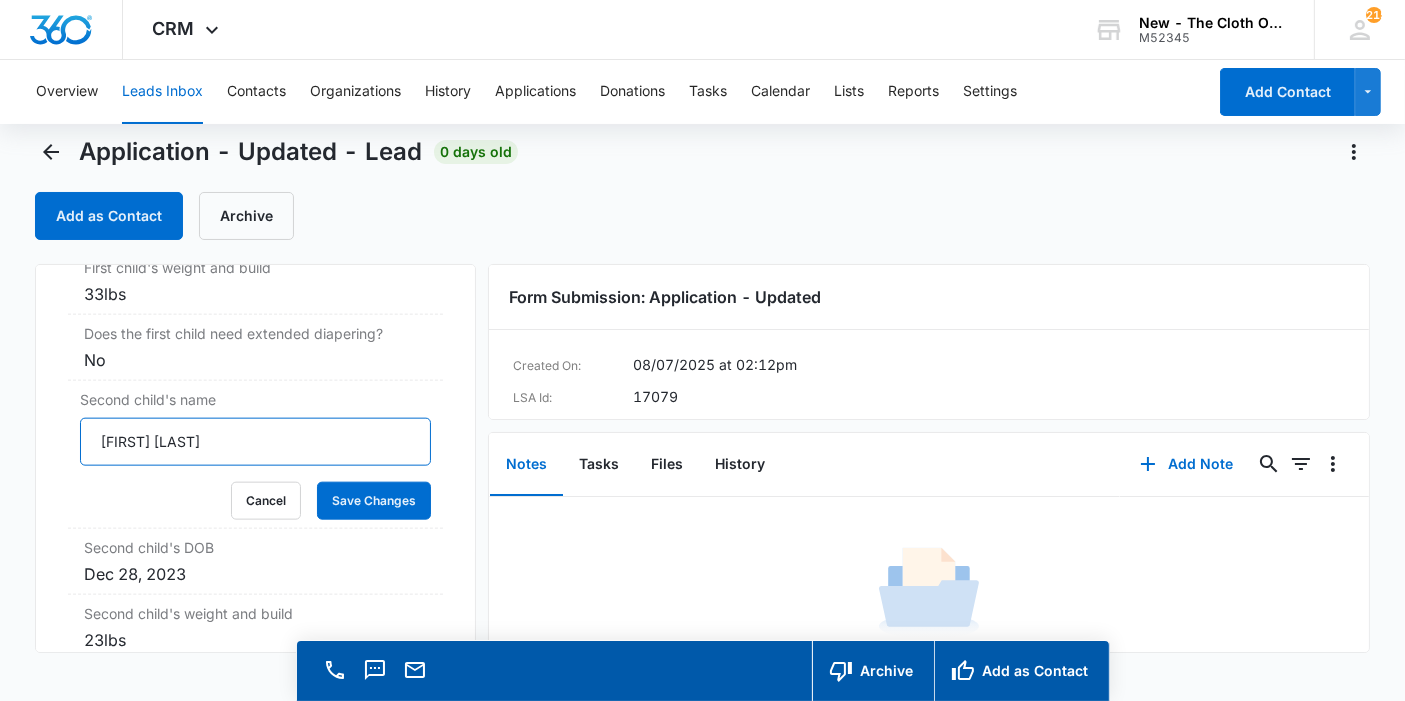 type on "[FIRST] [LAST]" 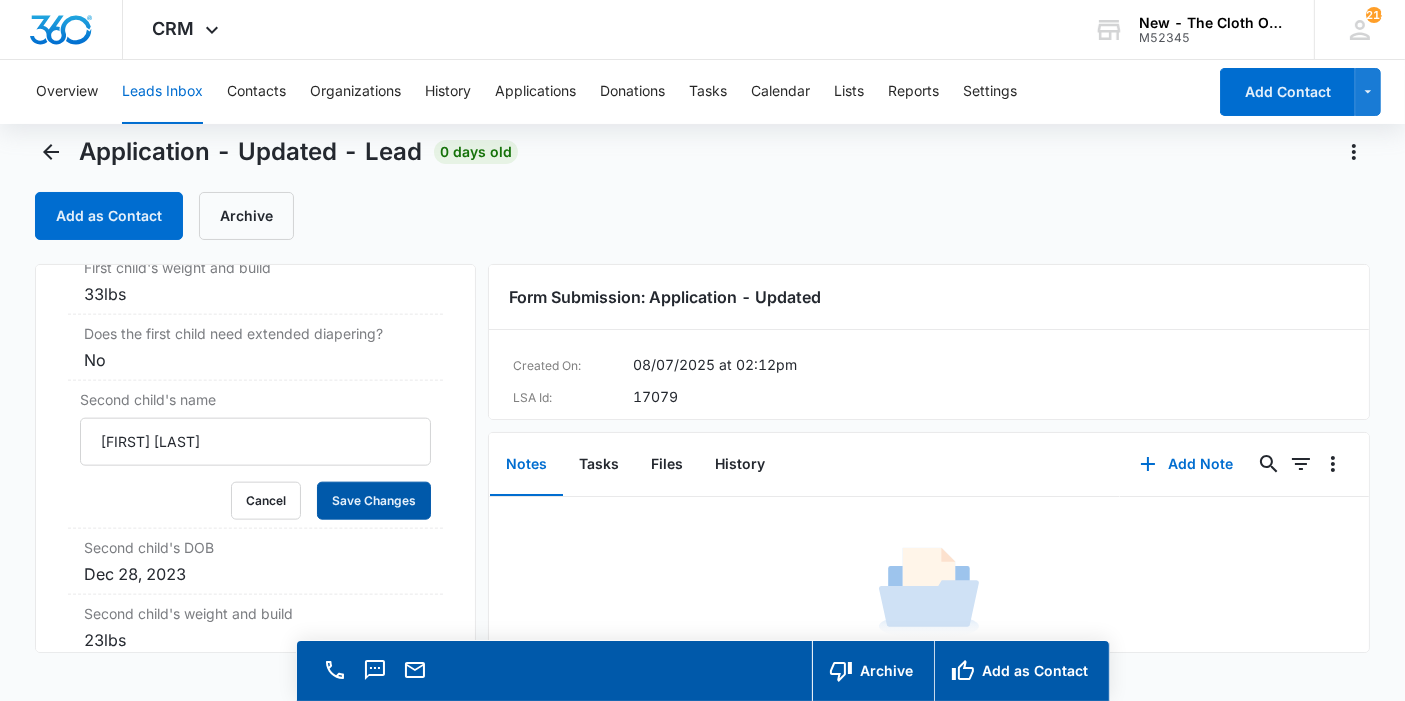 click on "Save Changes" at bounding box center [374, 501] 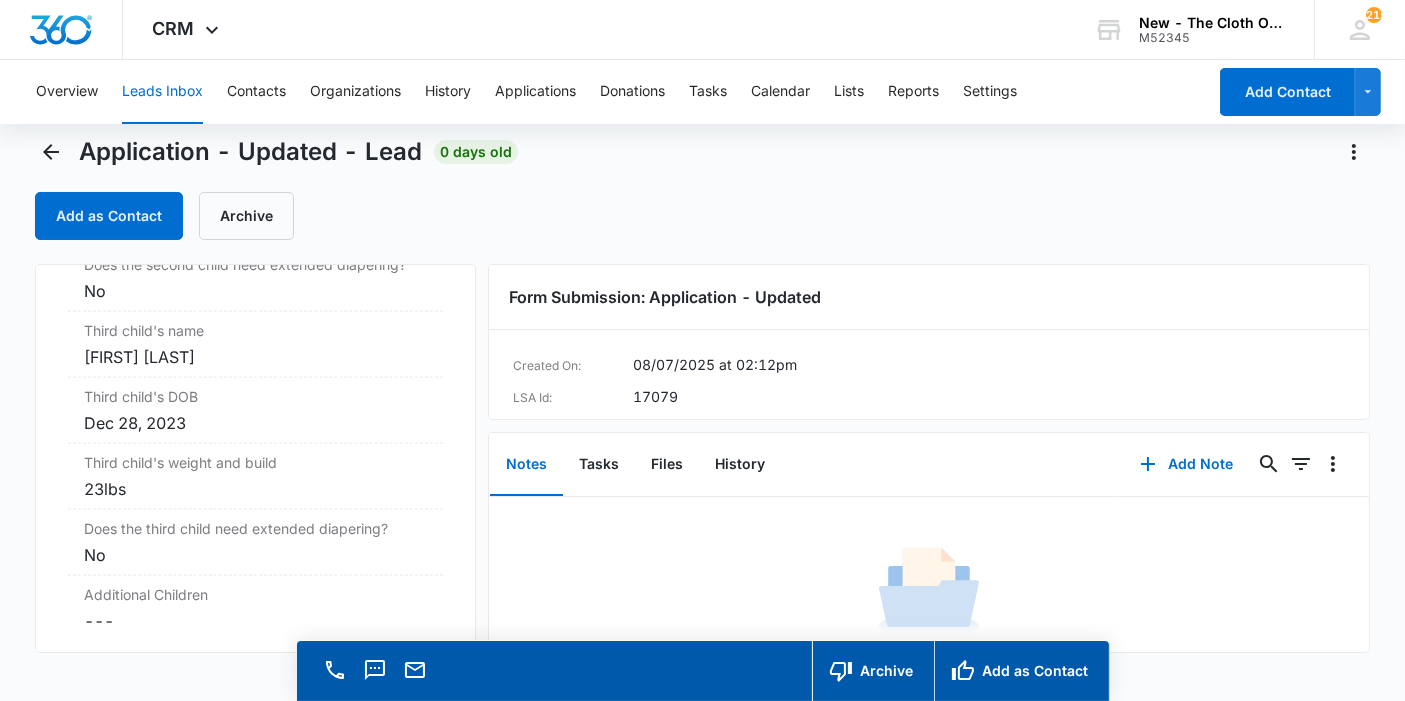 scroll, scrollTop: 2759, scrollLeft: 0, axis: vertical 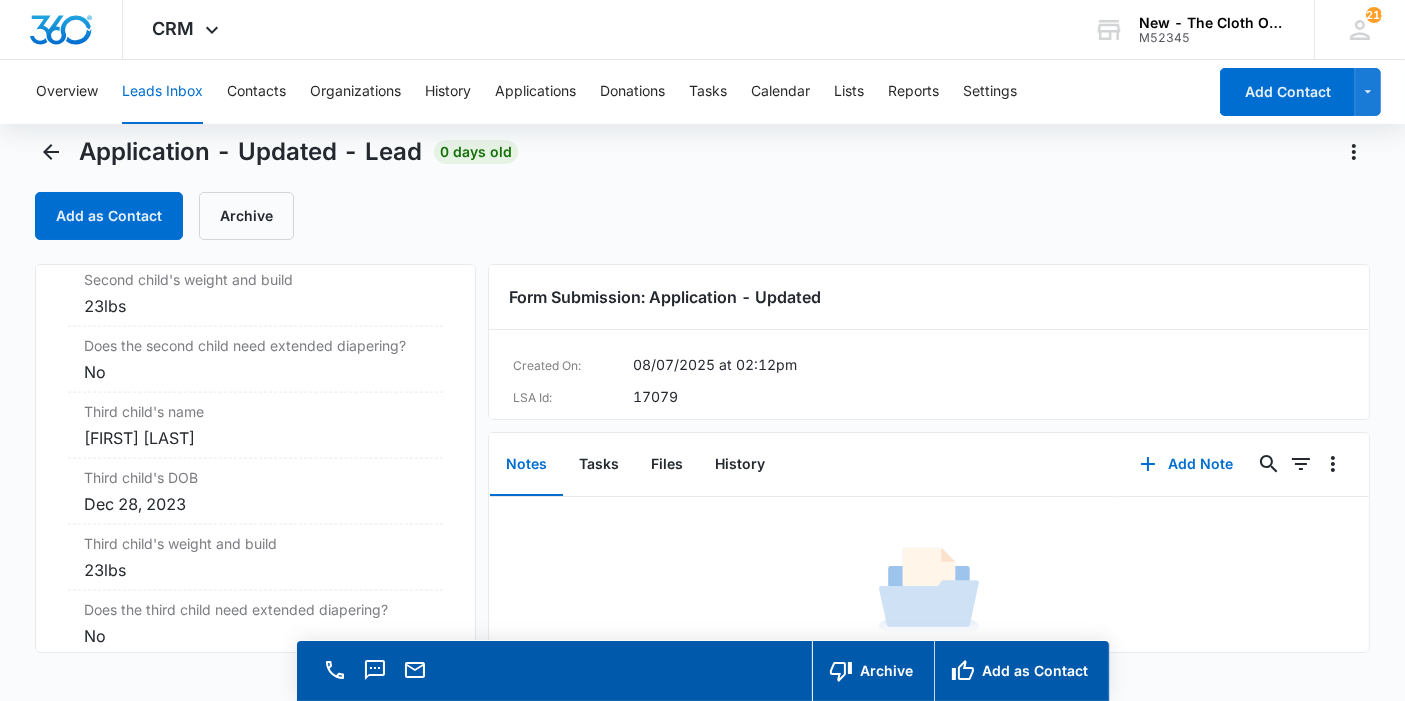 click on "[FIRST] [LAST]" at bounding box center [255, 438] 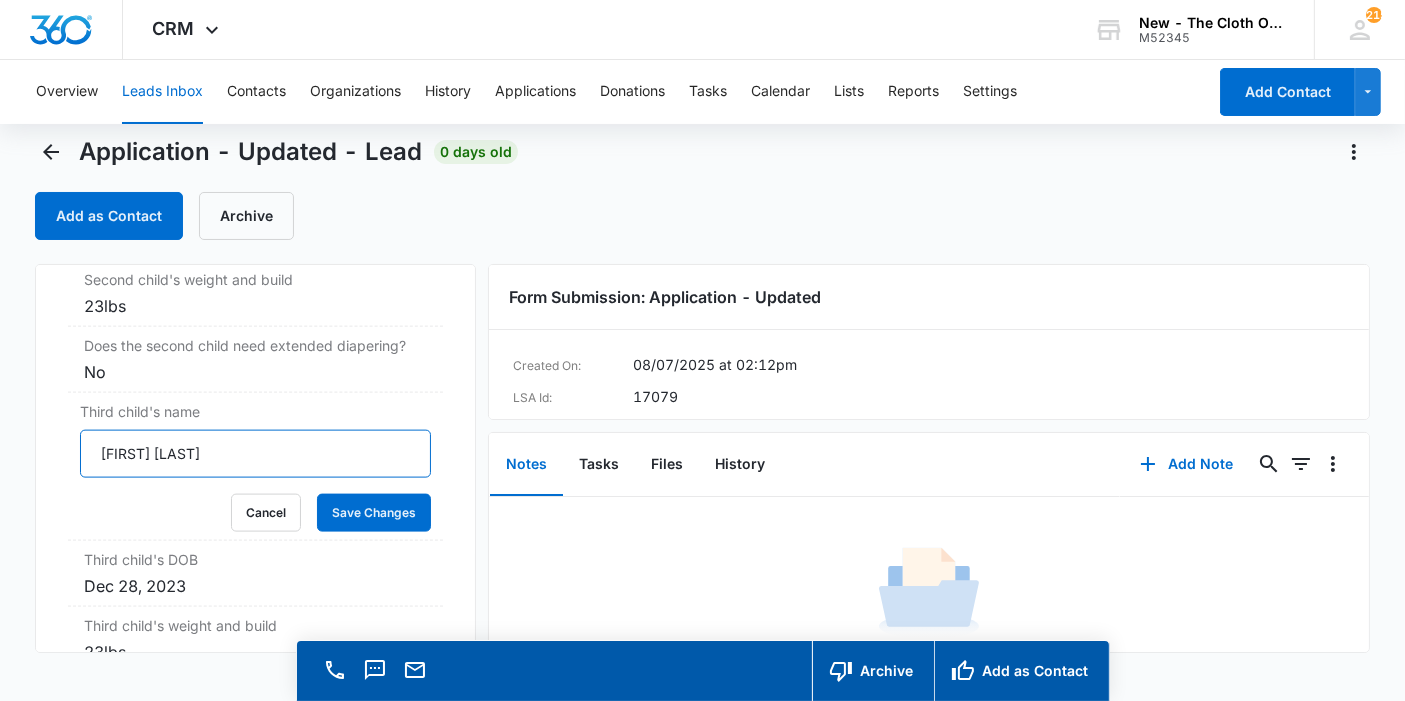 click on "[FIRST] [LAST]" at bounding box center (255, 454) 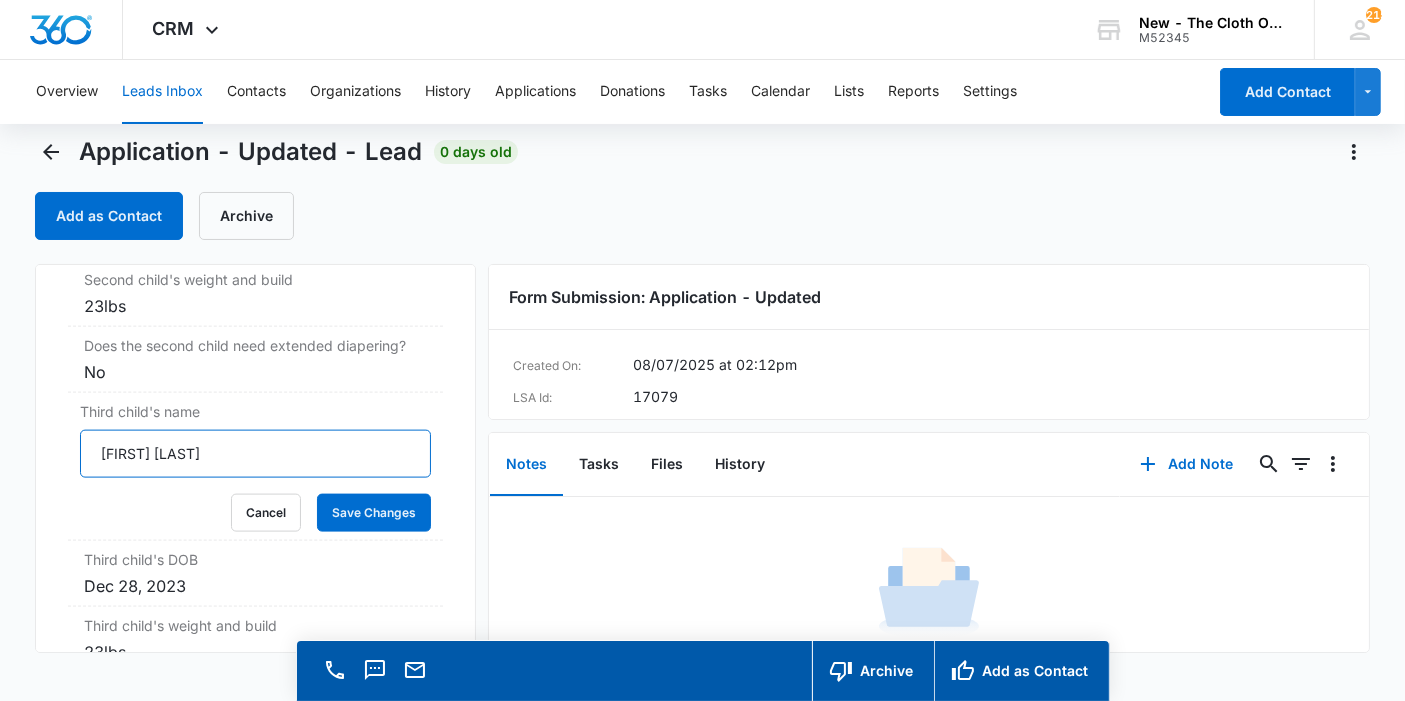 type on "[FIRST] [LAST]" 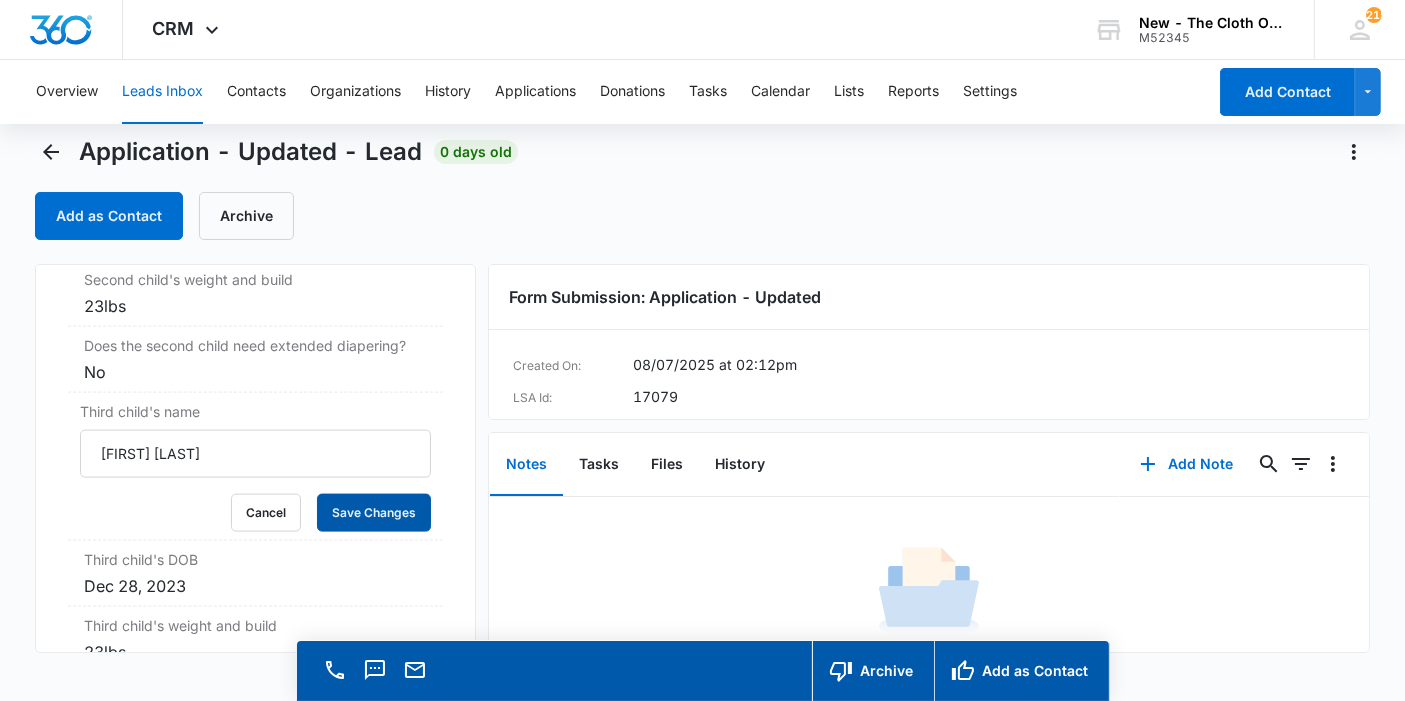 click on "Save Changes" at bounding box center [374, 513] 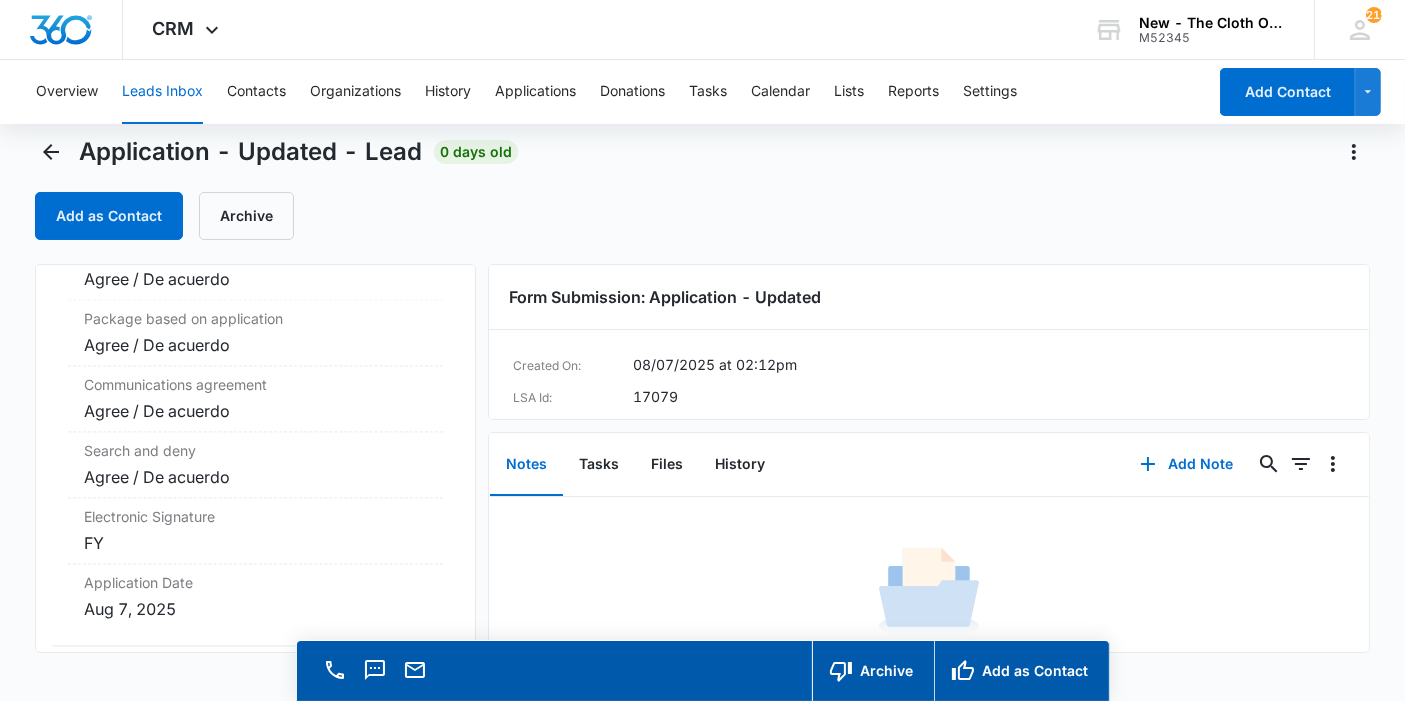 scroll, scrollTop: 4314, scrollLeft: 0, axis: vertical 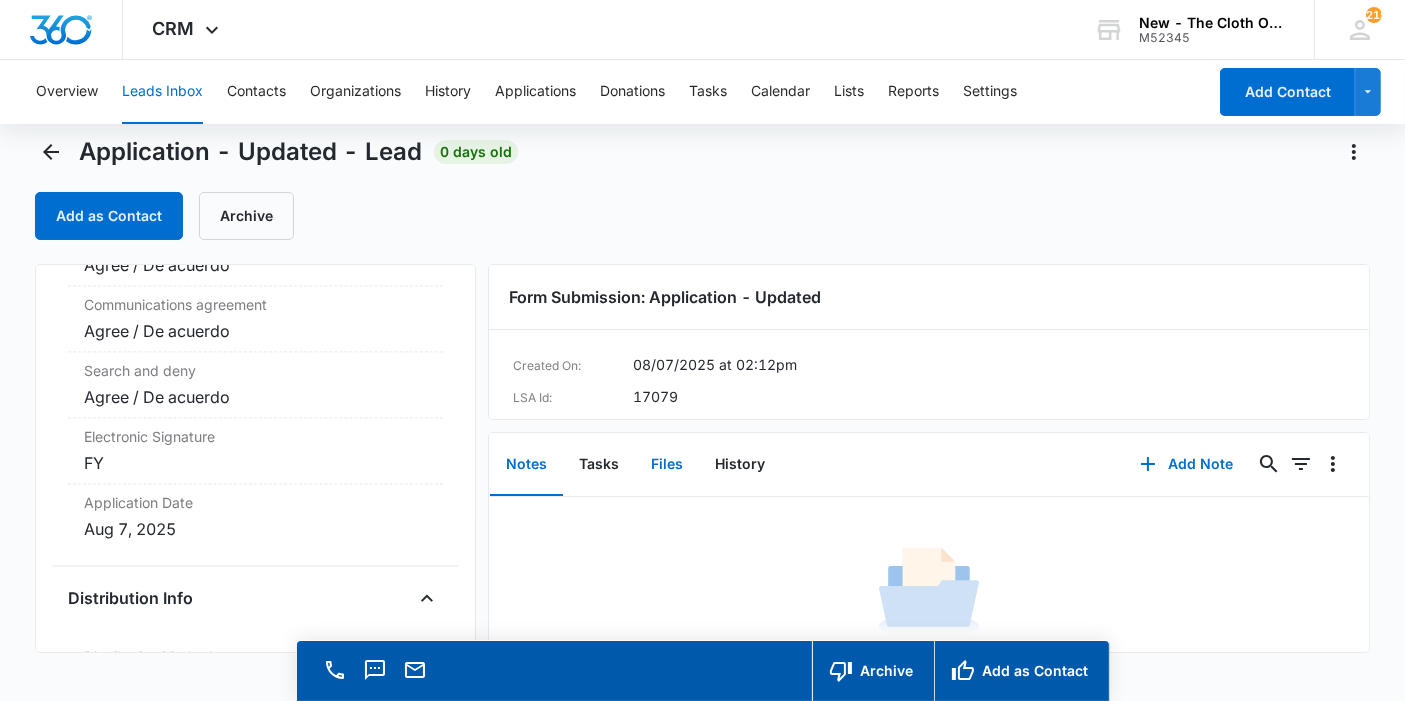 click on "Files" at bounding box center (667, 465) 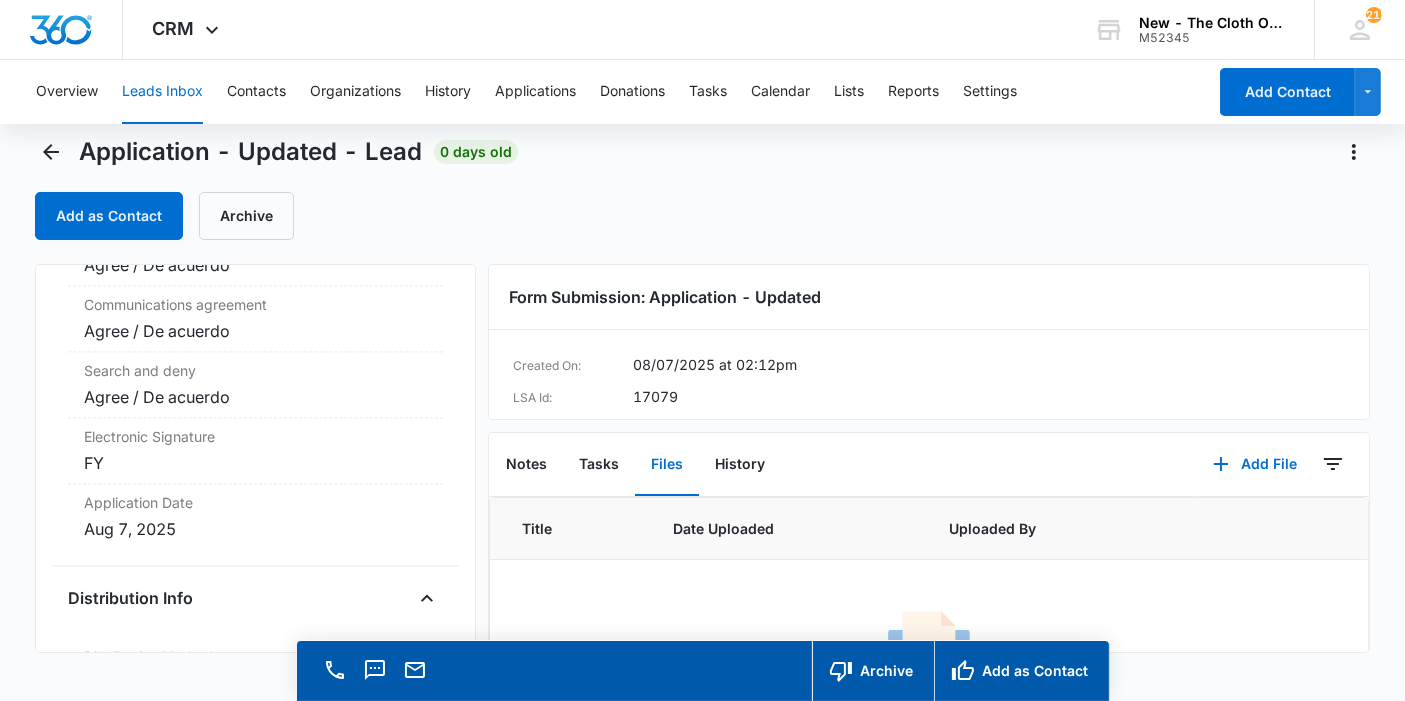 scroll, scrollTop: 111, scrollLeft: 0, axis: vertical 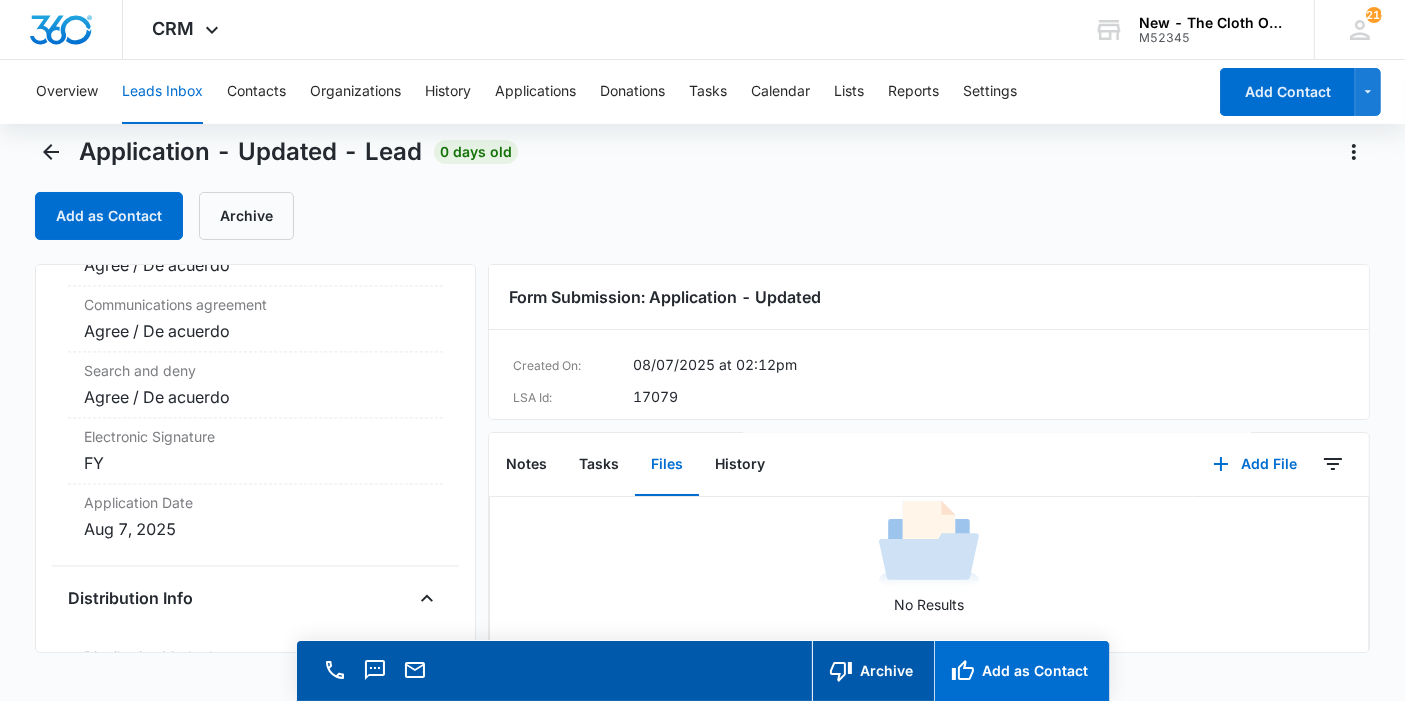click on "Add as Contact" at bounding box center (1021, 671) 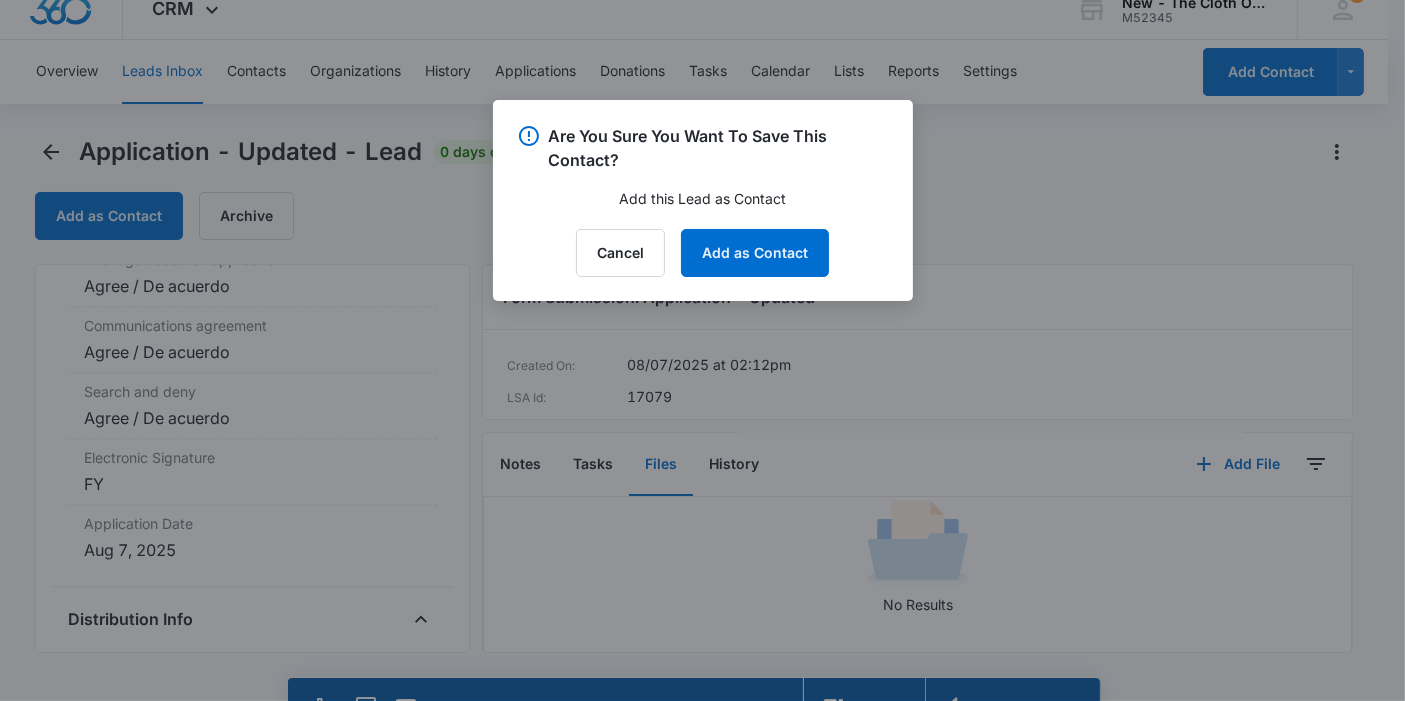 scroll, scrollTop: 4335, scrollLeft: 0, axis: vertical 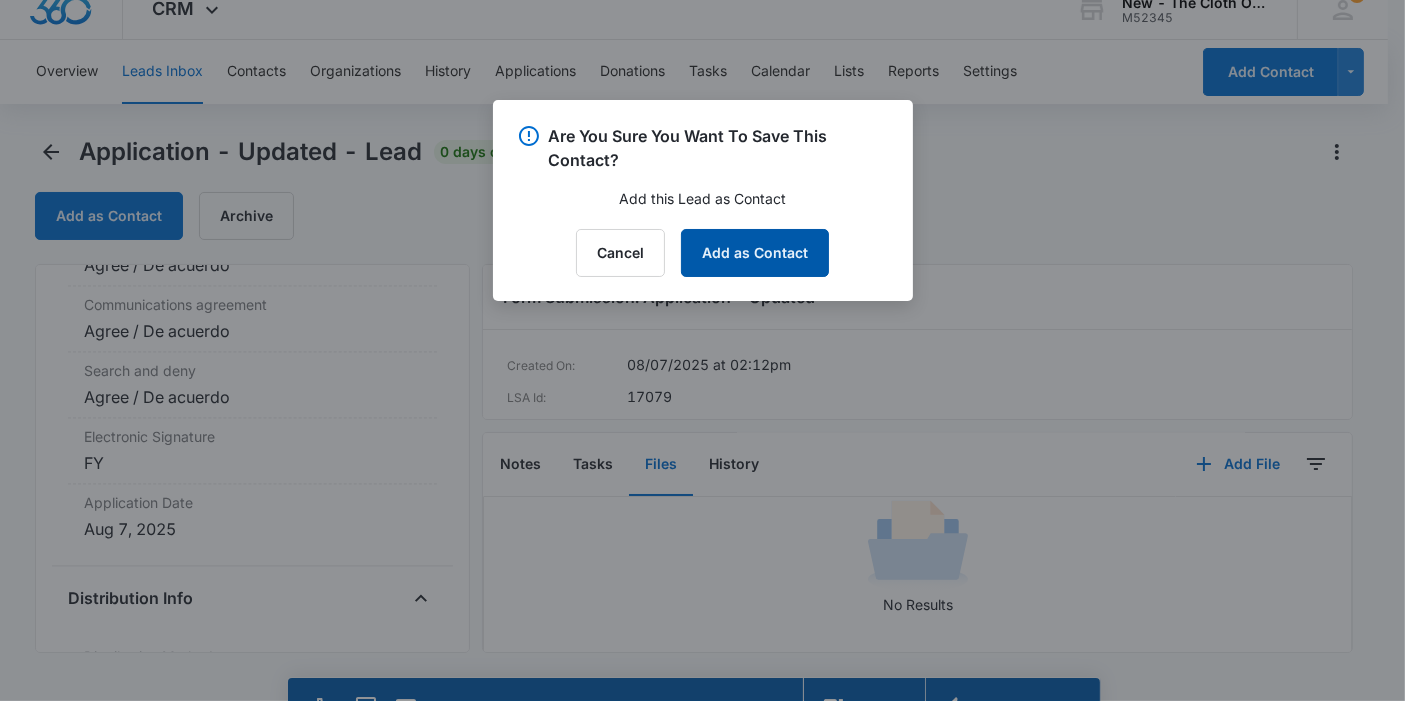 click on "Add as Contact" at bounding box center (755, 253) 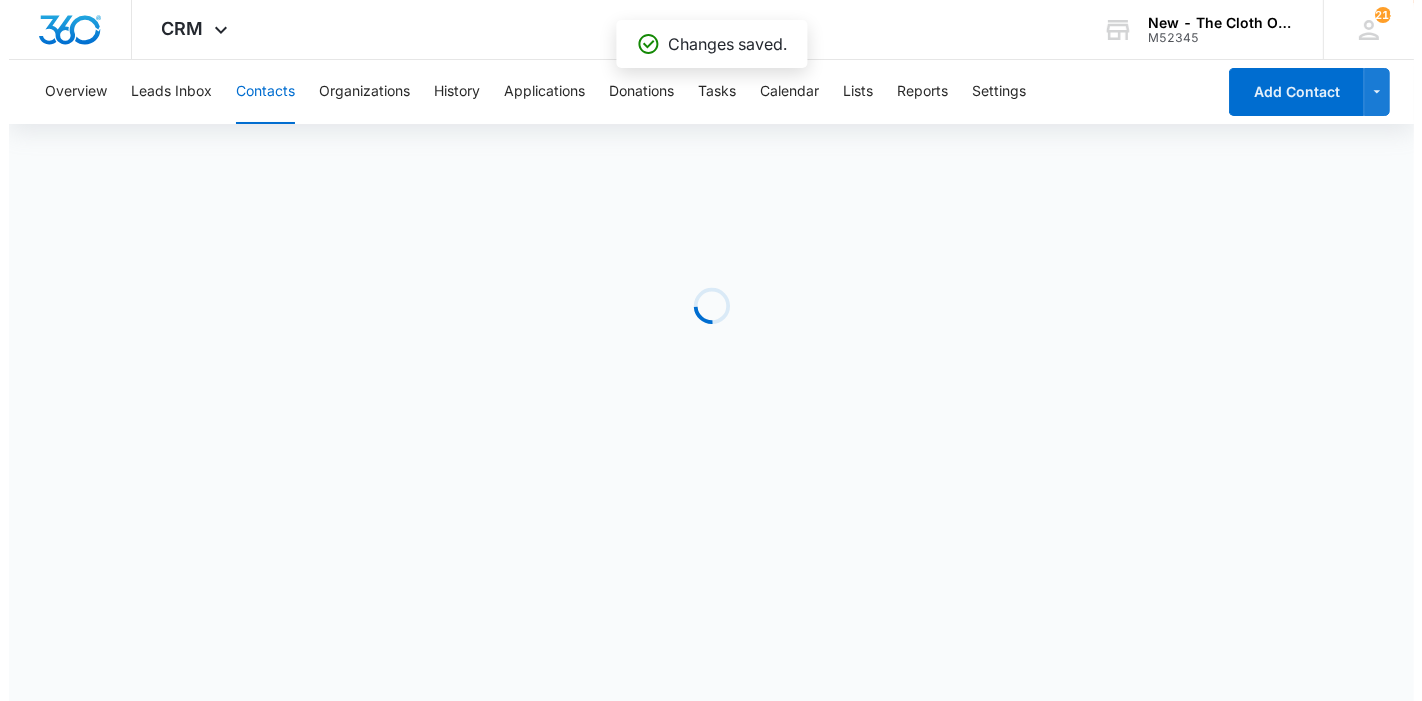 scroll, scrollTop: 0, scrollLeft: 0, axis: both 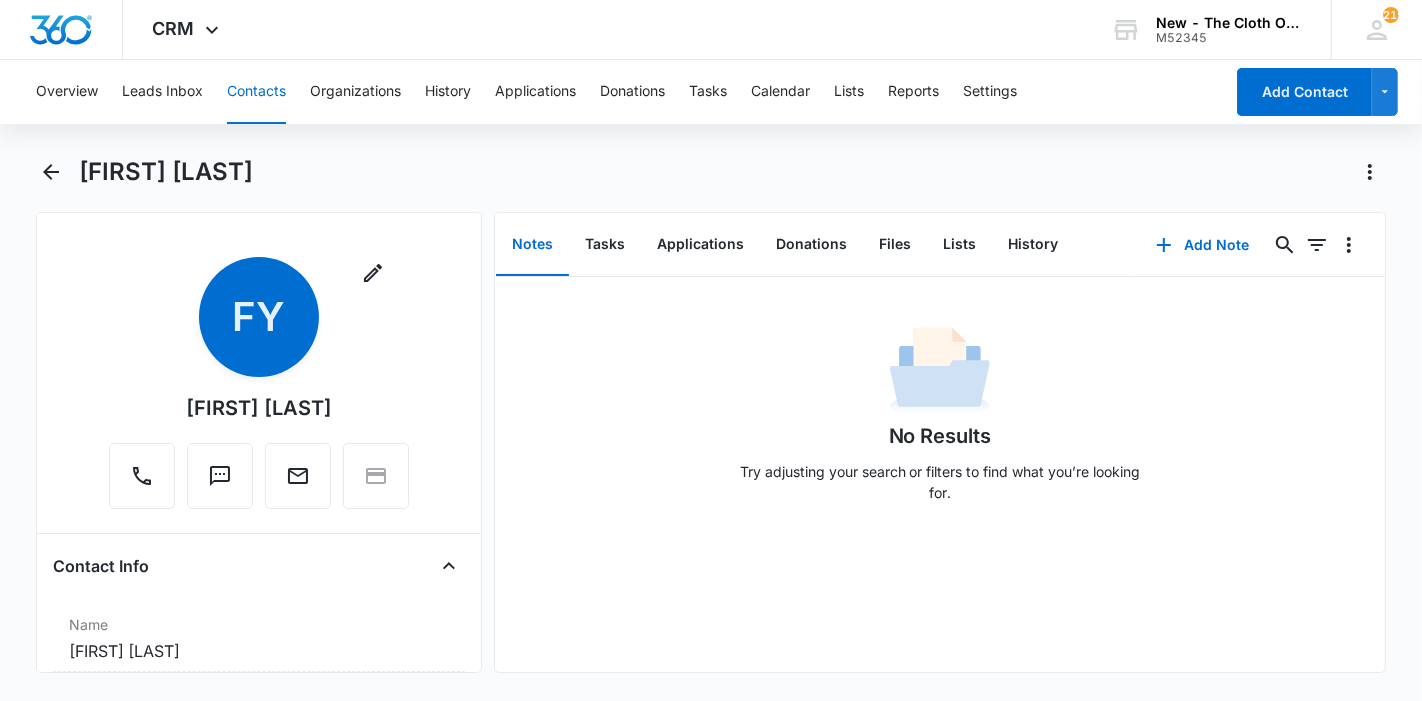 drag, startPoint x: 266, startPoint y: 166, endPoint x: 80, endPoint y: 170, distance: 186.043 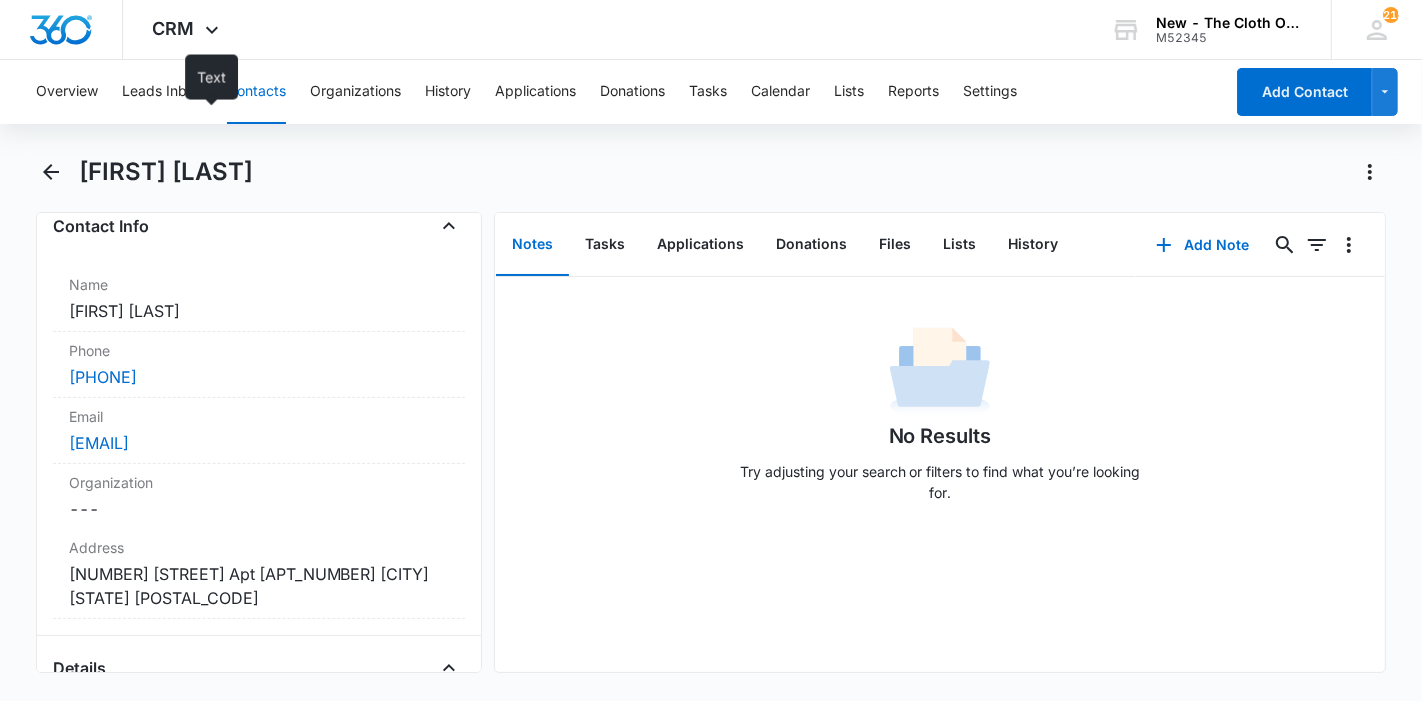 scroll, scrollTop: 444, scrollLeft: 0, axis: vertical 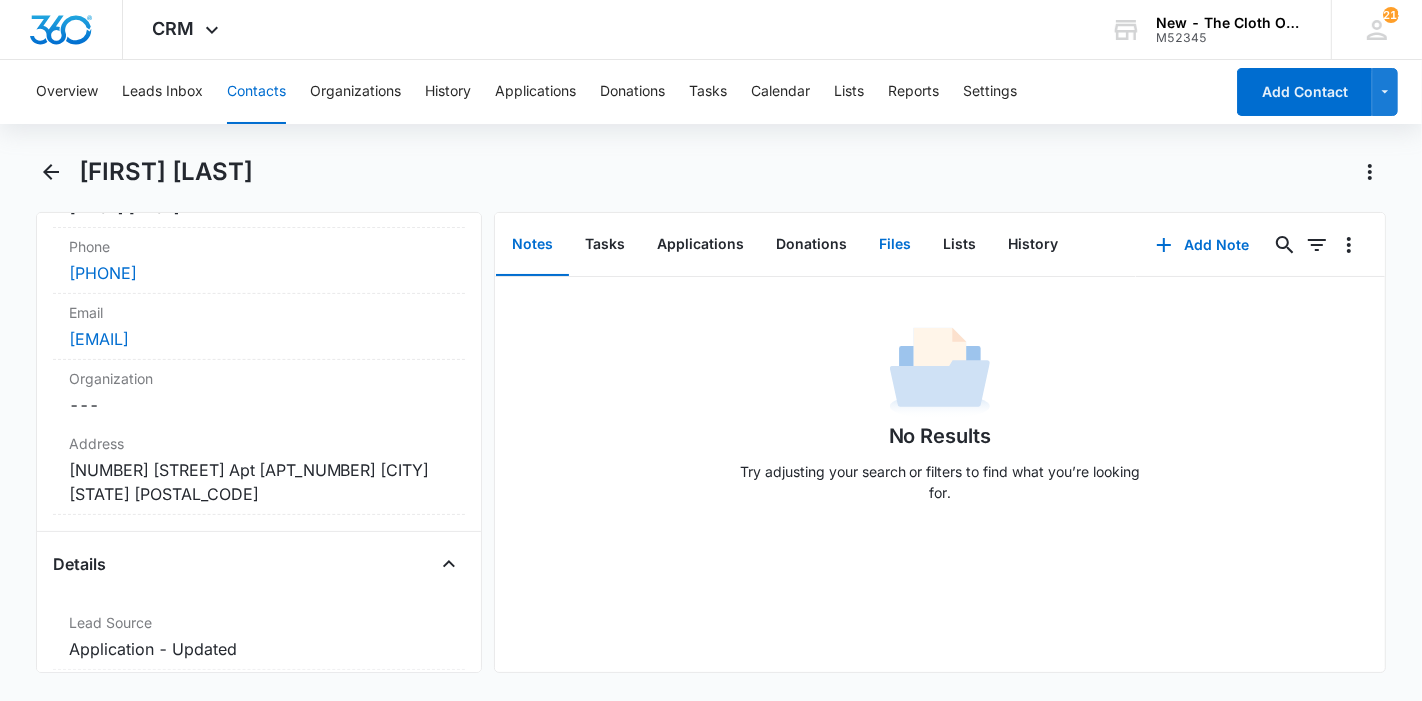 click on "Files" at bounding box center [895, 245] 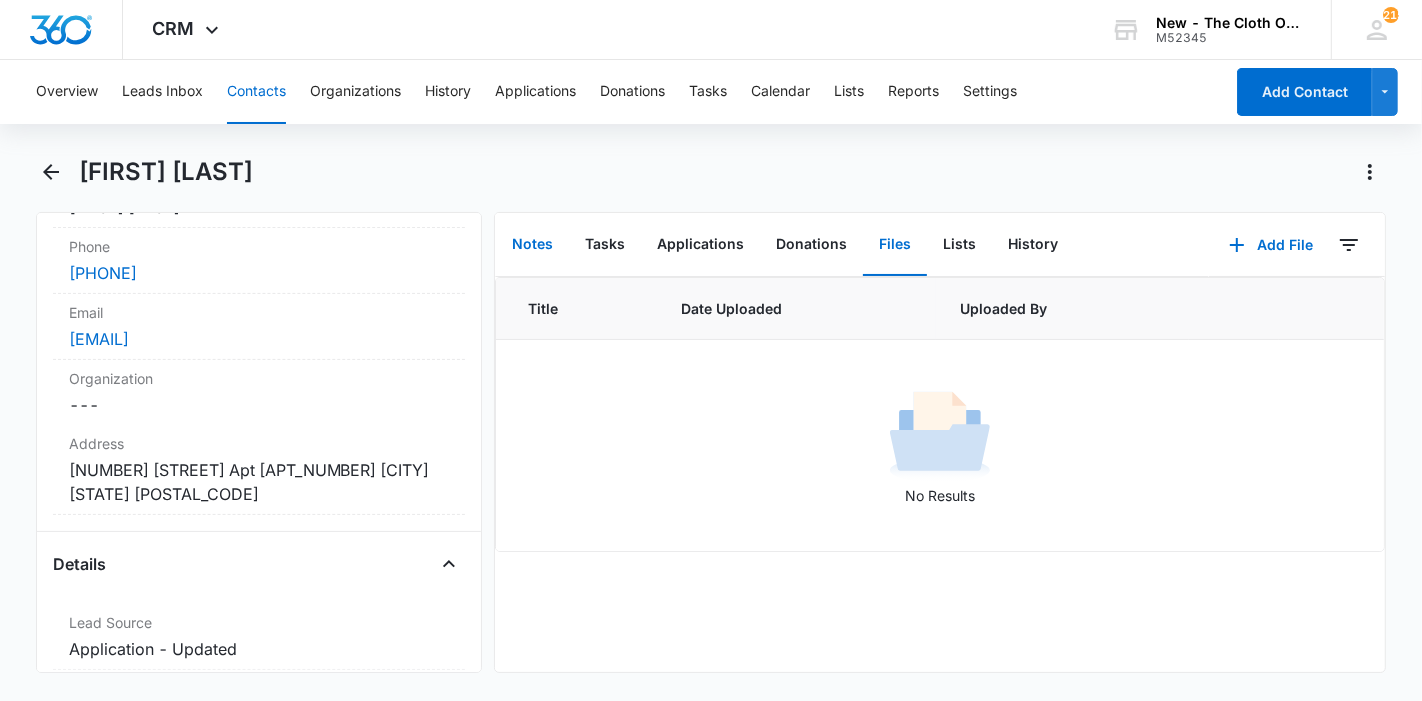 click on "Notes" at bounding box center [532, 245] 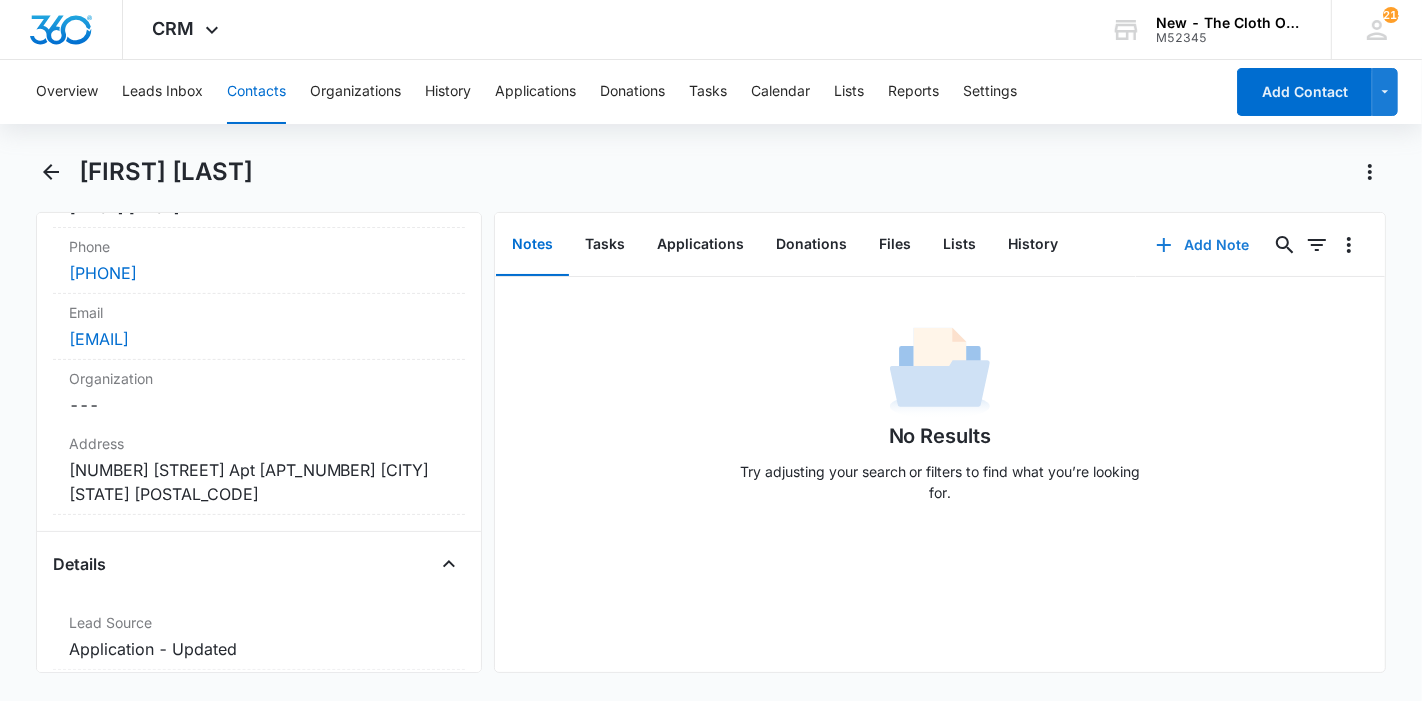 click on "Add Note" at bounding box center (1202, 245) 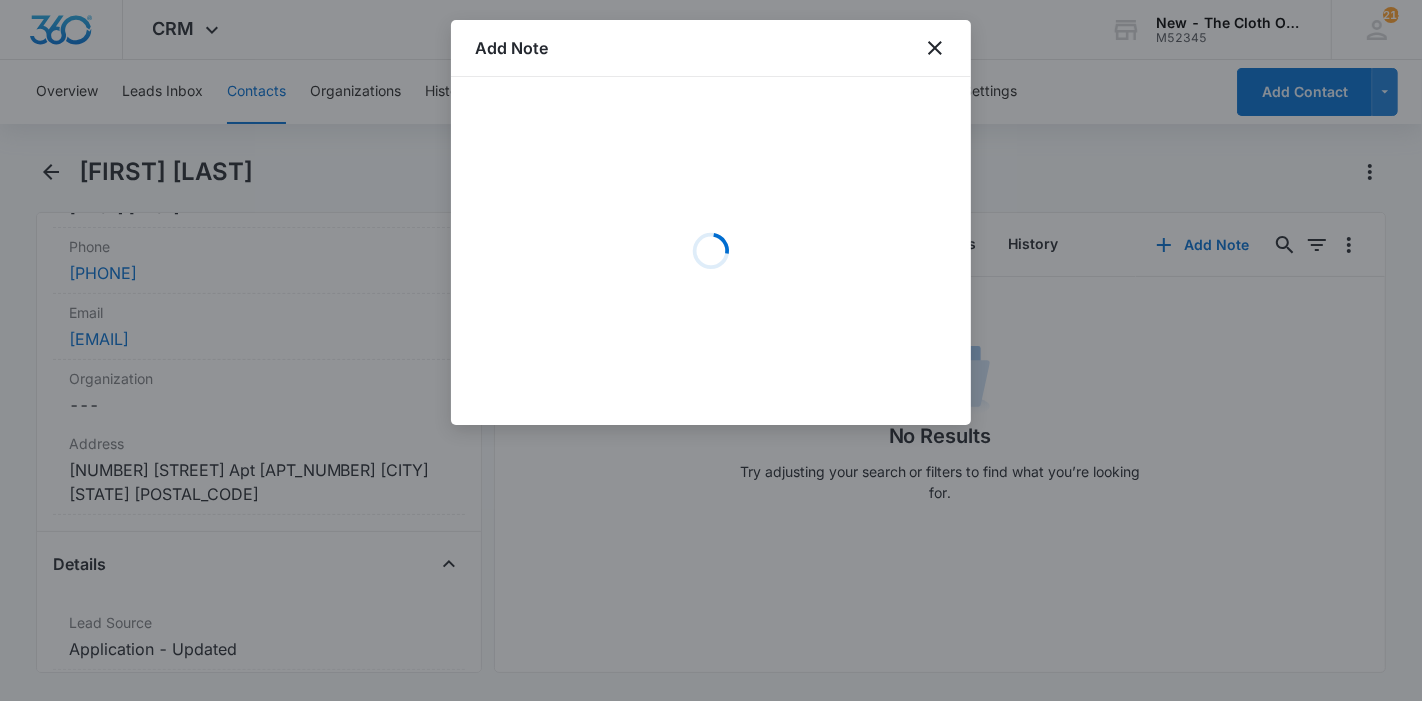 click on "Loading" at bounding box center (711, 251) 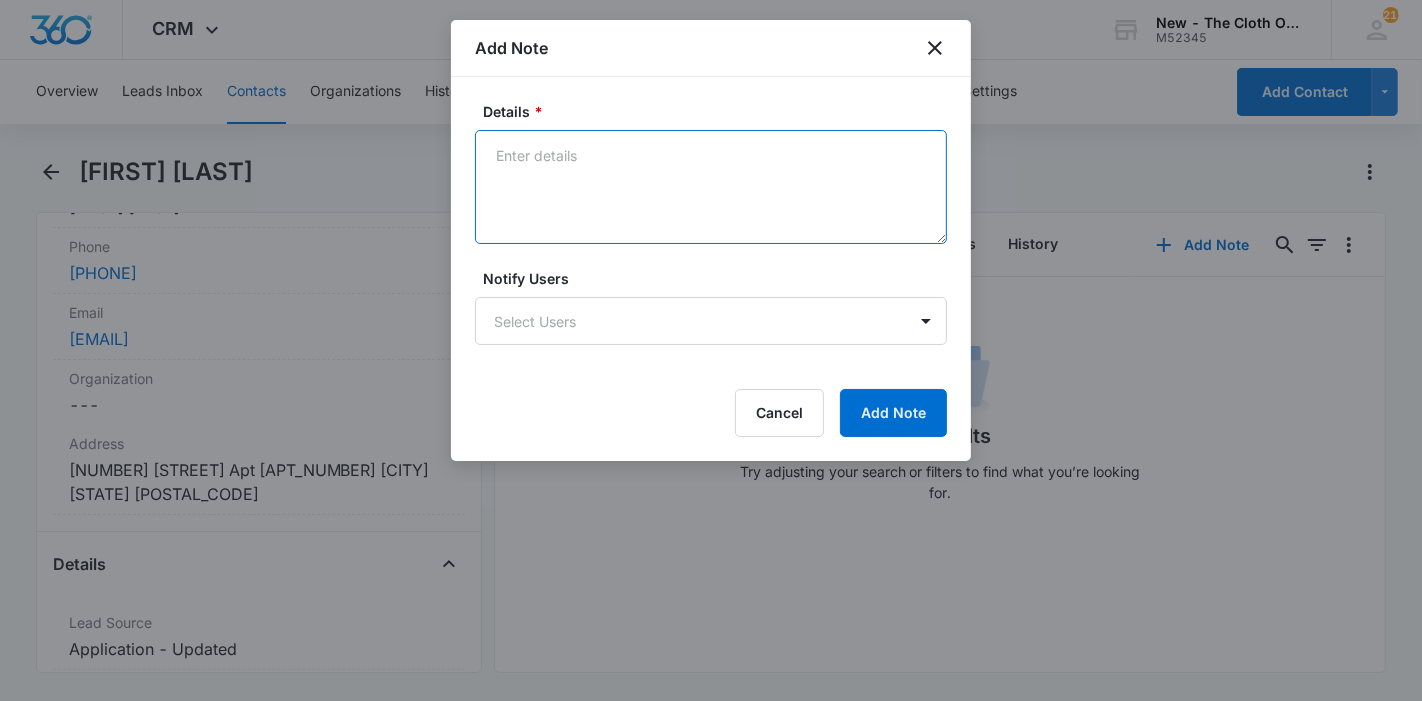 click on "Details *" at bounding box center [711, 187] 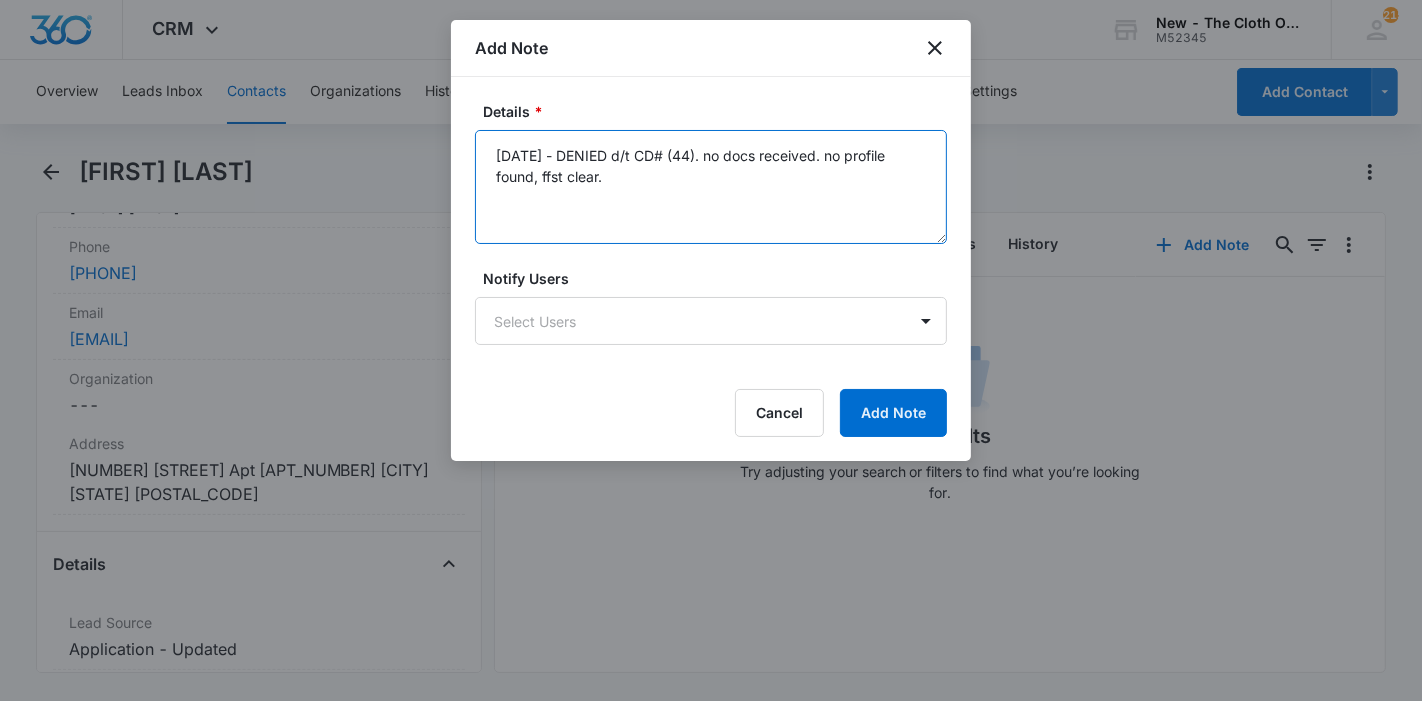type on "[DATE] - DENIED d/t CD# (44). no docs received. no profile found, ffst clear." 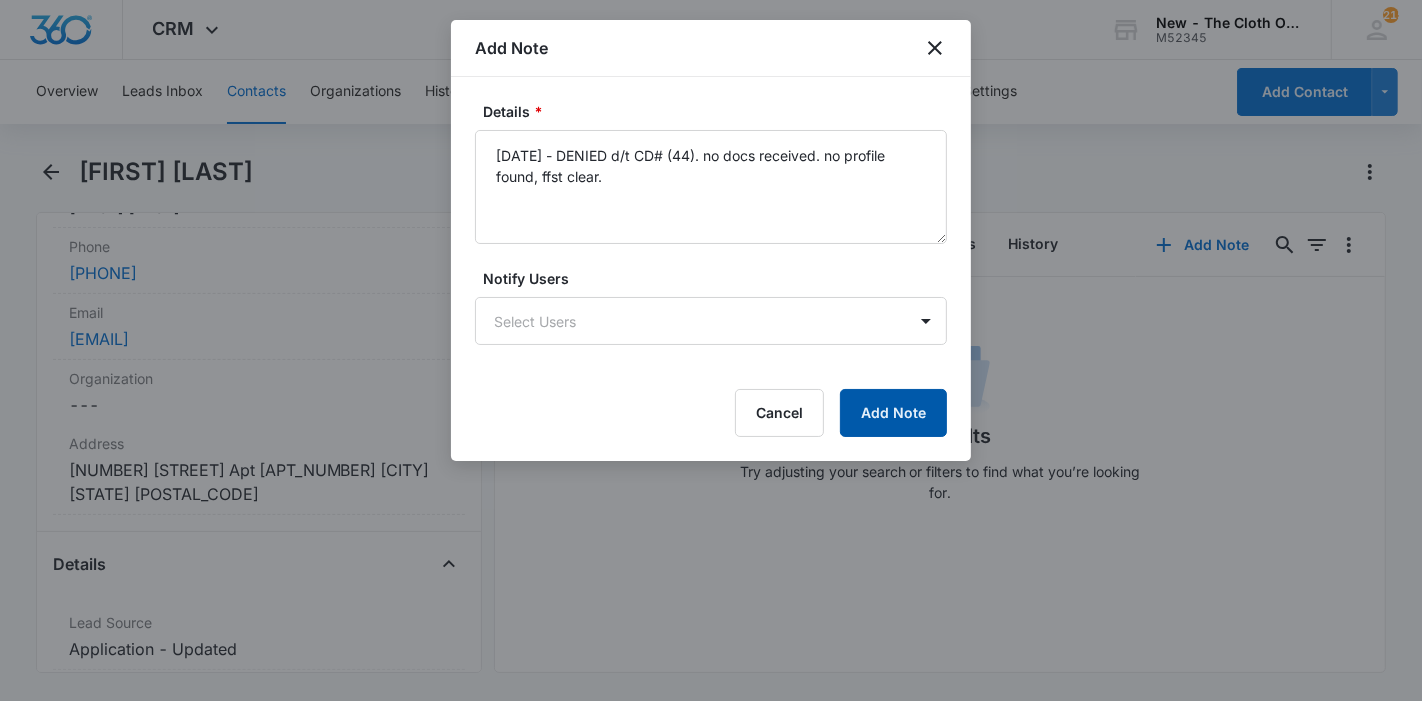 click on "Add Note" at bounding box center [893, 413] 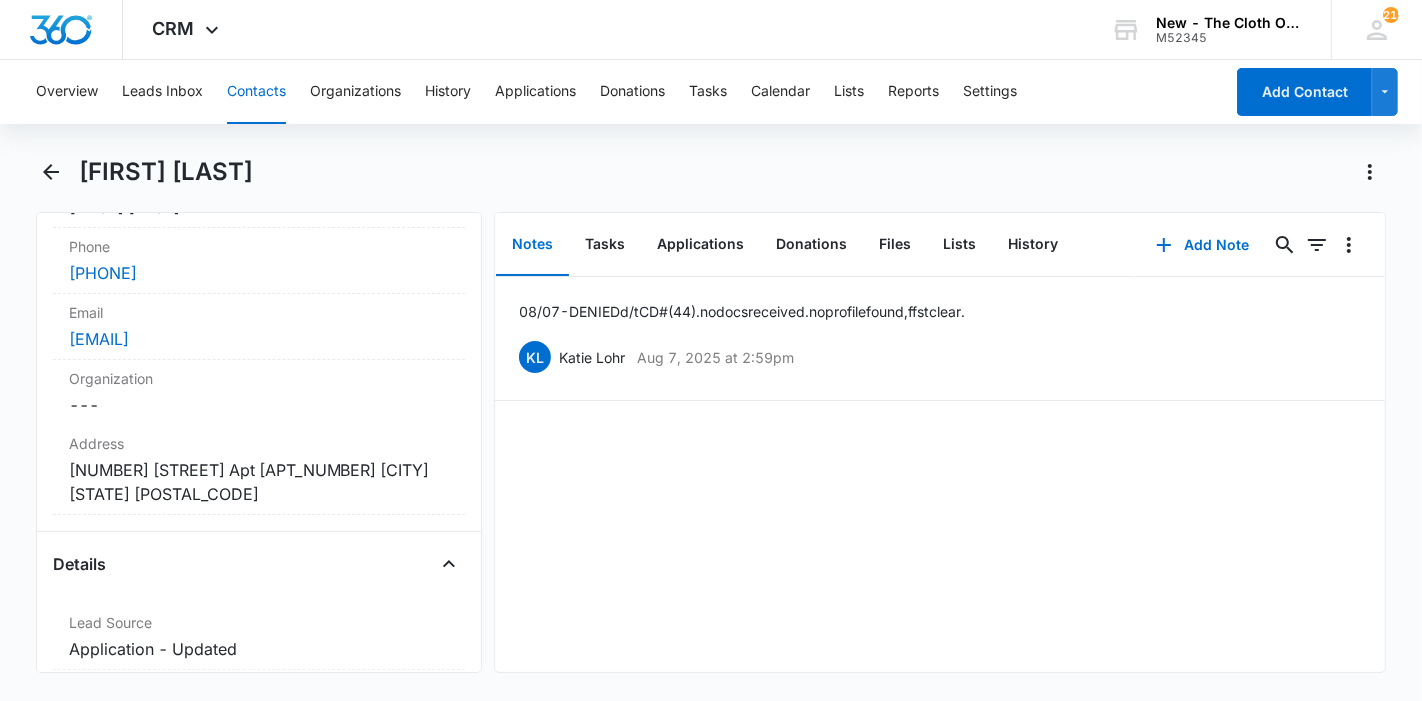 drag, startPoint x: 234, startPoint y: 169, endPoint x: 170, endPoint y: 170, distance: 64.00781 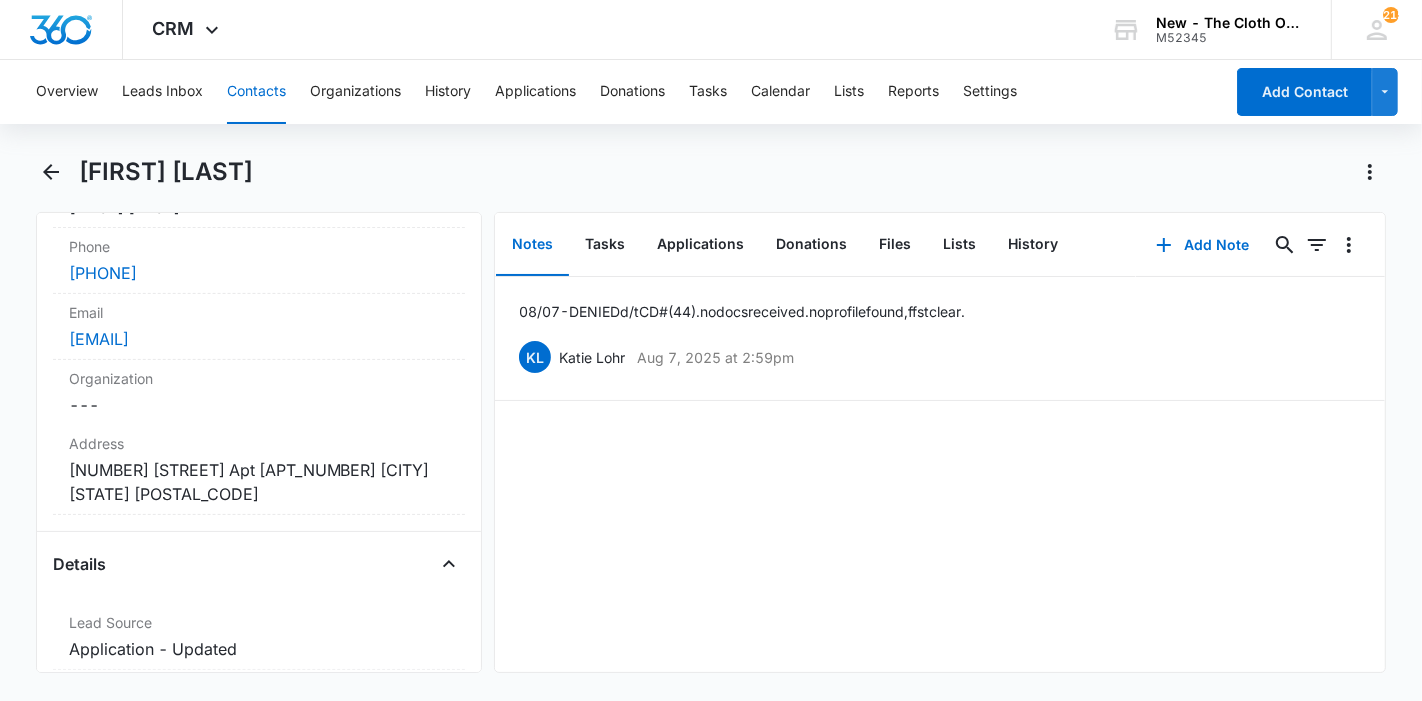 drag, startPoint x: 276, startPoint y: 175, endPoint x: 82, endPoint y: 174, distance: 194.00258 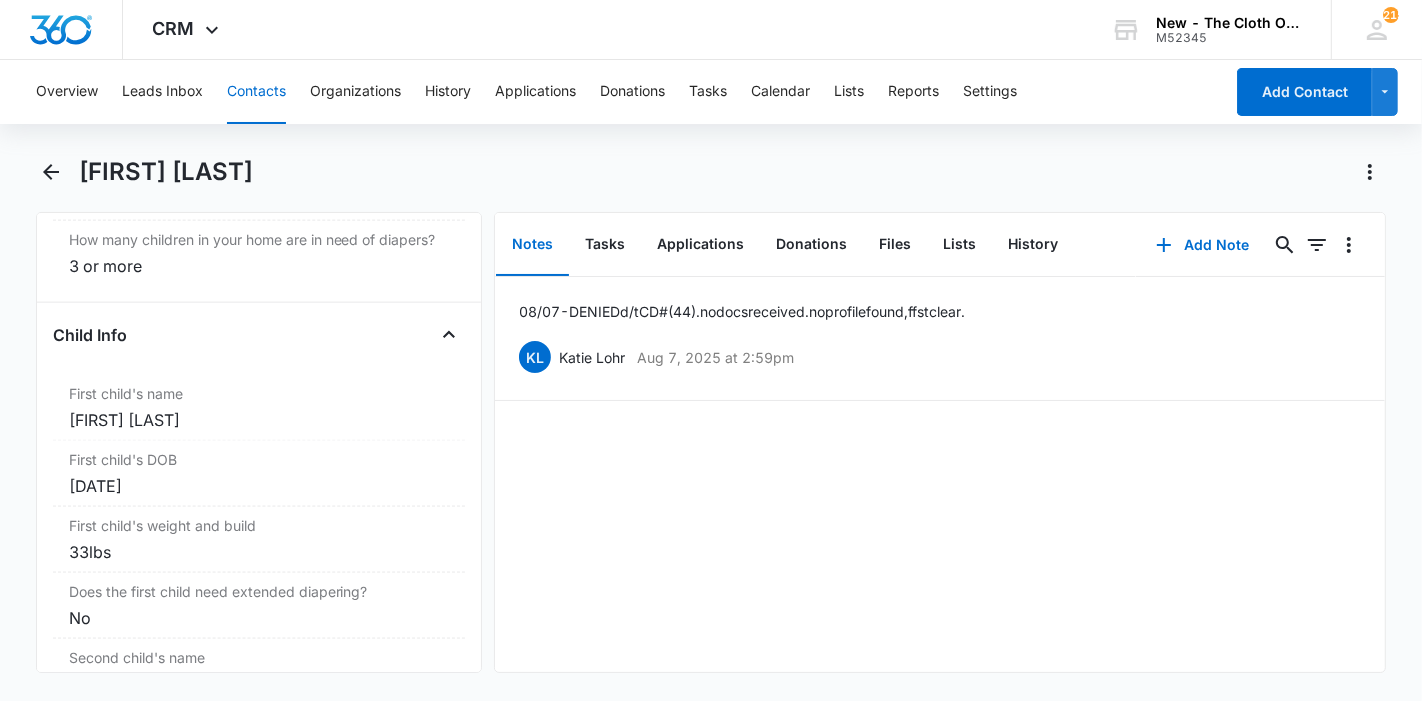 scroll, scrollTop: 2444, scrollLeft: 0, axis: vertical 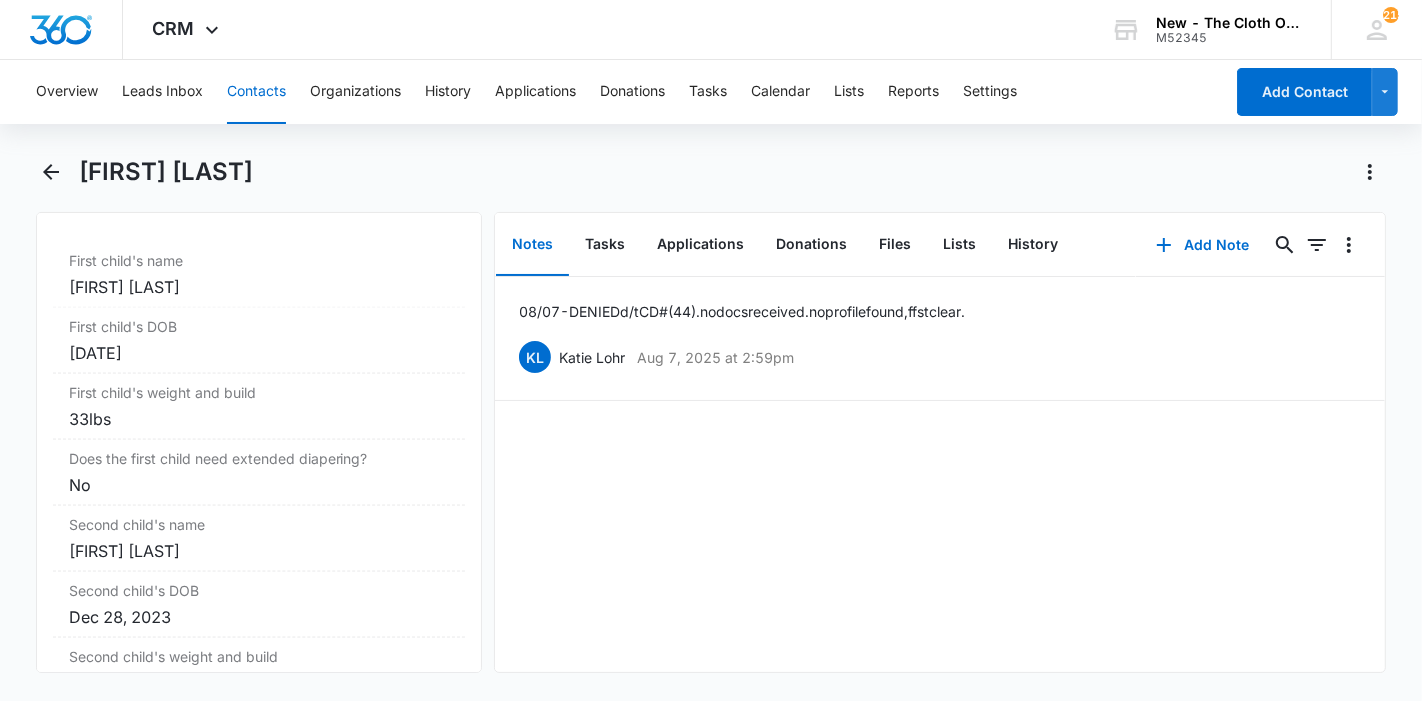 click on "[FIRST] [LAST]" at bounding box center (259, 287) 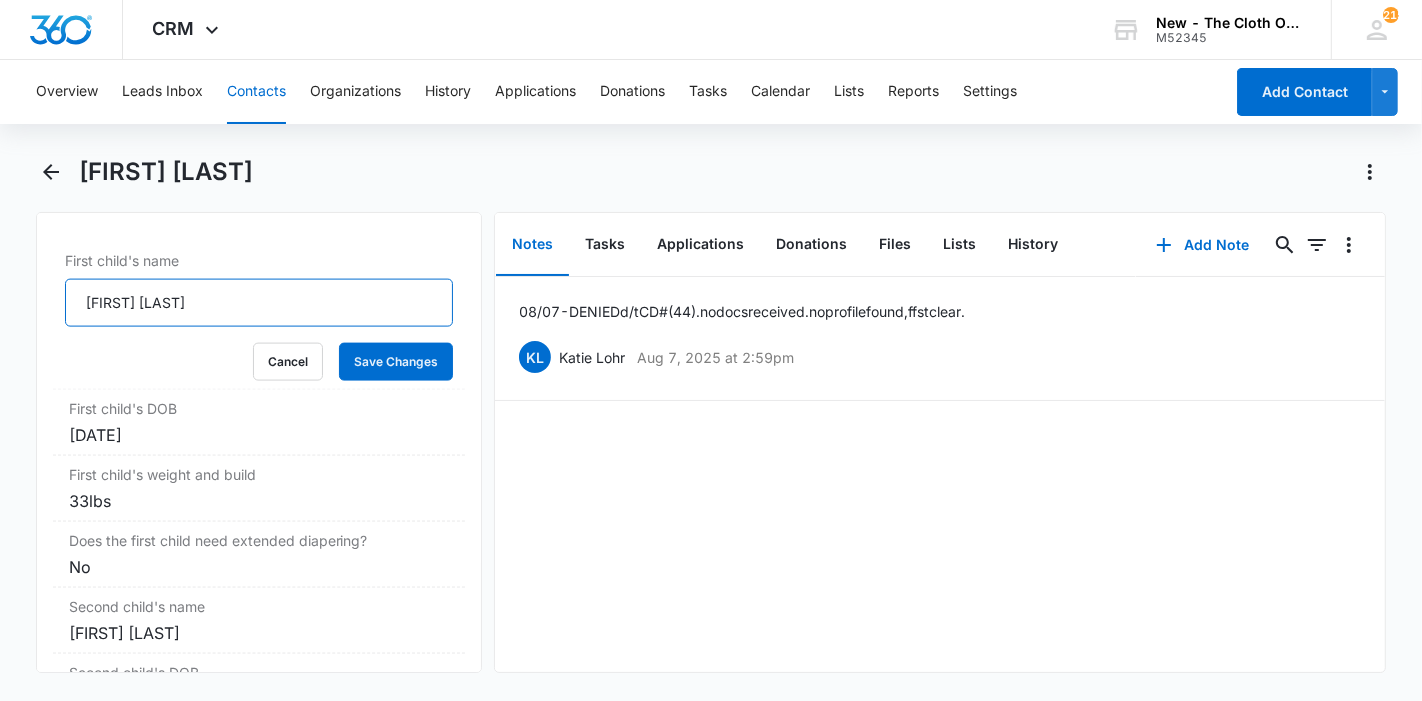 click on "[FIRST] [LAST]" at bounding box center (259, 303) 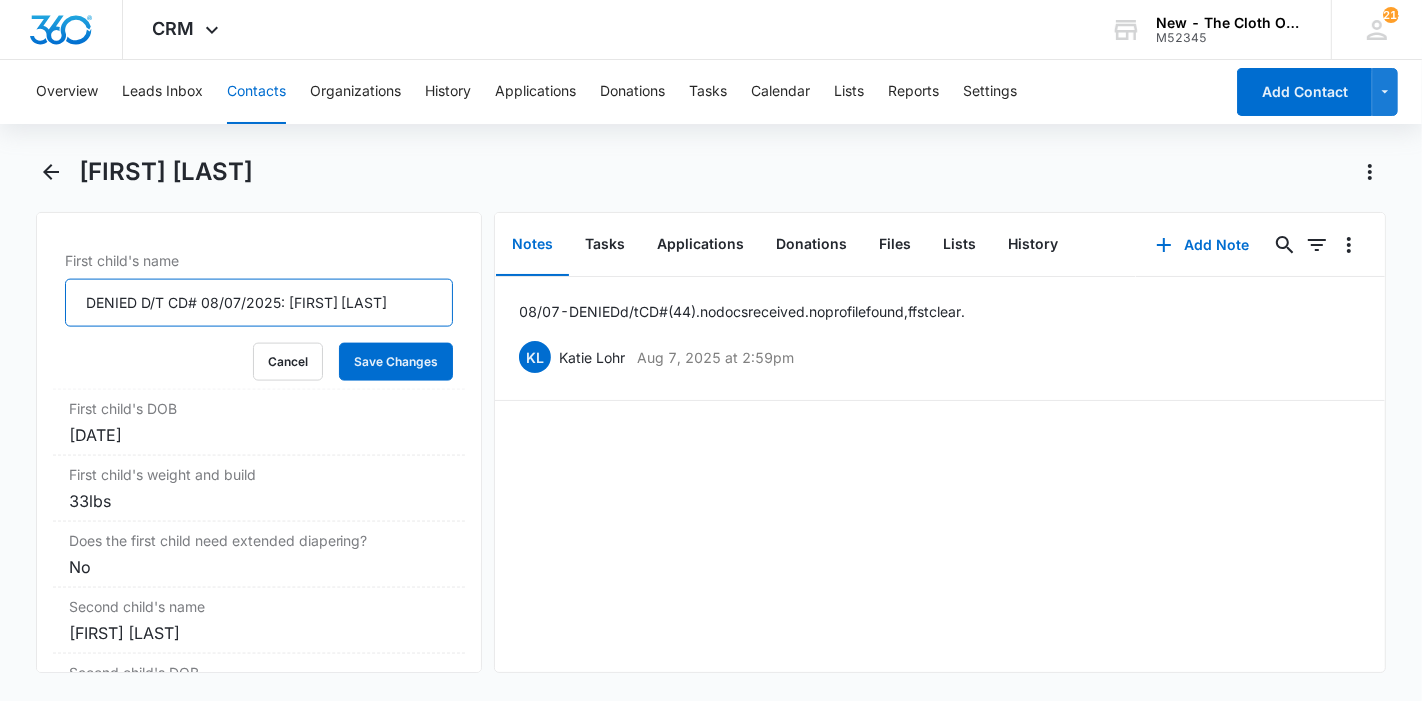 drag, startPoint x: 282, startPoint y: 313, endPoint x: 71, endPoint y: 323, distance: 211.23683 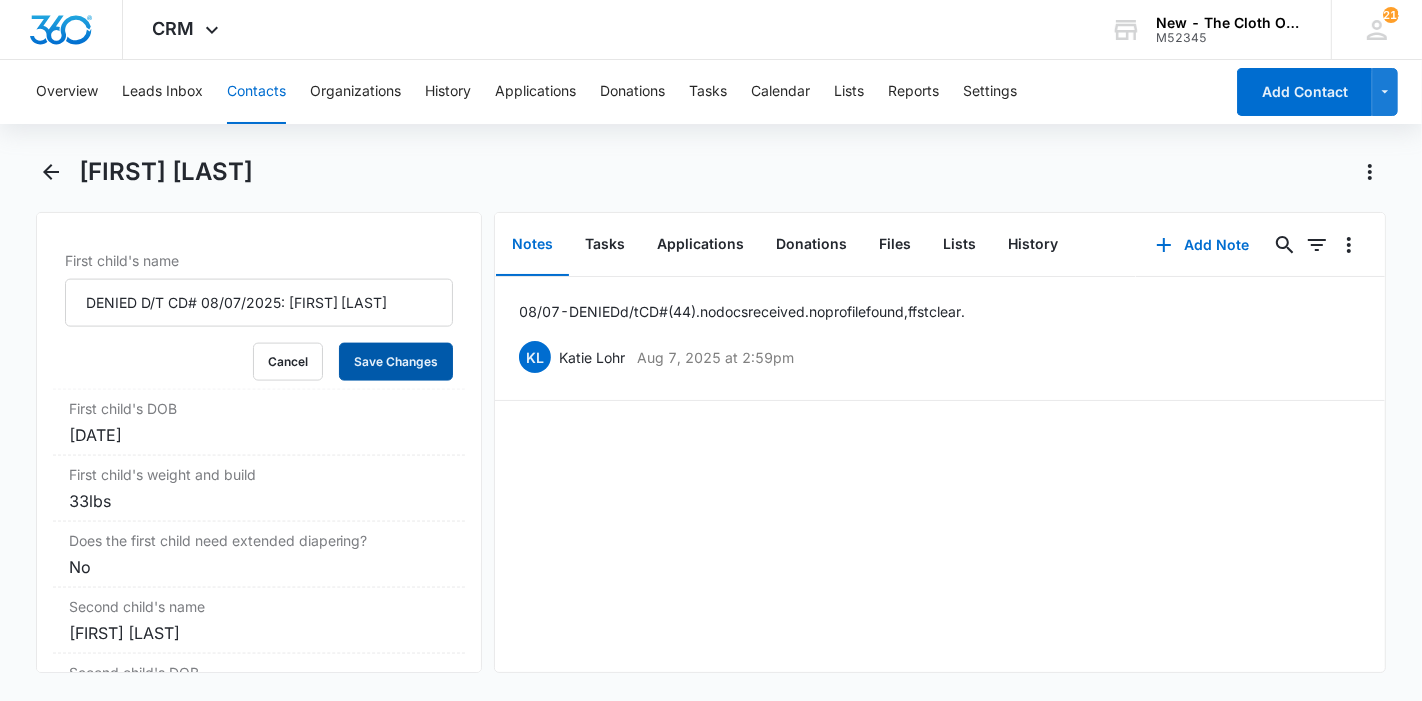 click on "Save Changes" at bounding box center [396, 362] 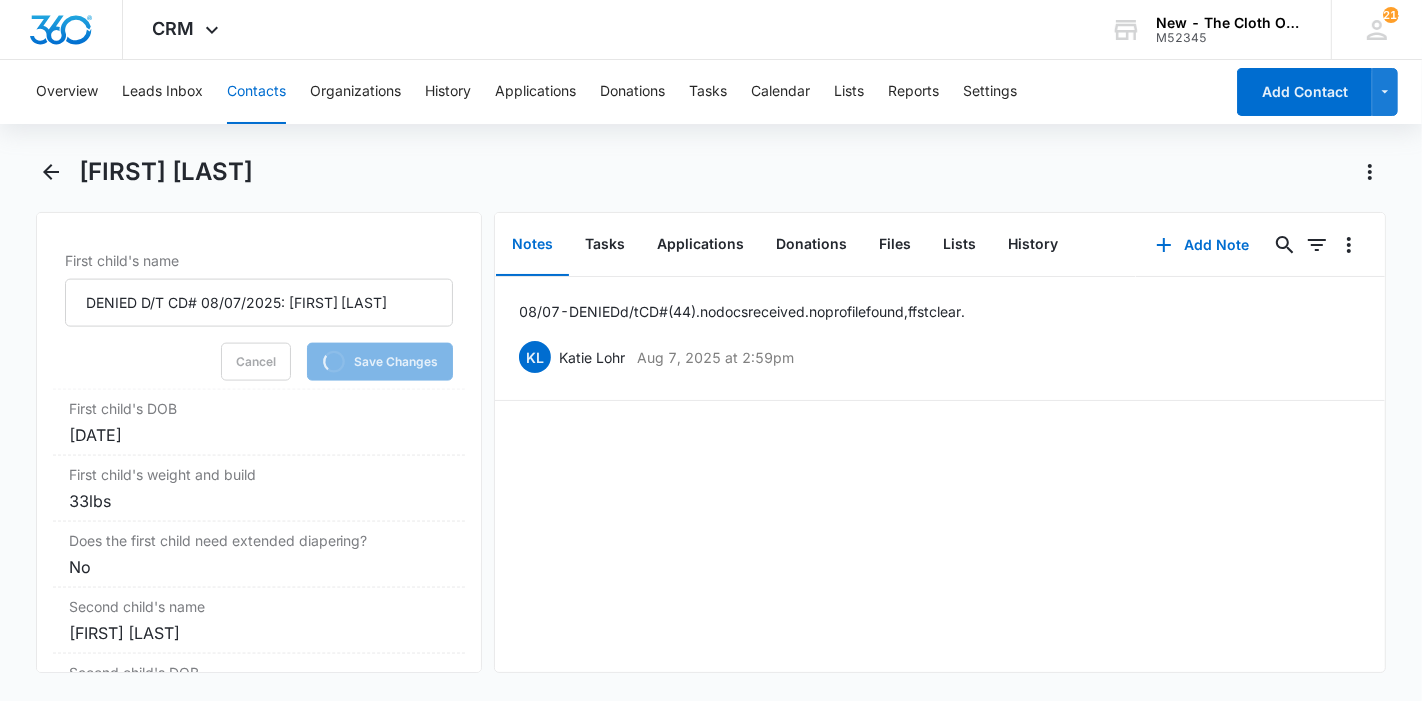 click on "Second child's name" at bounding box center (259, 606) 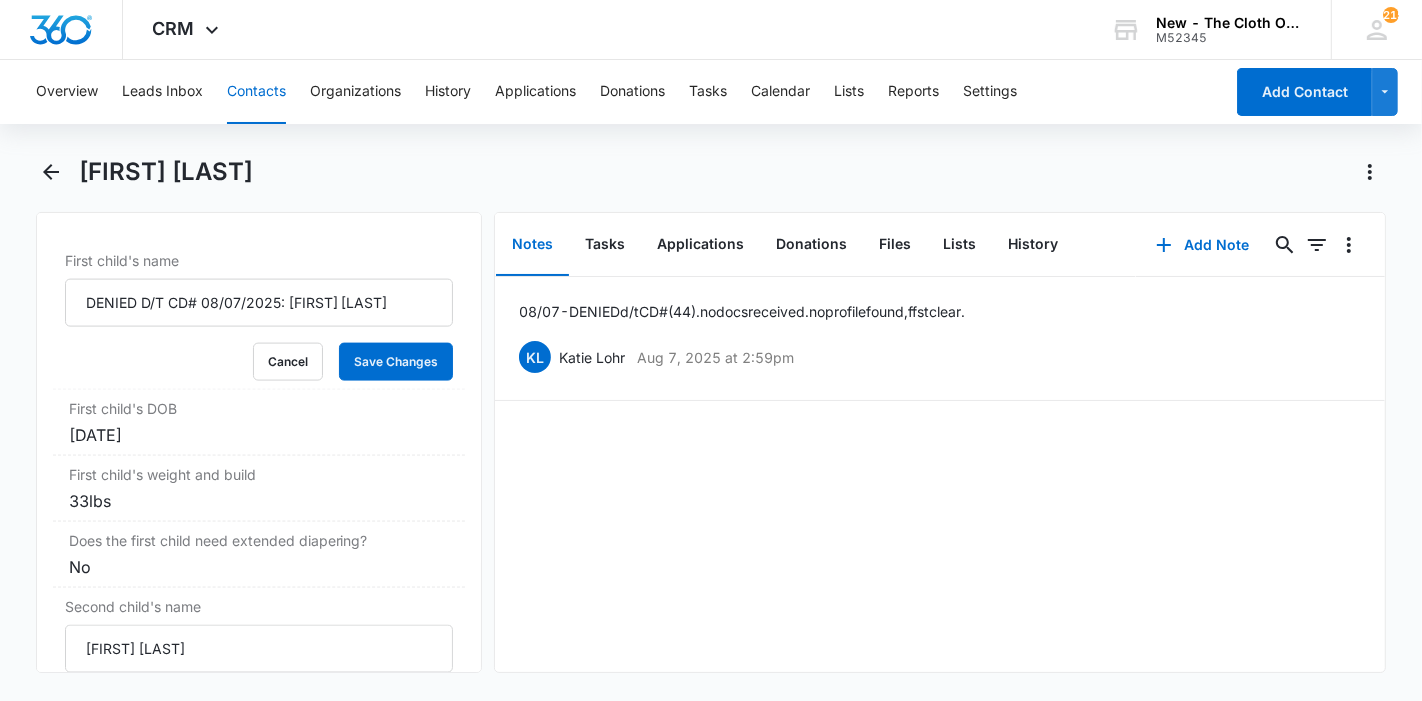 scroll, scrollTop: 0, scrollLeft: 0, axis: both 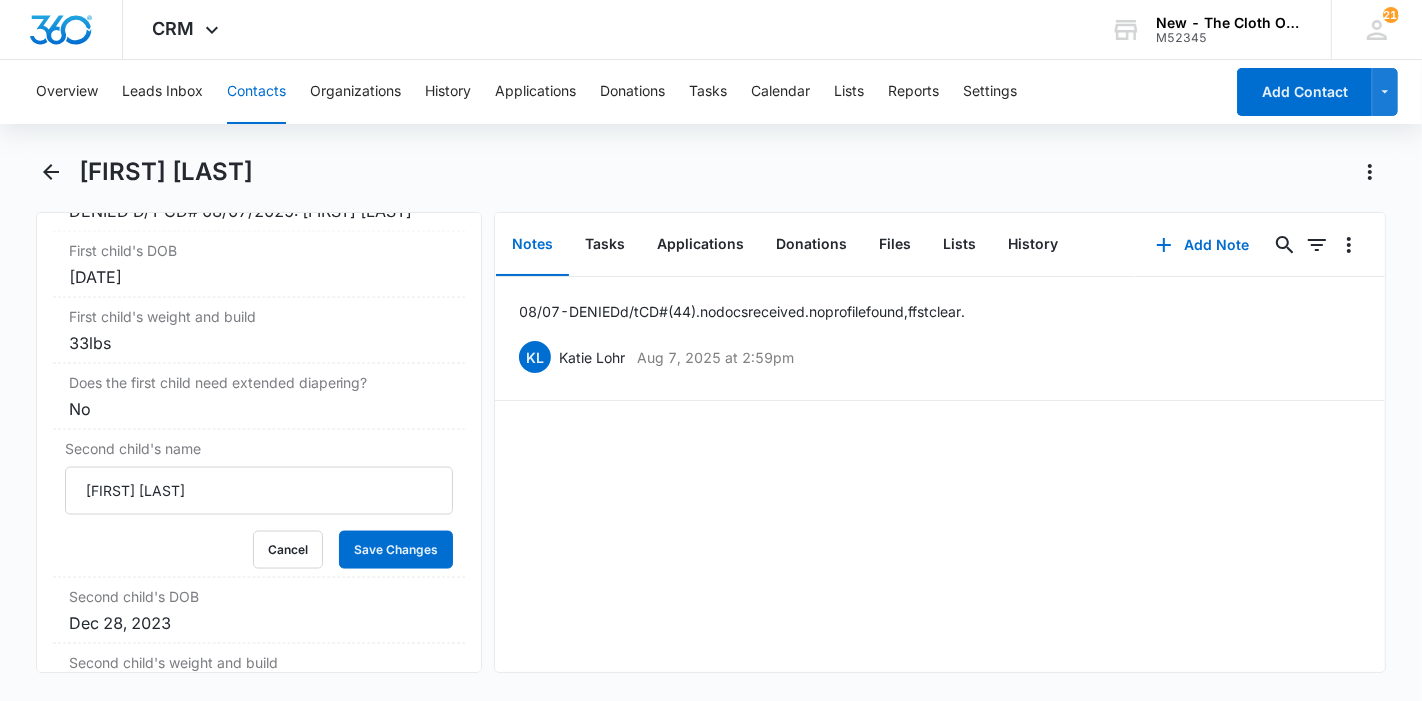 click on "[FIRST] [LAST]" at bounding box center (259, 491) 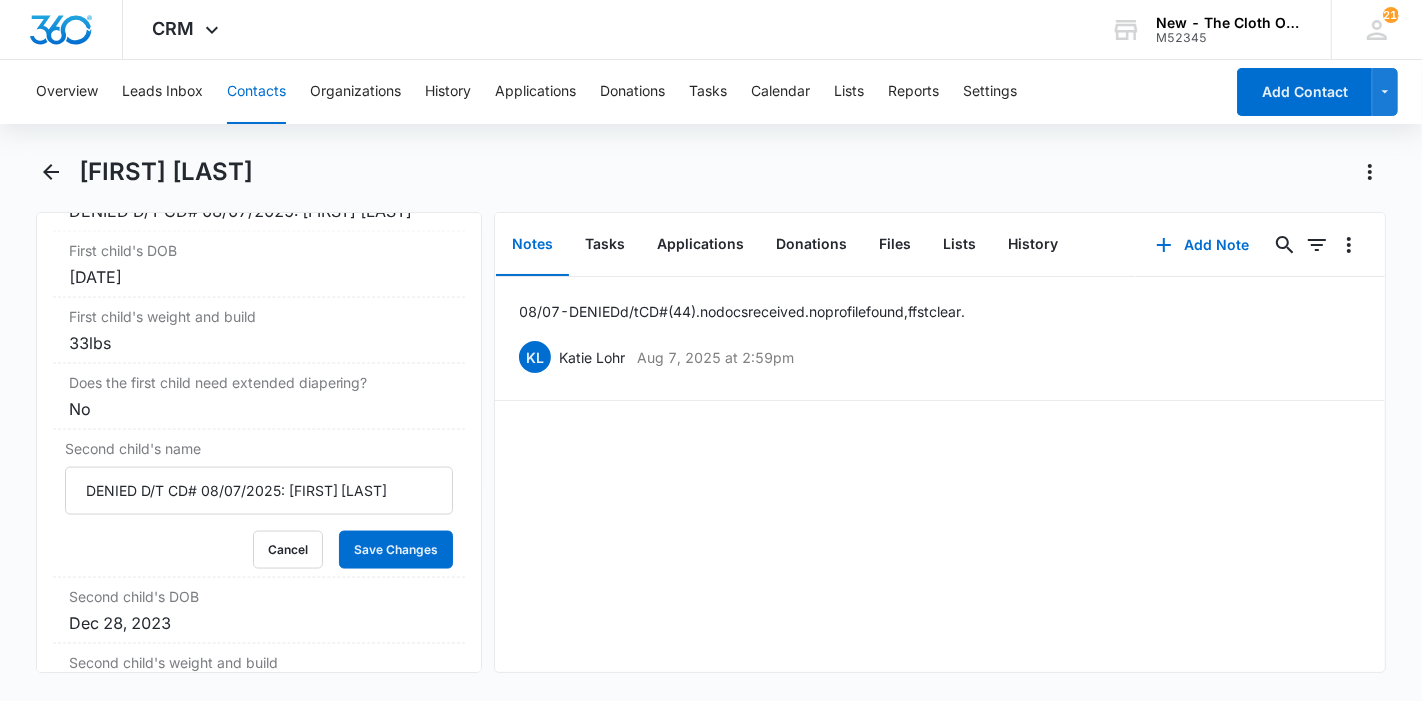 type on "DENIED D/T CD# 08/07/2025: [FIRST] [LAST]" 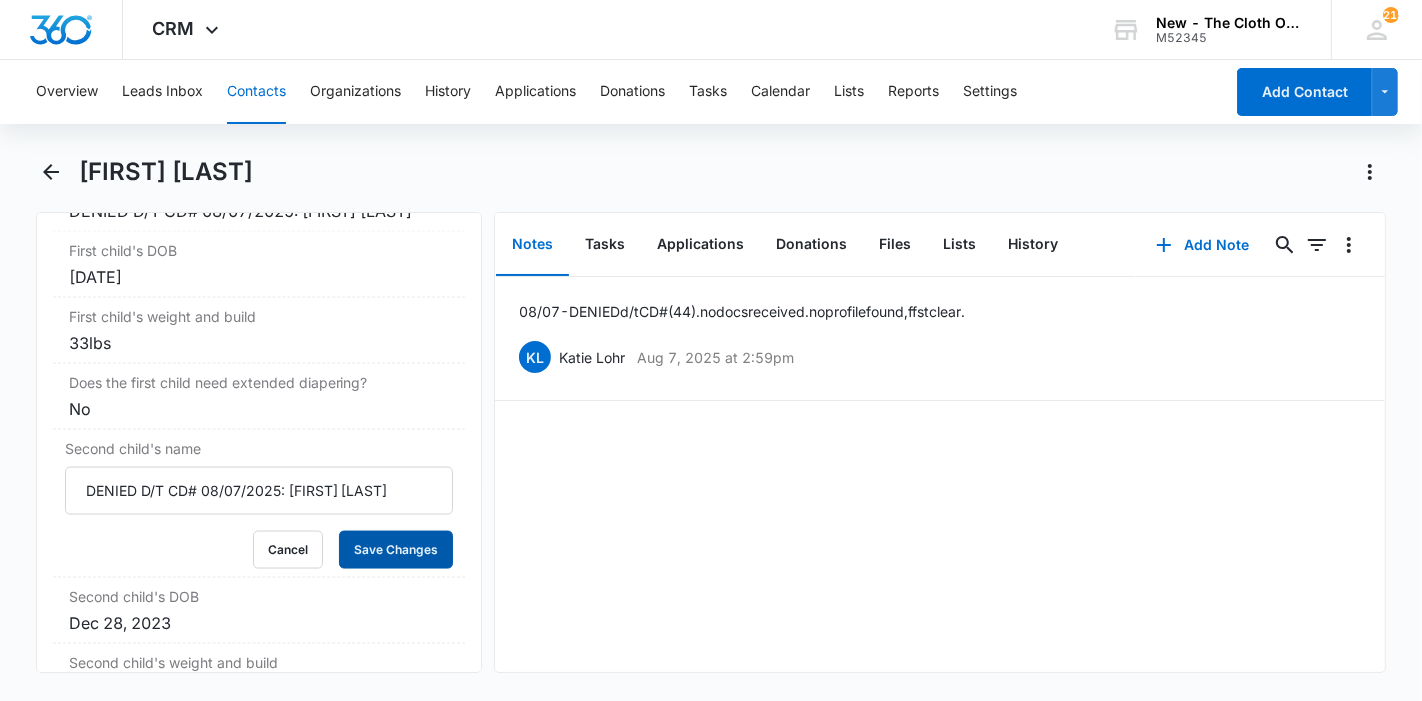 click on "Save Changes" at bounding box center [396, 550] 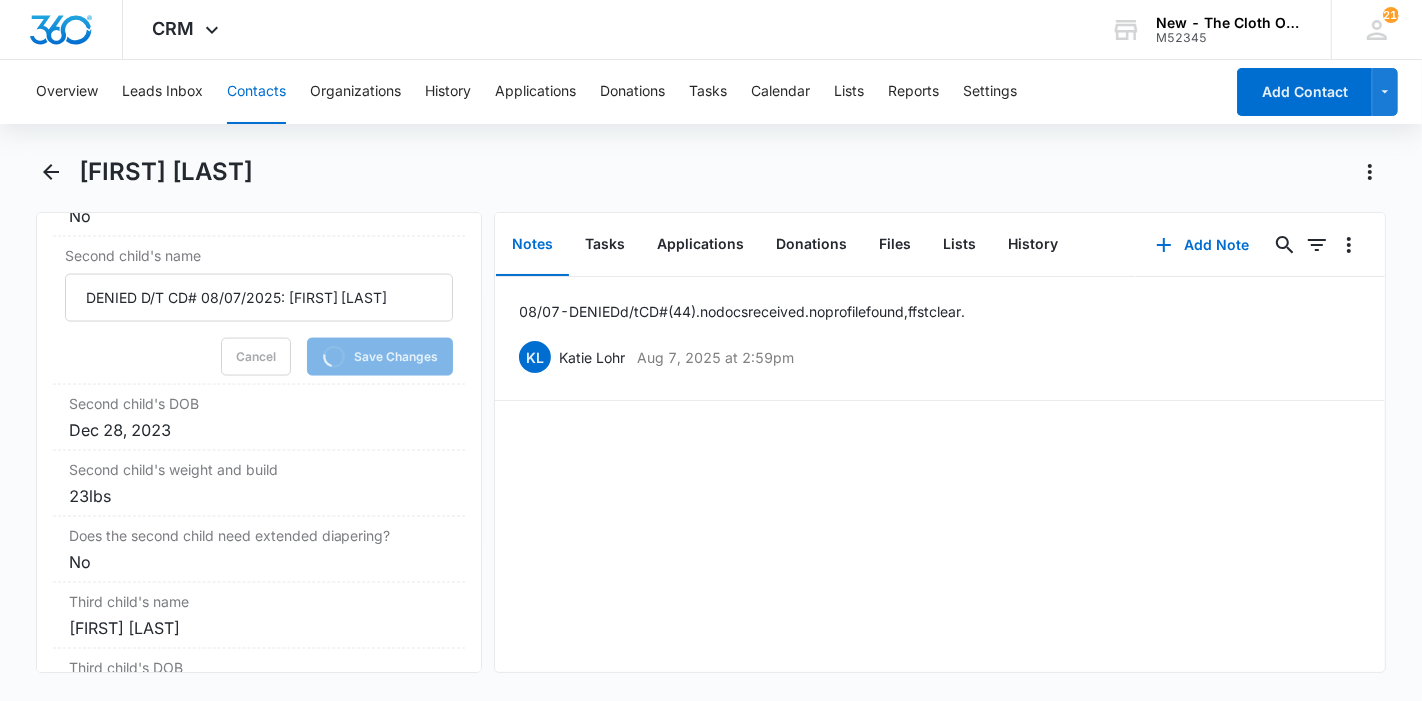 scroll, scrollTop: 2742, scrollLeft: 0, axis: vertical 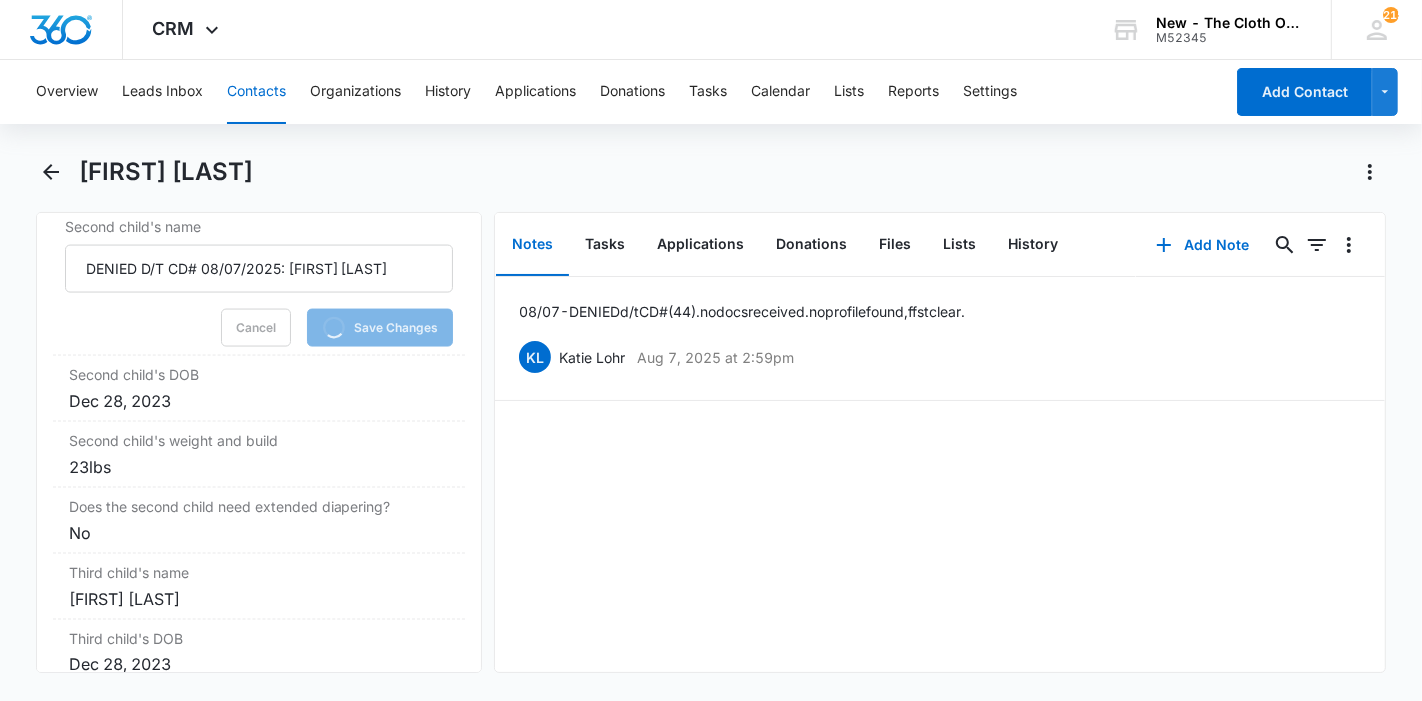 click on "[FIRST] [LAST]" at bounding box center (259, 599) 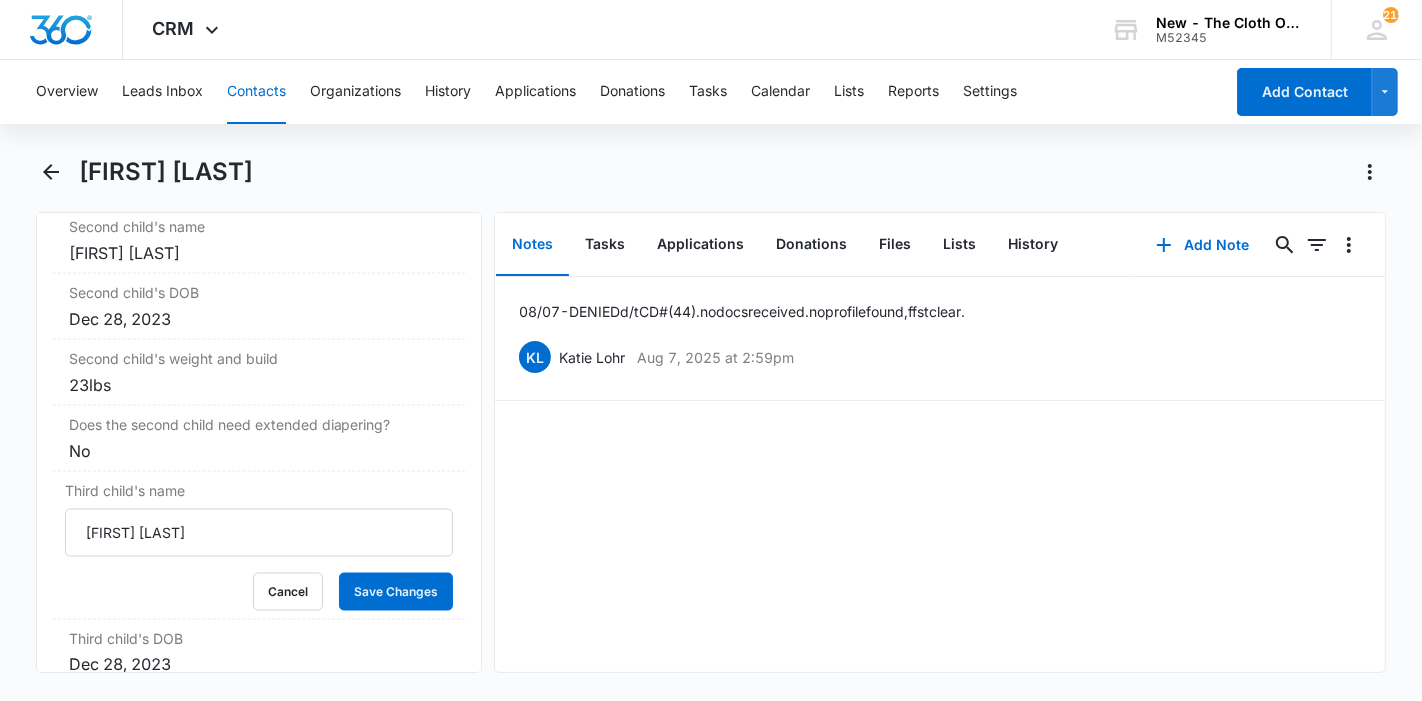 scroll, scrollTop: 2851, scrollLeft: 0, axis: vertical 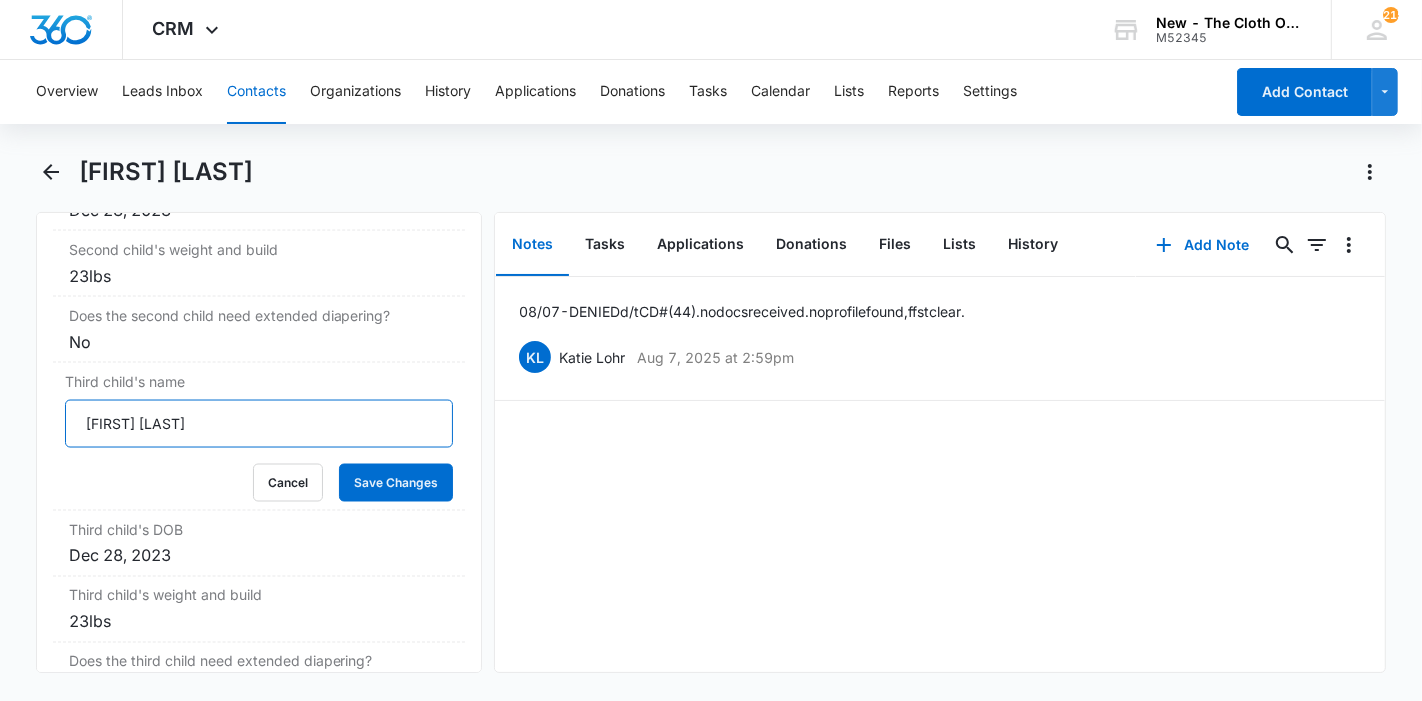 click on "[FIRST] [LAST]" at bounding box center (259, 424) 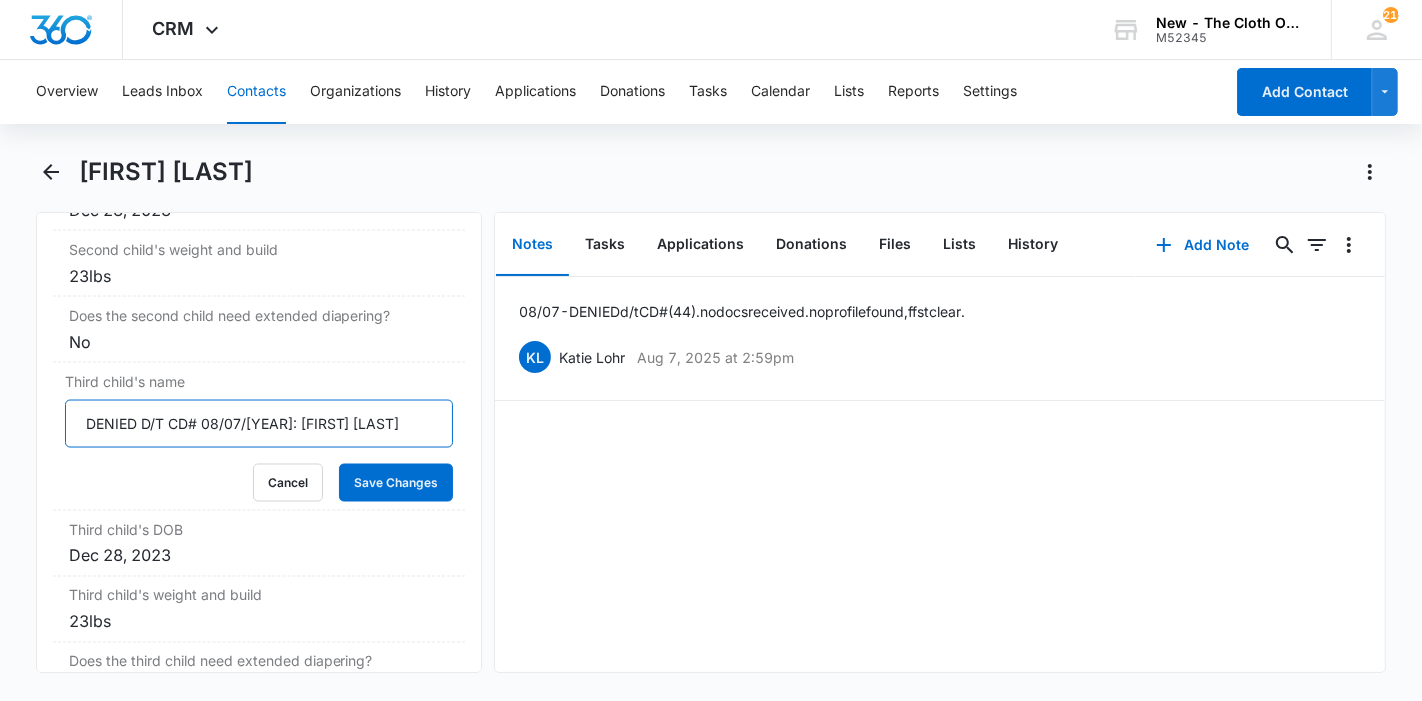 type on "DENIED D/T CD# 08/07/[YEAR]: [FIRST] [LAST]" 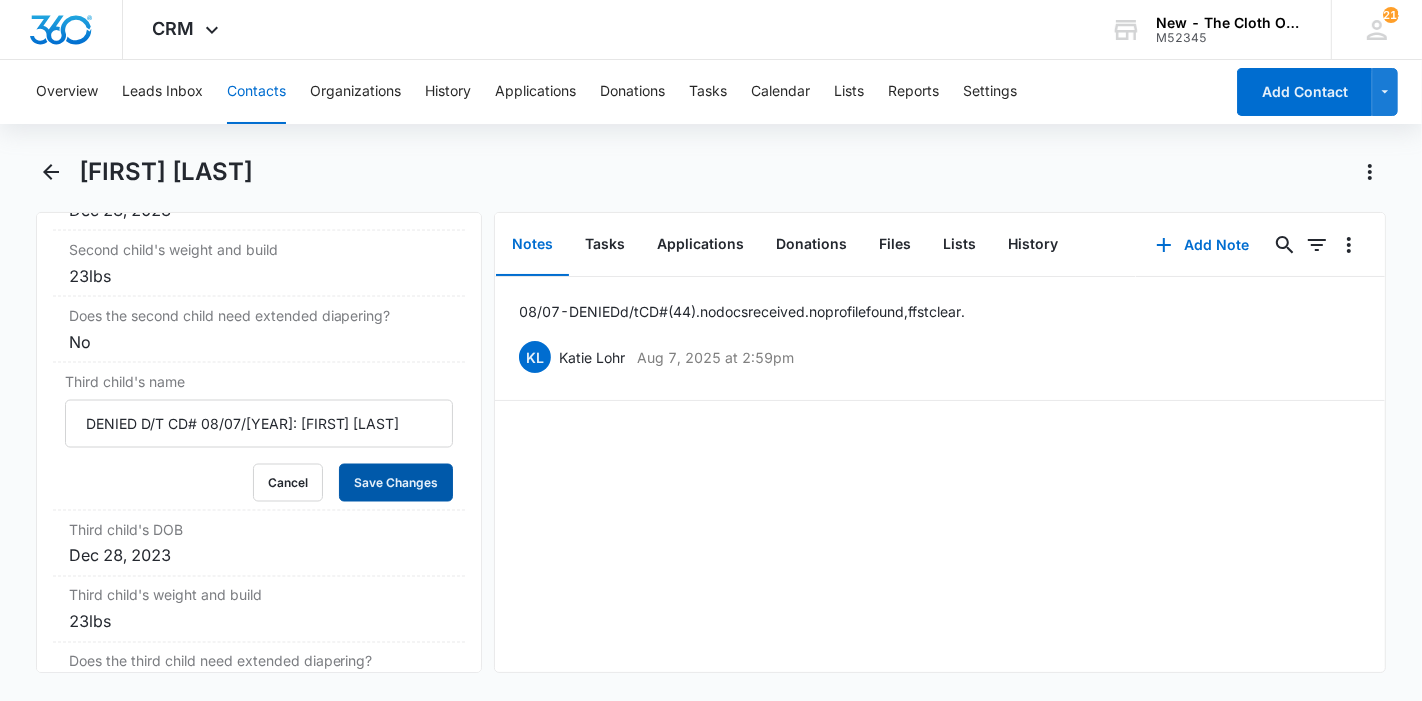 click on "Save Changes" at bounding box center [396, 483] 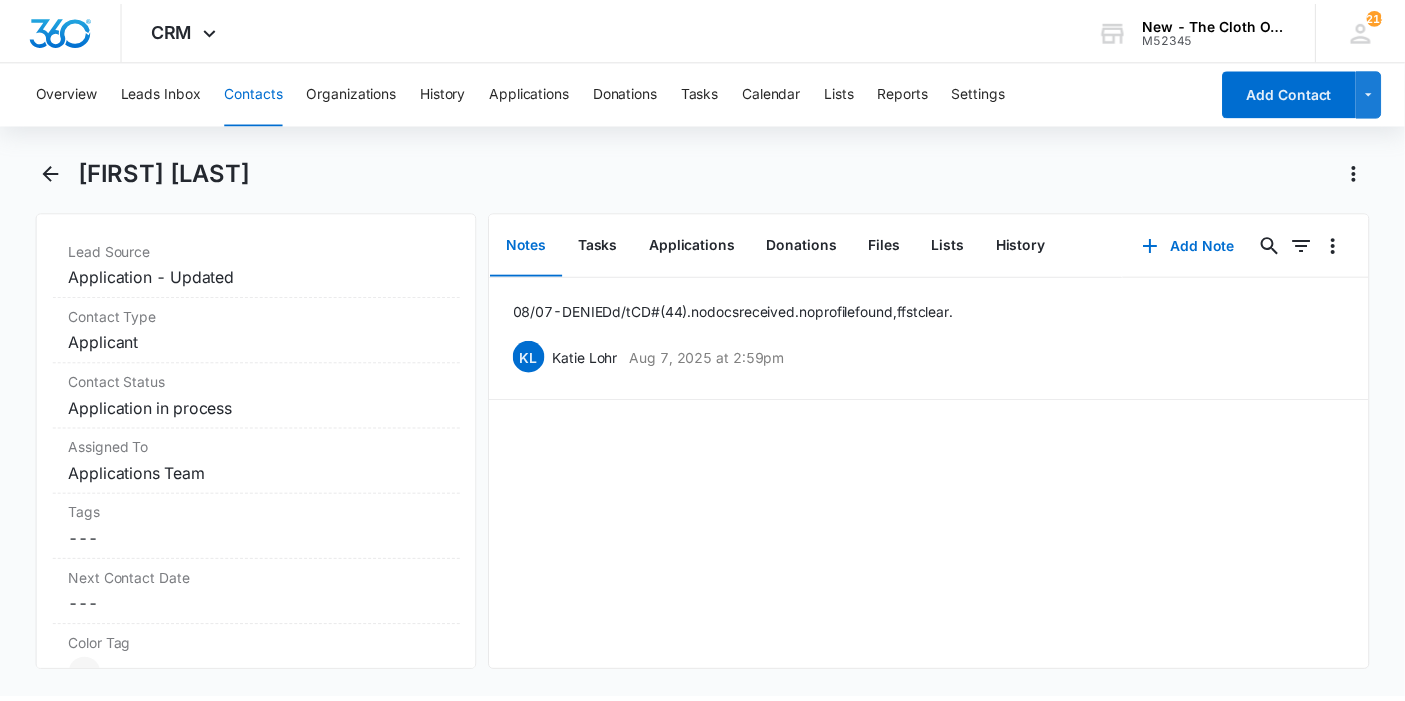 scroll, scrollTop: 851, scrollLeft: 0, axis: vertical 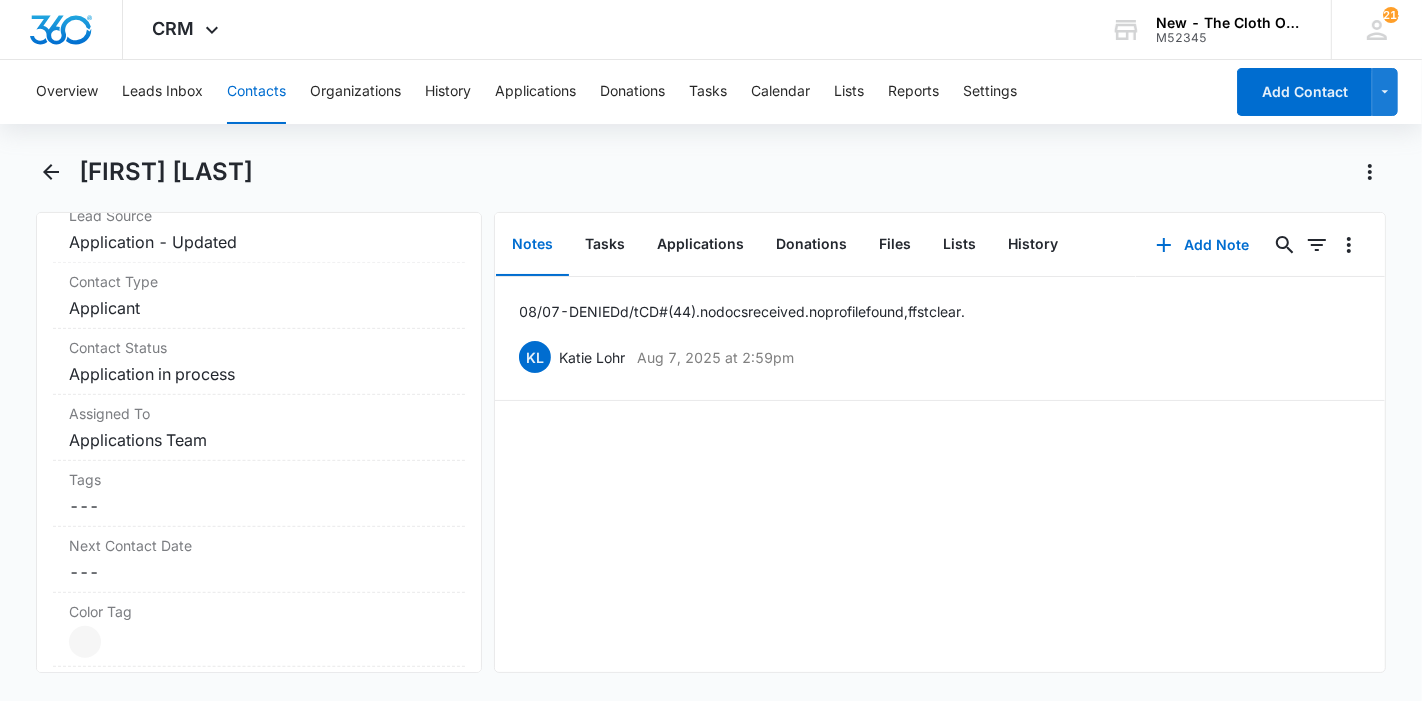click on "Cancel Save Changes Application in process" at bounding box center (259, 374) 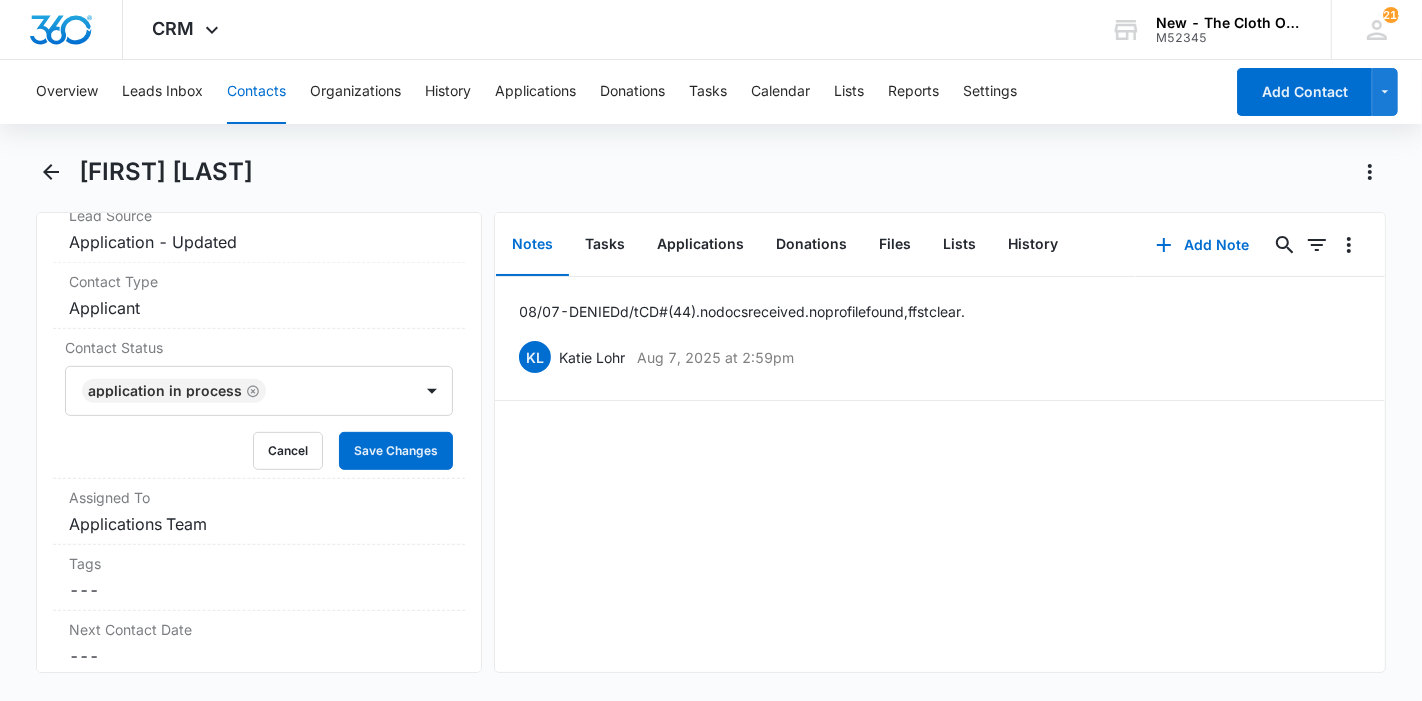 click 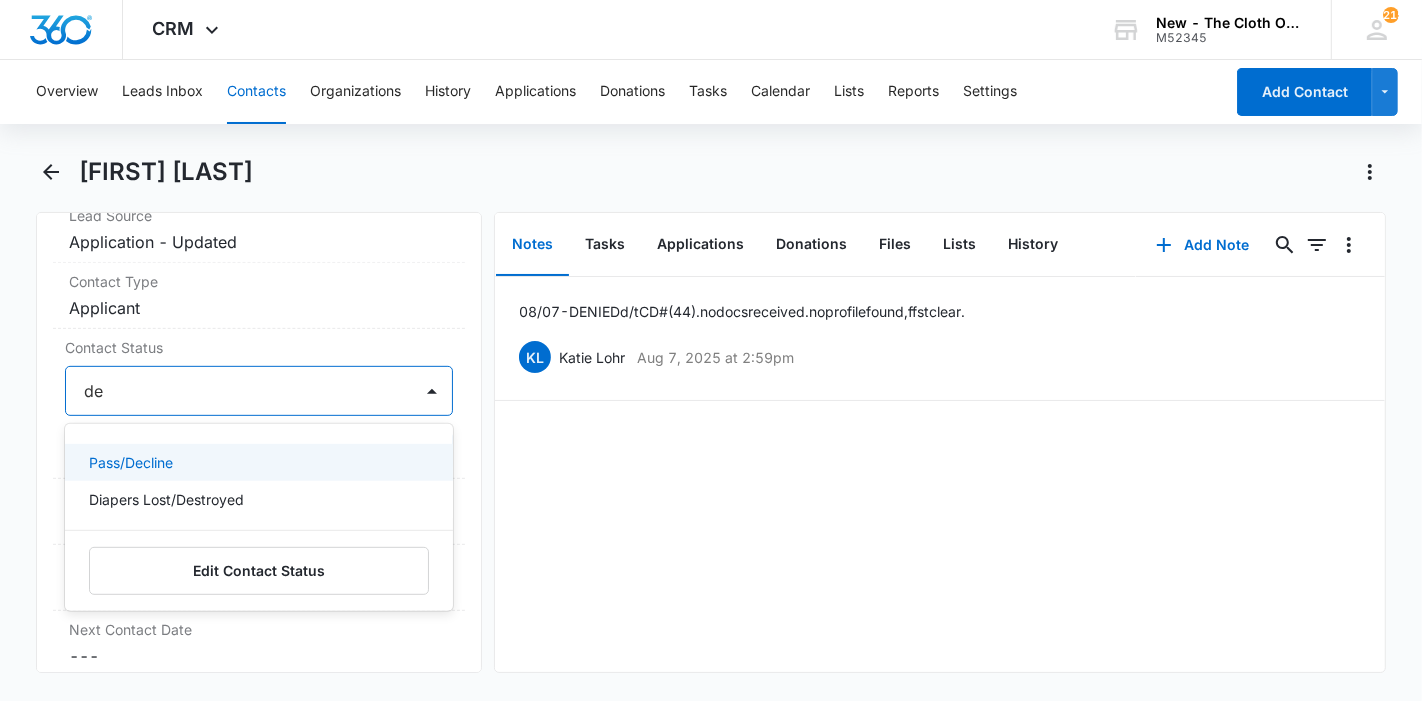 type on "dec" 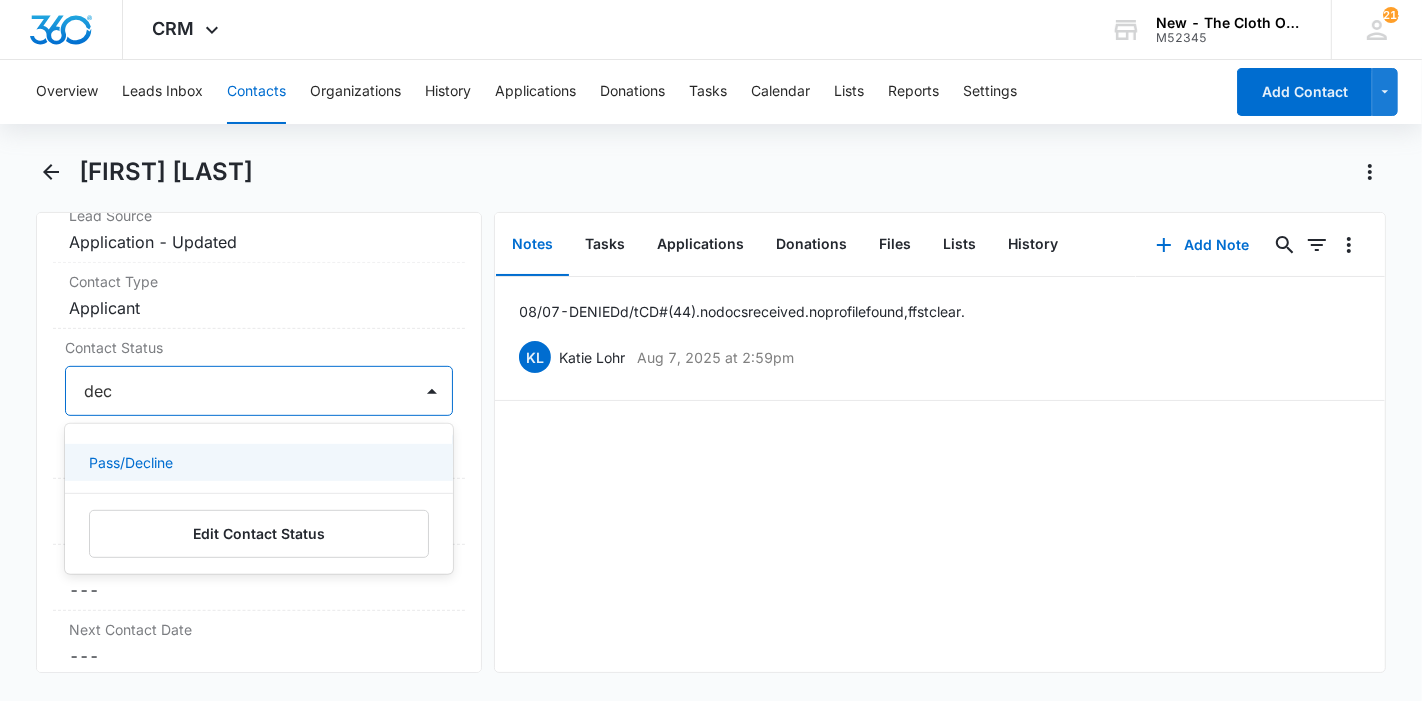 click on "Pass/Decline" at bounding box center [257, 462] 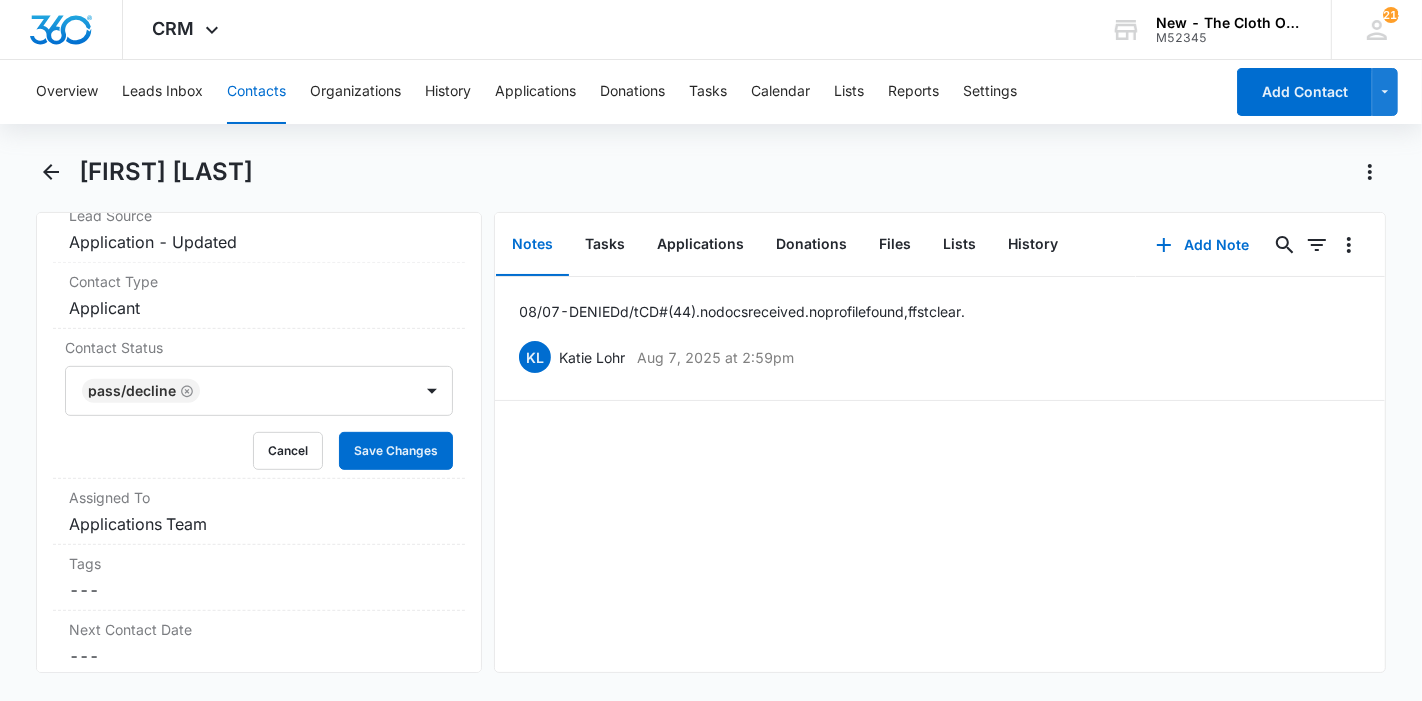 click on "Remove FY [FIRST] [LAST] Contact Info Name Cancel Save Changes [FIRST] [LAST] Phone Cancel Save Changes ([PHONE]) Email Cancel Save Changes [EMAIL] Organization Cancel Save Changes ---
Address Cancel Save Changes [NUMBER] [STREET] Apt [NUMBER] [CITY] [STATE] [POSTAL_CODE] Details Lead Source Cancel Save Changes Application - Updated Contact Type Cancel Save Changes Applicant Contact Status Pass/Decline Cancel Save Changes Assigned To Cancel Save Changes Applications Team Tags Cancel Save Changes ---
Next Contact Date Cancel Save Changes ---
Color Tag Current Color: Cancel Save Changes Payments ID ID 17079 Created Aug 7, [YEAR] at 4:12pm Additional Contact Info Second Applicant/Spouse Cancel Save Changes [FIRST] [LAST] Company Name Cancel Save Changes ---
Pronouns Cancel Save Changes She/her/hers / Ella Preferred language Cancel Save Changes English Alternate shipping address Cancel Save Changes ---
Preferred contact method Cancel Save Changes --- Other Info Special Notes Cancel Save Changes" at bounding box center [259, 442] 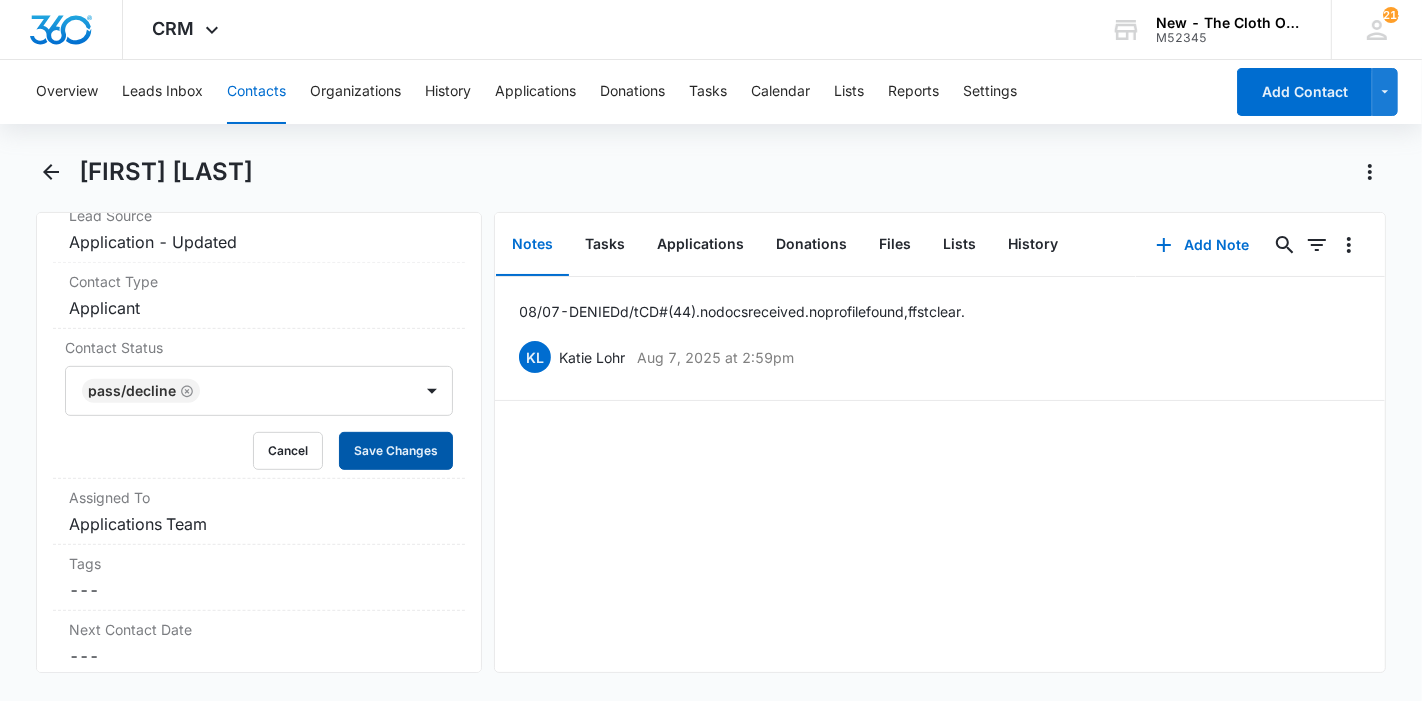 click on "Save Changes" at bounding box center [396, 451] 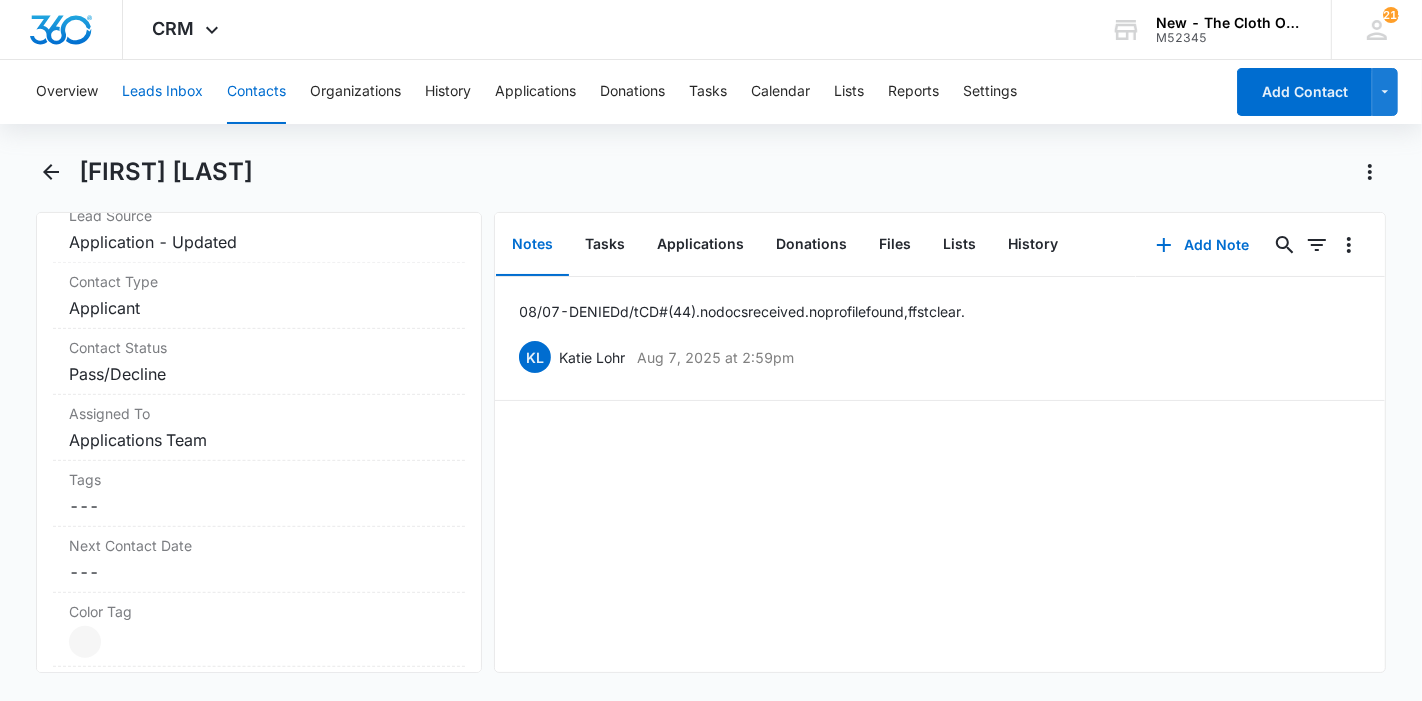 click on "Leads Inbox" at bounding box center (162, 92) 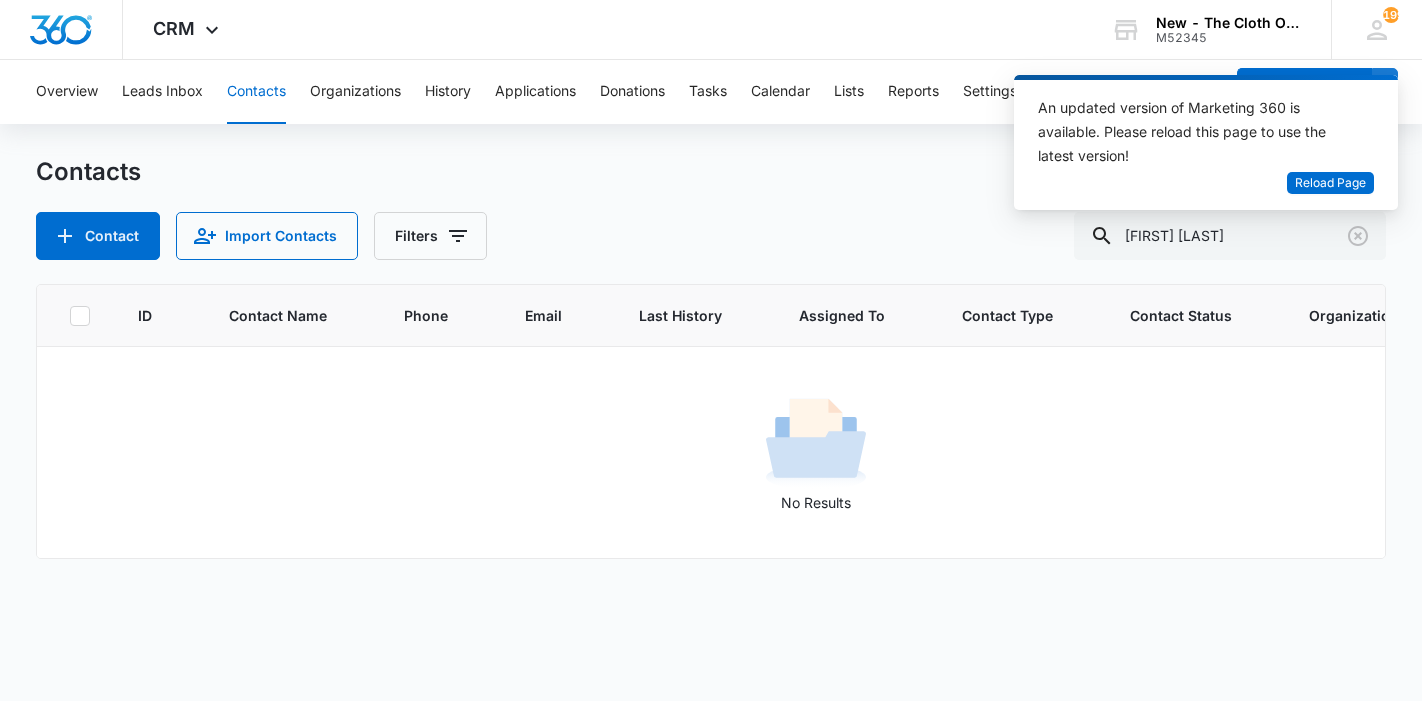 scroll, scrollTop: 0, scrollLeft: 0, axis: both 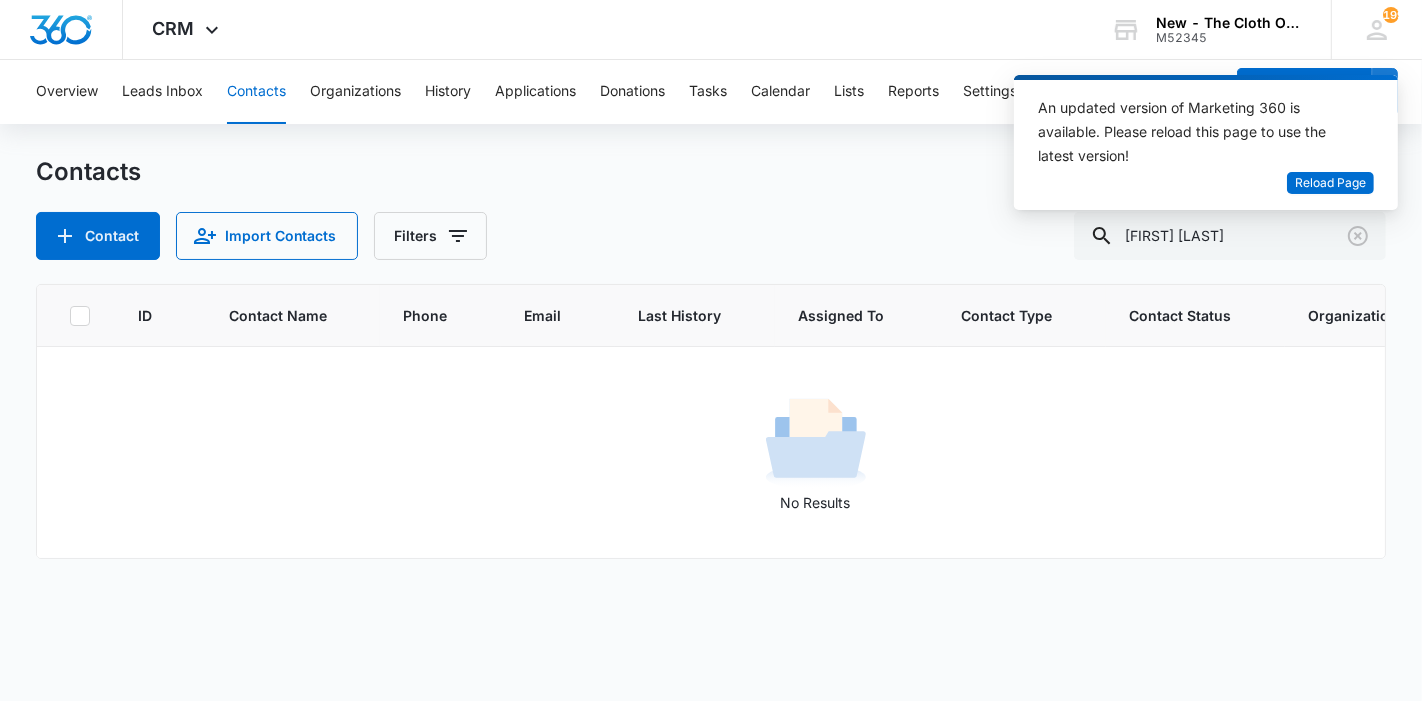 drag, startPoint x: 1237, startPoint y: 246, endPoint x: 1114, endPoint y: 267, distance: 124.77981 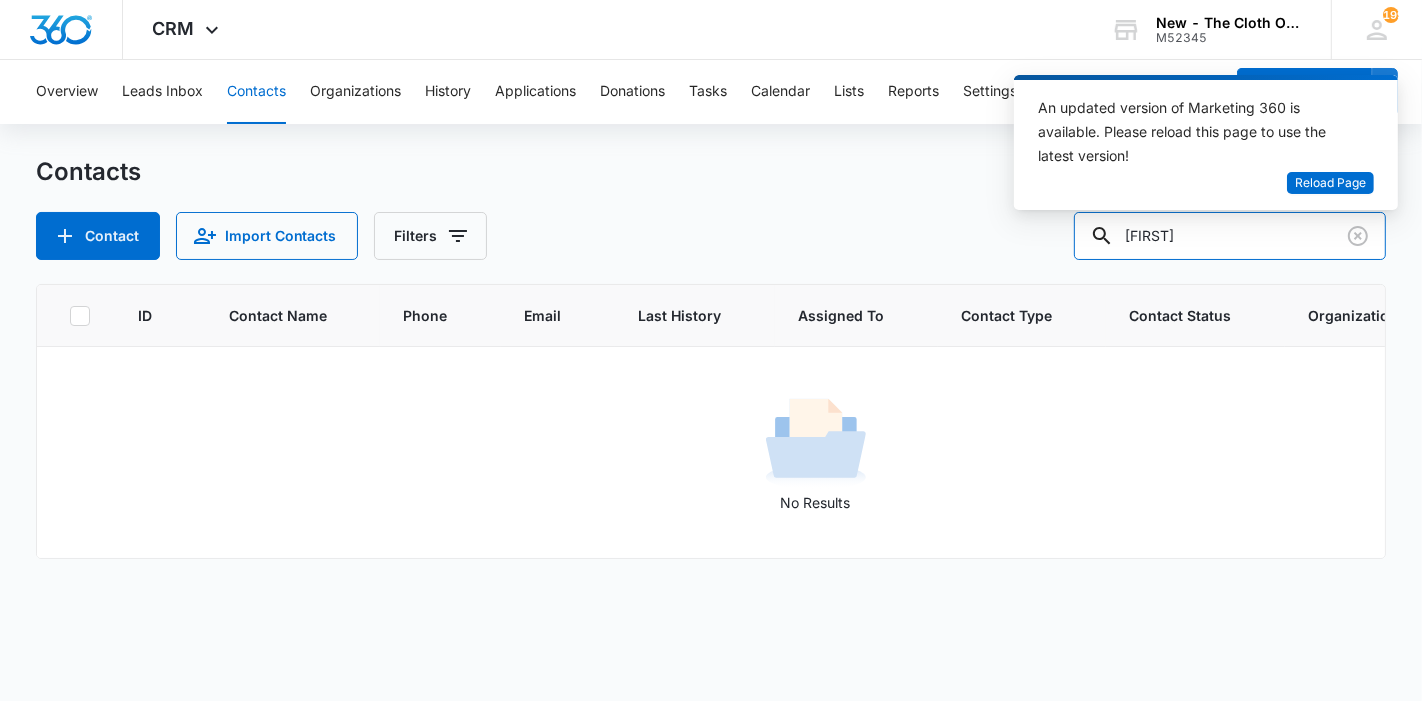drag, startPoint x: 1246, startPoint y: 232, endPoint x: 1034, endPoint y: 222, distance: 212.23572 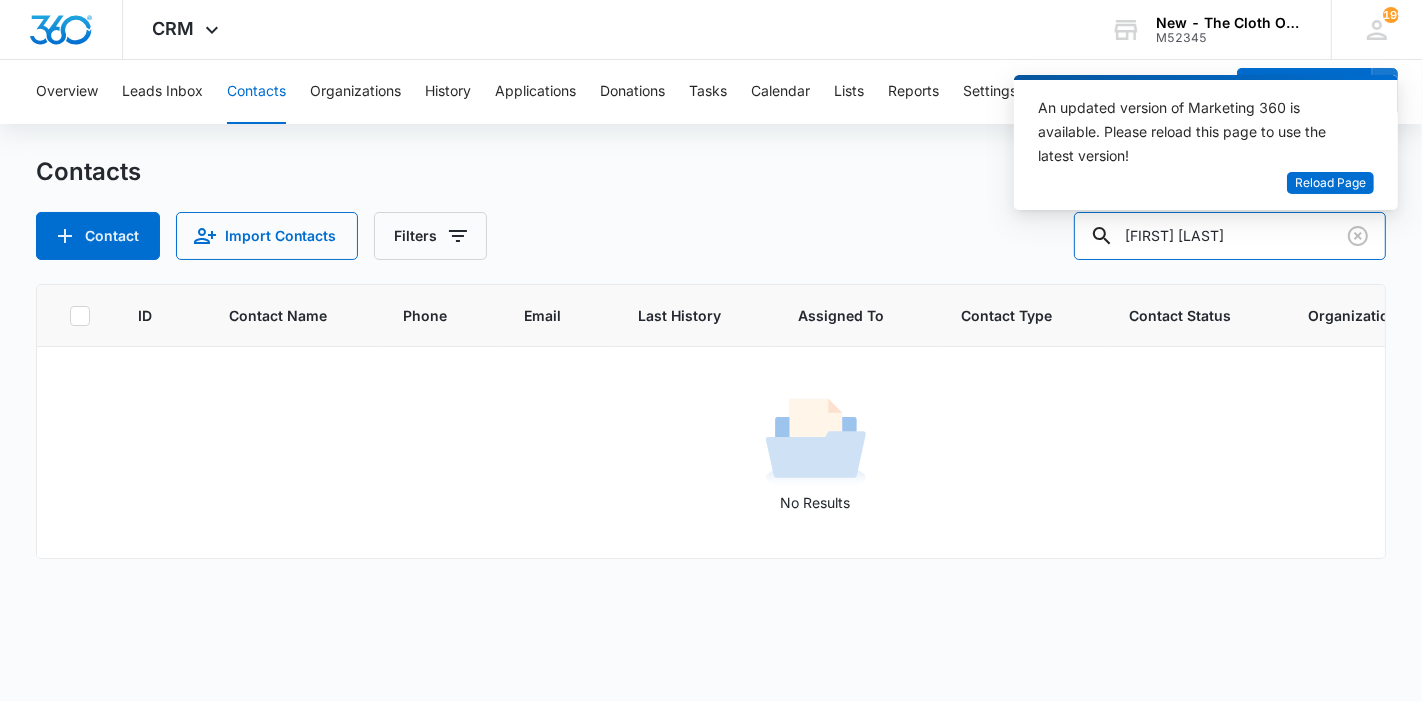 click on "[FIRST] [LAST]" at bounding box center [1230, 236] 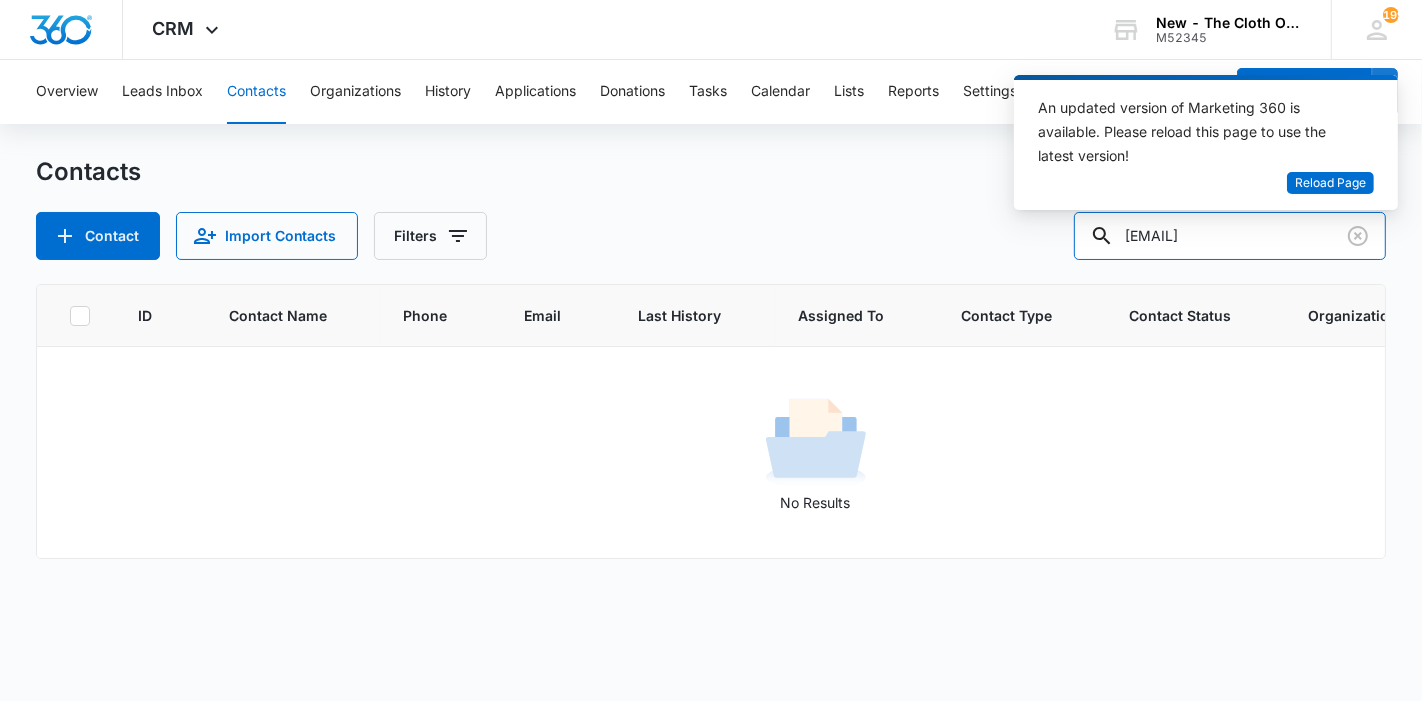 type on "irispolet@yahoo.com" 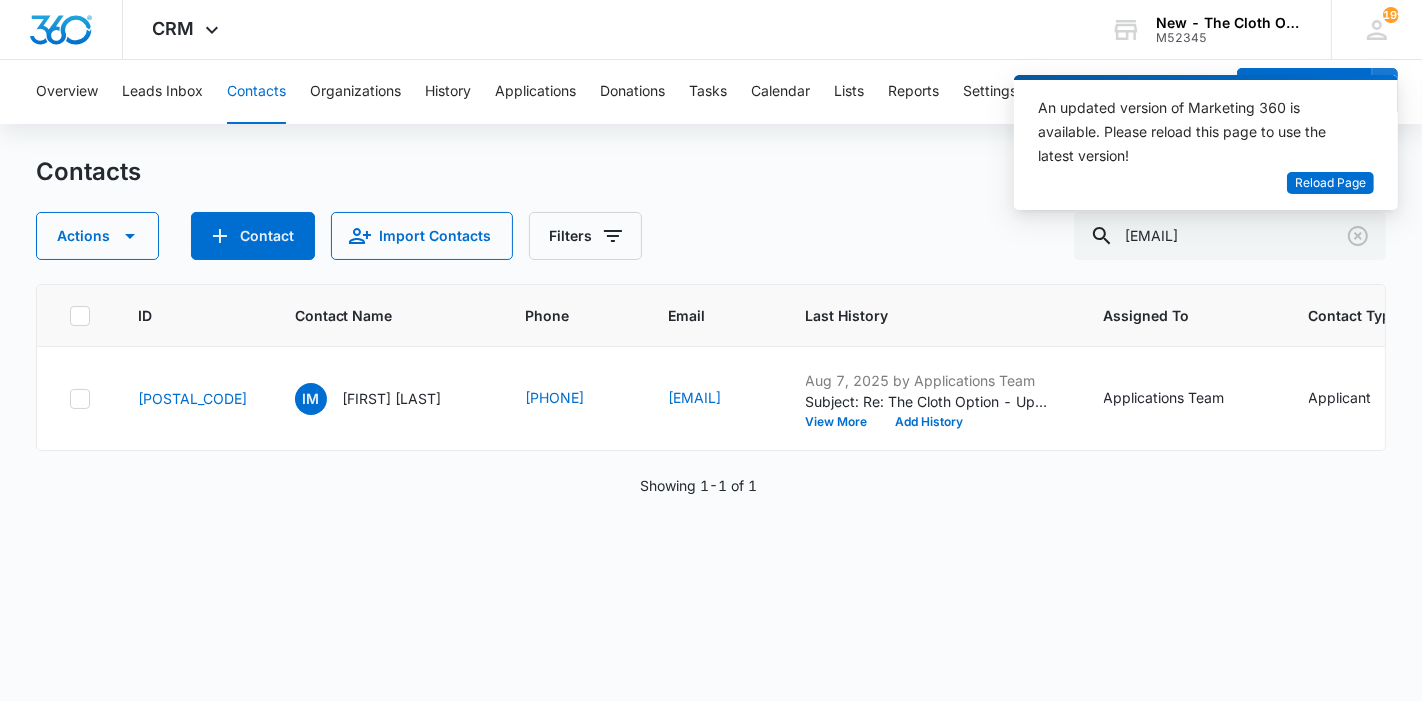 click on "Iris Medina" at bounding box center [392, 398] 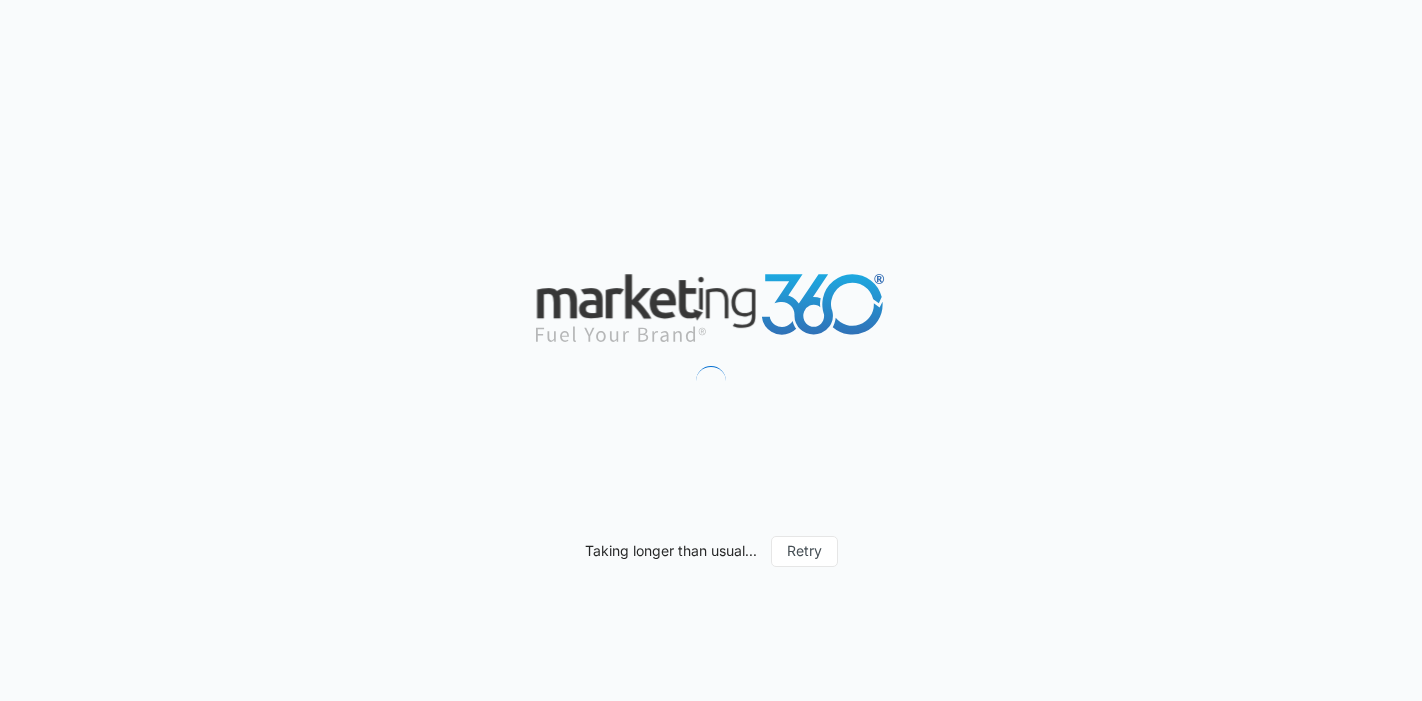 scroll, scrollTop: 0, scrollLeft: 0, axis: both 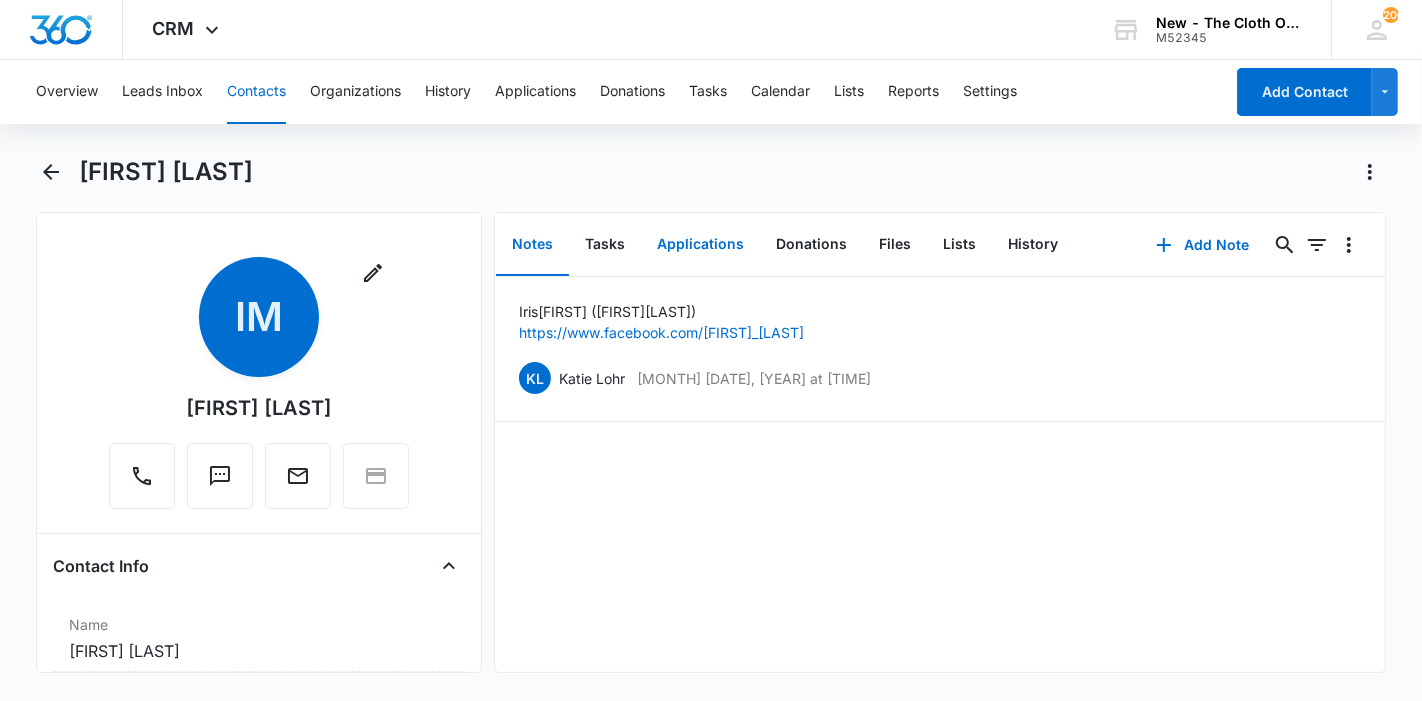click on "Applications" at bounding box center (700, 245) 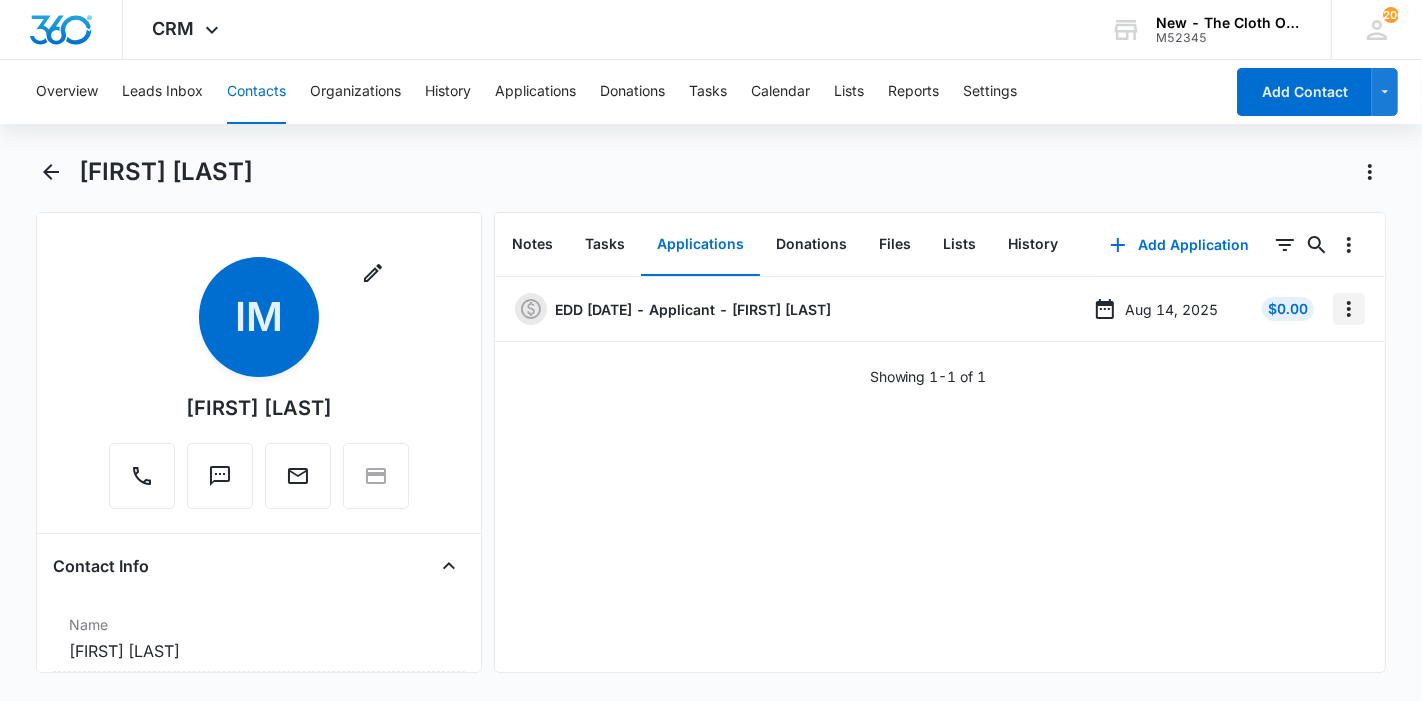 click 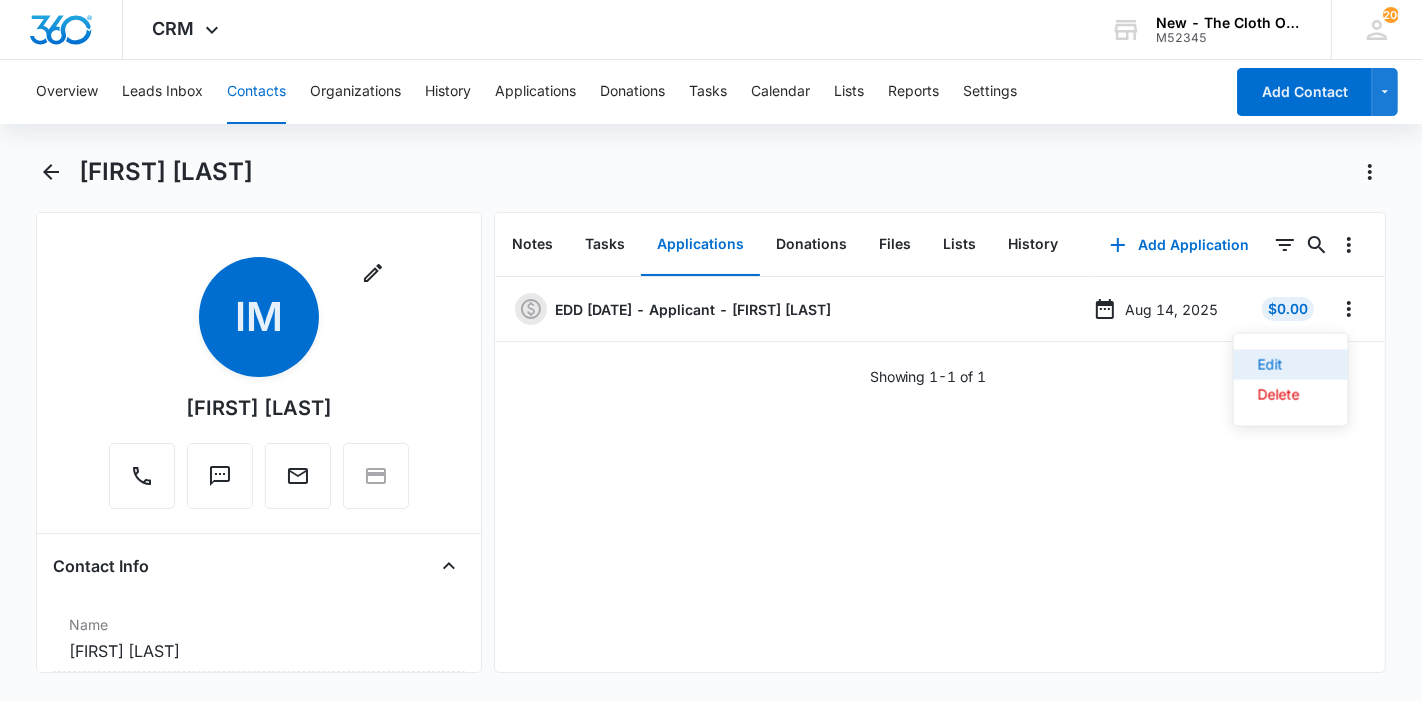 click on "Edit" at bounding box center (1279, 365) 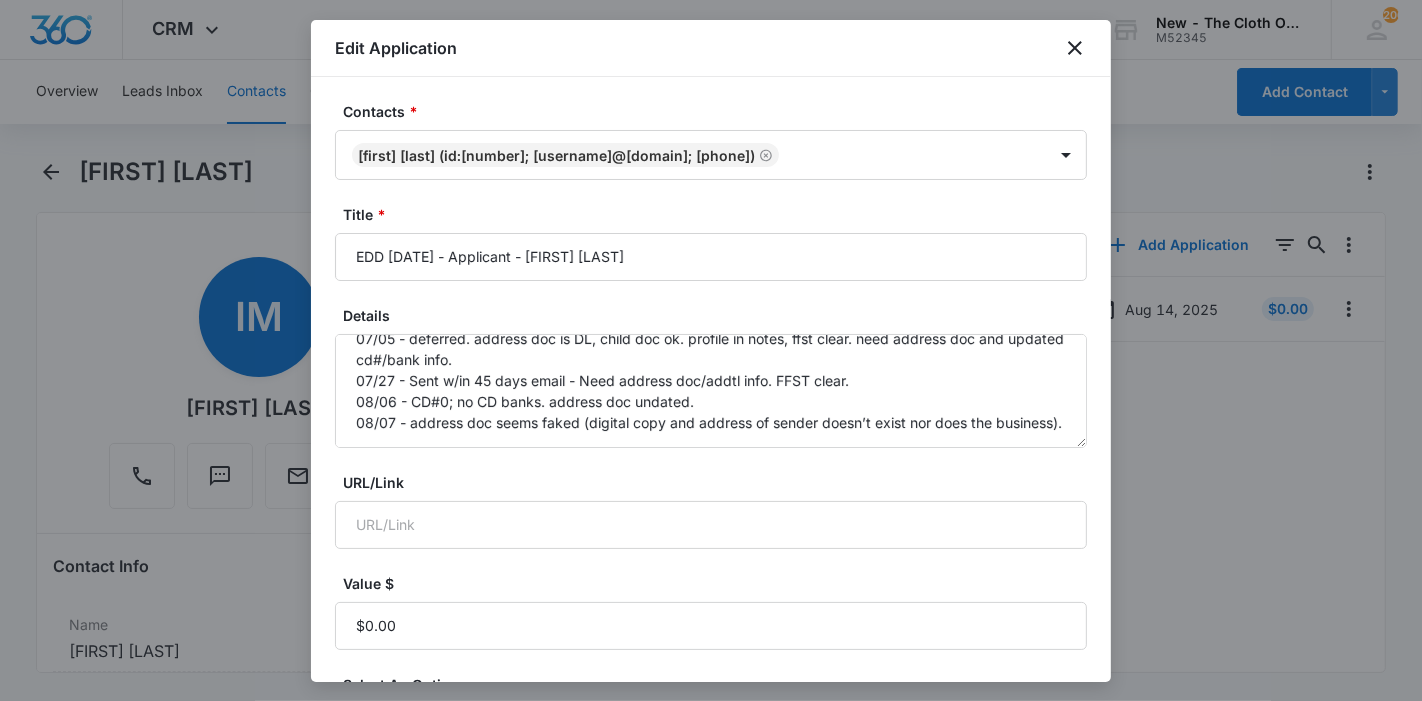 scroll, scrollTop: 42, scrollLeft: 0, axis: vertical 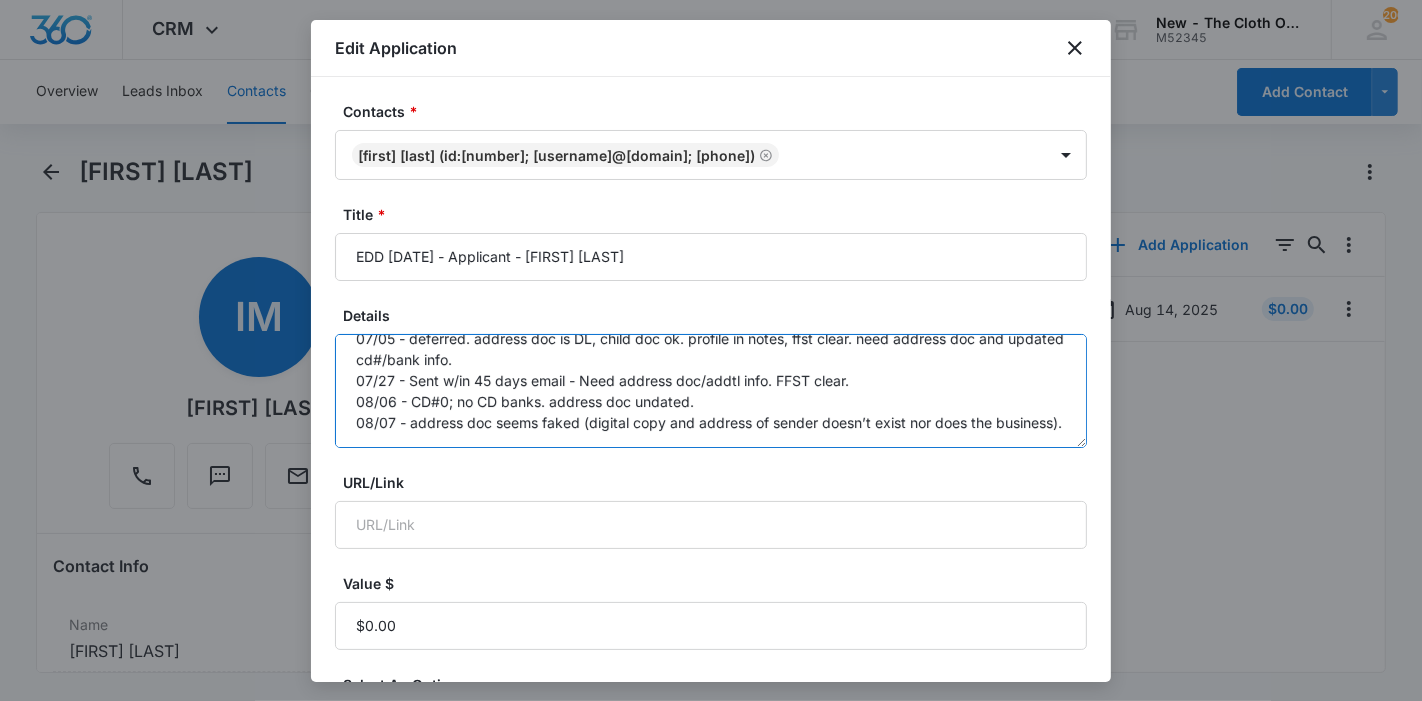 click on "07/05 - deferred. address doc is DL, child doc ok. profile in notes, ffst clear. need address doc and updated cd#/bank info.
07/27 - Sent w/in 45 days email - Need address doc/addtl info. FFST clear.
08/06 - CD#0; no CD banks. address doc undated.
08/07 - address doc seems faked (digital copy and address of sender doesn’t exist nor does the business)." at bounding box center (711, 391) 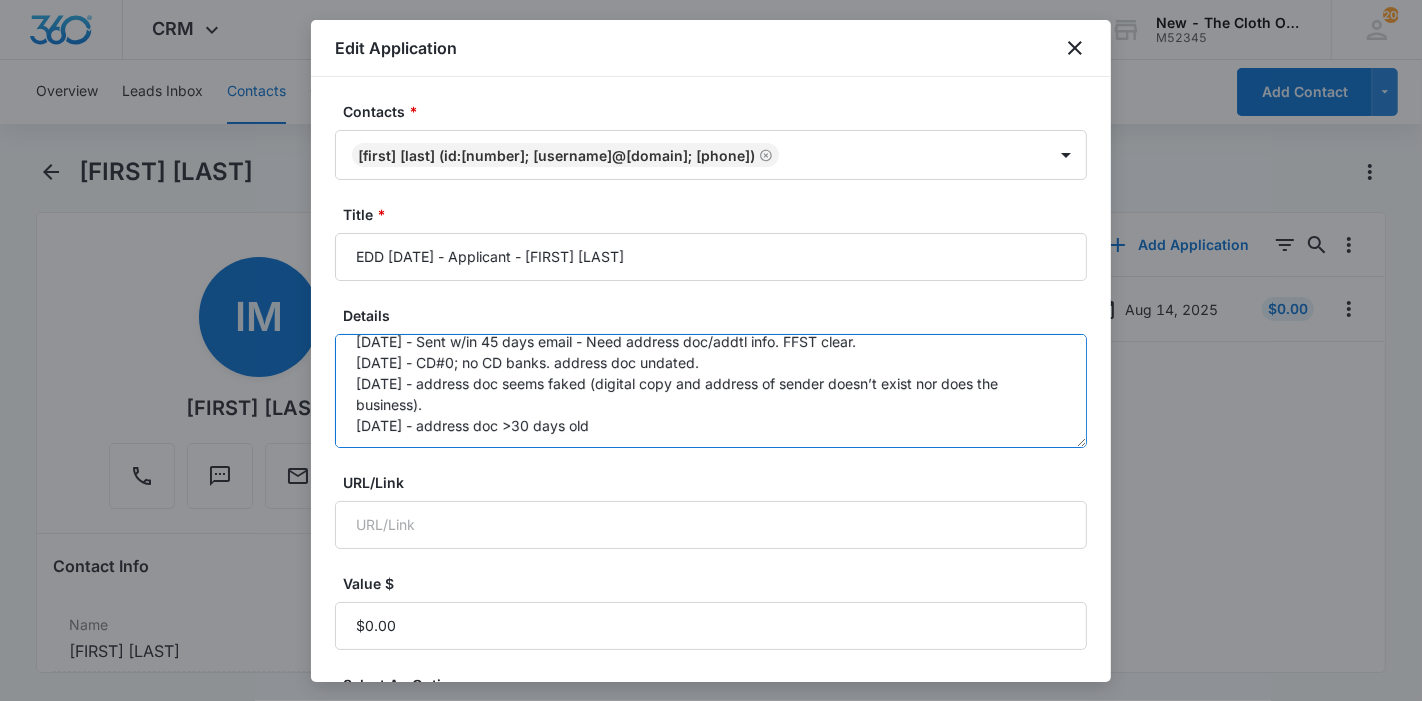 scroll, scrollTop: 62, scrollLeft: 0, axis: vertical 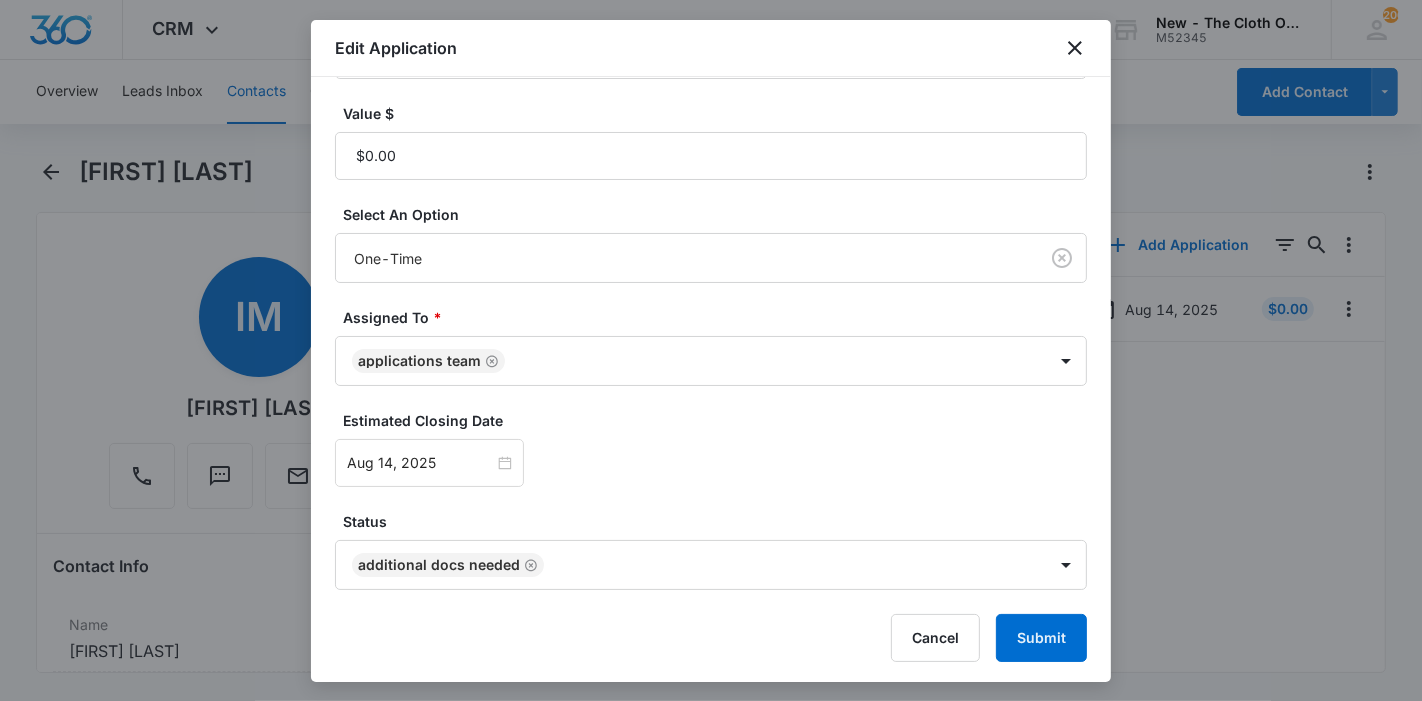 type on "07/05 - deferred. address doc is DL, child doc ok. profile in notes, ffst clear. need address doc and updated cd#/bank info.
07/27 - Sent w/in 45 days email - Need address doc/addtl info. FFST clear.
08/06 - CD#0; no CD banks. address doc undated.
08/07 - address doc seems faked (digital copy and address of sender doesn’t exist nor does the business).
08/07 - address doc >30 days old" 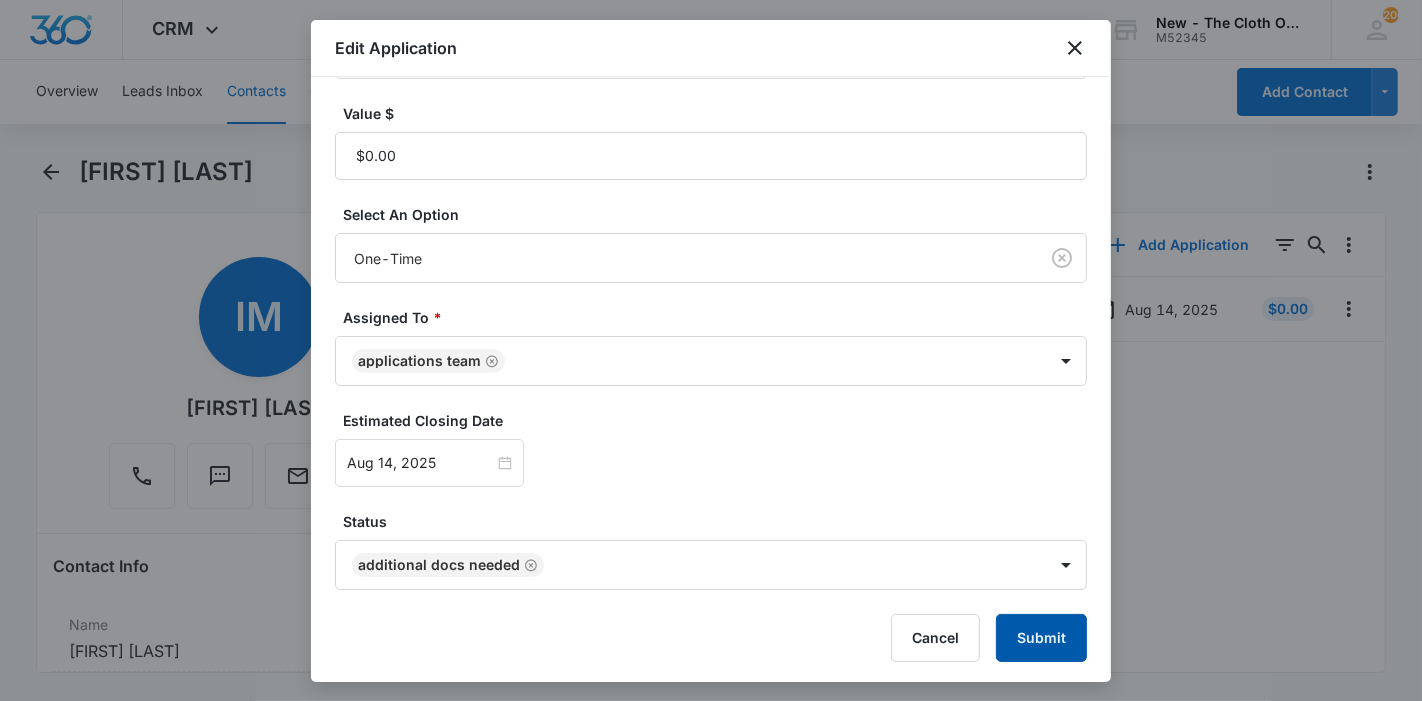 click on "Submit" at bounding box center [1041, 638] 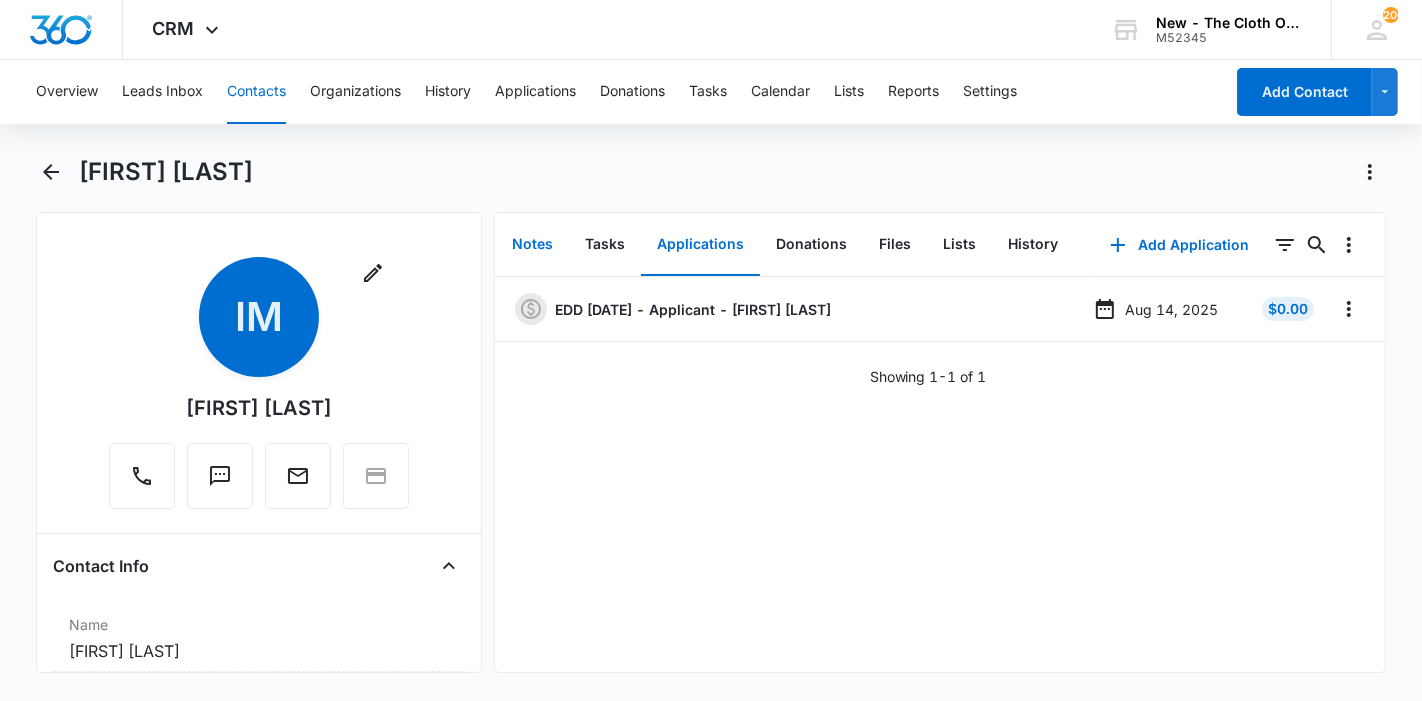 click on "Notes" at bounding box center [532, 245] 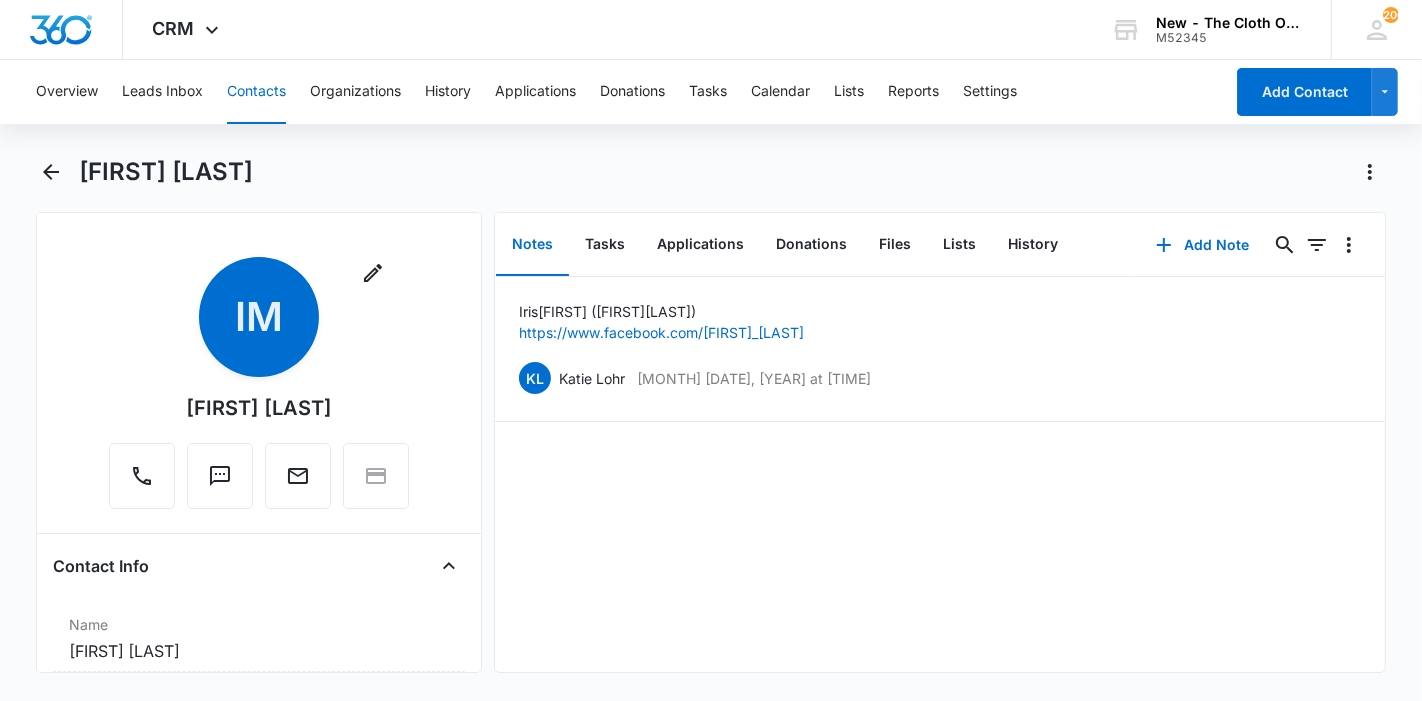 click on "Contacts" at bounding box center (256, 92) 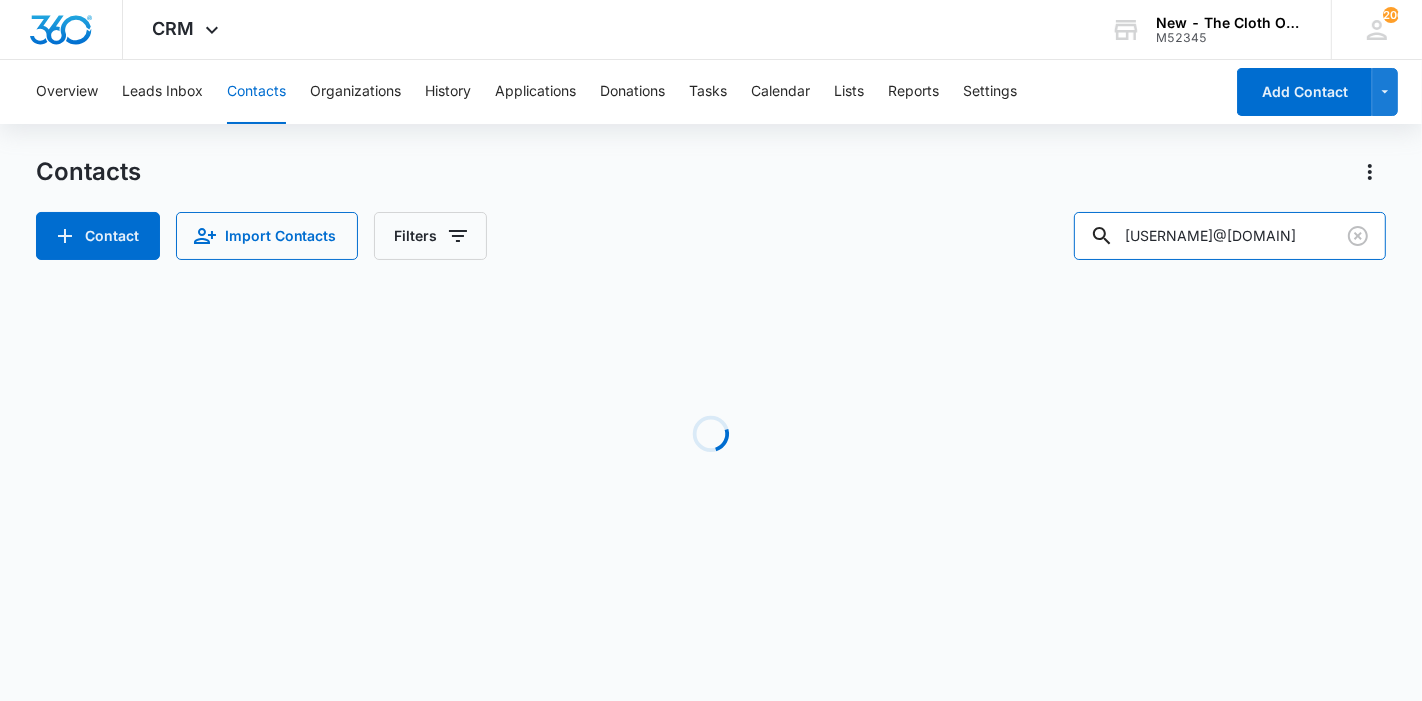 drag, startPoint x: 1288, startPoint y: 241, endPoint x: 1092, endPoint y: 252, distance: 196.30843 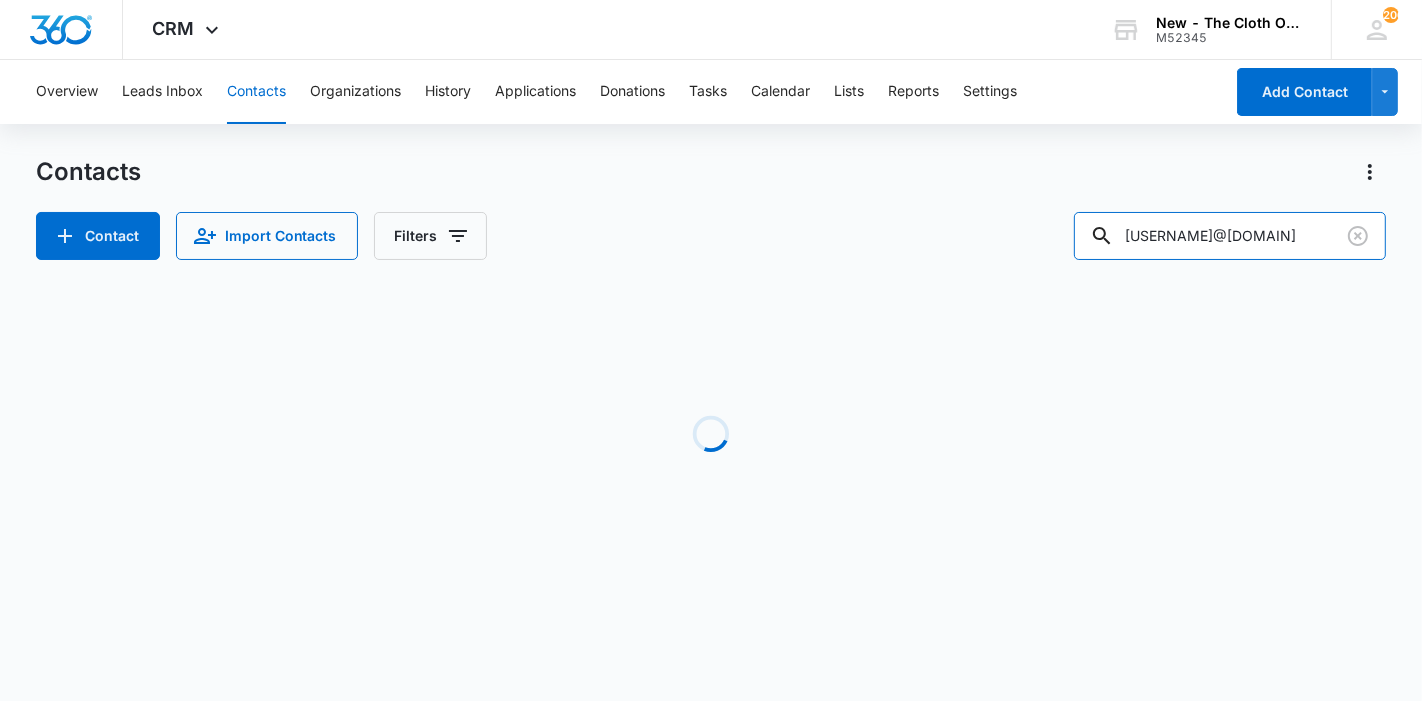 click on "Contact Import Contacts Filters irispolet@yahoo.com" at bounding box center (711, 236) 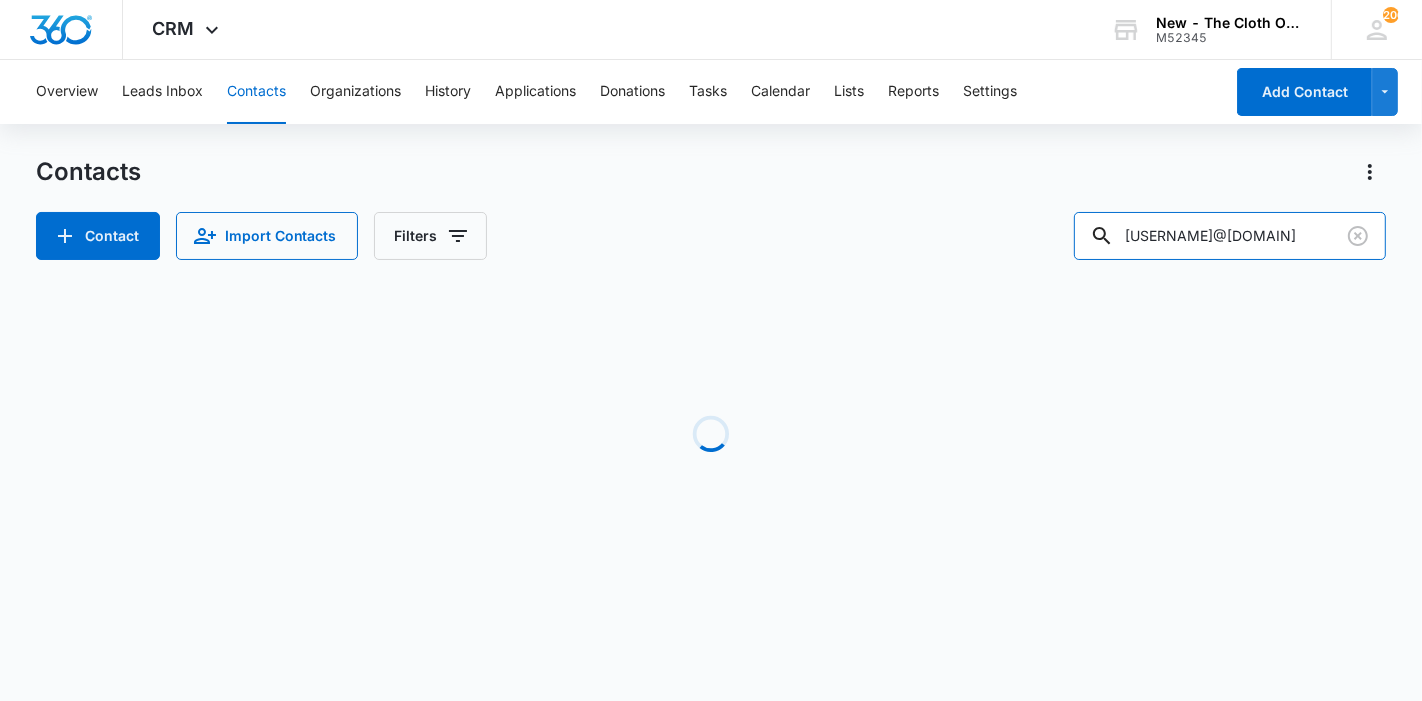 paste on "giannamissinne3@gmail" 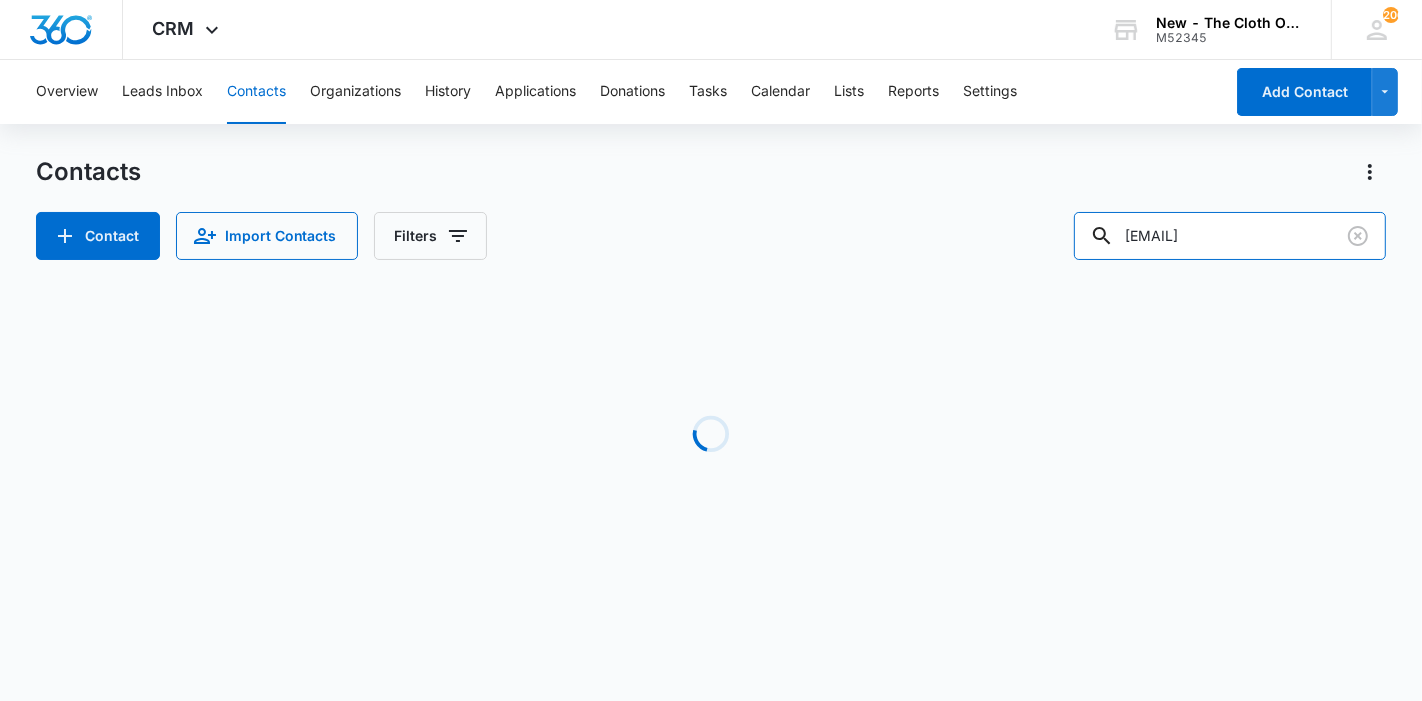 scroll, scrollTop: 0, scrollLeft: 9, axis: horizontal 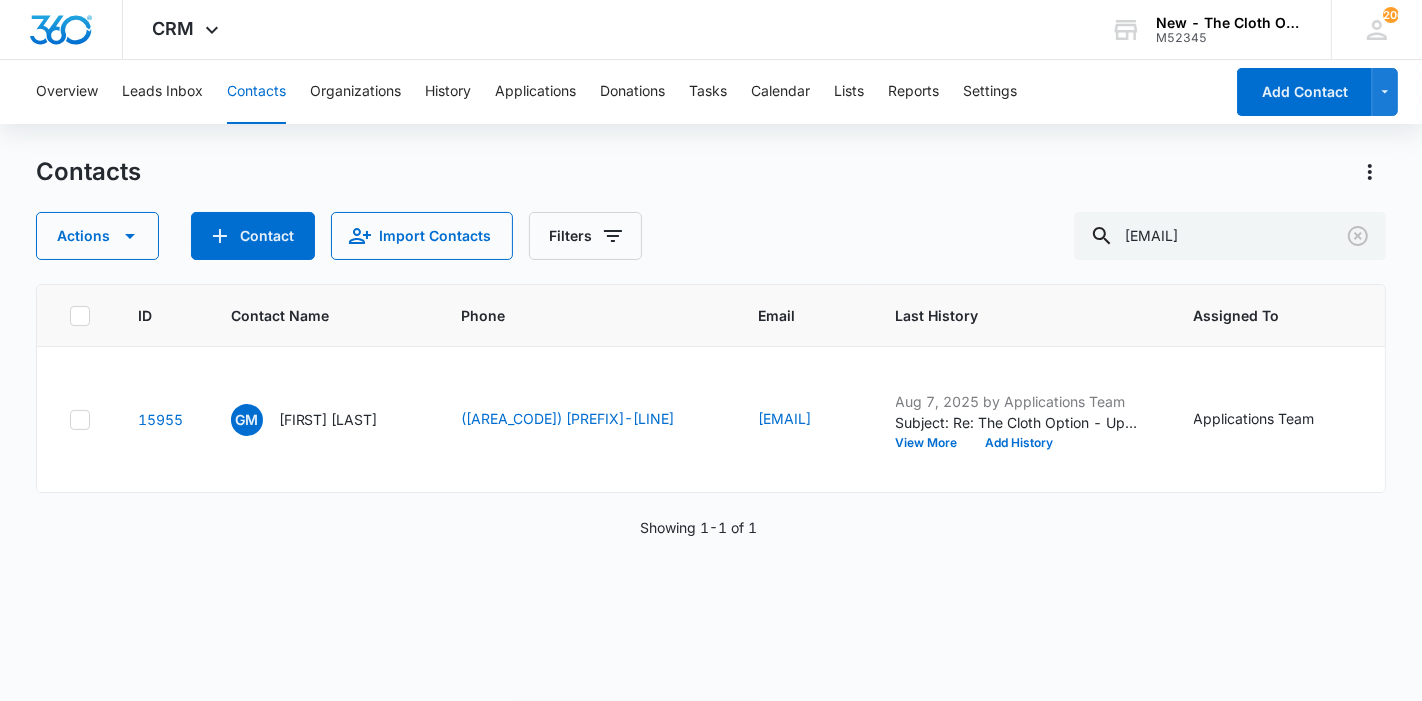 click on "Gianna Missinne" at bounding box center (328, 419) 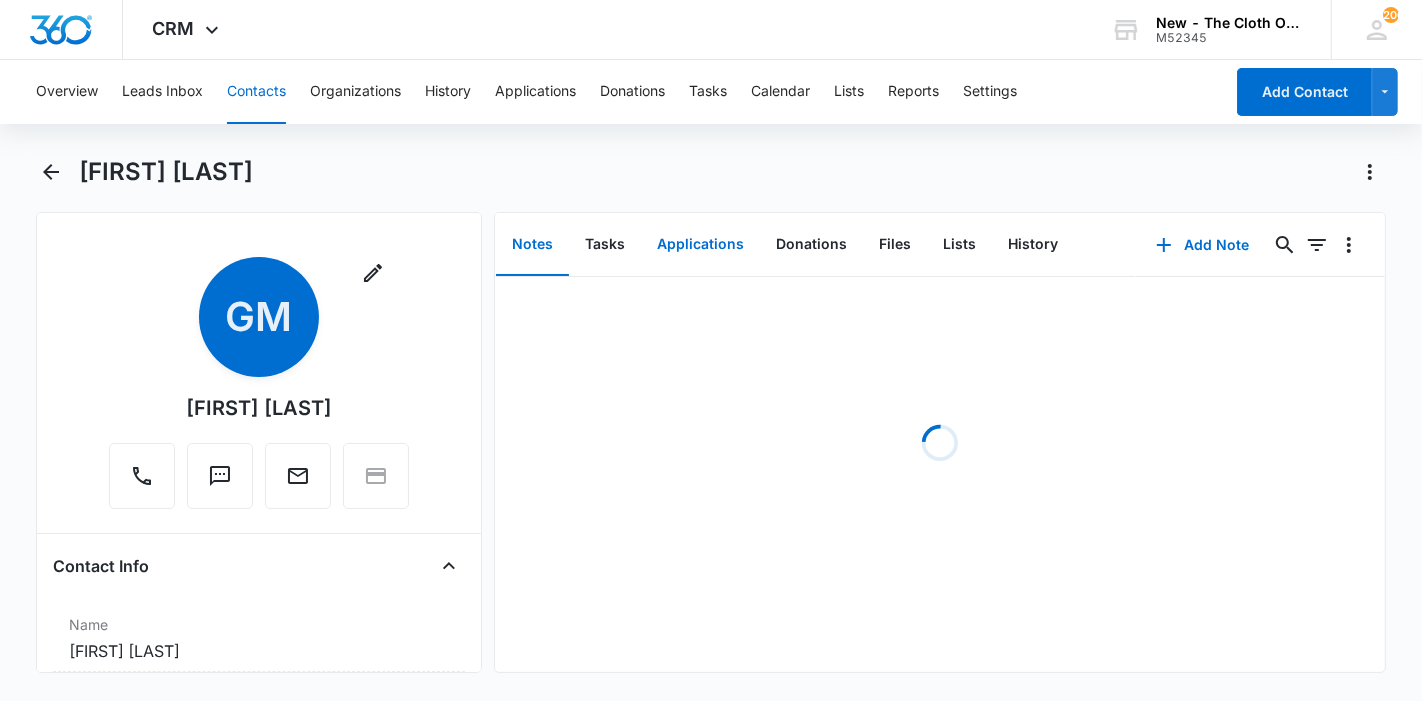 click on "Applications" at bounding box center [700, 245] 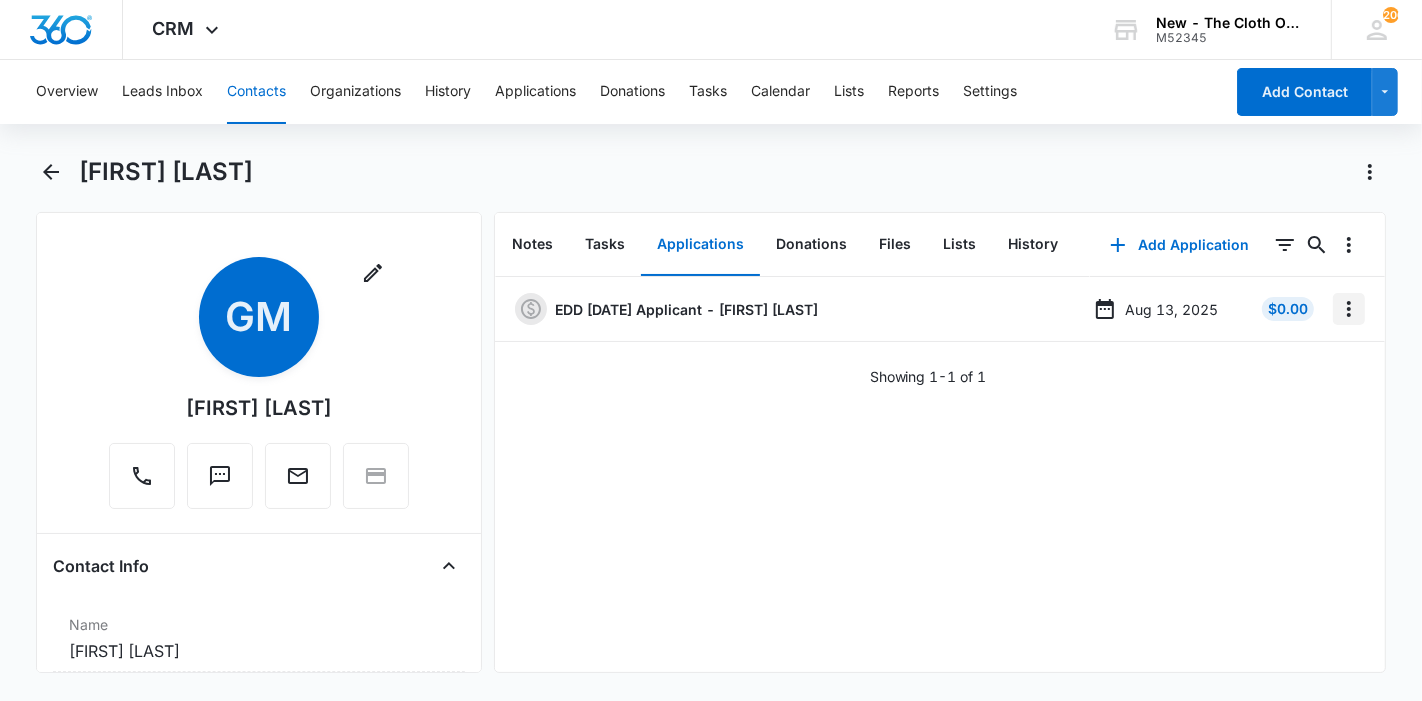 click 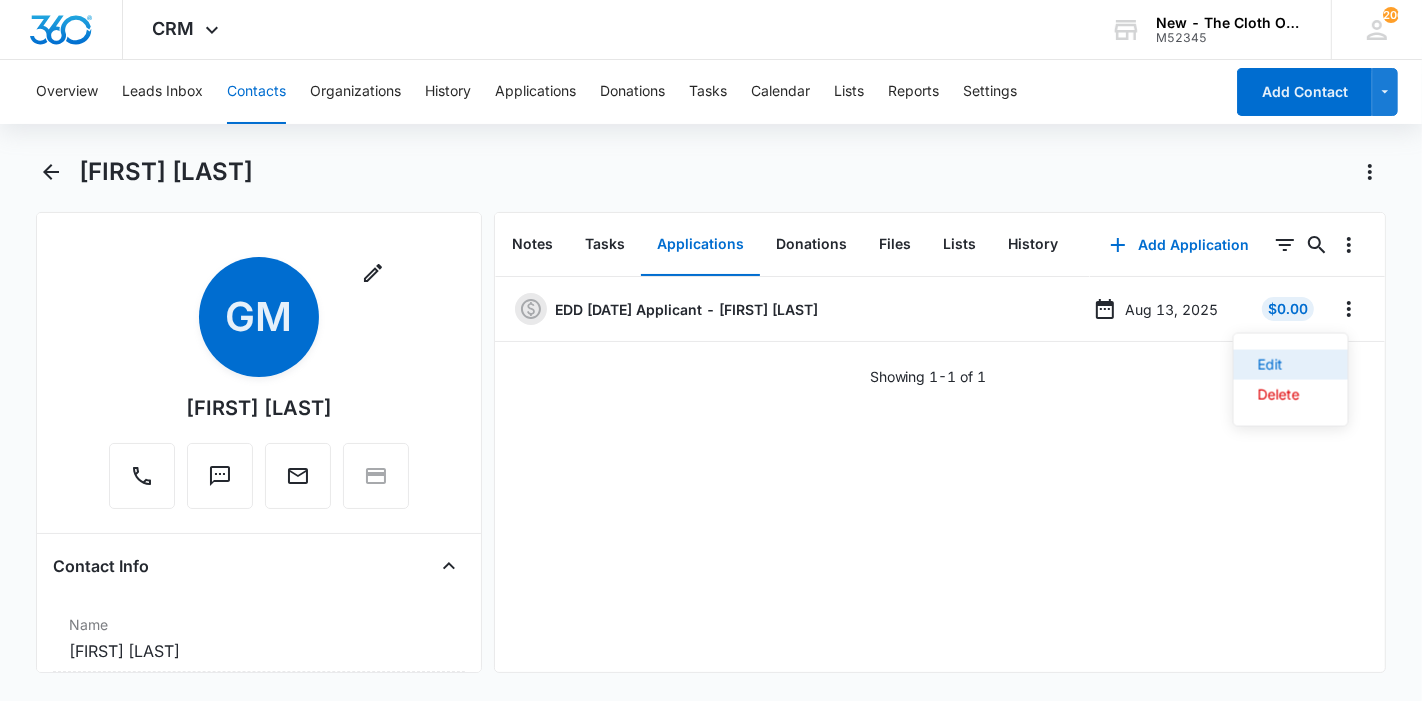 click on "Edit" at bounding box center (1291, 365) 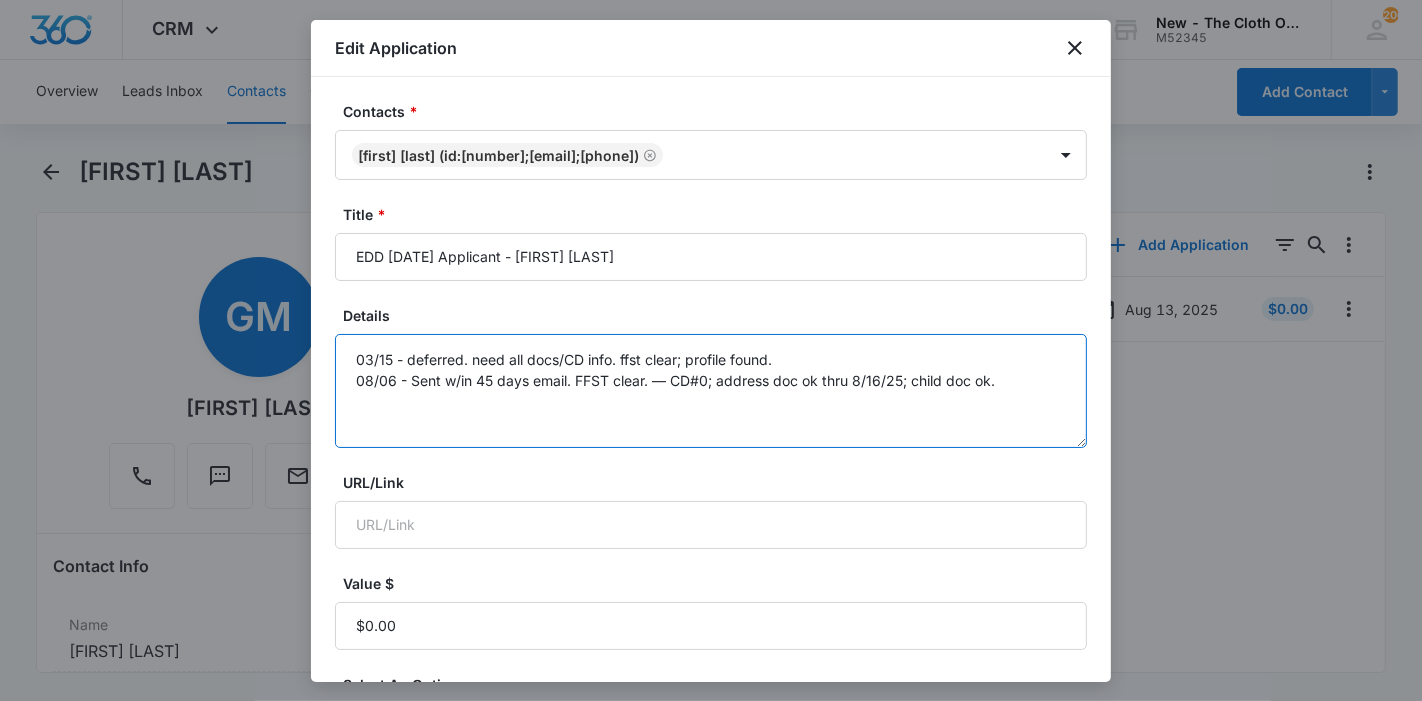 click on "03/15 - deferred. need all docs/CD info. ffst clear; profile found.
08/06 - Sent w/in 45 days email. FFST clear. — CD#0; address doc ok thru 8/16/25; child doc ok." at bounding box center [711, 391] 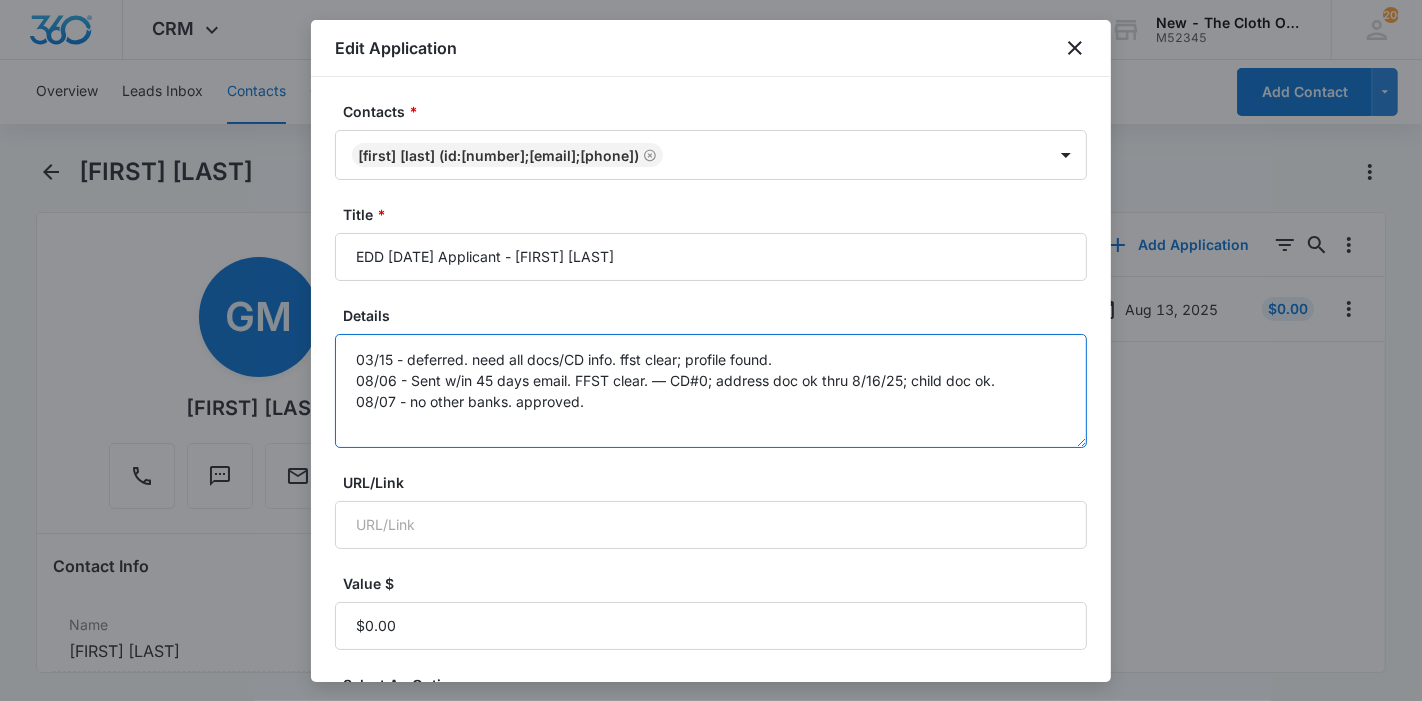 scroll, scrollTop: 470, scrollLeft: 0, axis: vertical 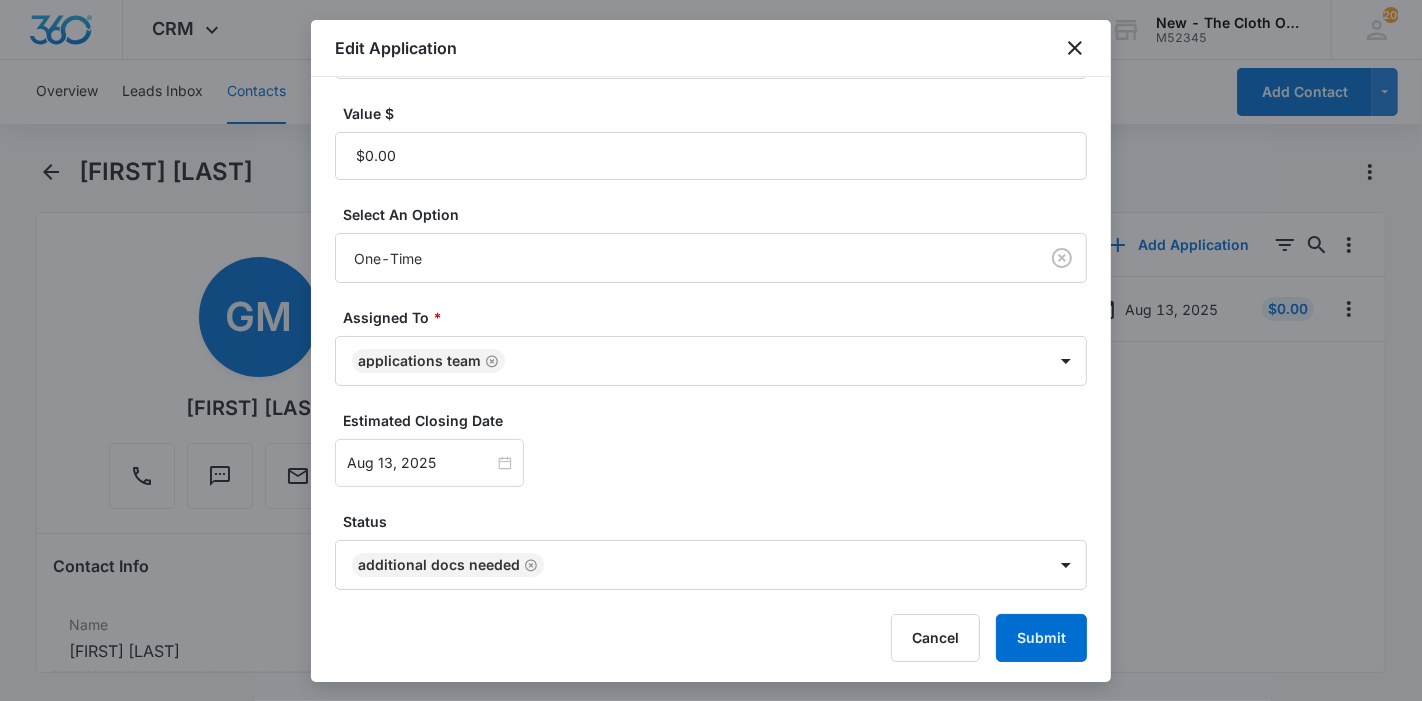 type on "03/15 - deferred. need all docs/CD info. ffst clear; profile found.
08/06 - Sent w/in 45 days email. FFST clear. — CD#0; address doc ok thru 8/16/25; child doc ok.
08/07 - no other banks. approved." 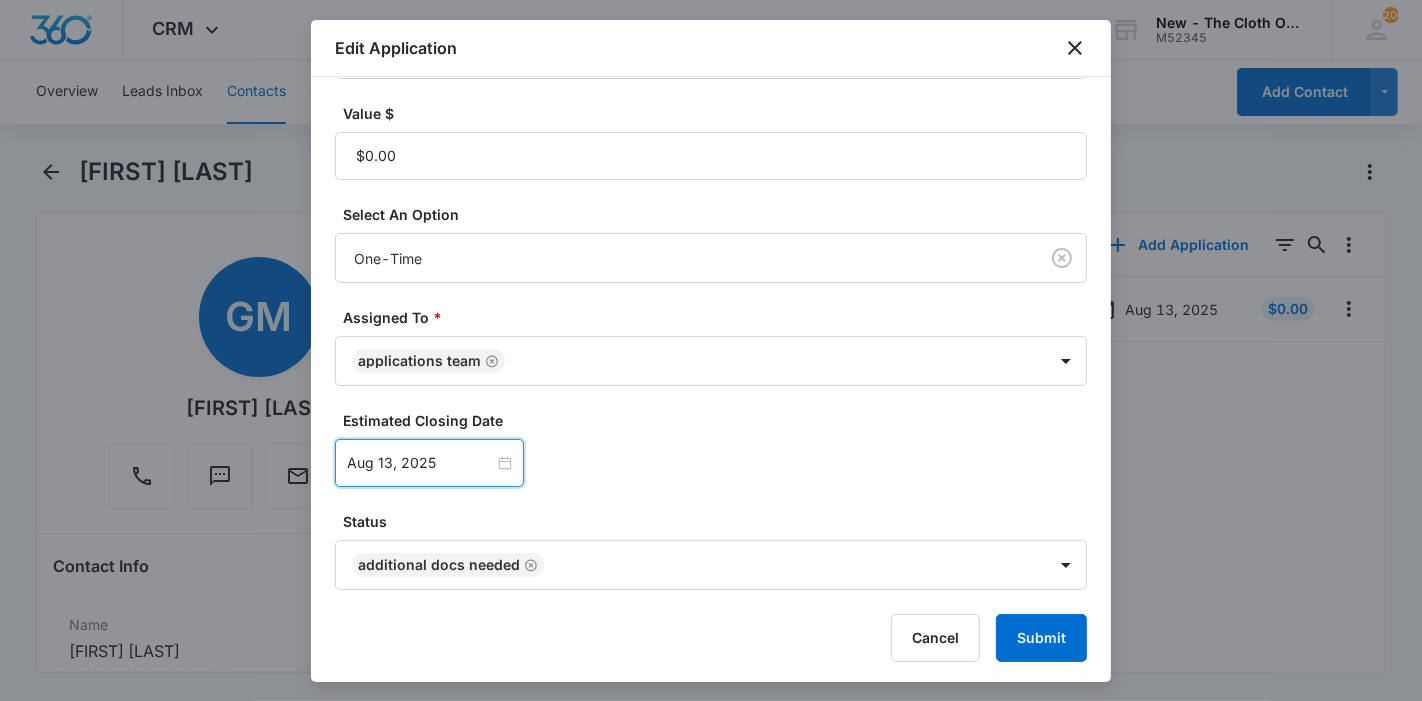 click on "Aug 13, 2025" at bounding box center [420, 463] 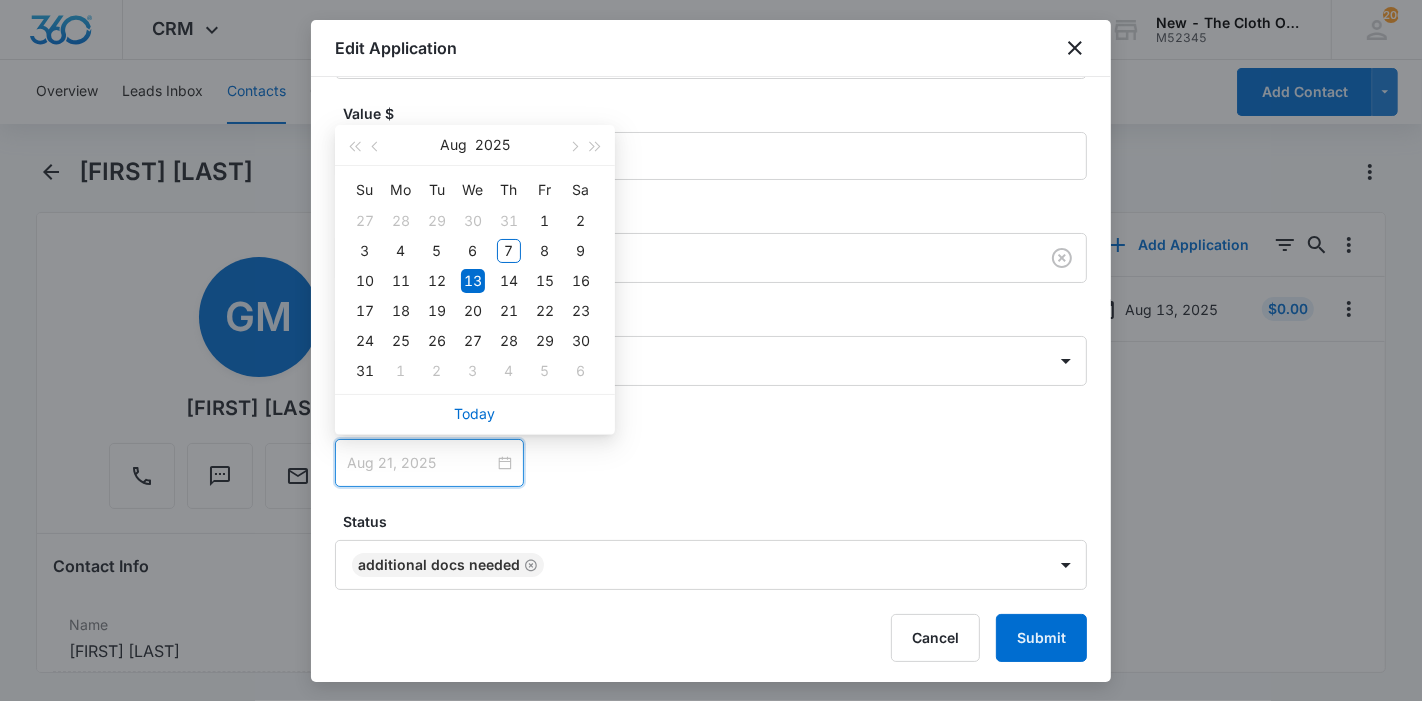 type on "Aug 14, 2025" 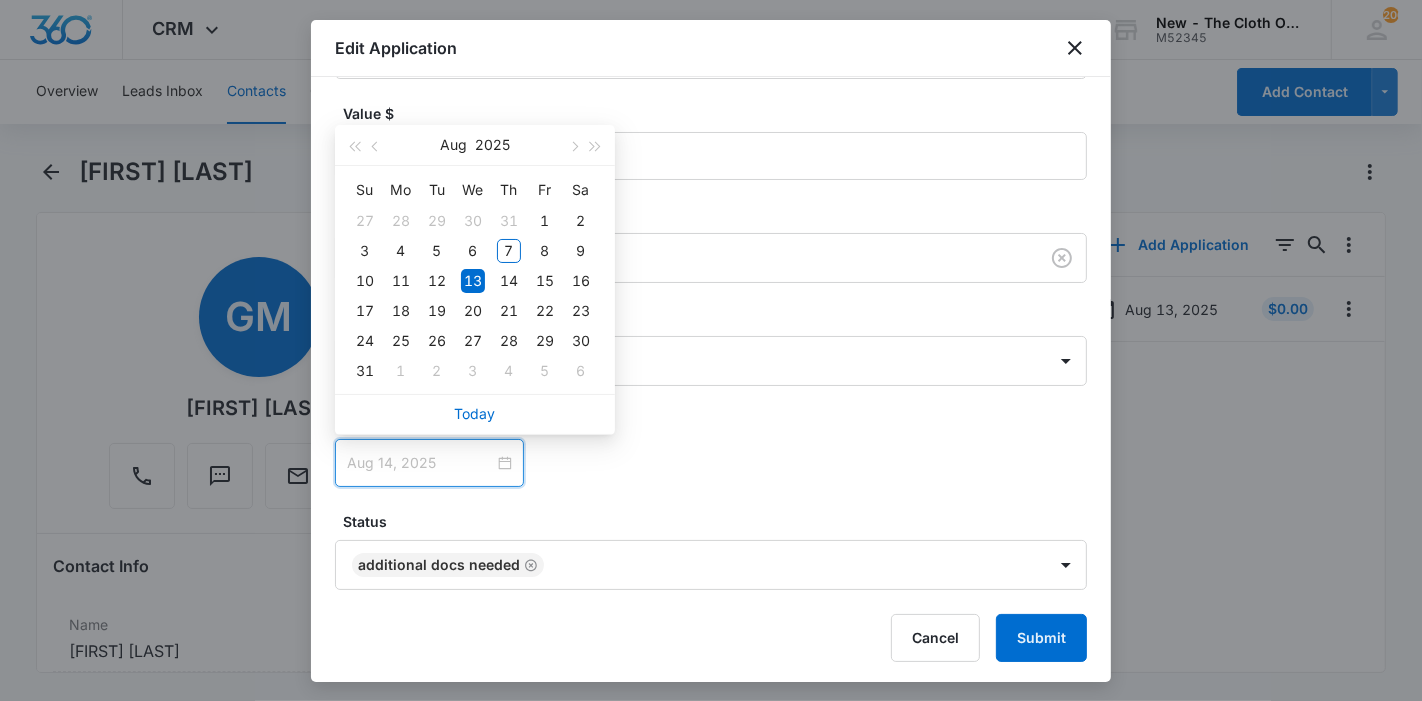 click on "14" at bounding box center (509, 281) 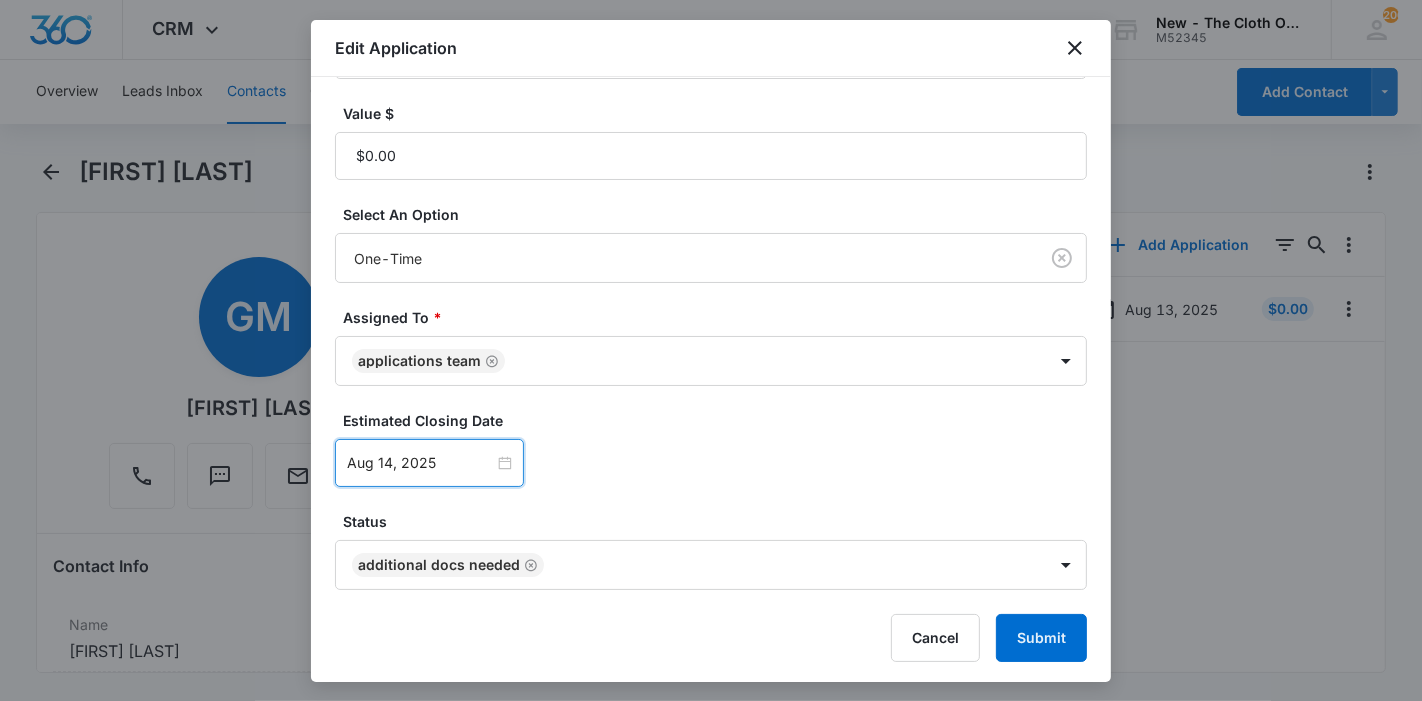 click 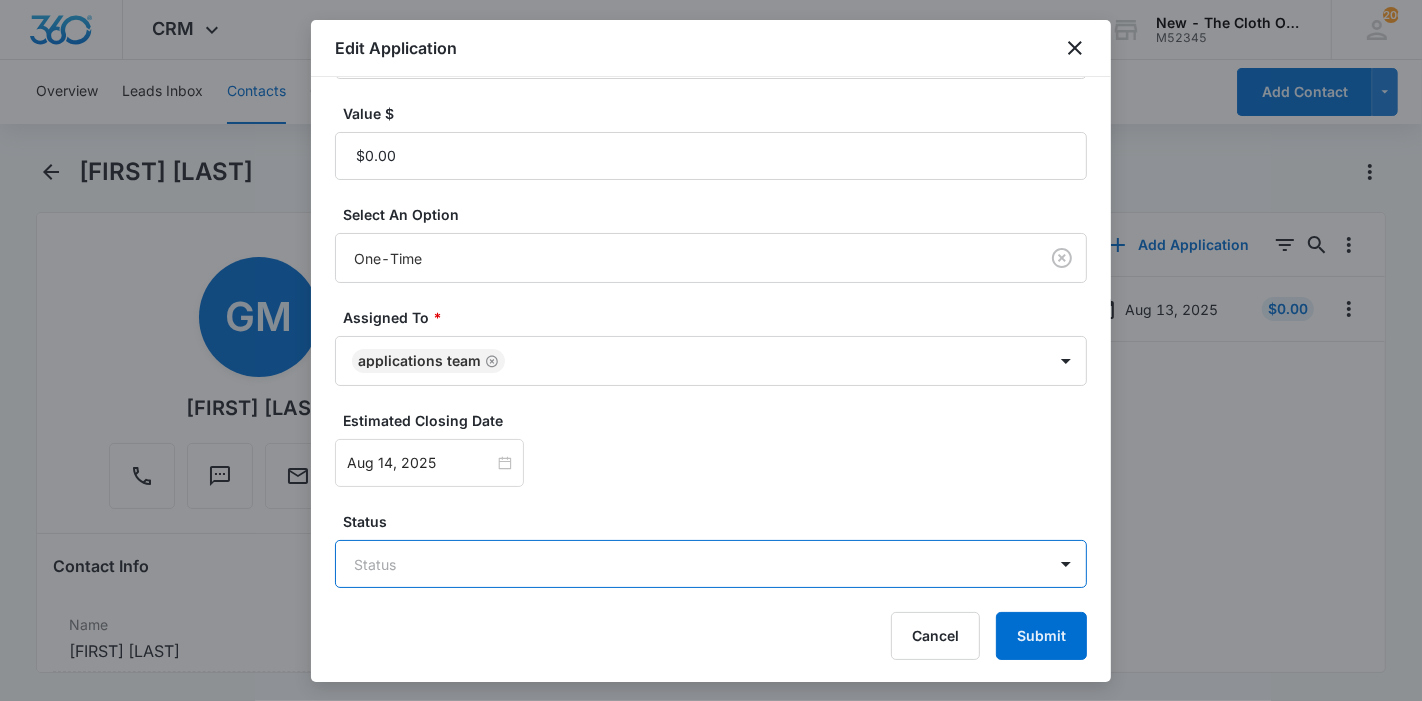 scroll, scrollTop: 469, scrollLeft: 0, axis: vertical 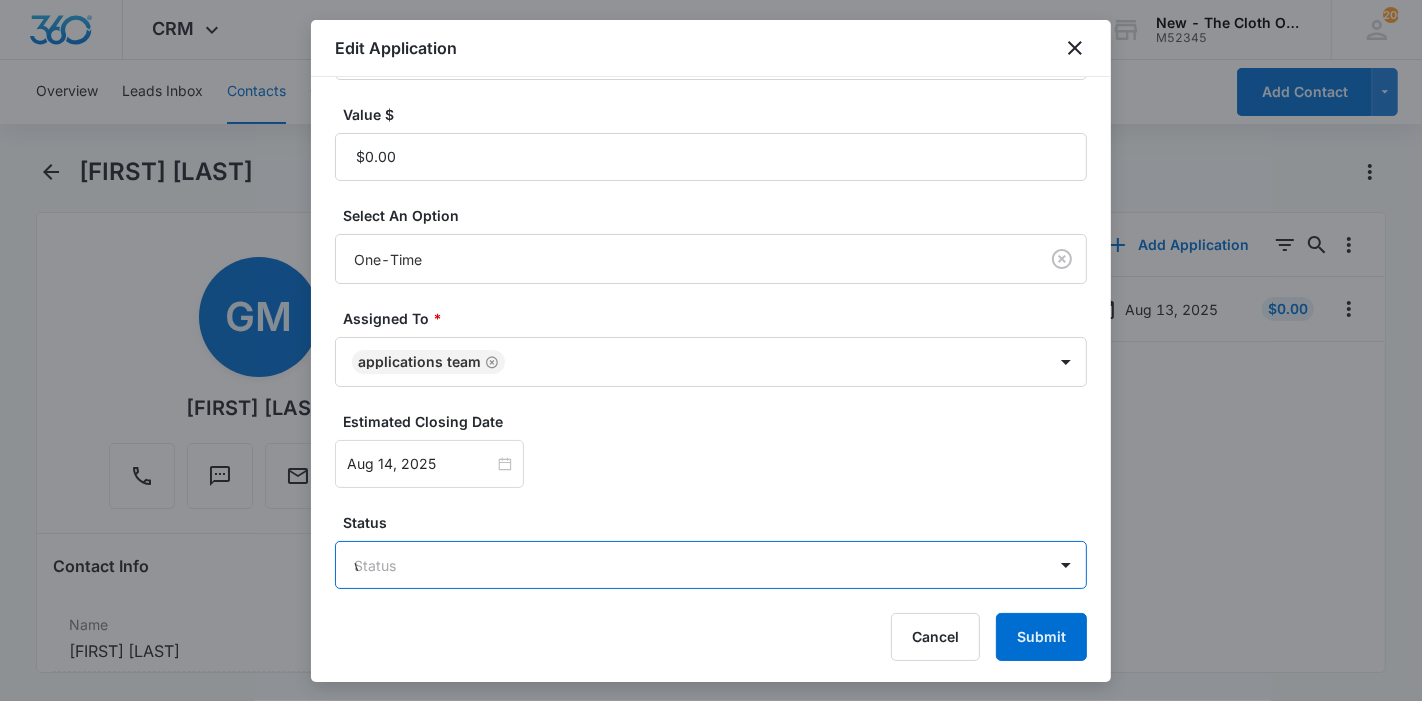 type on "wa" 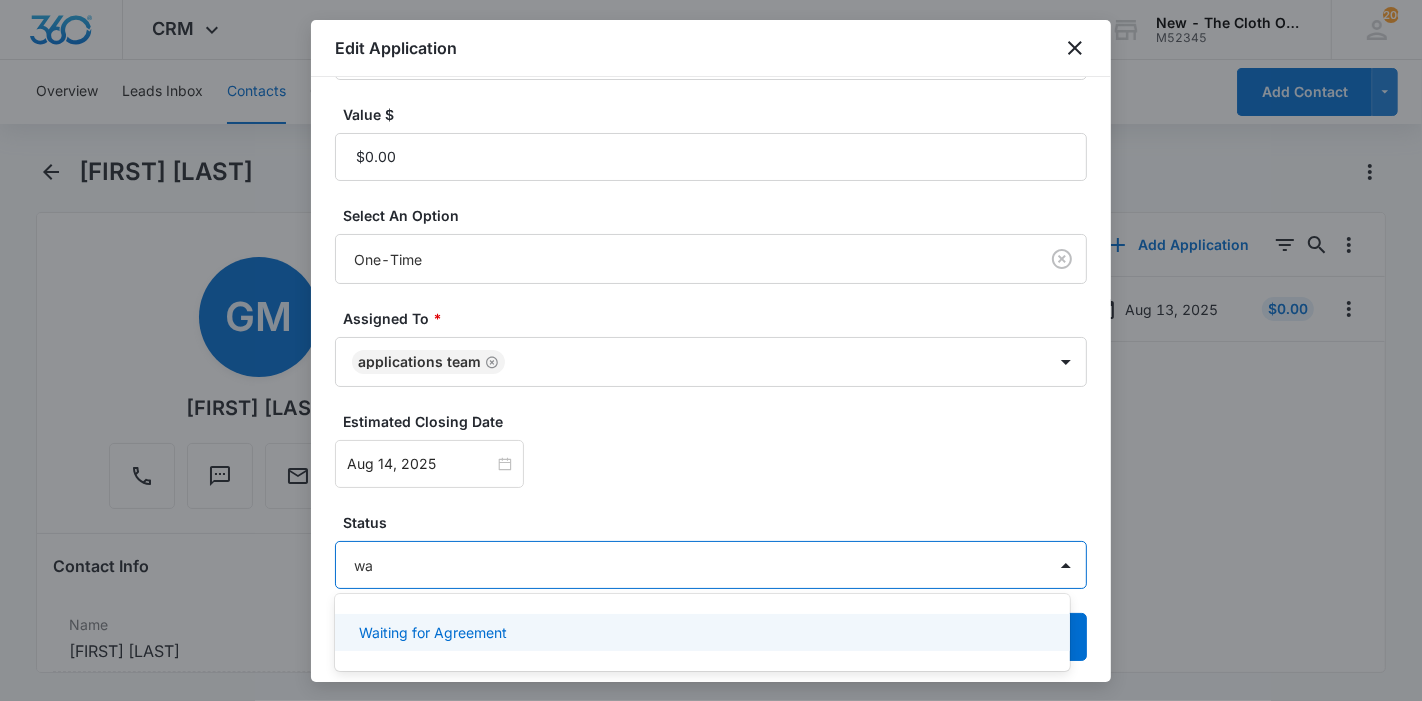 click on "Waiting for Agreement" at bounding box center [700, 632] 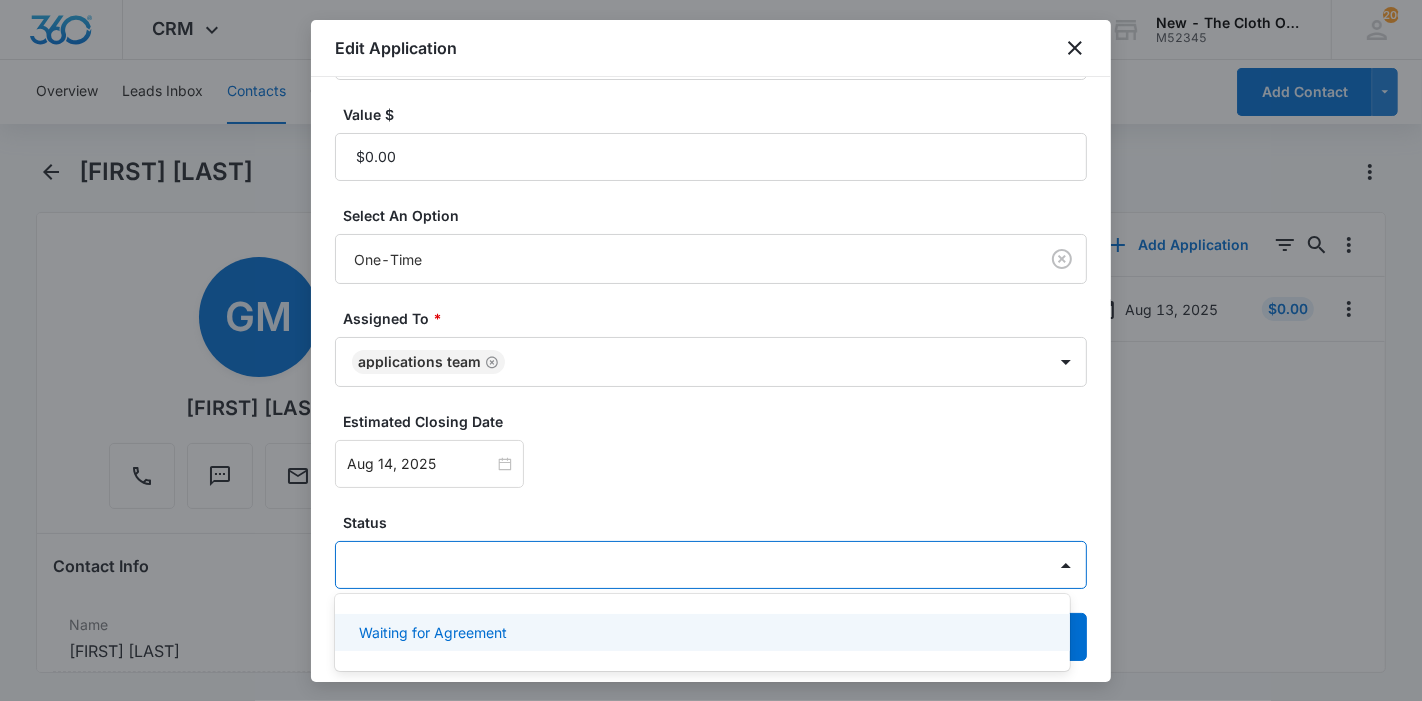 scroll, scrollTop: 470, scrollLeft: 0, axis: vertical 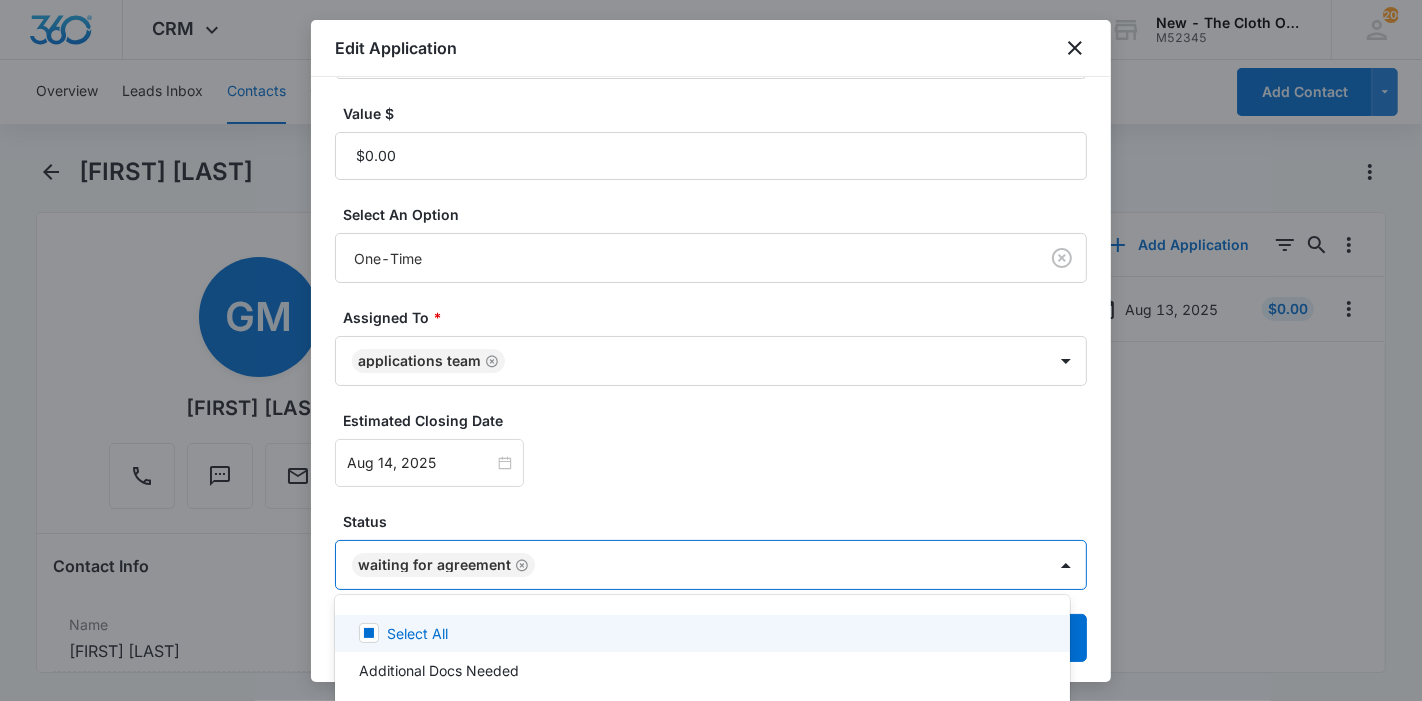 click at bounding box center (711, 350) 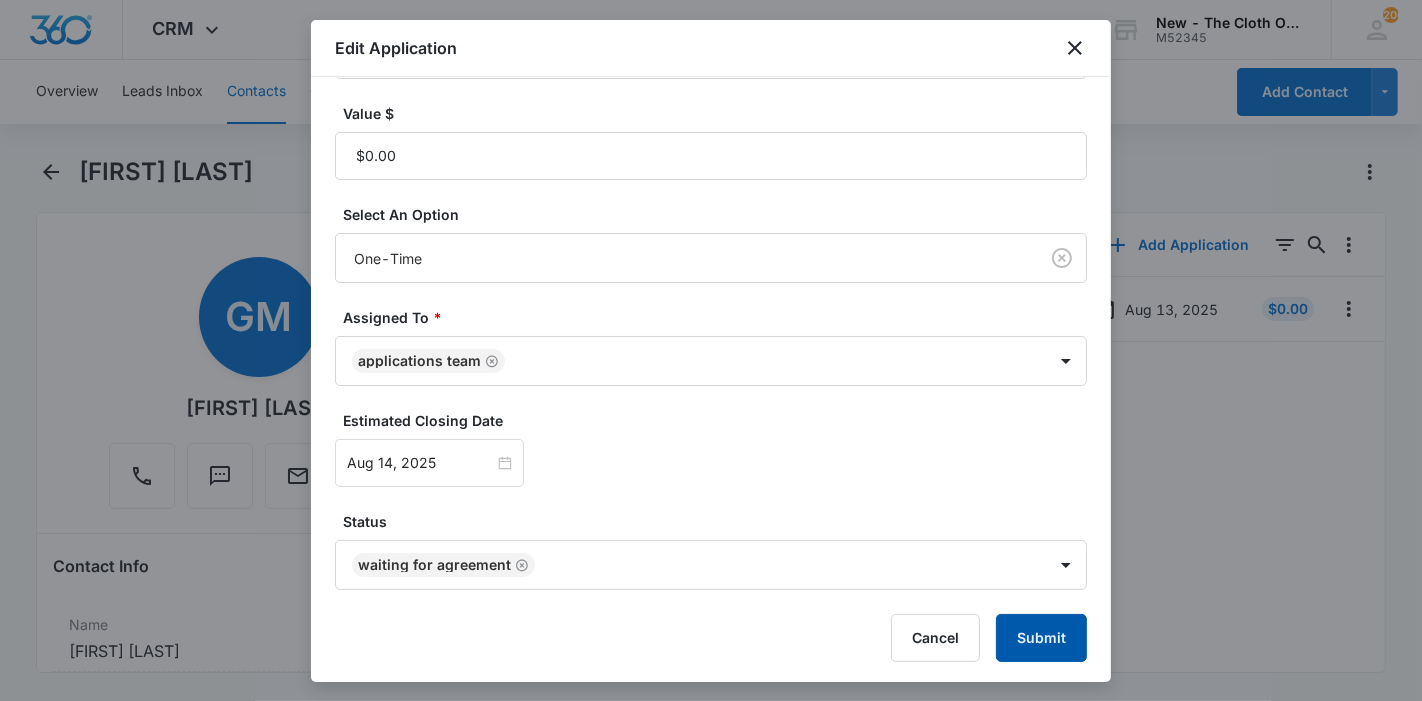 click on "Submit" at bounding box center [1041, 638] 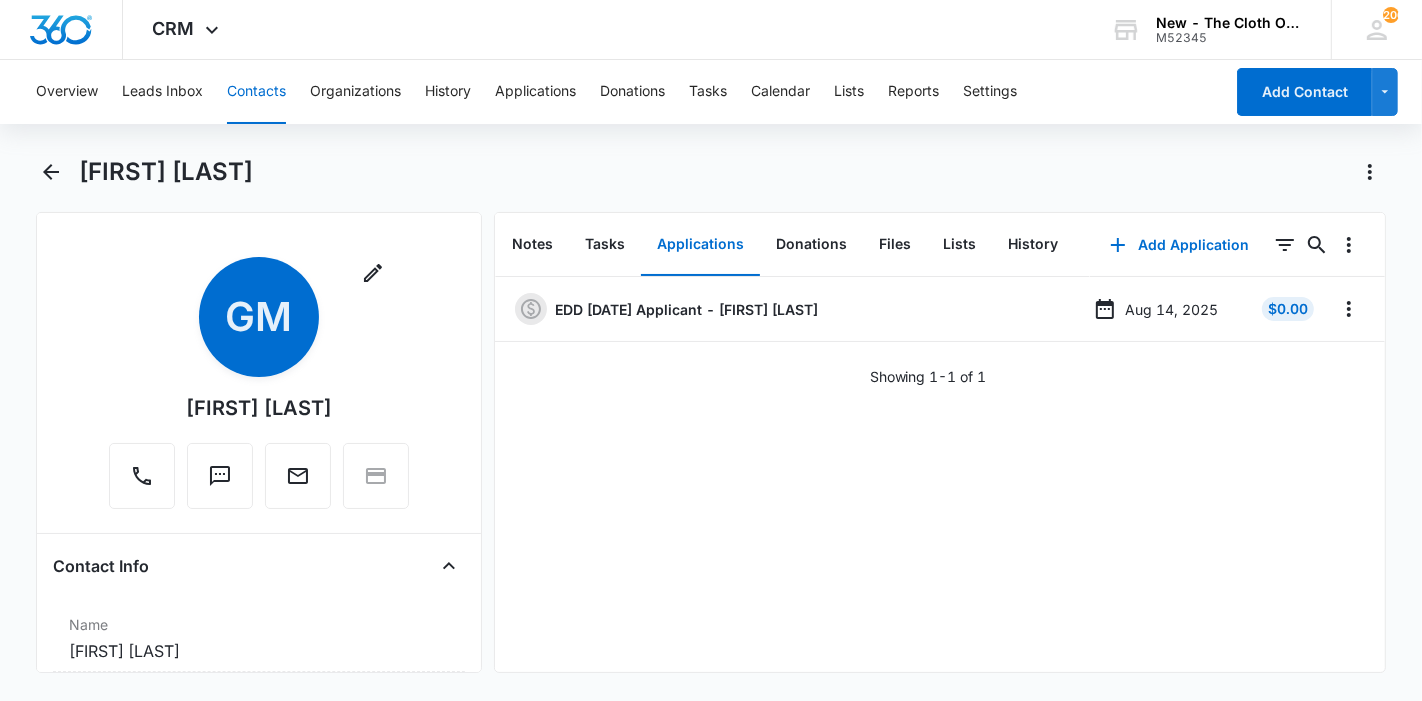 drag, startPoint x: 211, startPoint y: 169, endPoint x: 85, endPoint y: 173, distance: 126.06348 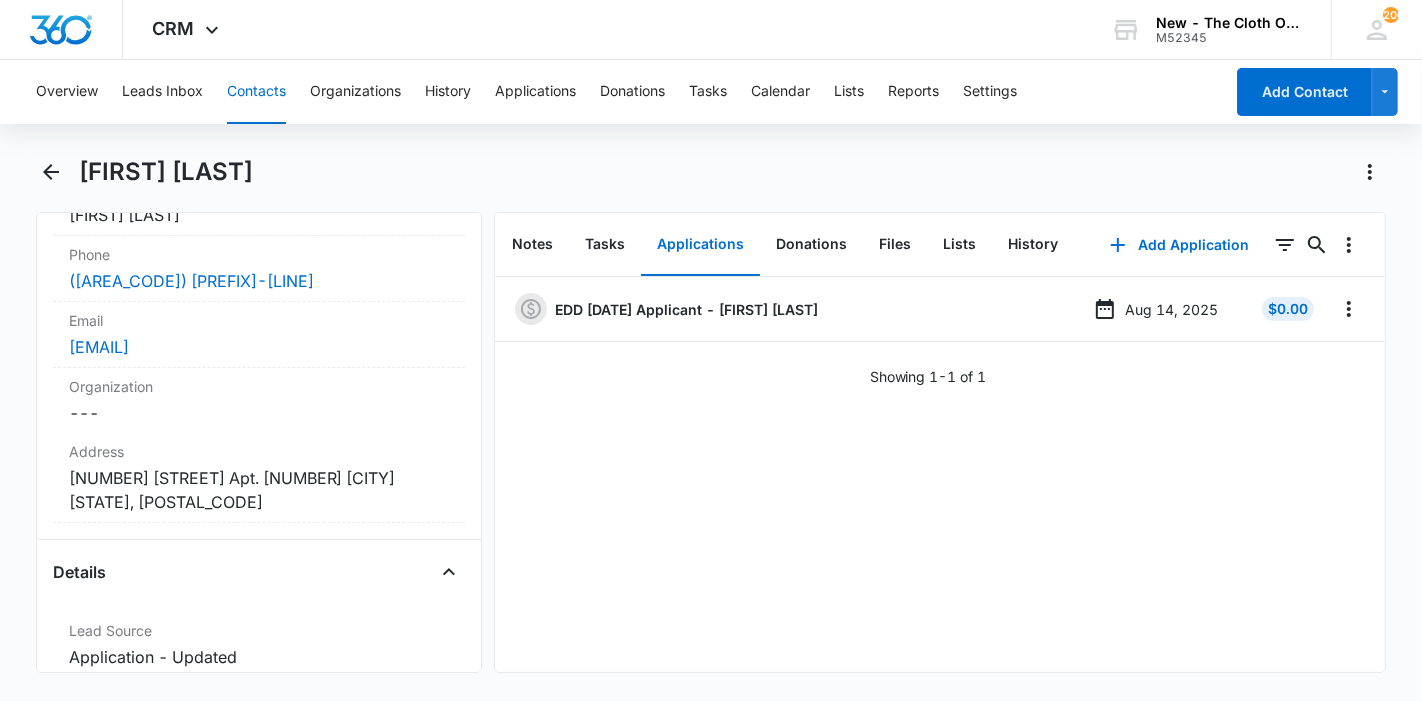 scroll, scrollTop: 444, scrollLeft: 0, axis: vertical 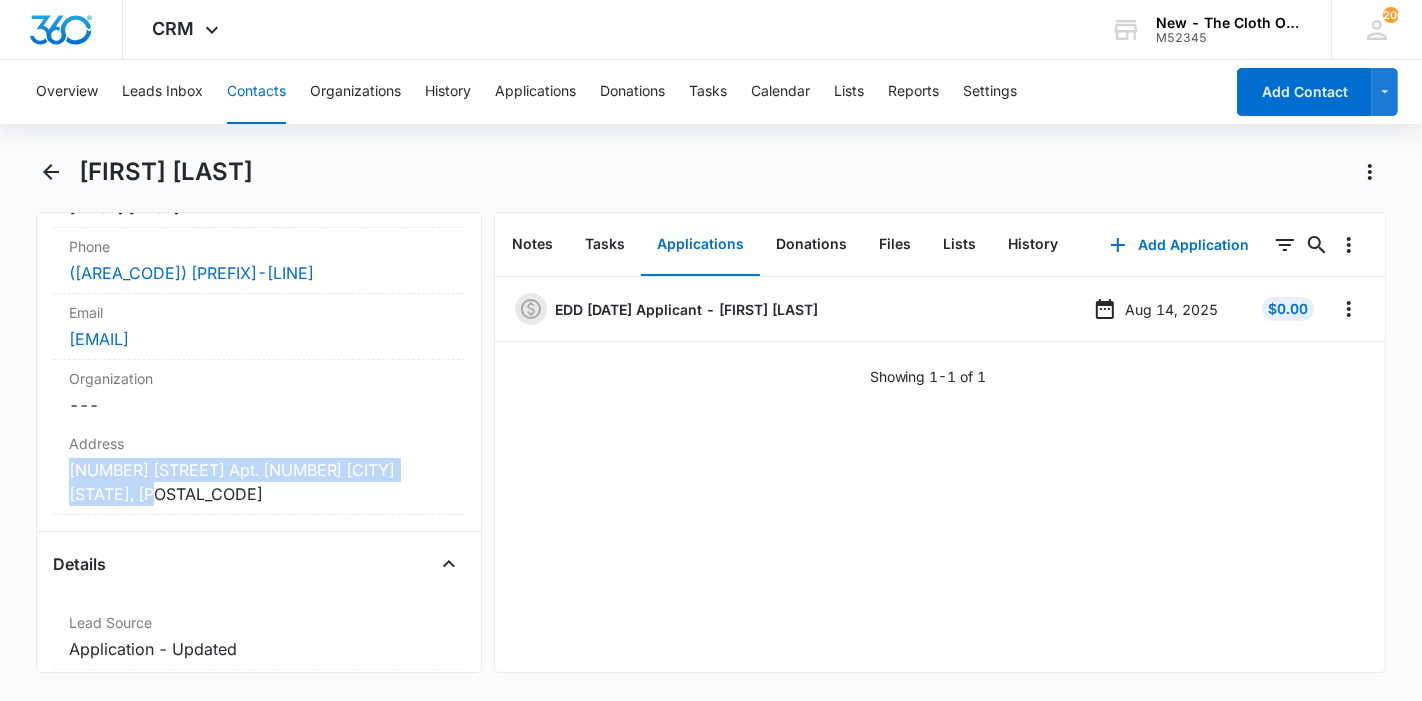 copy on "1745 Wells Road Apt. 610 Orange Park Florida 32073" 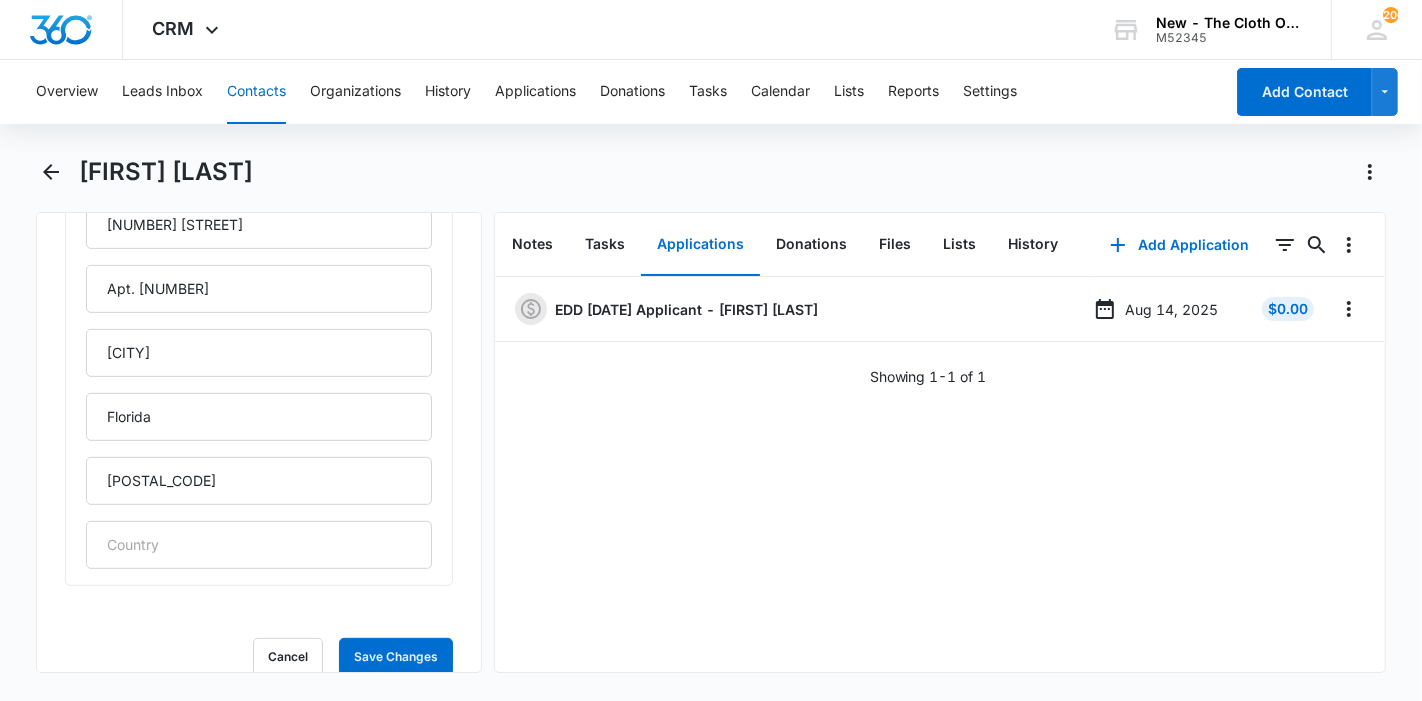 scroll, scrollTop: 777, scrollLeft: 0, axis: vertical 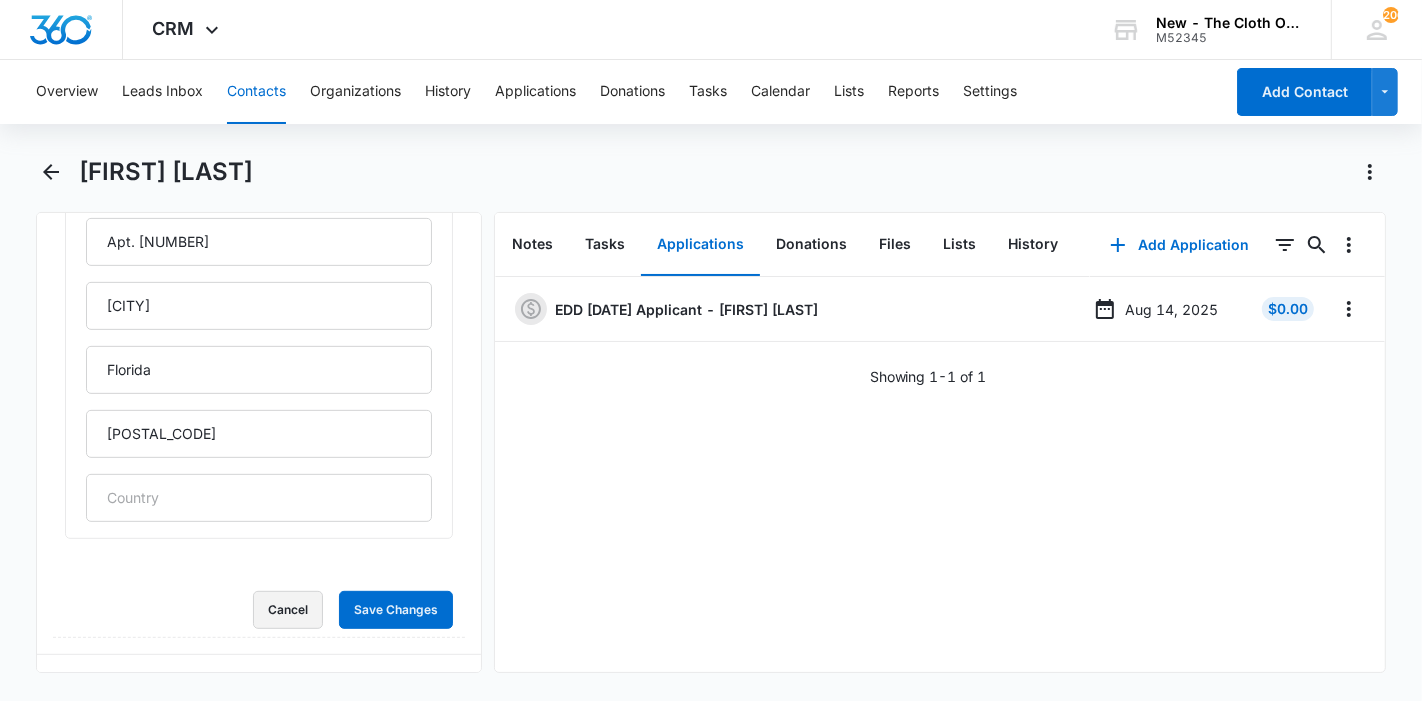 click on "Cancel" at bounding box center (288, 610) 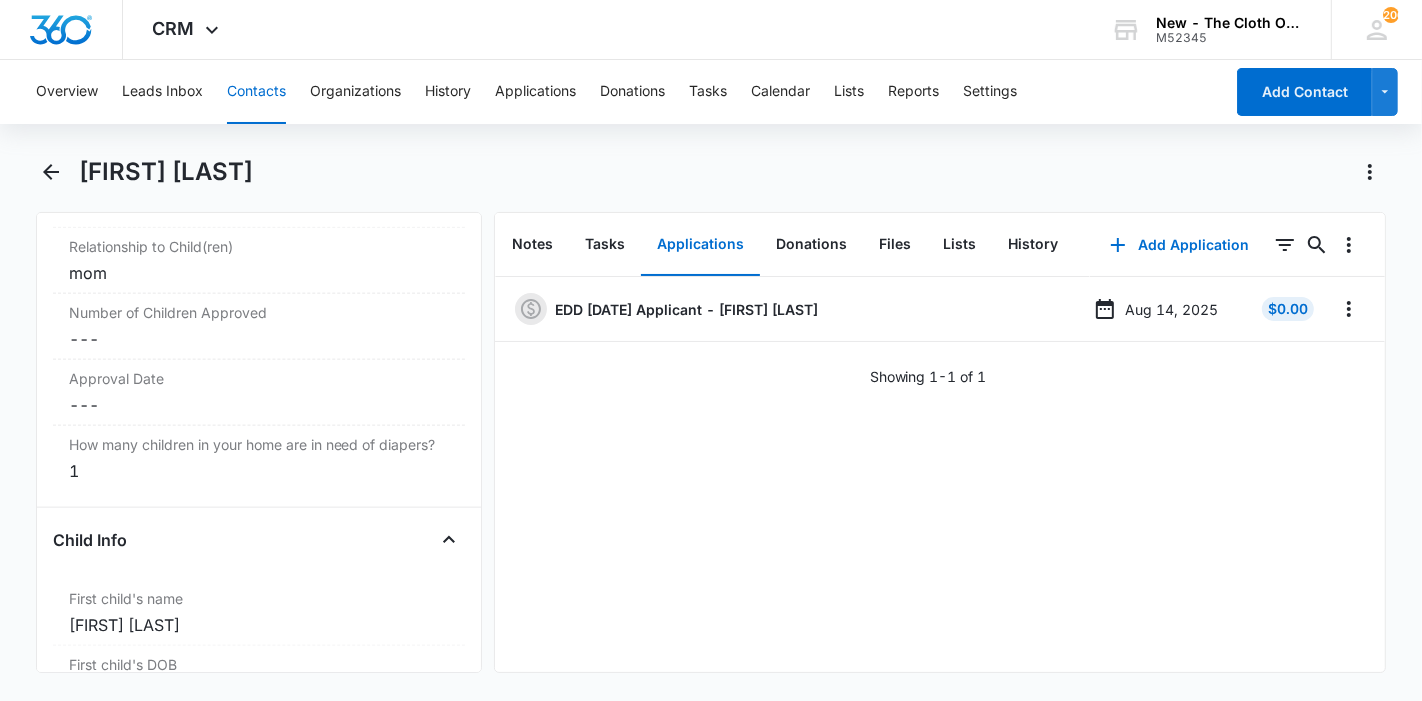 scroll, scrollTop: 2111, scrollLeft: 0, axis: vertical 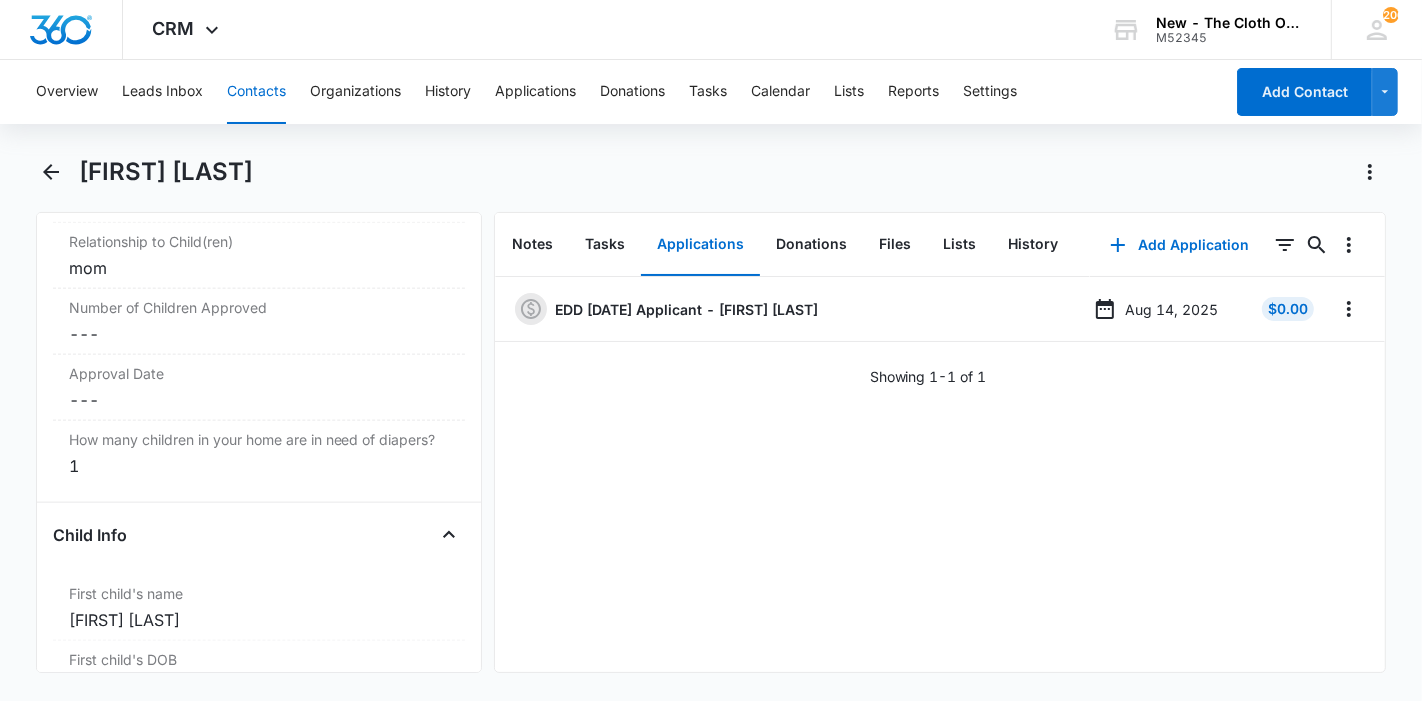click on "Cancel Save Changes ---" at bounding box center [259, 334] 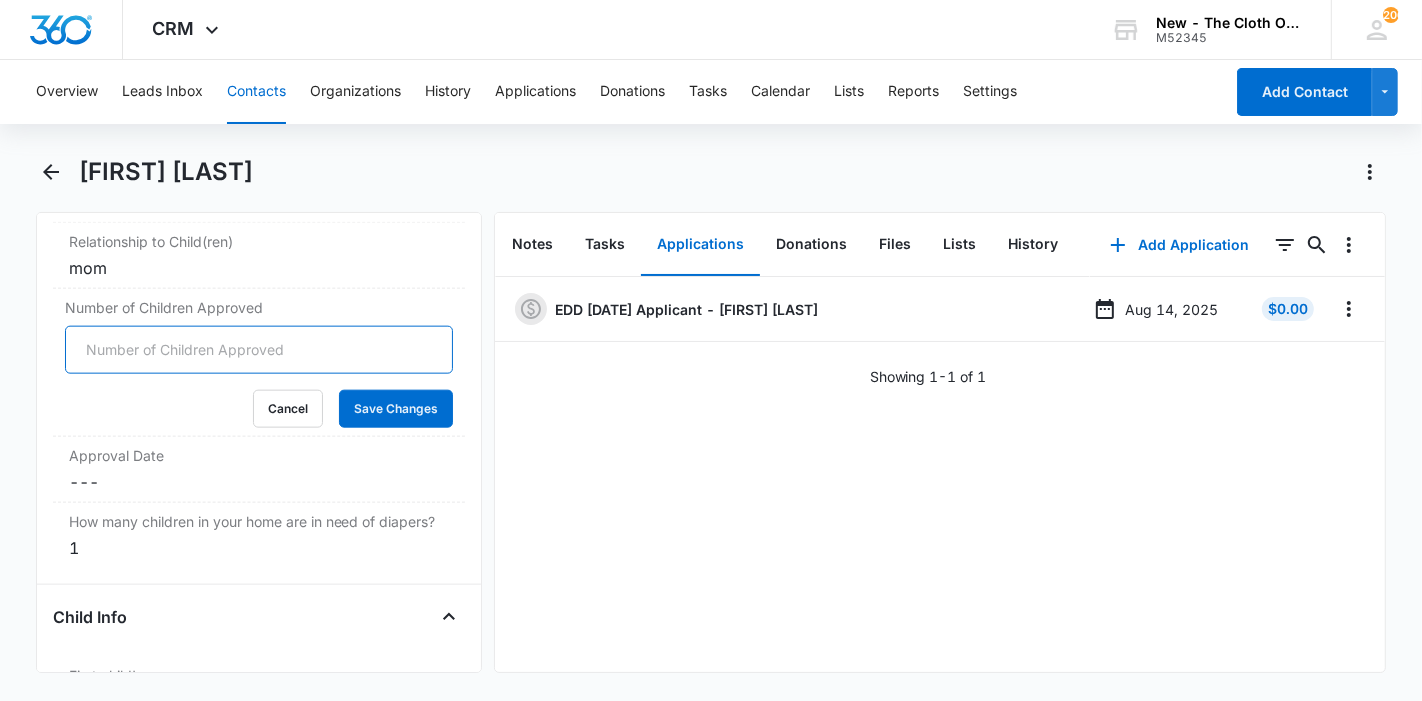 click on "Number of Children Approved" at bounding box center [259, 350] 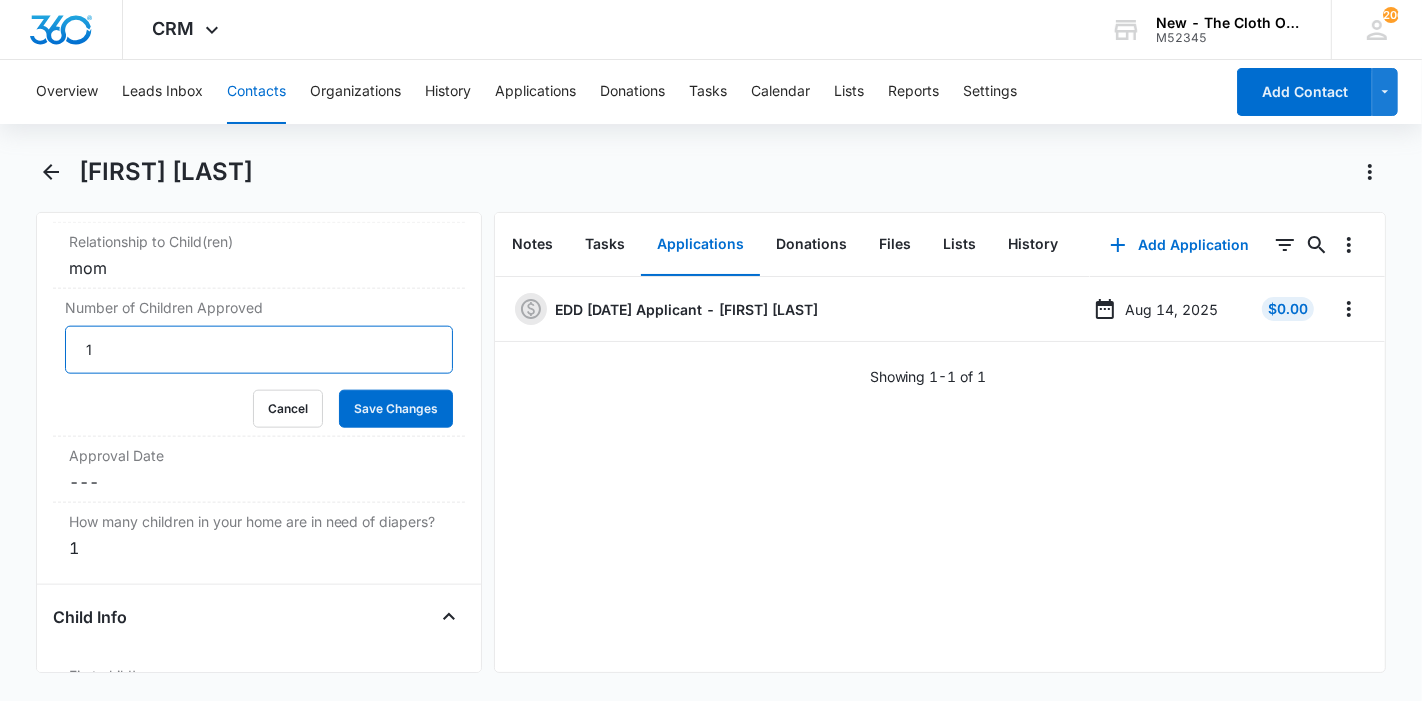 type on "1" 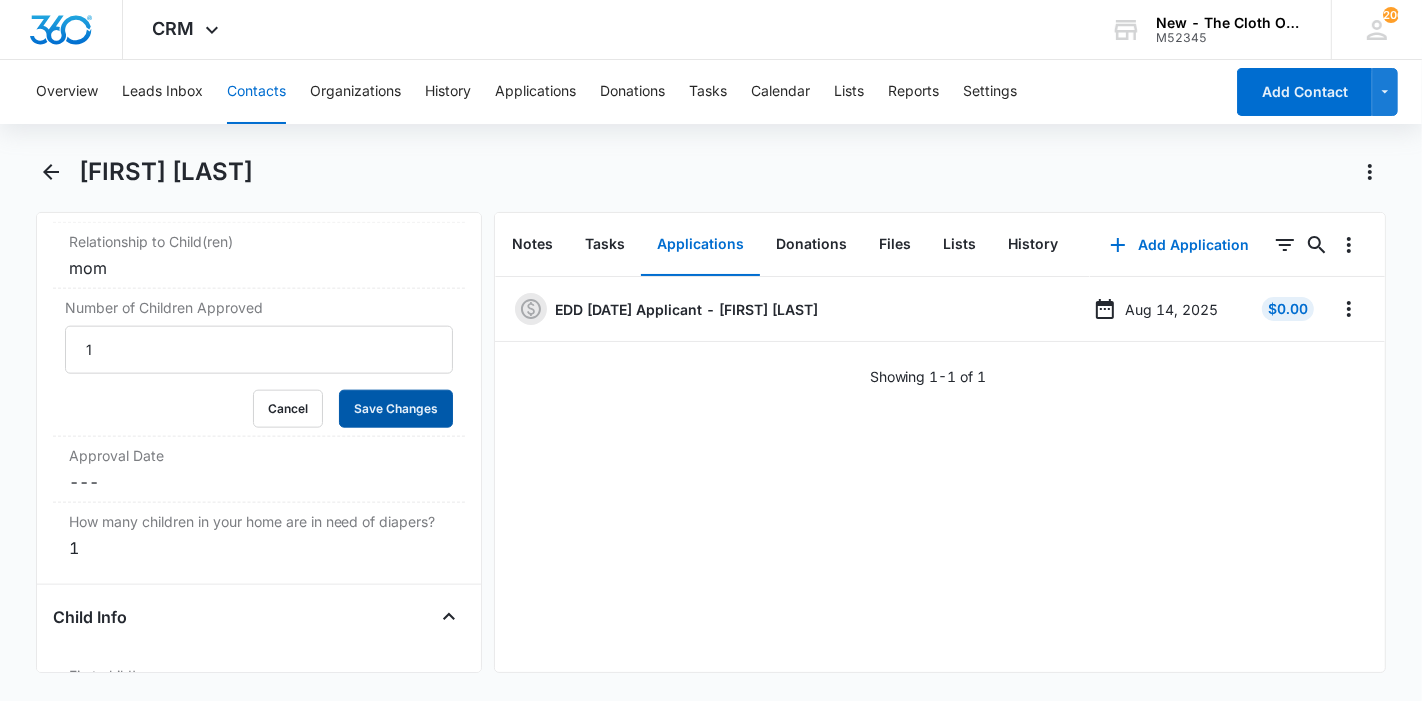 click on "Save Changes" at bounding box center [396, 409] 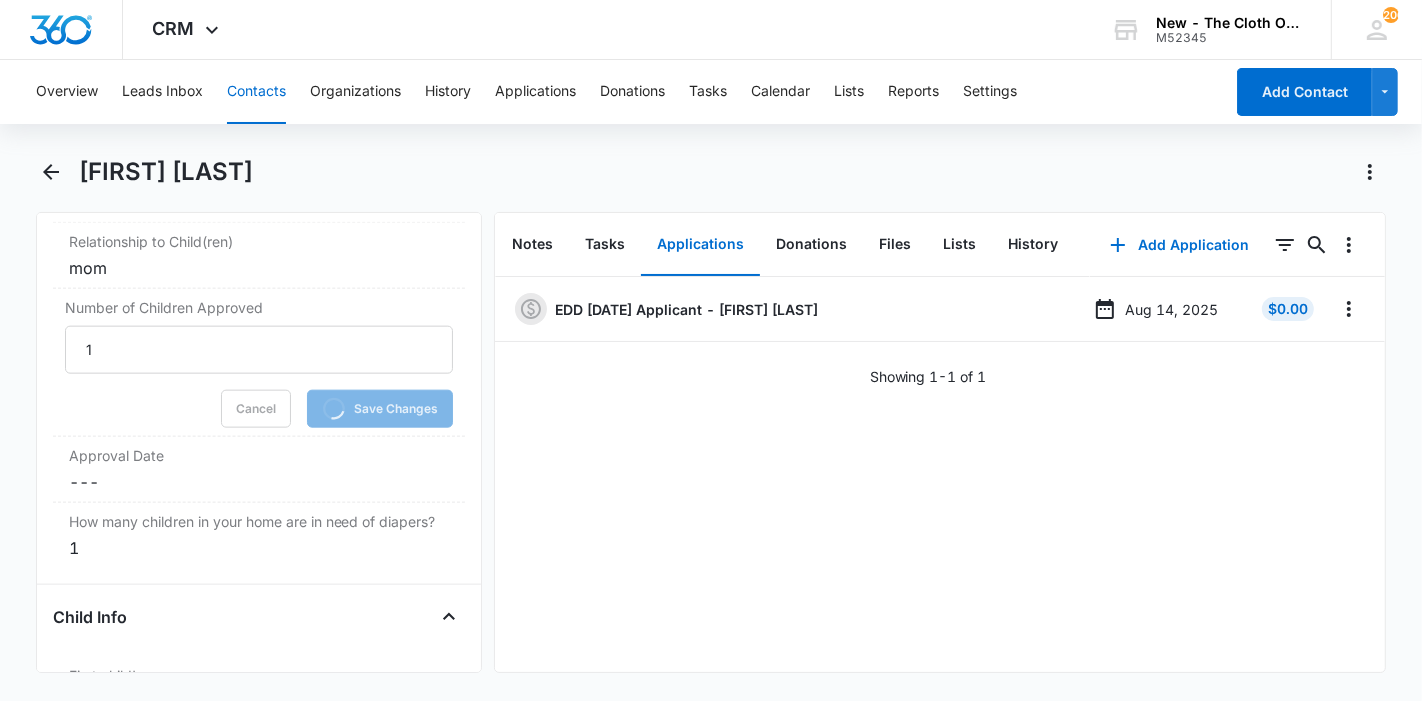 click on "Cancel Save Changes ---" at bounding box center (259, 482) 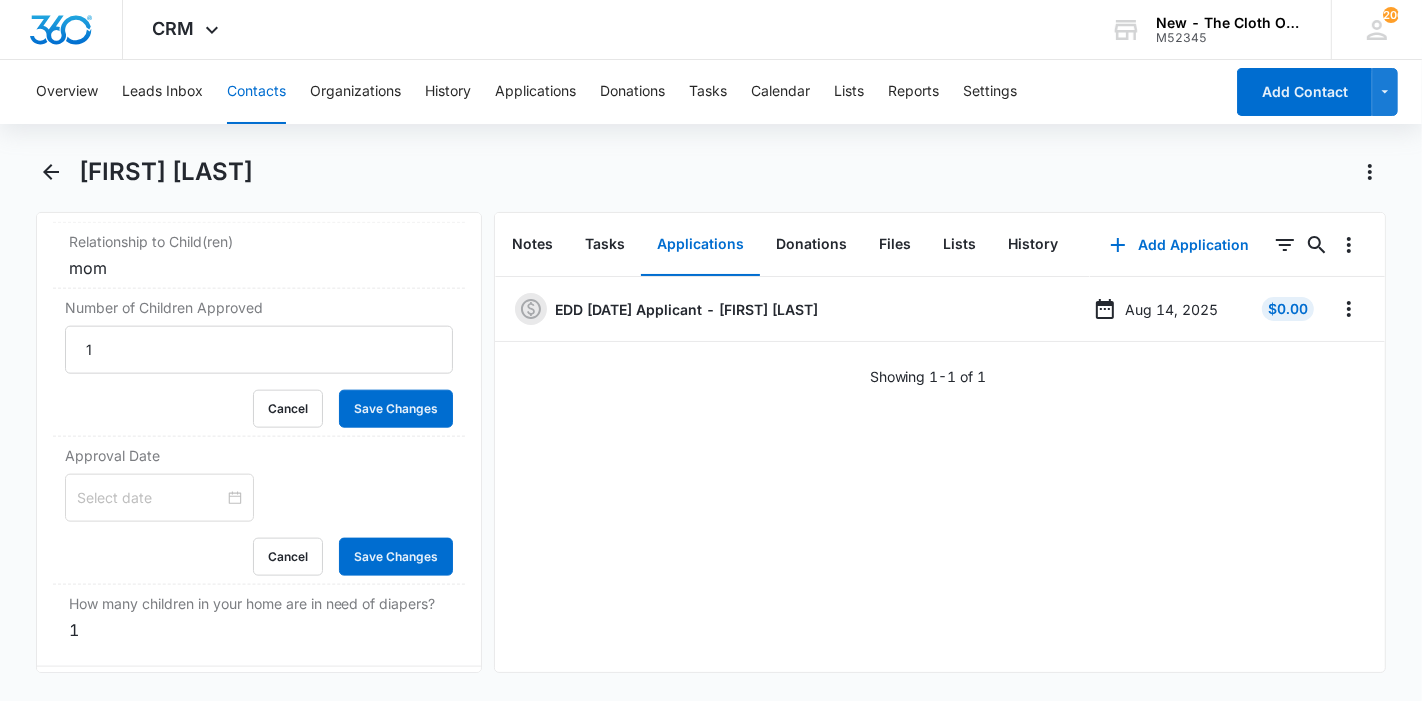 click at bounding box center [150, 498] 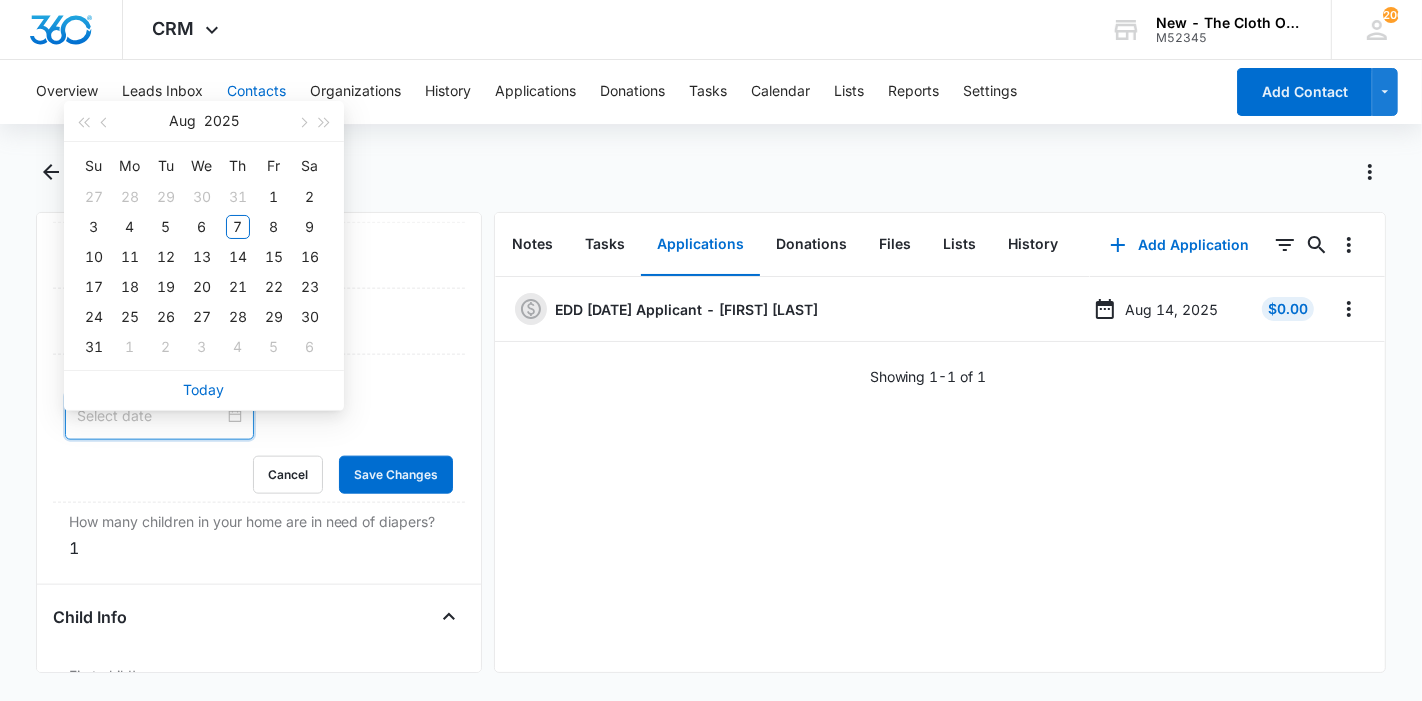 click on "Today" at bounding box center [204, 389] 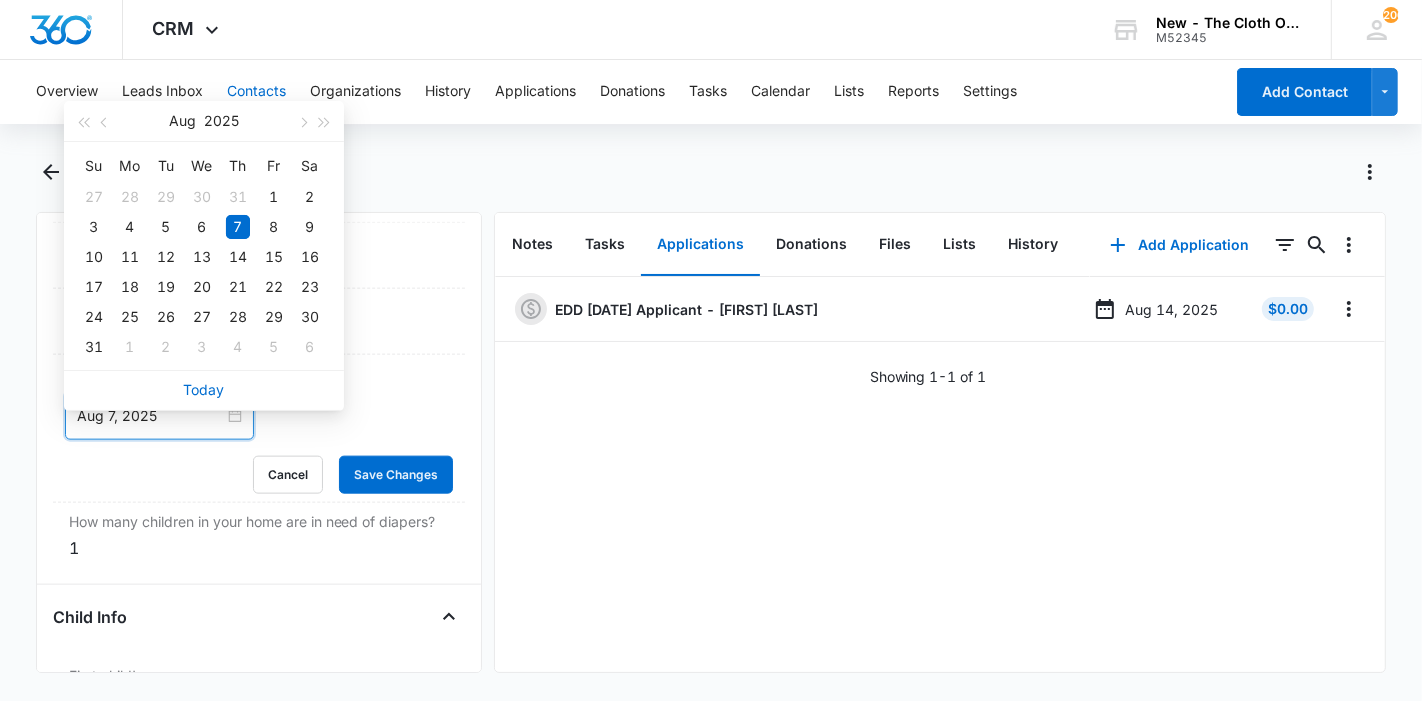 type on "Aug 7, 2025" 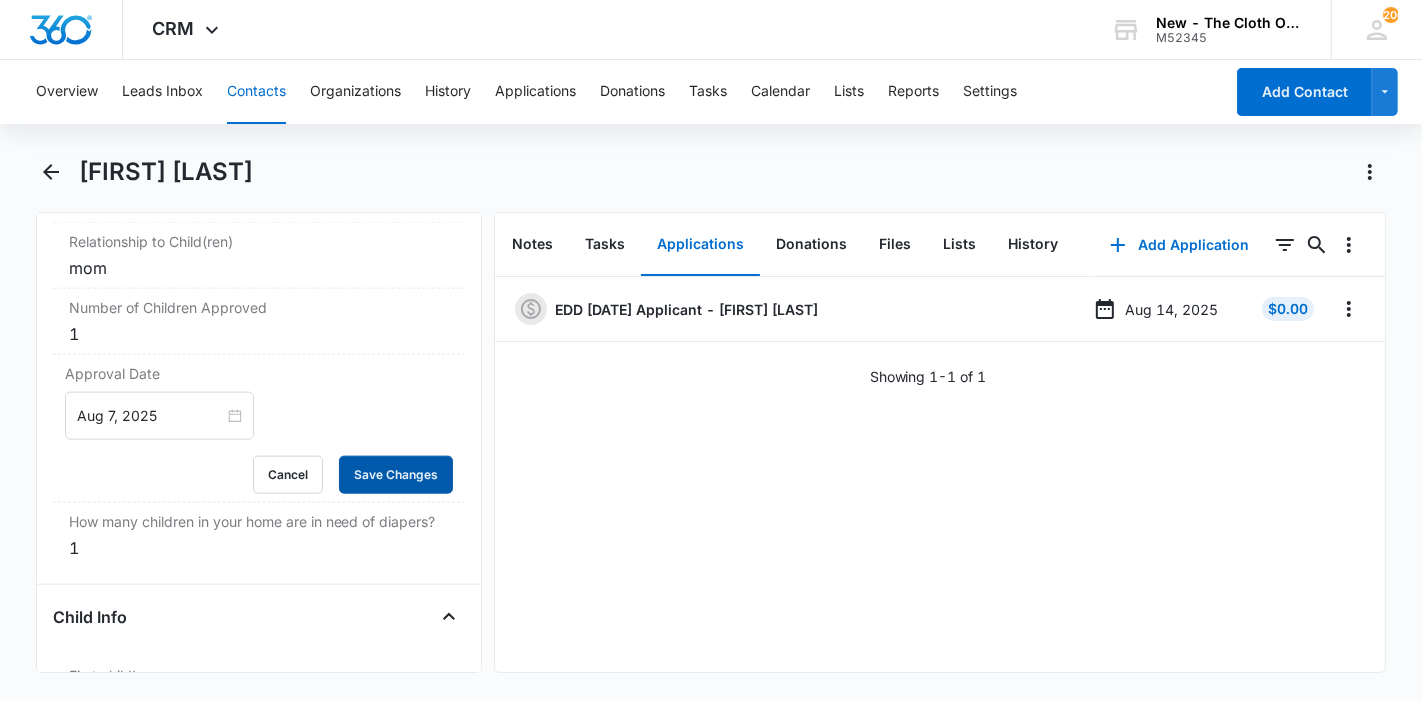 click on "Save Changes" at bounding box center (396, 475) 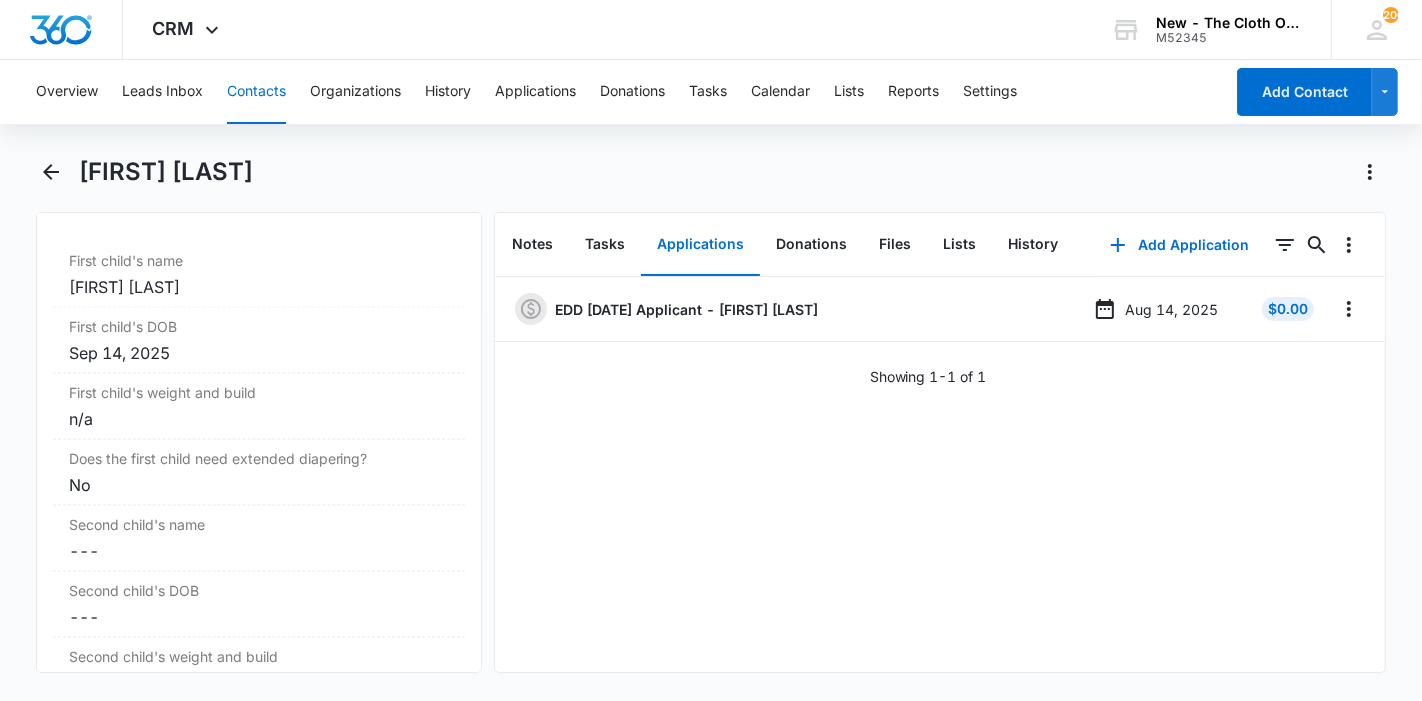 scroll, scrollTop: 2362, scrollLeft: 0, axis: vertical 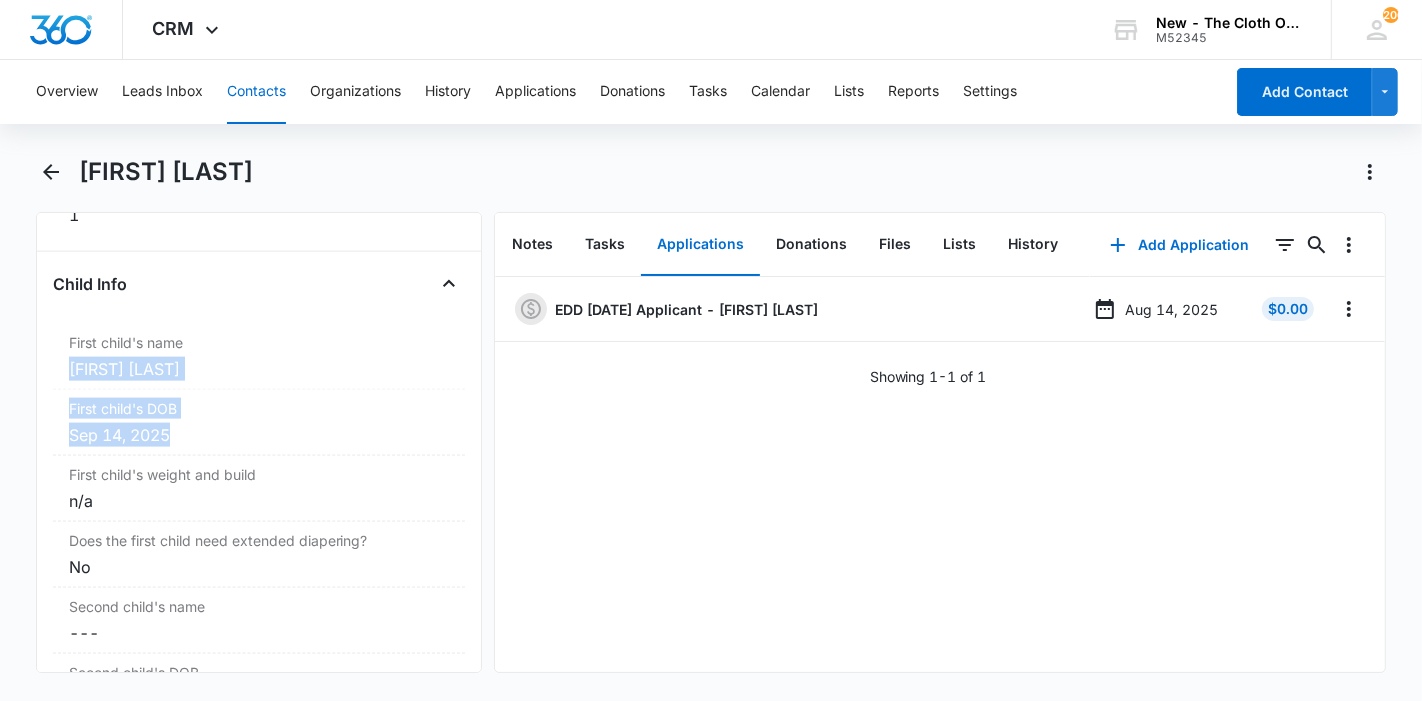 drag, startPoint x: 183, startPoint y: 447, endPoint x: 65, endPoint y: 384, distance: 133.76472 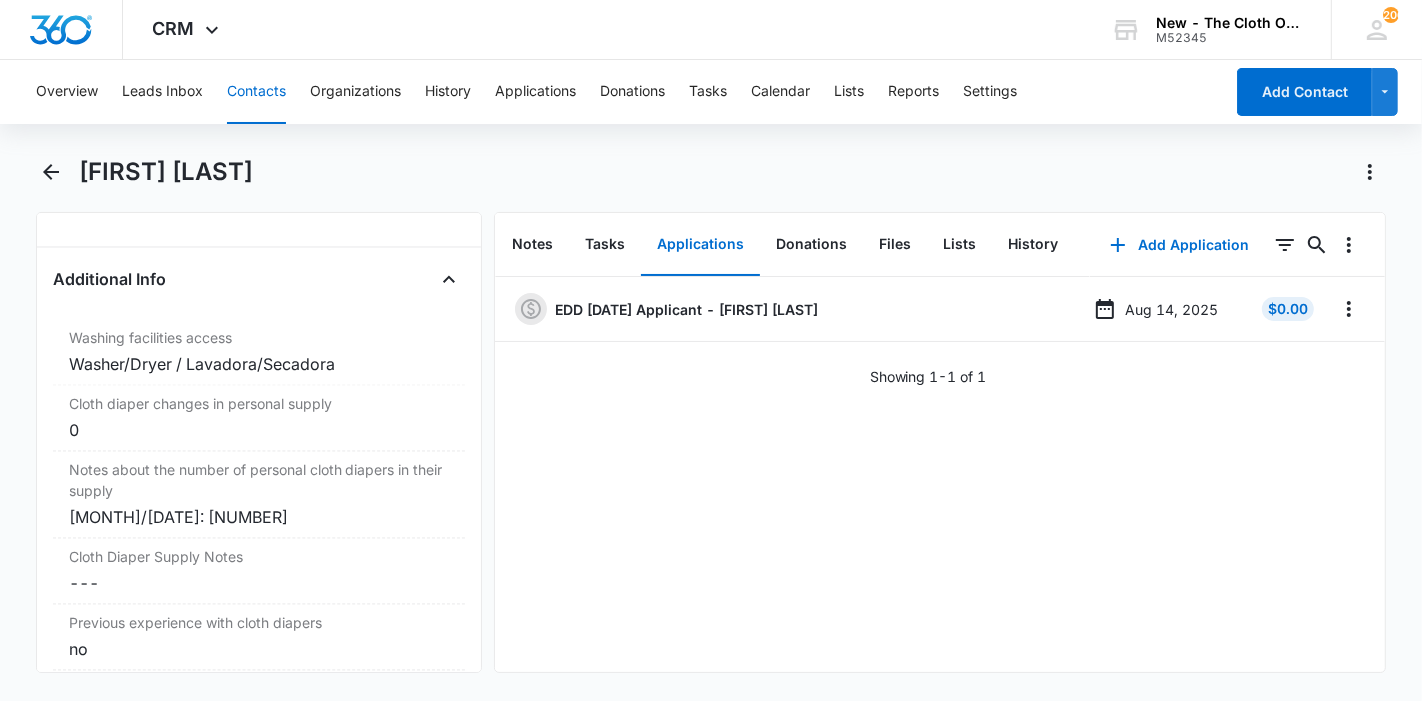 scroll, scrollTop: 3362, scrollLeft: 0, axis: vertical 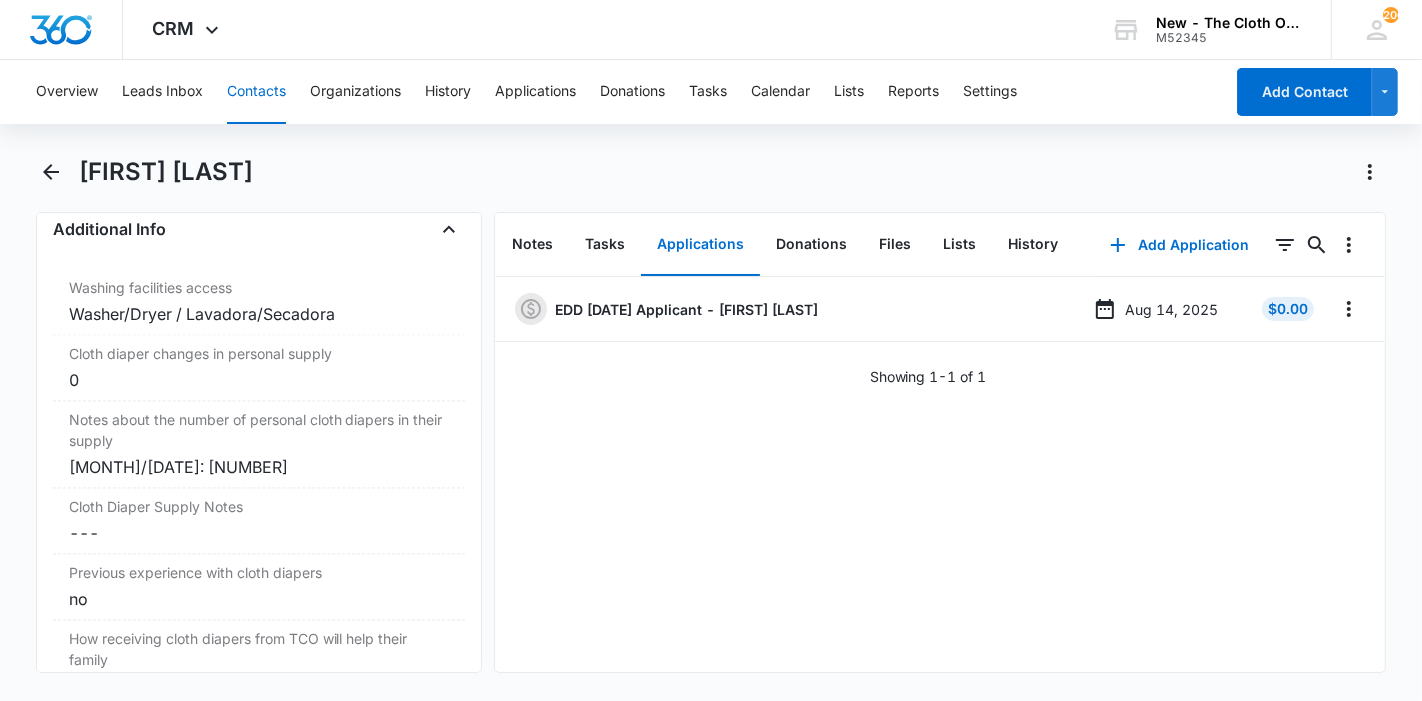 click on "Contacts" at bounding box center [256, 92] 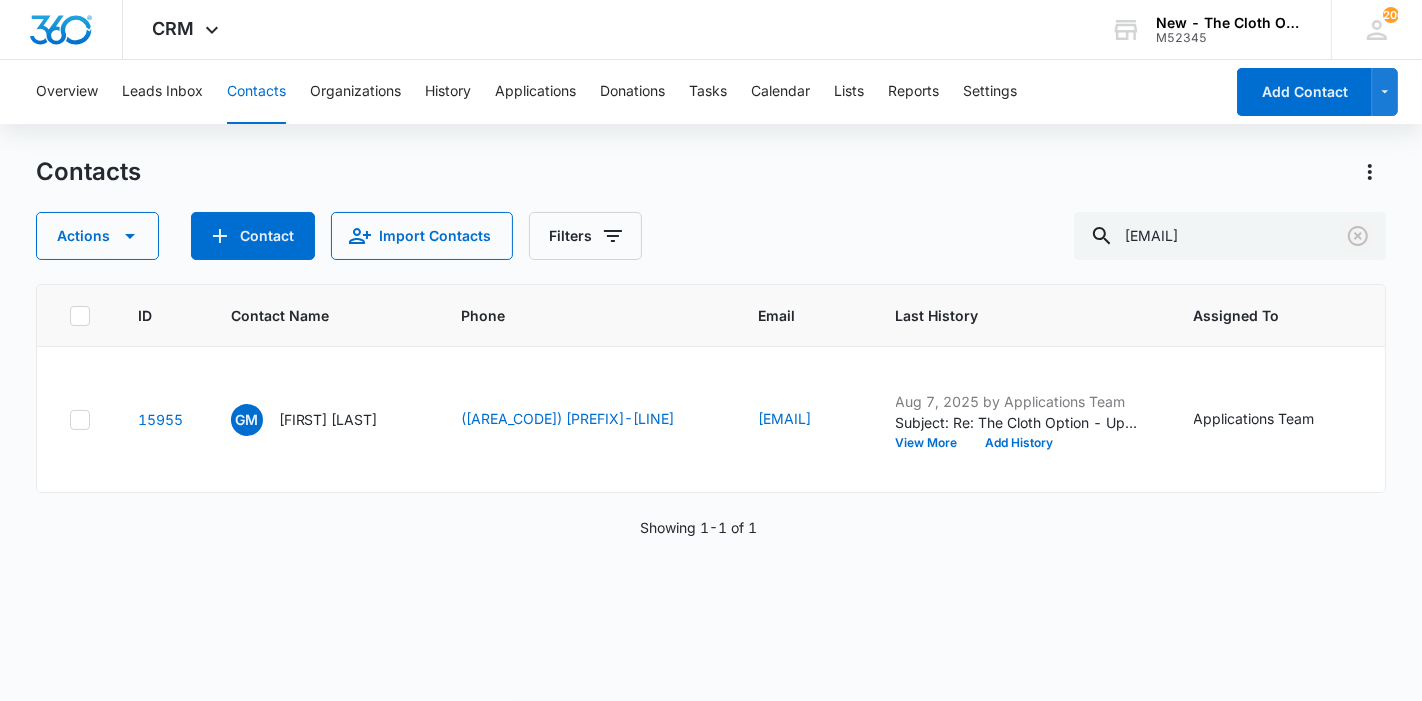 click 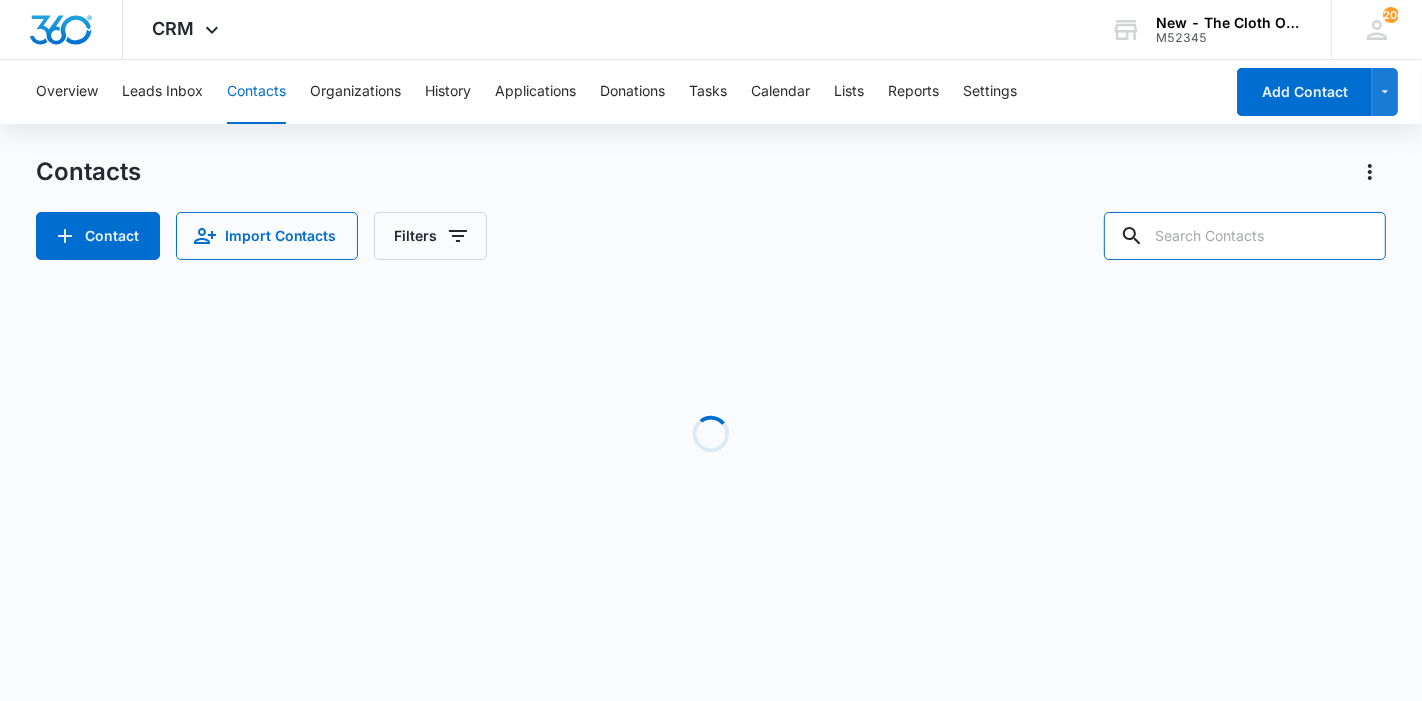 paste on "barchershee2631@gmail.com" 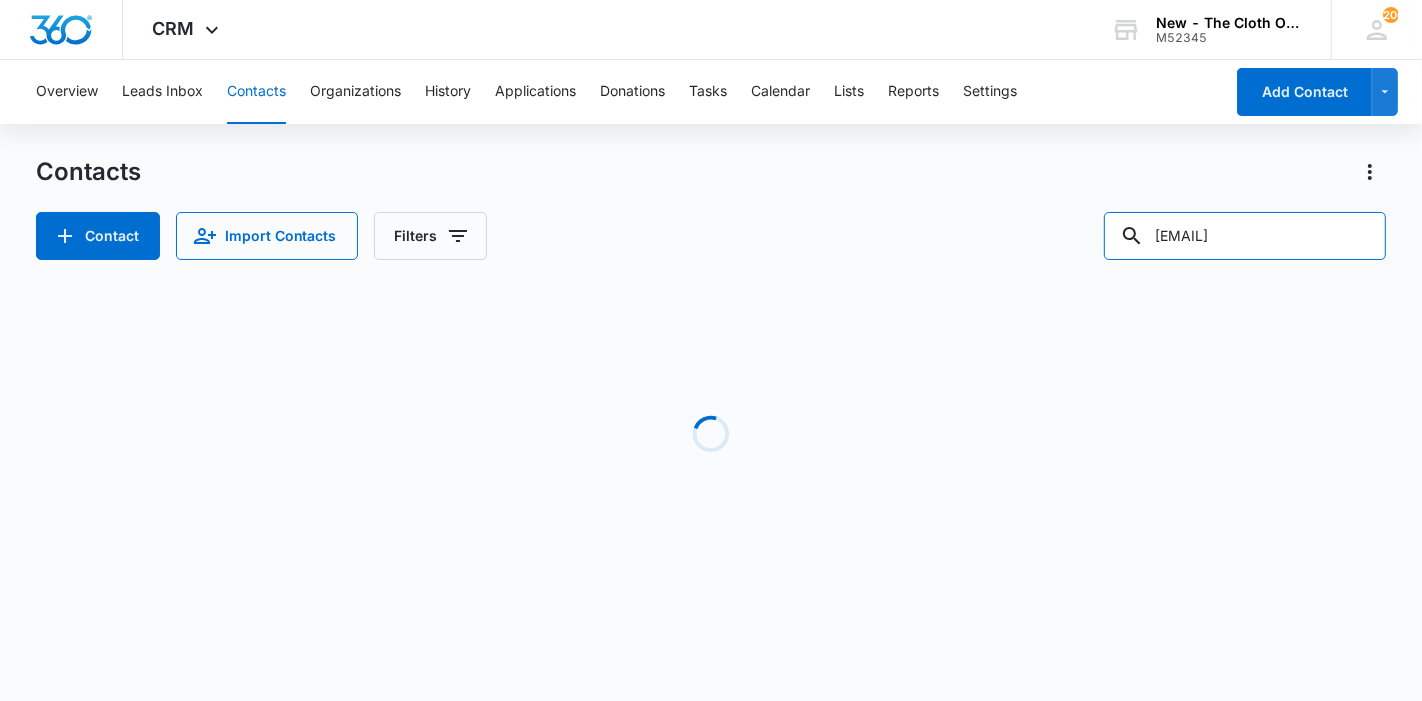 scroll, scrollTop: 0, scrollLeft: 12, axis: horizontal 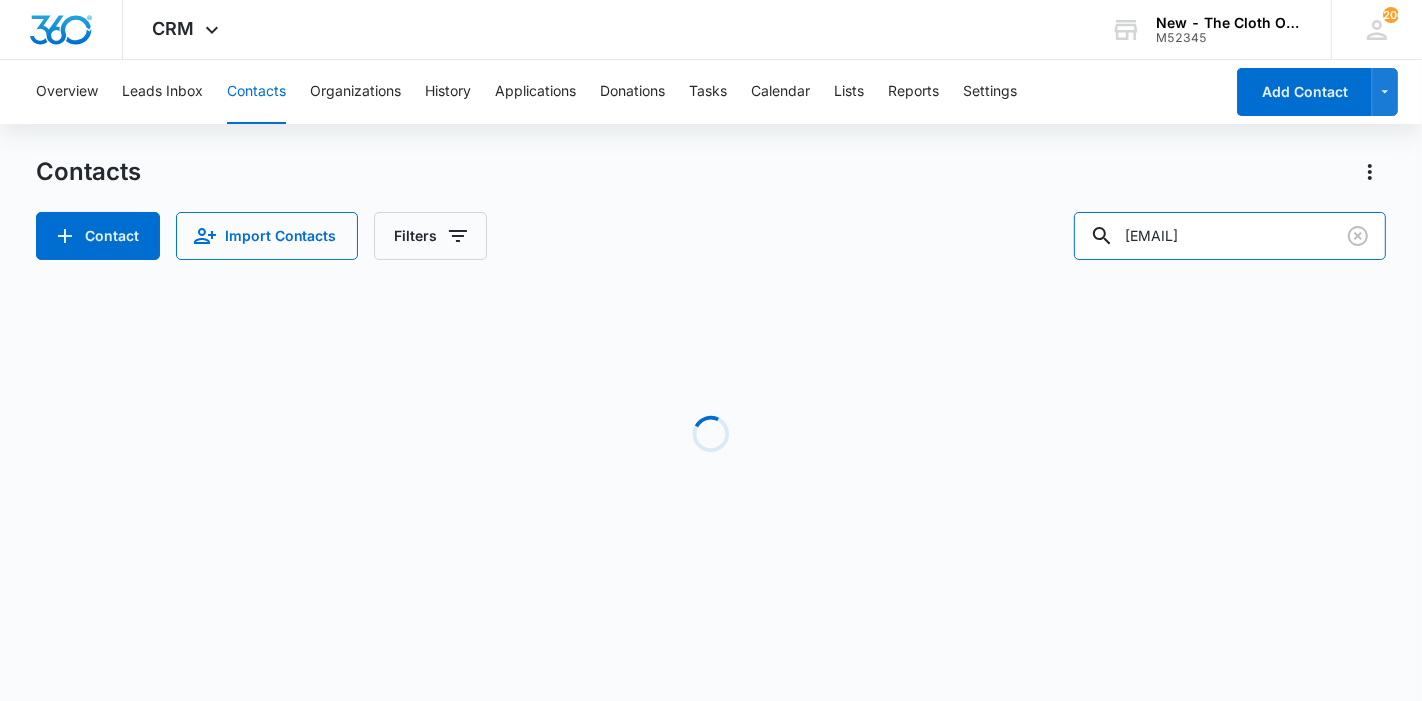 type on "barchershee2631@gmail.com" 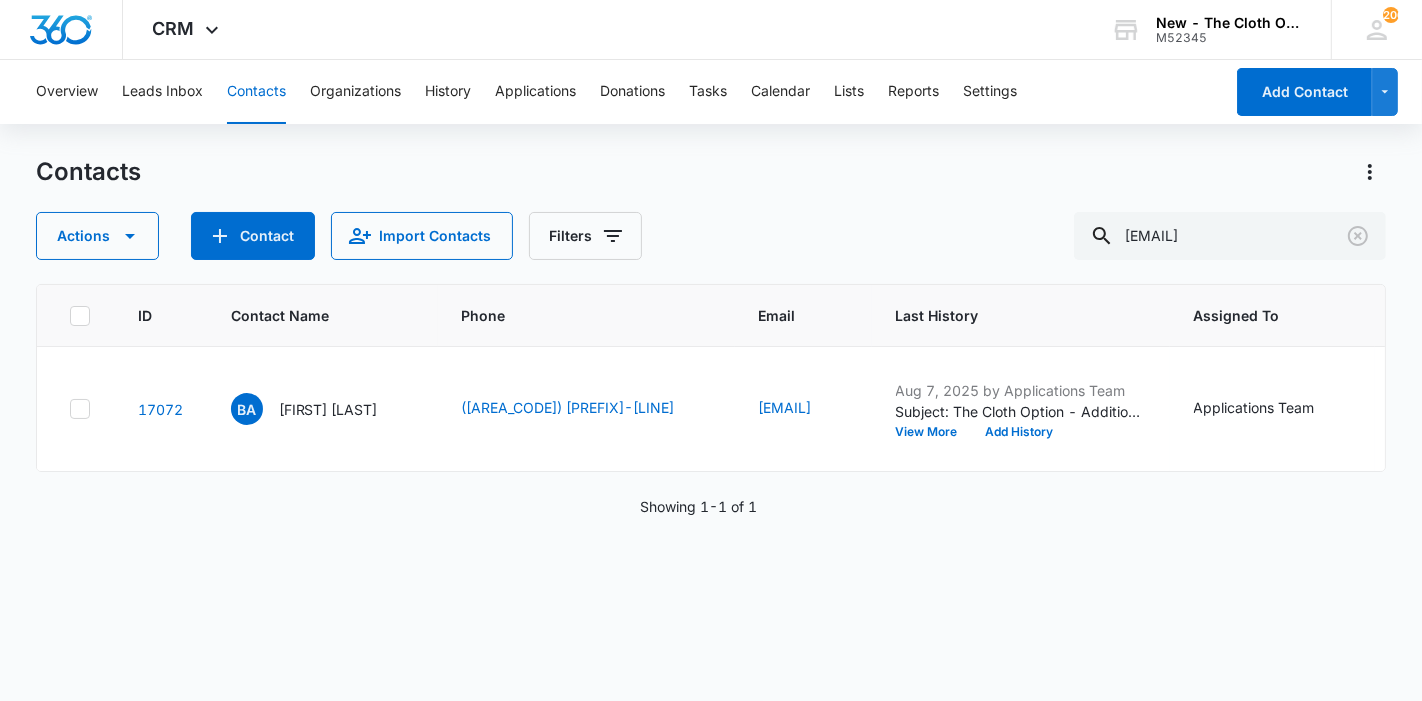 click on "Brooke Archer-Shee" at bounding box center (328, 409) 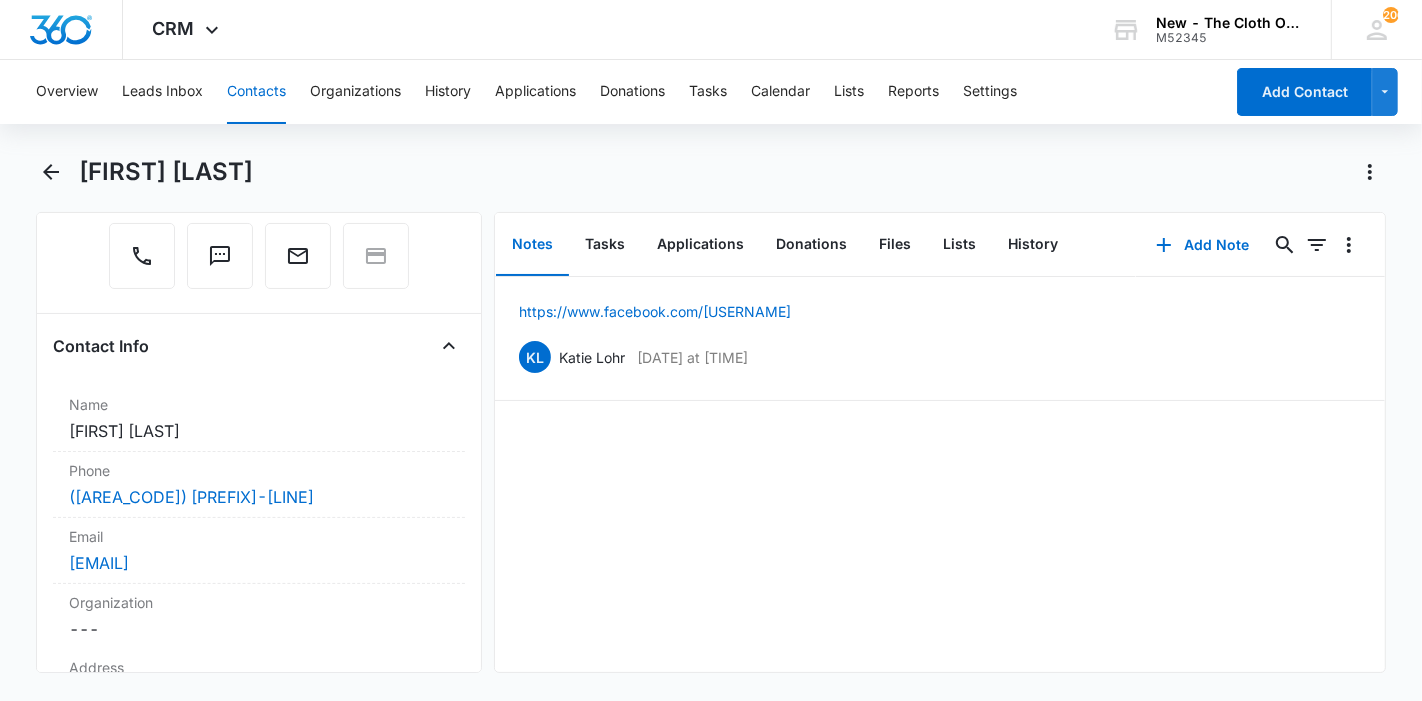 scroll, scrollTop: 222, scrollLeft: 0, axis: vertical 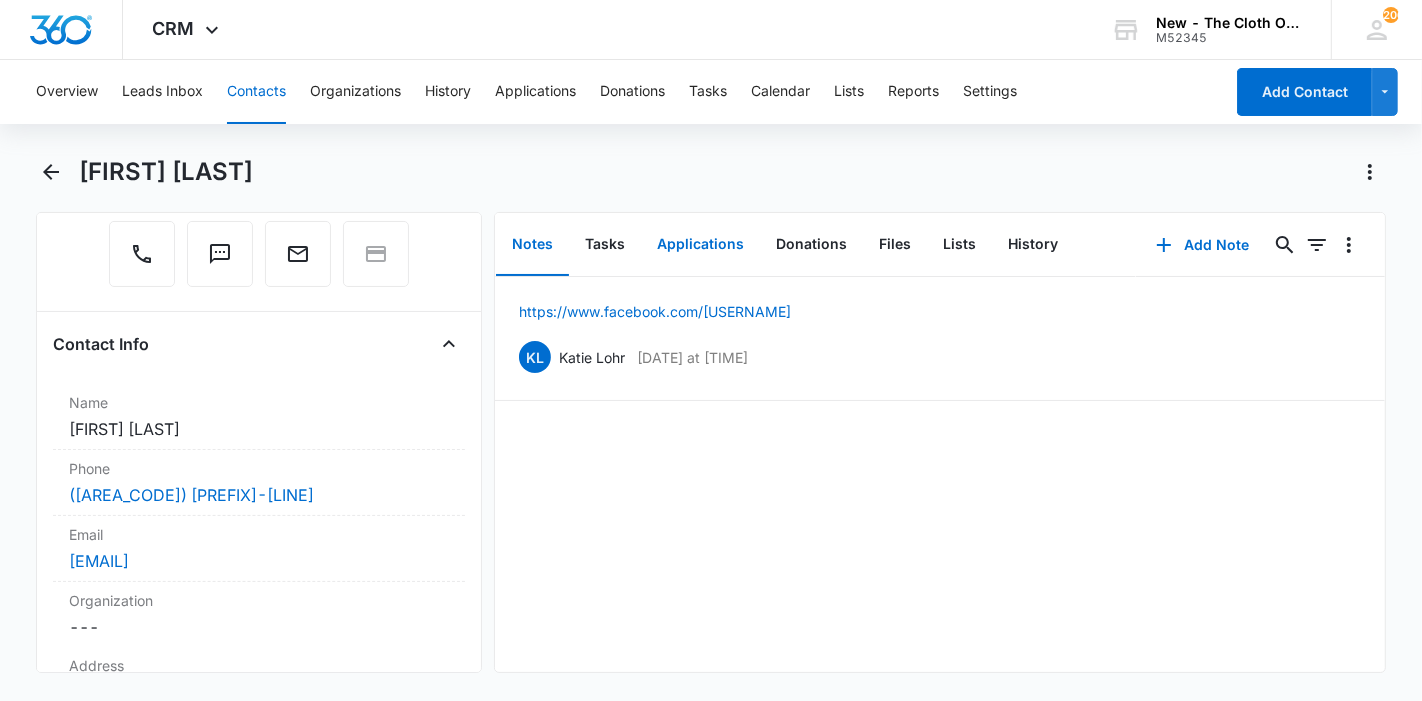 click on "Applications" at bounding box center [700, 245] 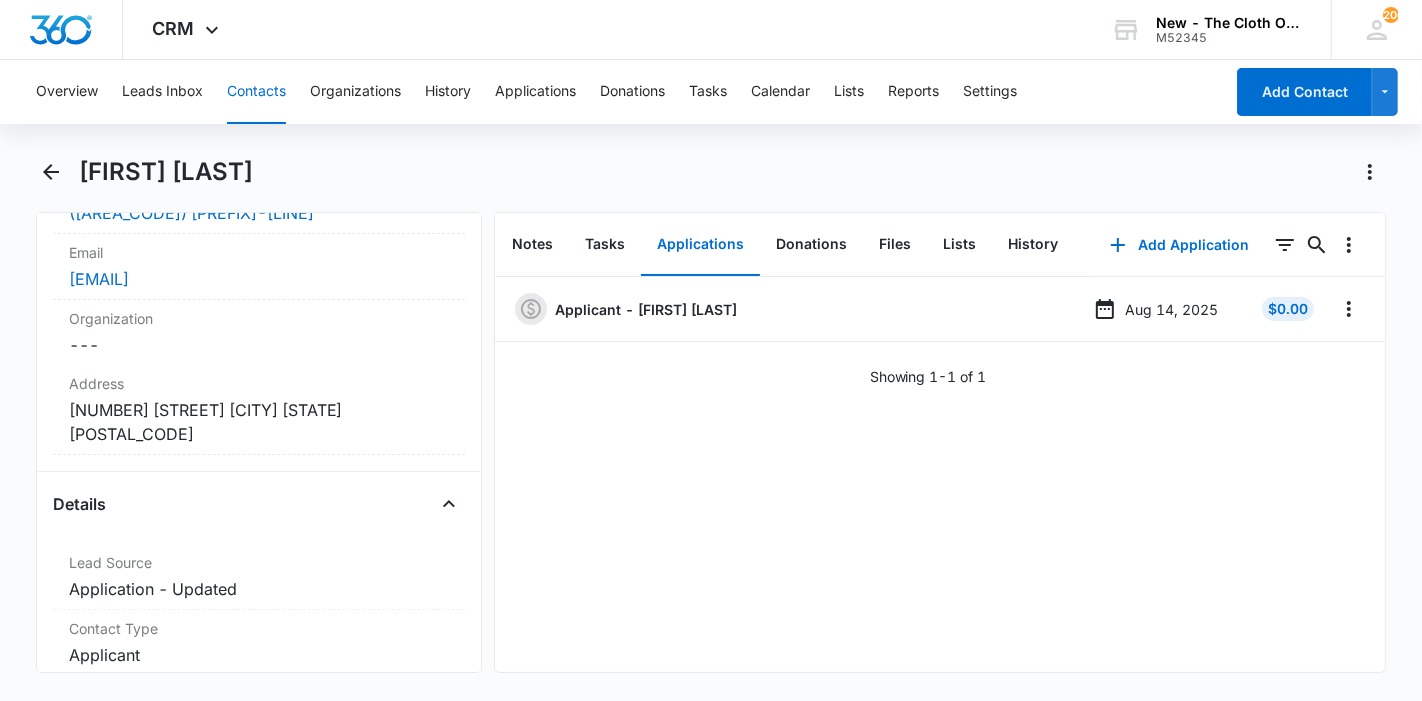 scroll, scrollTop: 555, scrollLeft: 0, axis: vertical 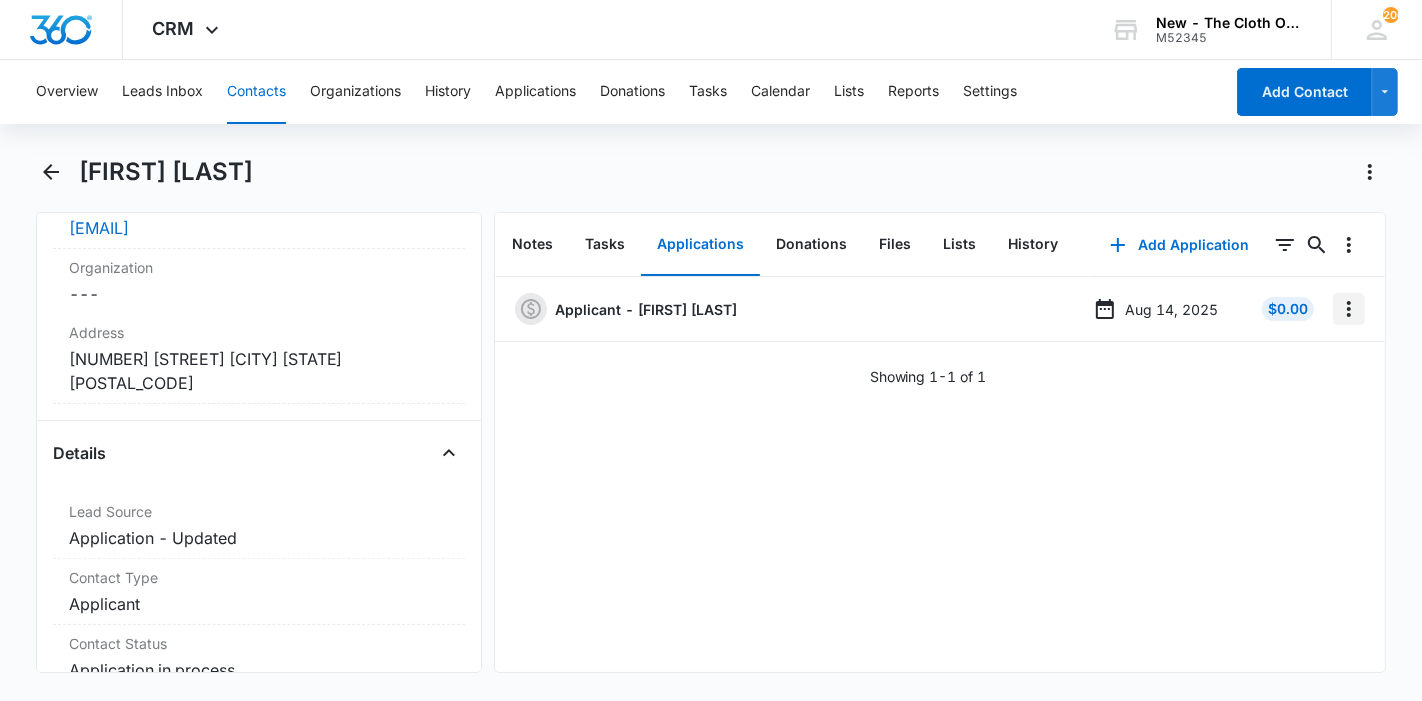 click 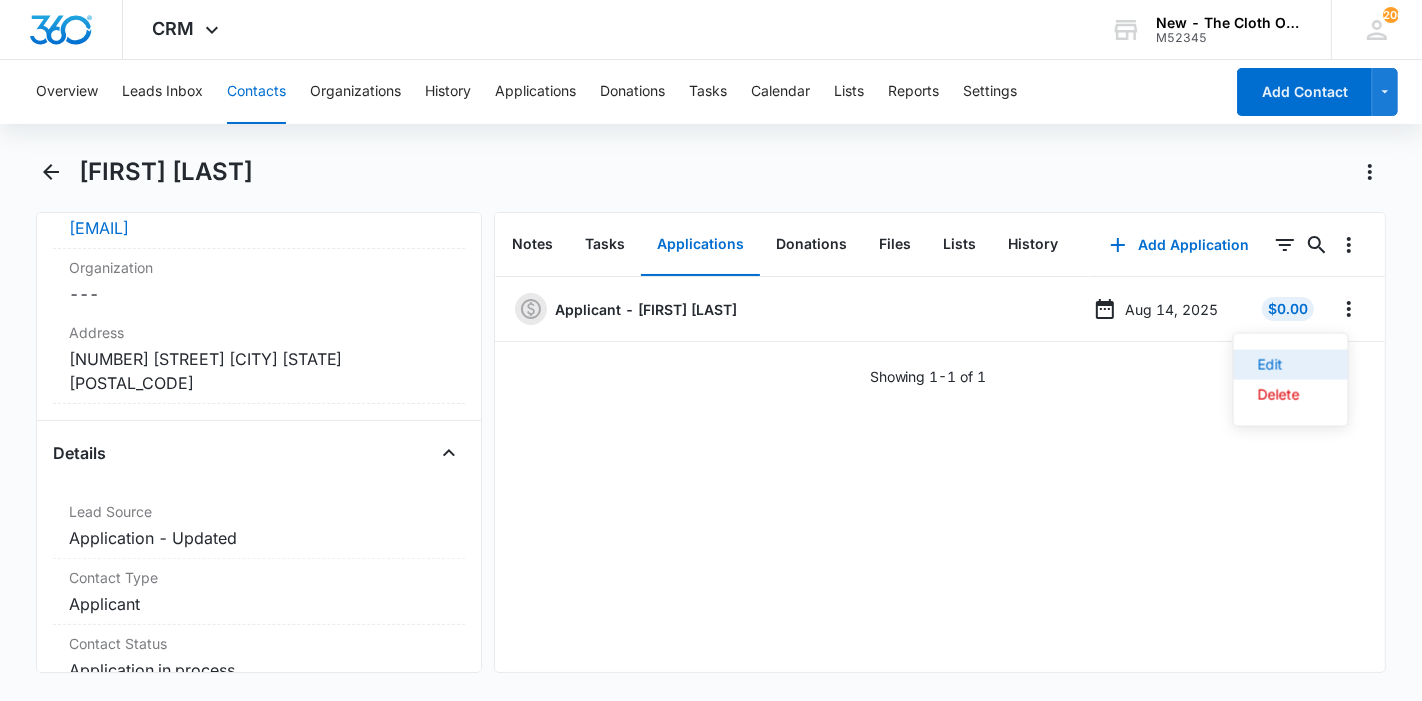 click on "Edit" at bounding box center (1291, 365) 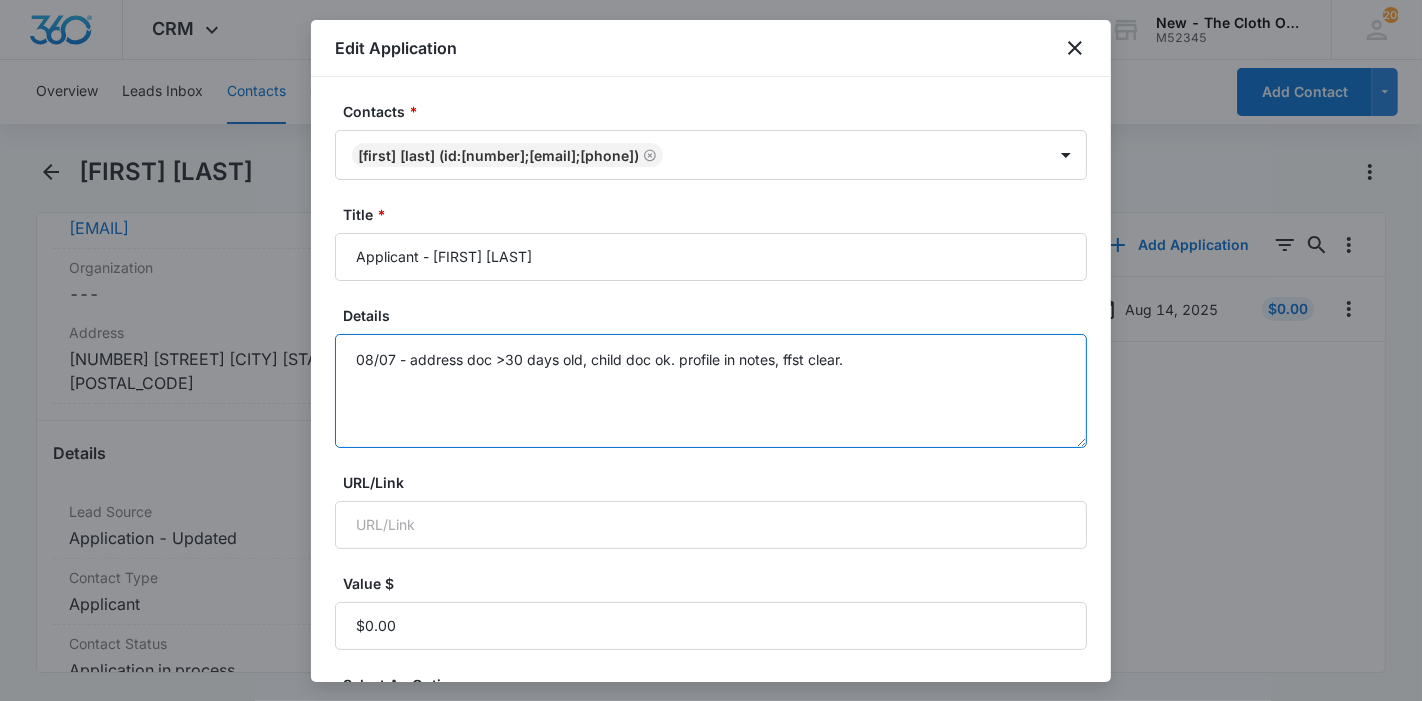 click on "08/07 - address doc >30 days old, child doc ok. profile in notes, ffst clear." at bounding box center [711, 391] 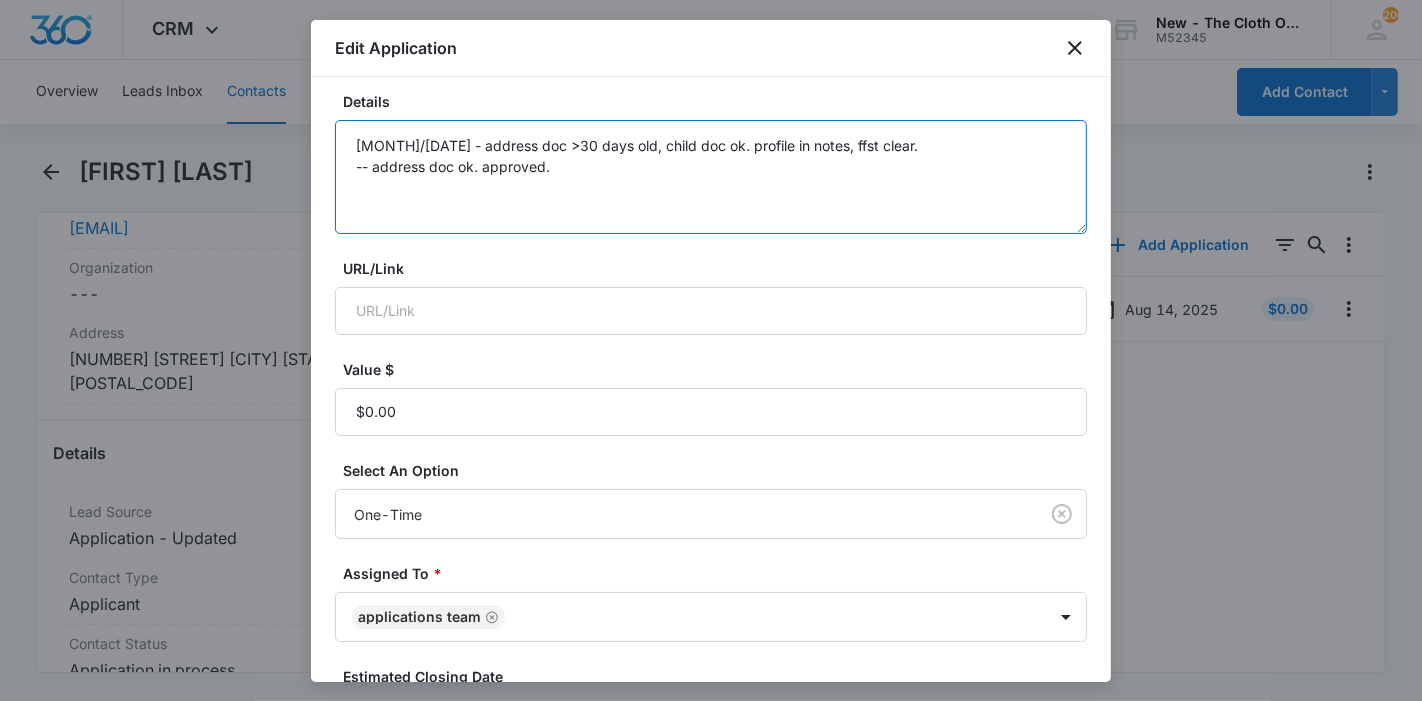 scroll, scrollTop: 470, scrollLeft: 0, axis: vertical 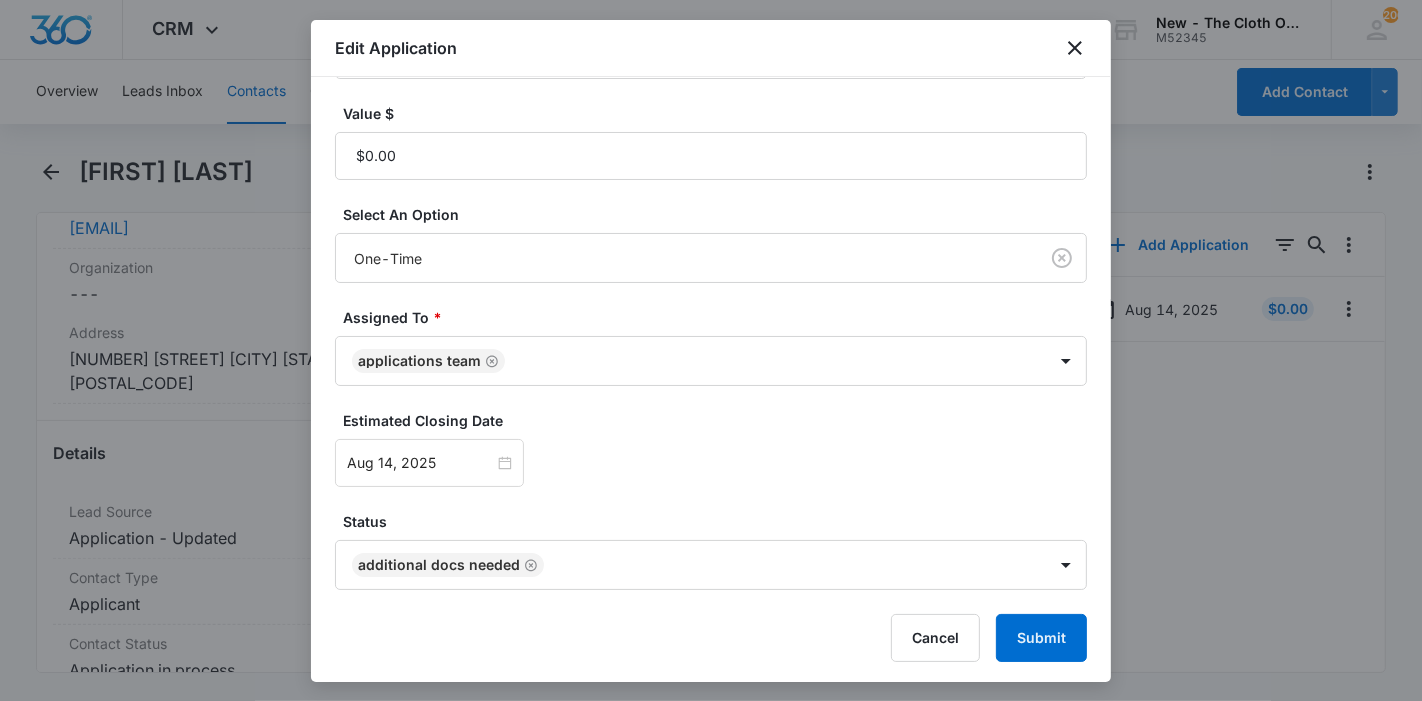 type on "08/07 - address doc >30 days old, child doc ok. profile in notes, ffst clear.
-- address doc ok. approved." 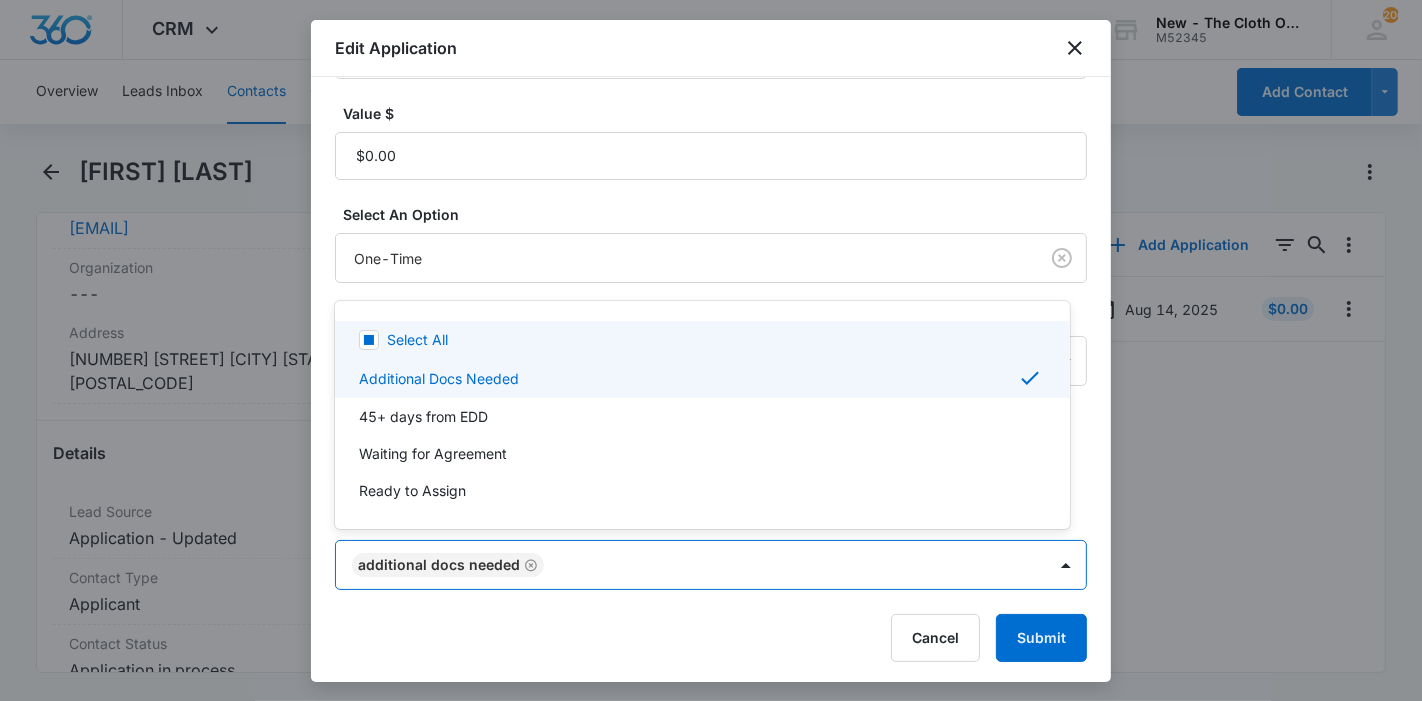 click at bounding box center (711, 350) 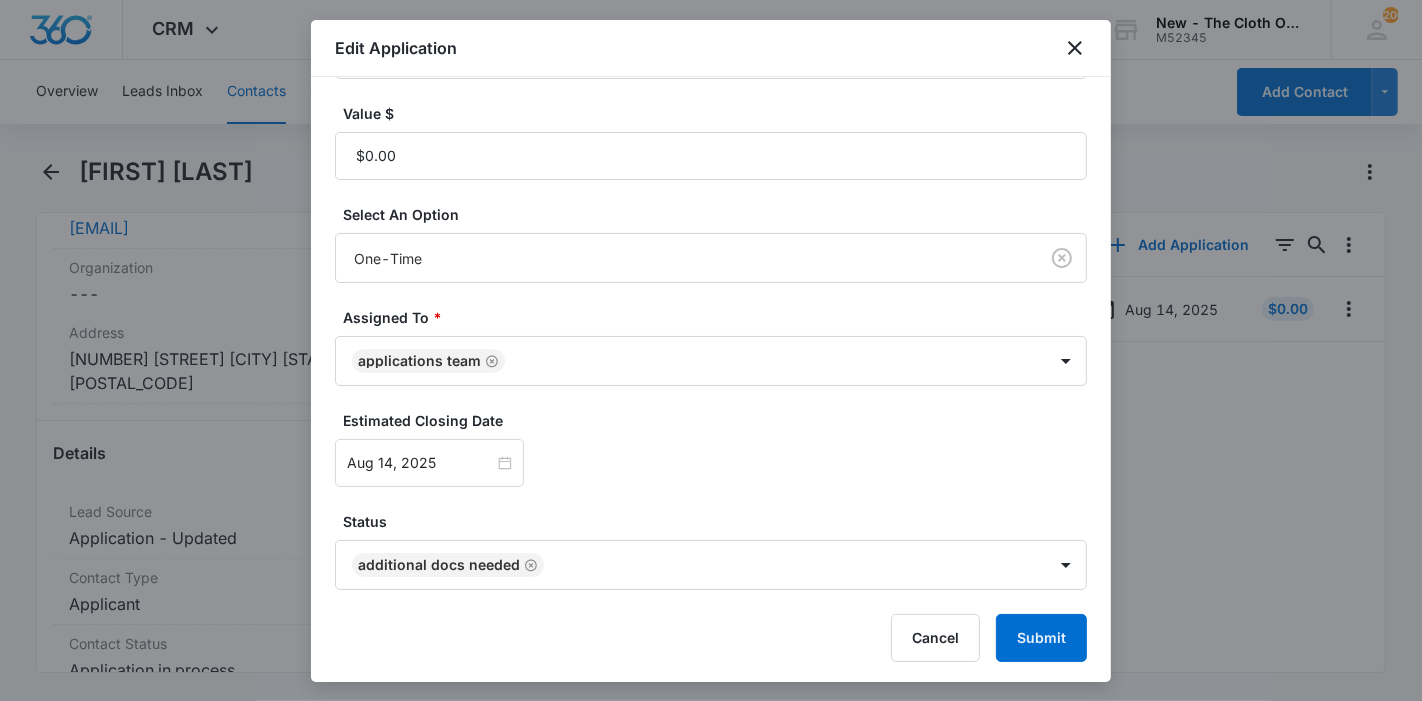 click 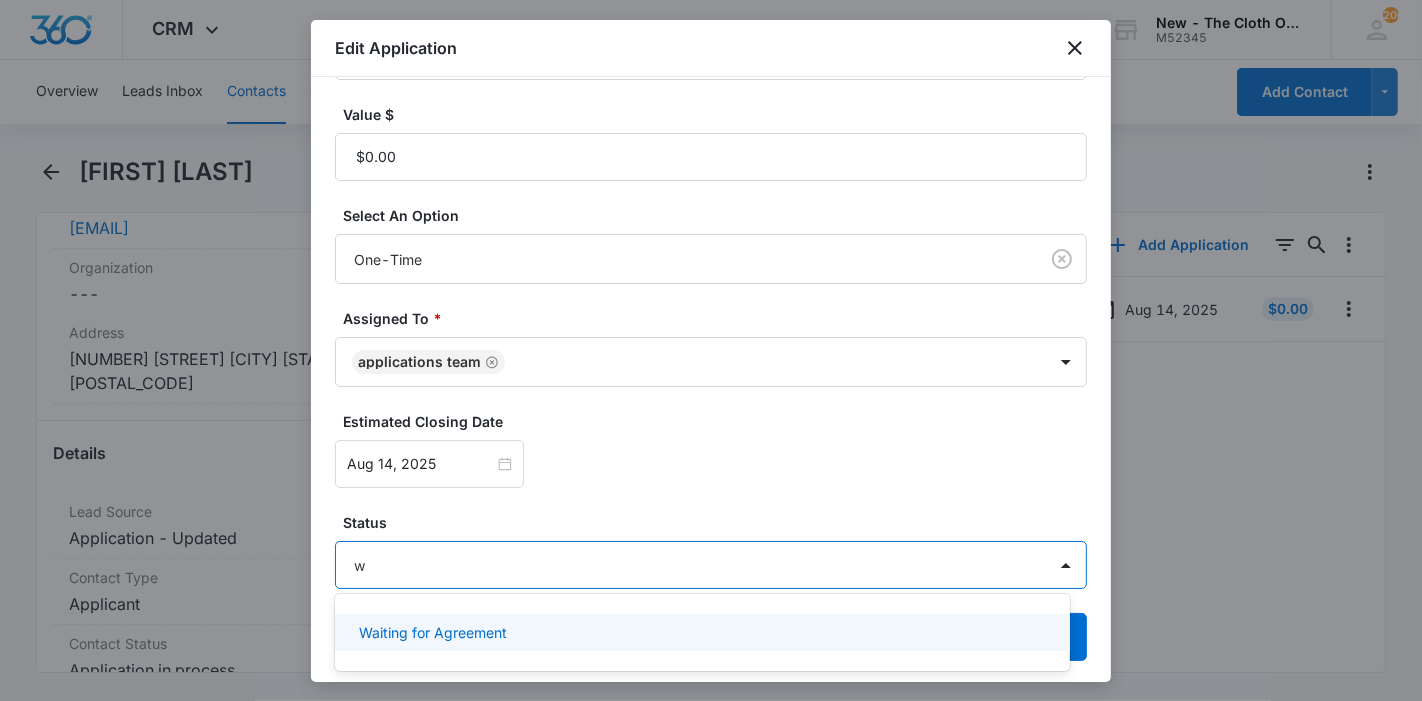 type on "wa" 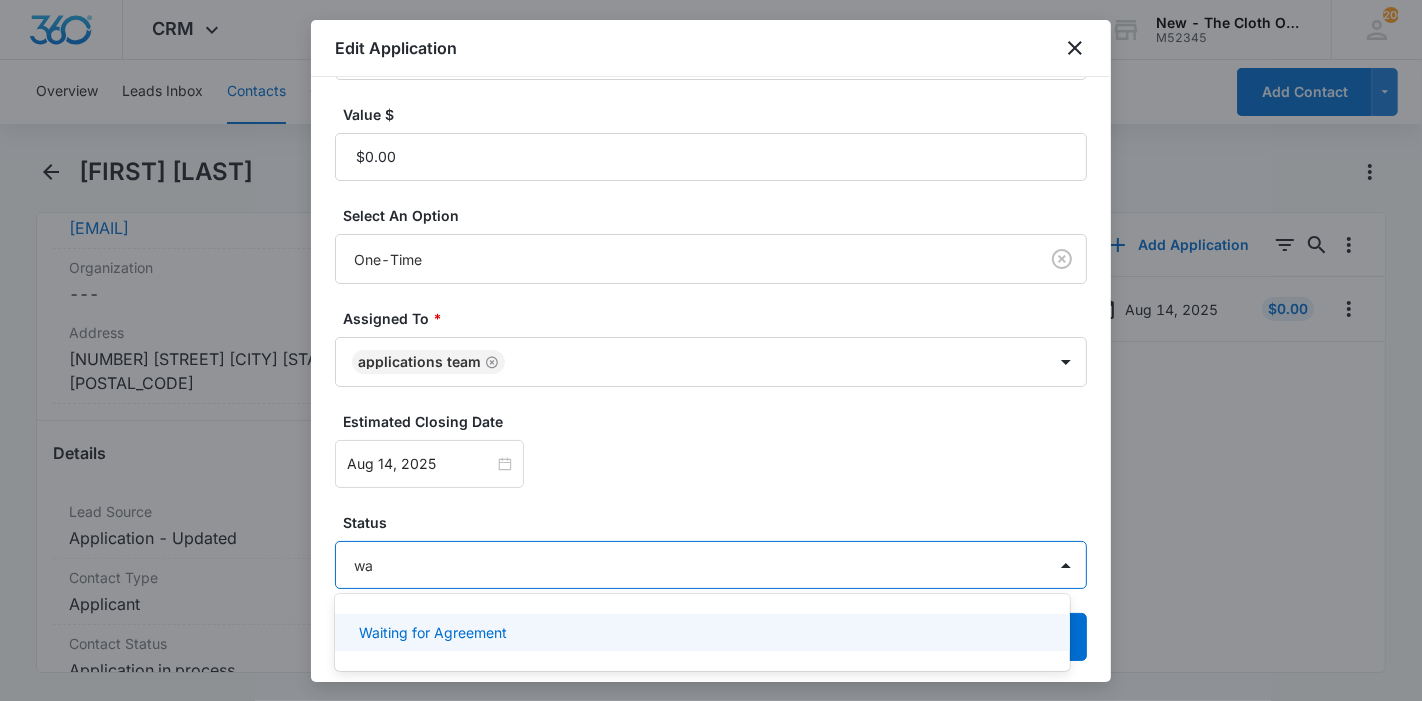 click on "Waiting for Agreement" at bounding box center [433, 632] 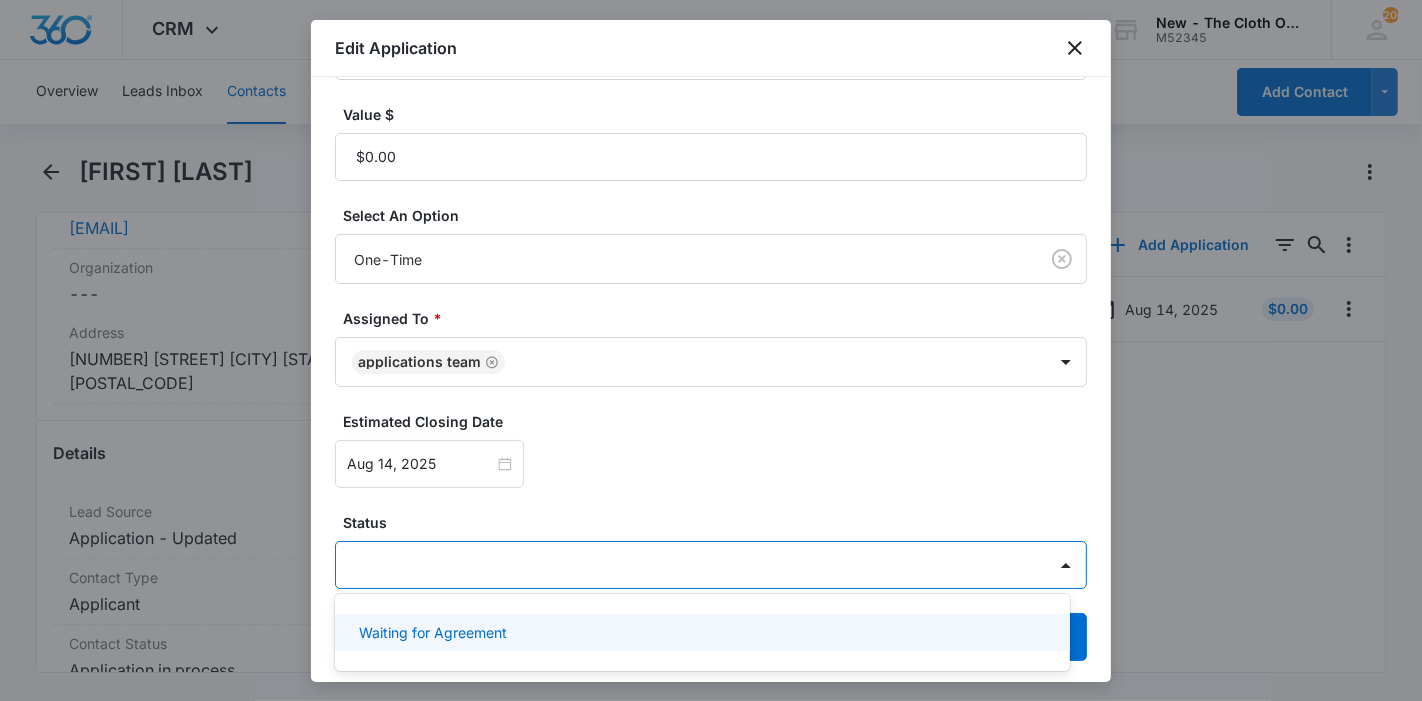 scroll, scrollTop: 470, scrollLeft: 0, axis: vertical 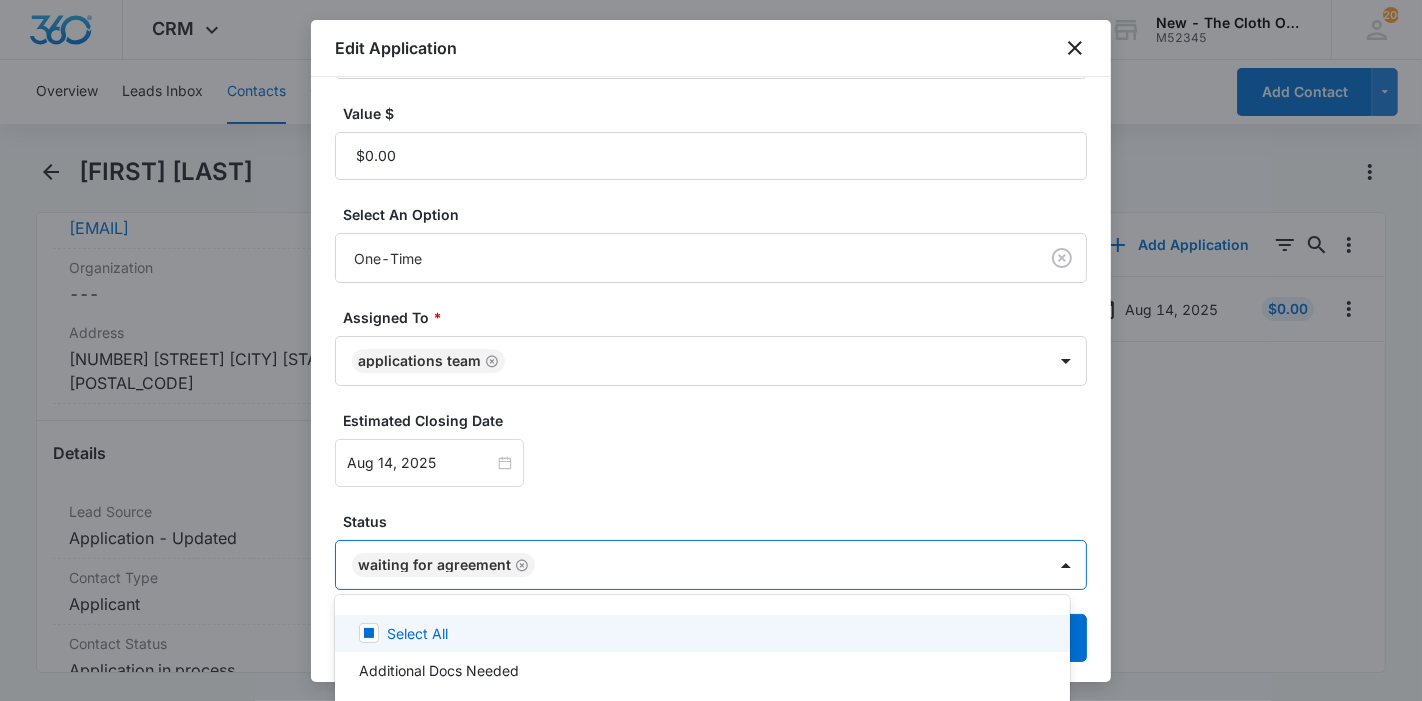 click at bounding box center (711, 350) 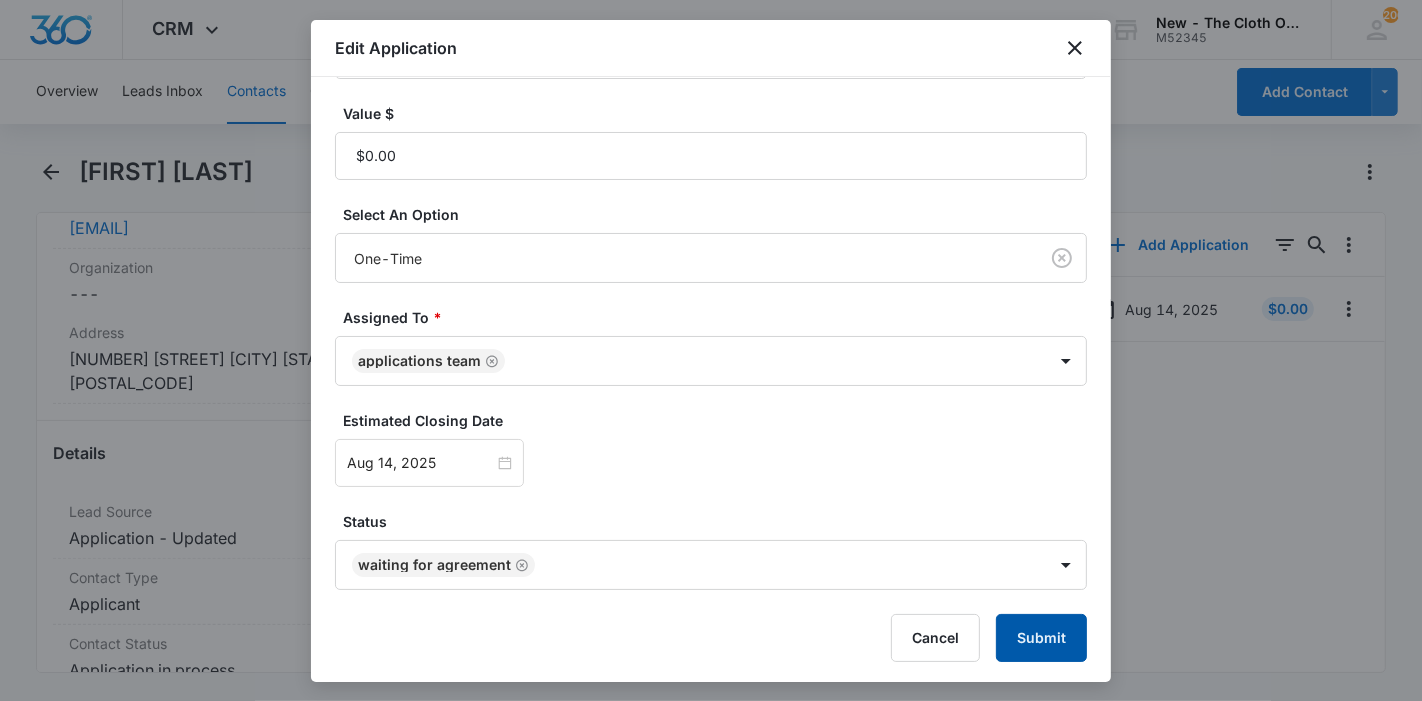 click on "Submit" at bounding box center (1041, 638) 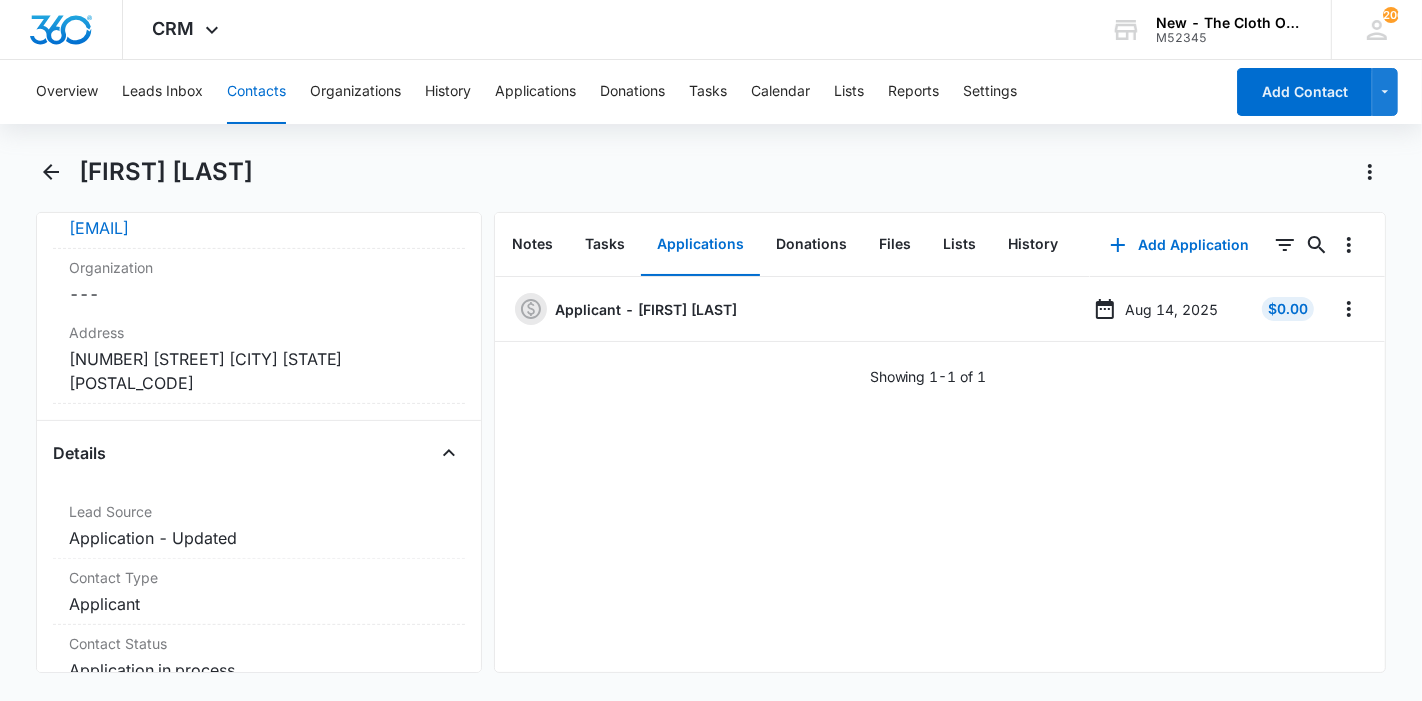 drag, startPoint x: 315, startPoint y: 170, endPoint x: 80, endPoint y: 175, distance: 235.05319 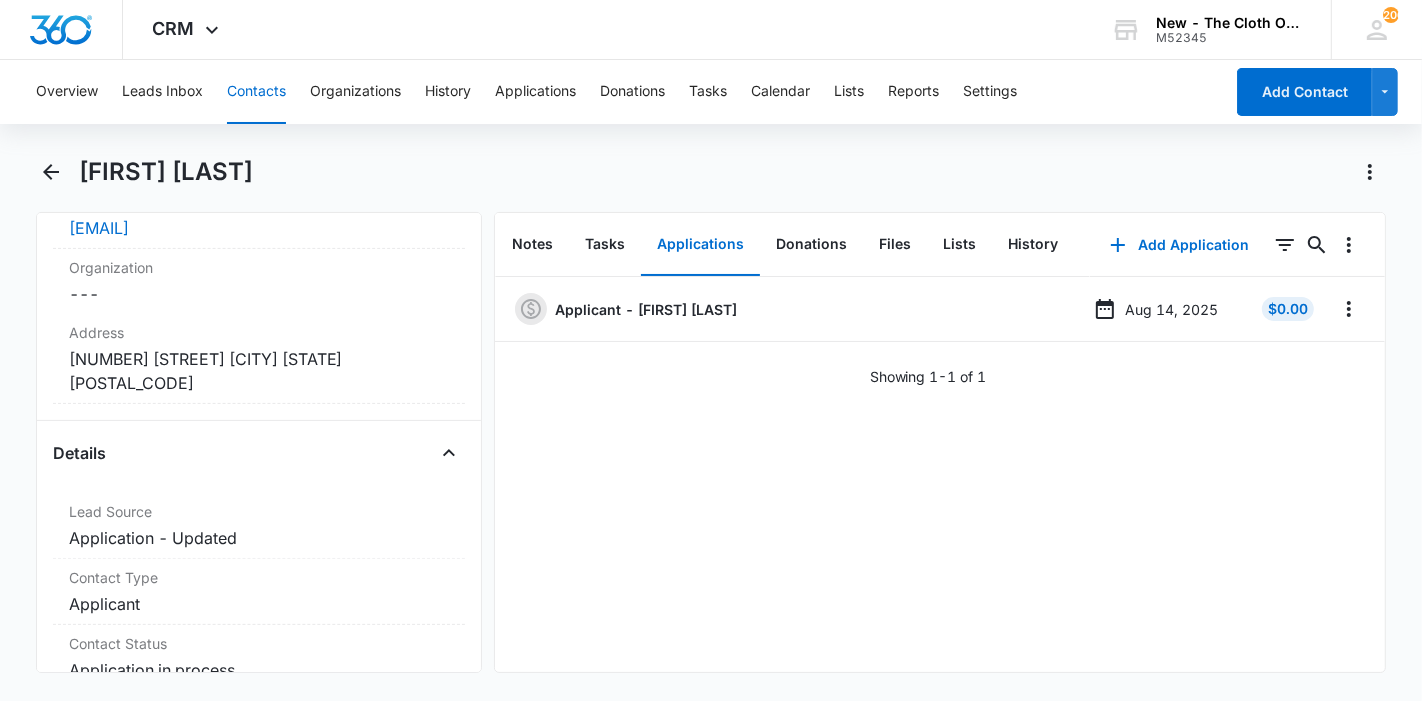 copy on "67179 Diamondhead Drive E Diamondhead Mississippi 39525" 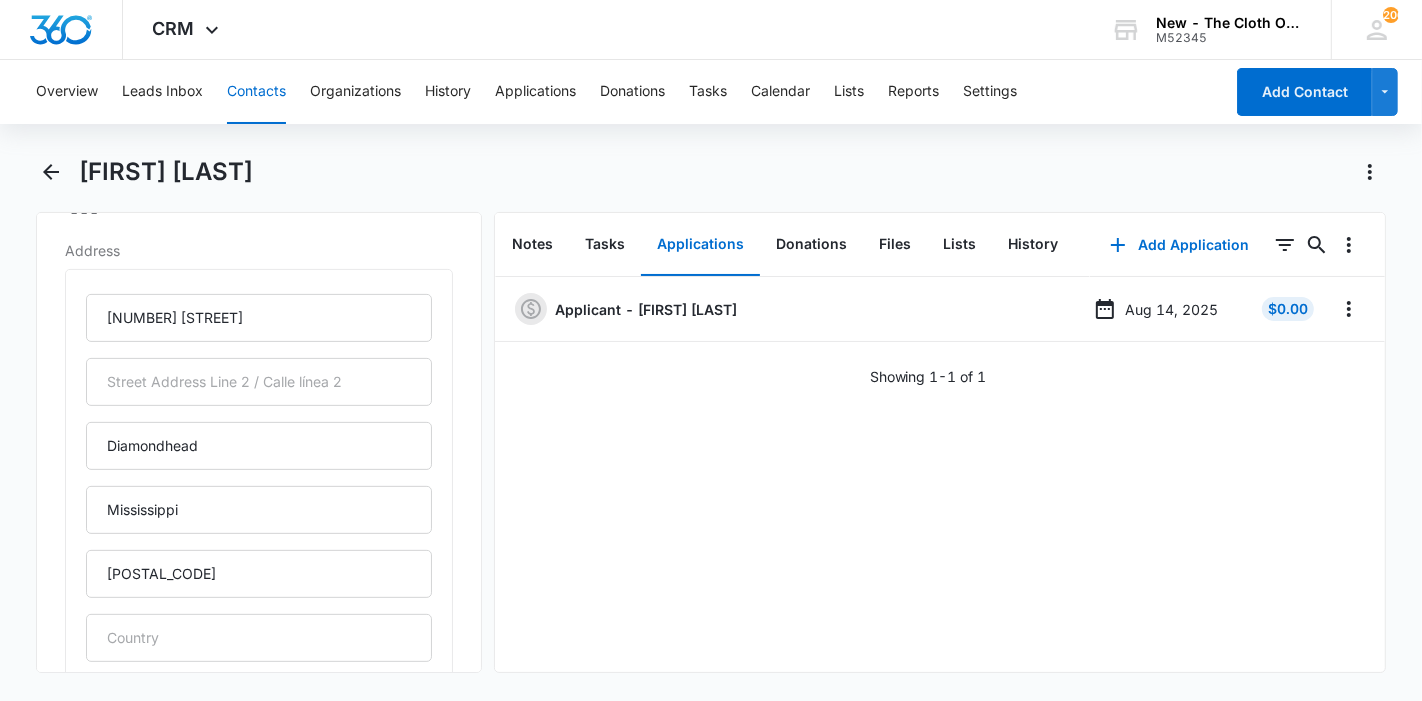 scroll, scrollTop: 777, scrollLeft: 0, axis: vertical 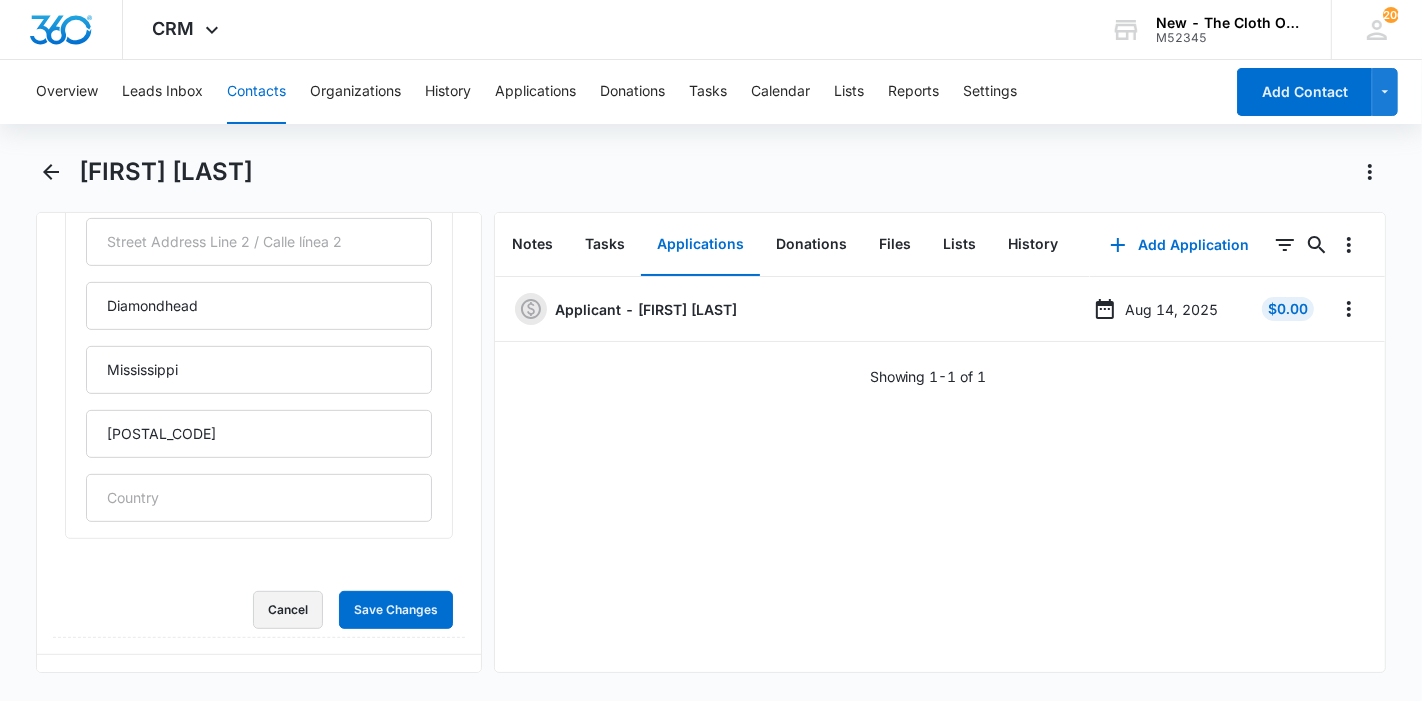 click on "Cancel" at bounding box center (288, 610) 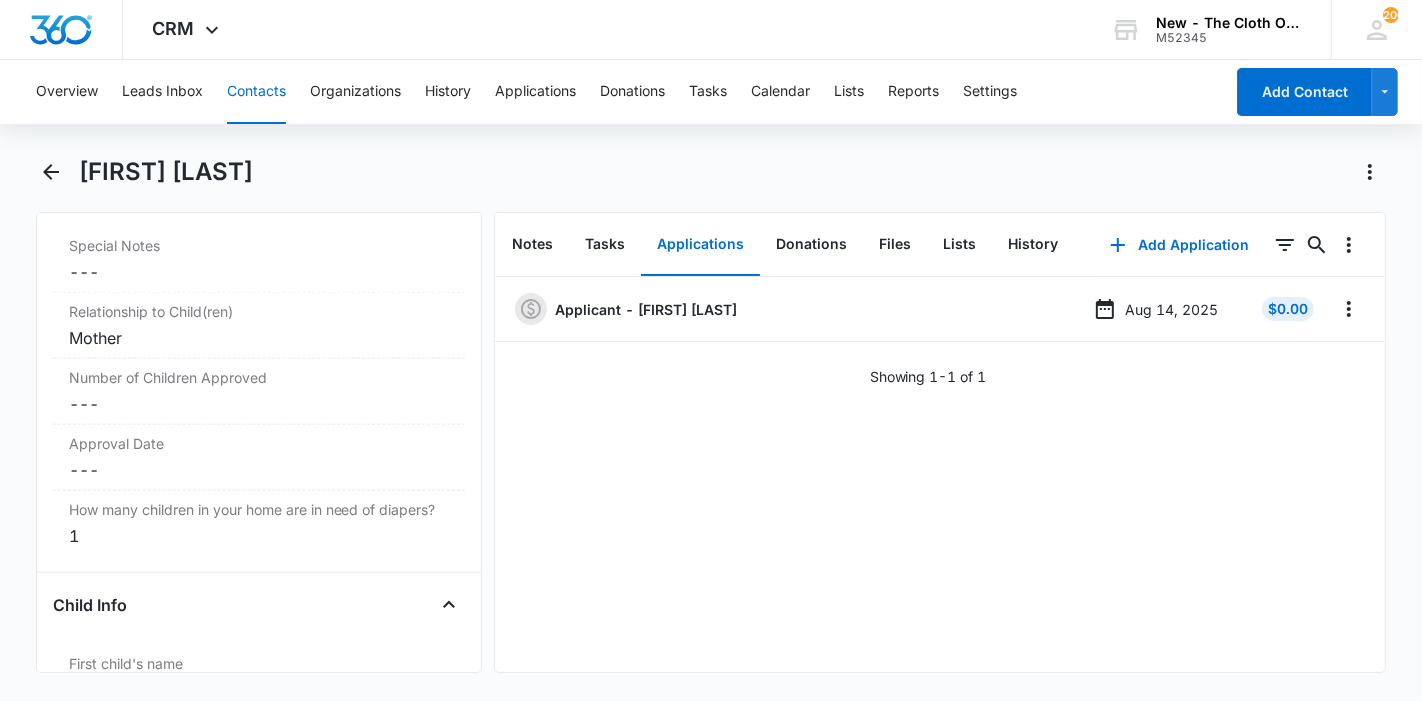 scroll, scrollTop: 2111, scrollLeft: 0, axis: vertical 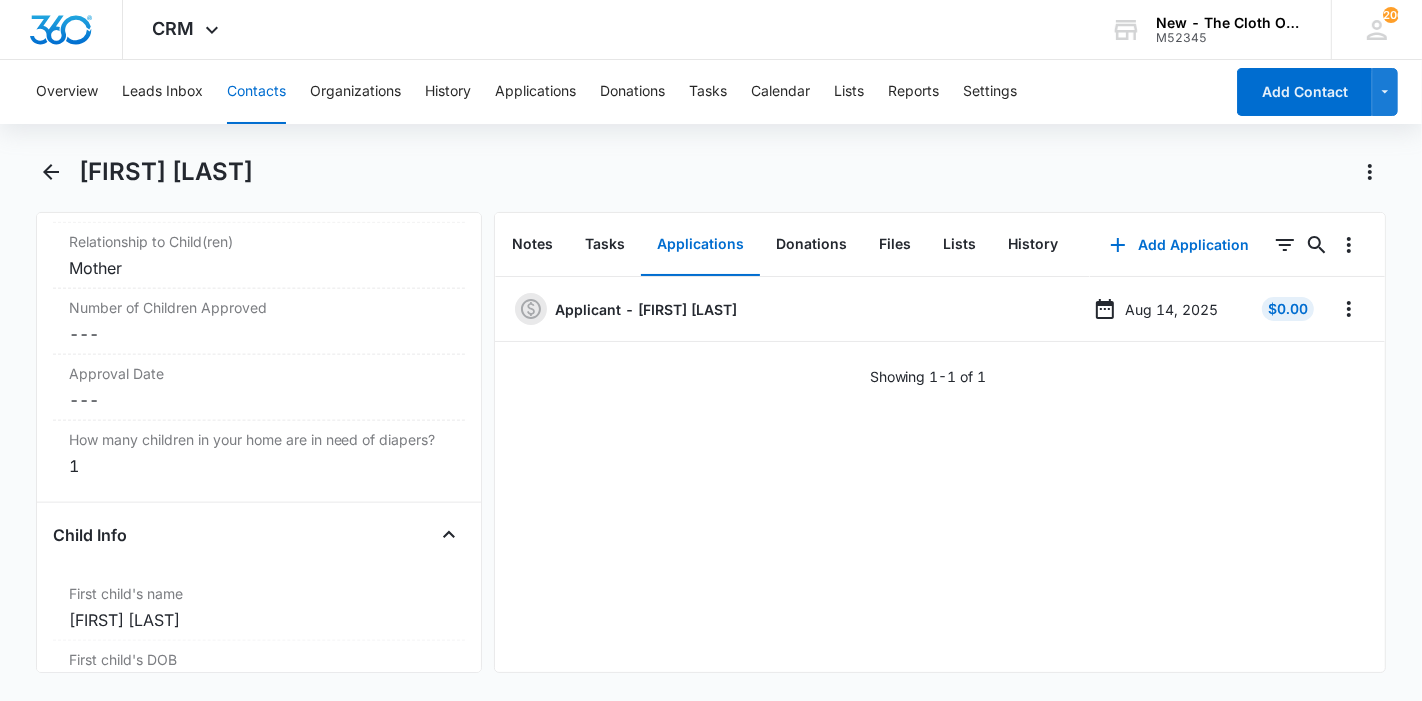 click on "Number of Children Approved Cancel Save Changes ---" at bounding box center [259, 322] 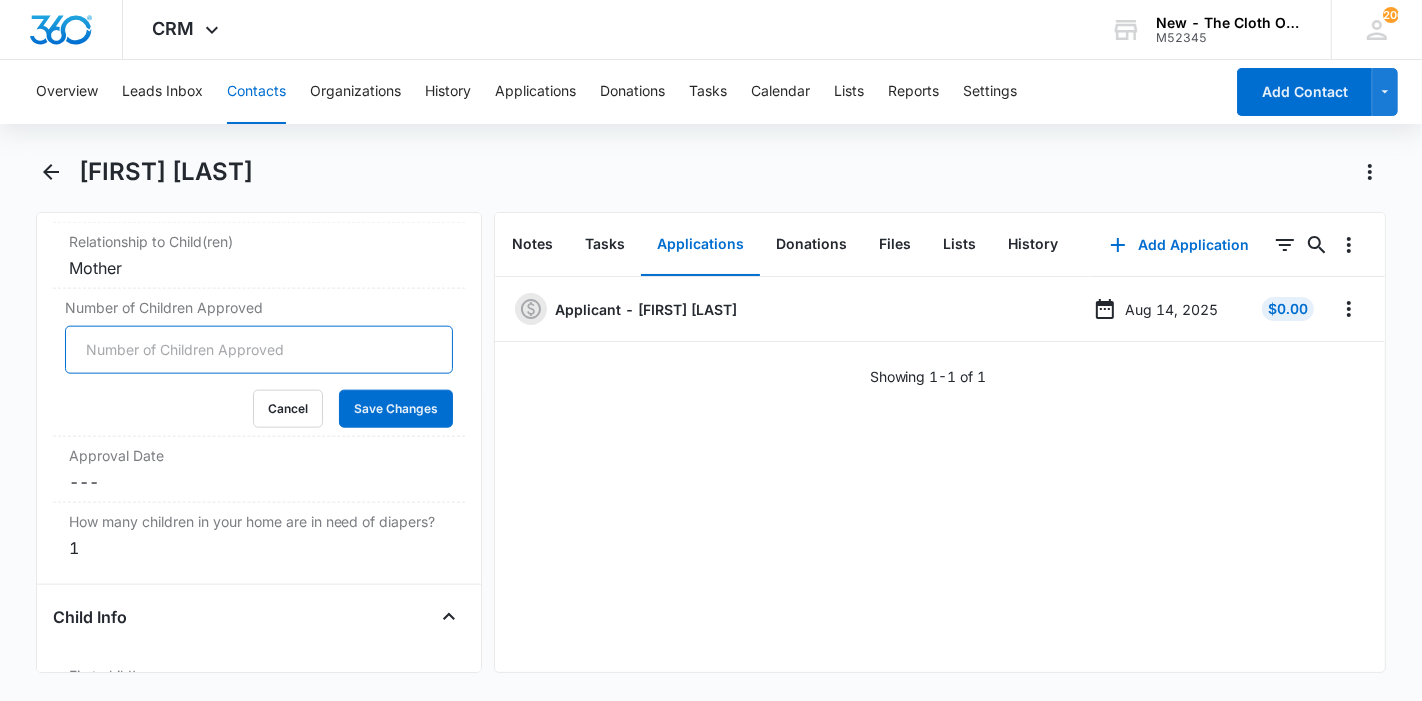 click on "Number of Children Approved" at bounding box center (259, 350) 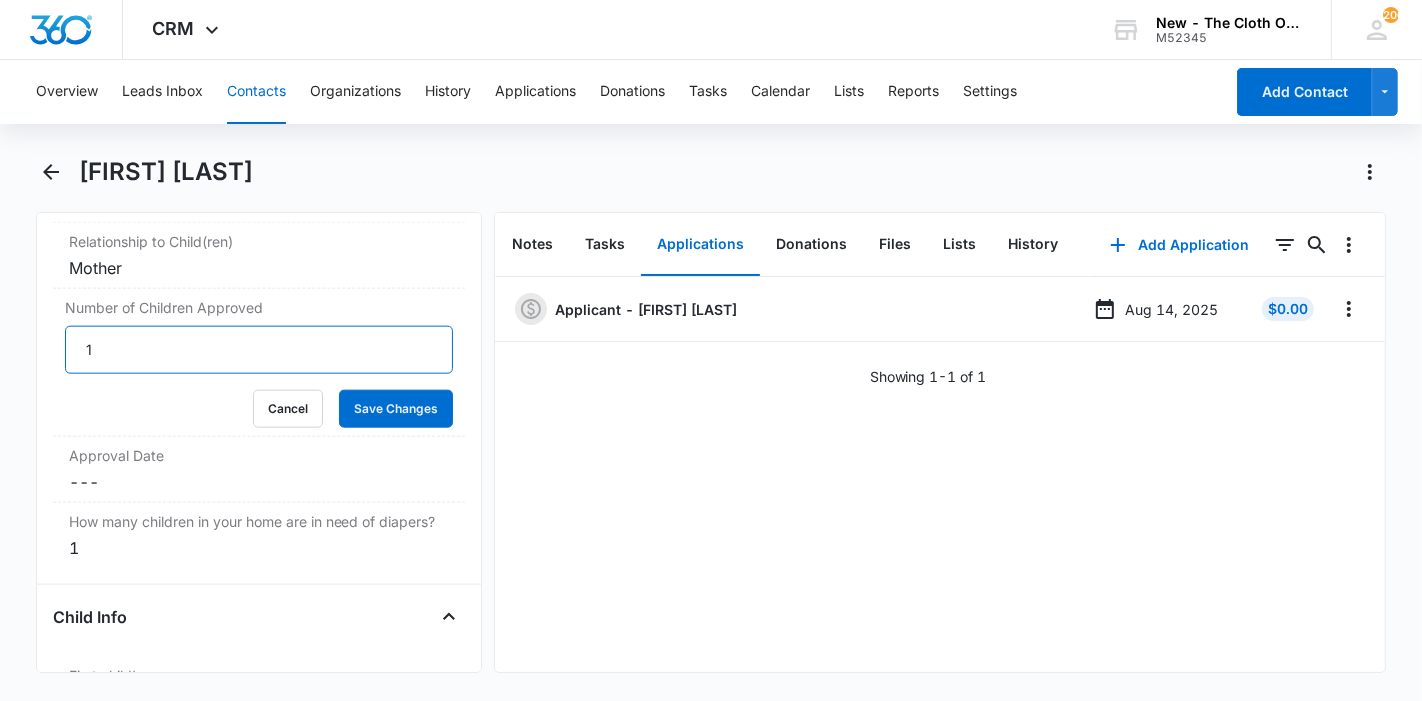 type on "1" 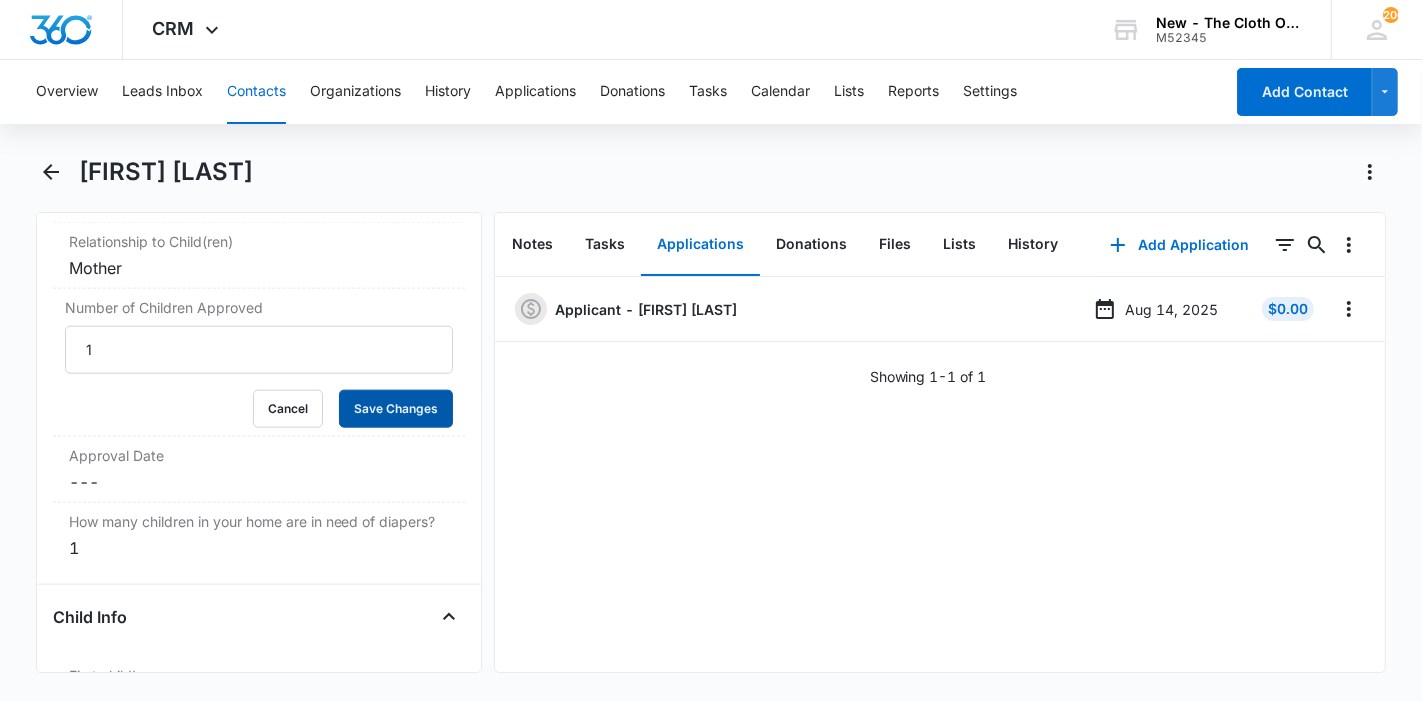 click on "Save Changes" at bounding box center (396, 409) 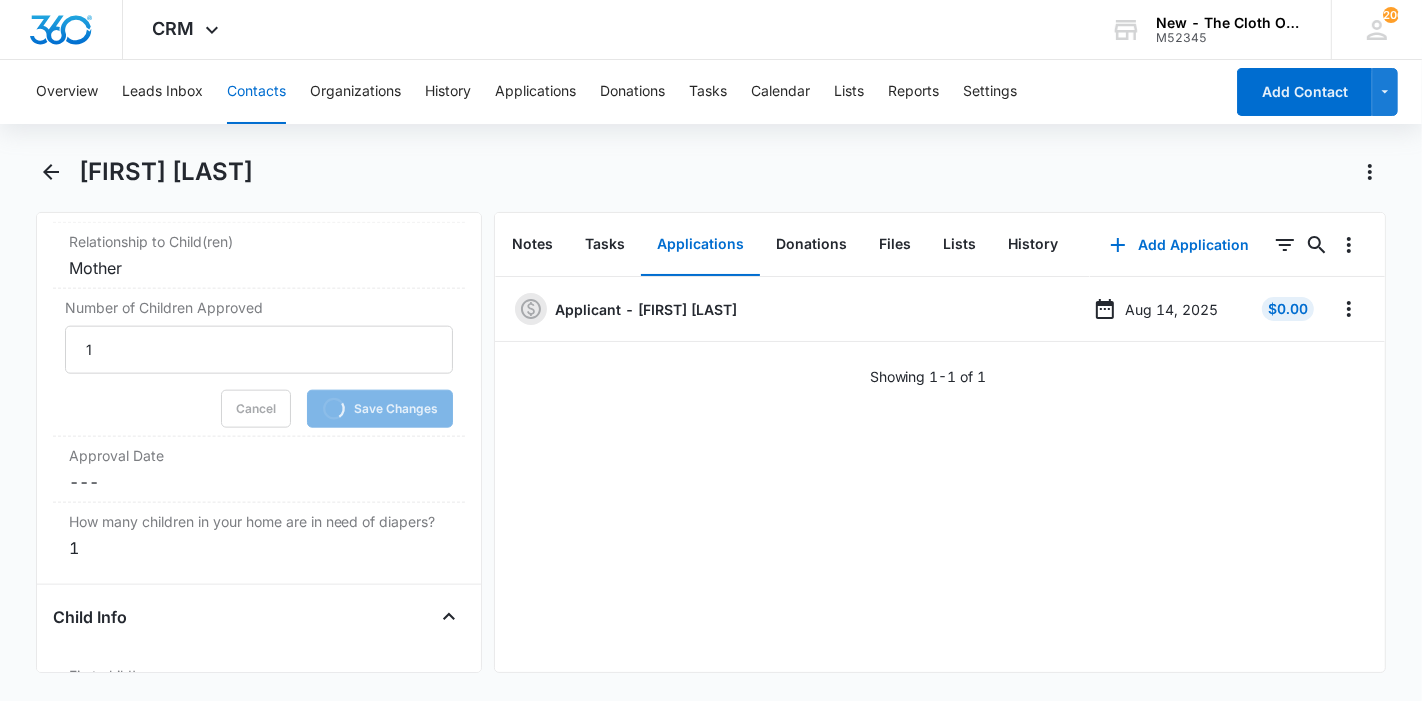 click on "Cancel Save Changes ---" at bounding box center [259, 482] 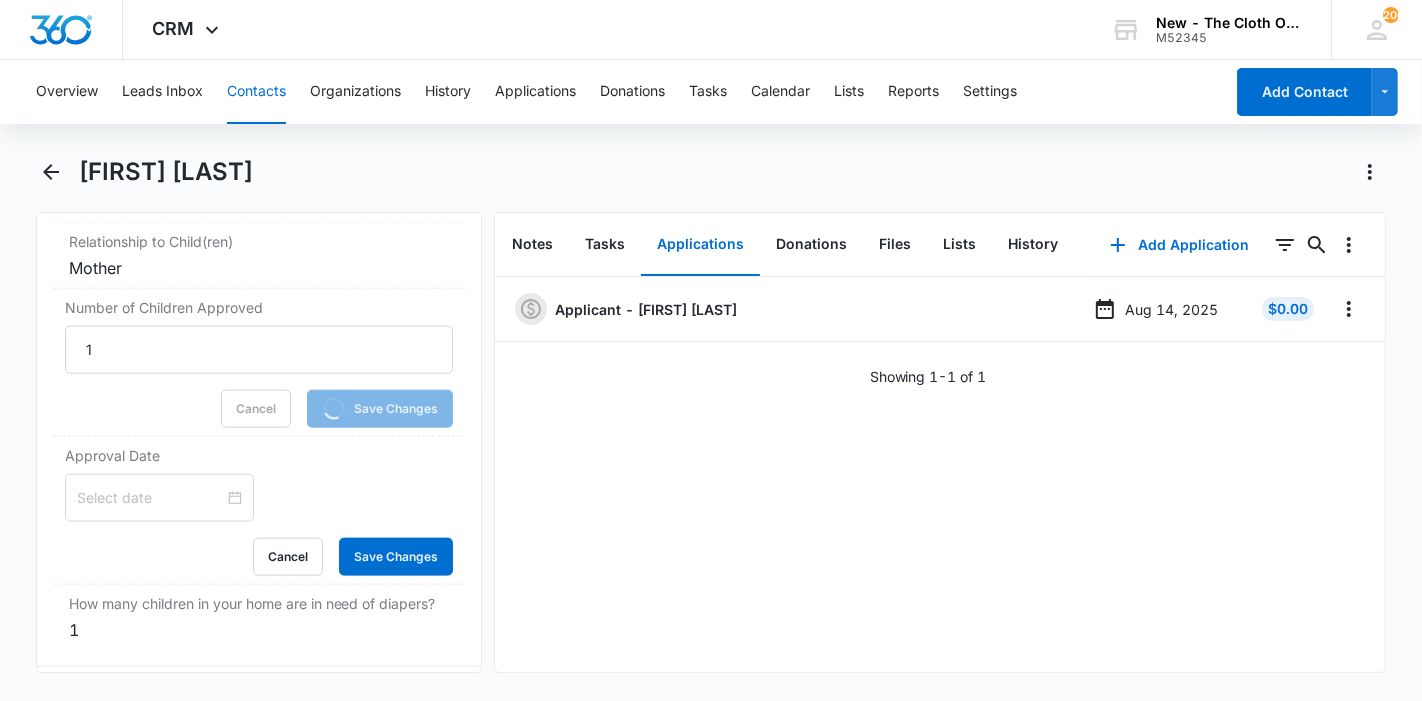 click at bounding box center [159, 498] 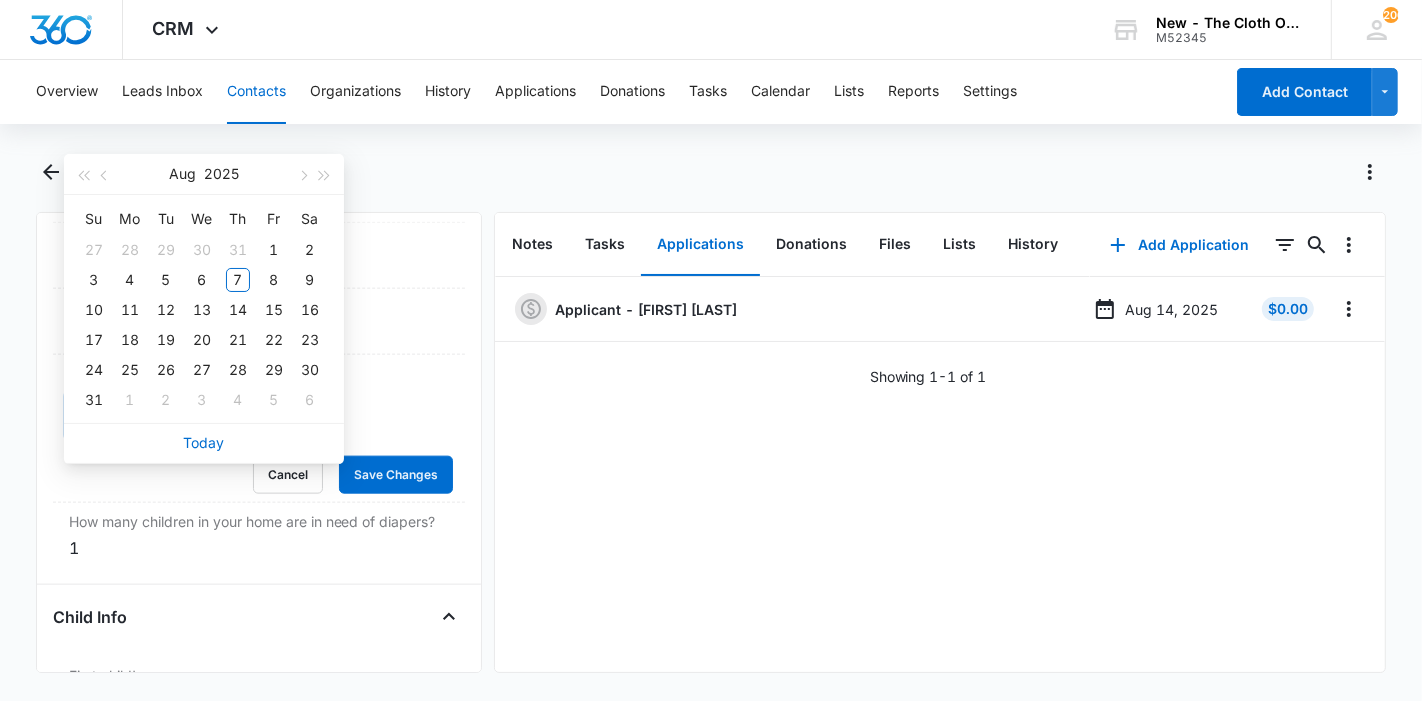 click on "Today" at bounding box center [204, 442] 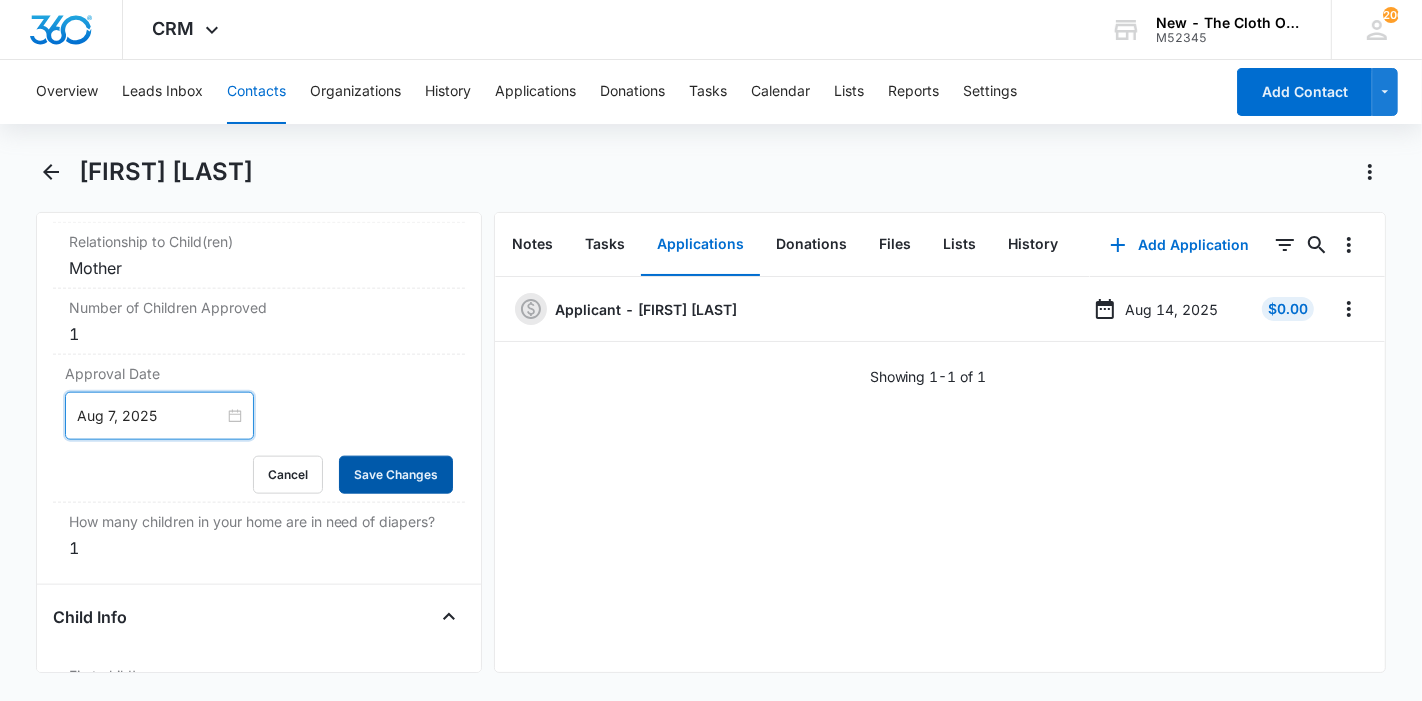 click on "Save Changes" at bounding box center [396, 475] 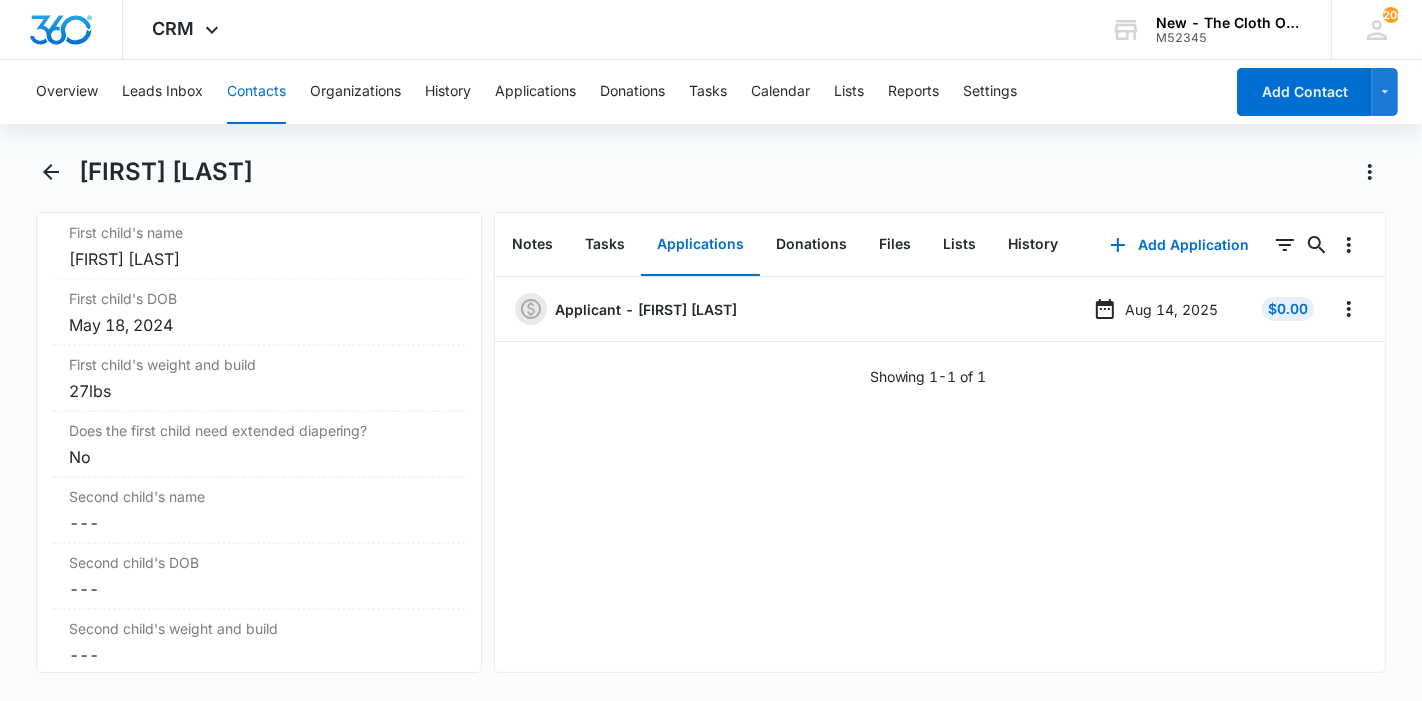 scroll, scrollTop: 2555, scrollLeft: 0, axis: vertical 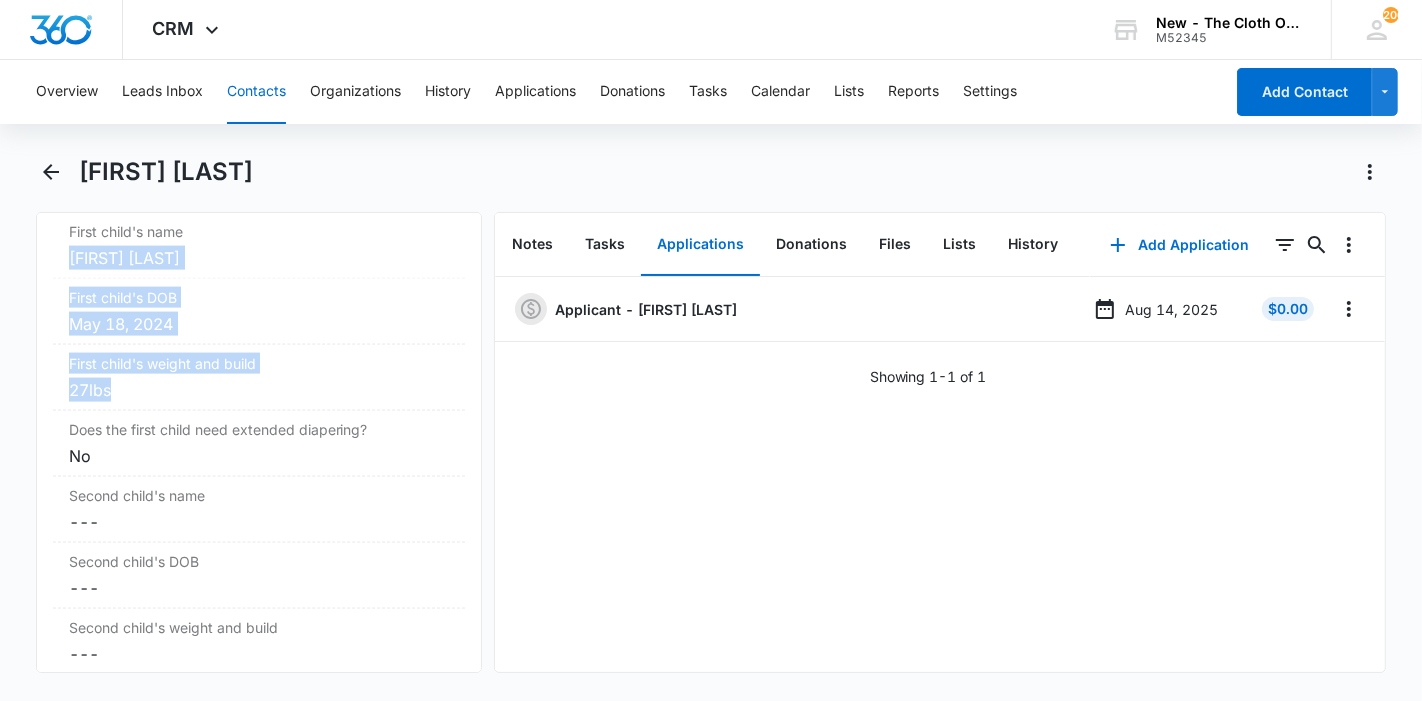 drag, startPoint x: 221, startPoint y: 407, endPoint x: 60, endPoint y: 289, distance: 199.61212 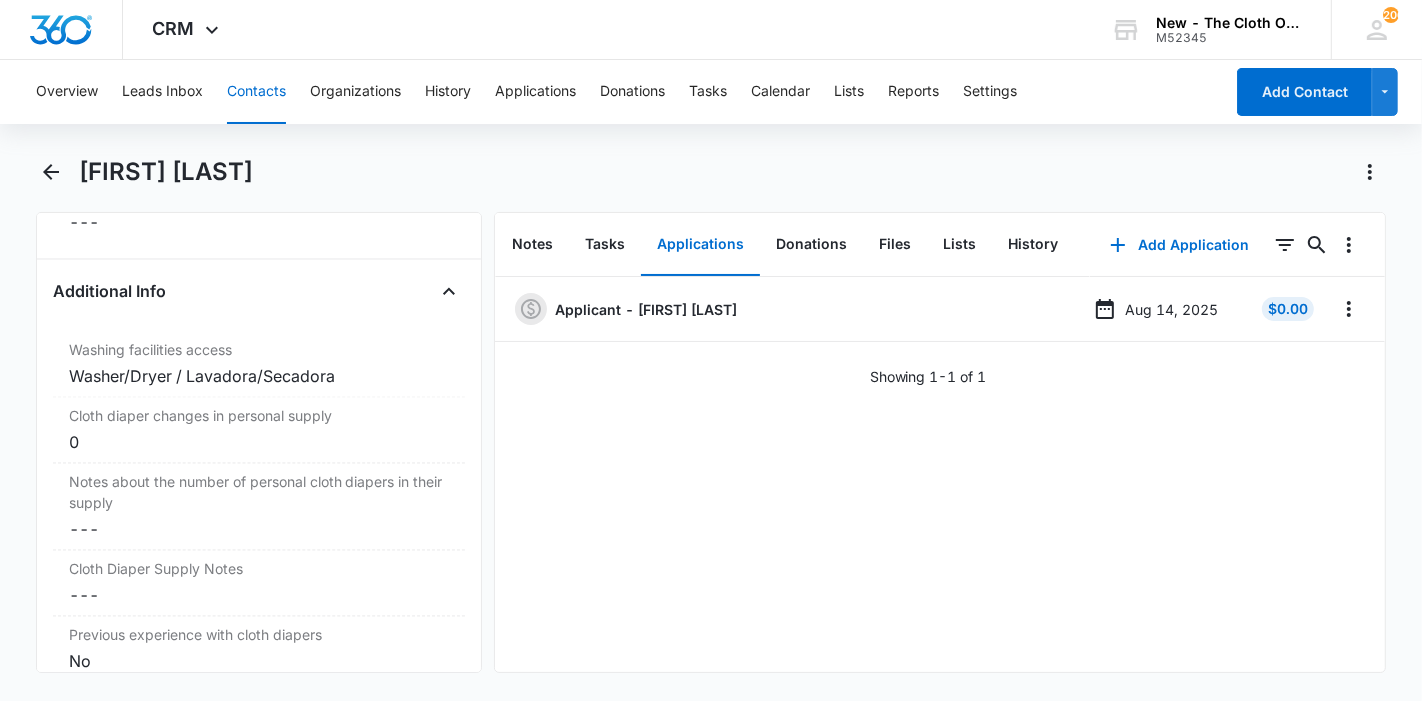 scroll, scrollTop: 3362, scrollLeft: 0, axis: vertical 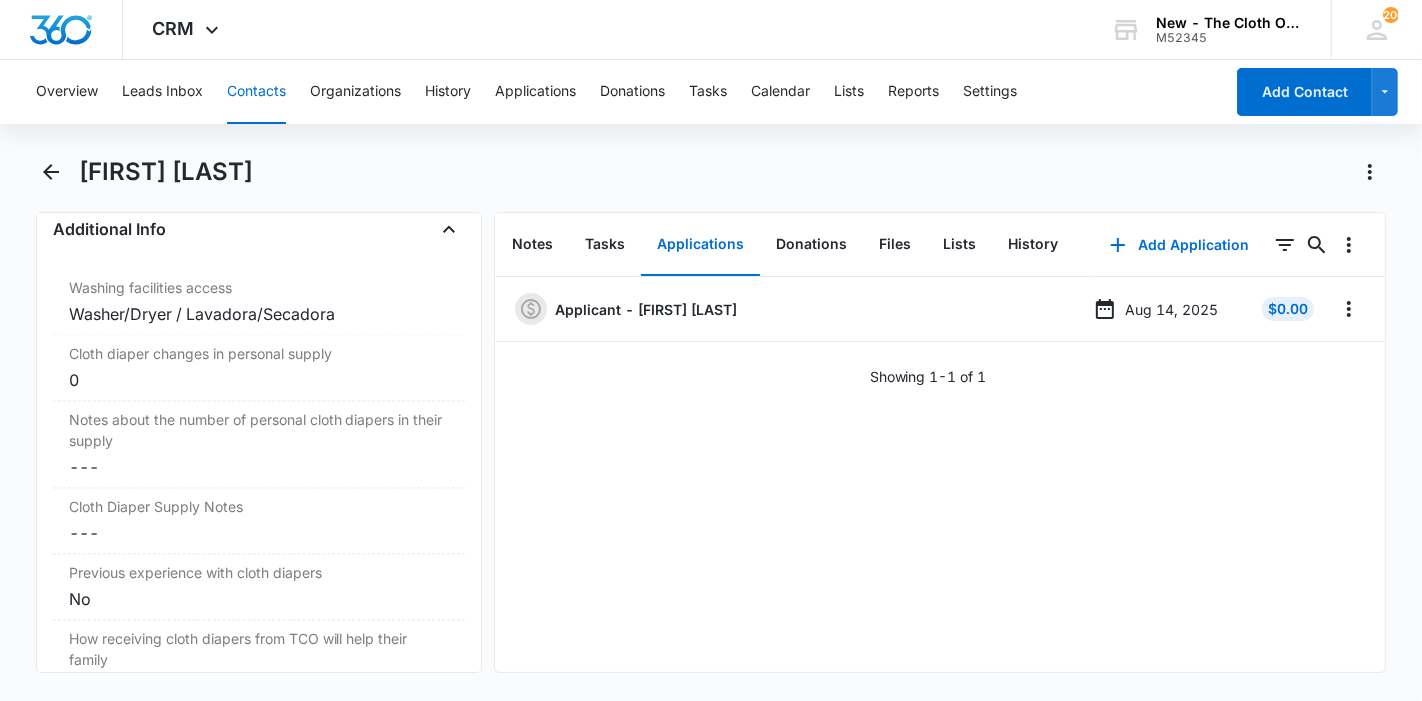 click on "Contacts" at bounding box center (256, 92) 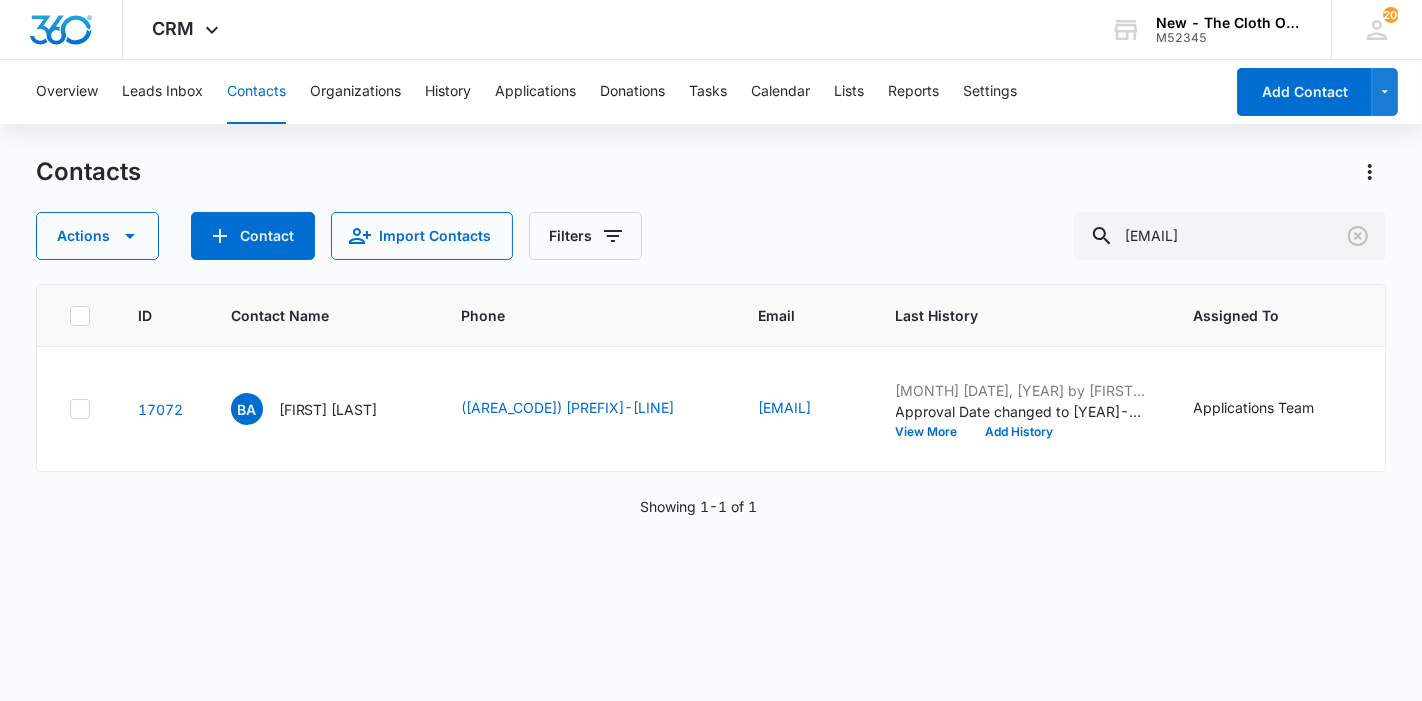 click 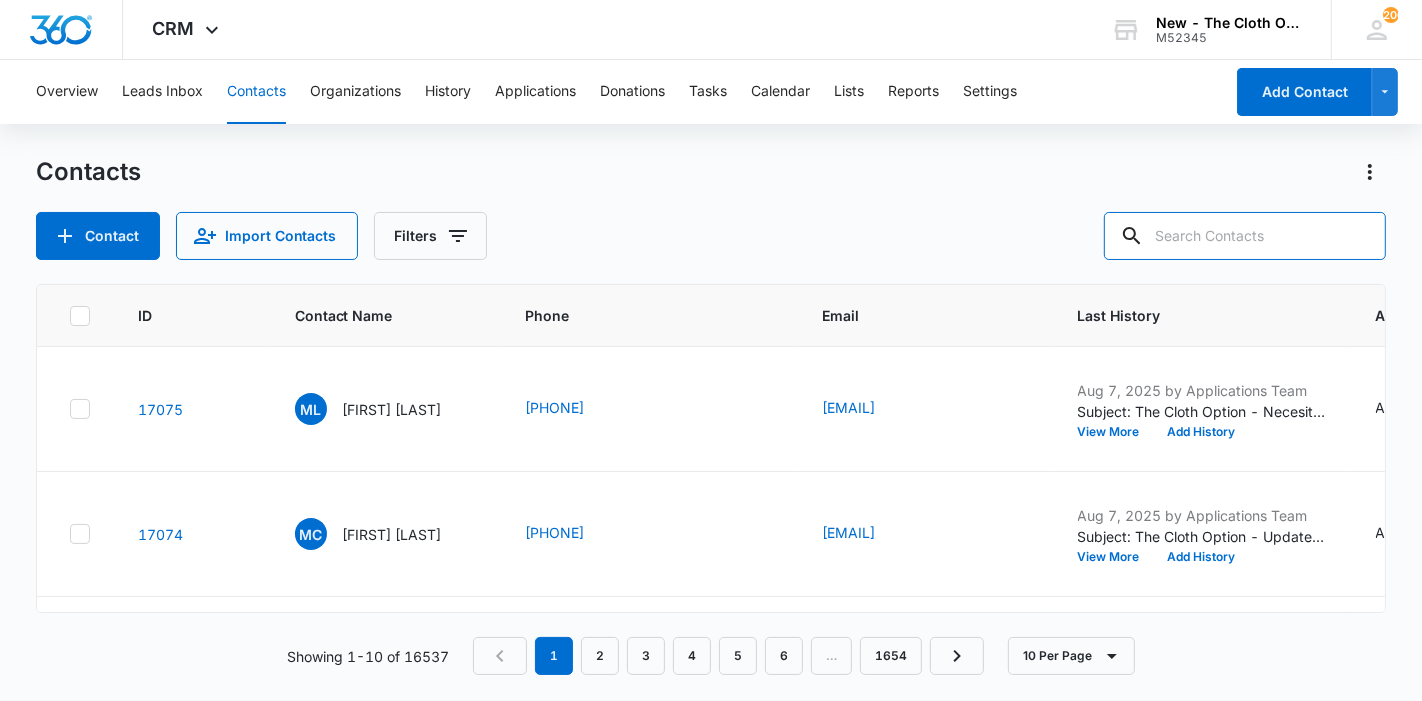paste on "[EMAIL]" 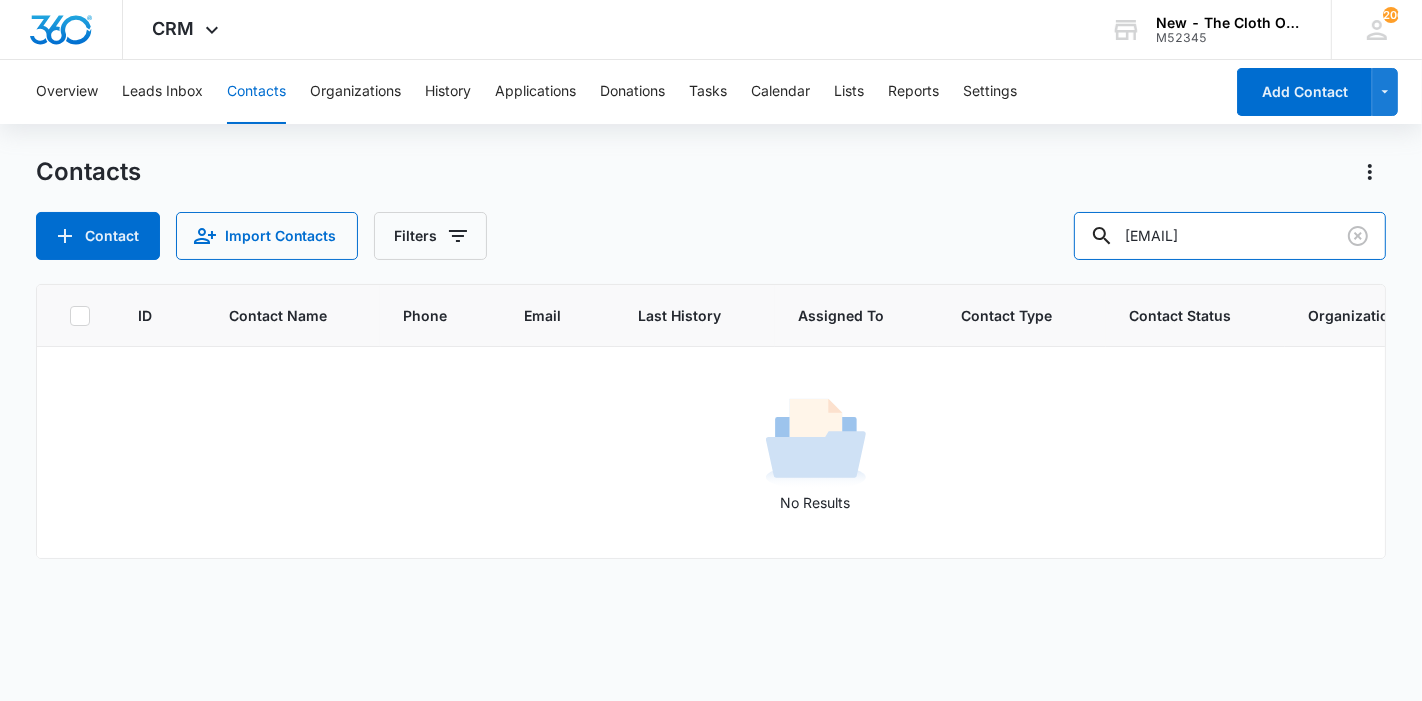 click on "[EMAIL]" at bounding box center (1230, 236) 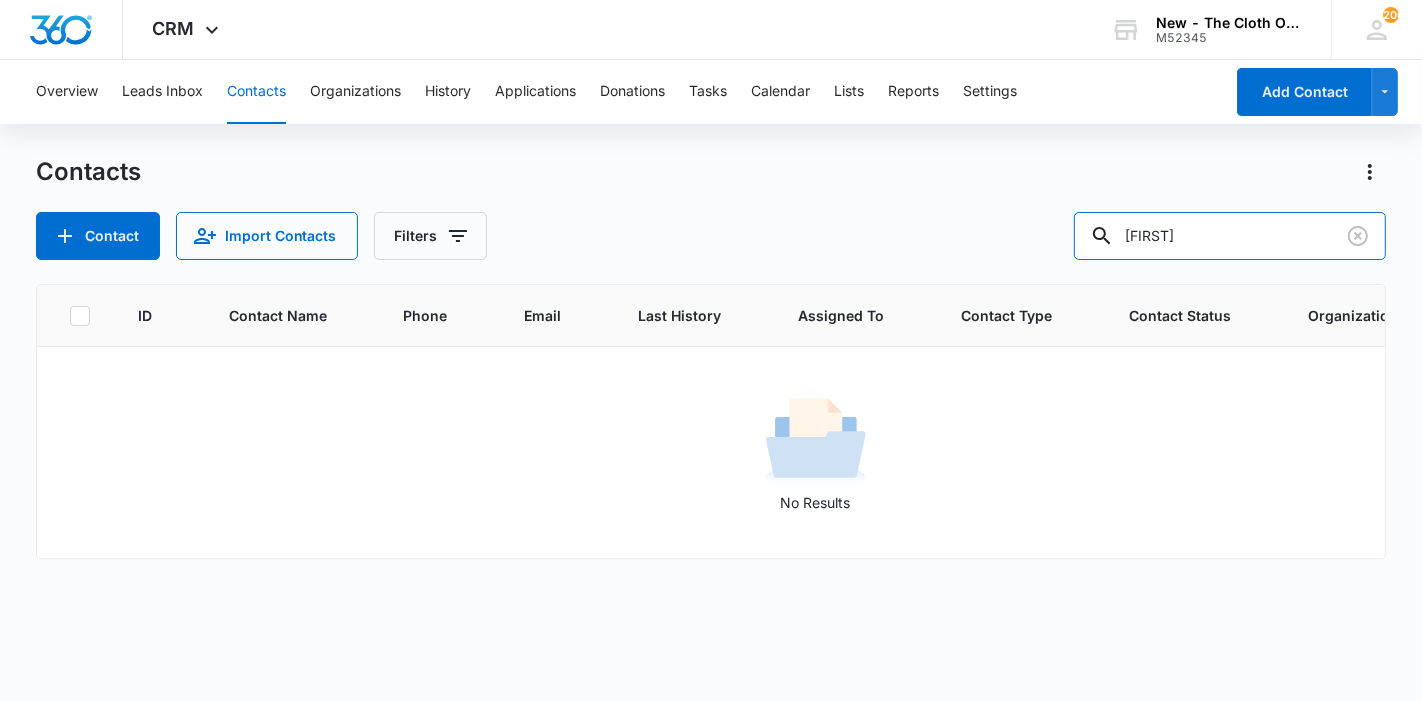 type on "cristian" 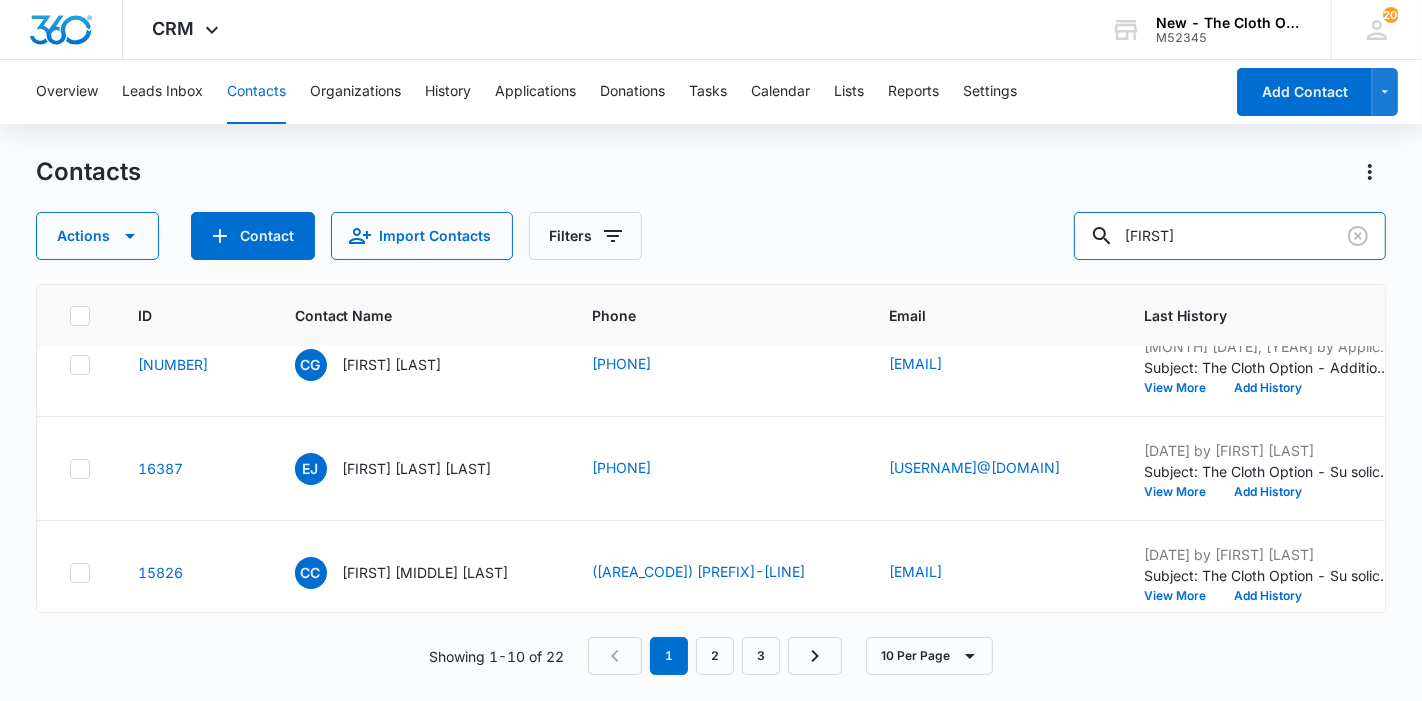 scroll, scrollTop: 0, scrollLeft: 0, axis: both 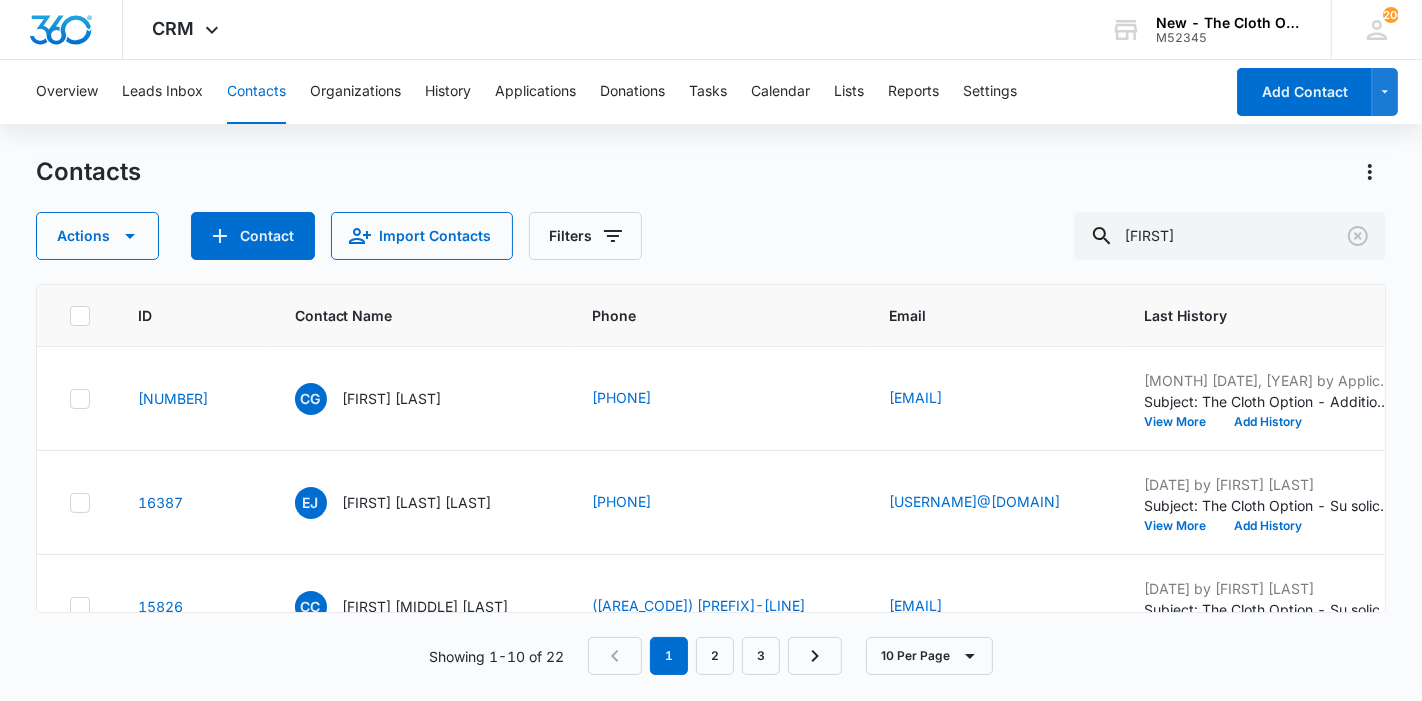 click on "Cristian Gabriela Sosa" at bounding box center (392, 398) 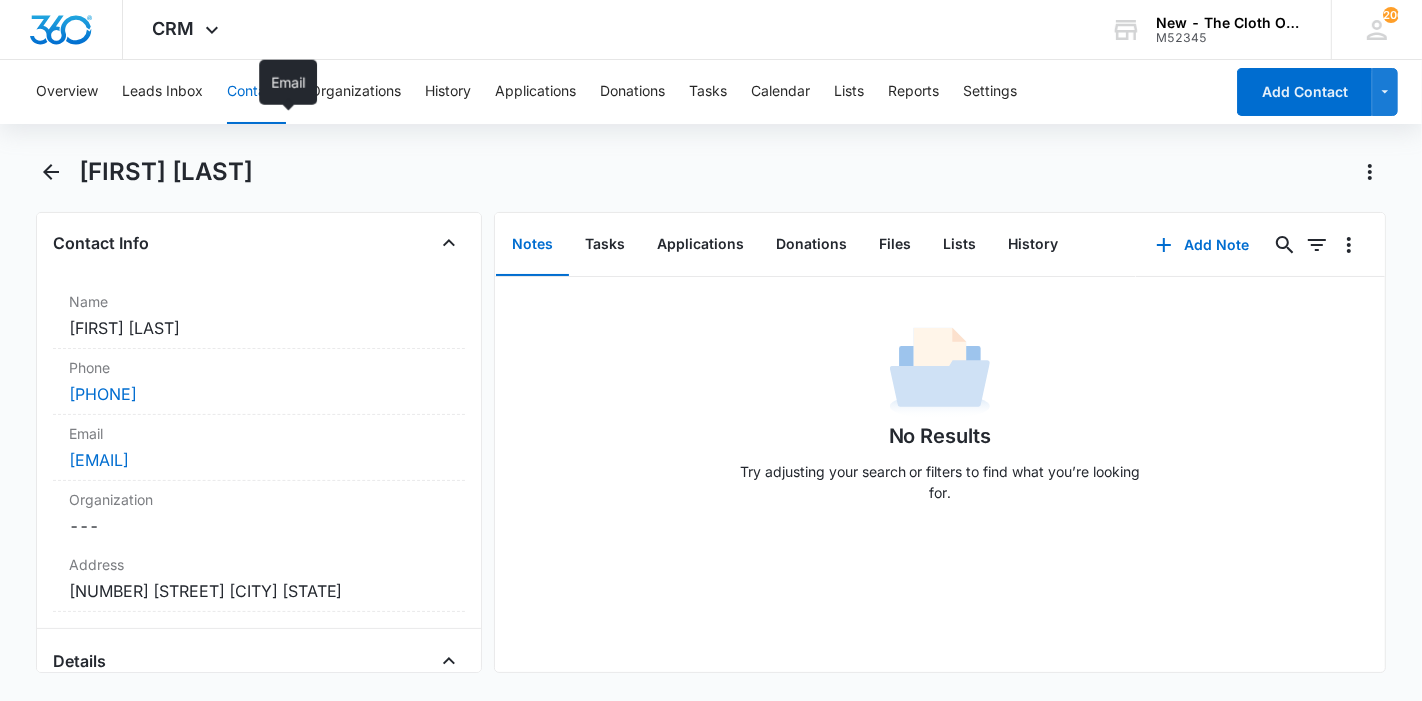 scroll, scrollTop: 333, scrollLeft: 0, axis: vertical 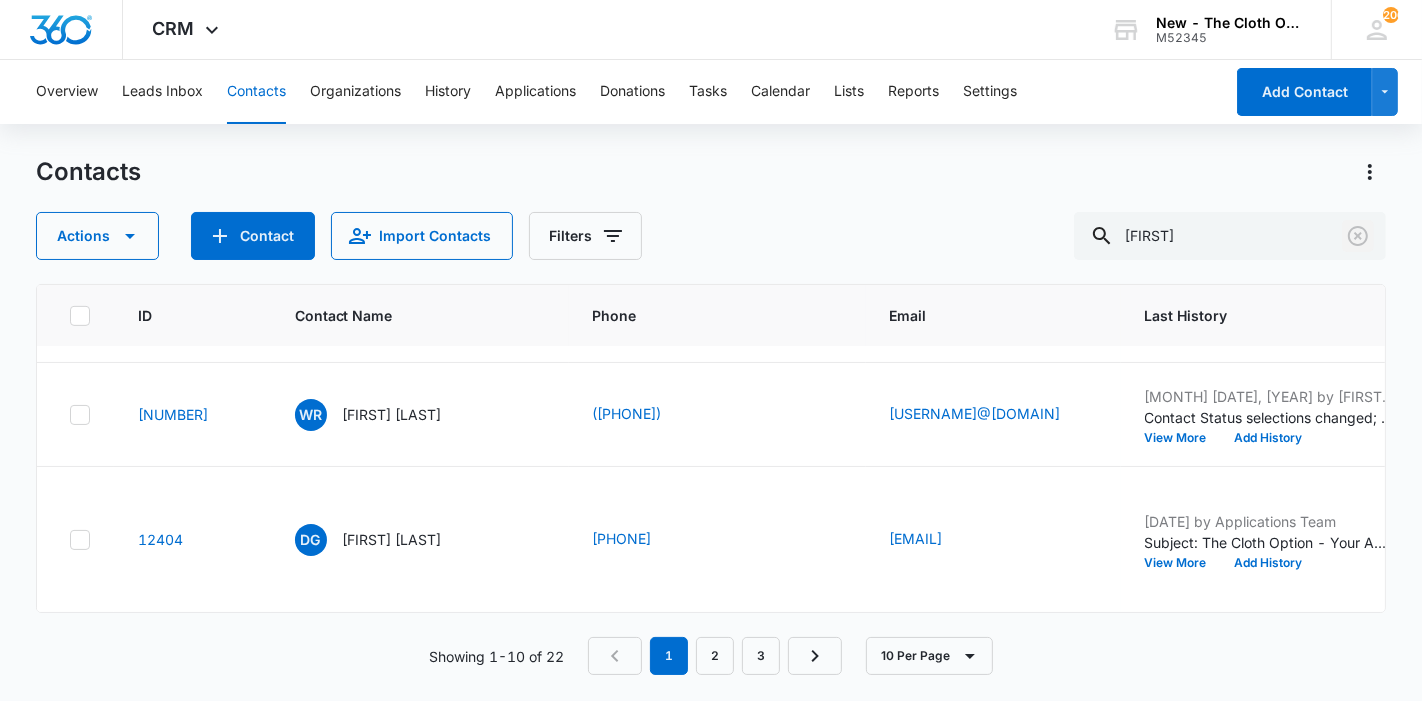click 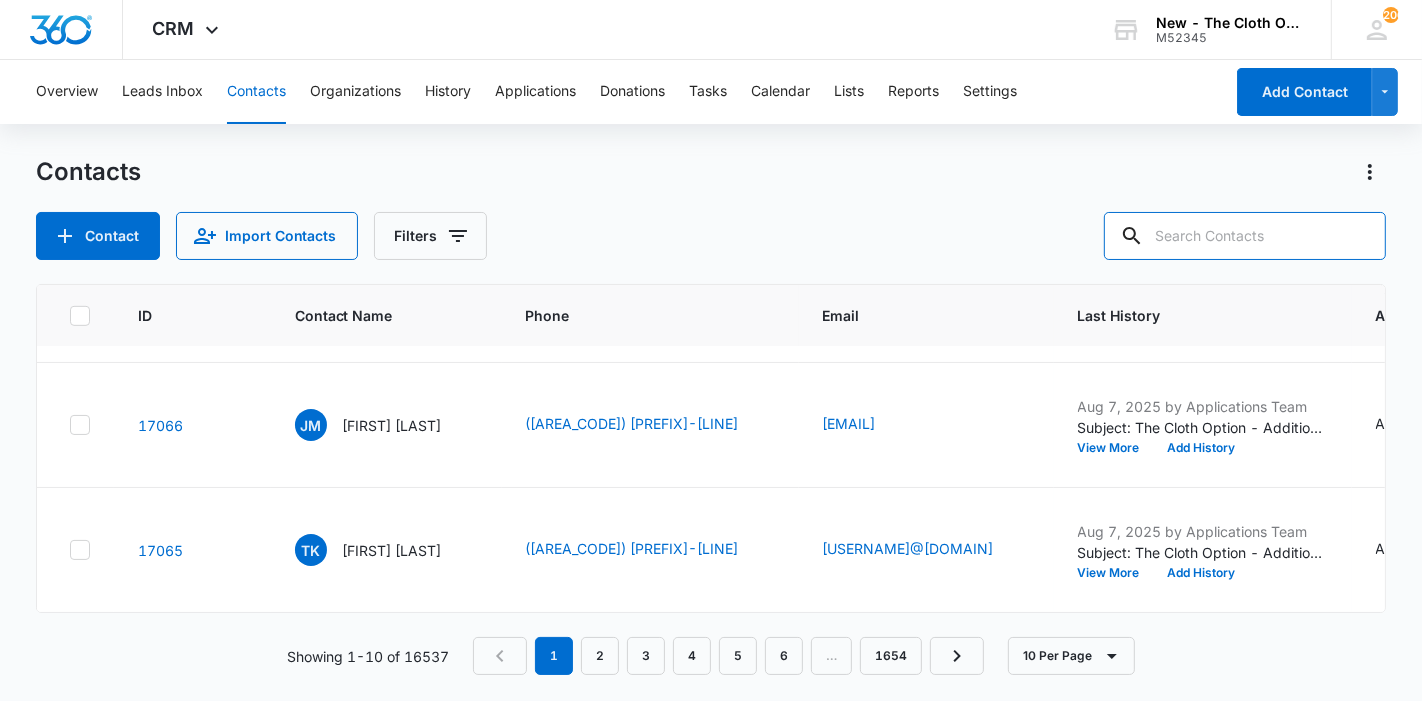 scroll, scrollTop: 1270, scrollLeft: 0, axis: vertical 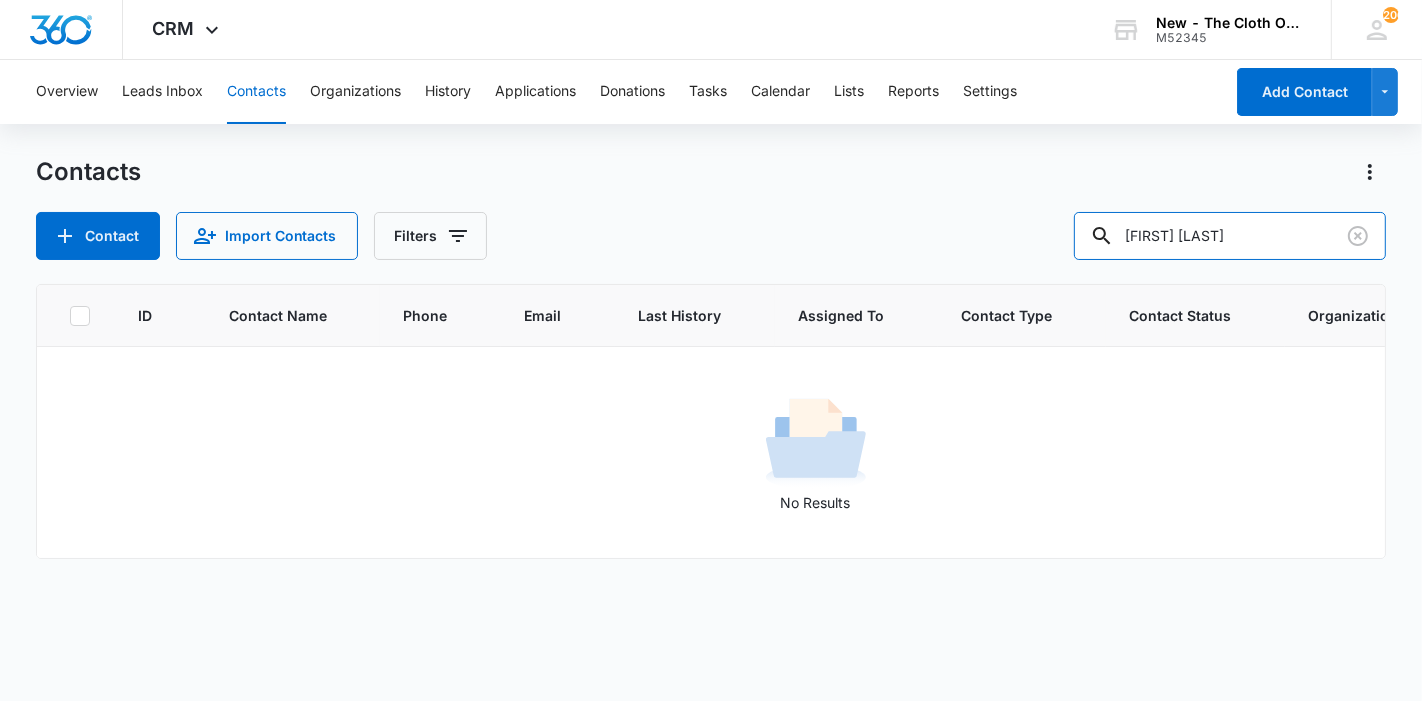 click on "[FIRST] [LAST]" at bounding box center [1230, 236] 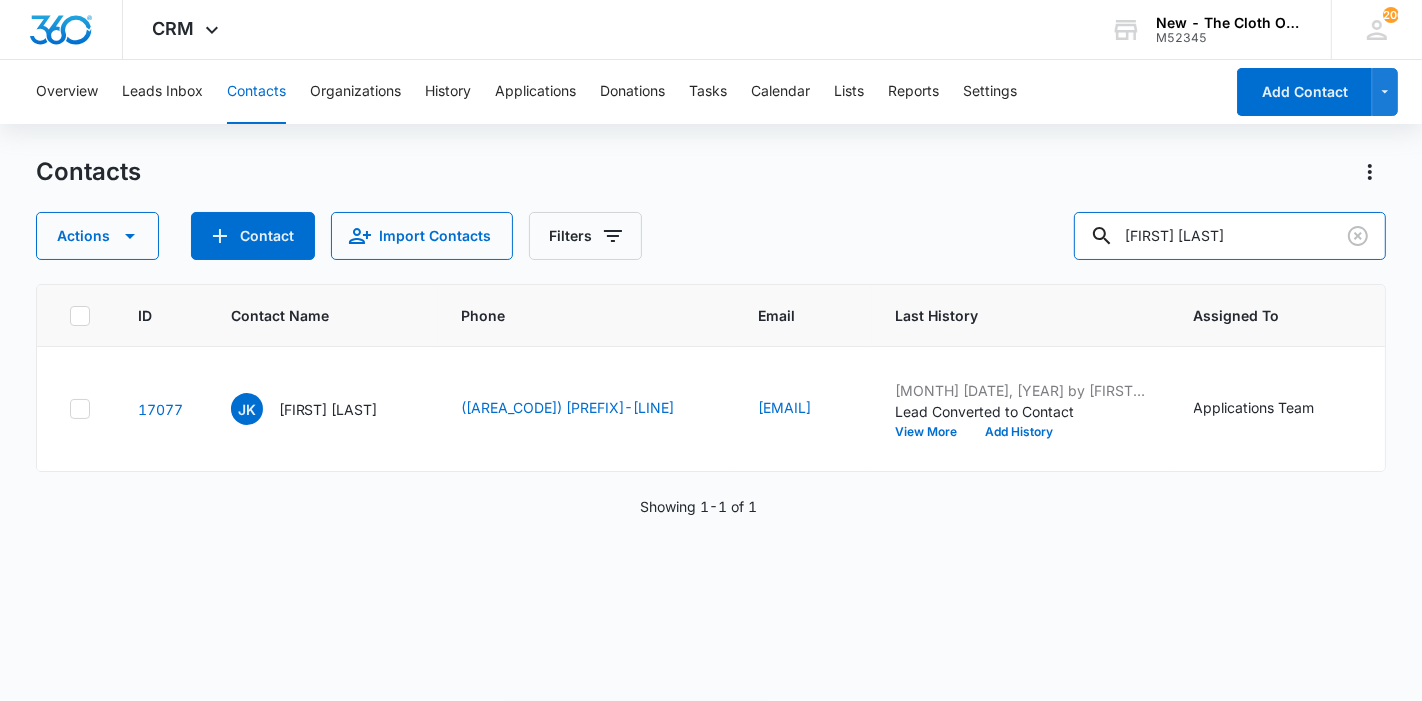 drag, startPoint x: 1294, startPoint y: 221, endPoint x: 1088, endPoint y: 228, distance: 206.1189 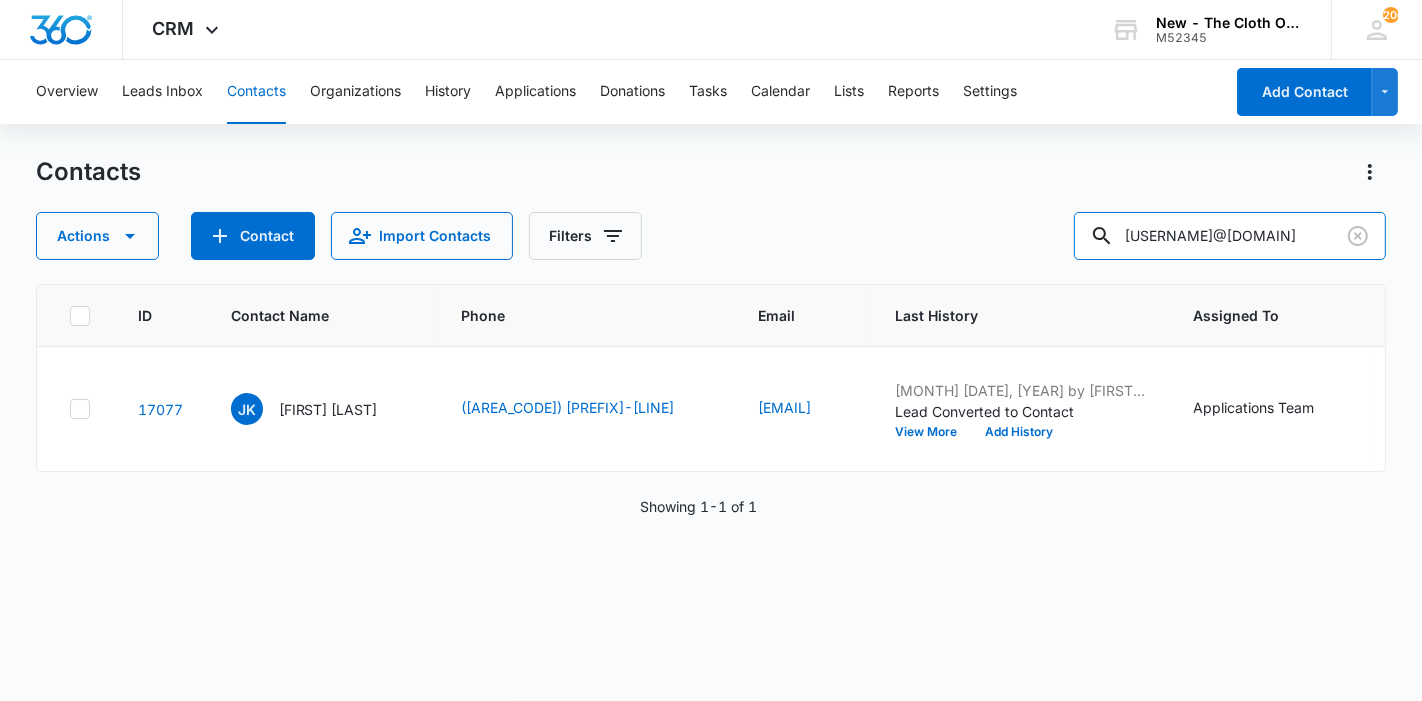 scroll, scrollTop: 0, scrollLeft: 11, axis: horizontal 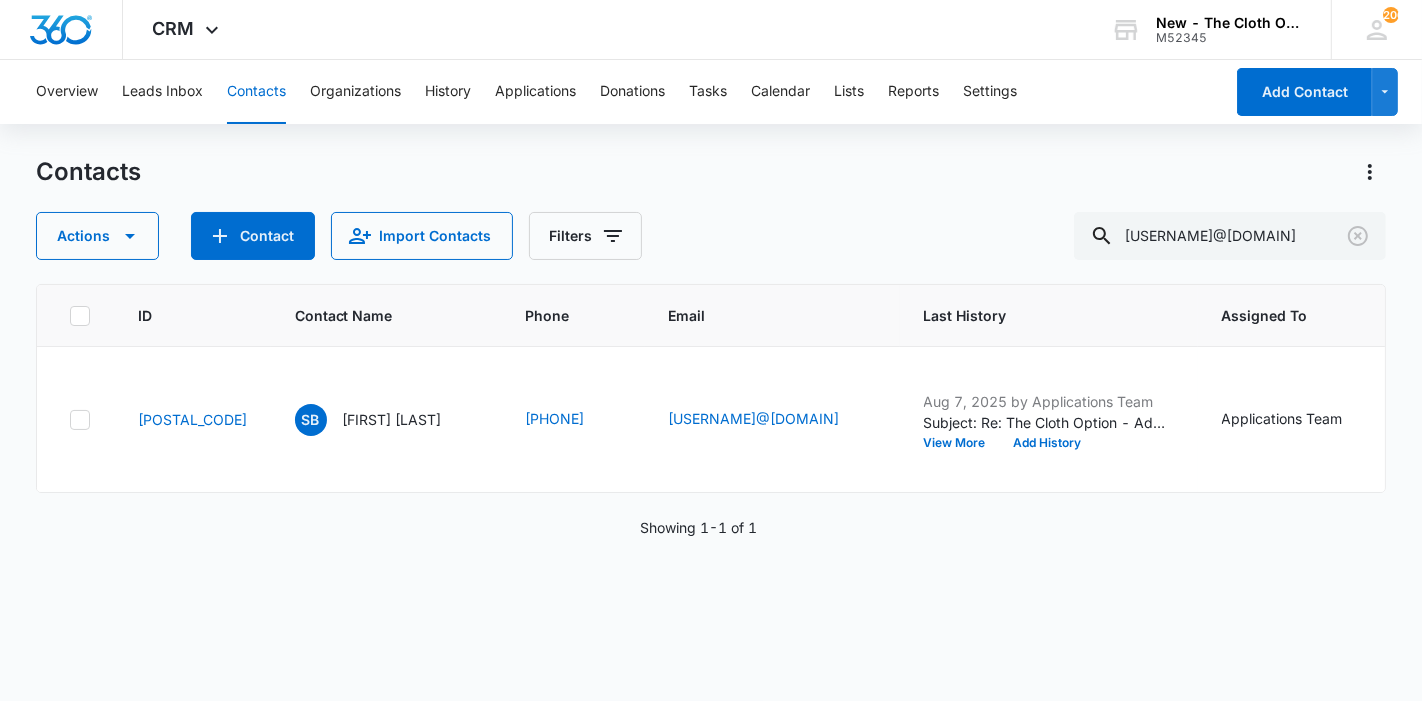 click on "Skyla Barber" at bounding box center (392, 419) 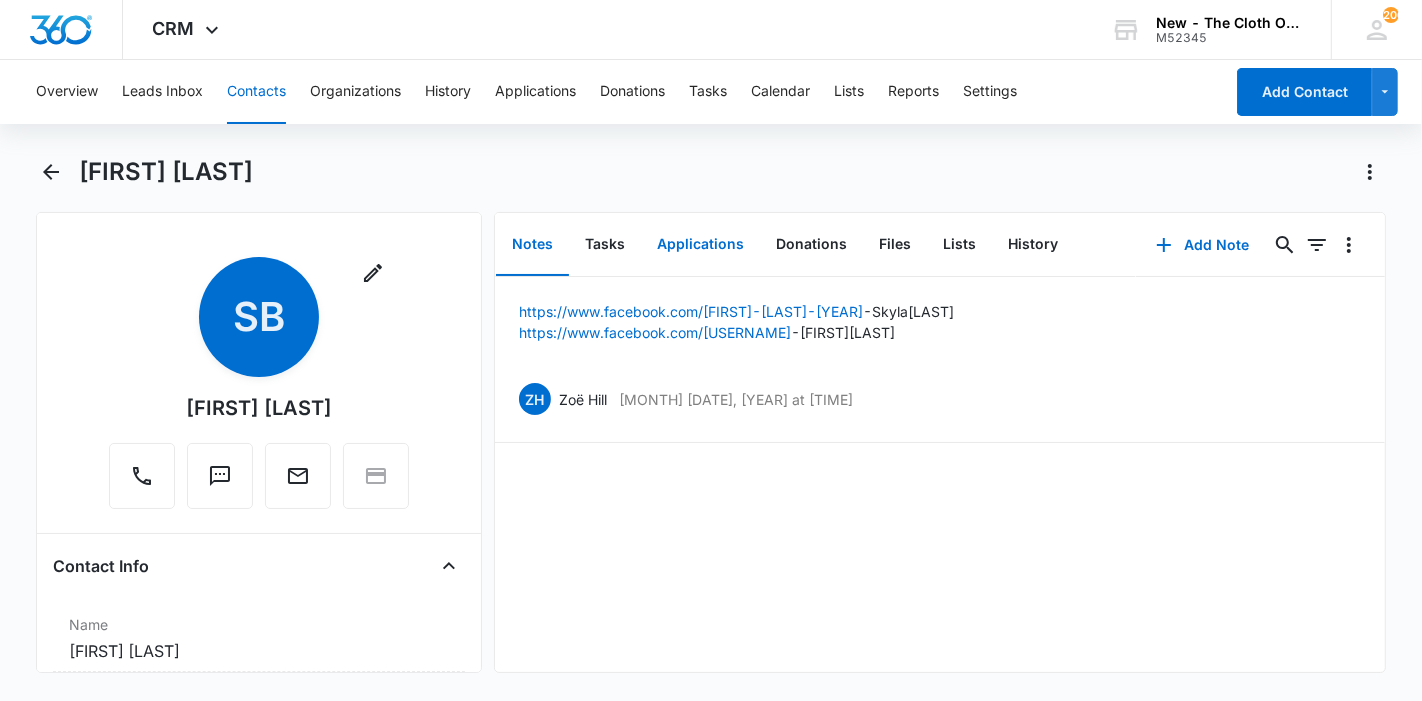 click on "Applications" at bounding box center [700, 245] 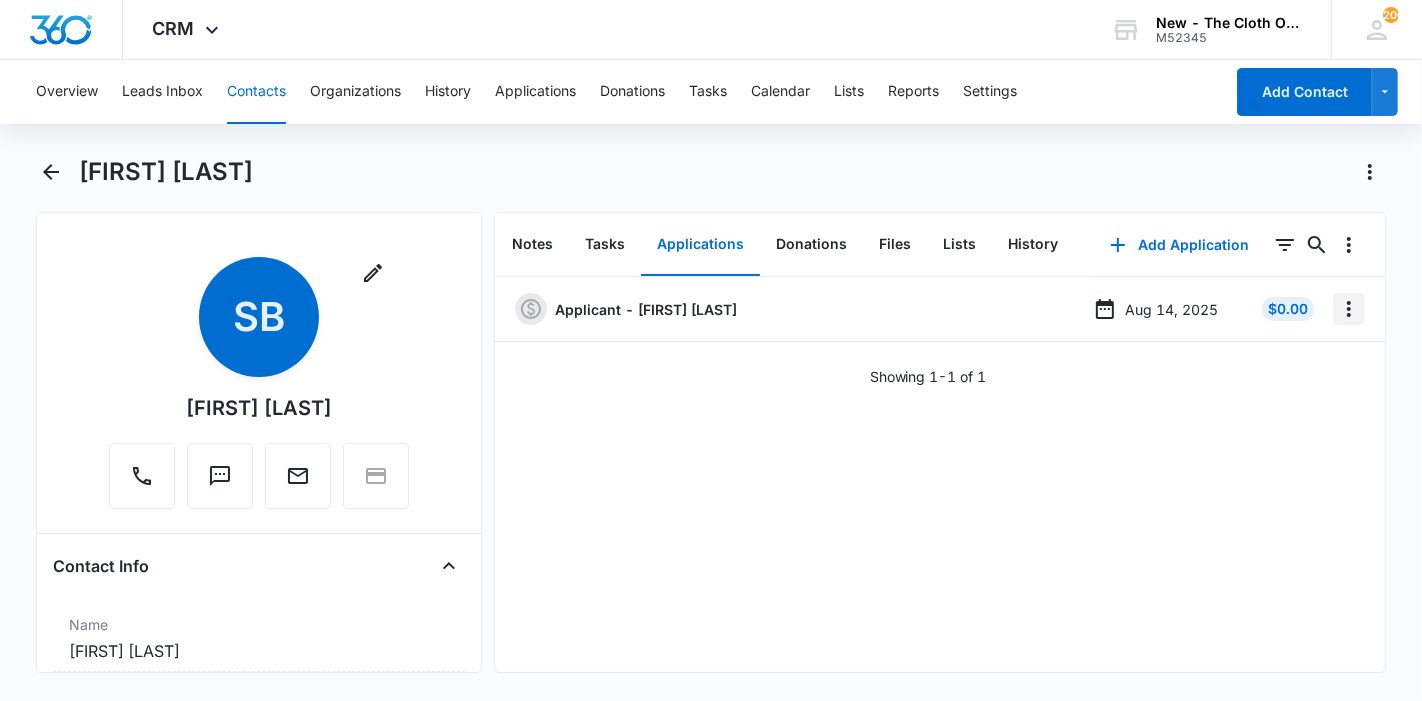 click 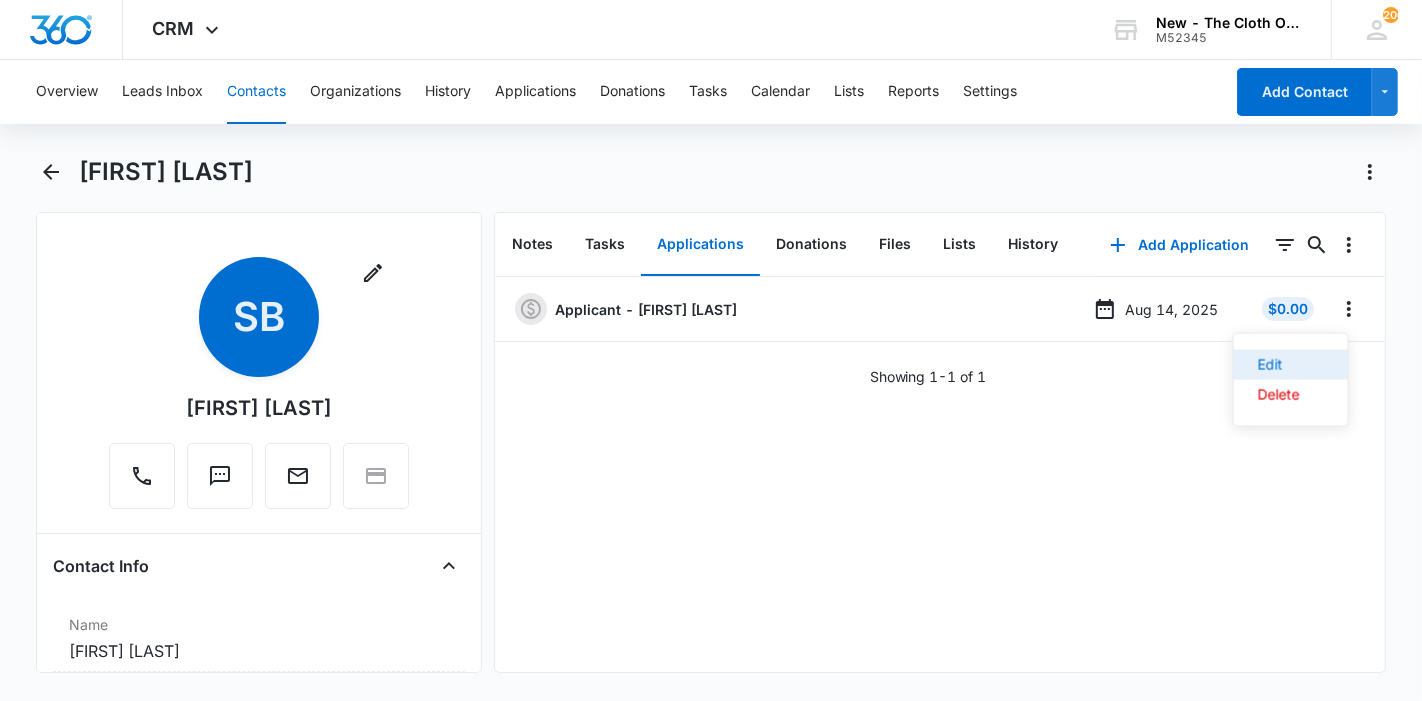 click on "Edit" at bounding box center (1279, 365) 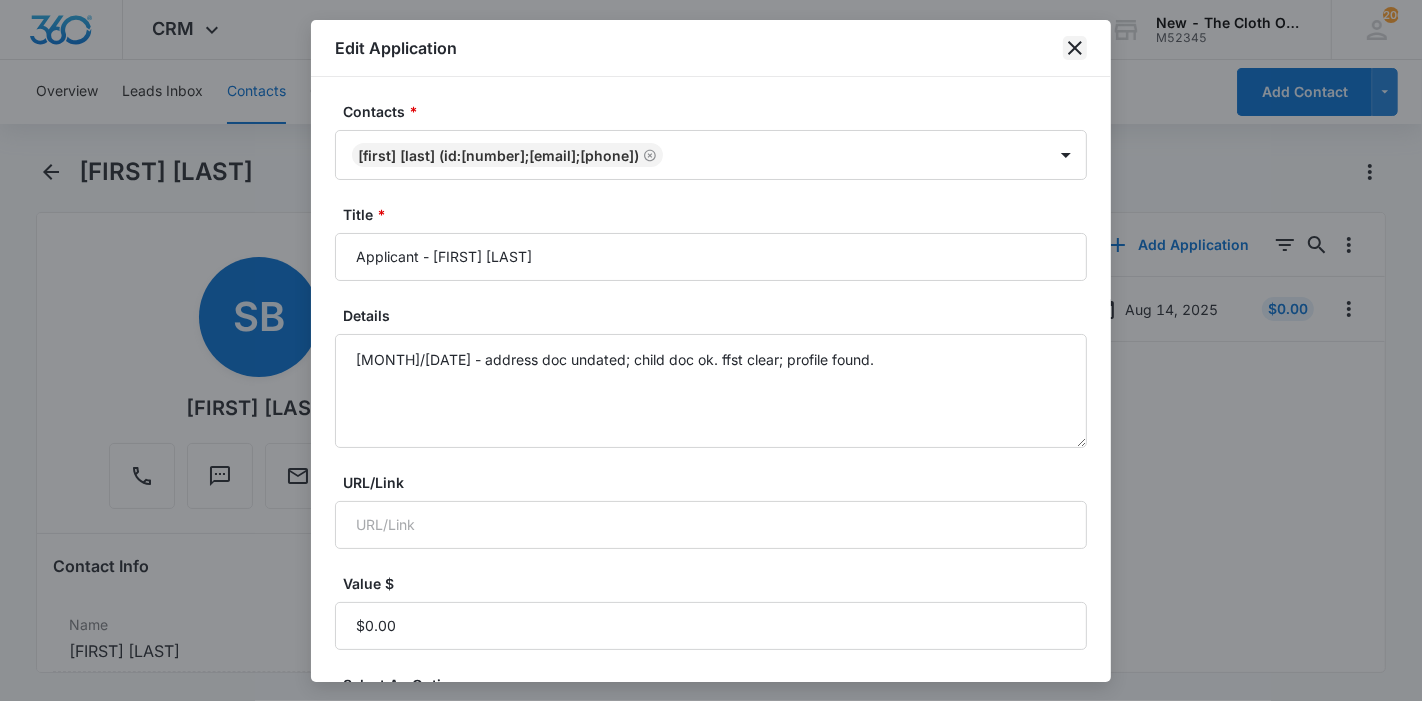click 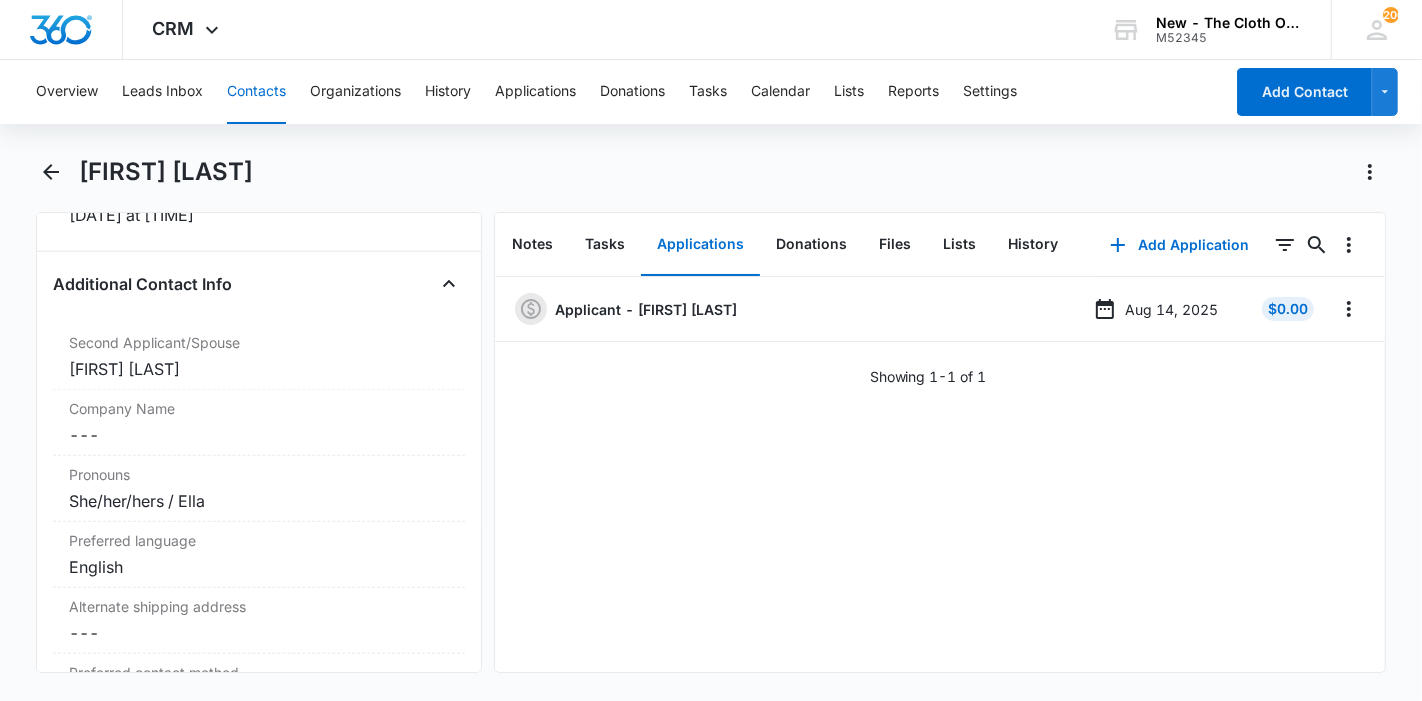 scroll, scrollTop: 1666, scrollLeft: 0, axis: vertical 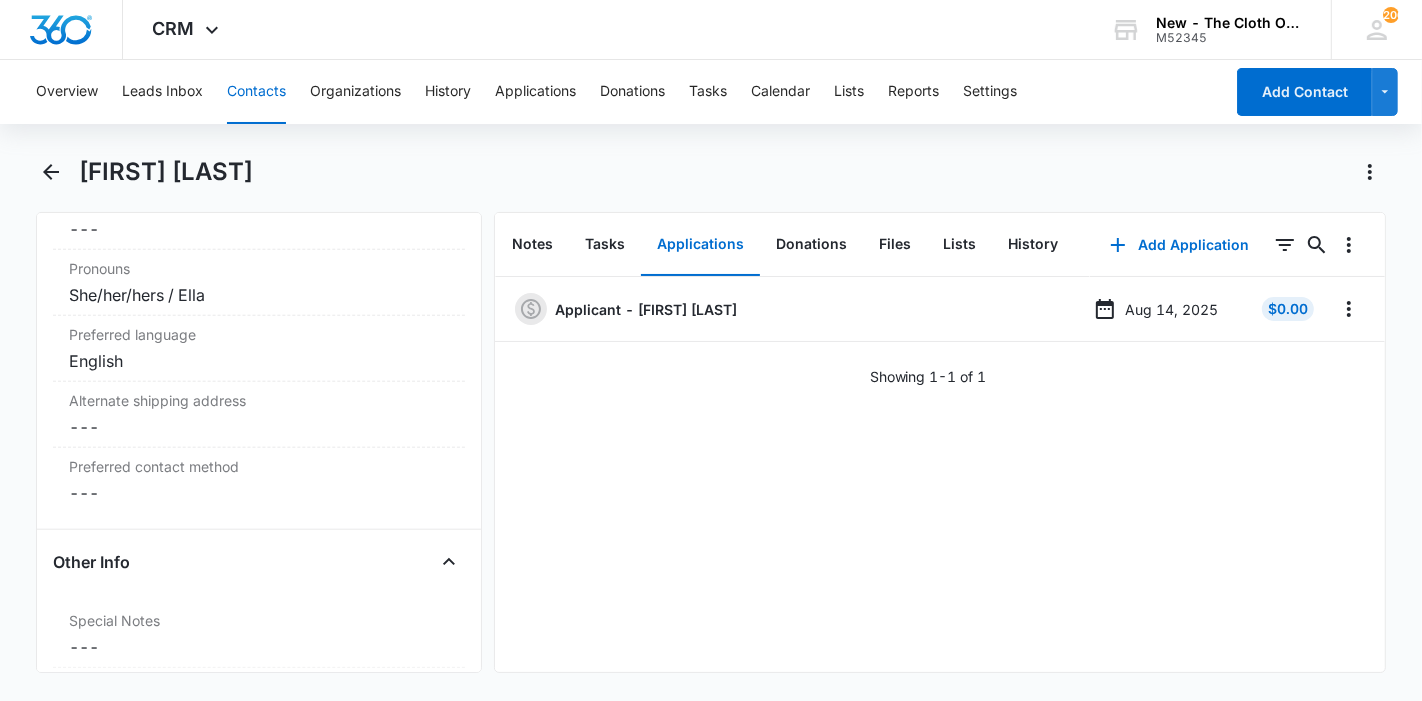 click on "Contacts" at bounding box center [256, 92] 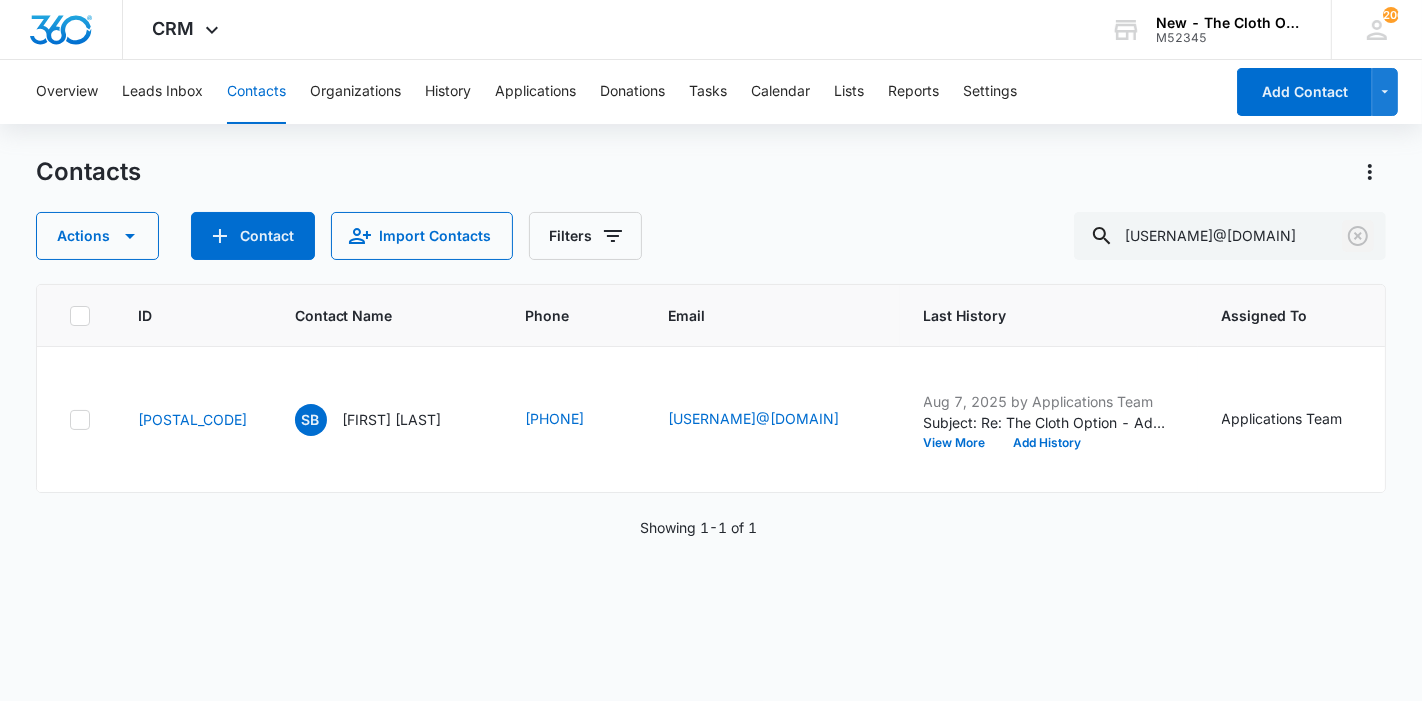click 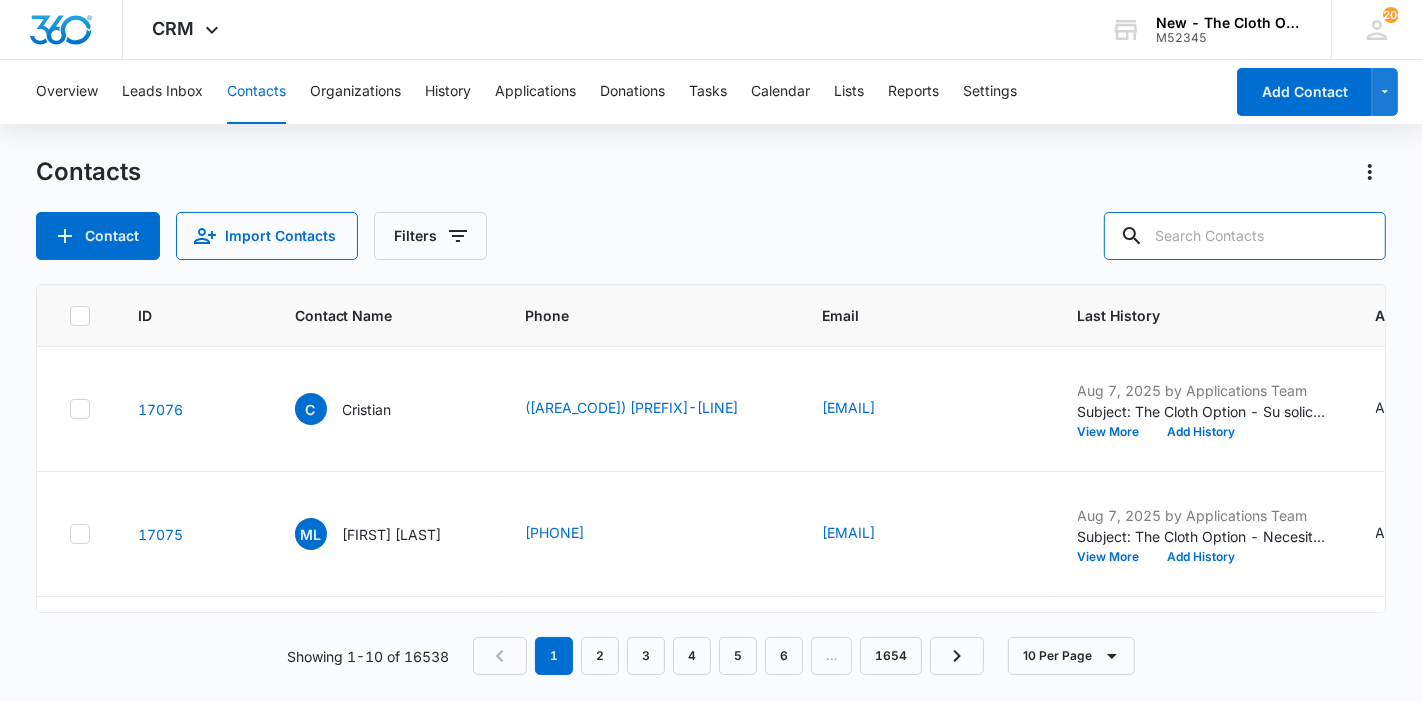 paste on "afinney04@hotmail.com" 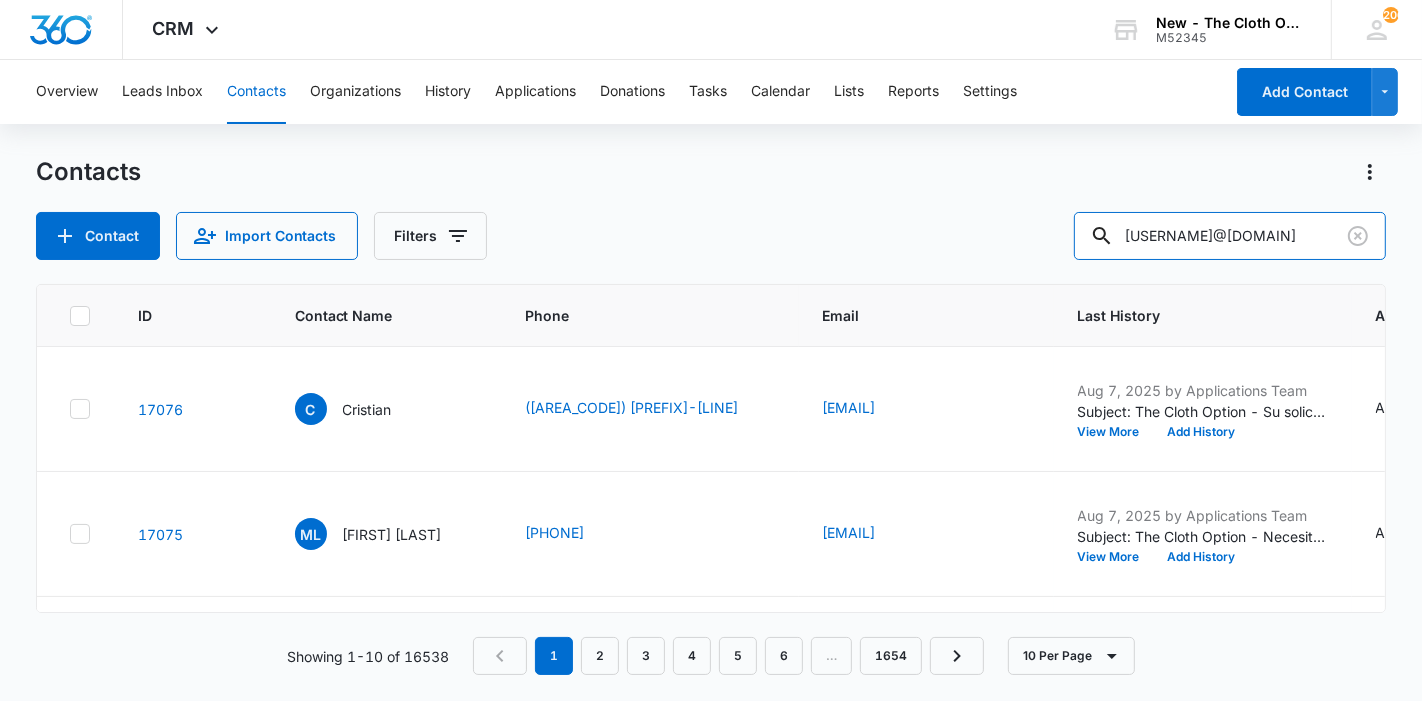 type on "afinney04@hotmail.com" 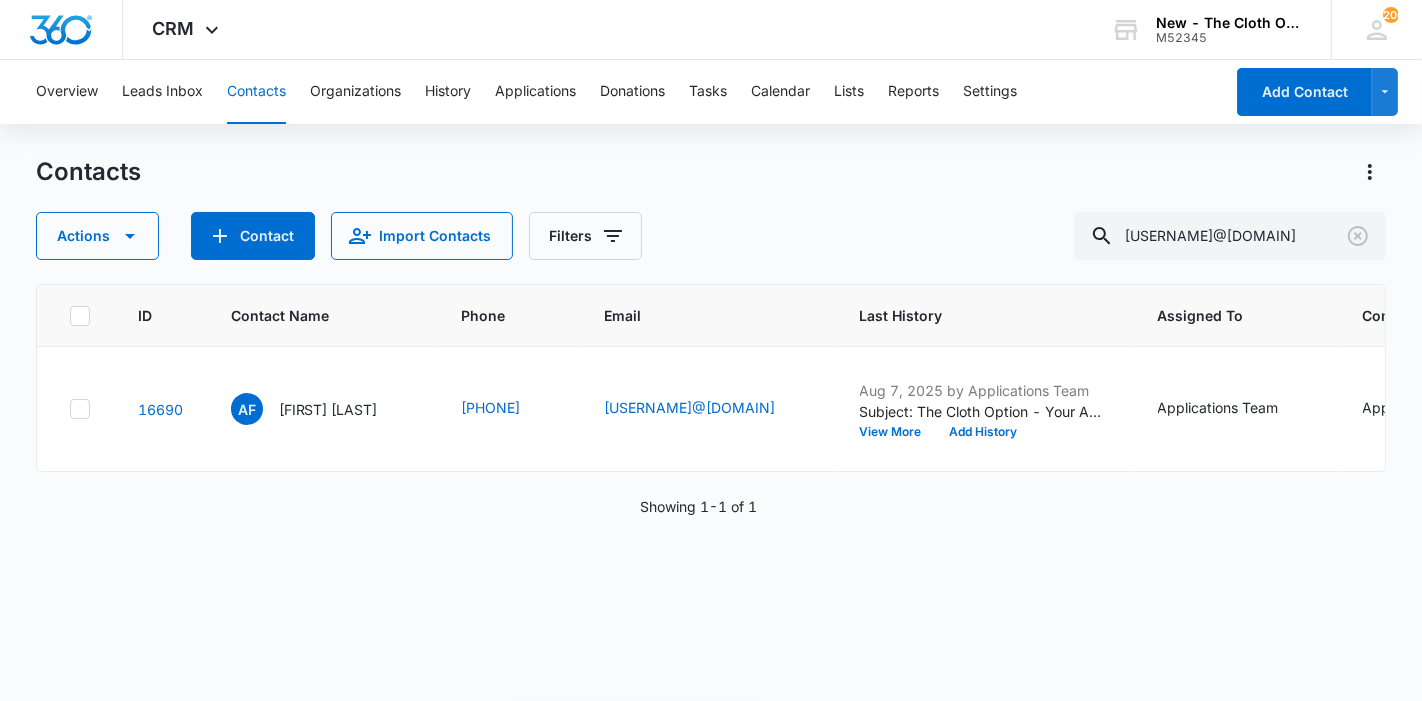 click on "Amber Finney" at bounding box center [328, 409] 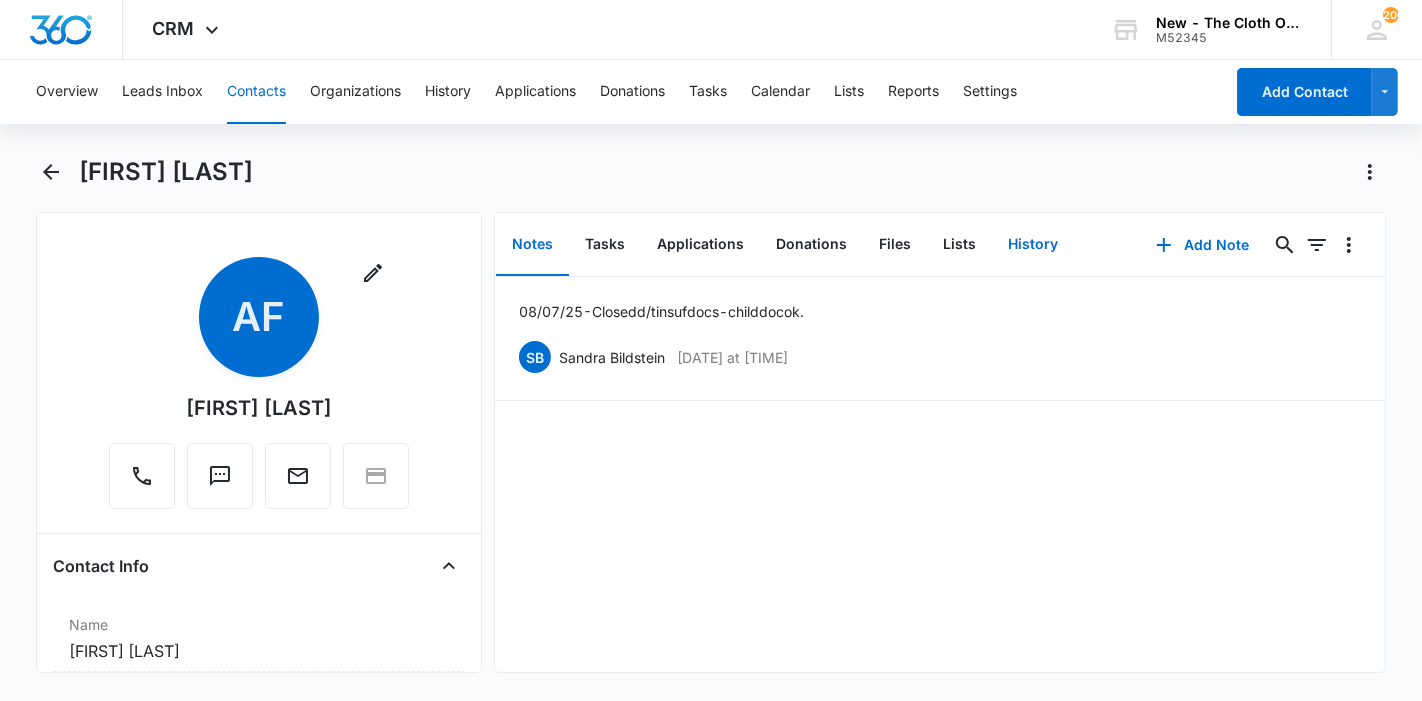 click on "History" at bounding box center [1033, 245] 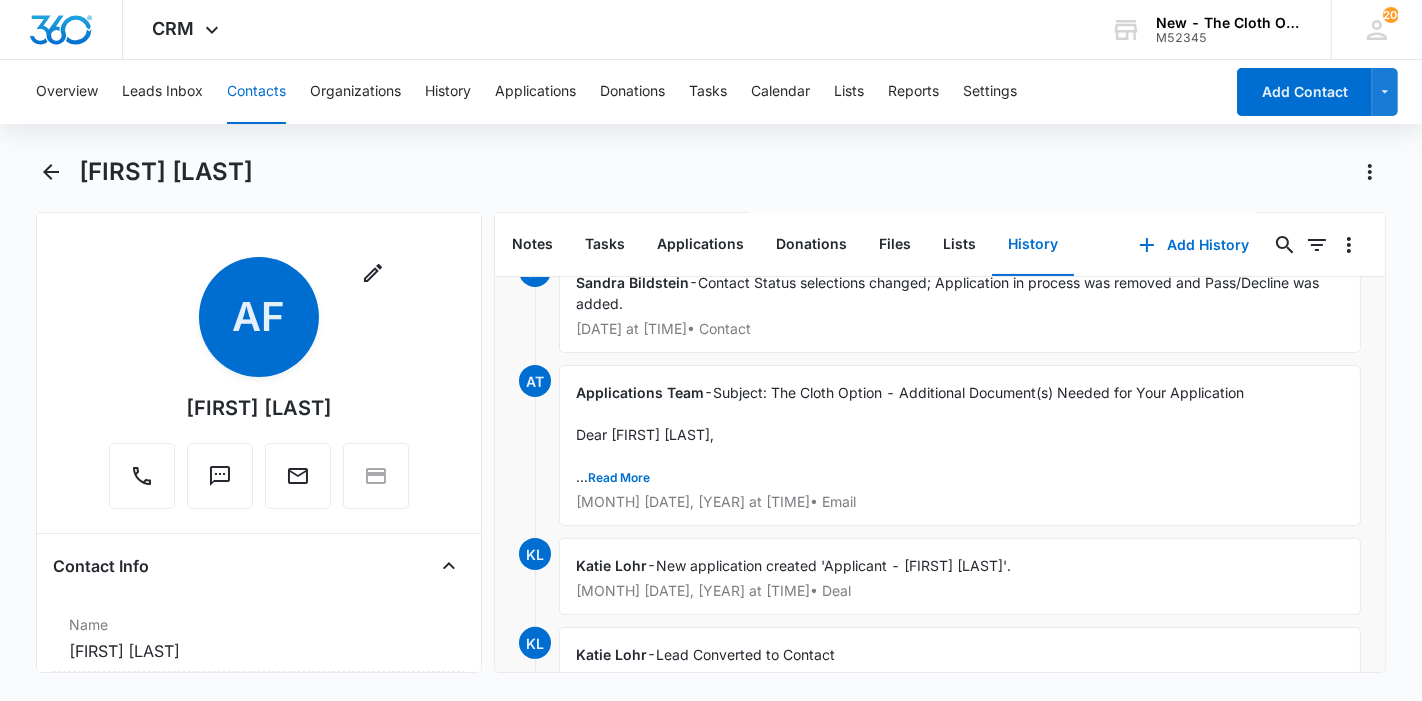scroll, scrollTop: 444, scrollLeft: 0, axis: vertical 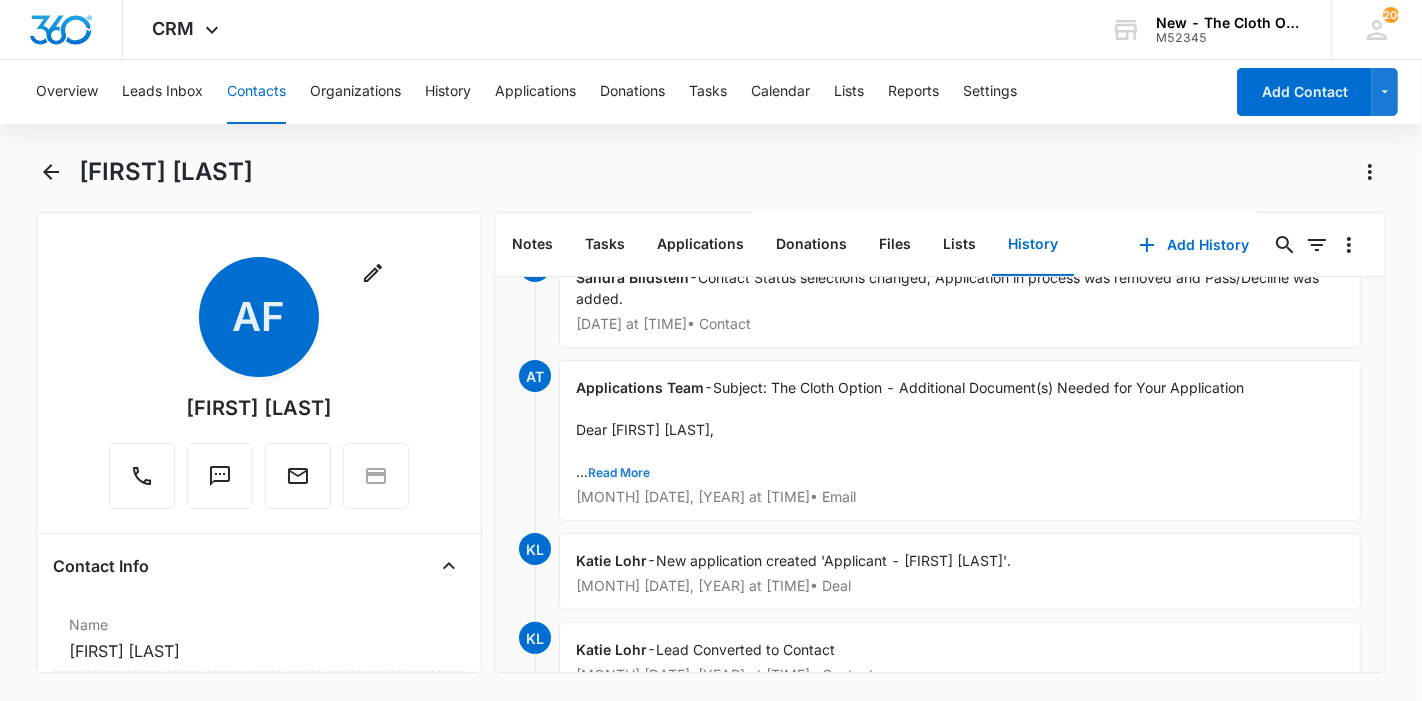 click on "Read More" at bounding box center [619, 473] 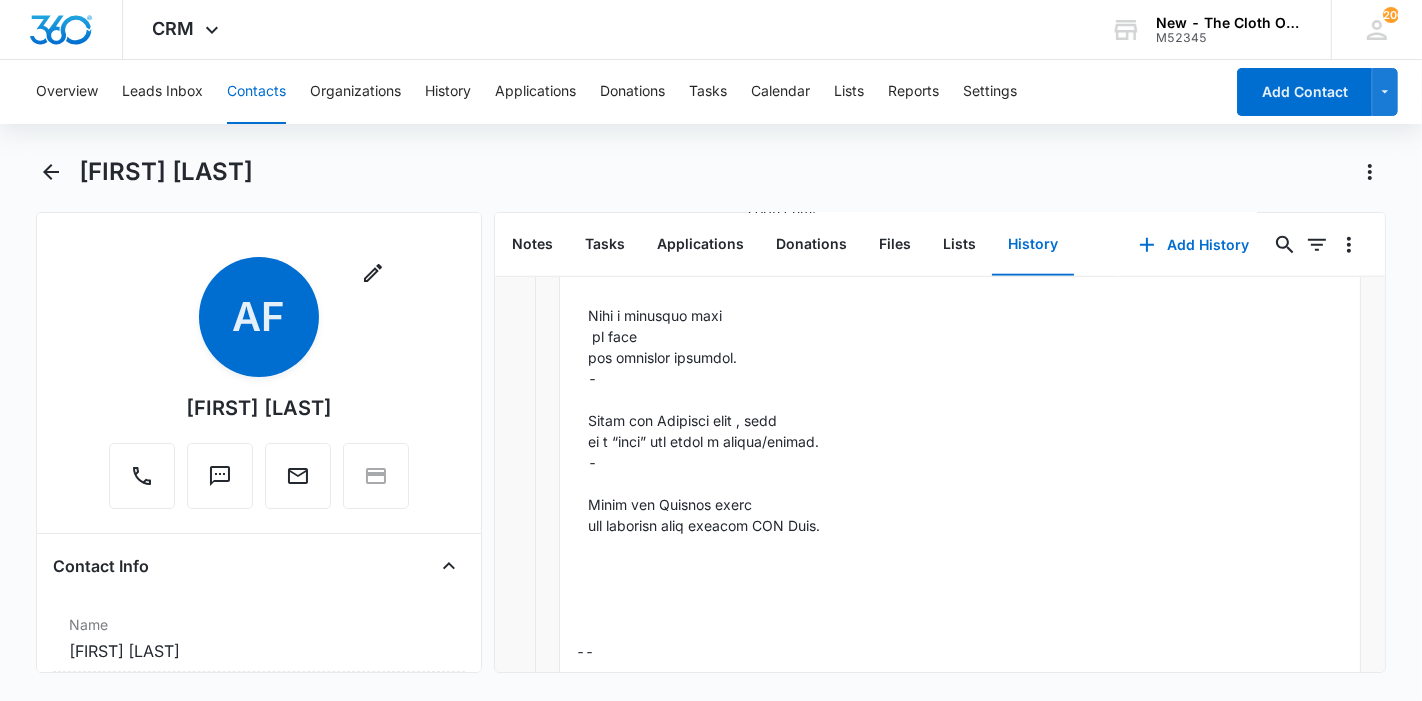 scroll, scrollTop: 1666, scrollLeft: 0, axis: vertical 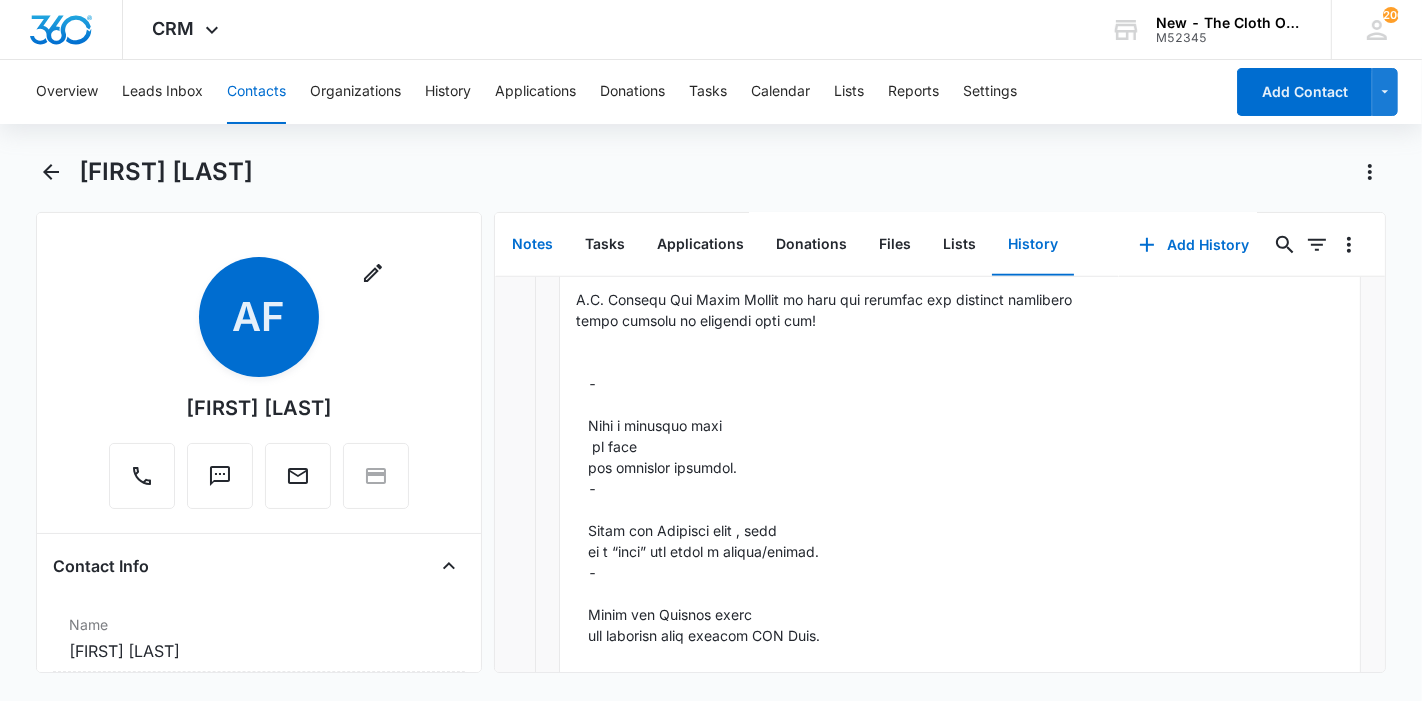 click on "Notes" at bounding box center (532, 245) 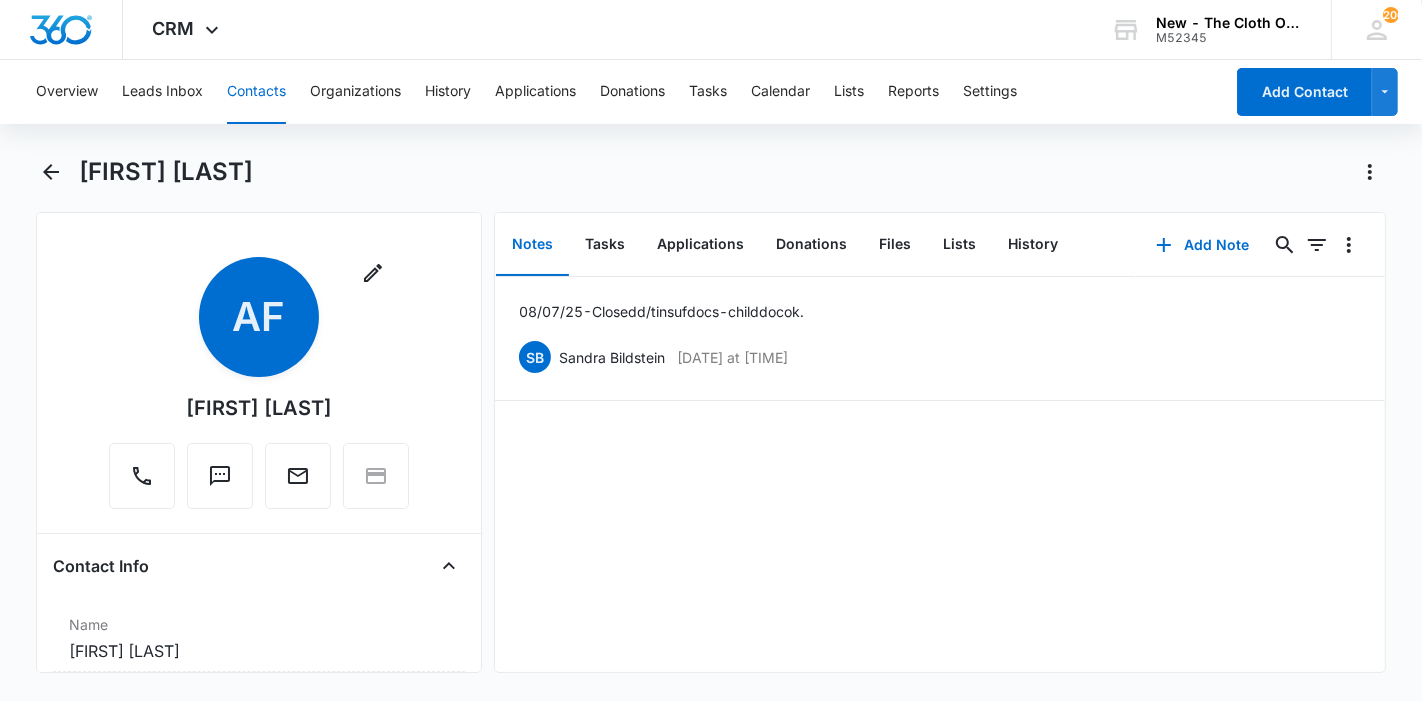 scroll, scrollTop: 0, scrollLeft: 0, axis: both 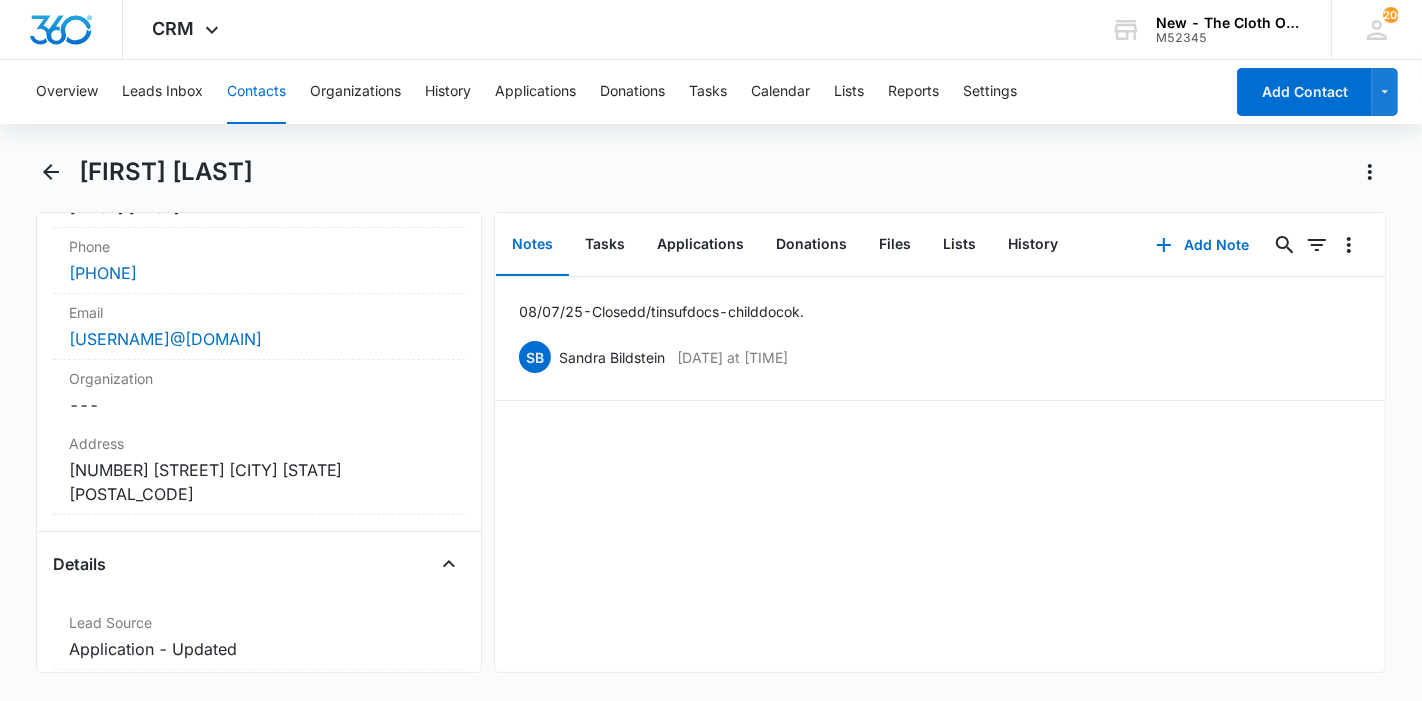 click on "Edit" at bounding box center (1350, 357) 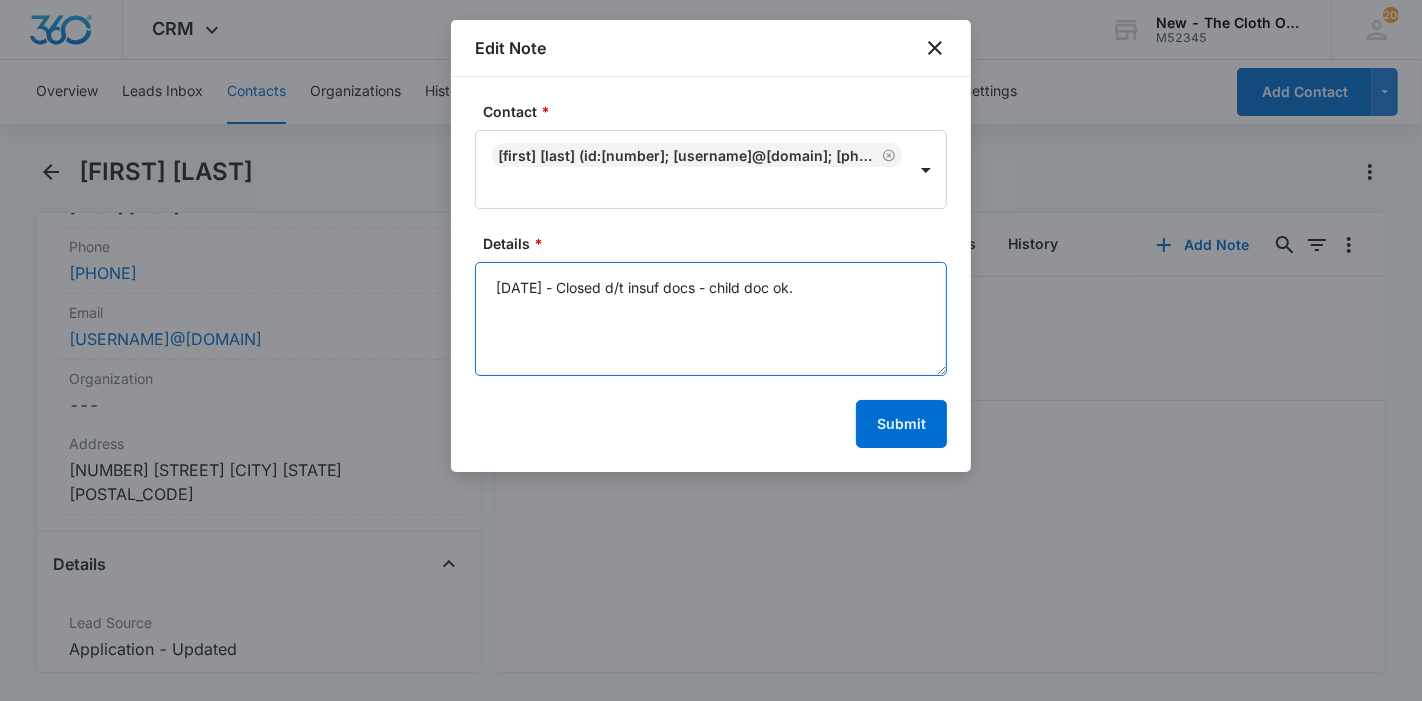 click on "08/07/25 - Closed d/t insuf docs - child doc ok." at bounding box center [711, 319] 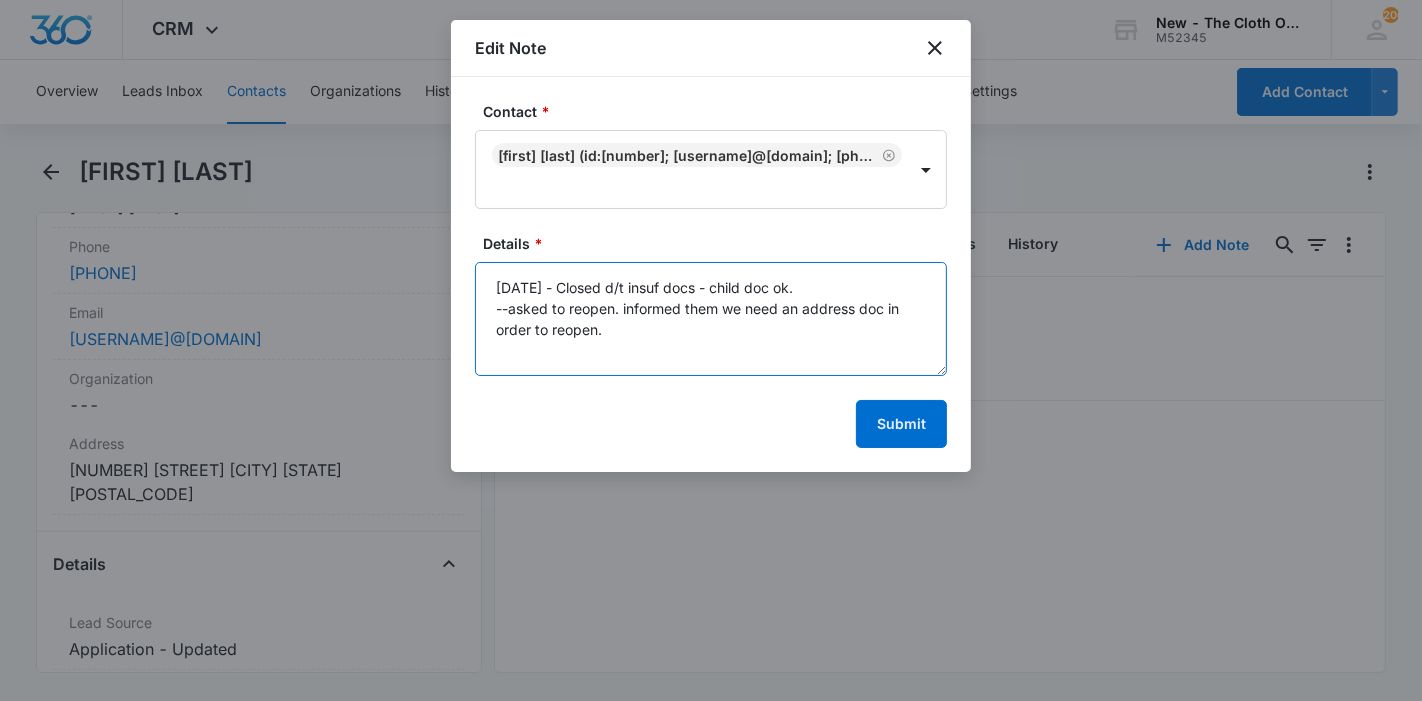 type on "08/07/25 - Closed d/t insuf docs - child doc ok.
--asked to reopen. informed them we need an address doc in order to reopen." 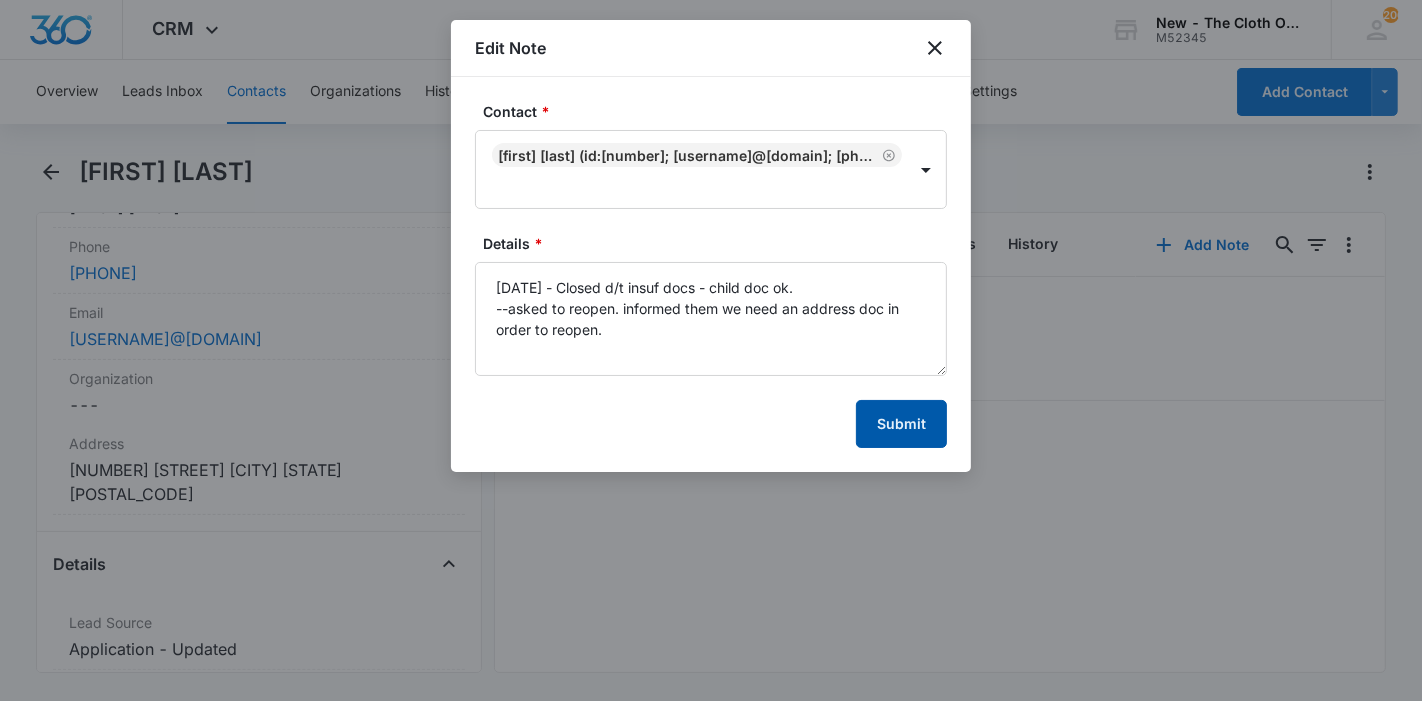 click on "Submit" at bounding box center (901, 424) 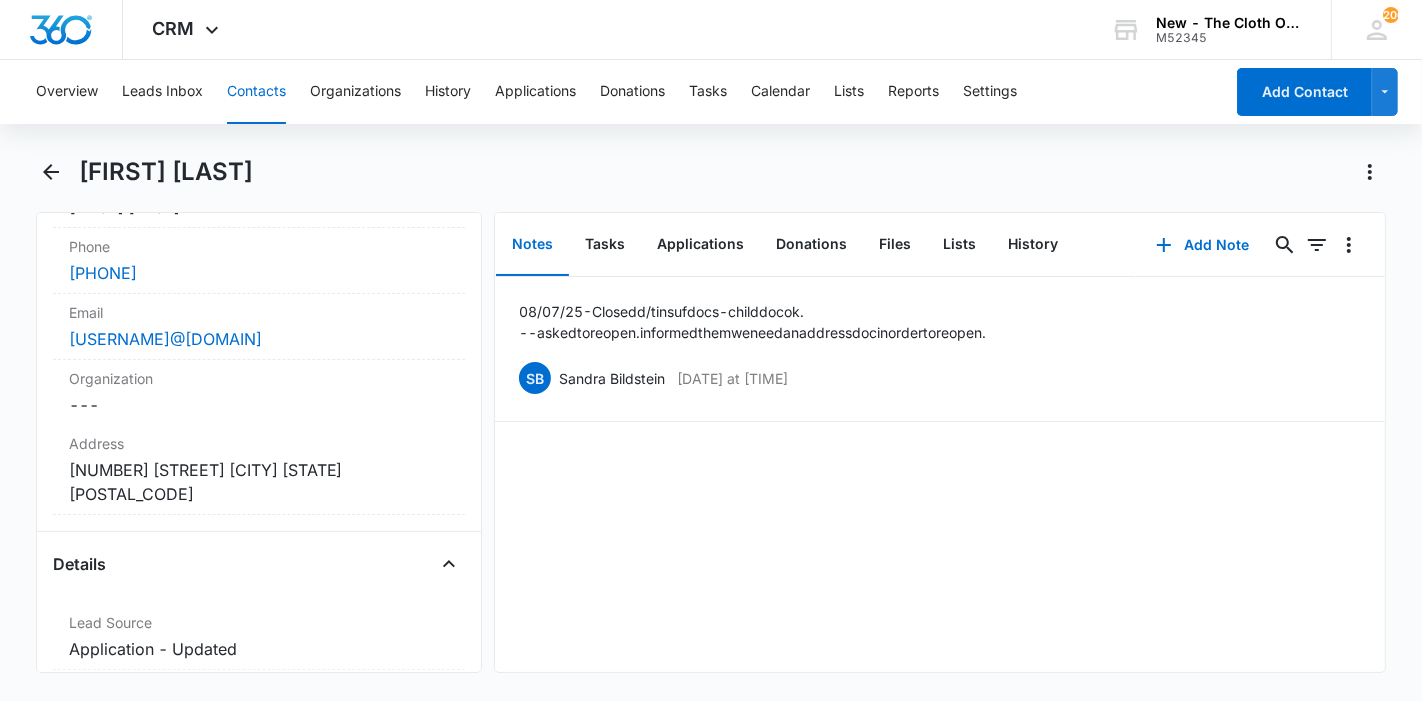 click on "Contacts" at bounding box center (256, 92) 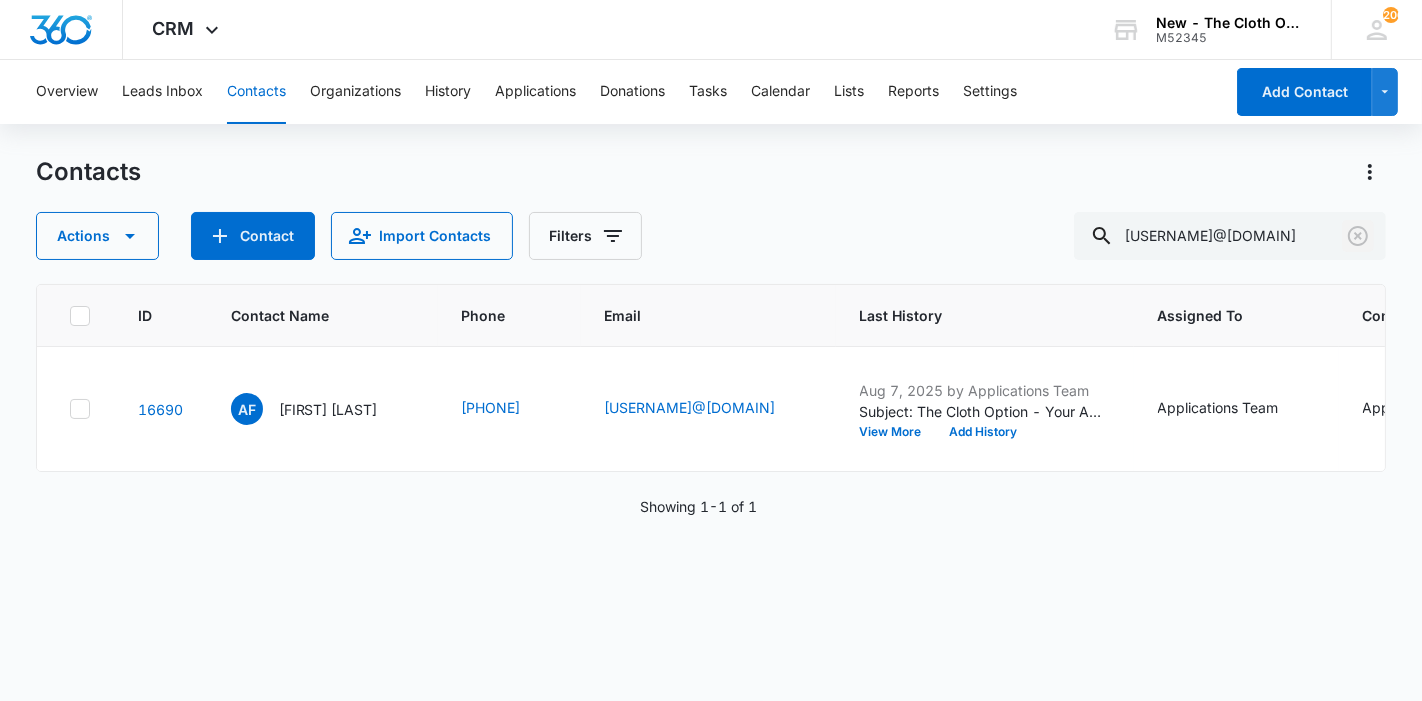 click 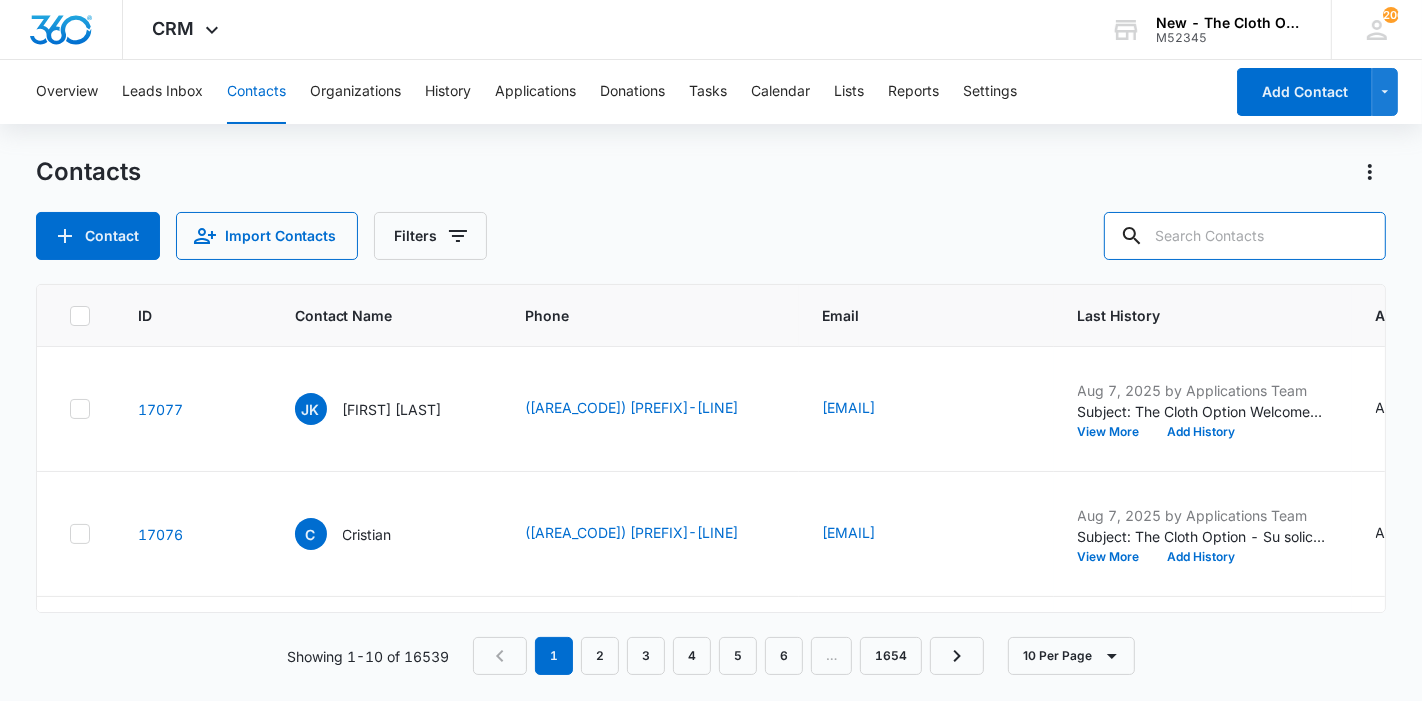 click at bounding box center [1245, 236] 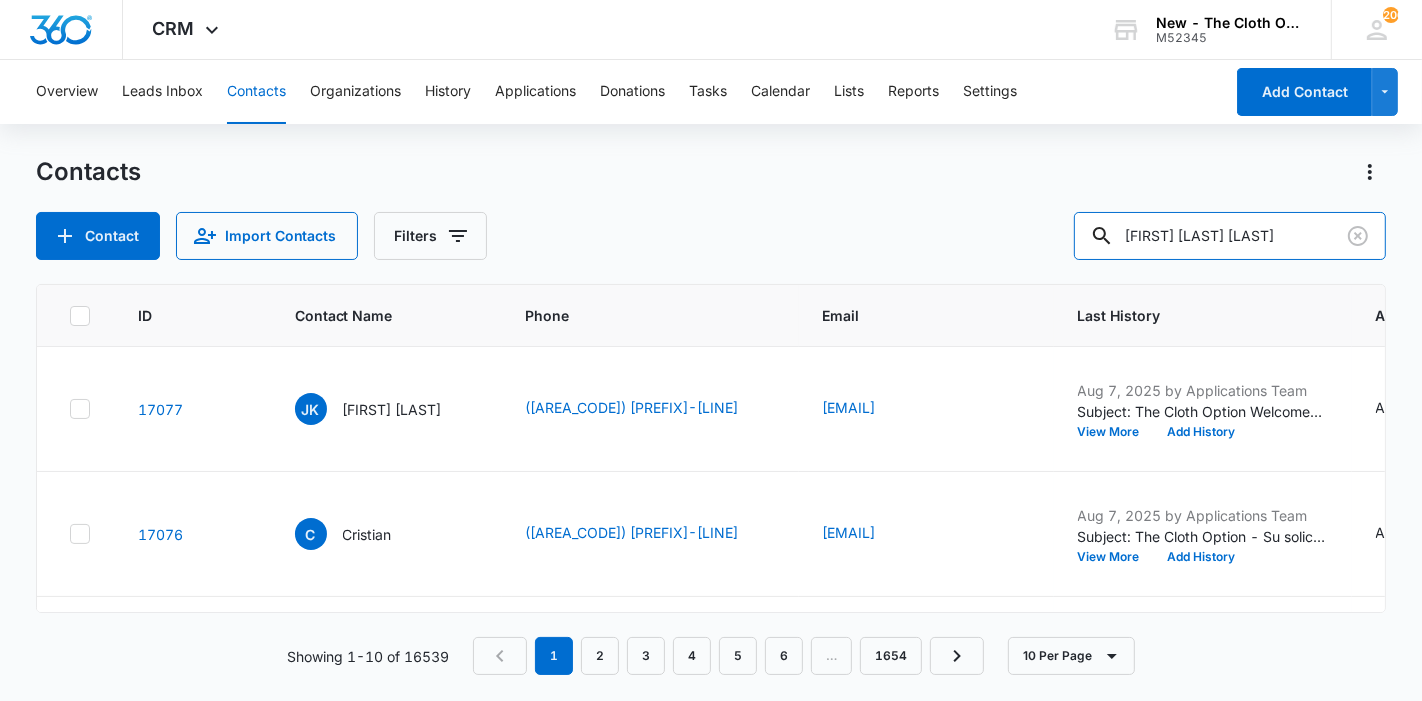 type on "[FIRST] [LAST]" 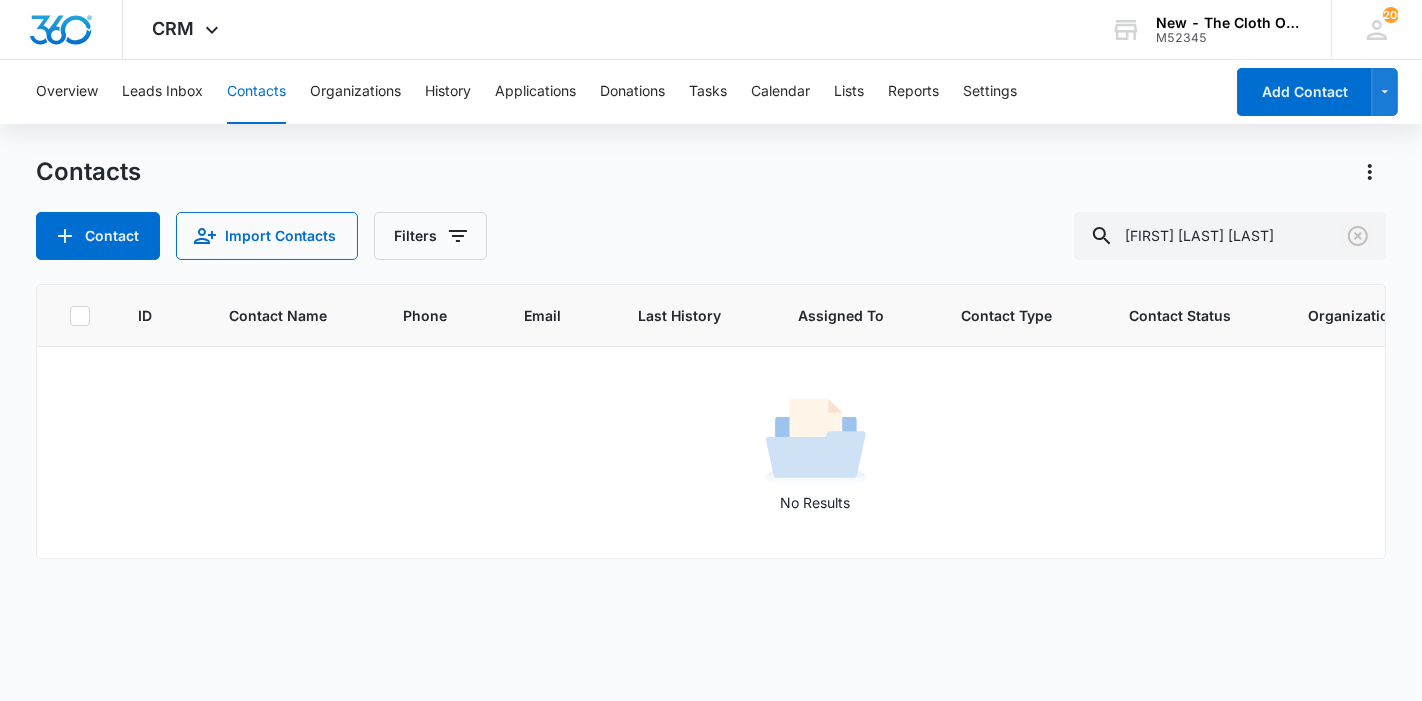 click at bounding box center [1358, 236] 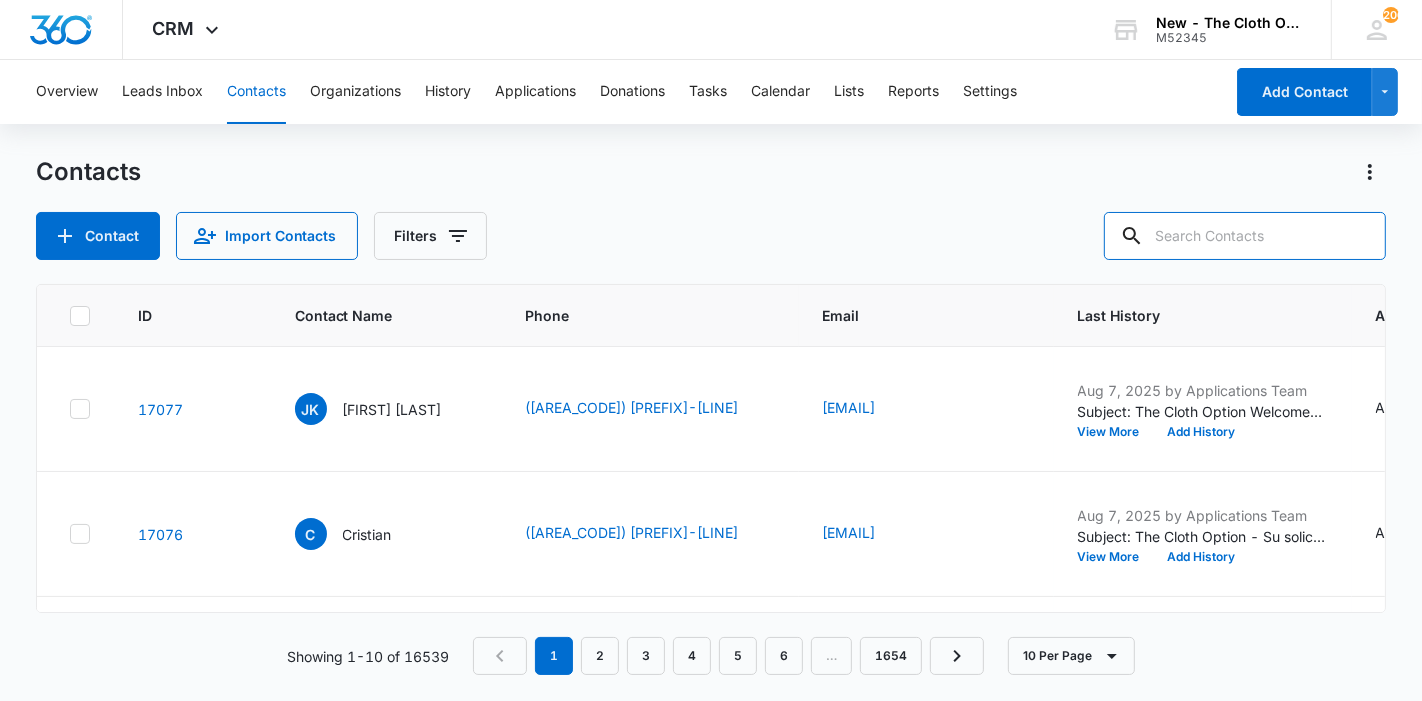 paste on "[FIRST] [LAST]" 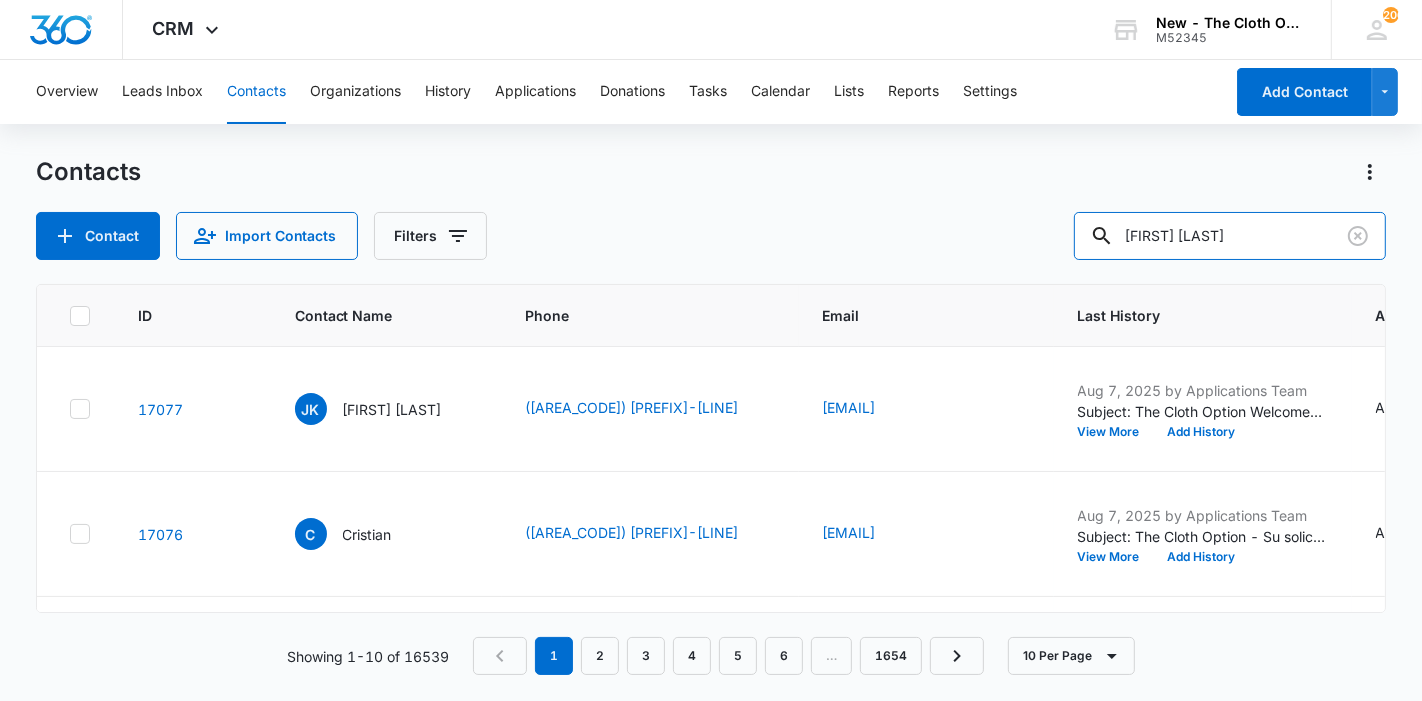type on "[FIRST] [LAST]" 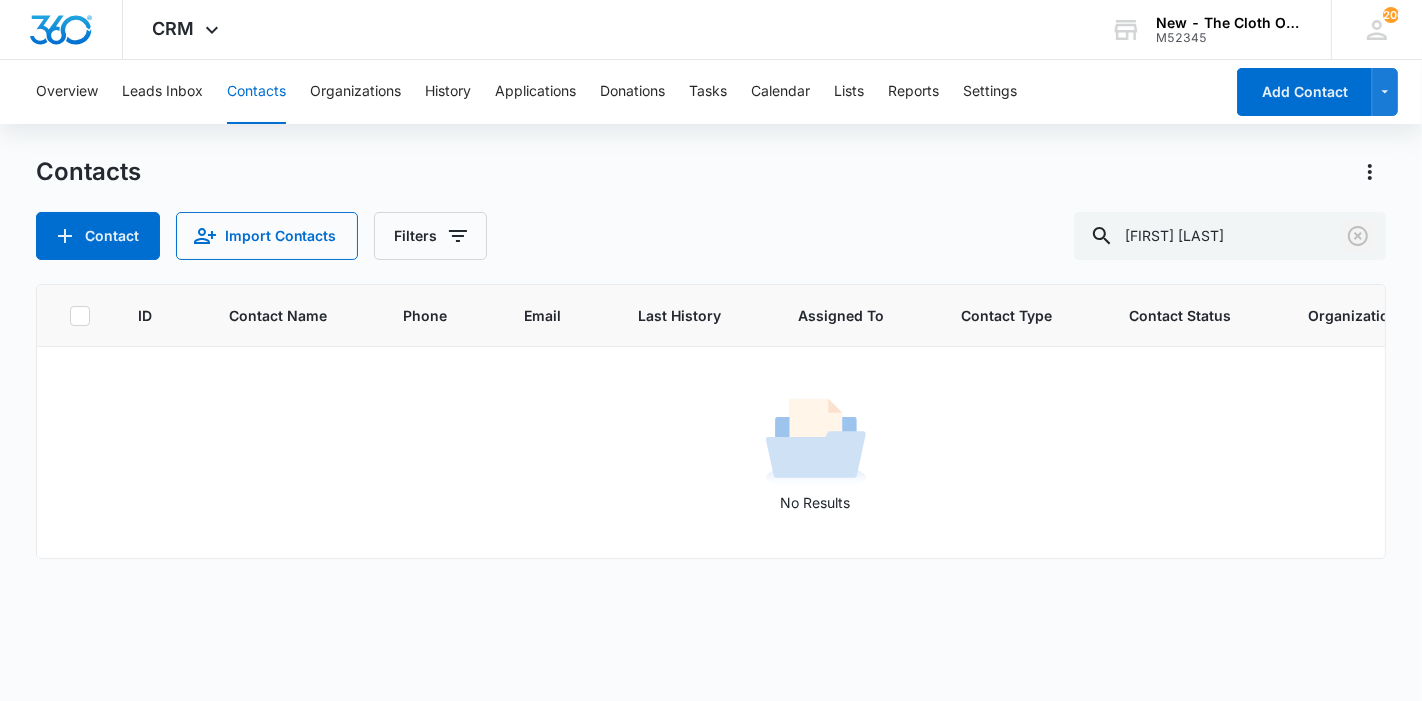 click 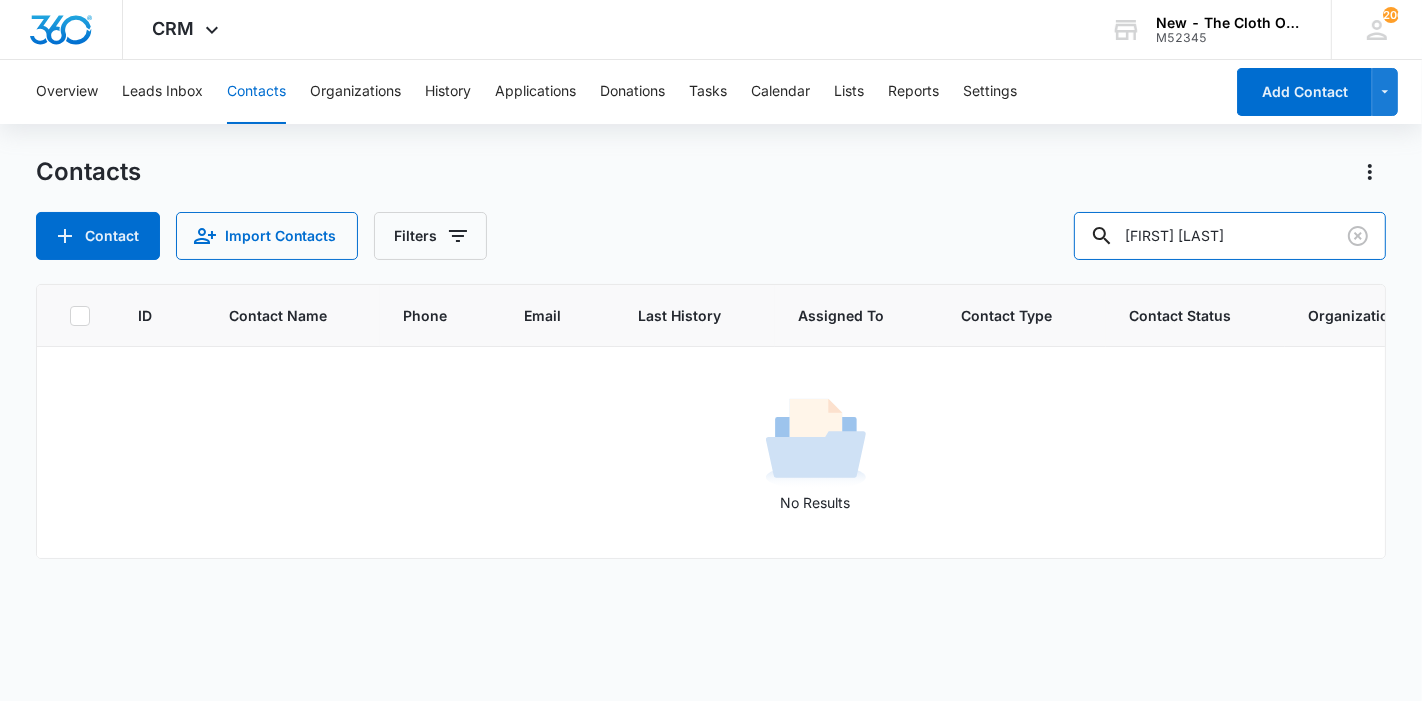 type 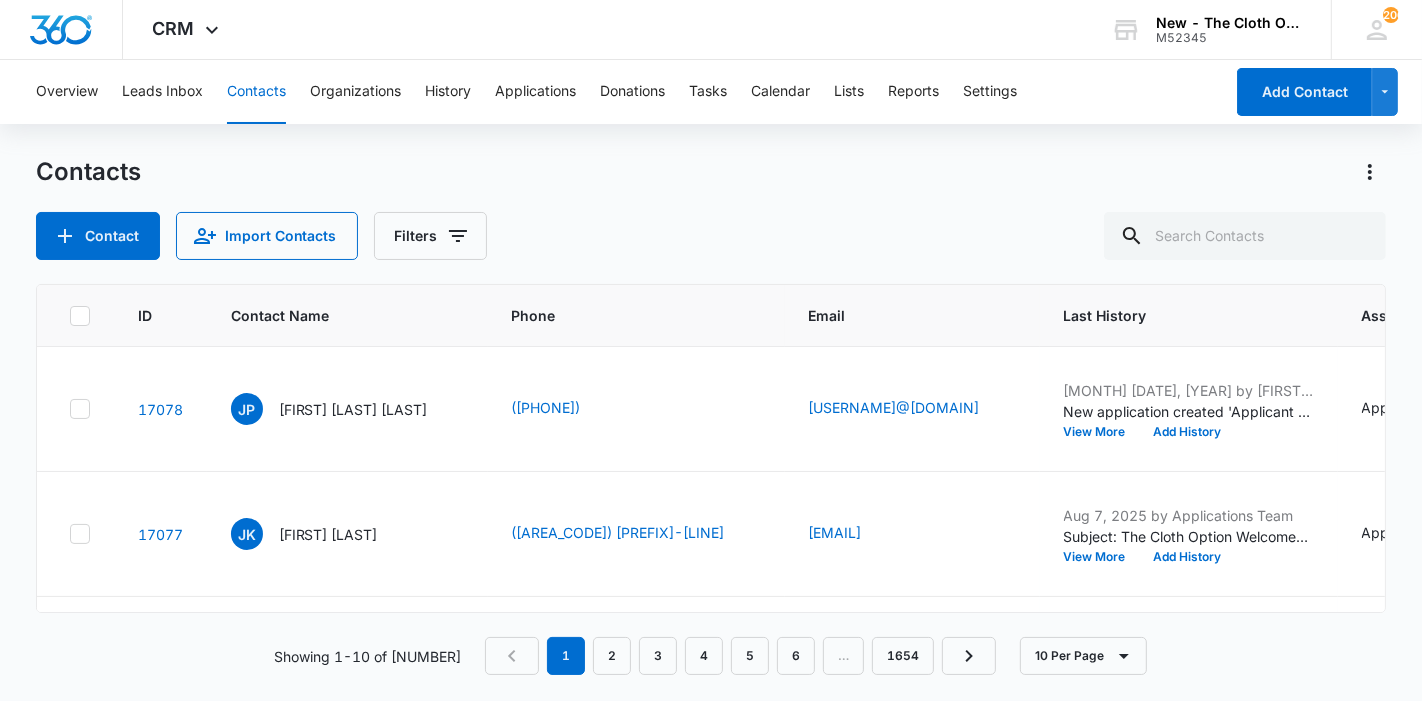 click on "Contacts" at bounding box center [256, 92] 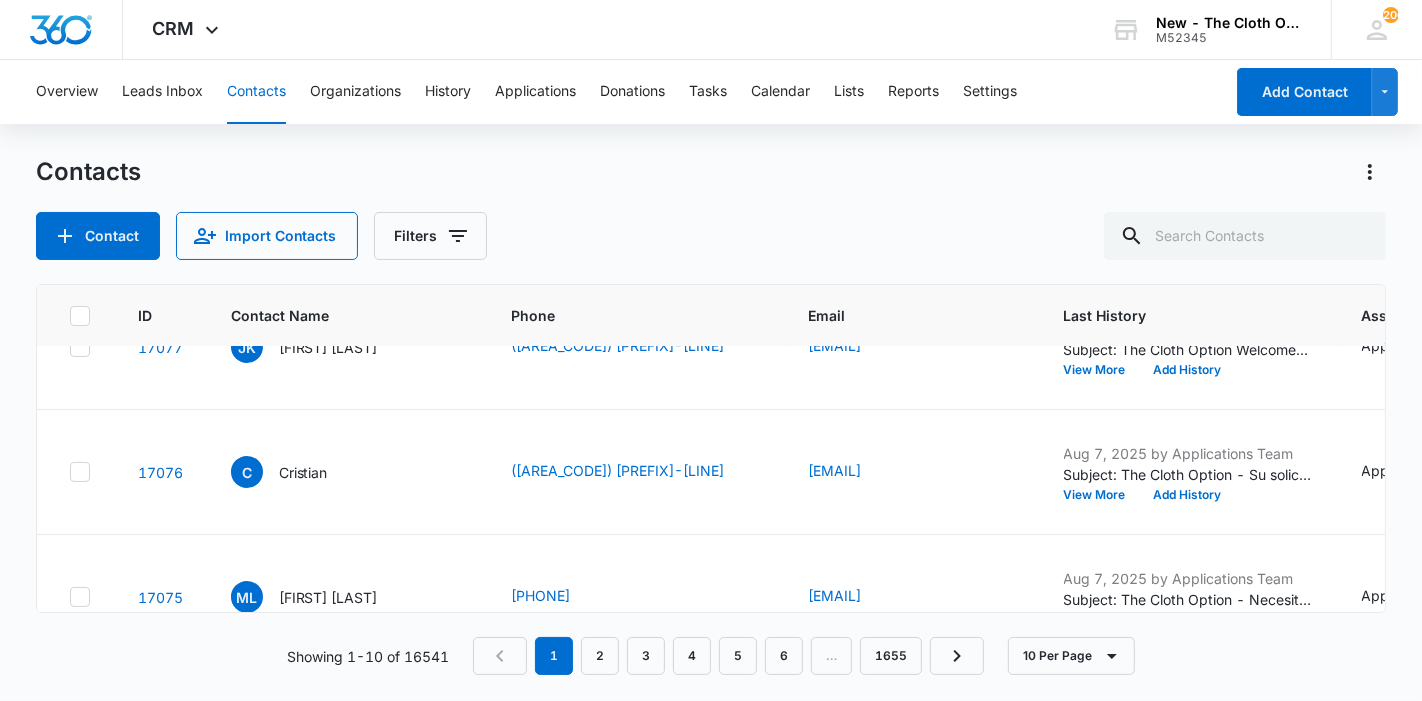 scroll, scrollTop: 444, scrollLeft: 0, axis: vertical 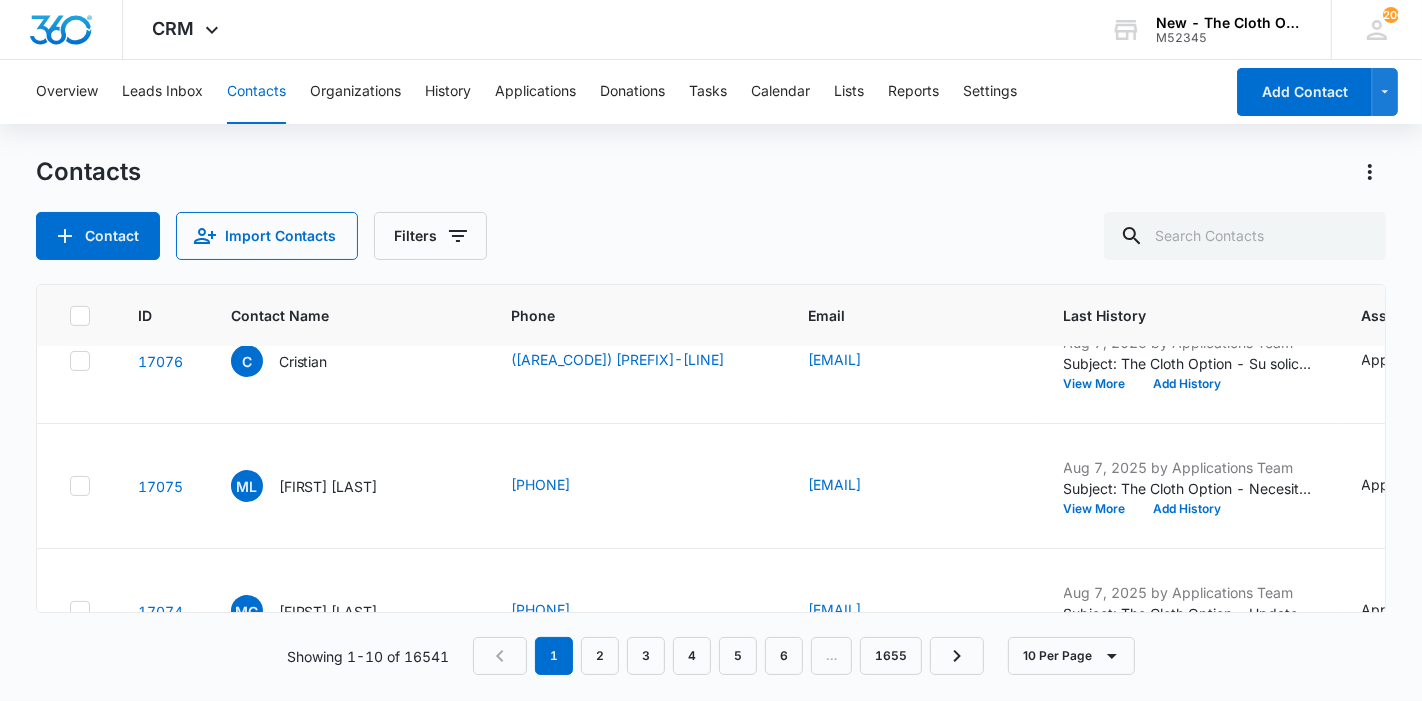 click on "Cristian" at bounding box center [303, 361] 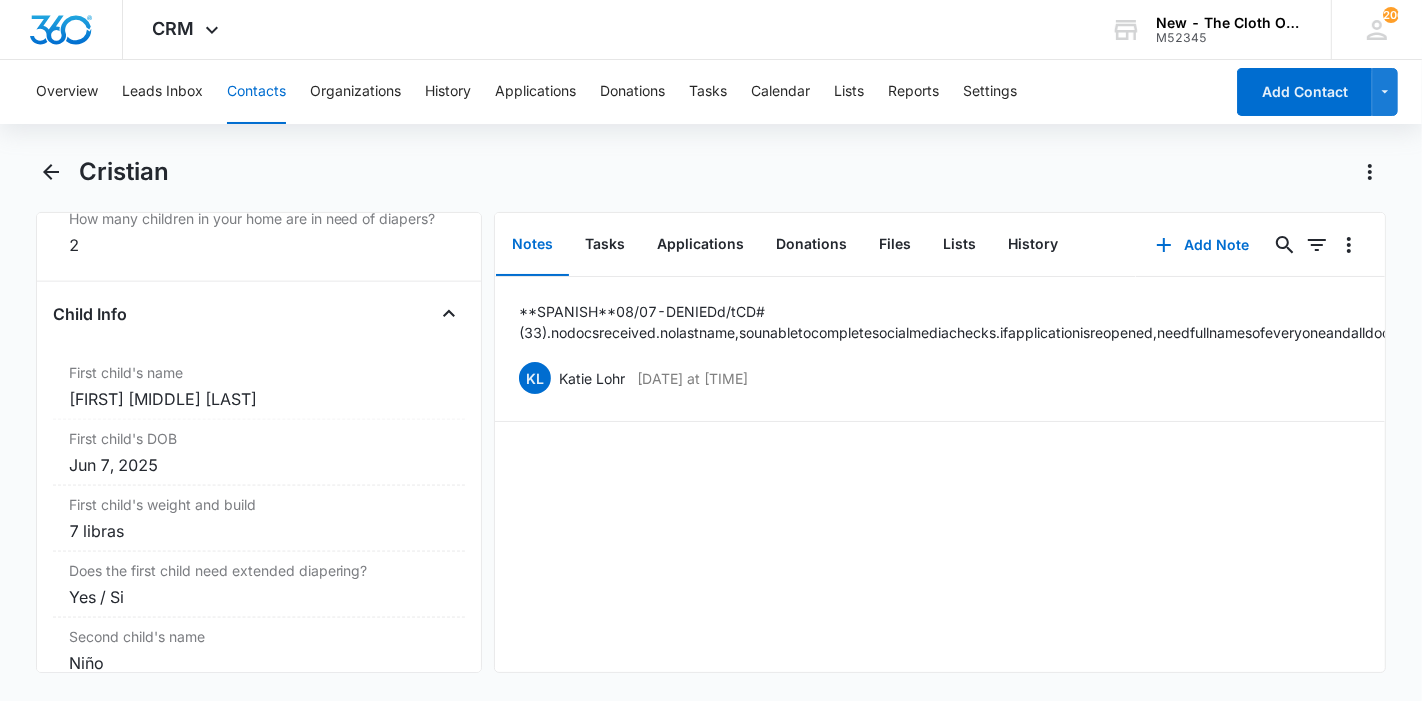 scroll, scrollTop: 2333, scrollLeft: 0, axis: vertical 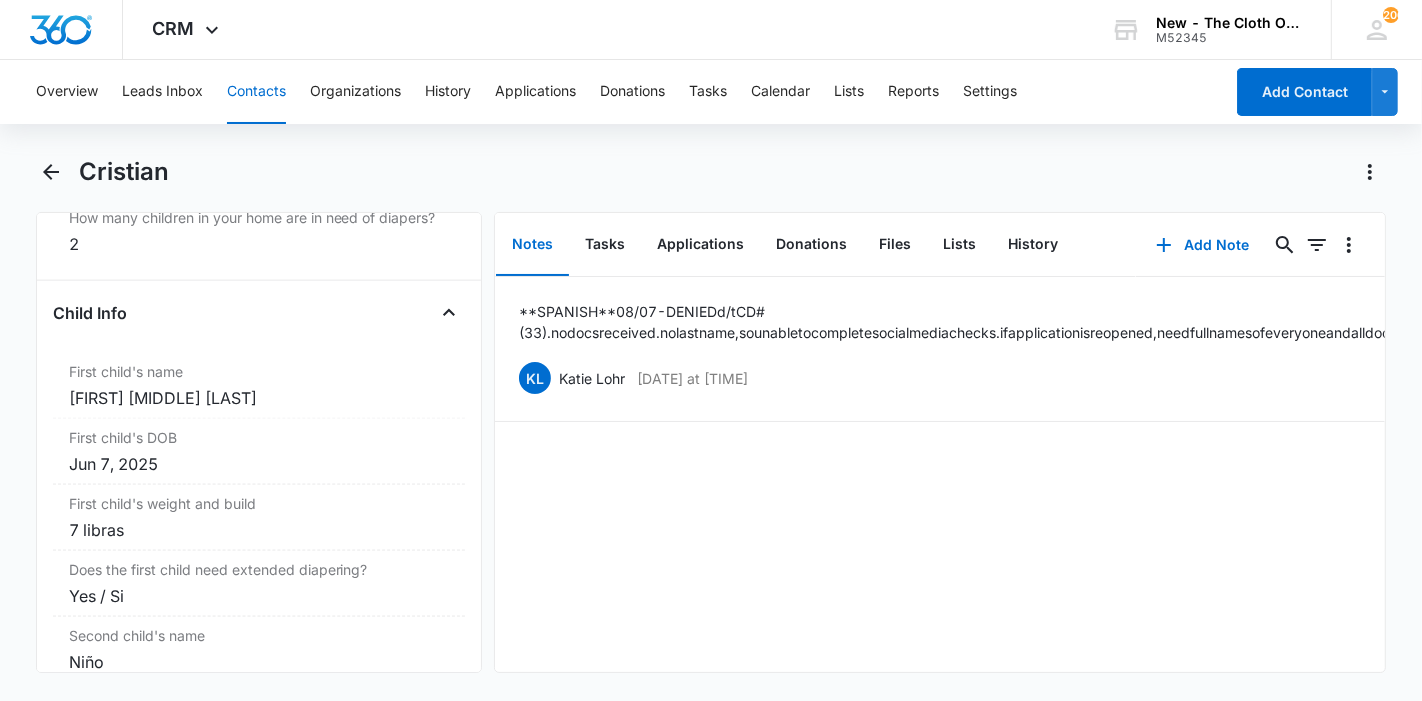 click on "[FIRST] [LAST] [LAST]" at bounding box center (259, 398) 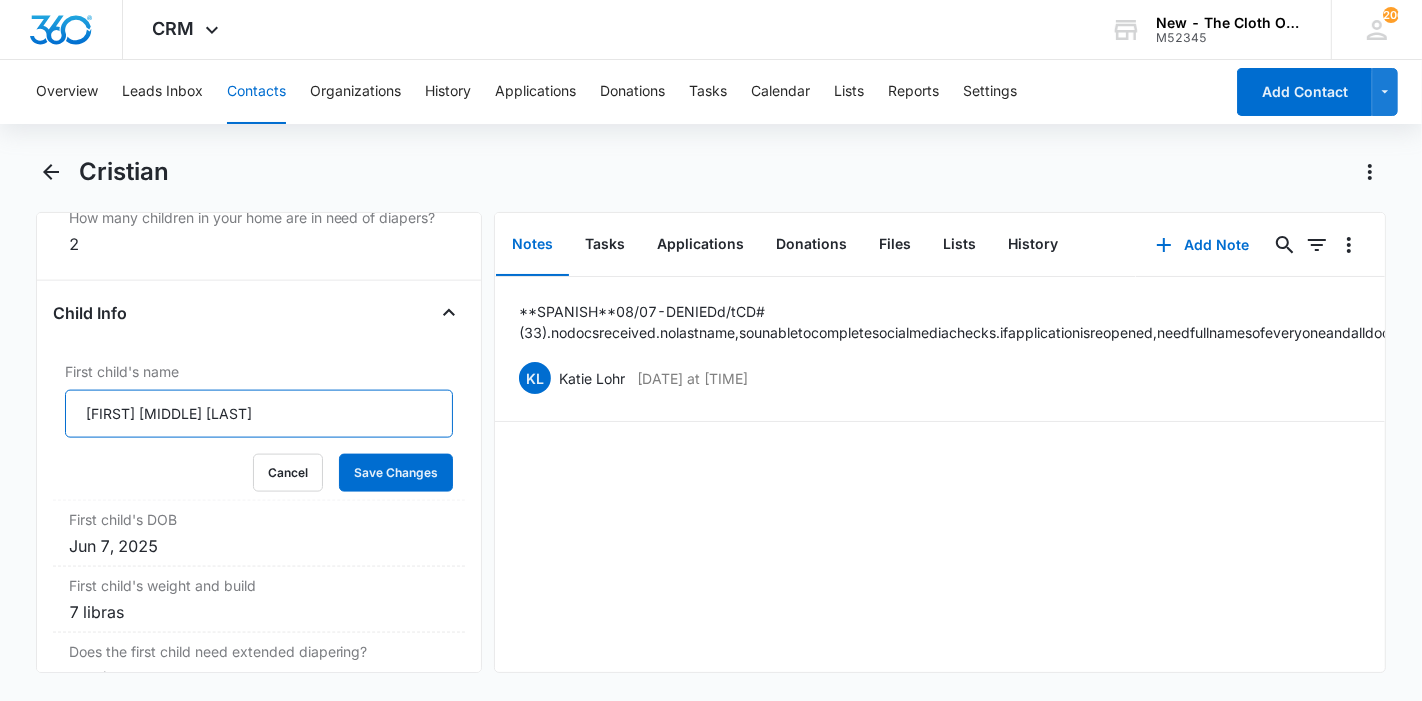 click on "[FIRST] [LAST] [LAST]" at bounding box center [259, 414] 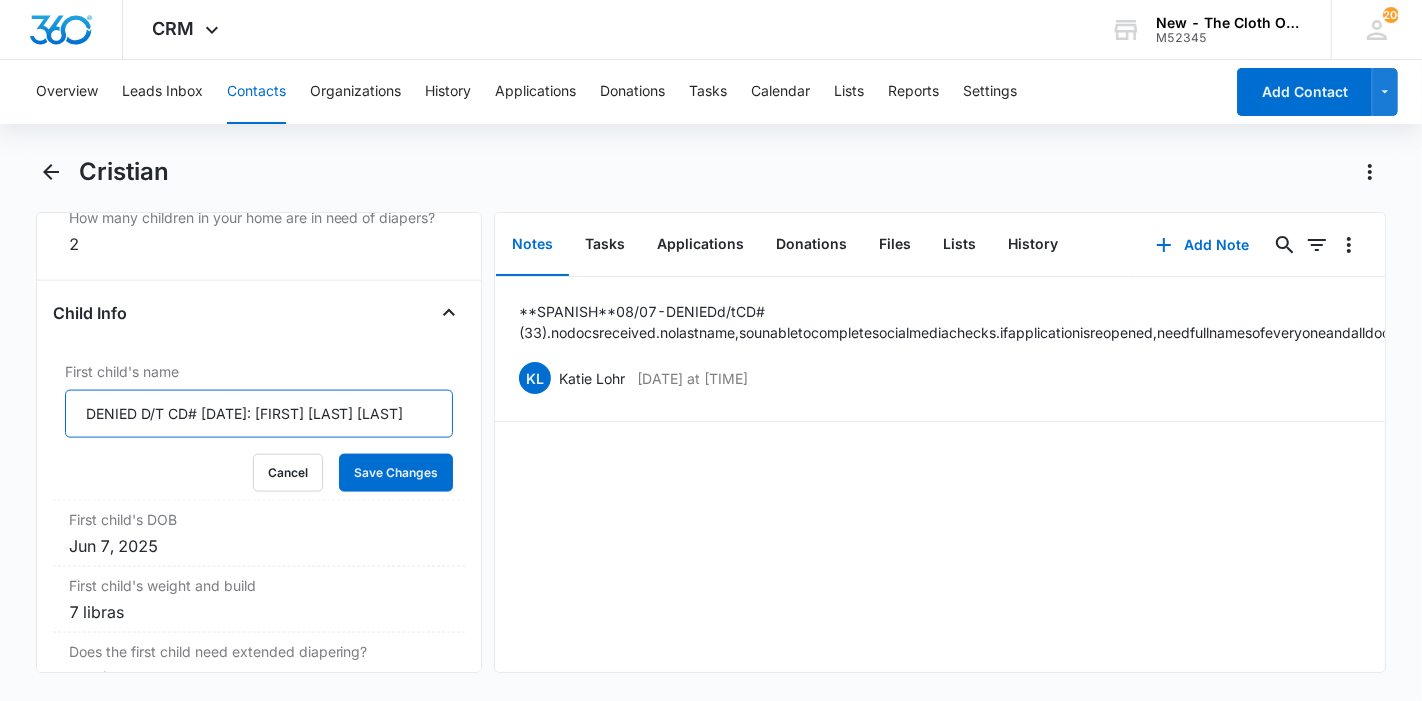 type on "DENIED D/T CD# 08/07/2025: Samadhi Arisbeth Acte Sub" 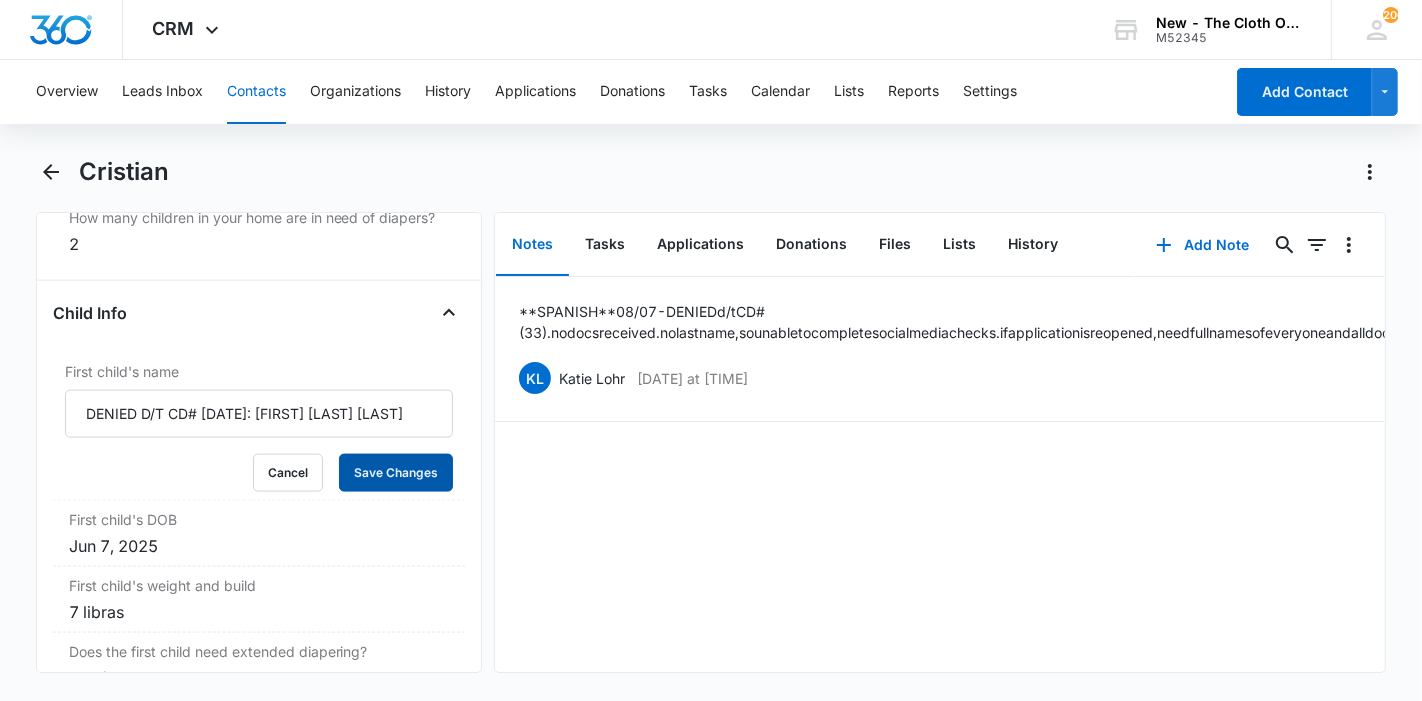 click on "Save Changes" at bounding box center (396, 473) 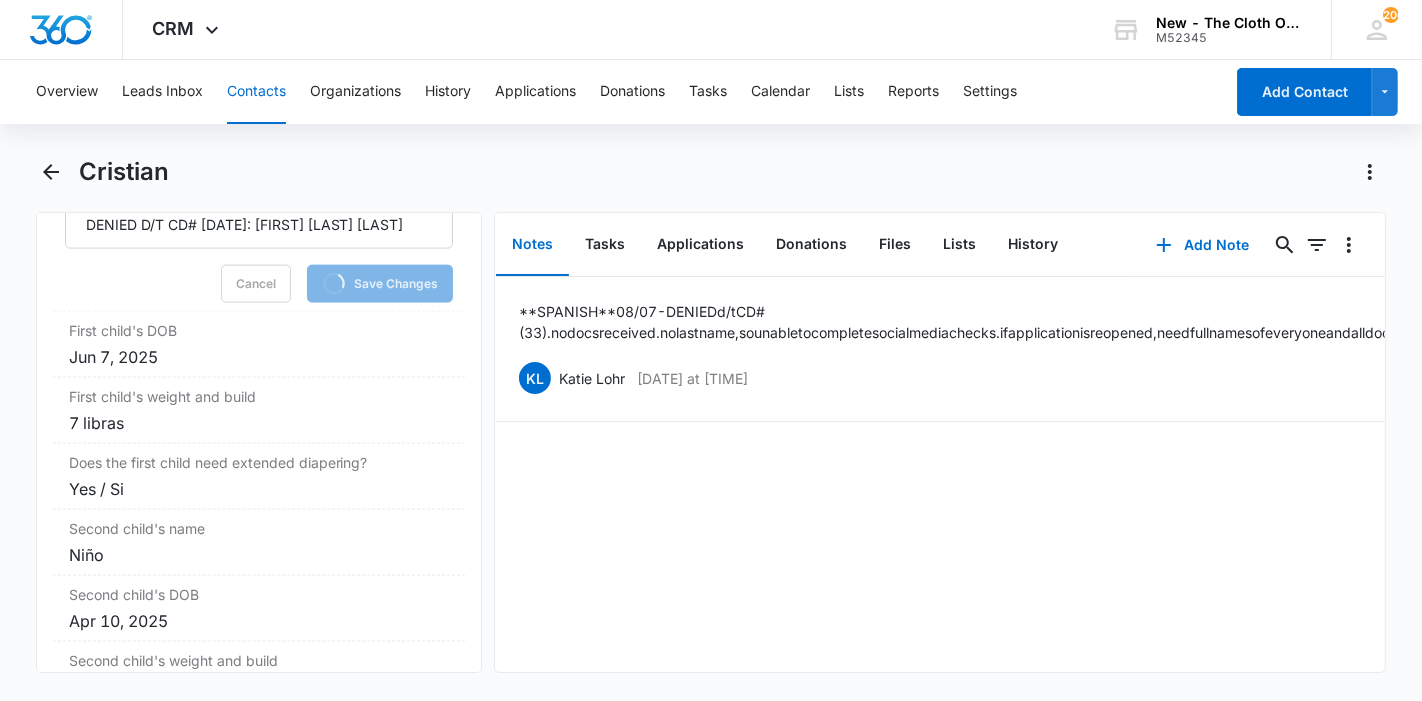 scroll, scrollTop: 2666, scrollLeft: 0, axis: vertical 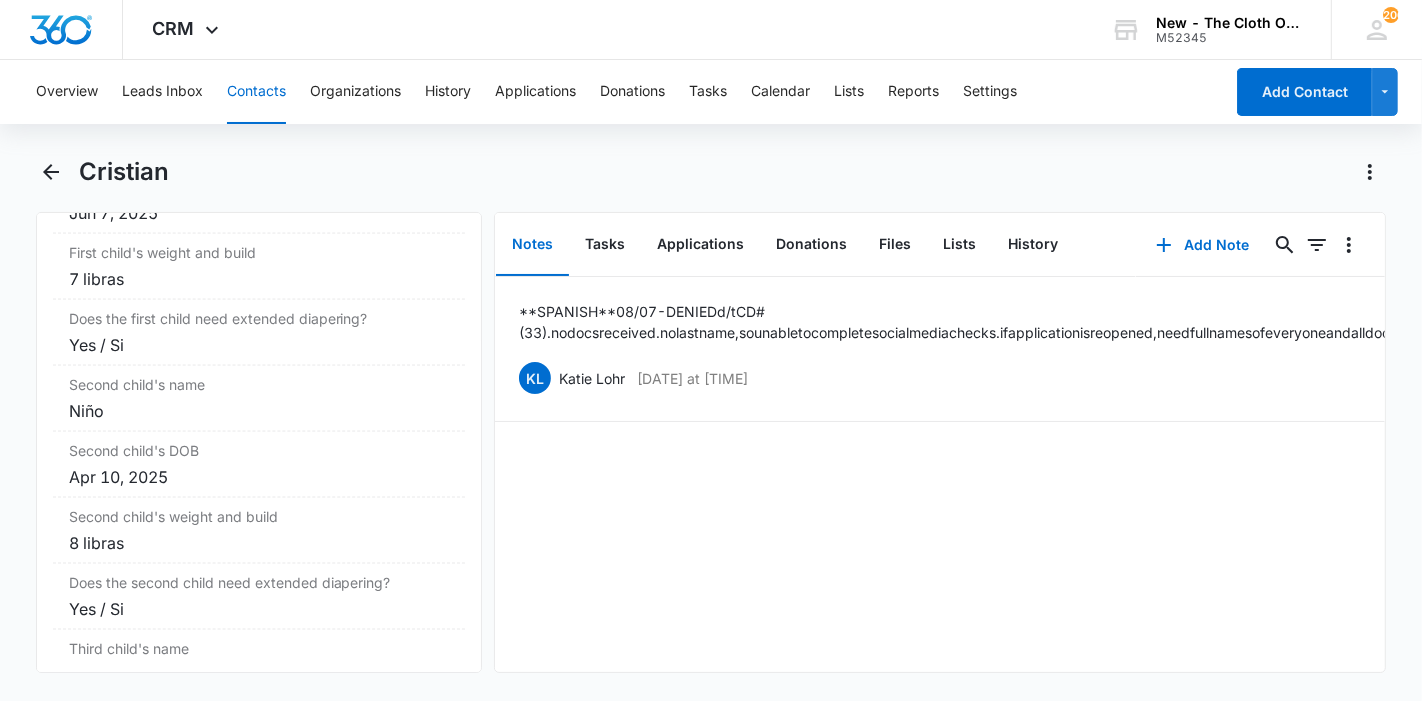 click on "Niño" at bounding box center [259, 411] 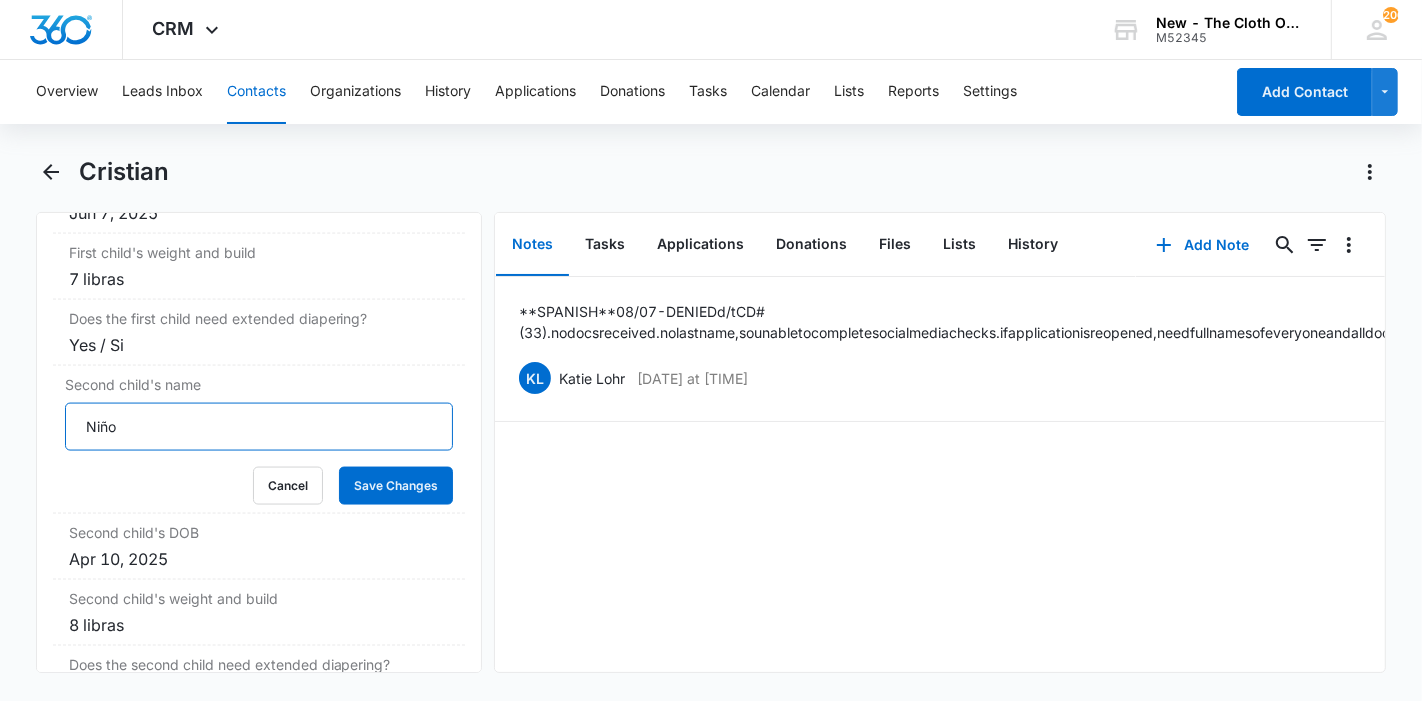 scroll, scrollTop: 2608, scrollLeft: 0, axis: vertical 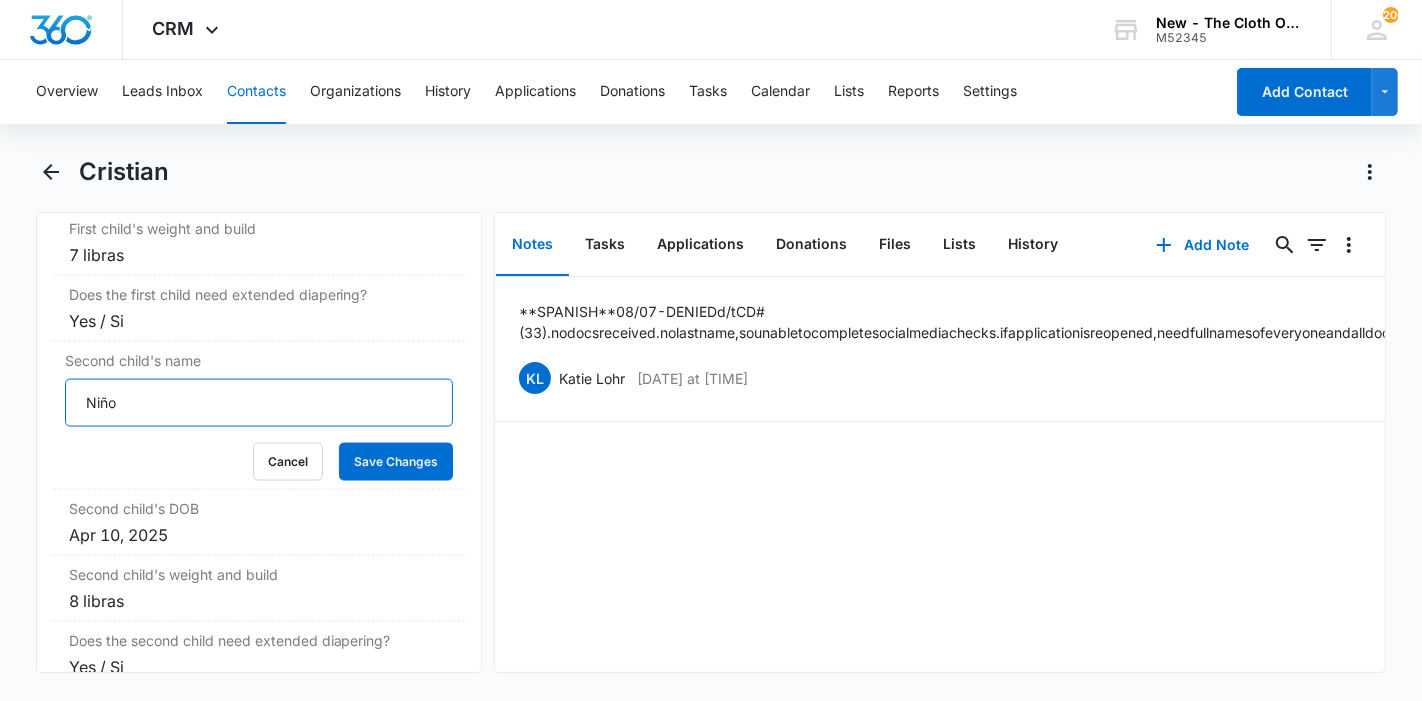 click on "Niño" at bounding box center [259, 403] 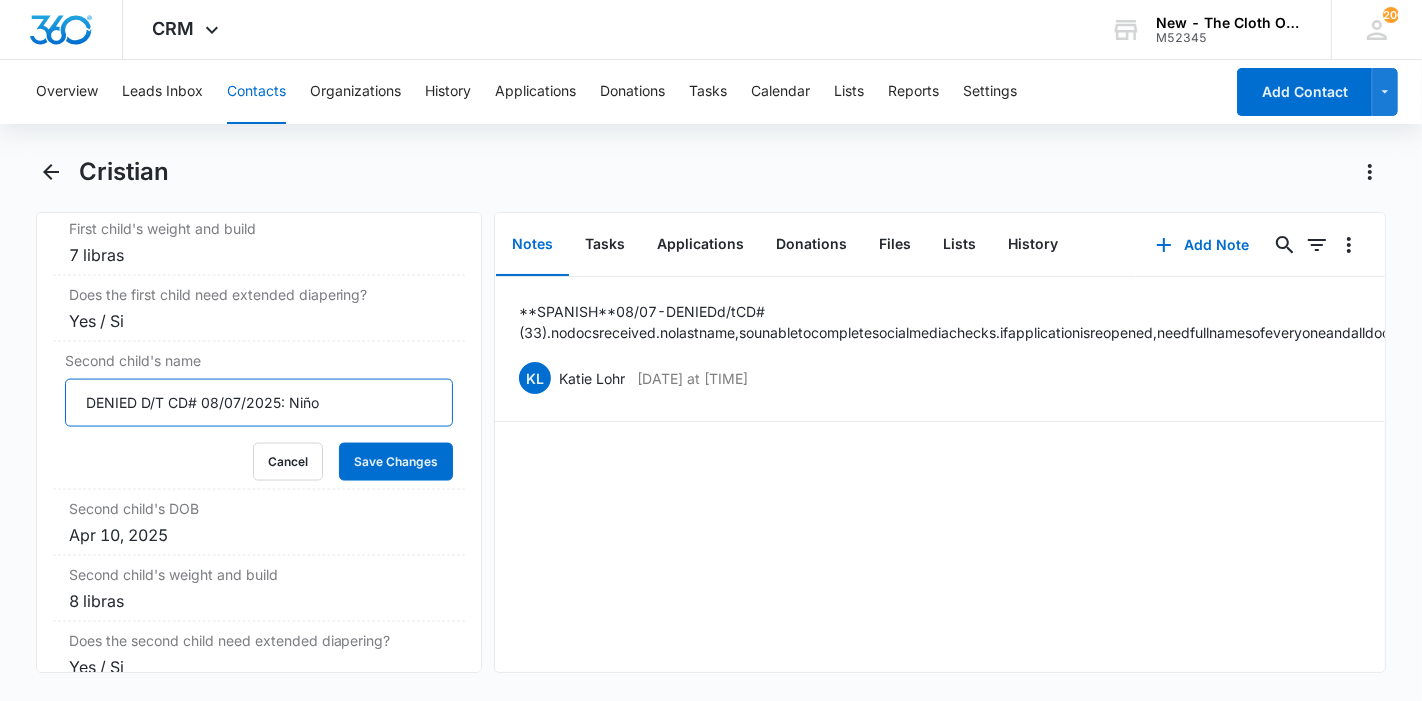type on "DENIED D/T CD# 08/07/2025: Niño" 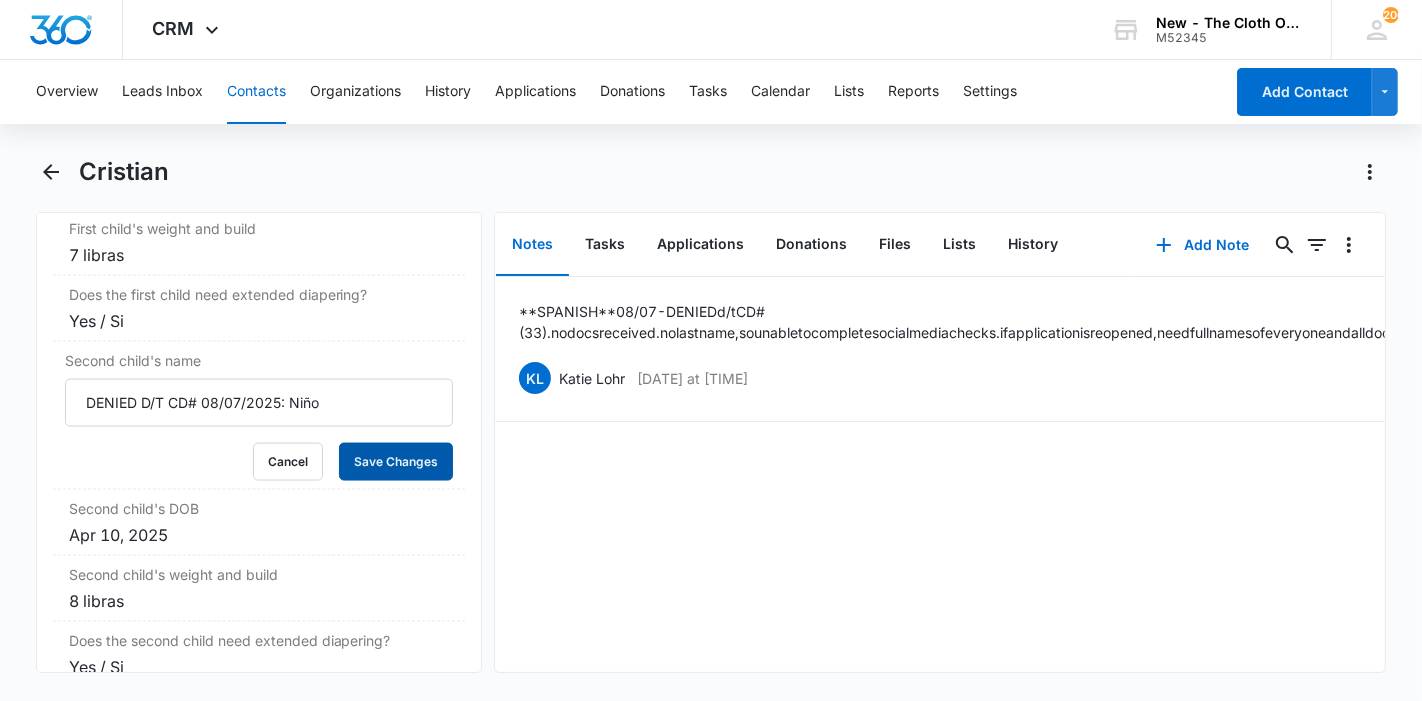 click on "Save Changes" at bounding box center [396, 462] 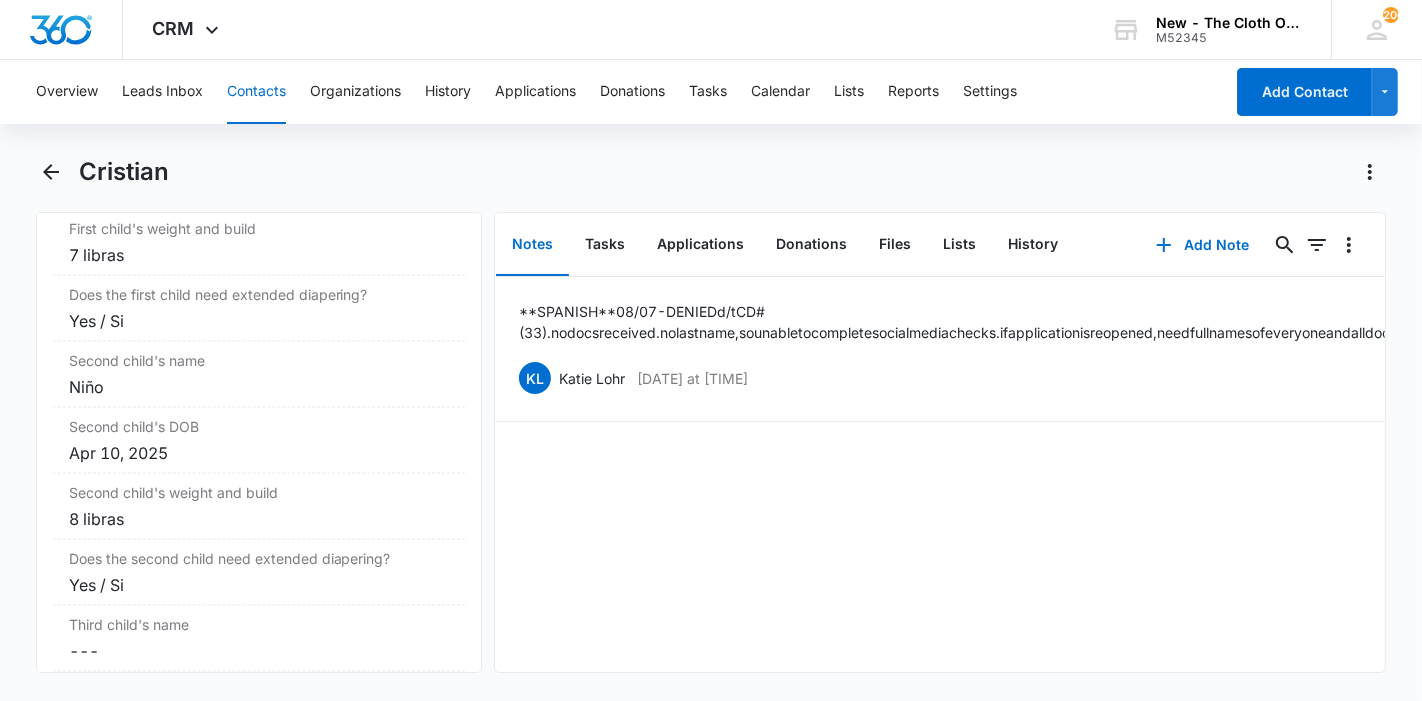 click on "Contacts" at bounding box center [256, 92] 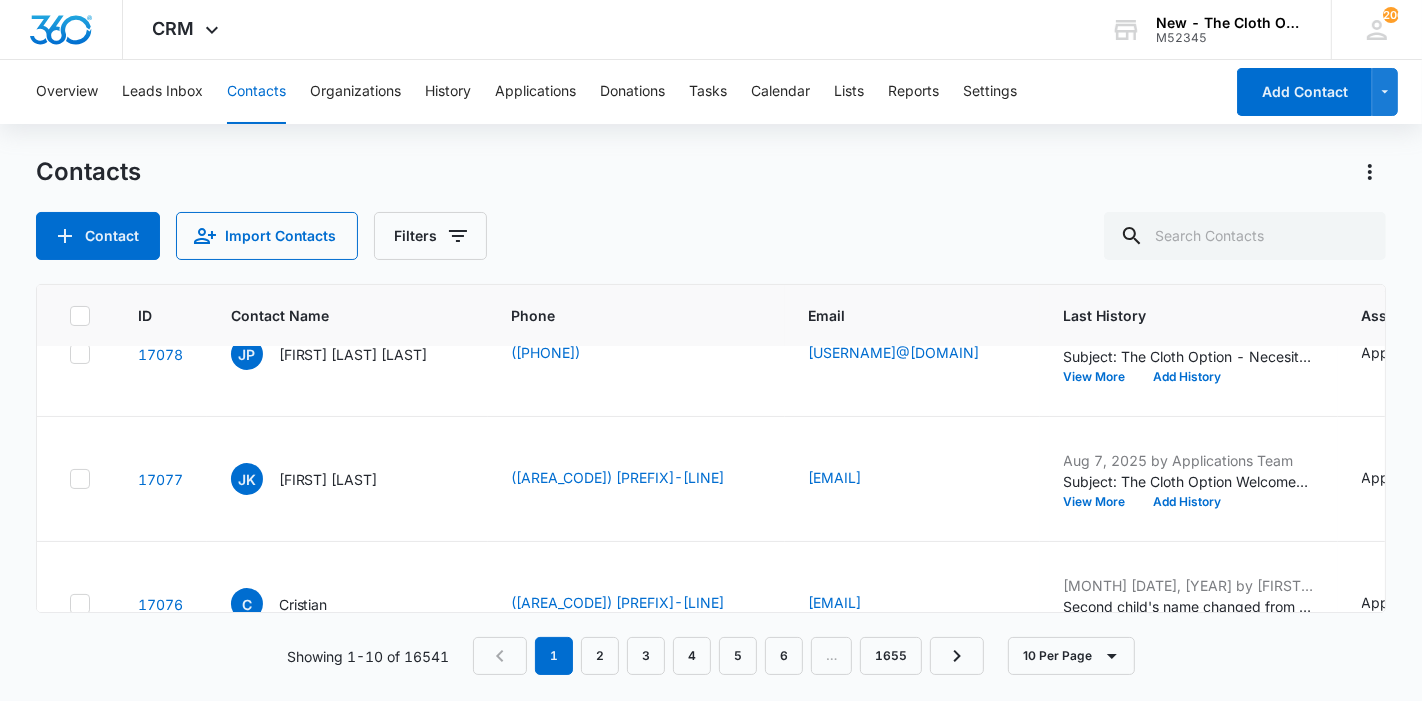 scroll, scrollTop: 0, scrollLeft: 0, axis: both 